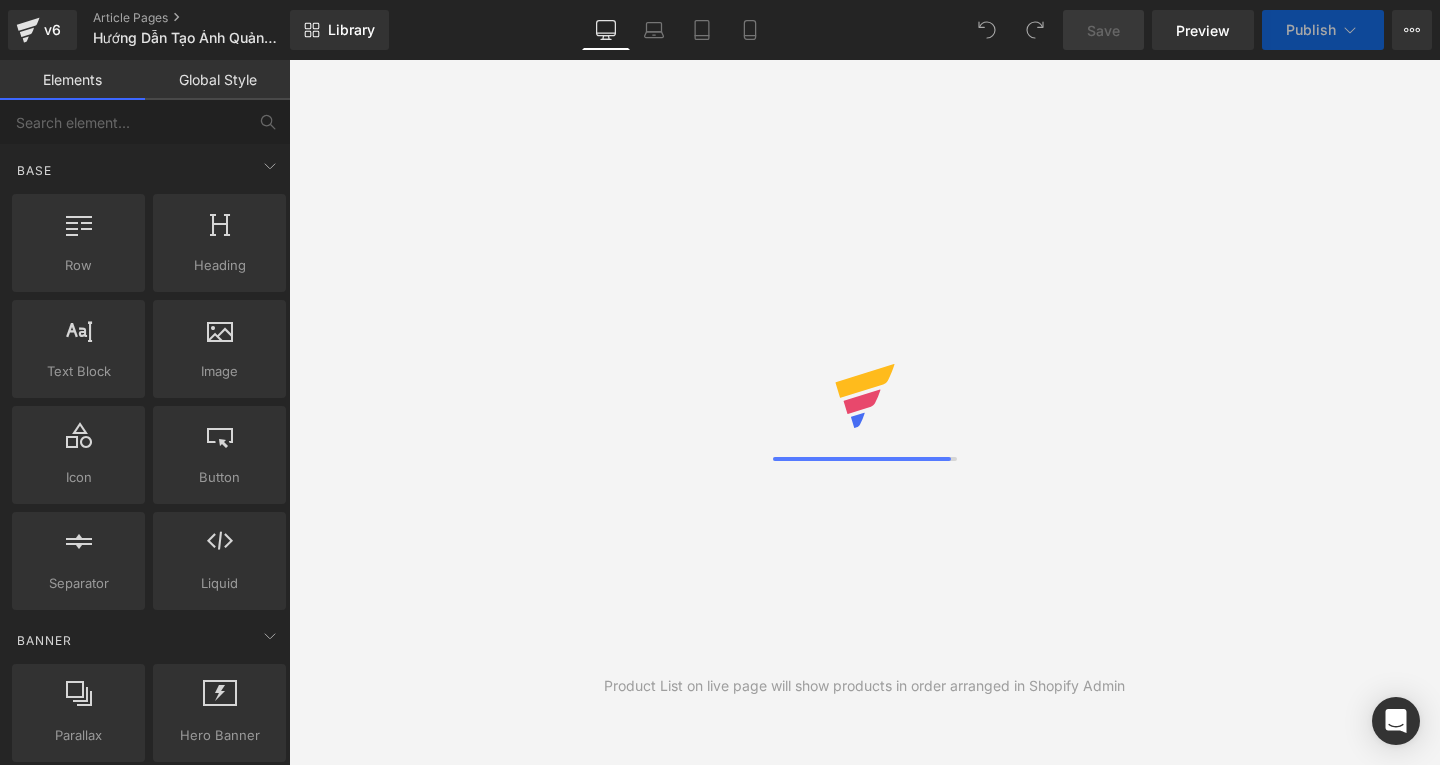 scroll, scrollTop: 0, scrollLeft: 0, axis: both 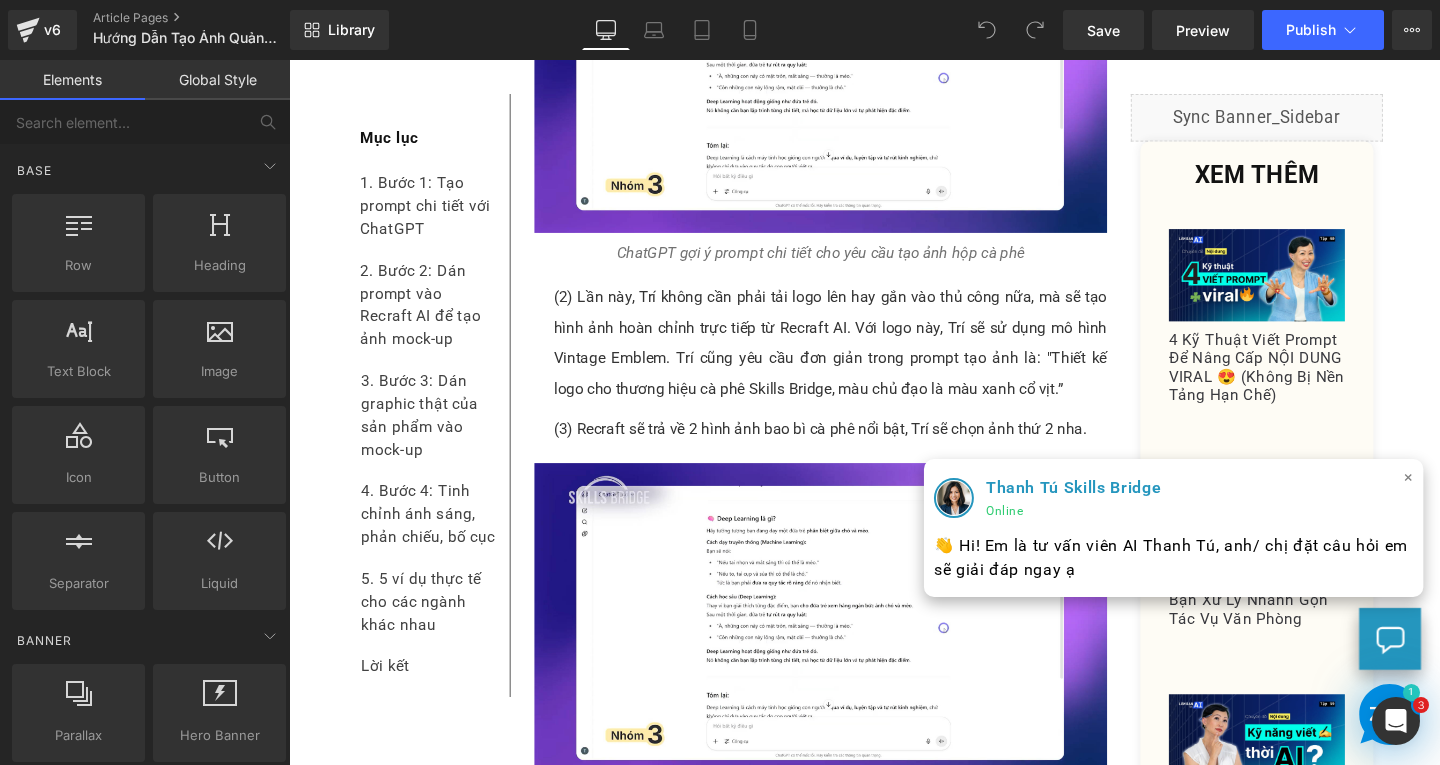 click on "×" at bounding box center (1466, 499) 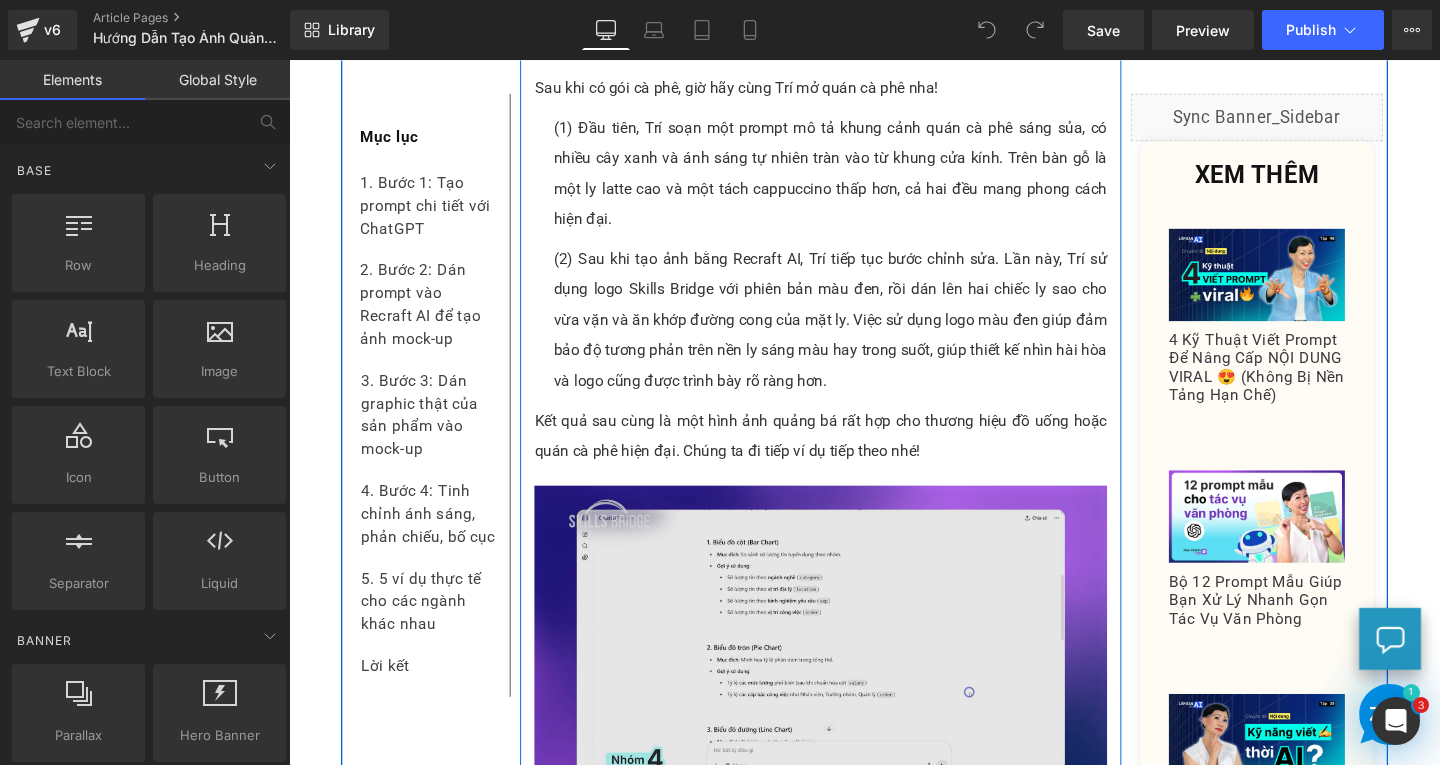 scroll, scrollTop: 11300, scrollLeft: 0, axis: vertical 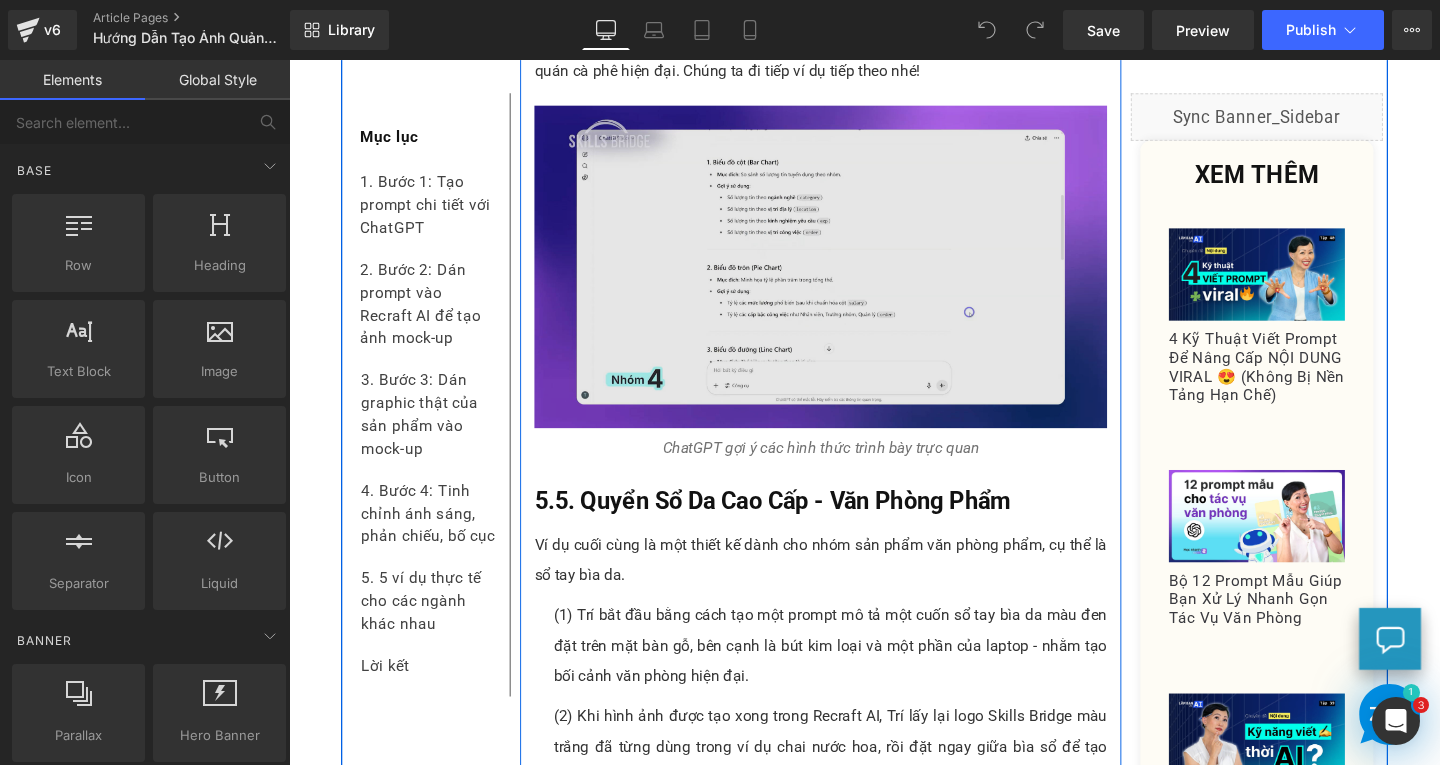 click at bounding box center [848, 277] 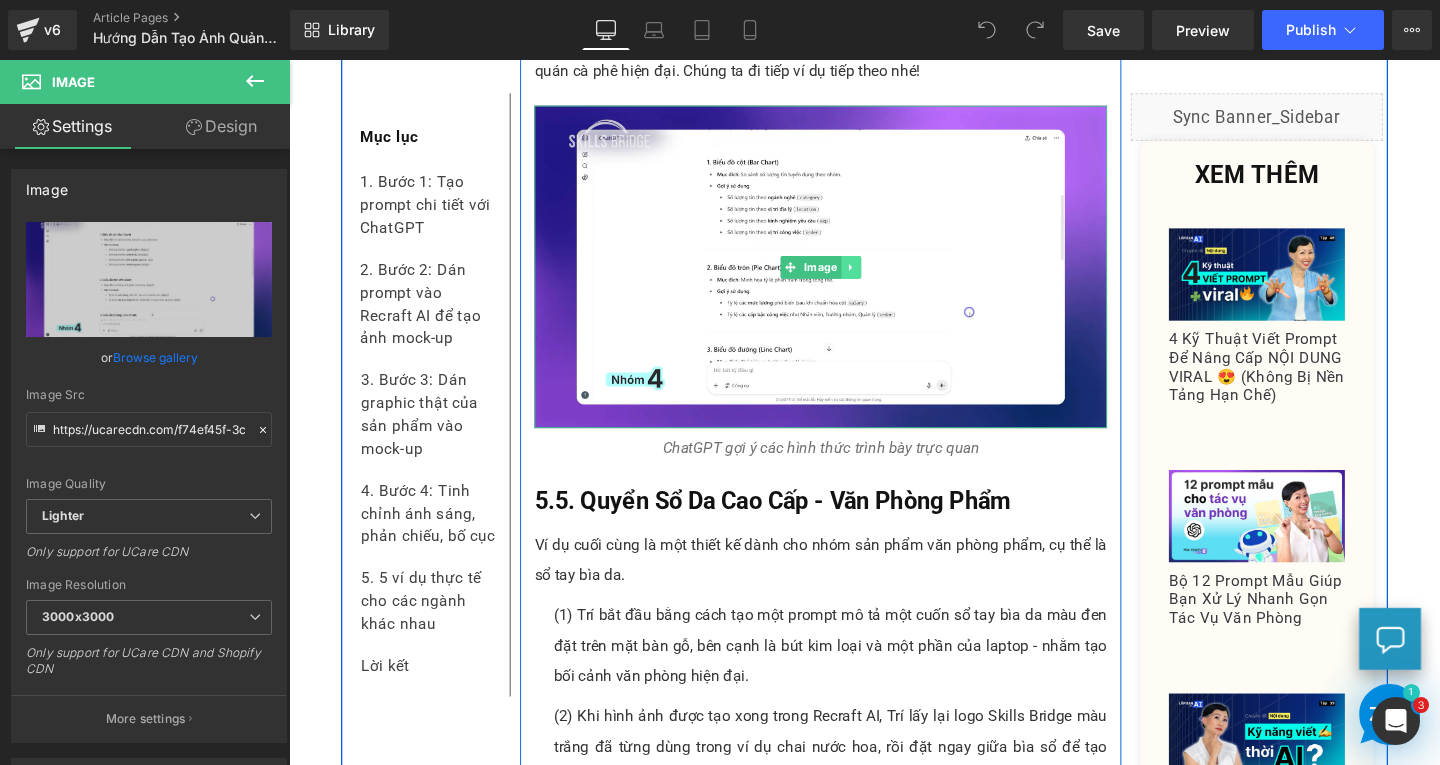 click at bounding box center (880, 278) 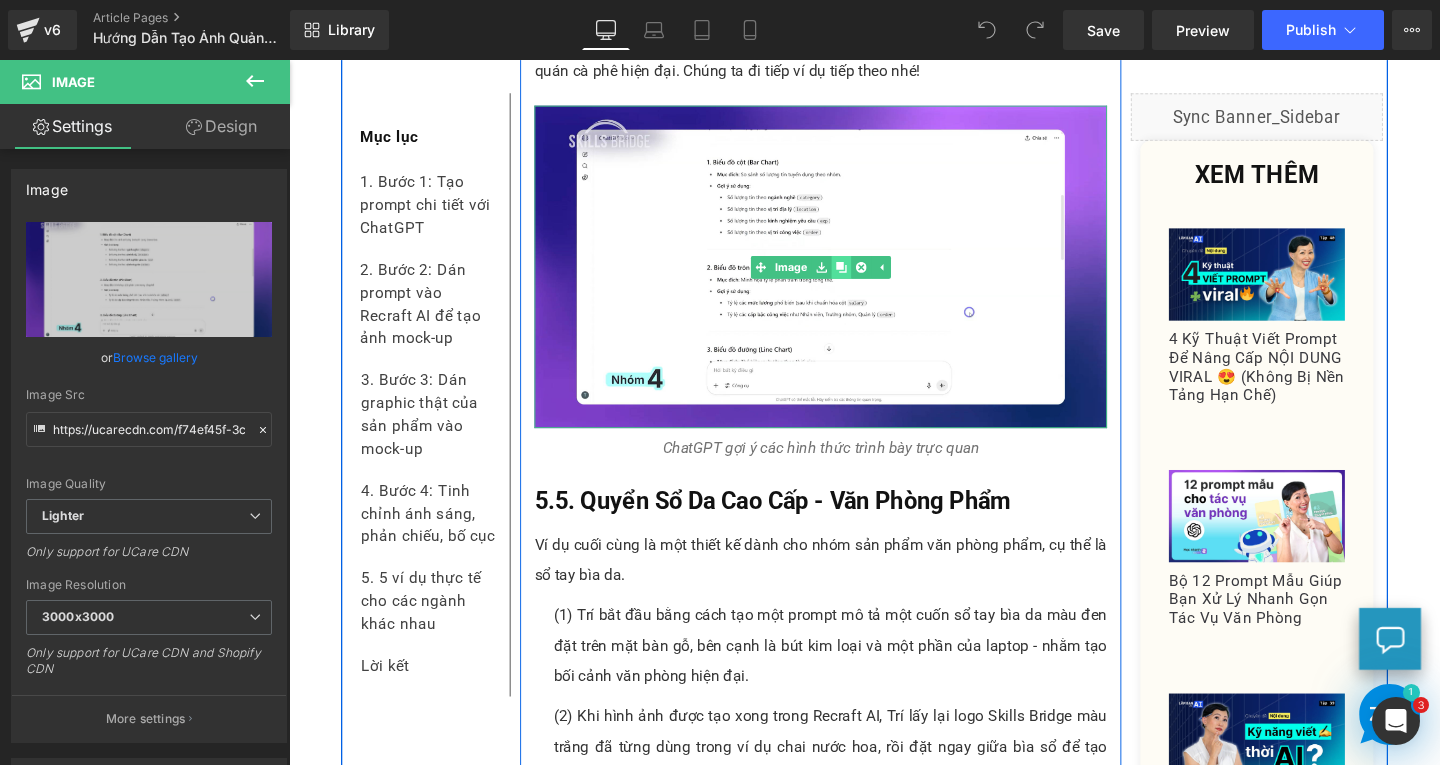 click 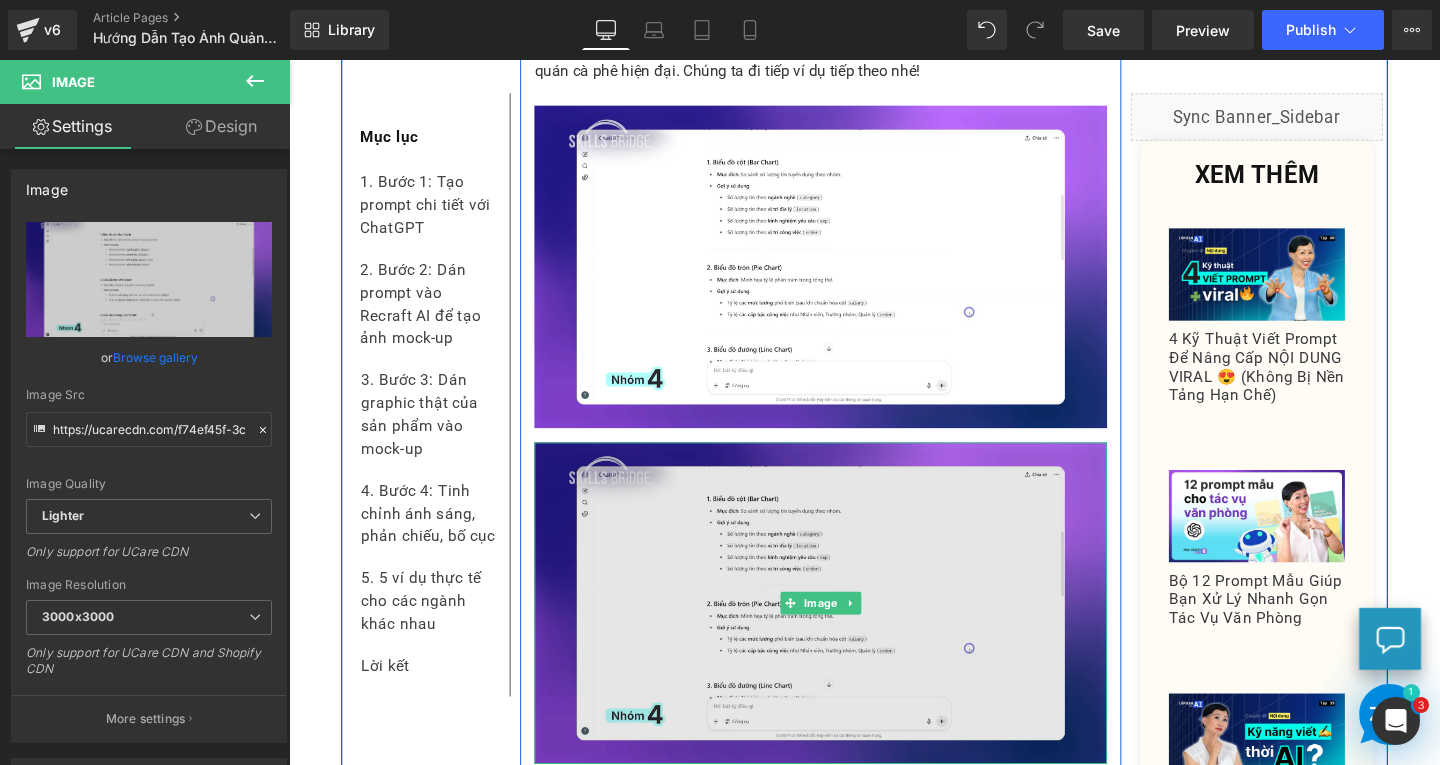 click at bounding box center (848, 631) 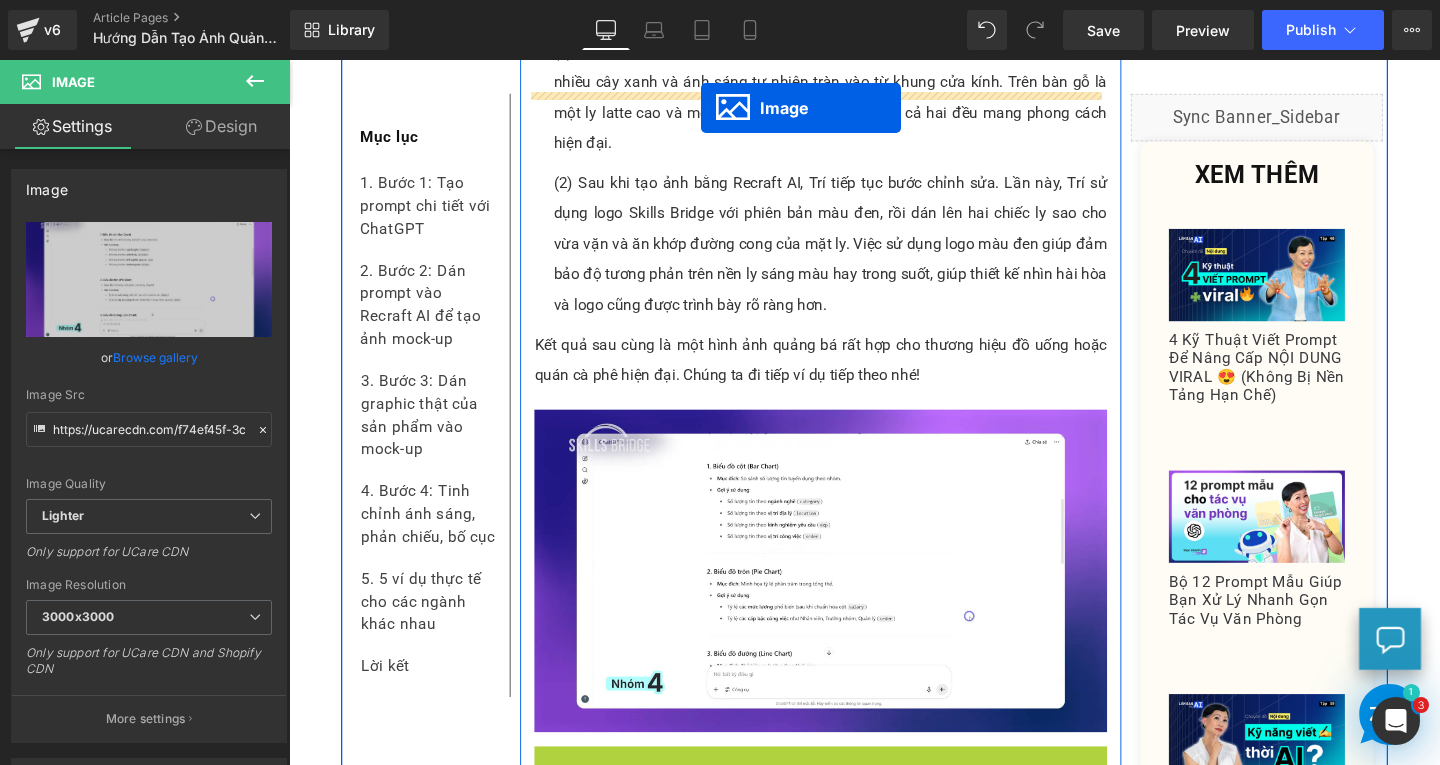 scroll, scrollTop: 10860, scrollLeft: 0, axis: vertical 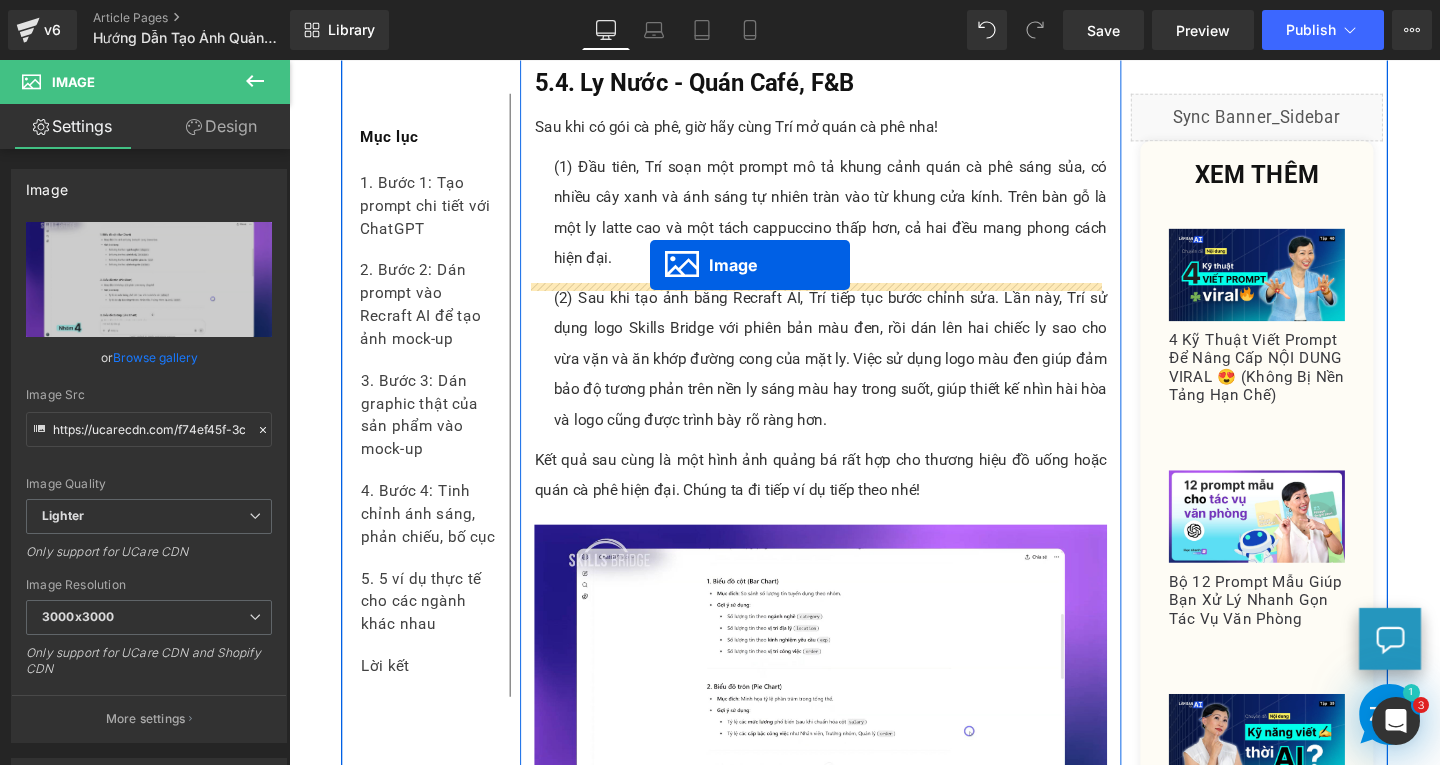 drag, startPoint x: 810, startPoint y: 626, endPoint x: 669, endPoint y: 275, distance: 378.2618 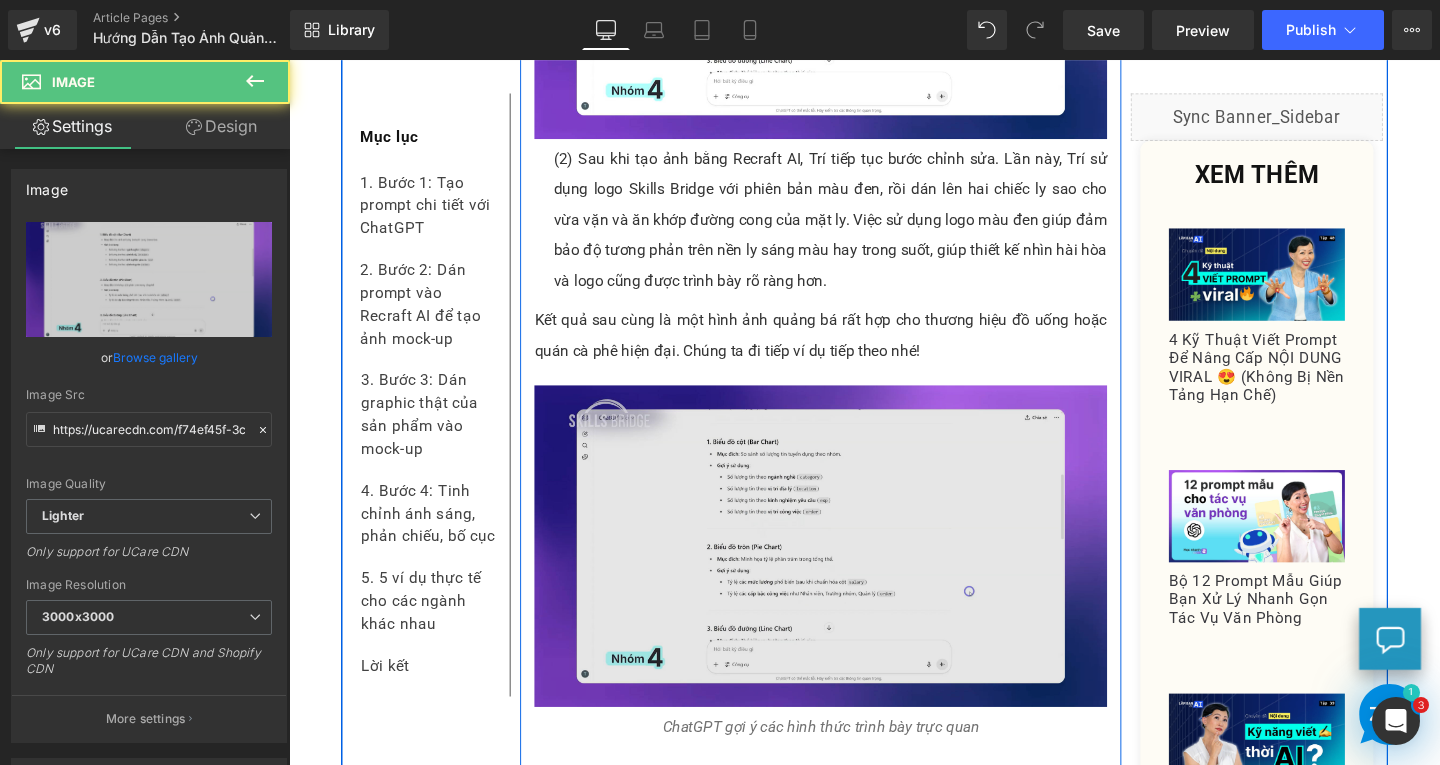 scroll, scrollTop: 11460, scrollLeft: 0, axis: vertical 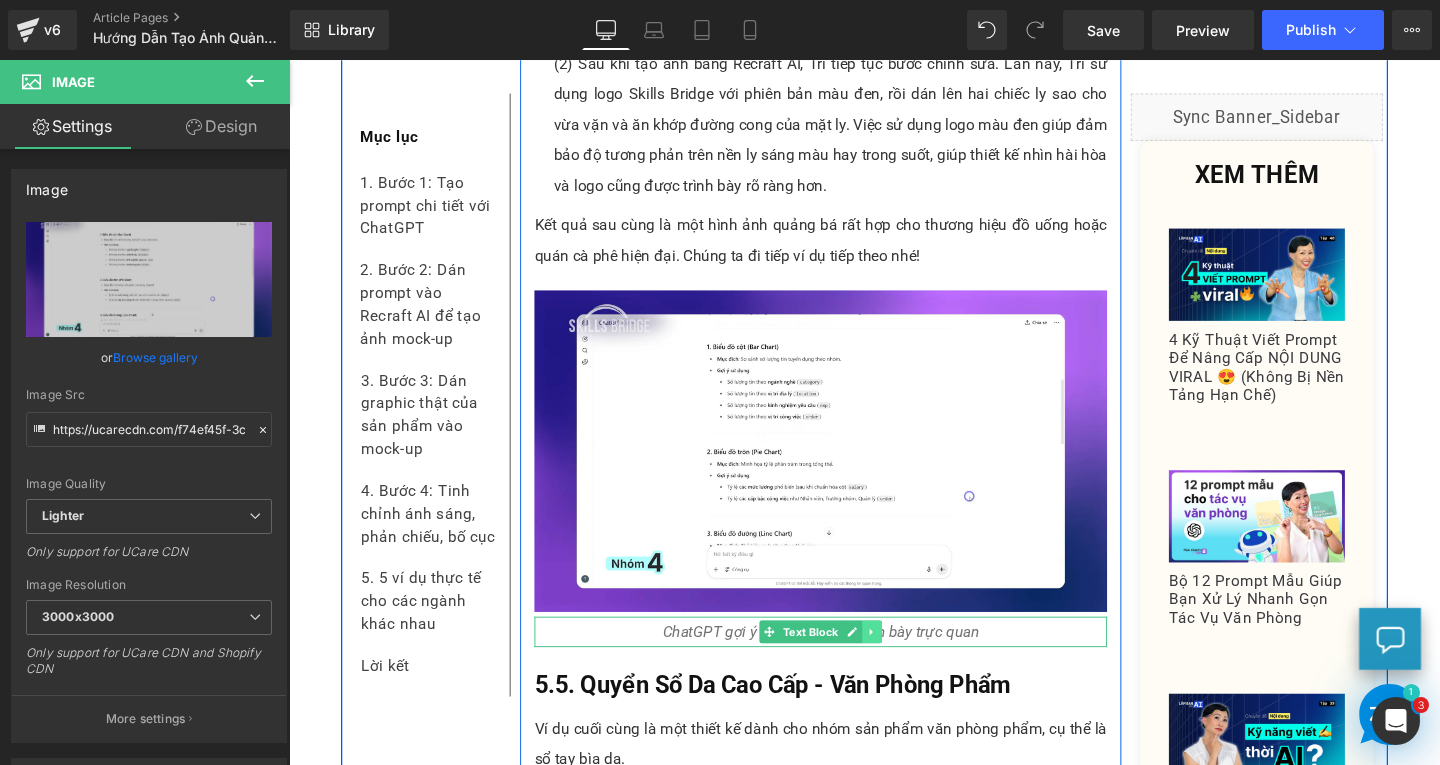click at bounding box center (902, 661) 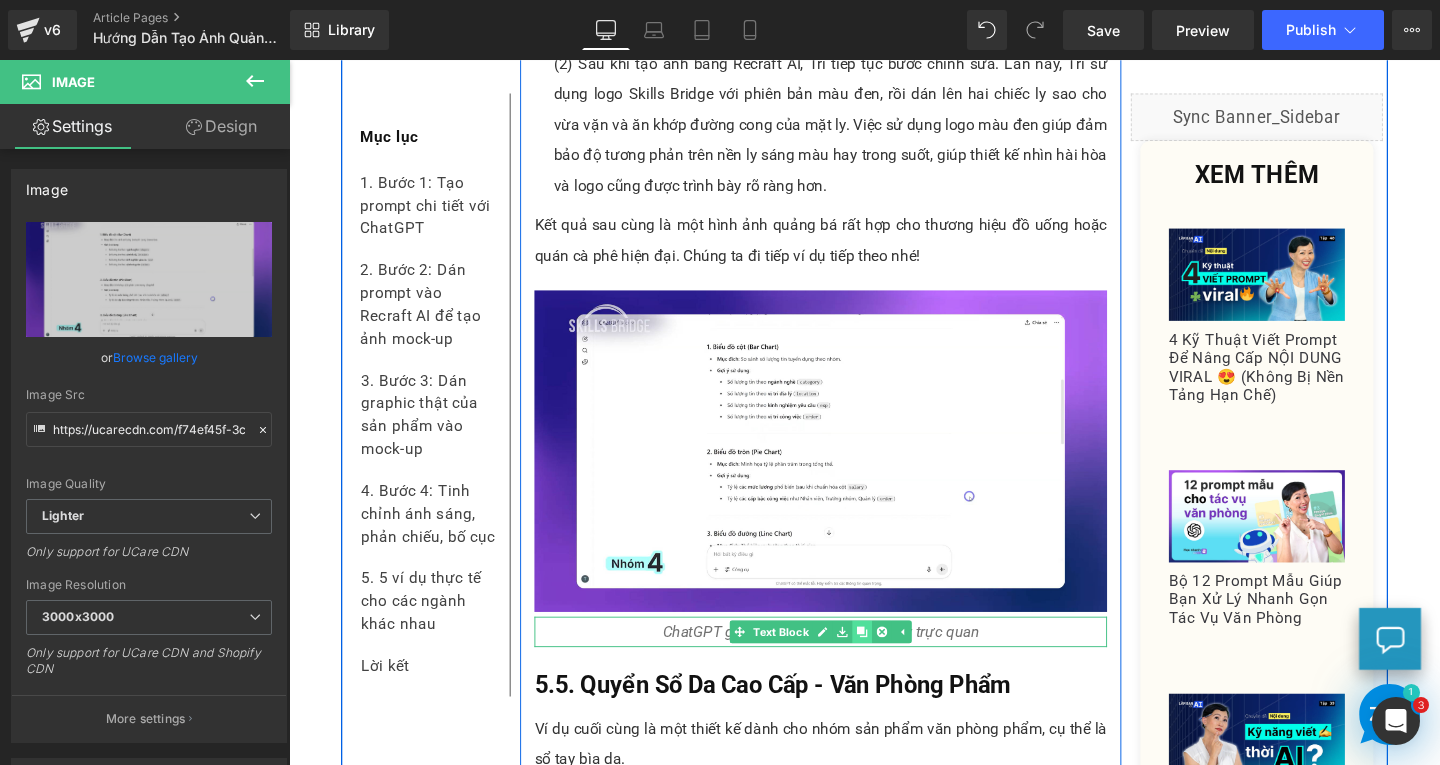 click at bounding box center [891, 661] 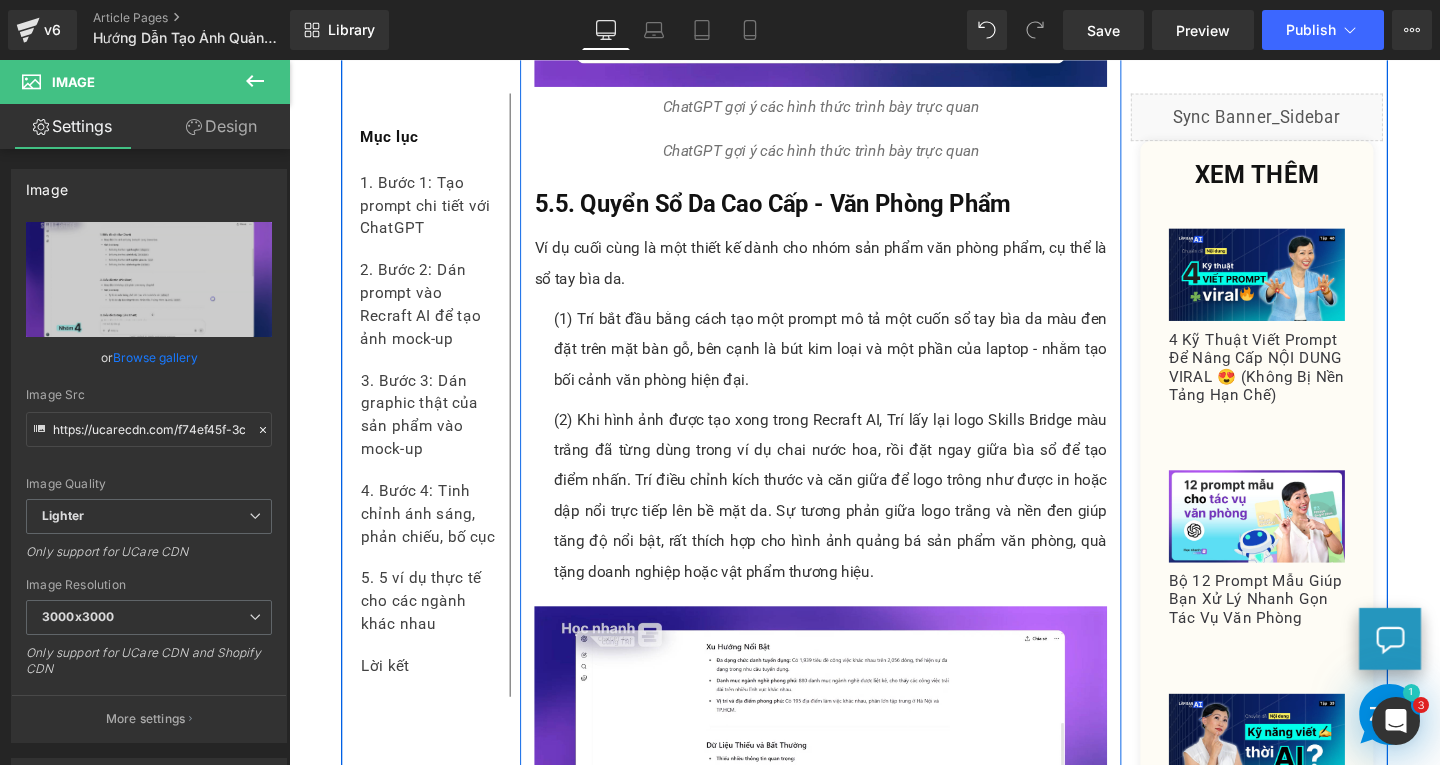 scroll, scrollTop: 11612, scrollLeft: 0, axis: vertical 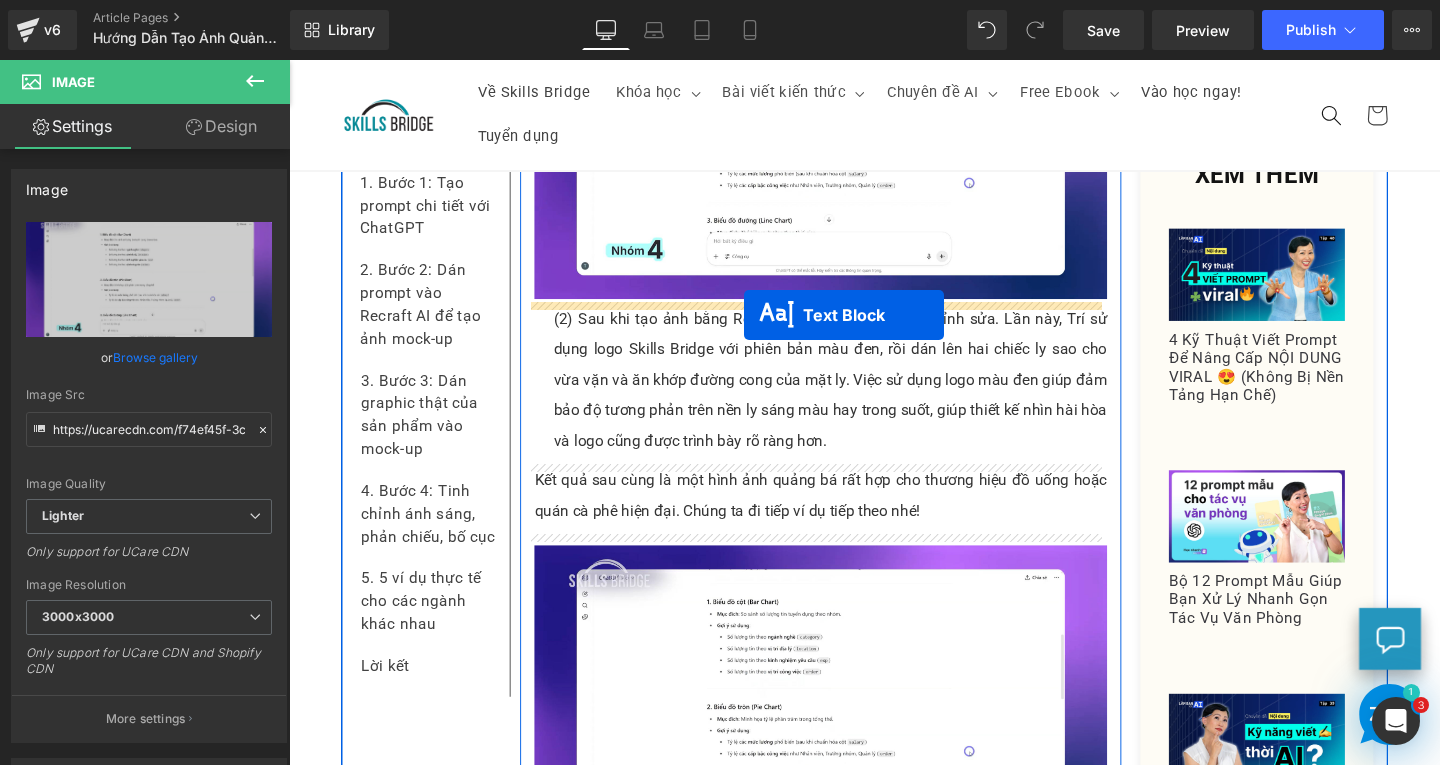 drag, startPoint x: 782, startPoint y: 558, endPoint x: 767, endPoint y: 328, distance: 230.48862 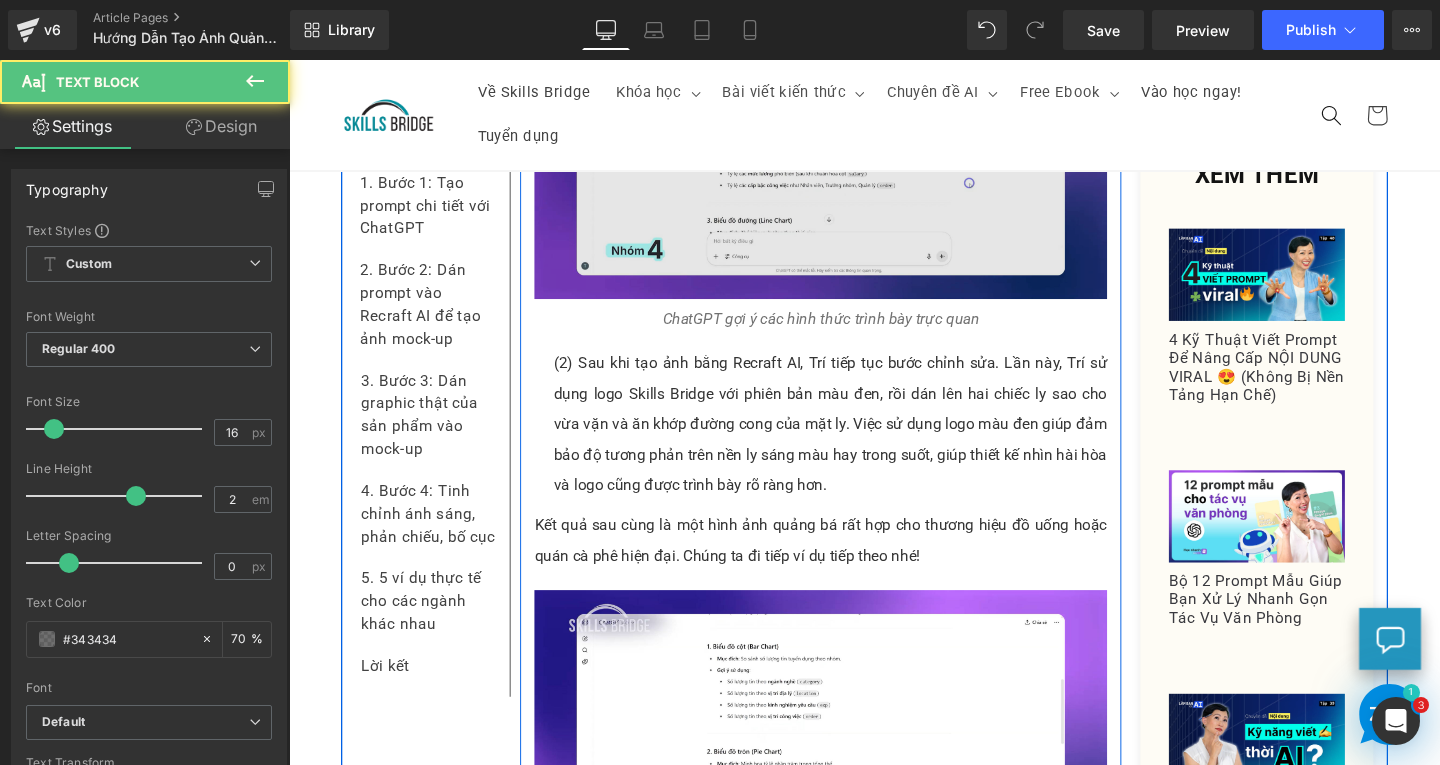 scroll, scrollTop: 10792, scrollLeft: 0, axis: vertical 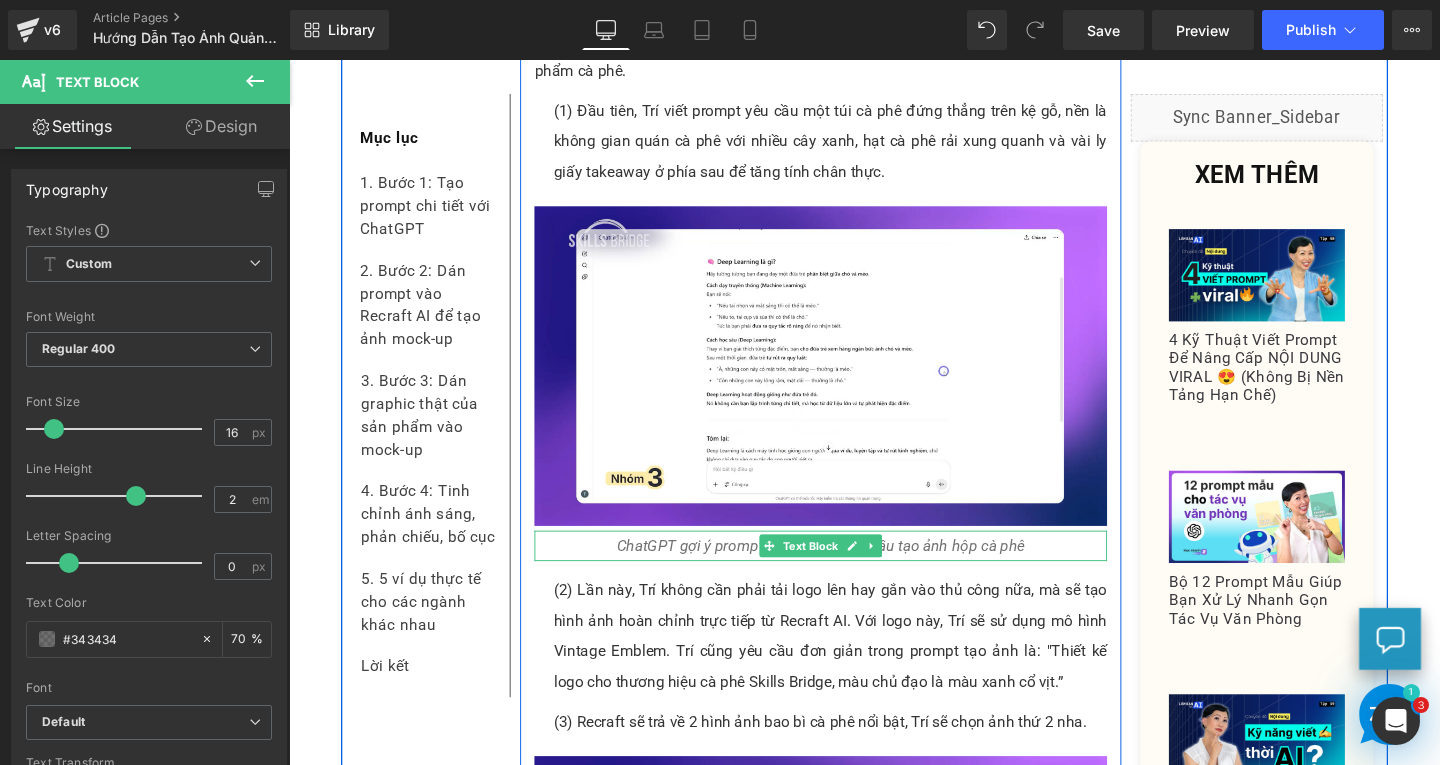 click on "ChatGPT gợi ý prompt chi tiết cho yêu cầu tạo ảnh hộp cà phê" at bounding box center [848, 571] 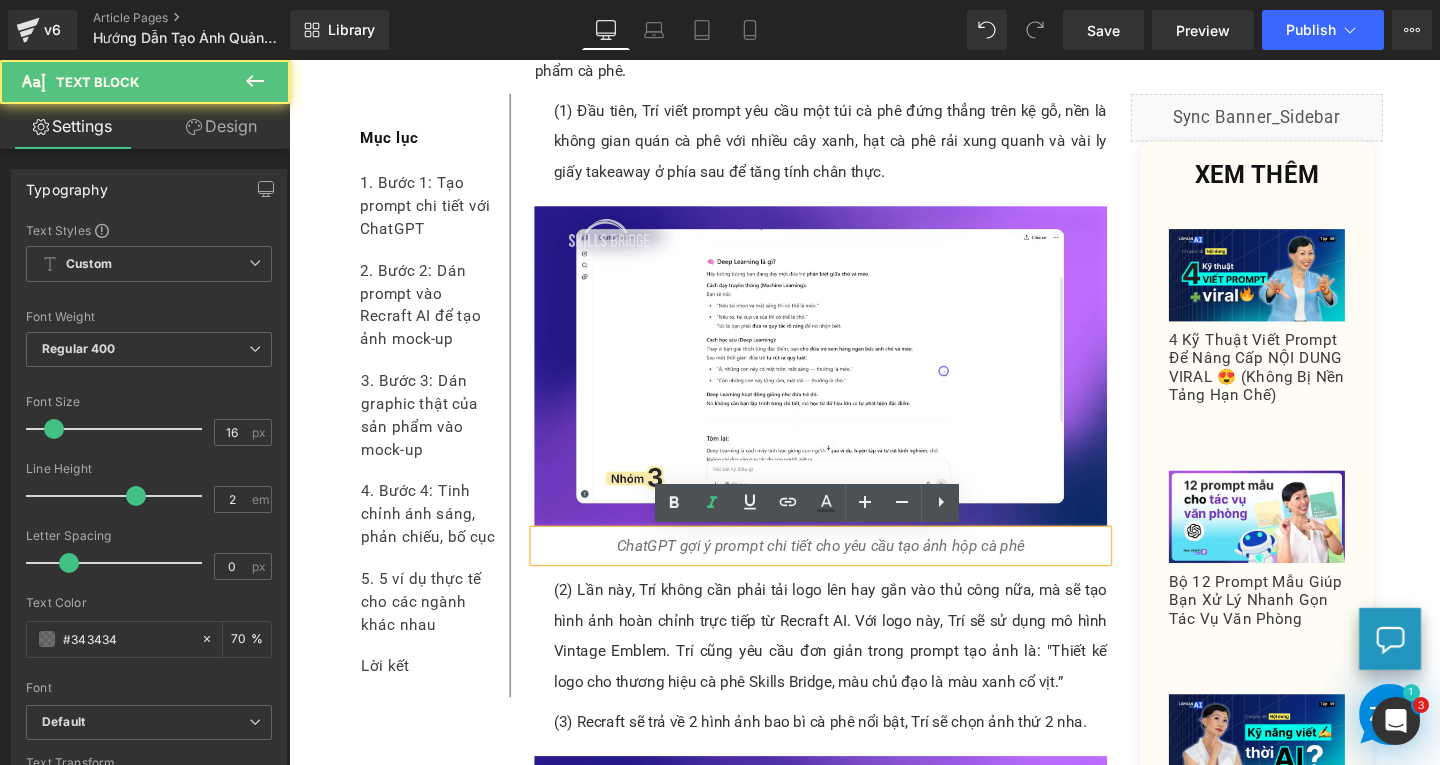 click on "ChatGPT gợi ý prompt chi tiết cho yêu cầu tạo ảnh hộp cà phê" at bounding box center [848, 571] 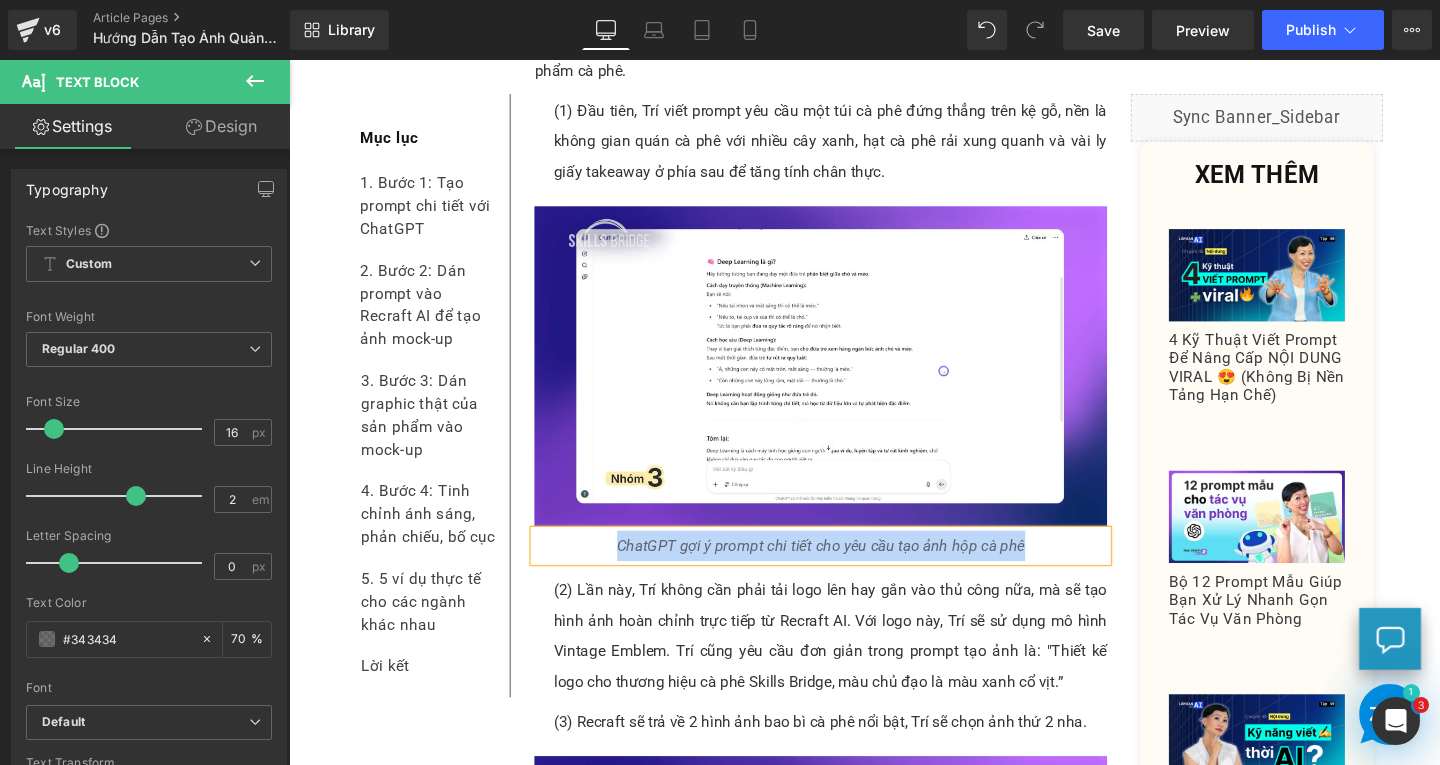 copy on "ChatGPT gợi ý prompt chi tiết cho yêu cầu tạo ảnh hộp cà phê" 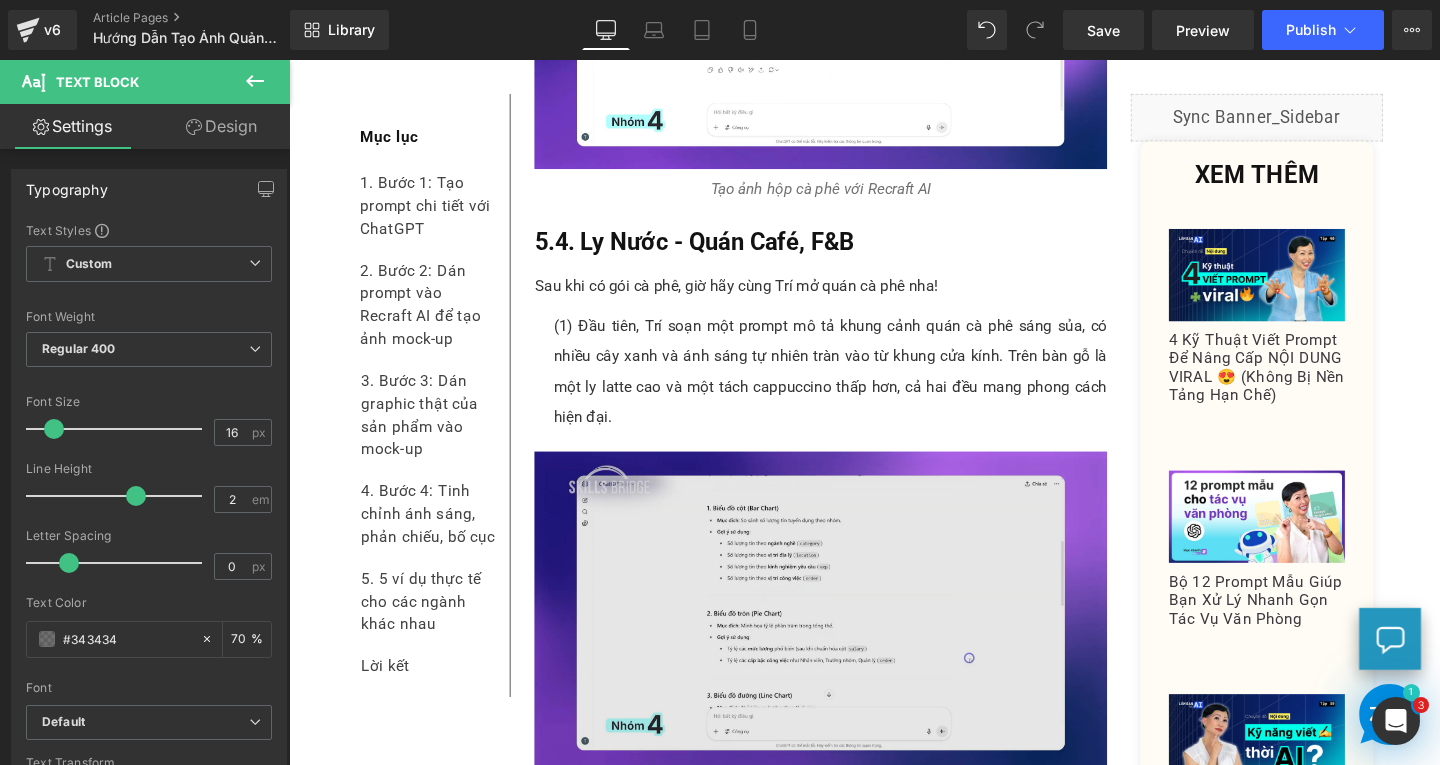scroll, scrollTop: 11092, scrollLeft: 0, axis: vertical 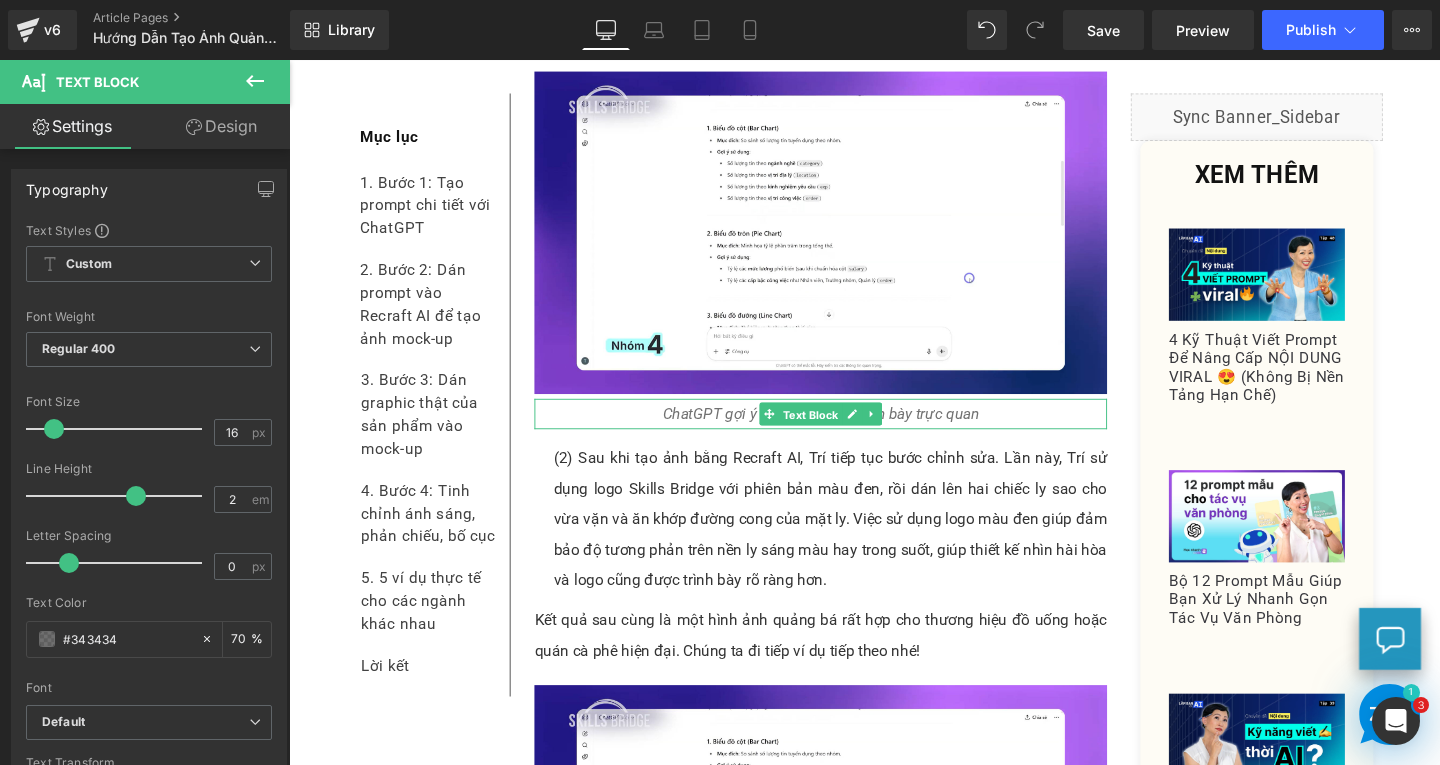 click on "Text Block" at bounding box center (838, 433) 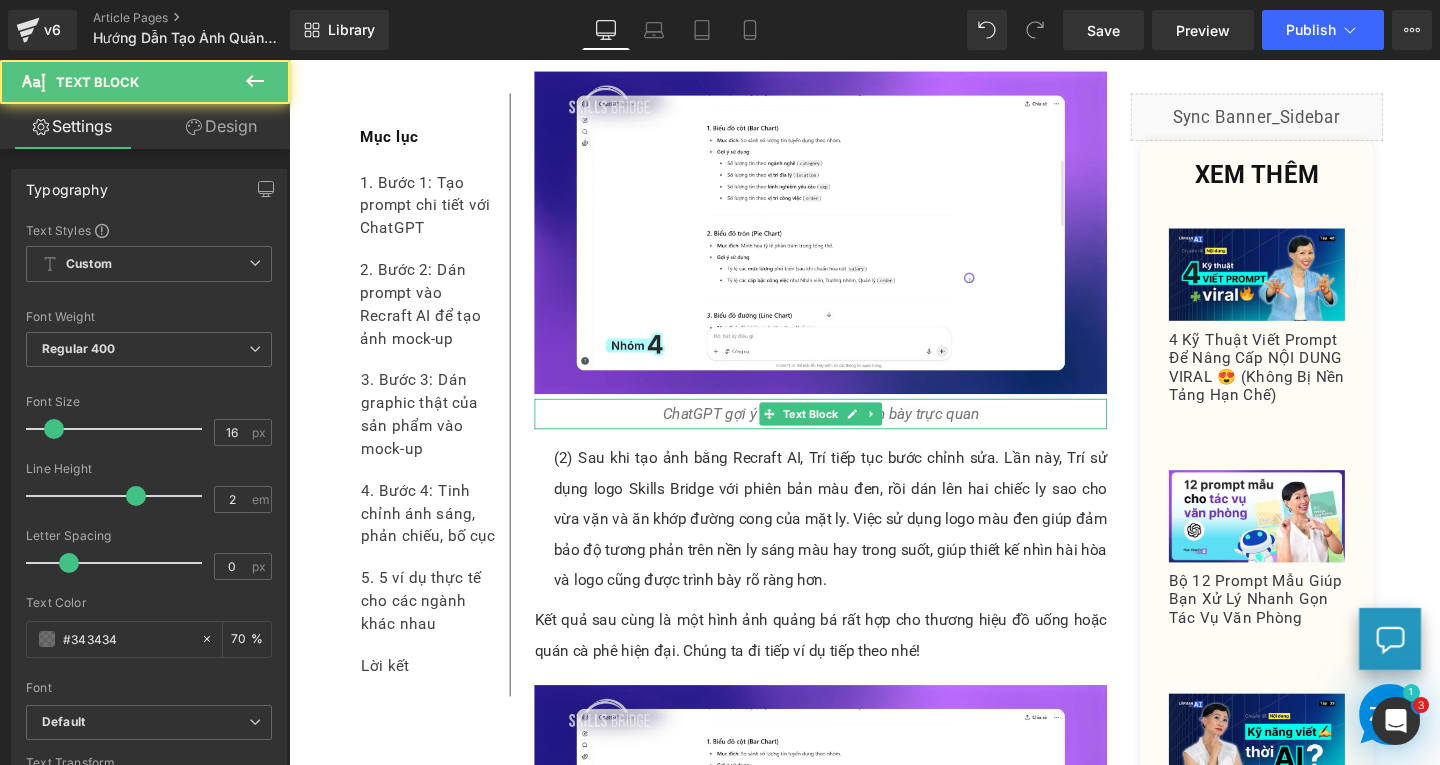click on "ChatGPT gợi ý các hình thức trình bày trực quan" at bounding box center (848, 432) 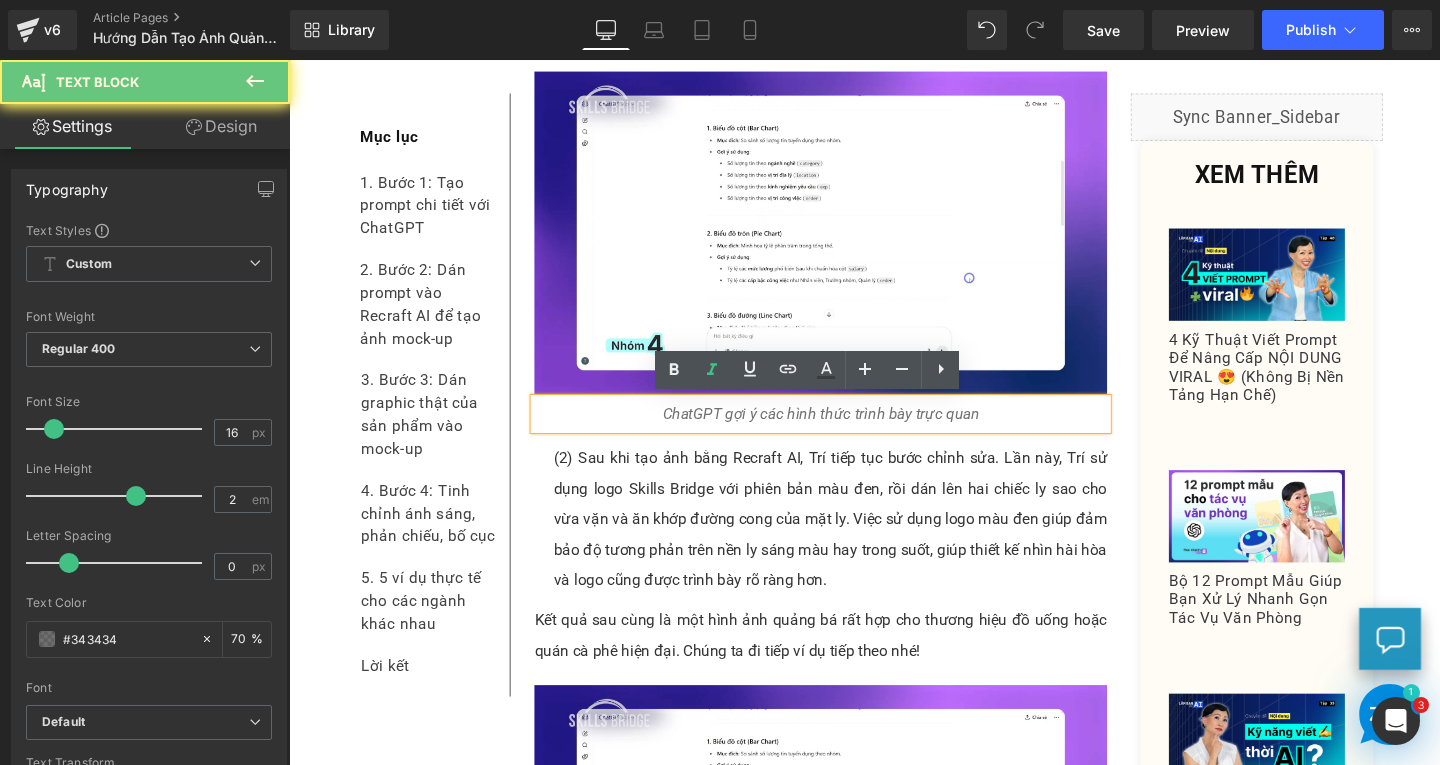click on "ChatGPT gợi ý các hình thức trình bày trực quan" at bounding box center (848, 432) 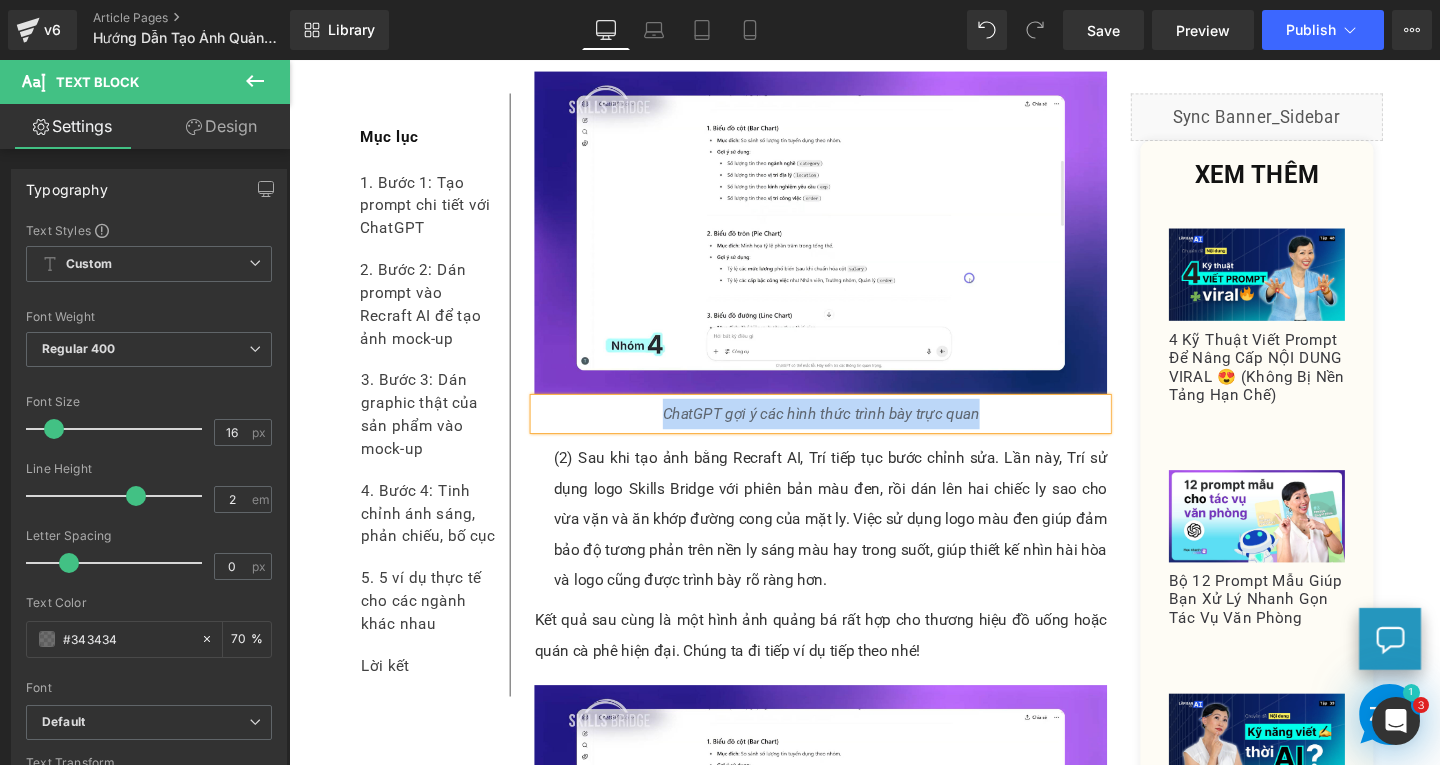 paste 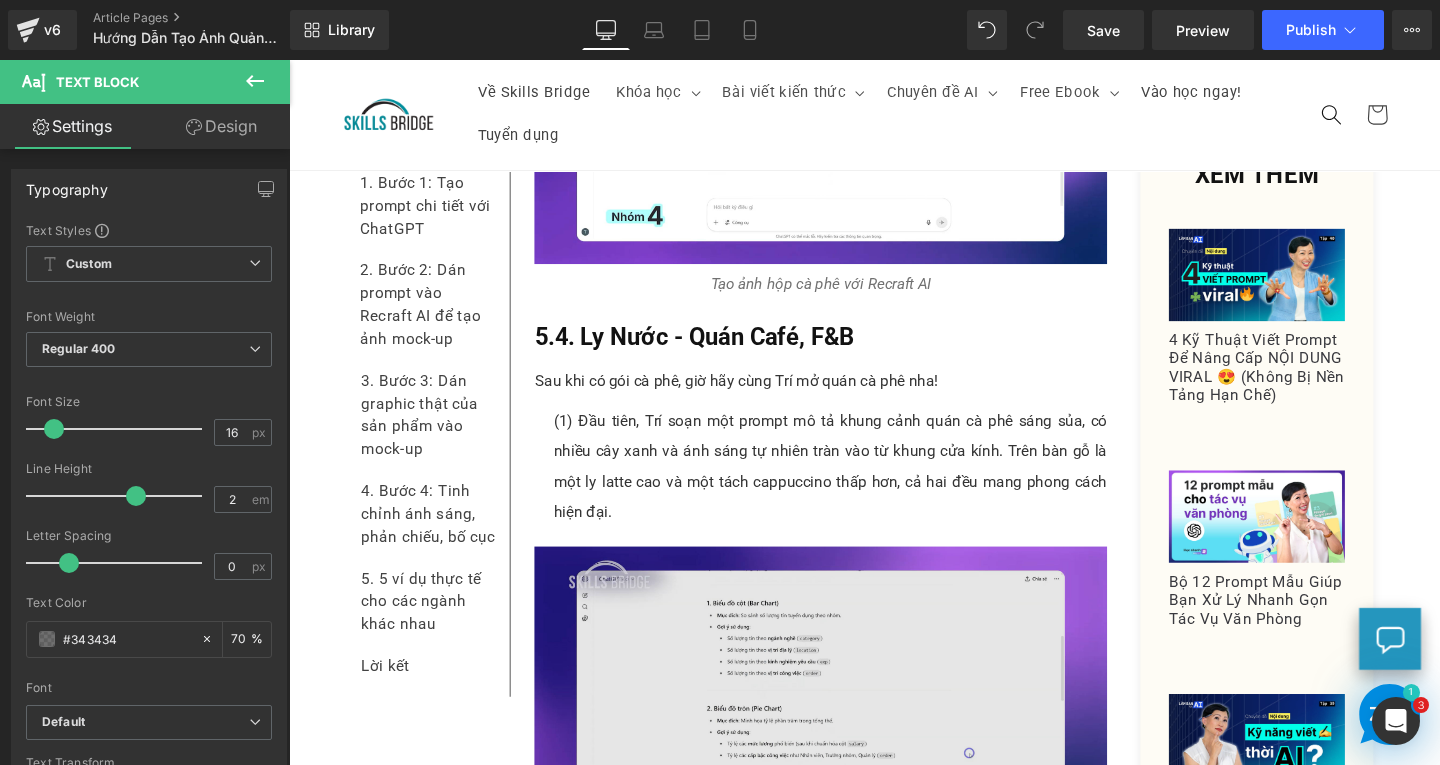 scroll, scrollTop: 10792, scrollLeft: 0, axis: vertical 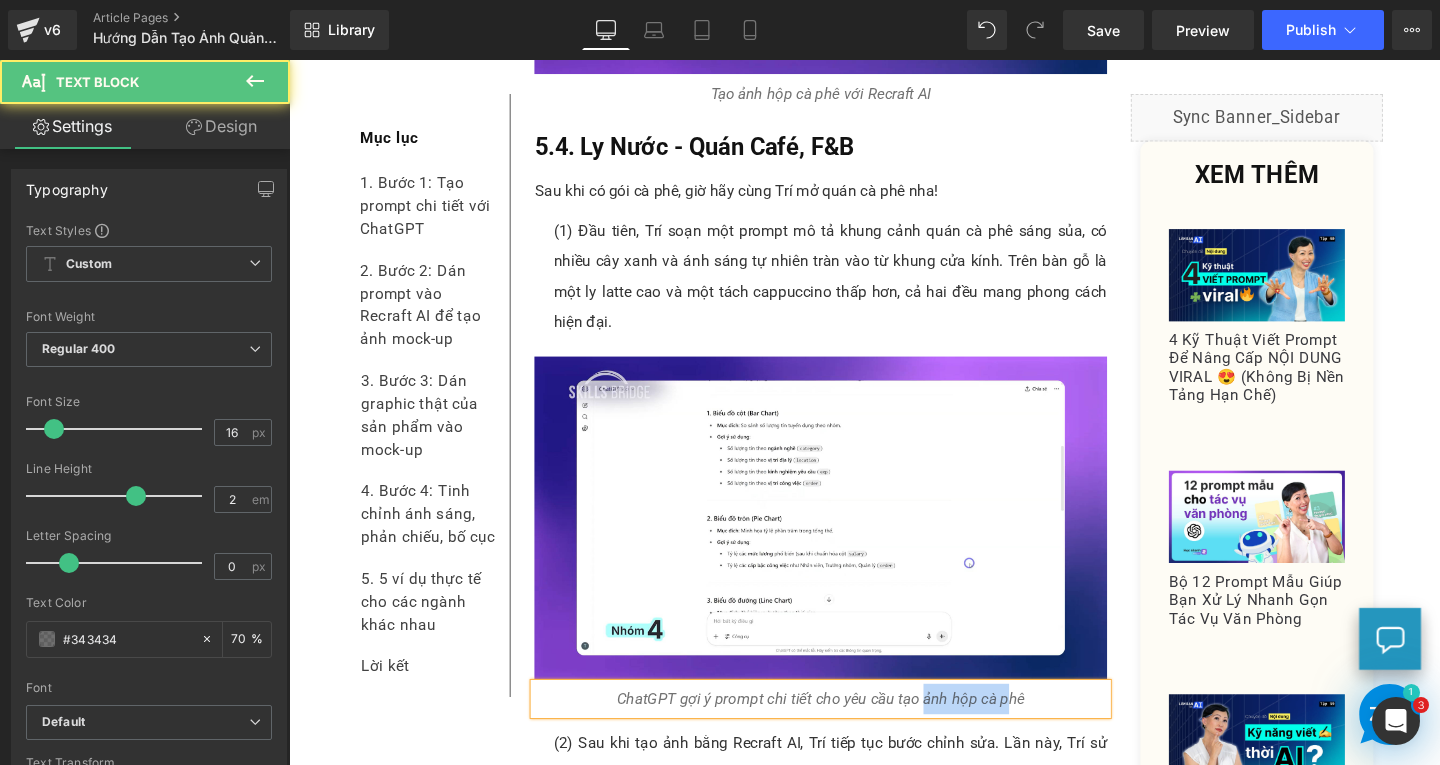drag, startPoint x: 946, startPoint y: 731, endPoint x: 1039, endPoint y: 726, distance: 93.13431 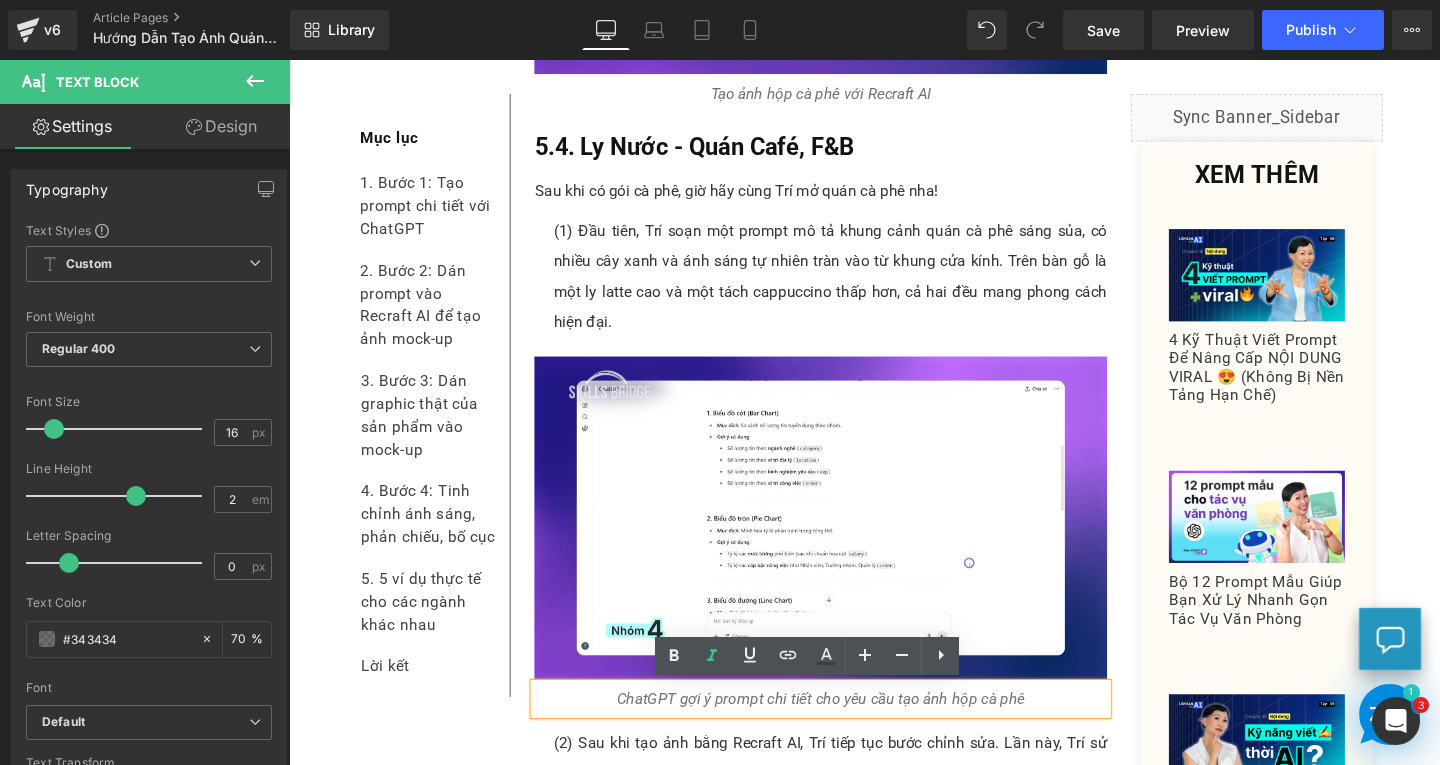 click on "ChatGPT gợi ý prompt chi tiết cho yêu cầu tạo ảnh hộp cà phê" at bounding box center (848, 732) 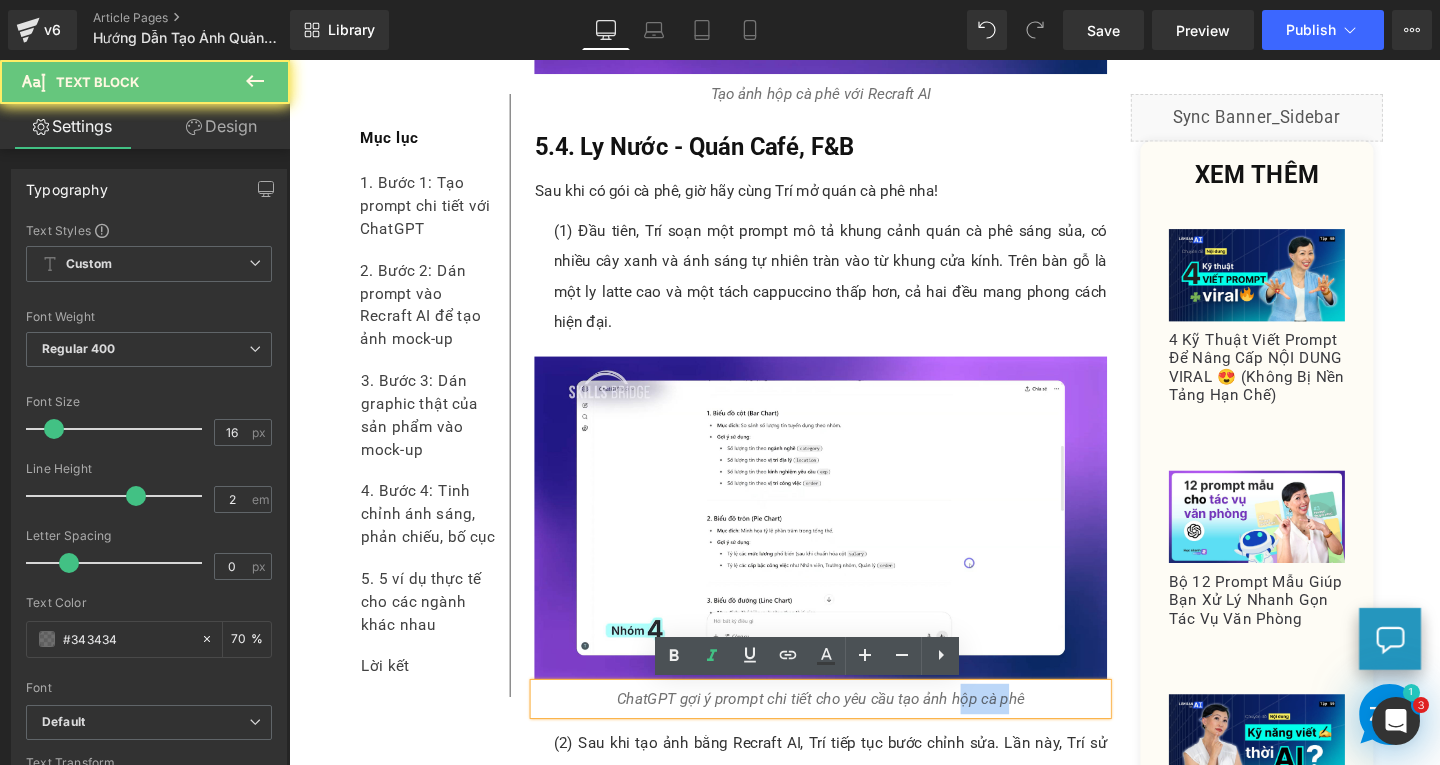drag, startPoint x: 983, startPoint y: 726, endPoint x: 1037, endPoint y: 726, distance: 54 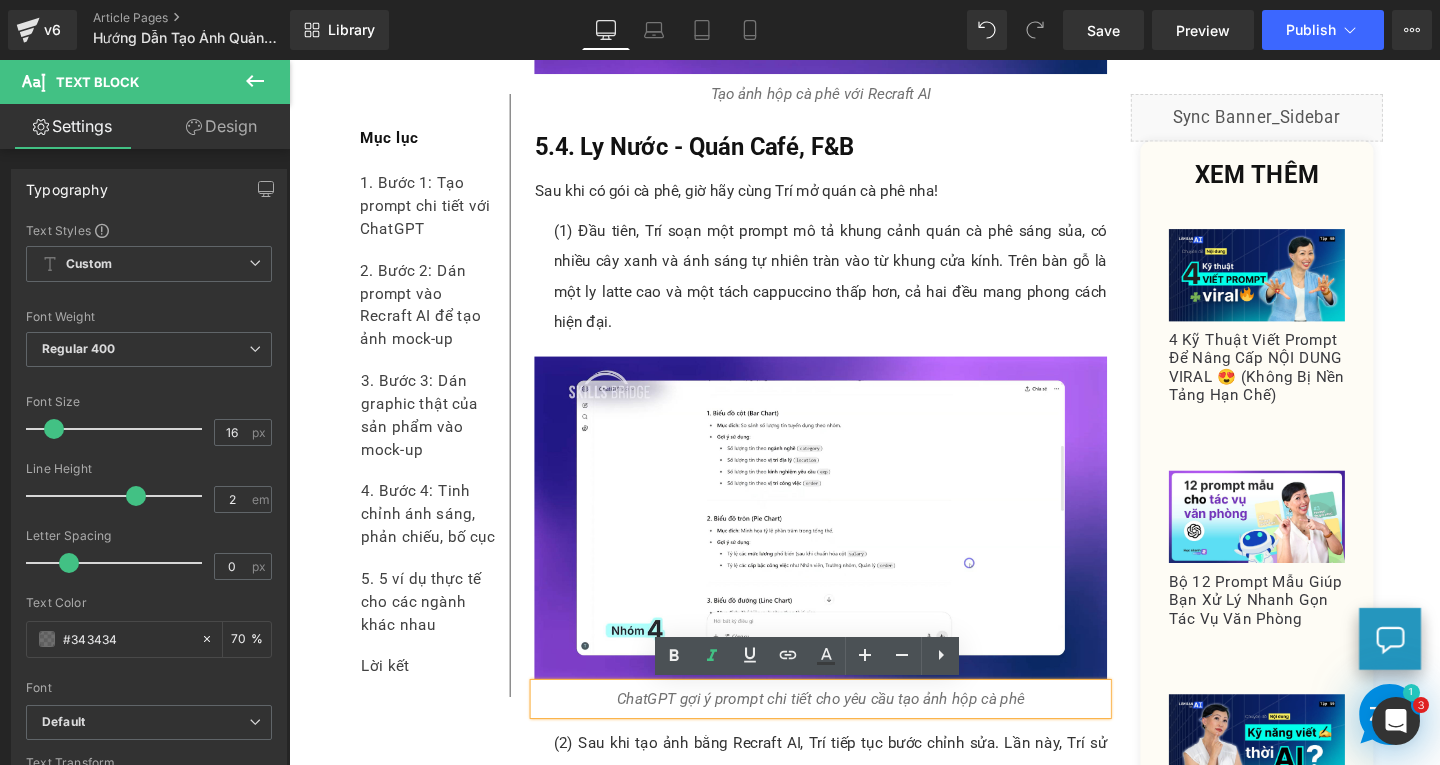 click on "ChatGPT gợi ý prompt chi tiết cho yêu cầu tạo ảnh hộp cà phê" at bounding box center (848, 732) 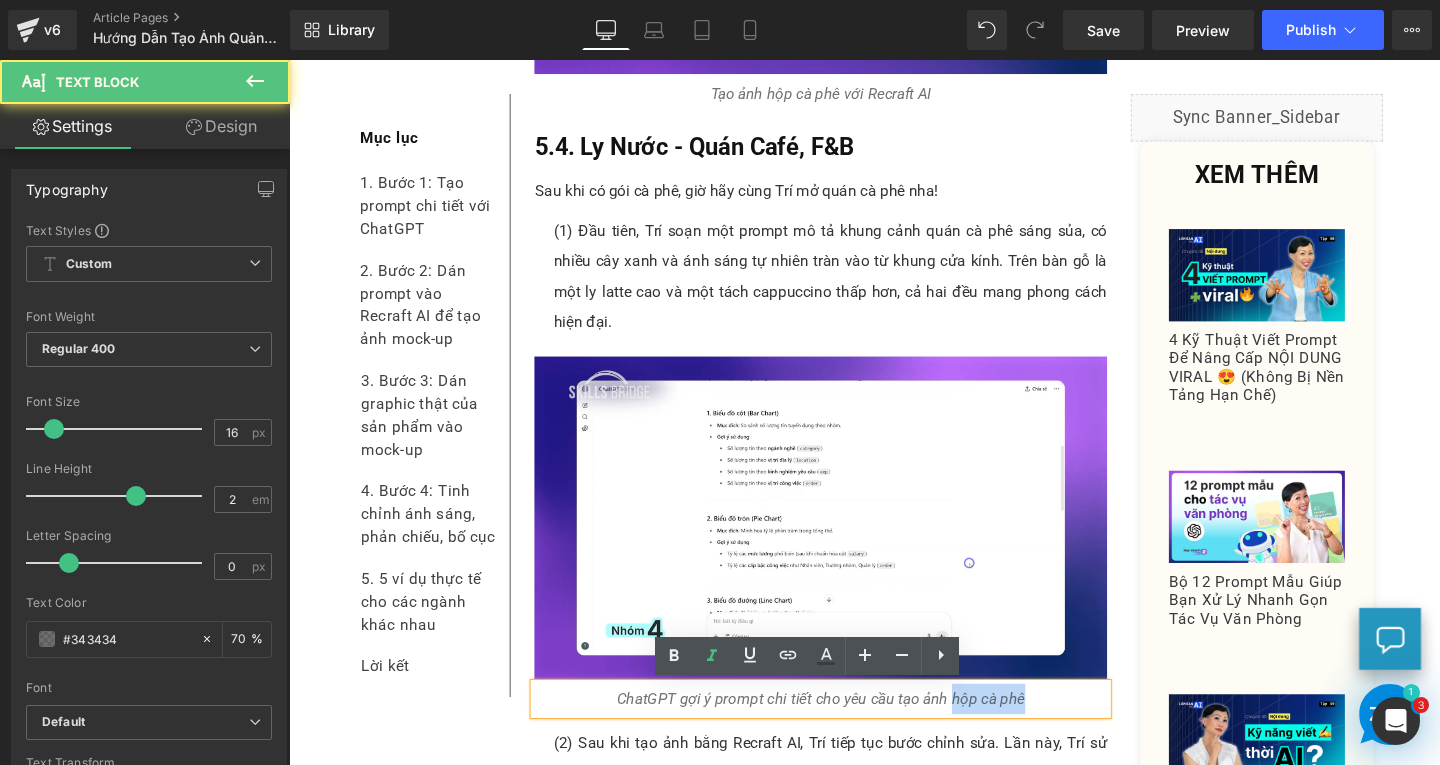 drag, startPoint x: 981, startPoint y: 730, endPoint x: 1082, endPoint y: 734, distance: 101.07918 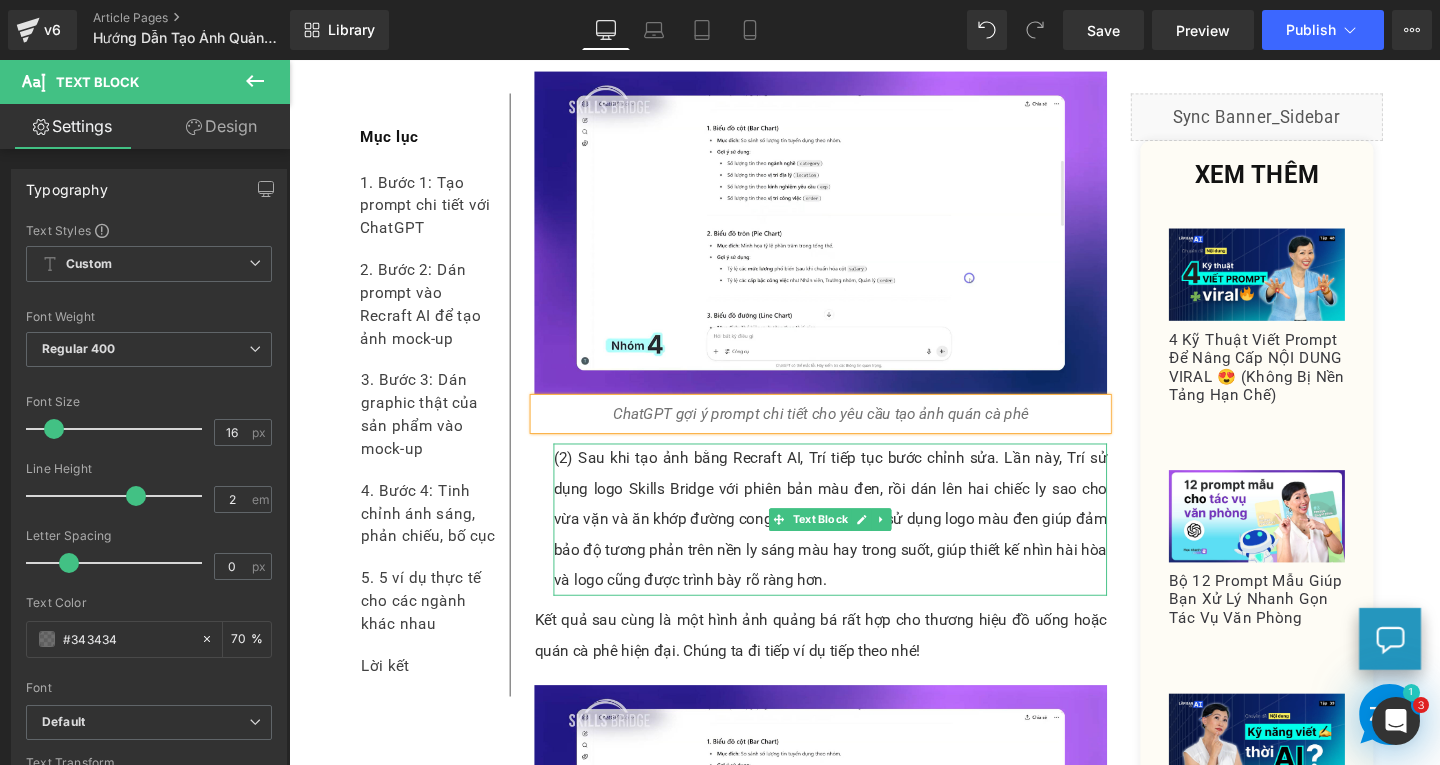 scroll, scrollTop: 11392, scrollLeft: 0, axis: vertical 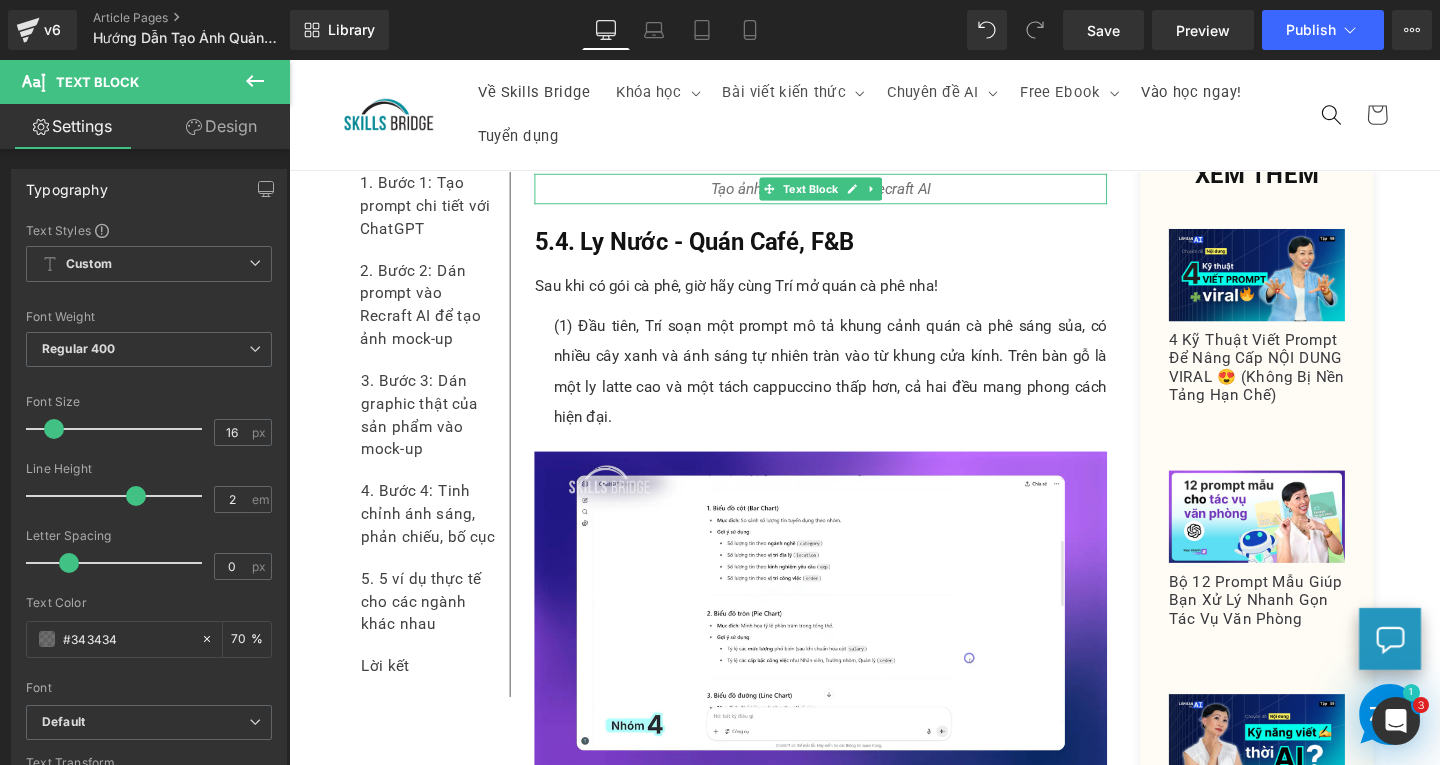 click on "Tạo ảnh hộp cà phê với Recraft AI" at bounding box center [848, 196] 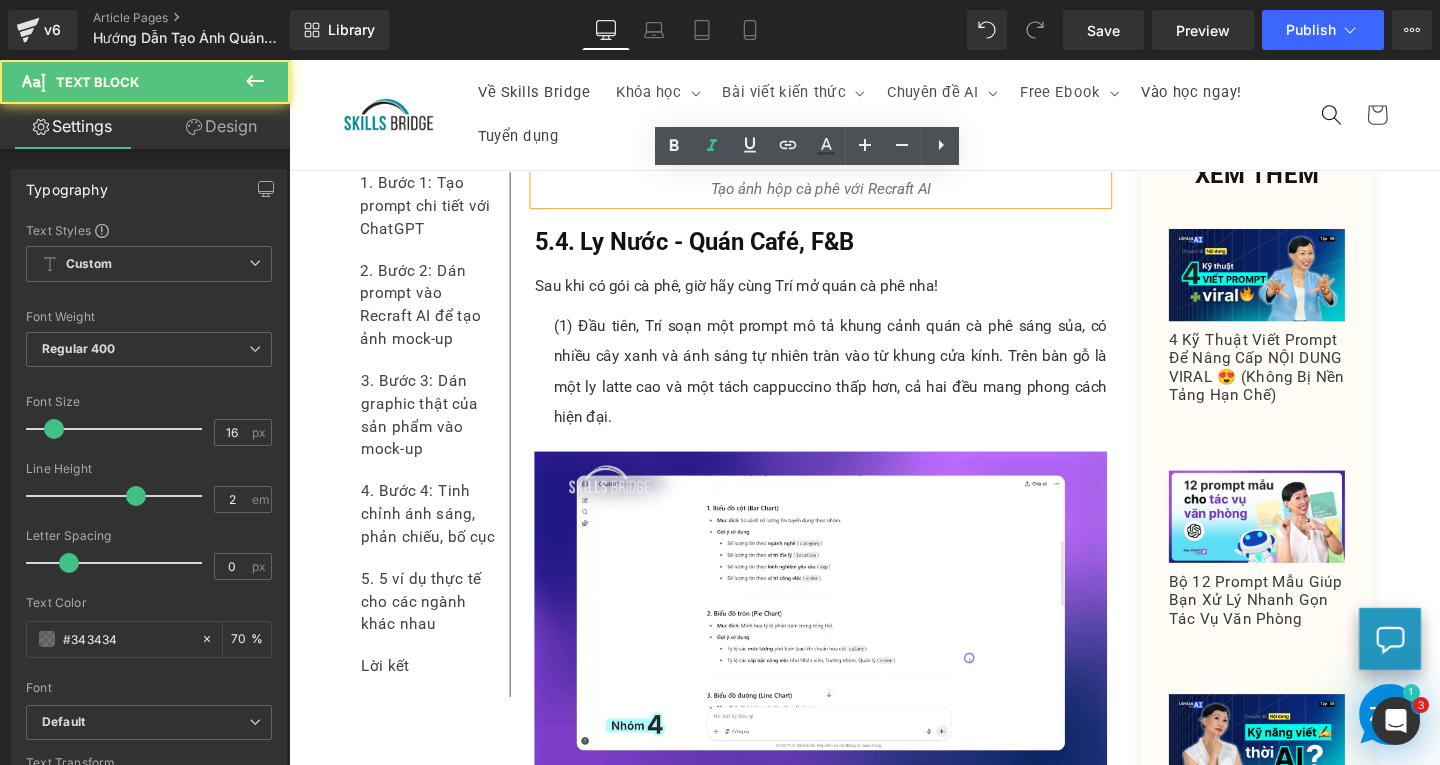 click on "Tạo ảnh hộp cà phê với Recraft AI" at bounding box center [848, 196] 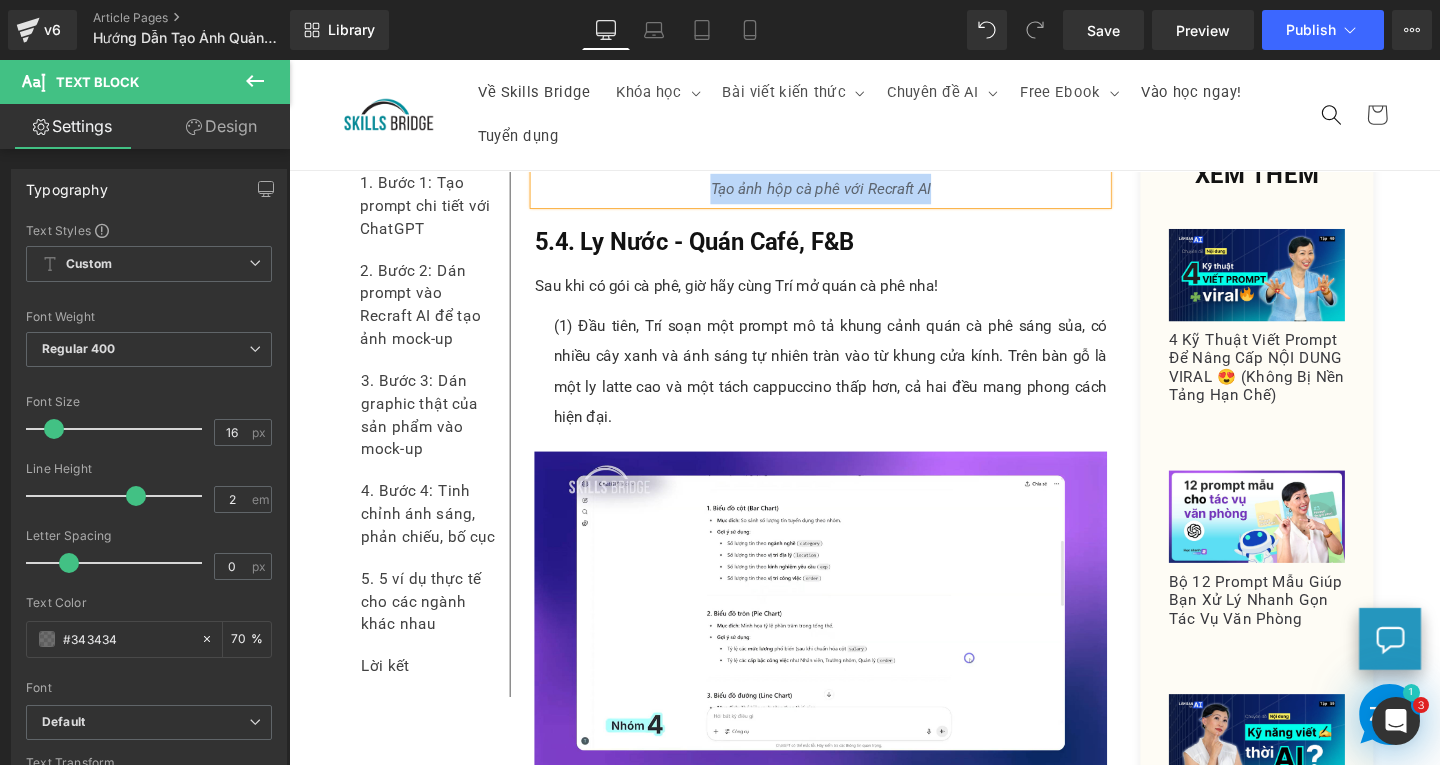 copy on "Tạo ảnh hộp cà phê với Recraft AI" 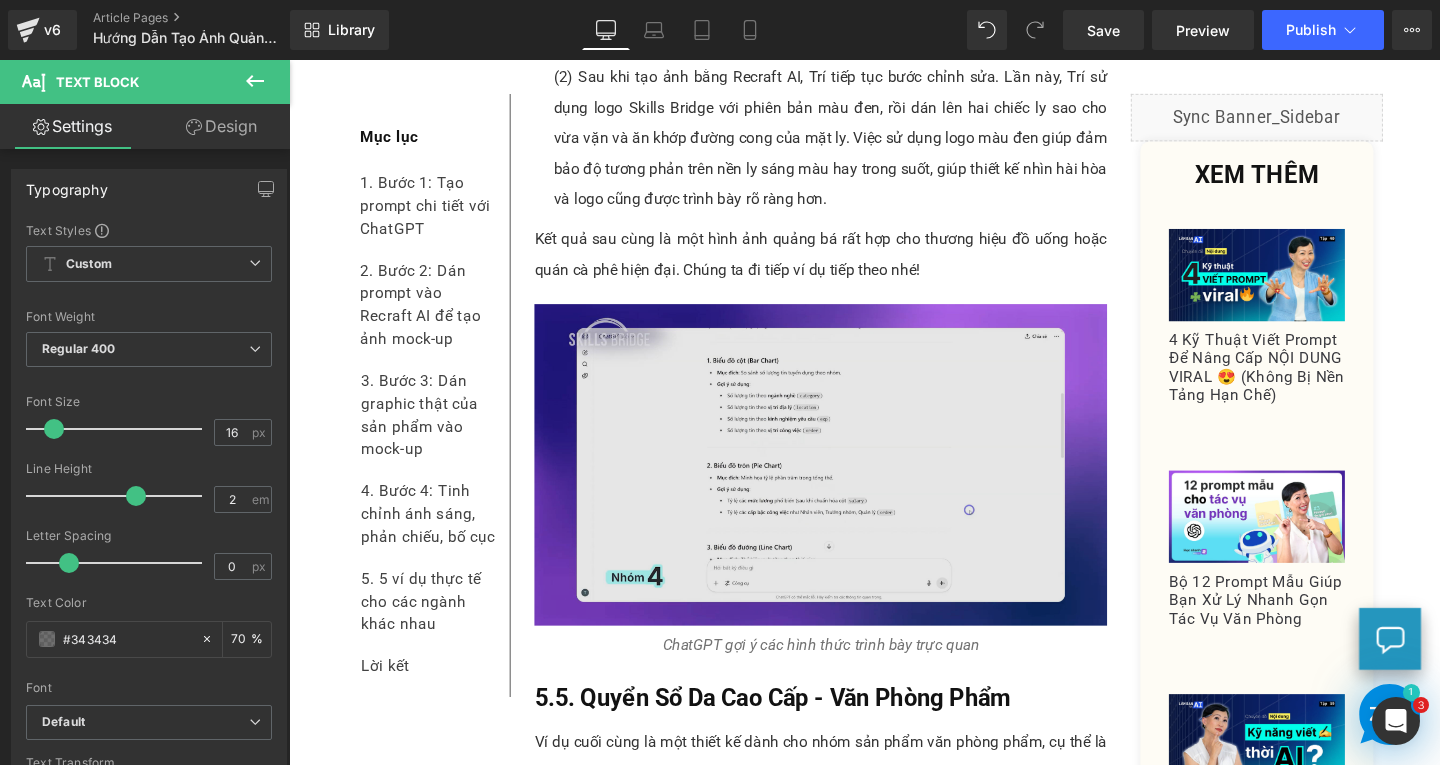scroll, scrollTop: 11692, scrollLeft: 0, axis: vertical 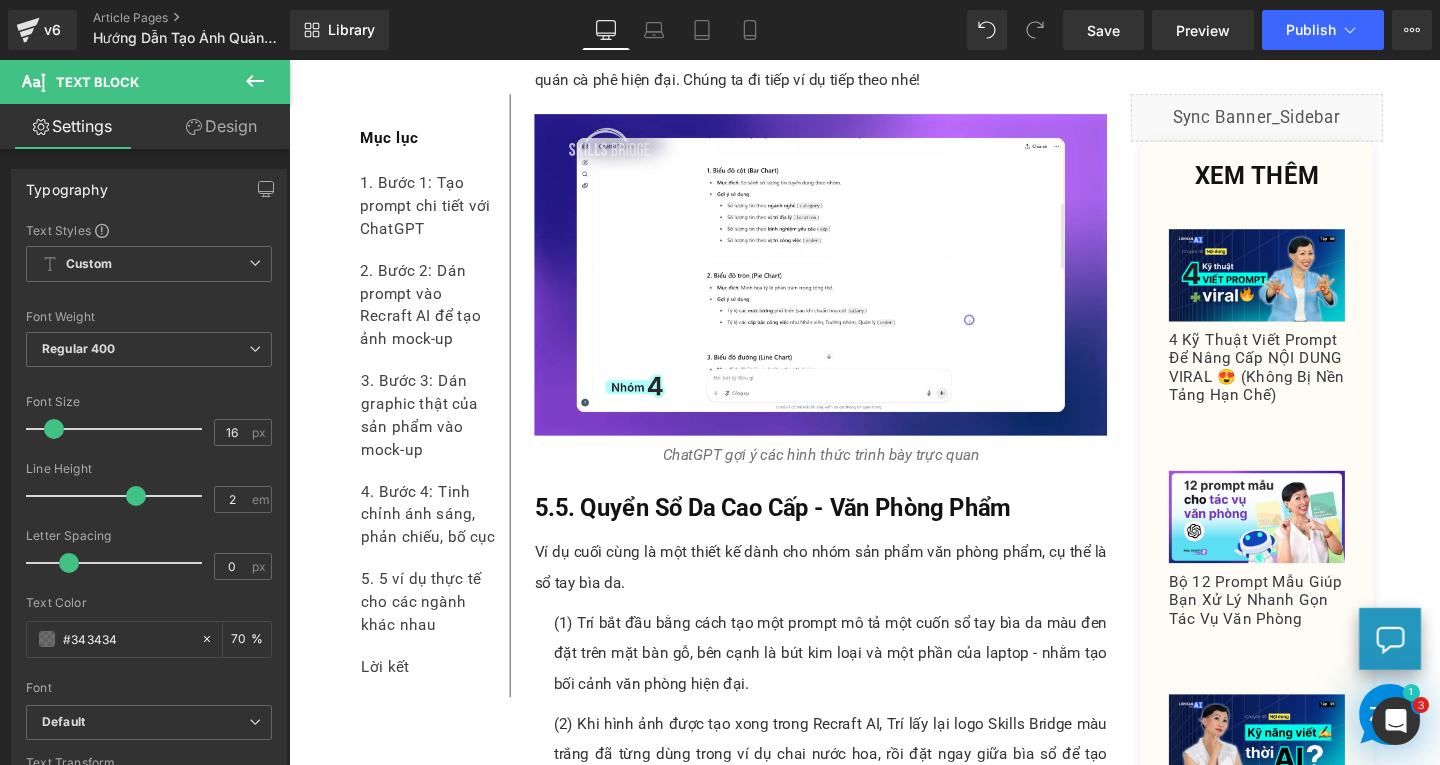 click at bounding box center (289, 60) 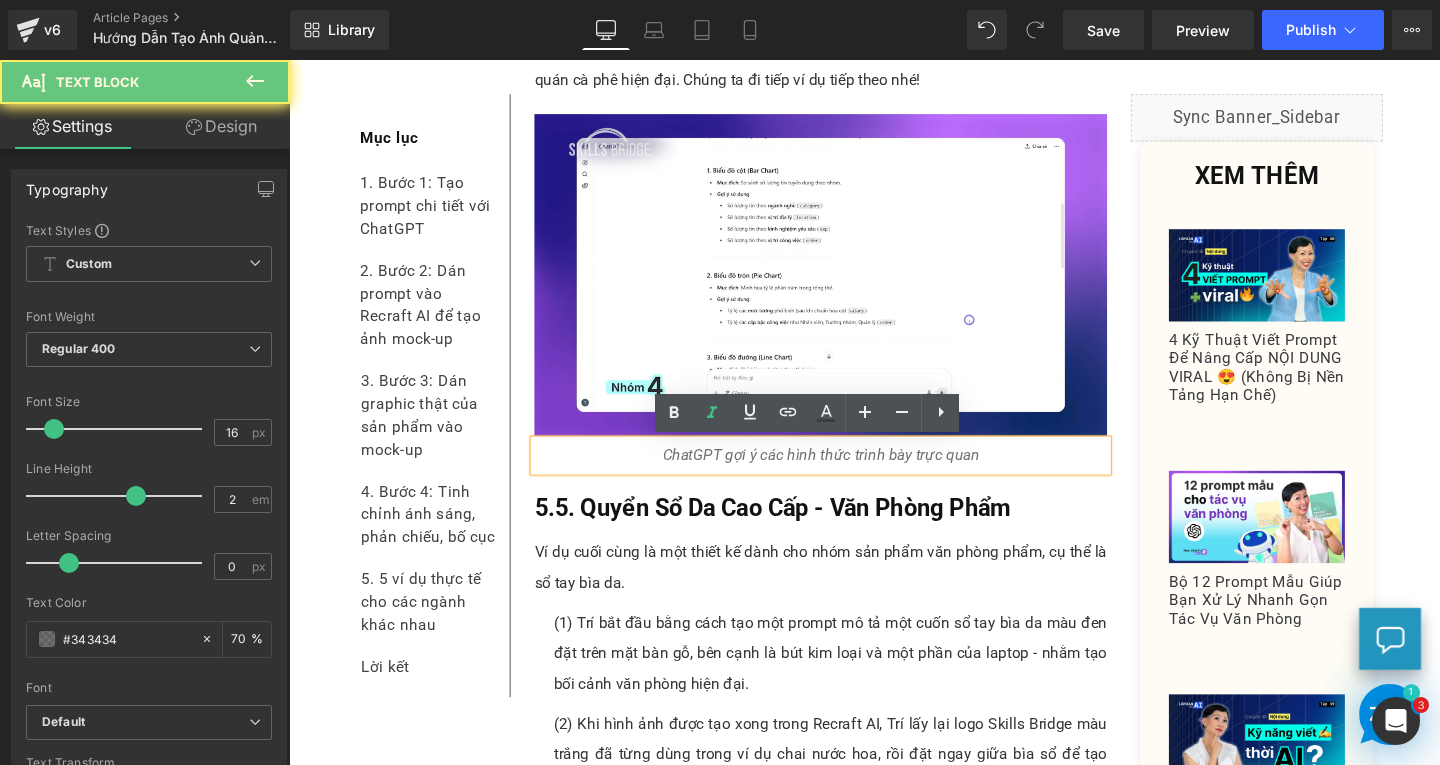 click on "ChatGPT gợi ý các hình thức trình bày trực quan" at bounding box center (848, 476) 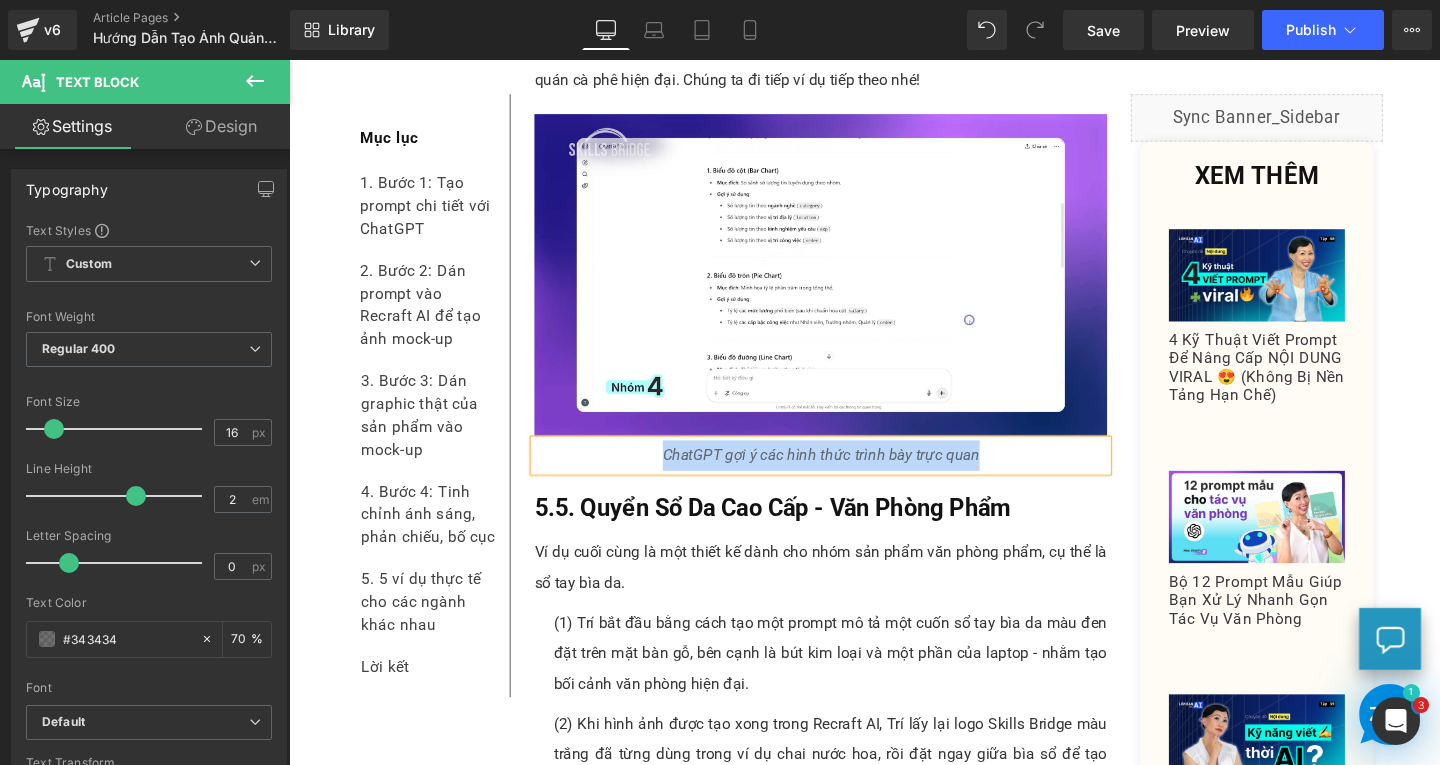 paste 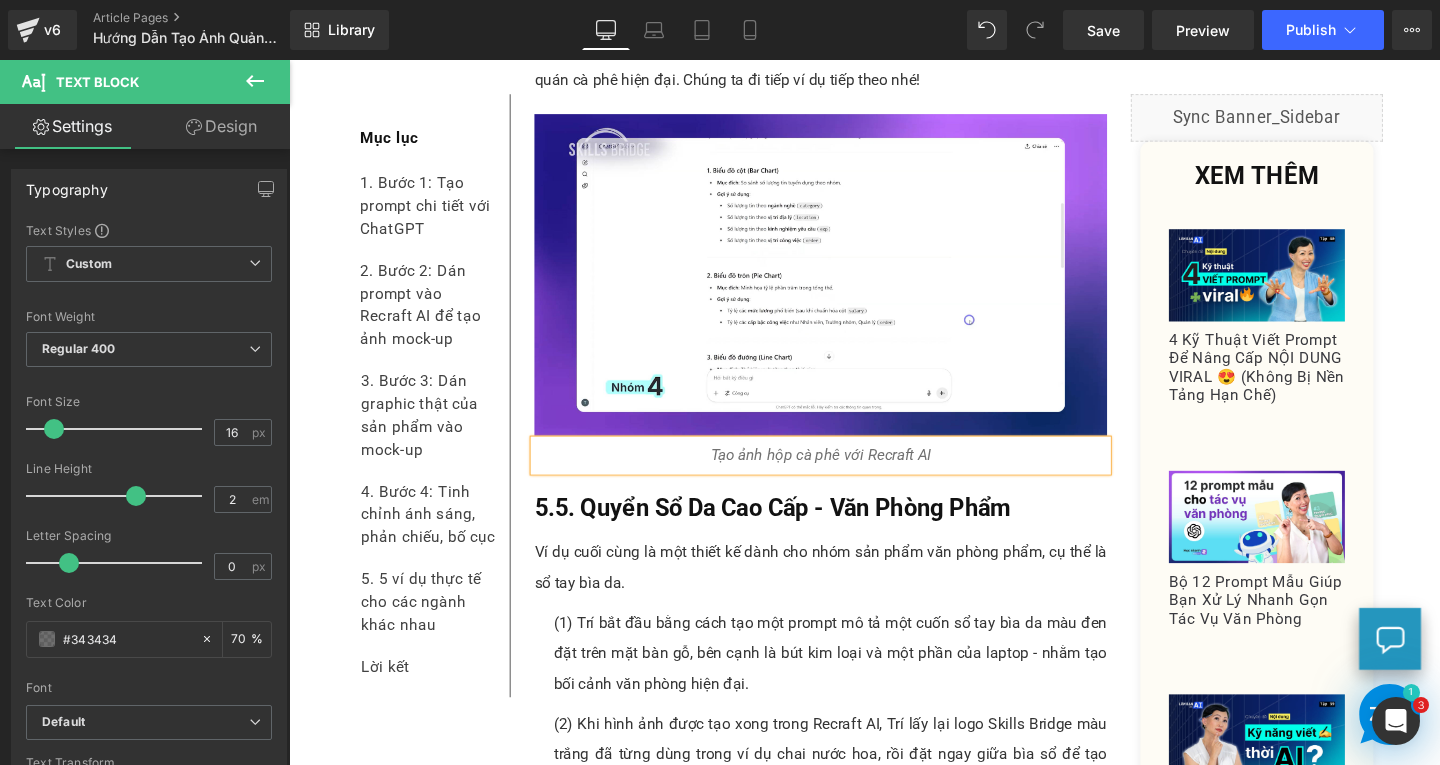 click on "Tạo ảnh hộp cà phê với Recraft AI" at bounding box center [848, 475] 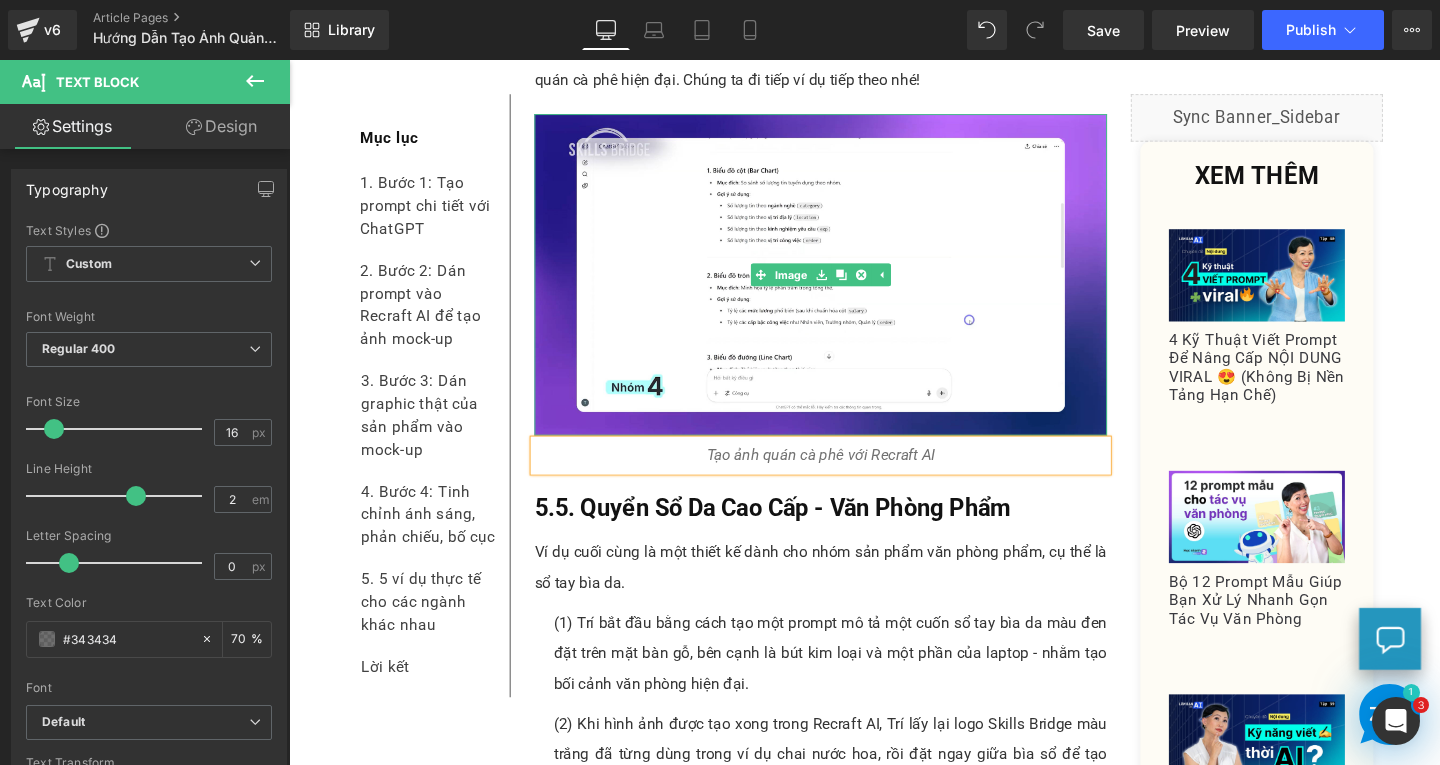 scroll, scrollTop: 11792, scrollLeft: 0, axis: vertical 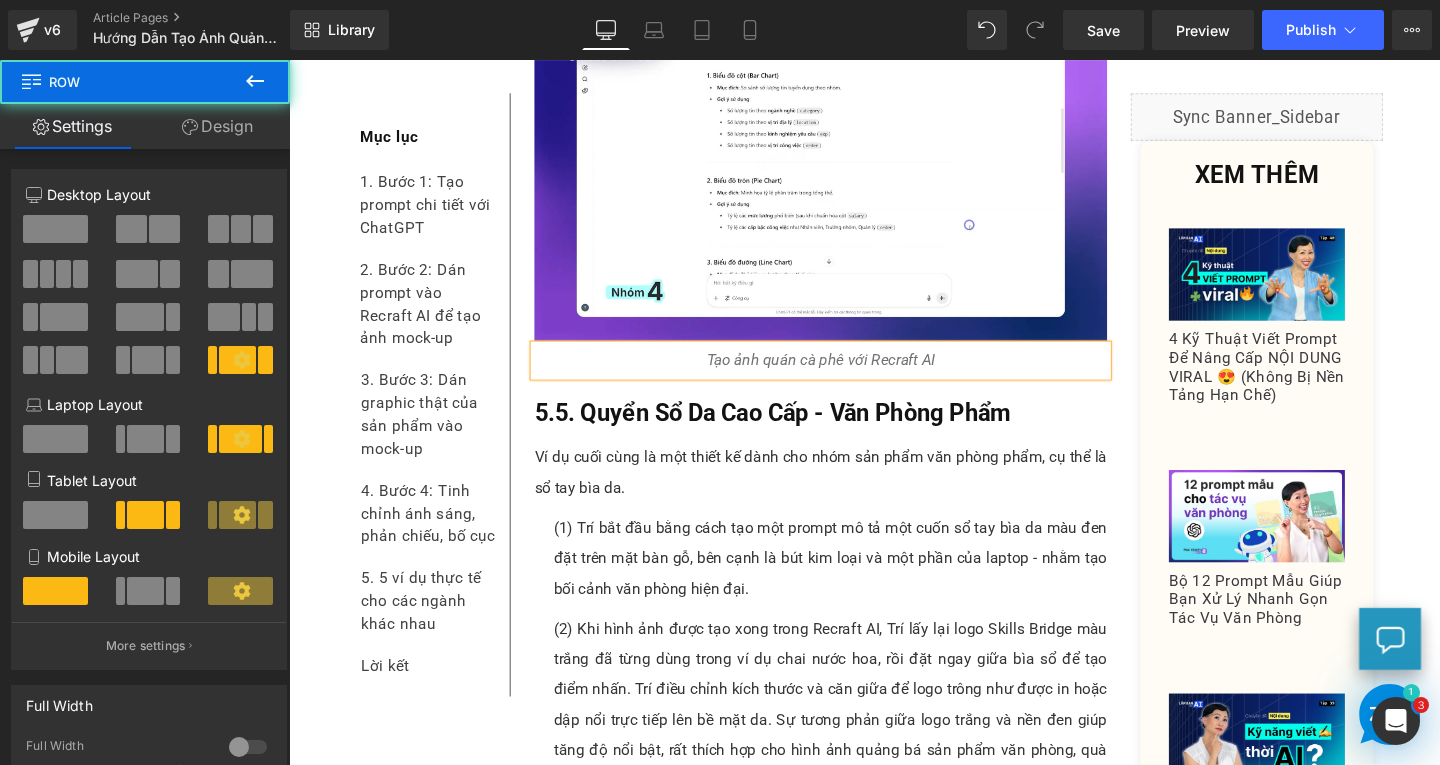 click on "Đố bạn, trong ba tấm hình dưới đây, tấm hình nào được tạo ra bằng AI? Bạn đoán là hình A, B hay C? Text Block         Image         Chọn tấm hình được tạo bằng AI Text Block         Và câu trả lời đúng là… có đến 2 tấm hình được tạo ra bằng AI, cụ thể là hình A và hình C. Thấy hơi khó tin đúng không? Hai tấm hình này được Trí Skills Bridge tạo ra hoàn toàn bằng AI mà không cần phải chụp bất kì ảnh thật nào, và cũng không cần giỏi Photoshop. Vậy làm sao để bạn cũng tạo được các hình ảnh tương tự? Cũng không quá phức tạp đâu. Hãy cùng theo dõi phần hướng dẫn chi tiết của Trí nha! Text Block         Chào các bạn, mình là Trí Skills Bridge – trợ lý AI đồng hành cùng bạn trong hành trình khám phá Trí tuệ nhân tạo.  Text Block         Với  ChatGPT  và  Recraft AI, Text Block         Text Block         Text Block" at bounding box center (848, -4688) 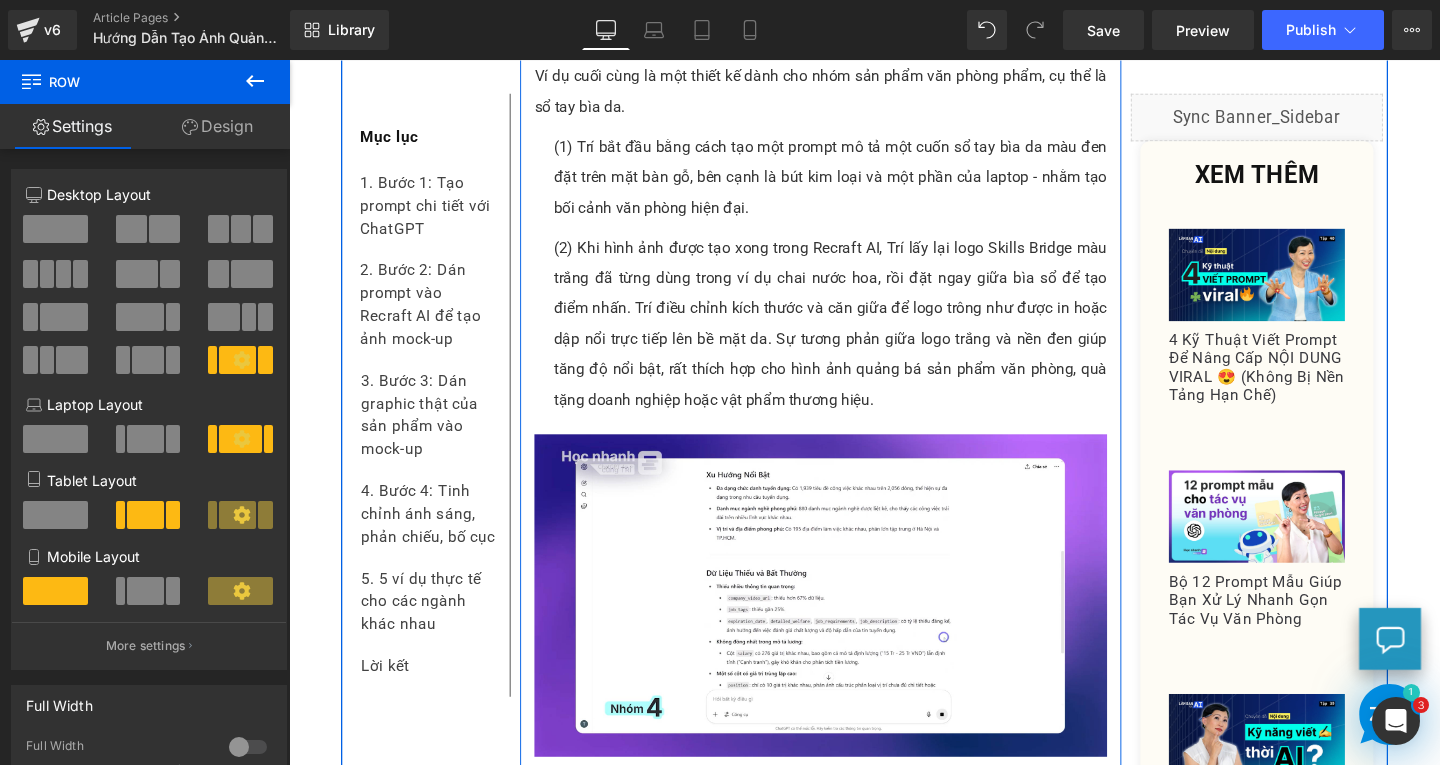 scroll, scrollTop: 12492, scrollLeft: 0, axis: vertical 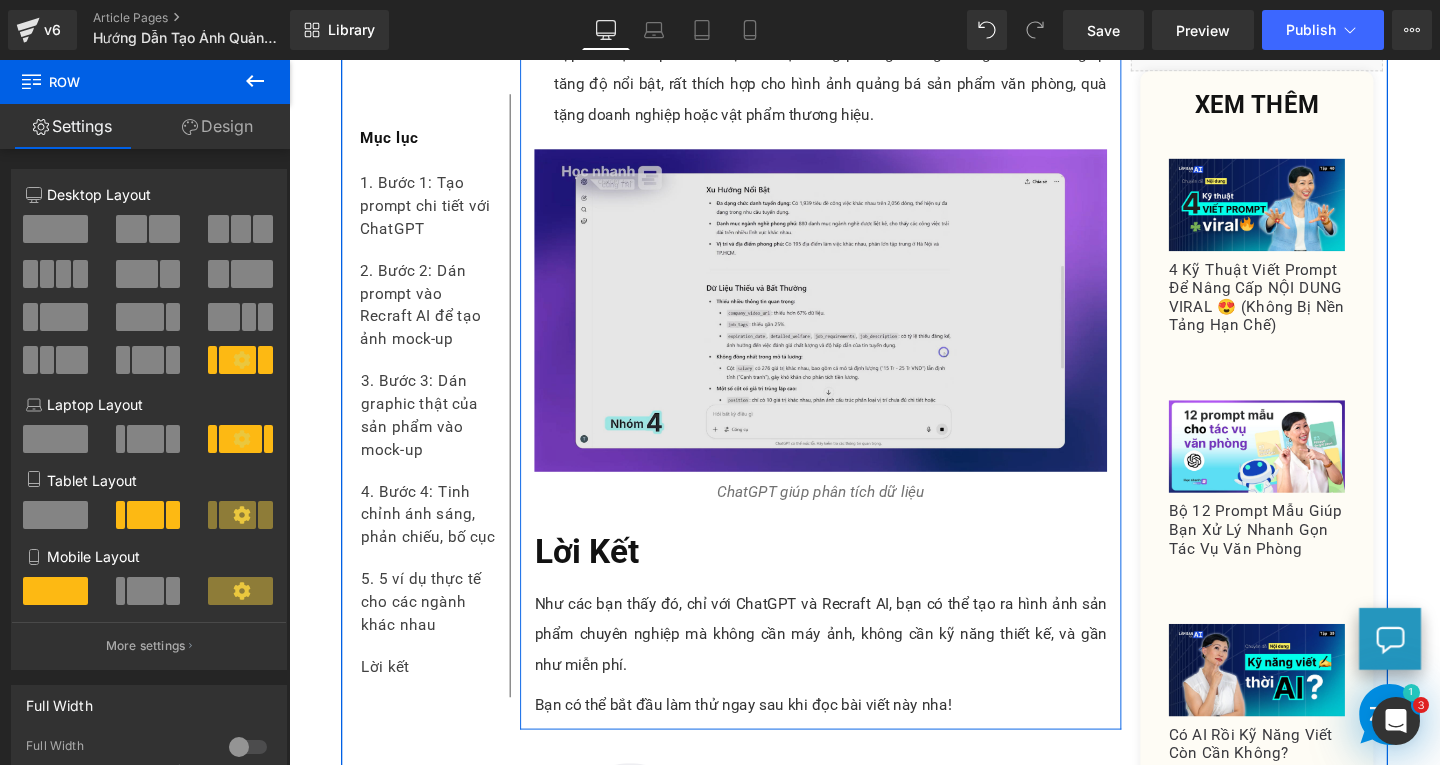 click at bounding box center (848, 323) 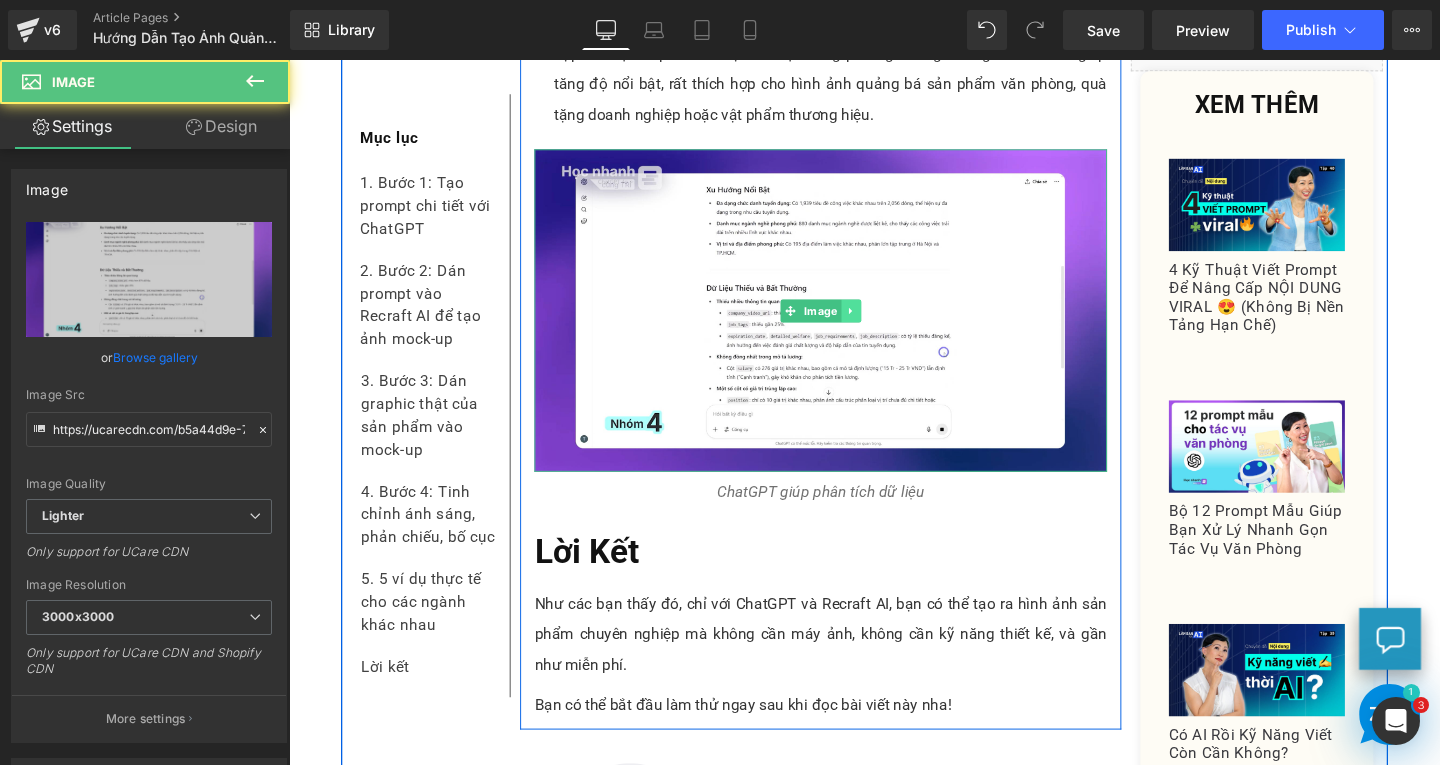 click 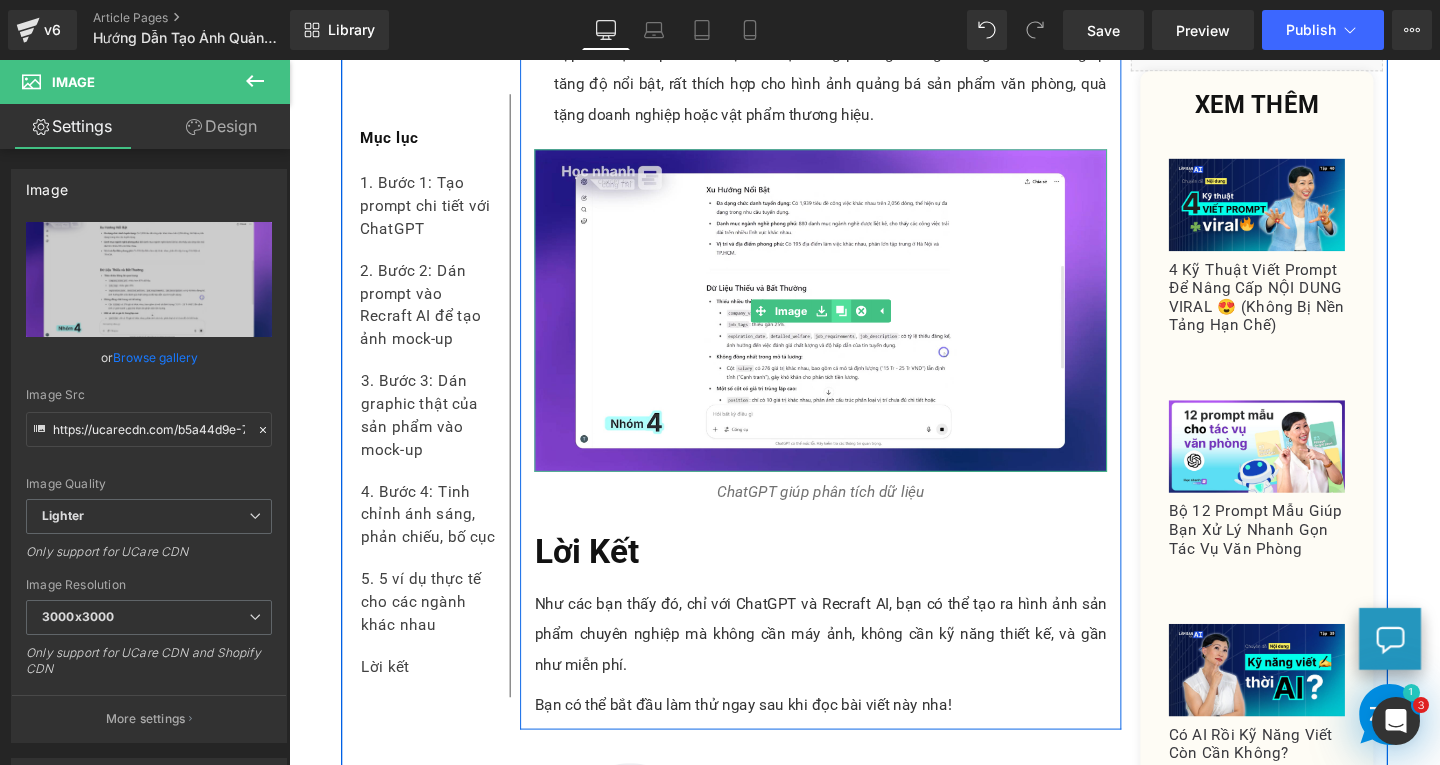 click 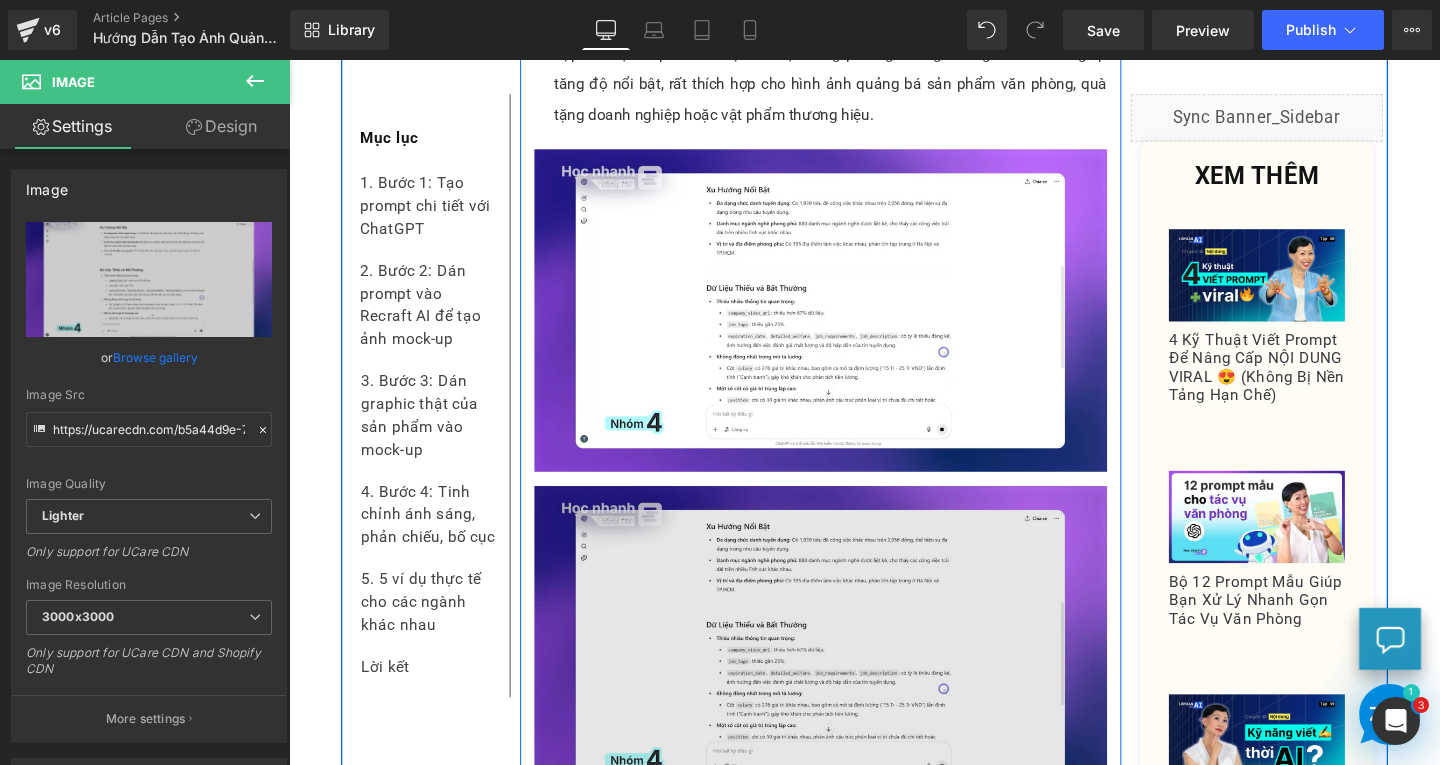 click at bounding box center (848, 677) 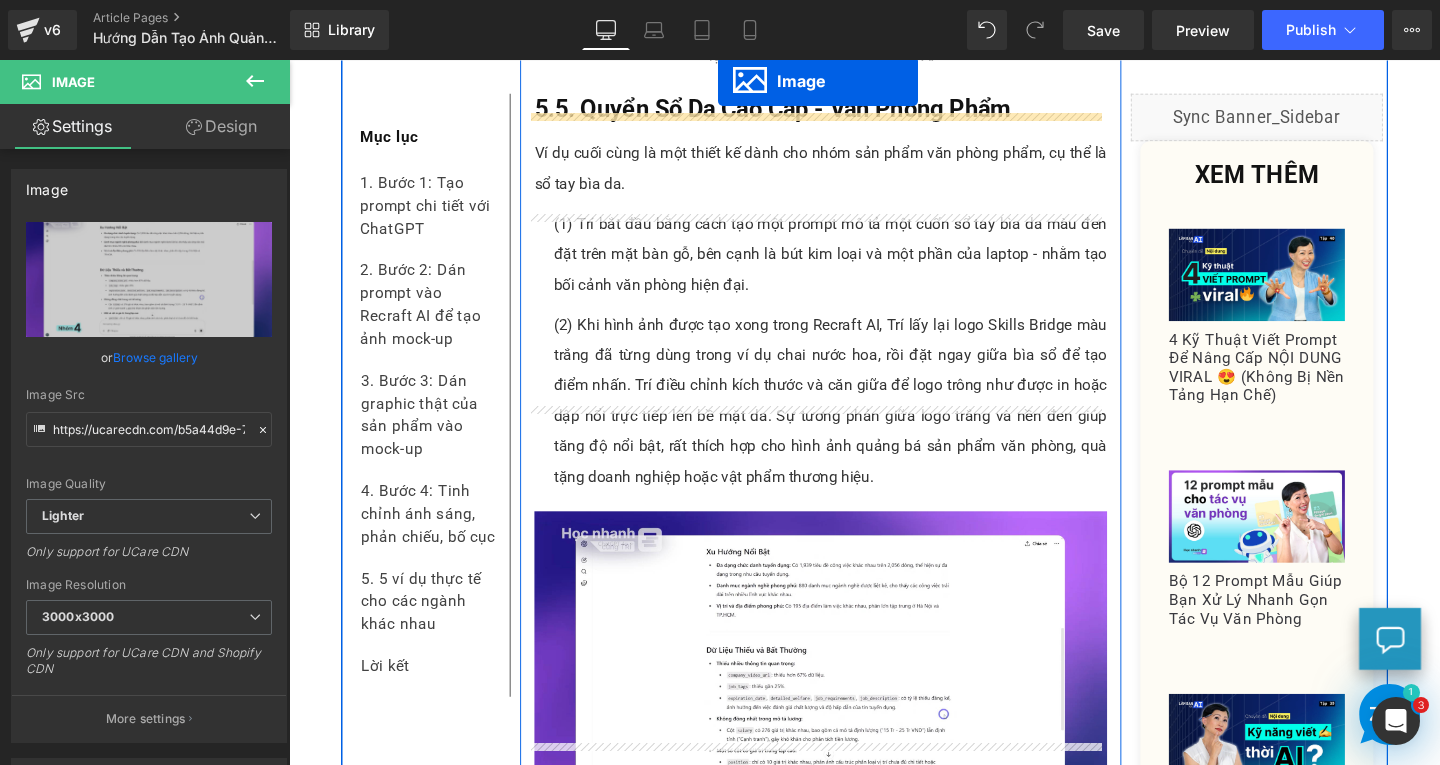 scroll, scrollTop: 12032, scrollLeft: 0, axis: vertical 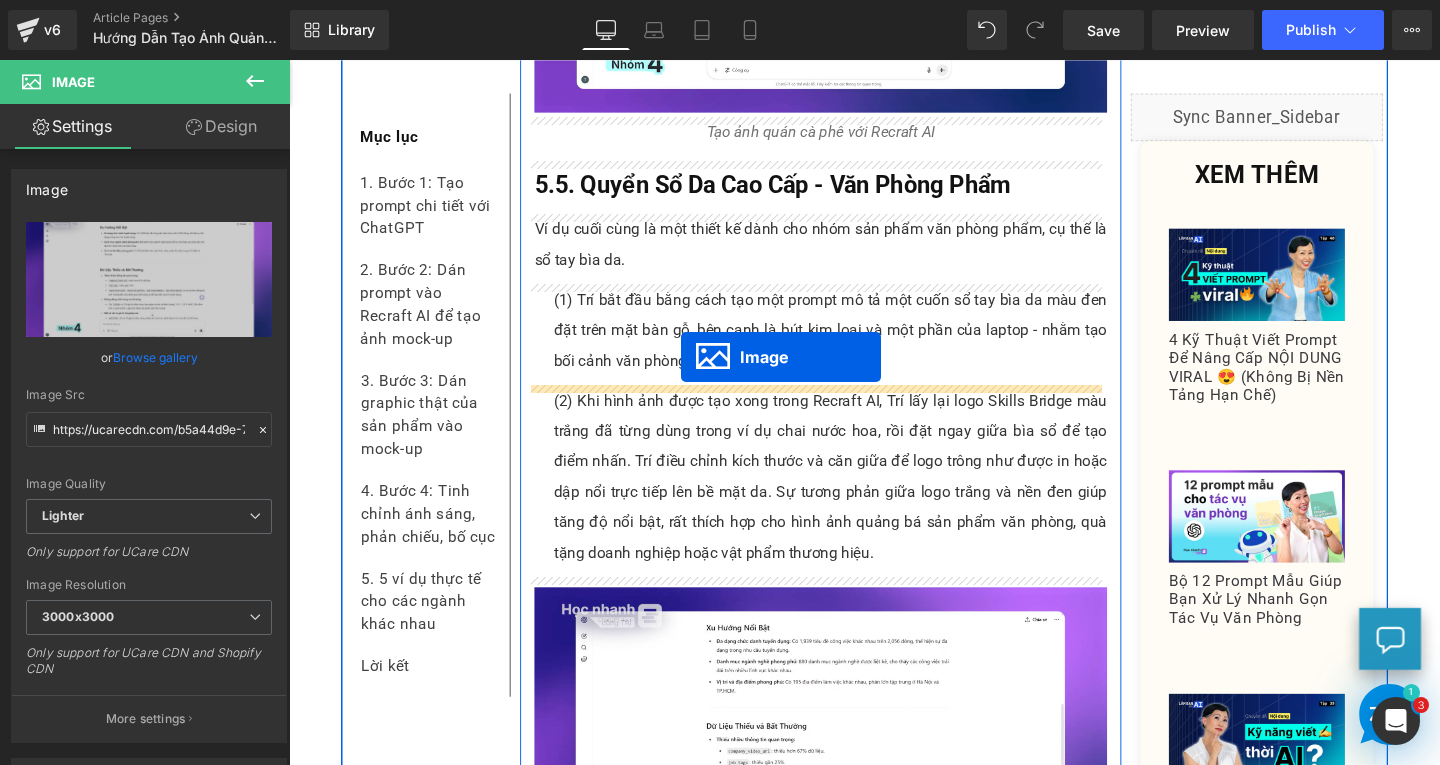 drag, startPoint x: 809, startPoint y: 683, endPoint x: 700, endPoint y: 381, distance: 321.06854 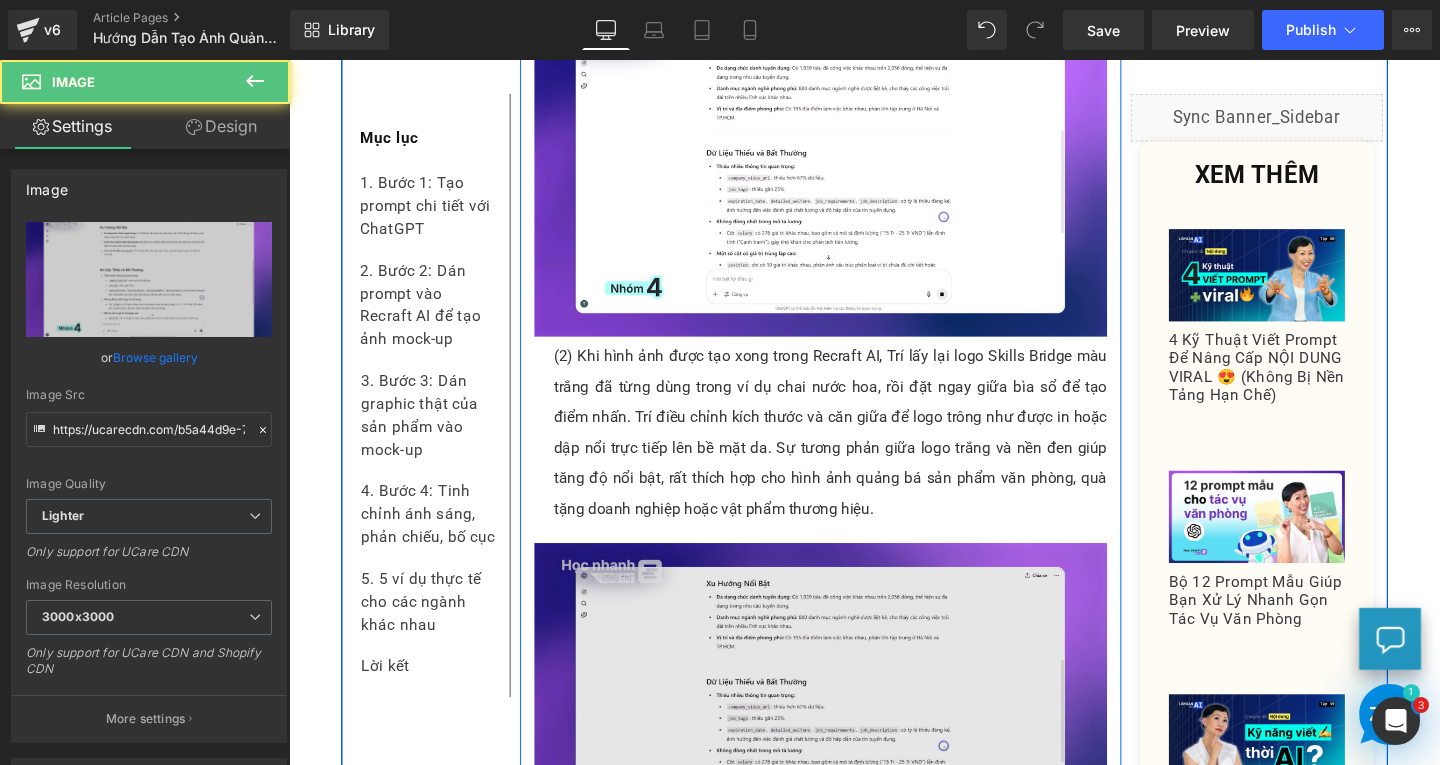 scroll, scrollTop: 12732, scrollLeft: 0, axis: vertical 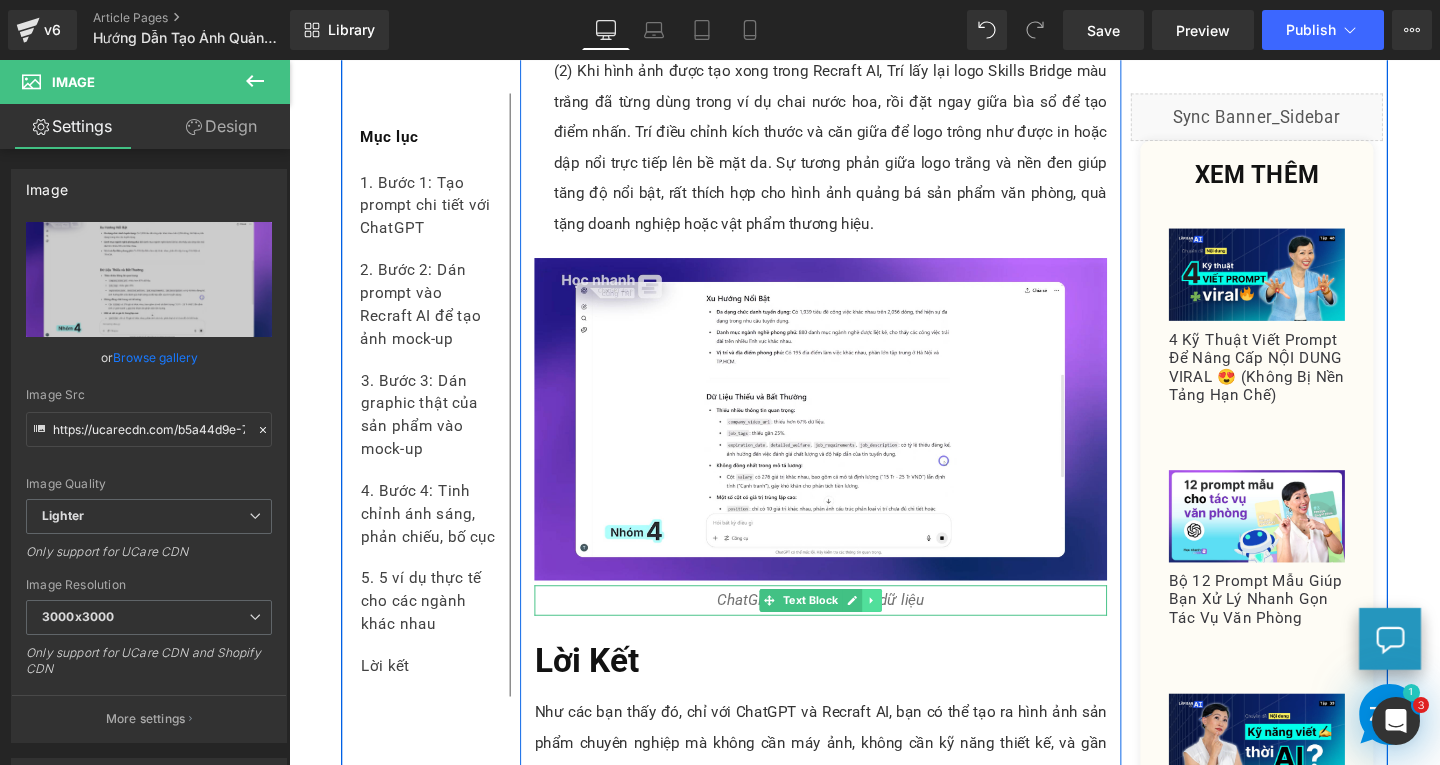 click 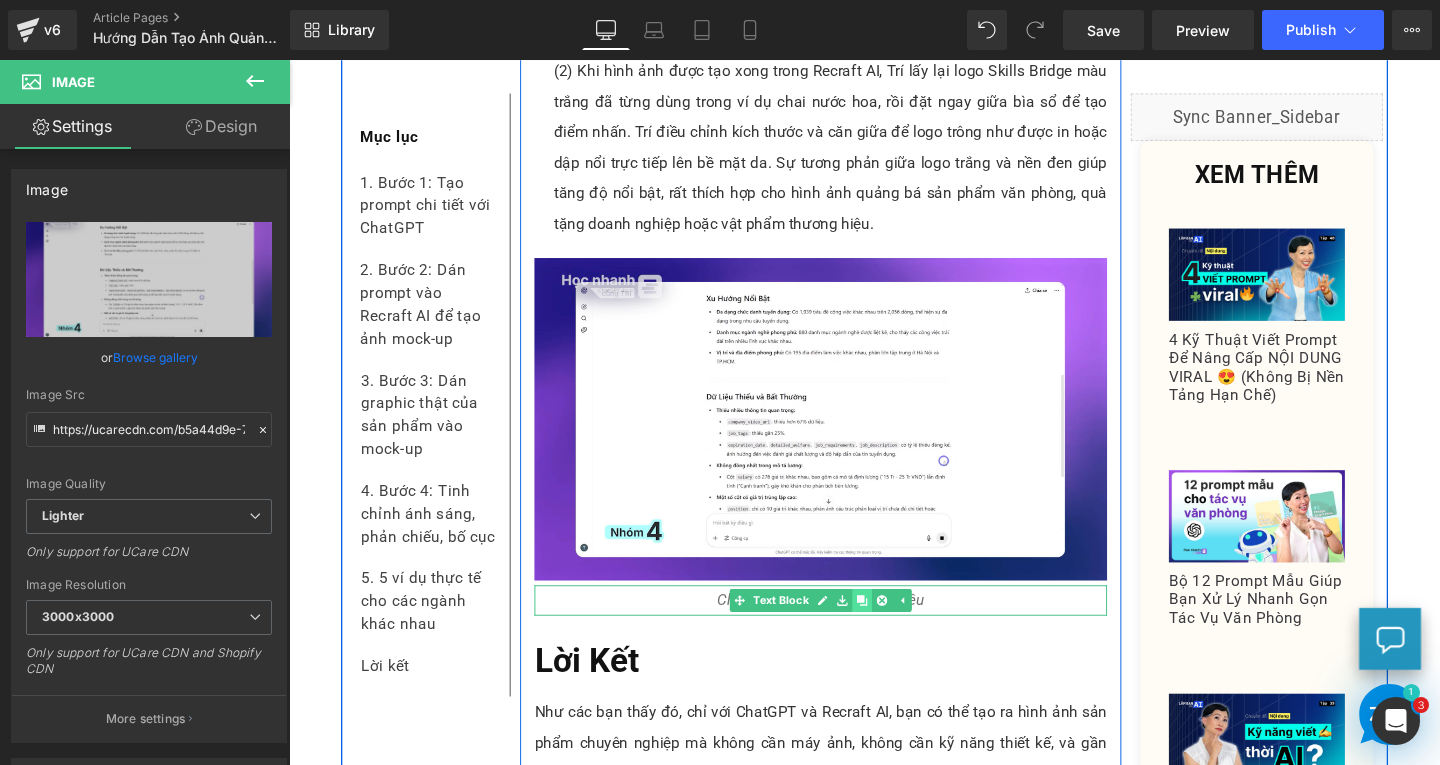 click 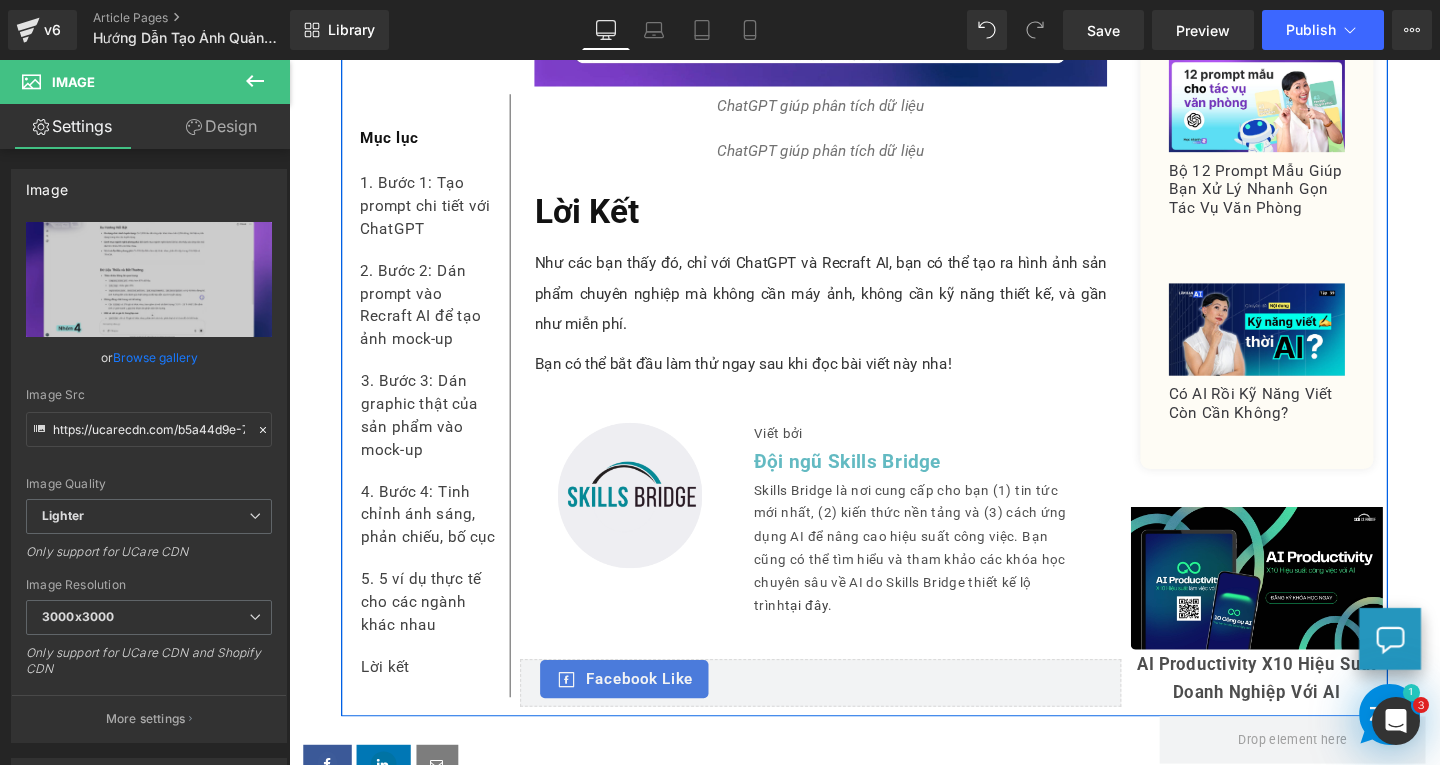 scroll, scrollTop: 12951, scrollLeft: 0, axis: vertical 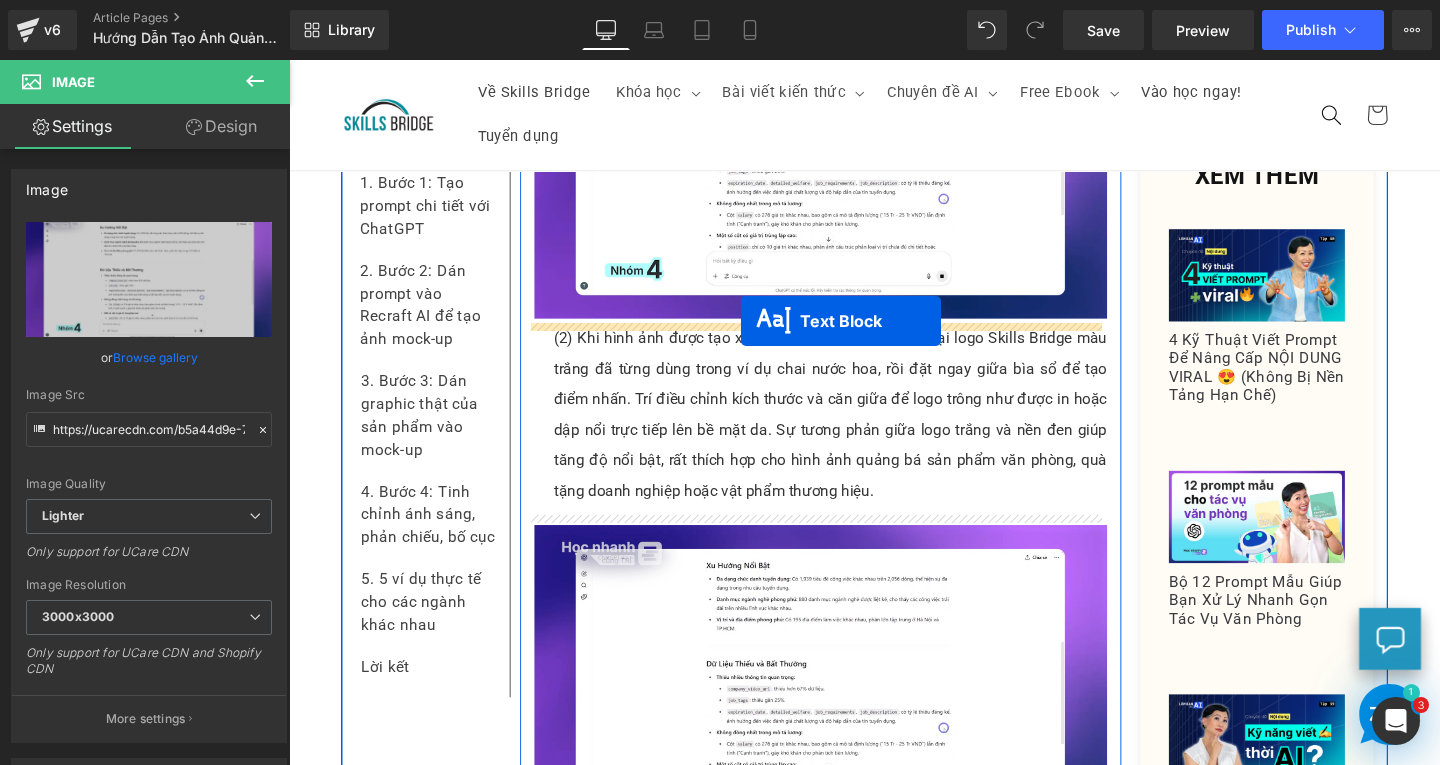 drag, startPoint x: 814, startPoint y: 383, endPoint x: 764, endPoint y: 335, distance: 69.31089 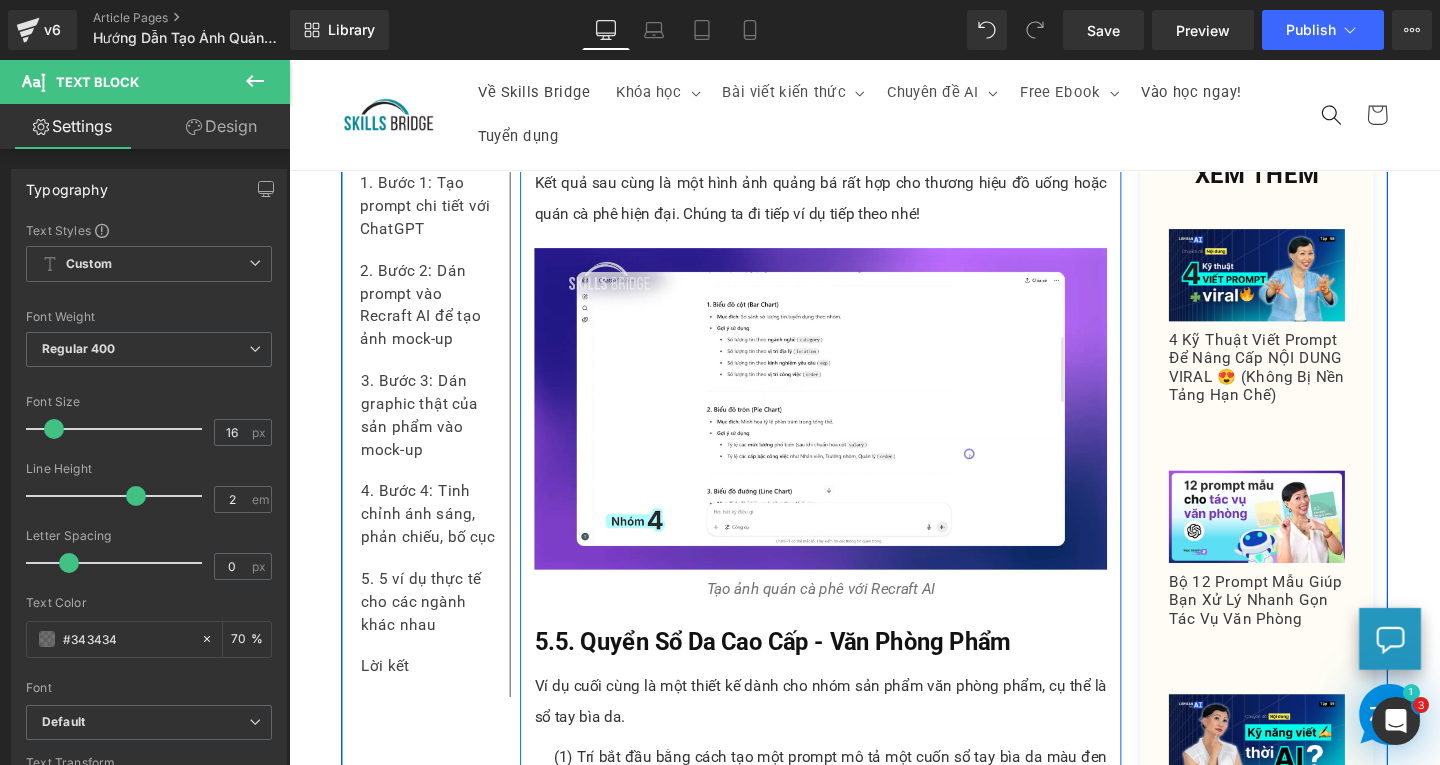 scroll, scrollTop: 11251, scrollLeft: 0, axis: vertical 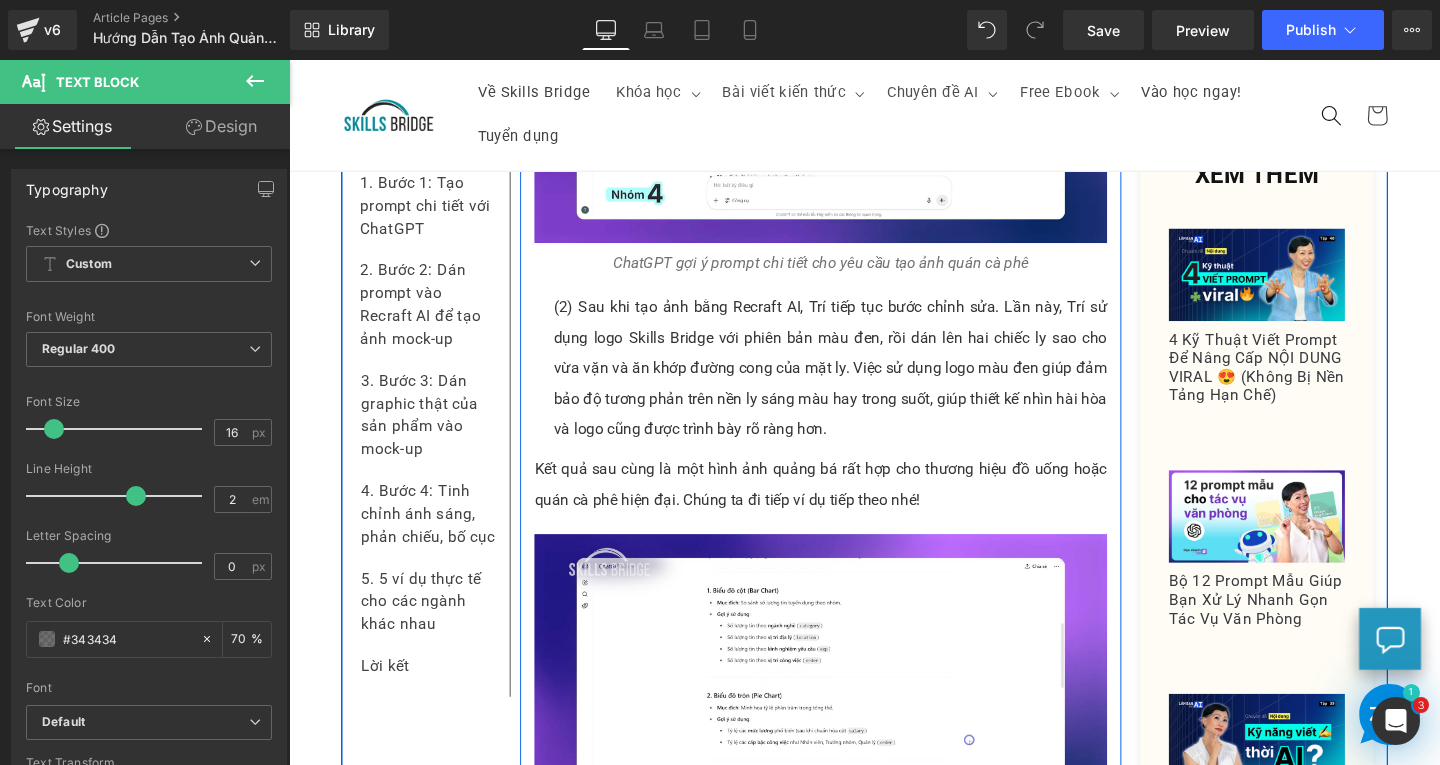 click on "ChatGPT gợi ý prompt chi tiết cho yêu cầu tạo ảnh quán cà phê" at bounding box center (848, 273) 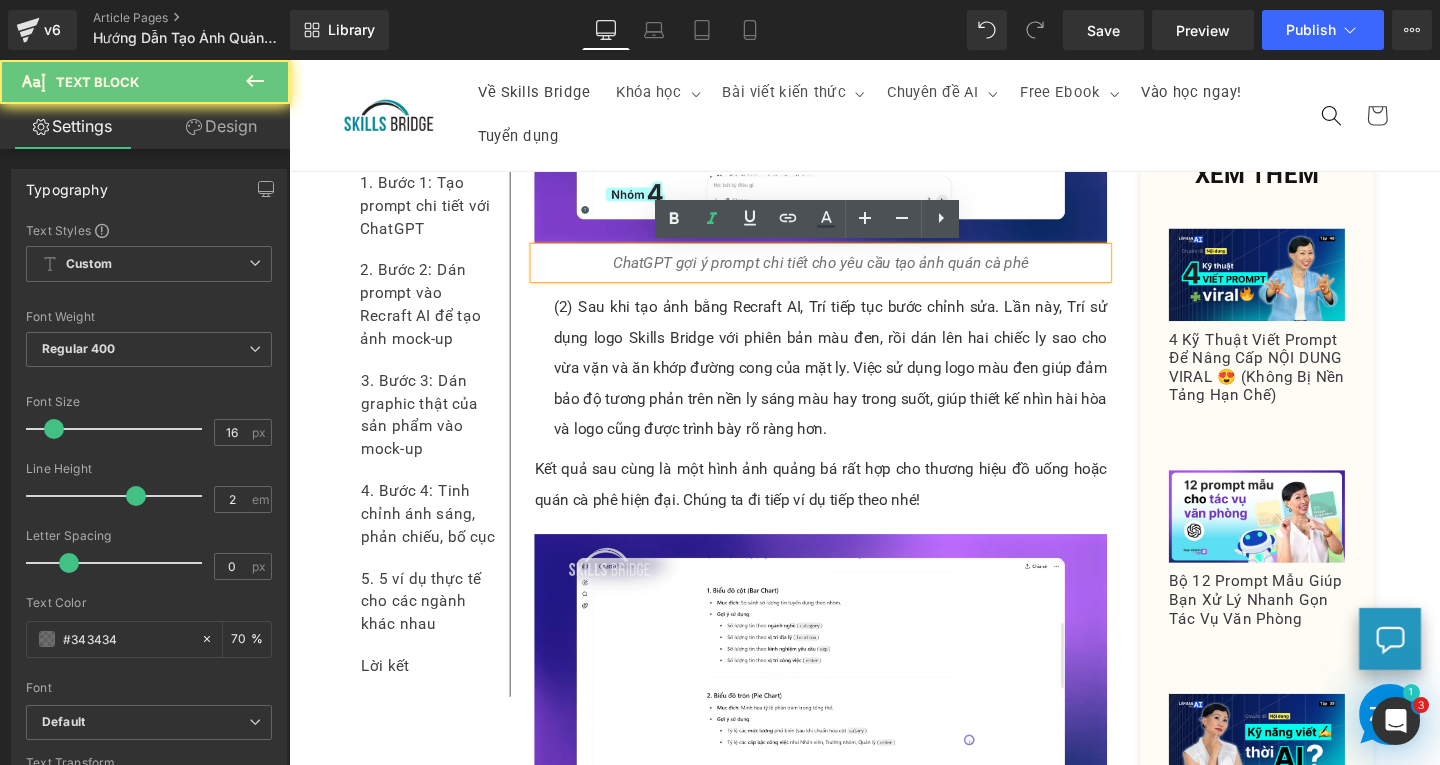 click on "ChatGPT gợi ý prompt chi tiết cho yêu cầu tạo ảnh quán cà phê" at bounding box center (848, 273) 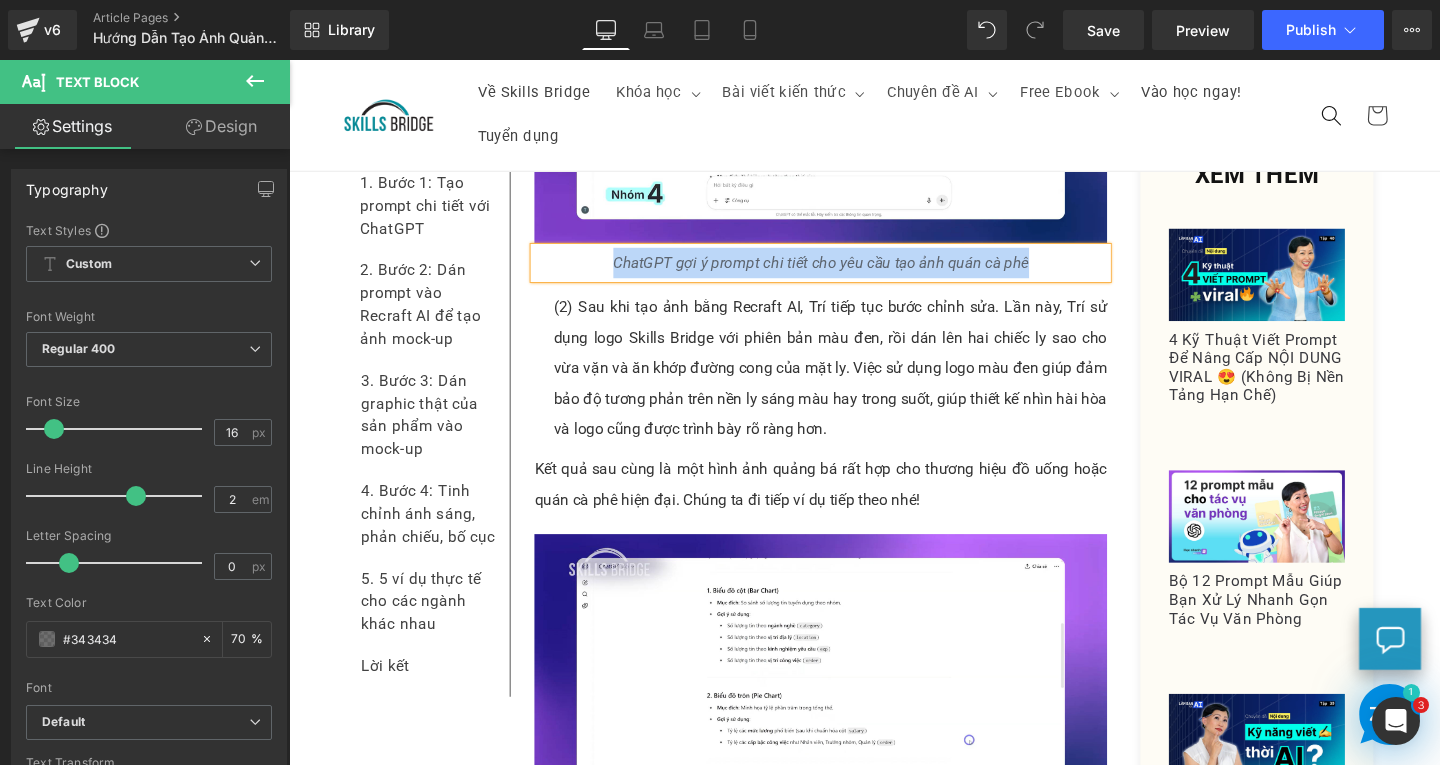 copy on "ChatGPT gợi ý prompt chi tiết cho yêu cầu tạo ảnh quán cà phê" 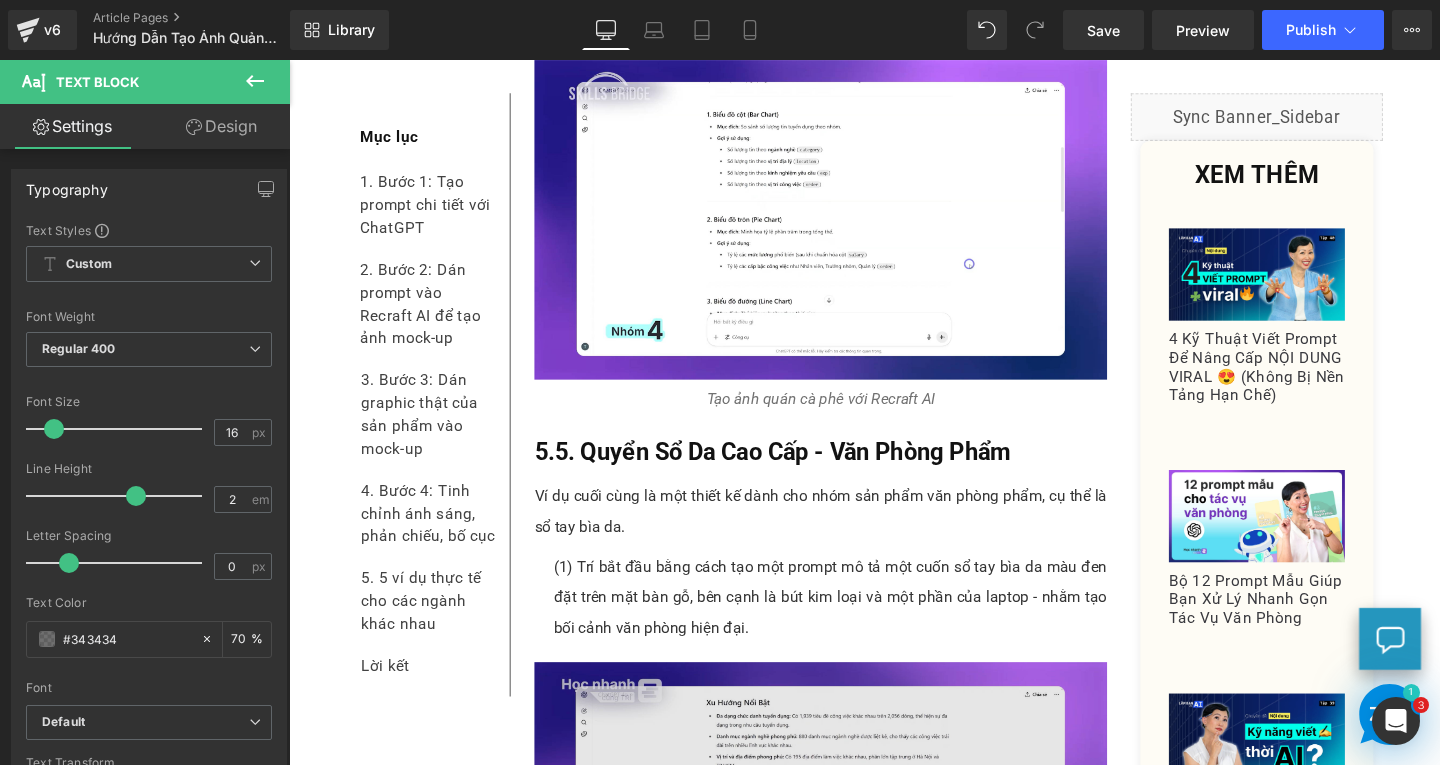 scroll, scrollTop: 12051, scrollLeft: 0, axis: vertical 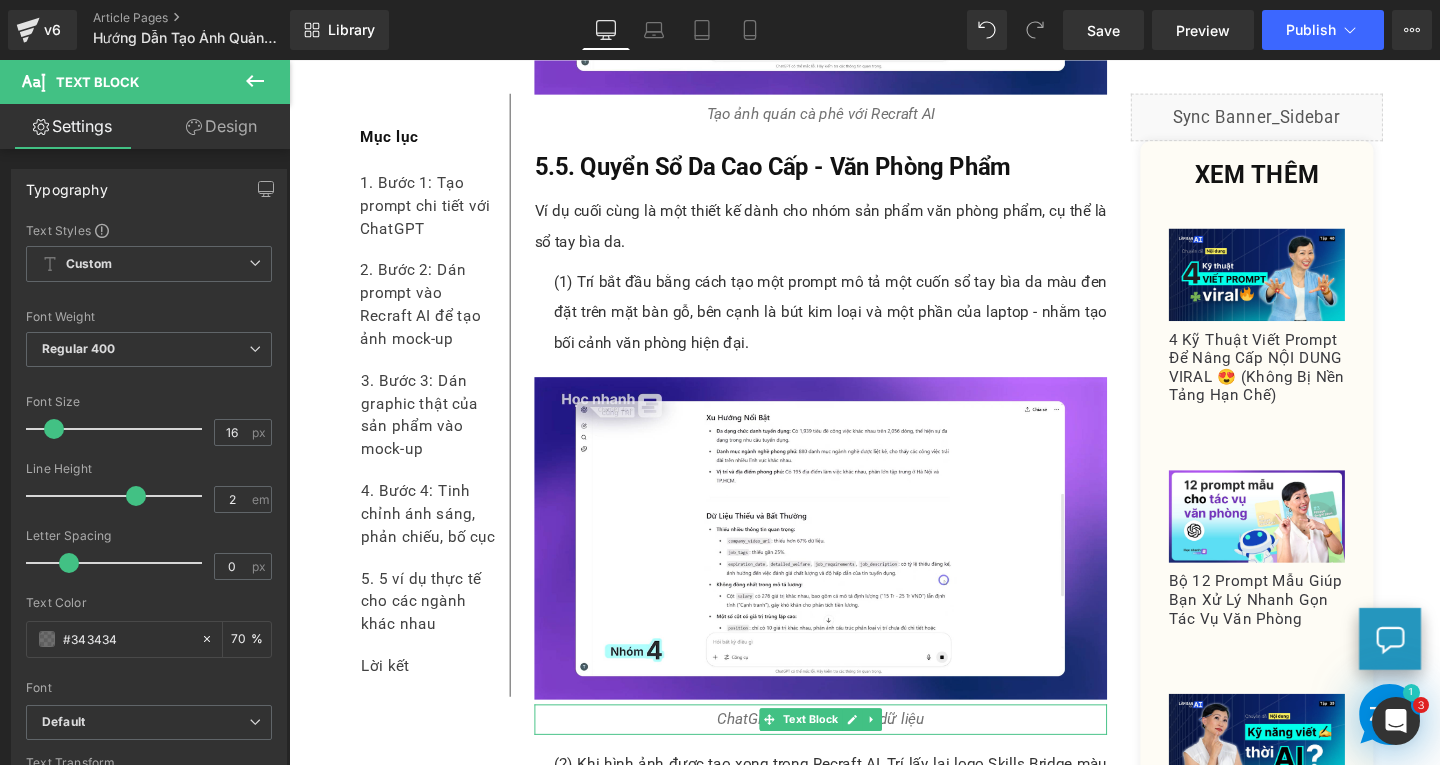 click on "ChatGPT giúp phân tích dữ liệu" at bounding box center (848, 753) 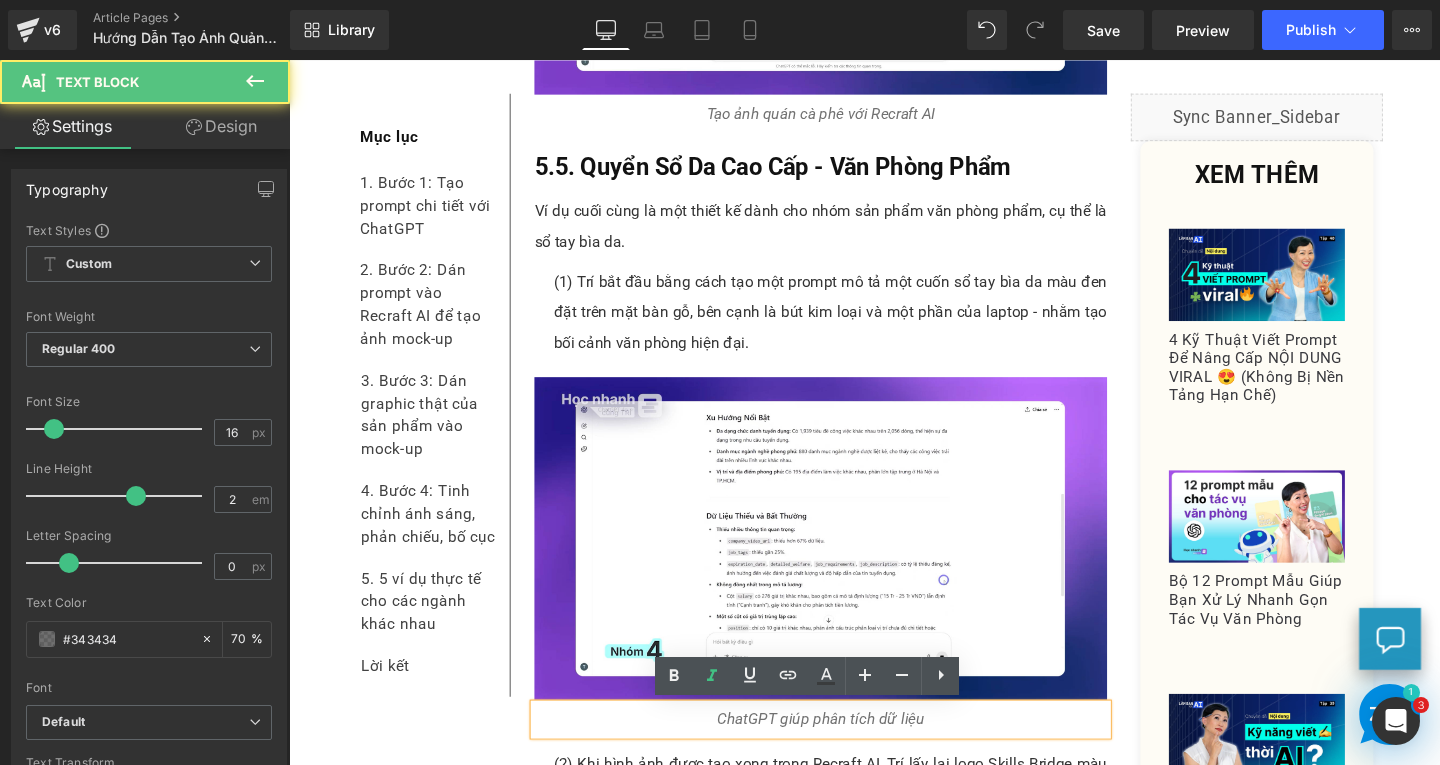 click on "ChatGPT giúp phân tích dữ liệu" at bounding box center [848, 753] 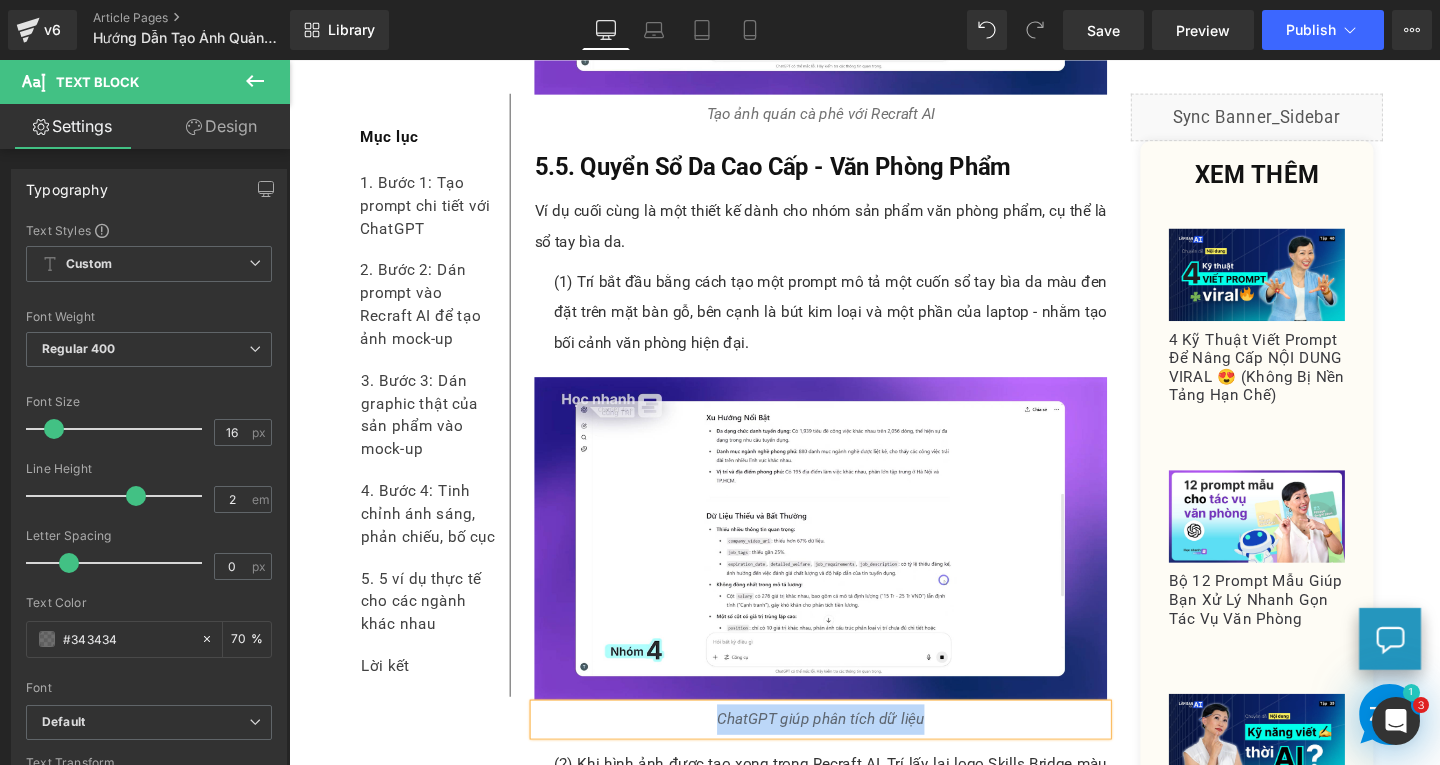 paste 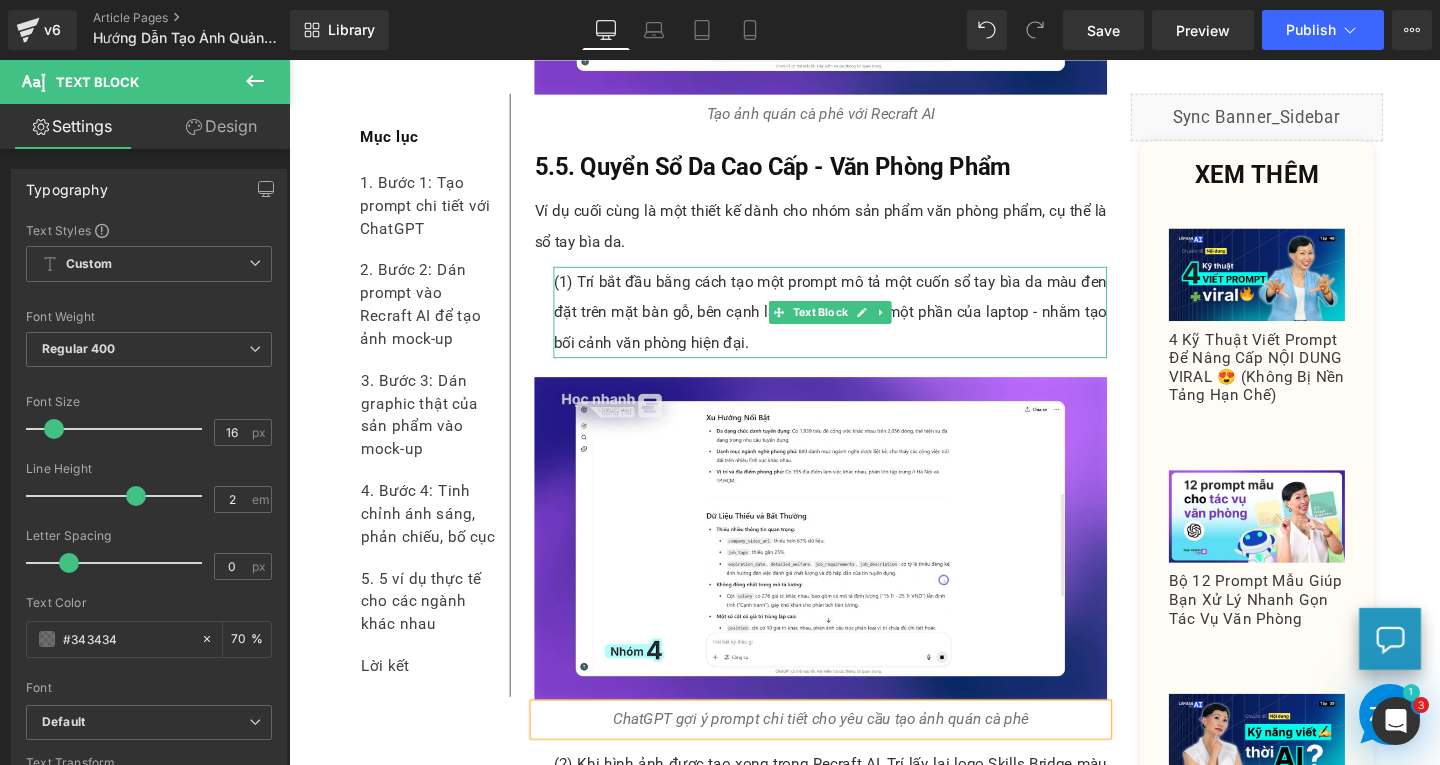 click on "(1) Trí bắt đầu bằng cách tạo một prompt mô tả một cuốn sổ tay bìa da màu đen đặt trên mặt bàn gỗ, bên cạnh là bút kim loại và một phần của laptop - nhằm tạo bối cảnh văn phòng hiện đại." at bounding box center (858, 325) 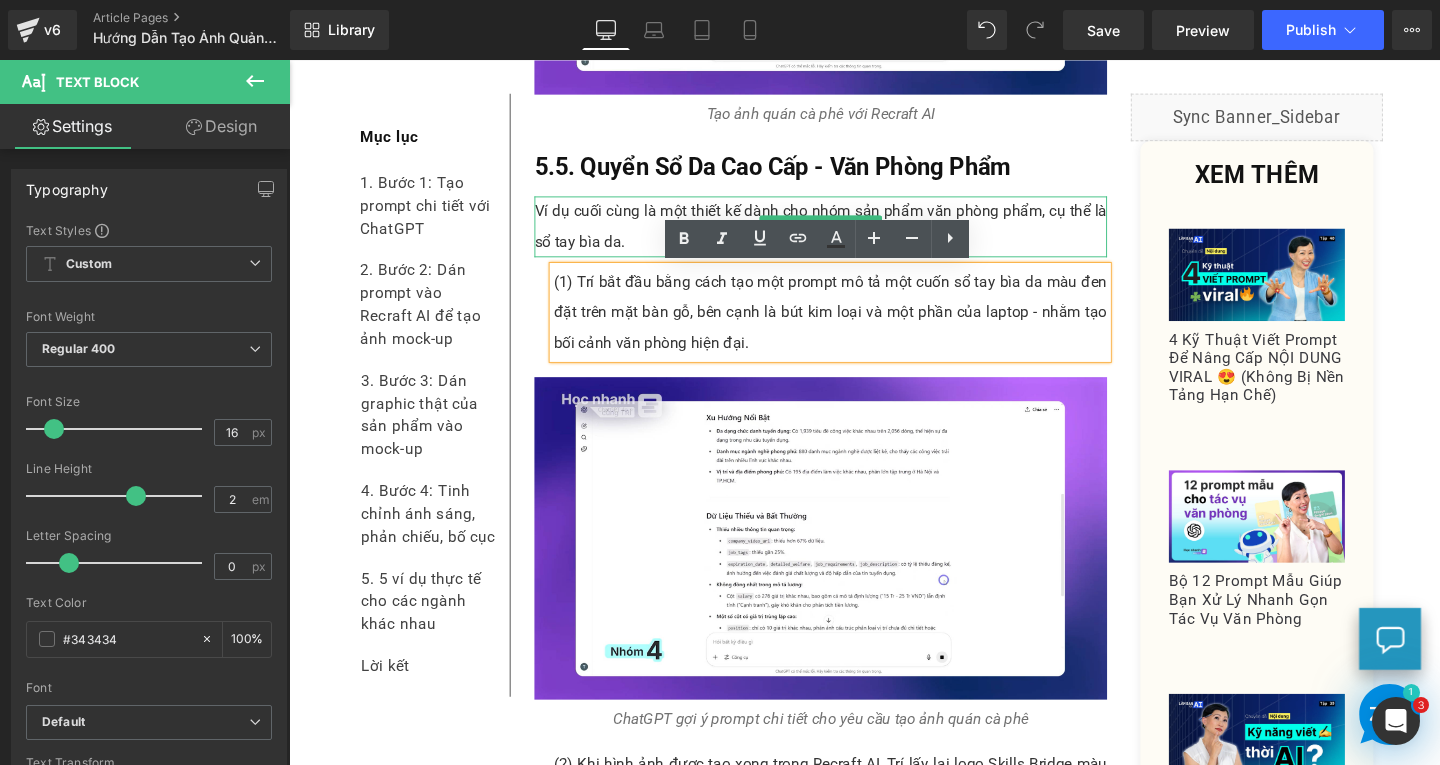 click on "Ví dụ cuối cùng là một thiết kế dành cho nhóm sản phẩm văn phòng phẩm, cụ thể là sổ tay bìa da." at bounding box center (848, 235) 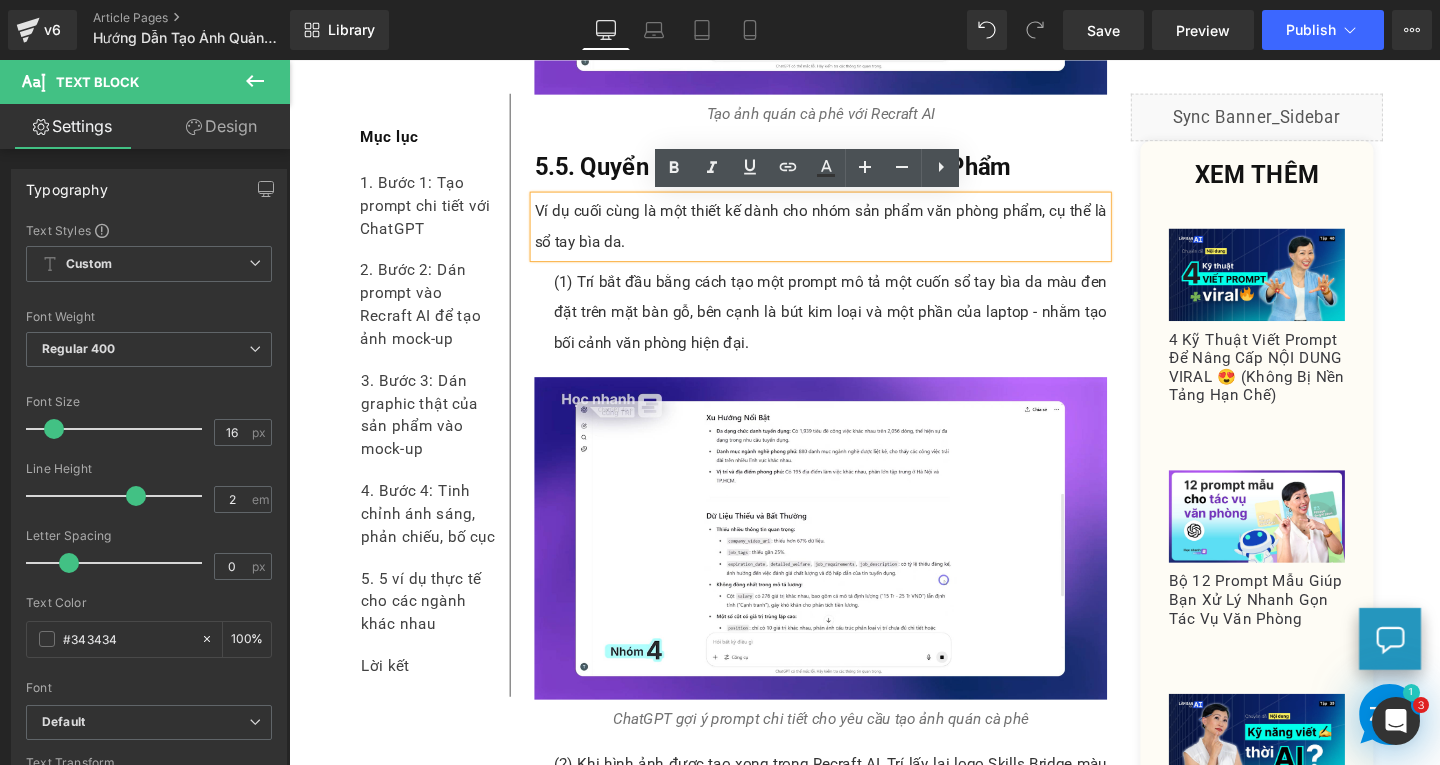 click on "Ví dụ cuối cùng là một thiết kế dành cho nhóm sản phẩm văn phòng phẩm, cụ thể là sổ tay bìa da." at bounding box center (848, 235) 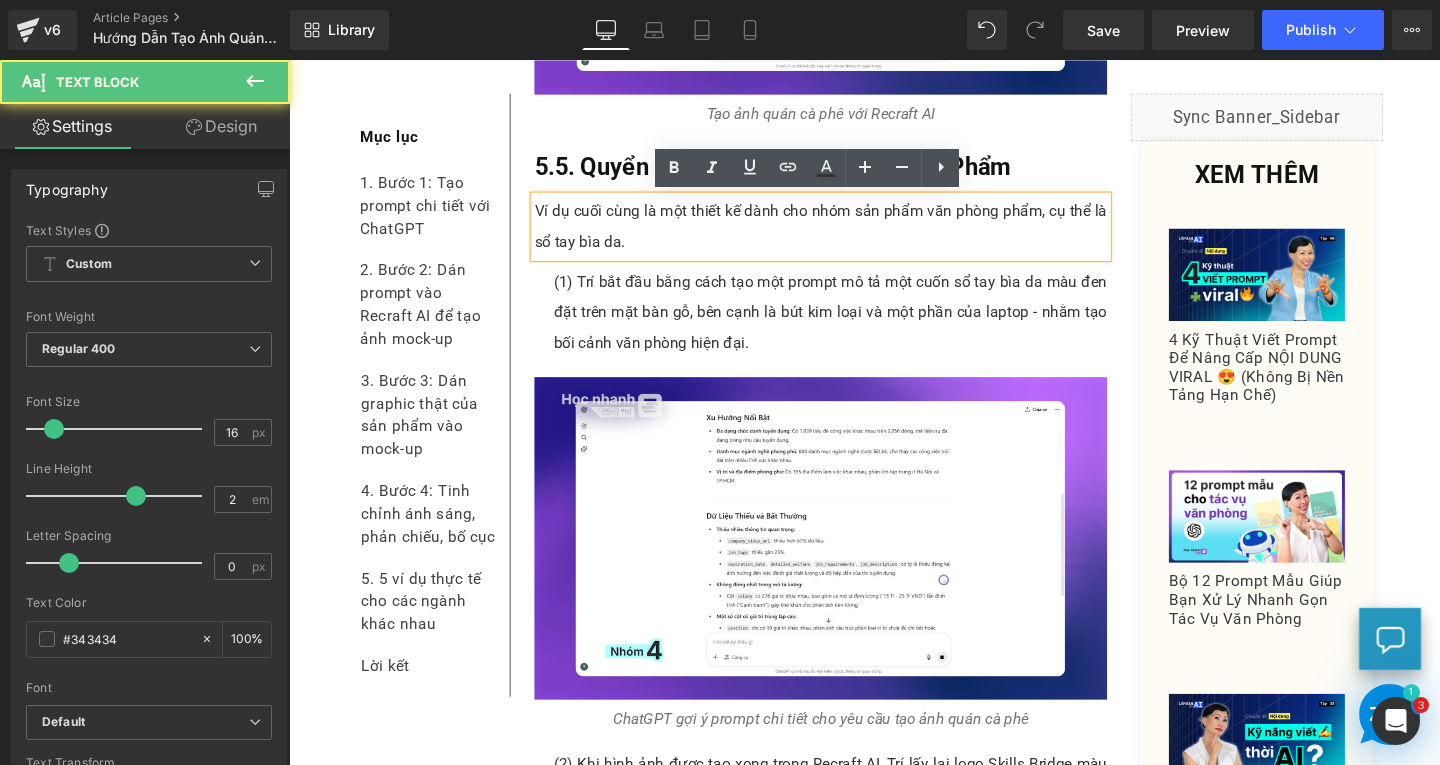 click on "Ví dụ cuối cùng là một thiết kế dành cho nhóm sản phẩm văn phòng phẩm, cụ thể là sổ tay bìa da." at bounding box center [848, 235] 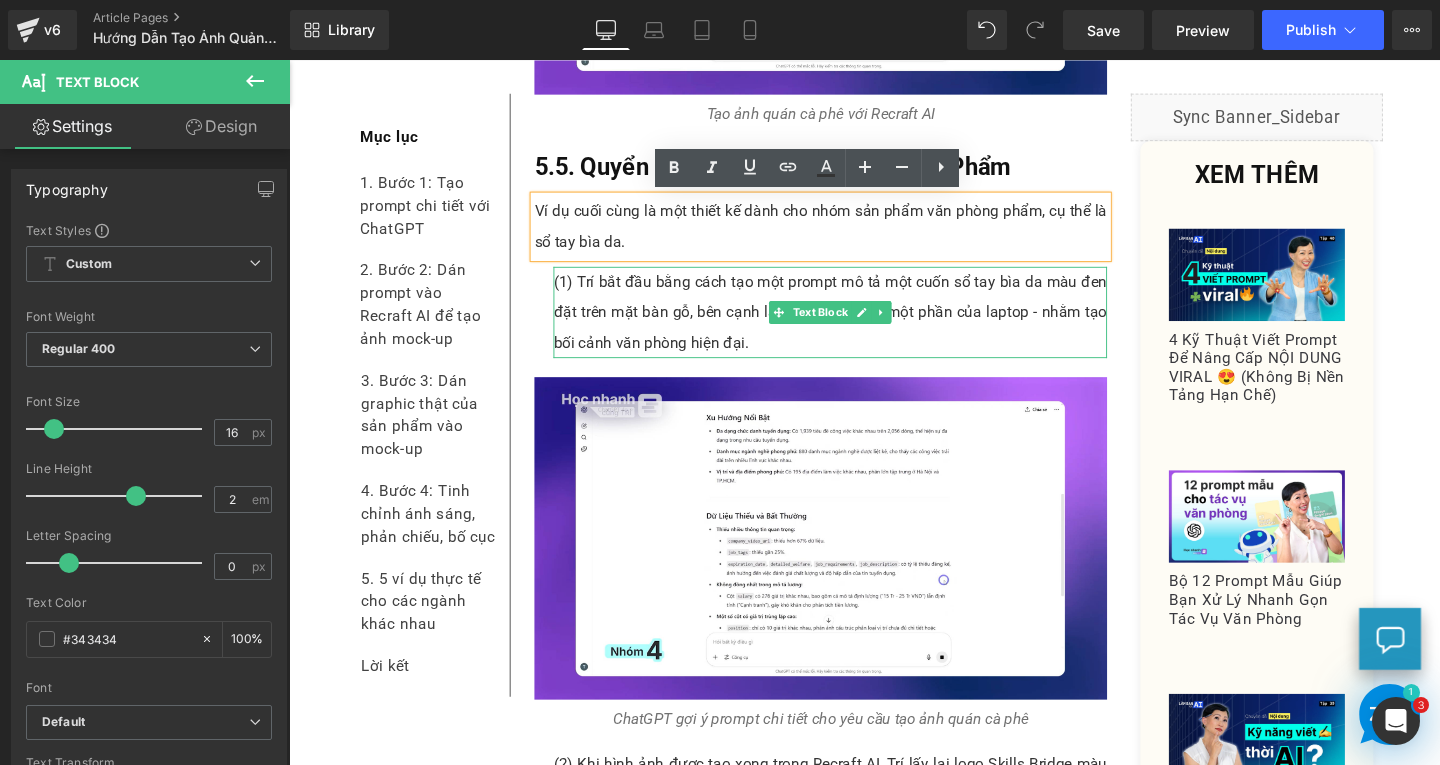 click on "(1) Trí bắt đầu bằng cách tạo một prompt mô tả một cuốn sổ tay bìa da màu đen đặt trên mặt bàn gỗ, bên cạnh là bút kim loại và một phần của laptop - nhằm tạo bối cảnh văn phòng hiện đại." at bounding box center [858, 325] 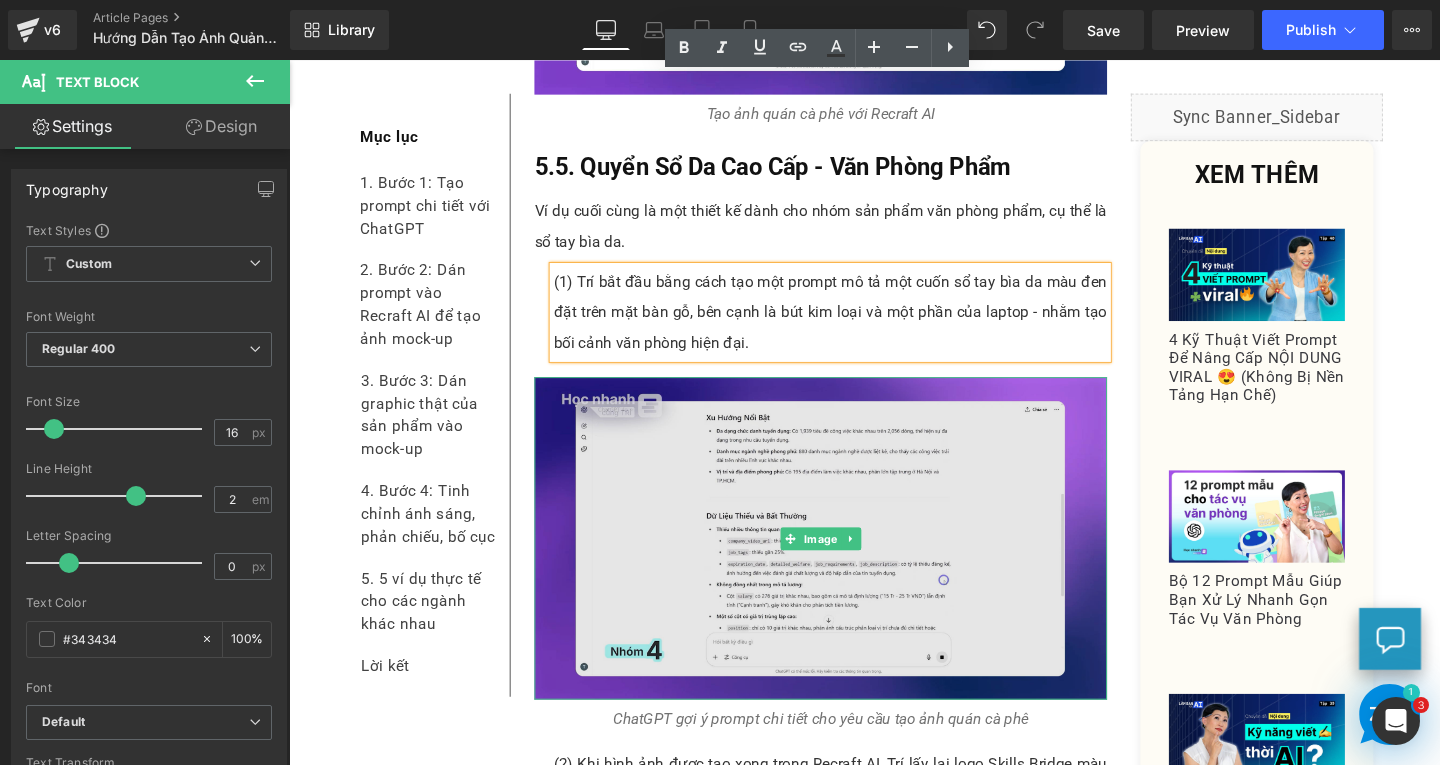 scroll, scrollTop: 12251, scrollLeft: 0, axis: vertical 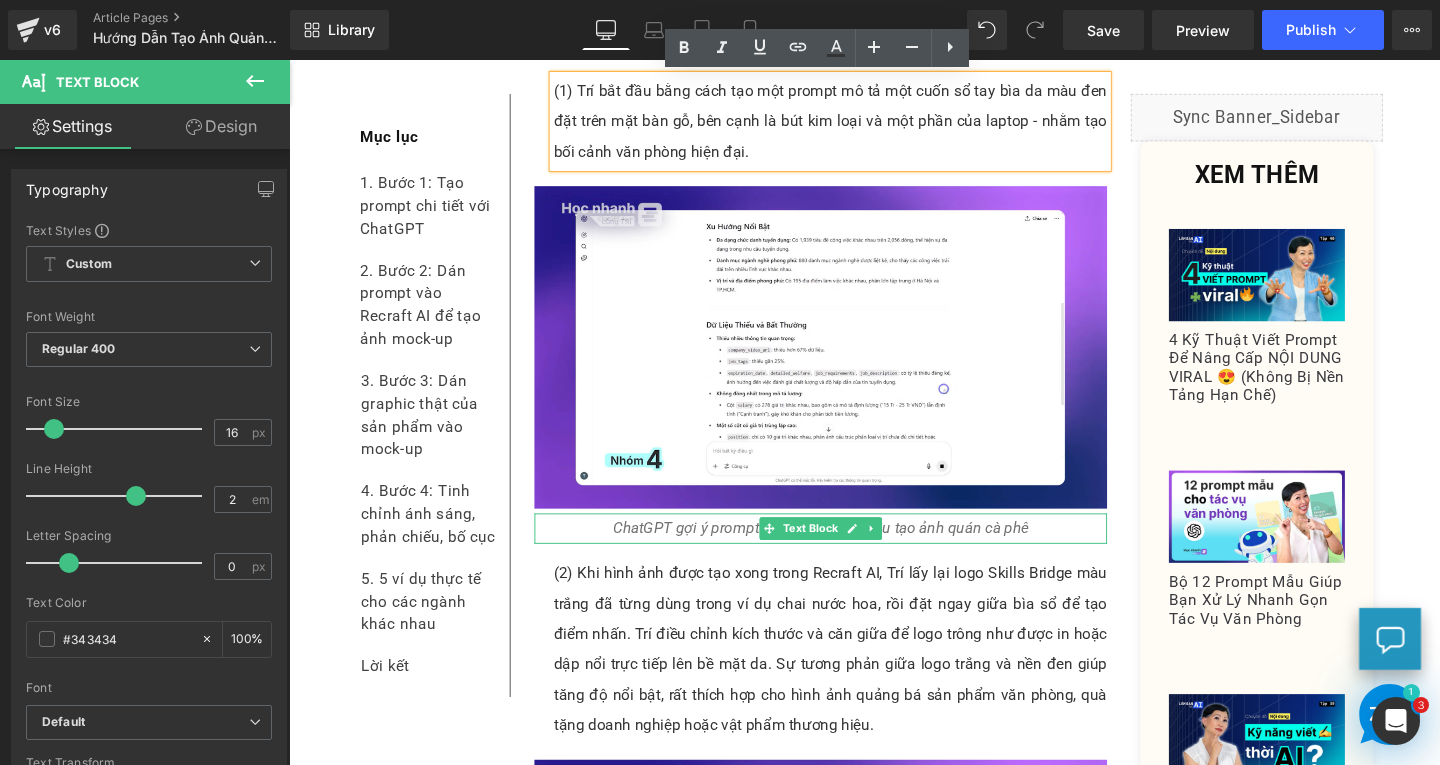 click on "ChatGPT gợi ý prompt chi tiết cho yêu cầu tạo ảnh quán cà phê" at bounding box center [848, 552] 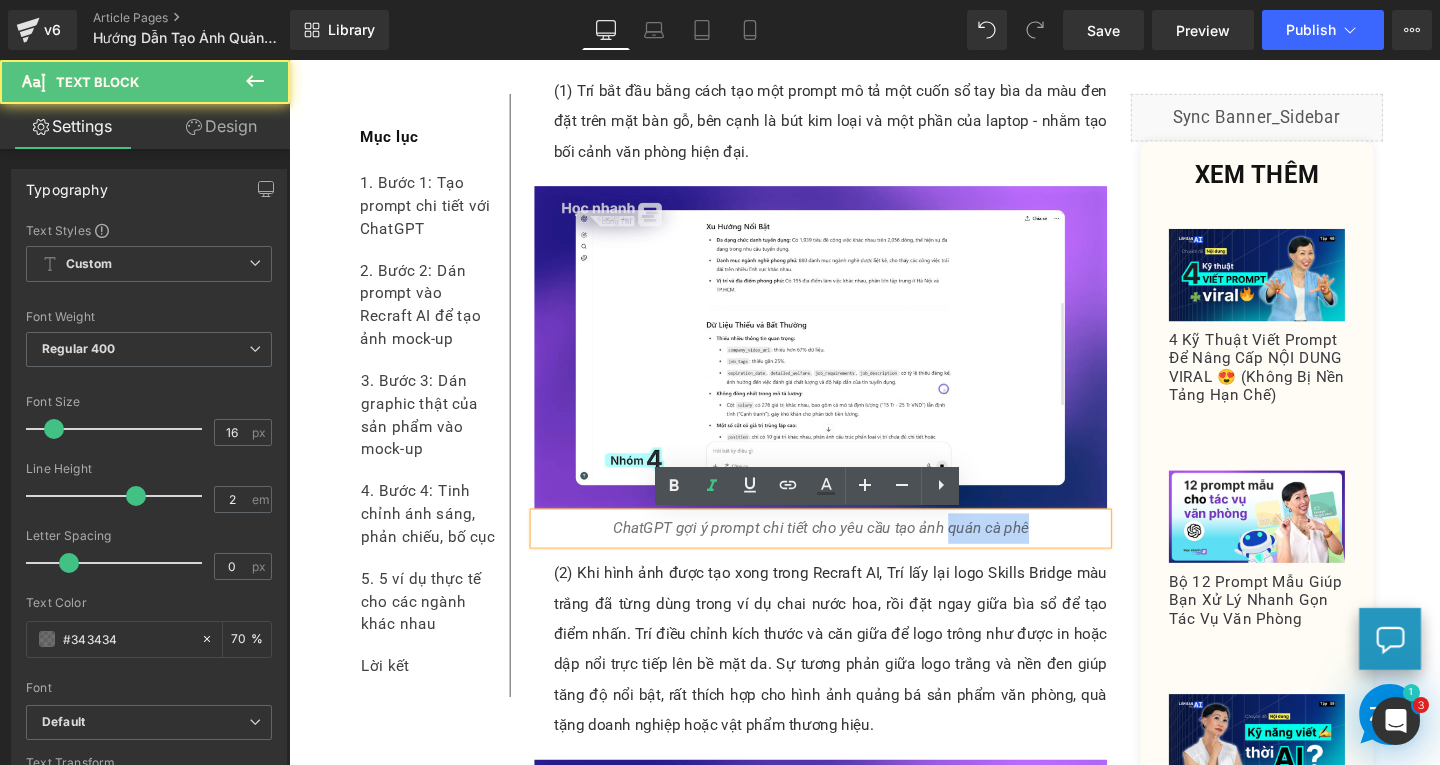 drag, startPoint x: 972, startPoint y: 553, endPoint x: 1069, endPoint y: 554, distance: 97.00516 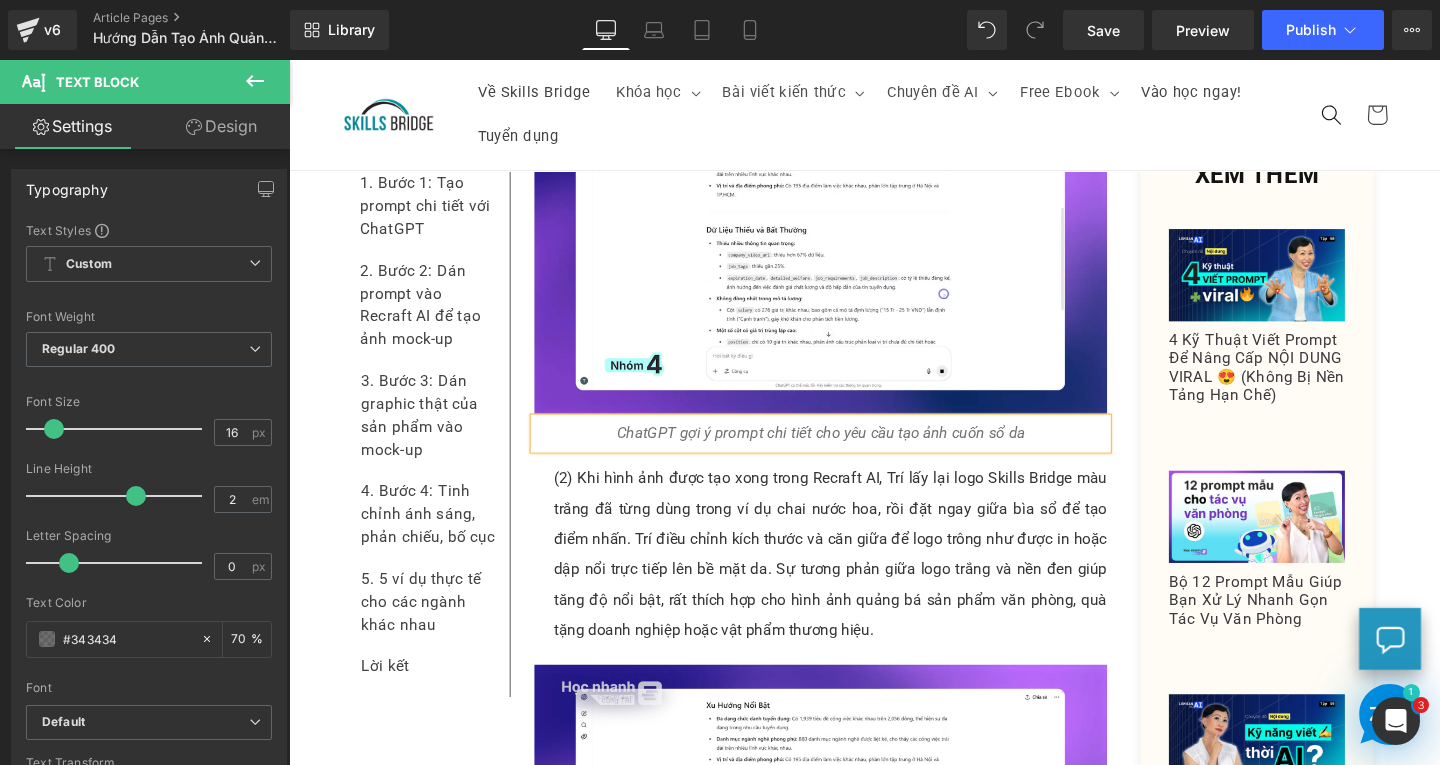 scroll, scrollTop: 11951, scrollLeft: 0, axis: vertical 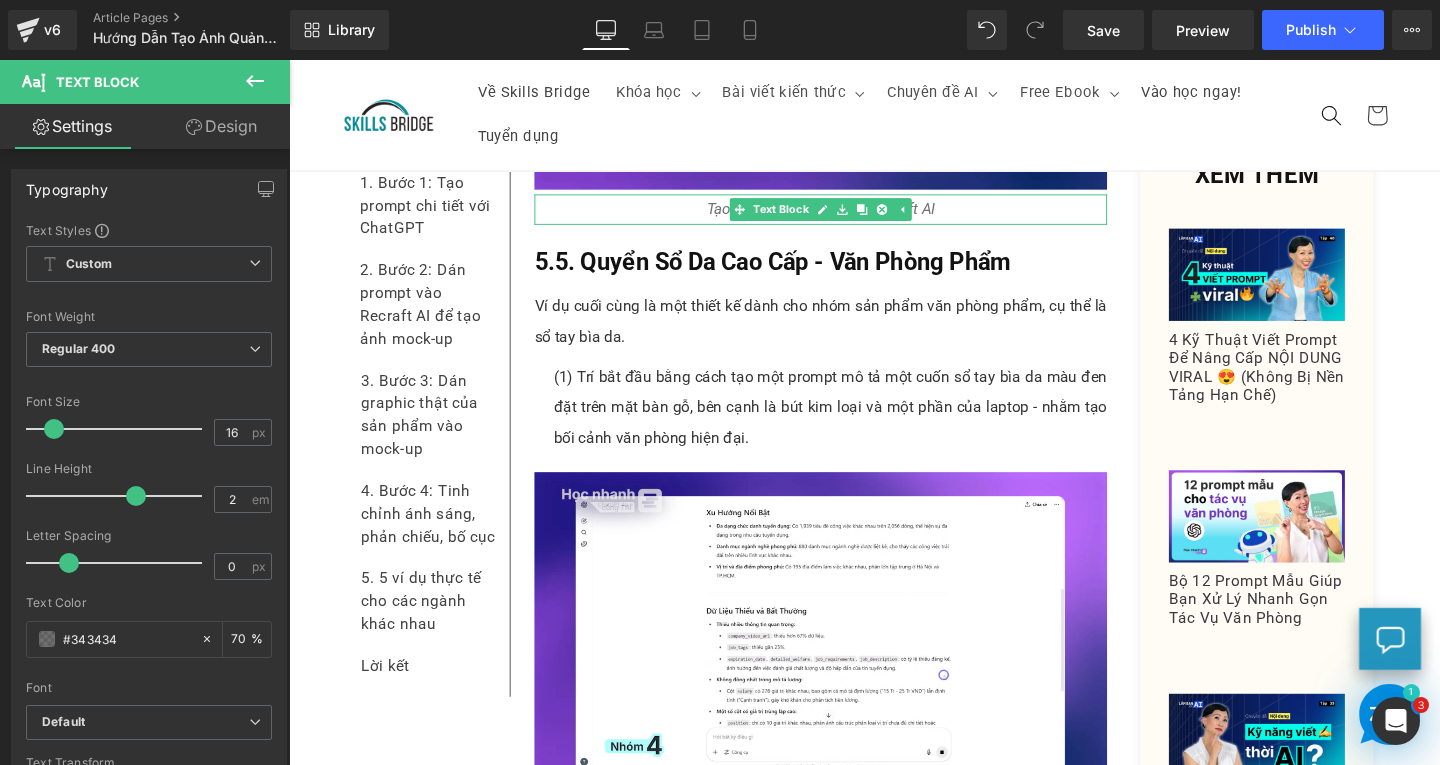 click on "Tạo ảnh quán cà phê với Recraft AI" at bounding box center (848, 217) 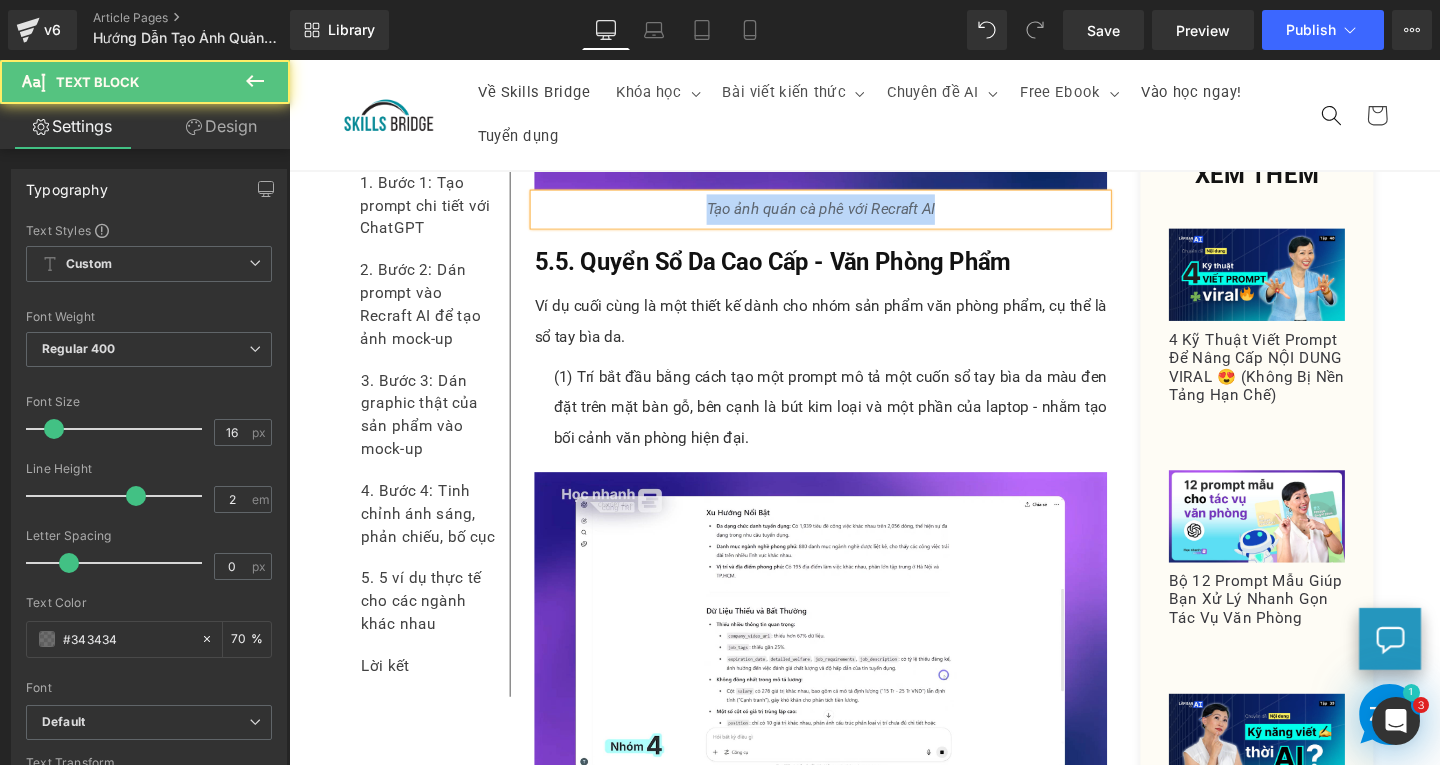 copy on "Tạo ảnh quán cà phê với Recraft AI" 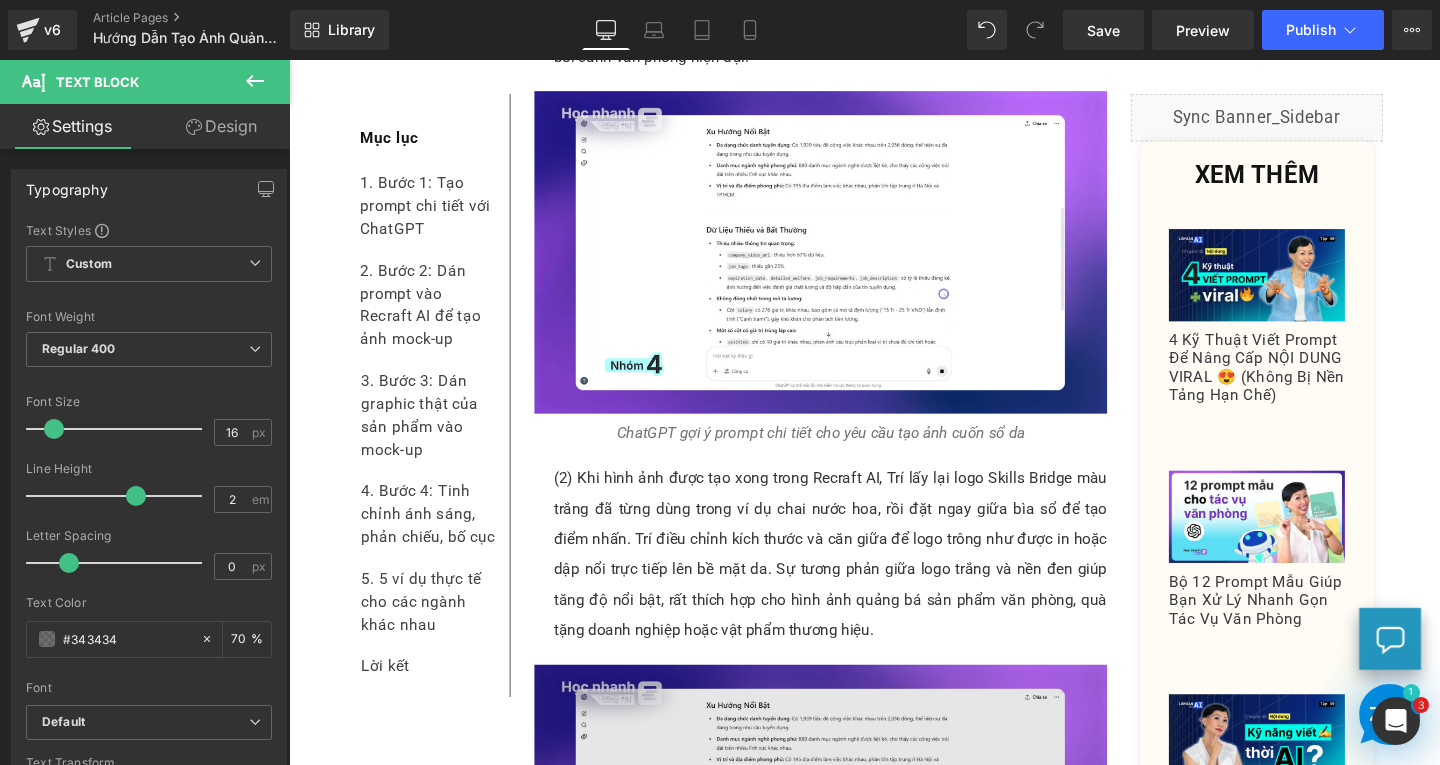 scroll, scrollTop: 12751, scrollLeft: 0, axis: vertical 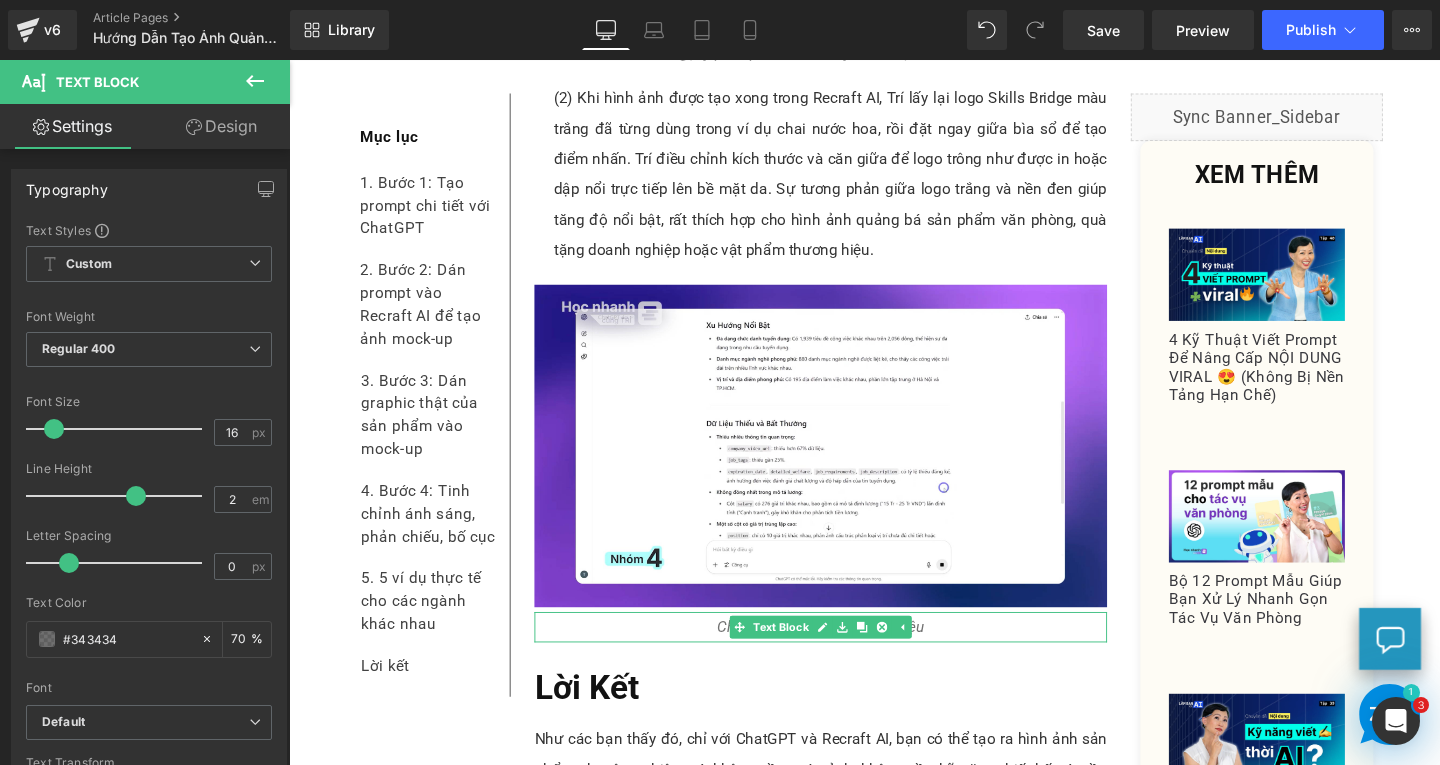 click on "ChatGPT giúp phân tích dữ liệu" at bounding box center (848, 656) 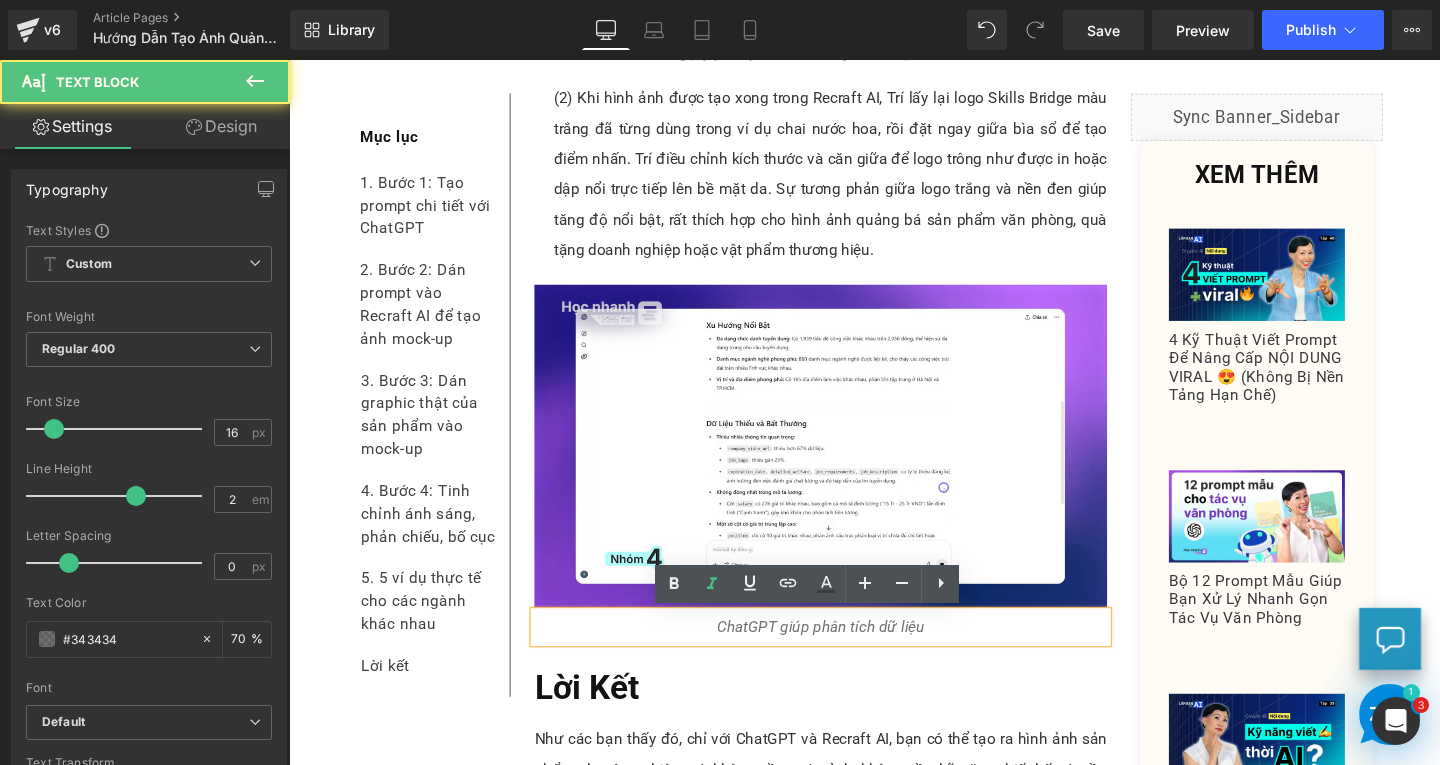 click on "ChatGPT giúp phân tích dữ liệu" at bounding box center (848, 656) 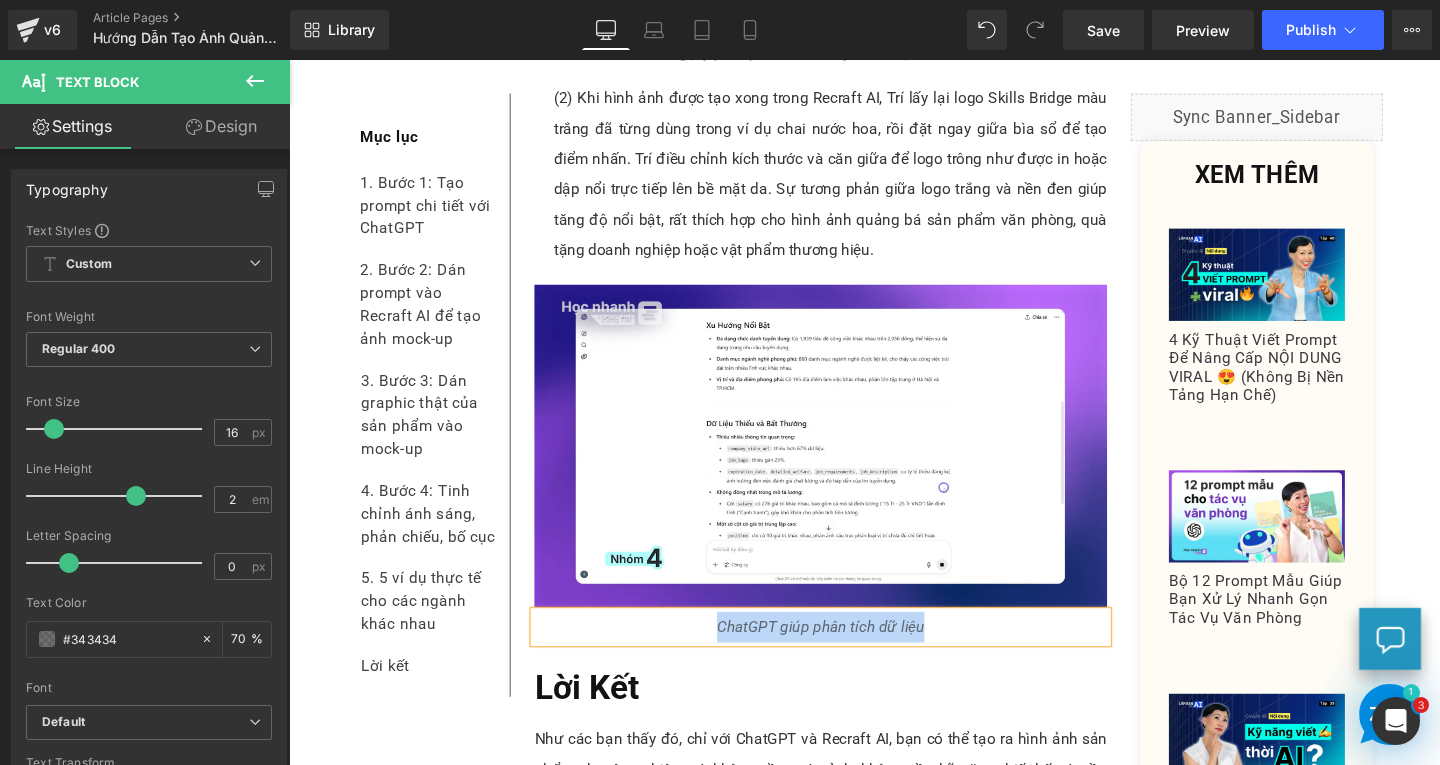 paste 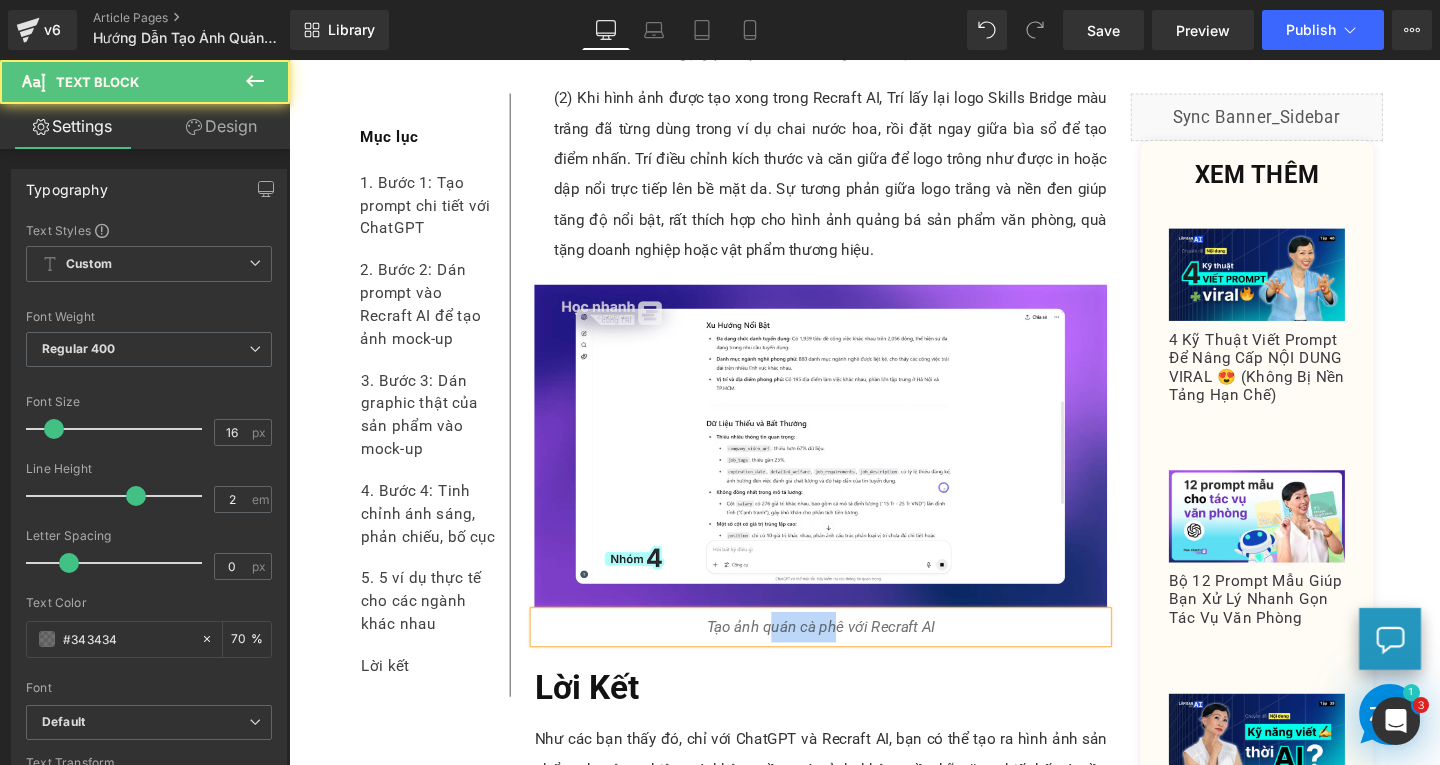 drag, startPoint x: 785, startPoint y: 655, endPoint x: 860, endPoint y: 652, distance: 75.059975 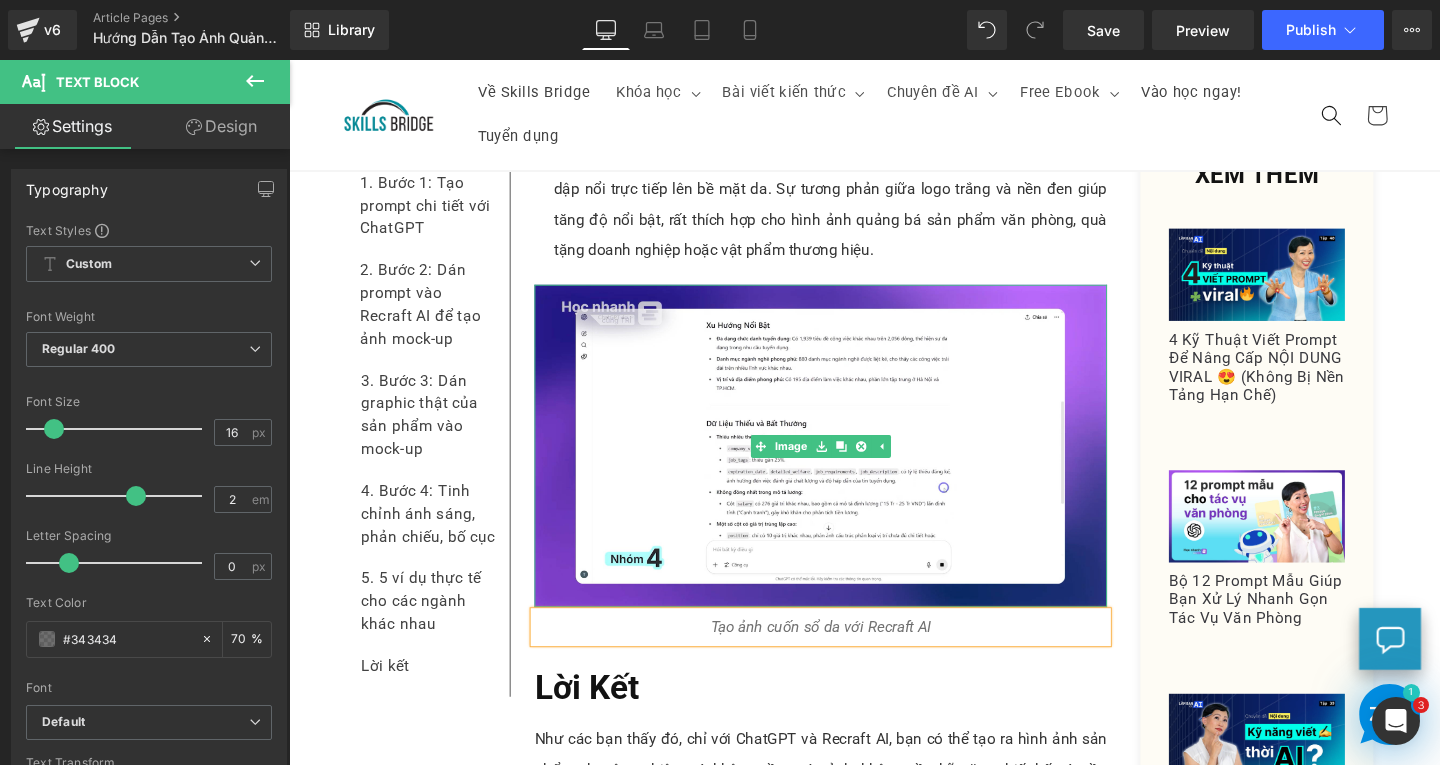 scroll, scrollTop: 12251, scrollLeft: 0, axis: vertical 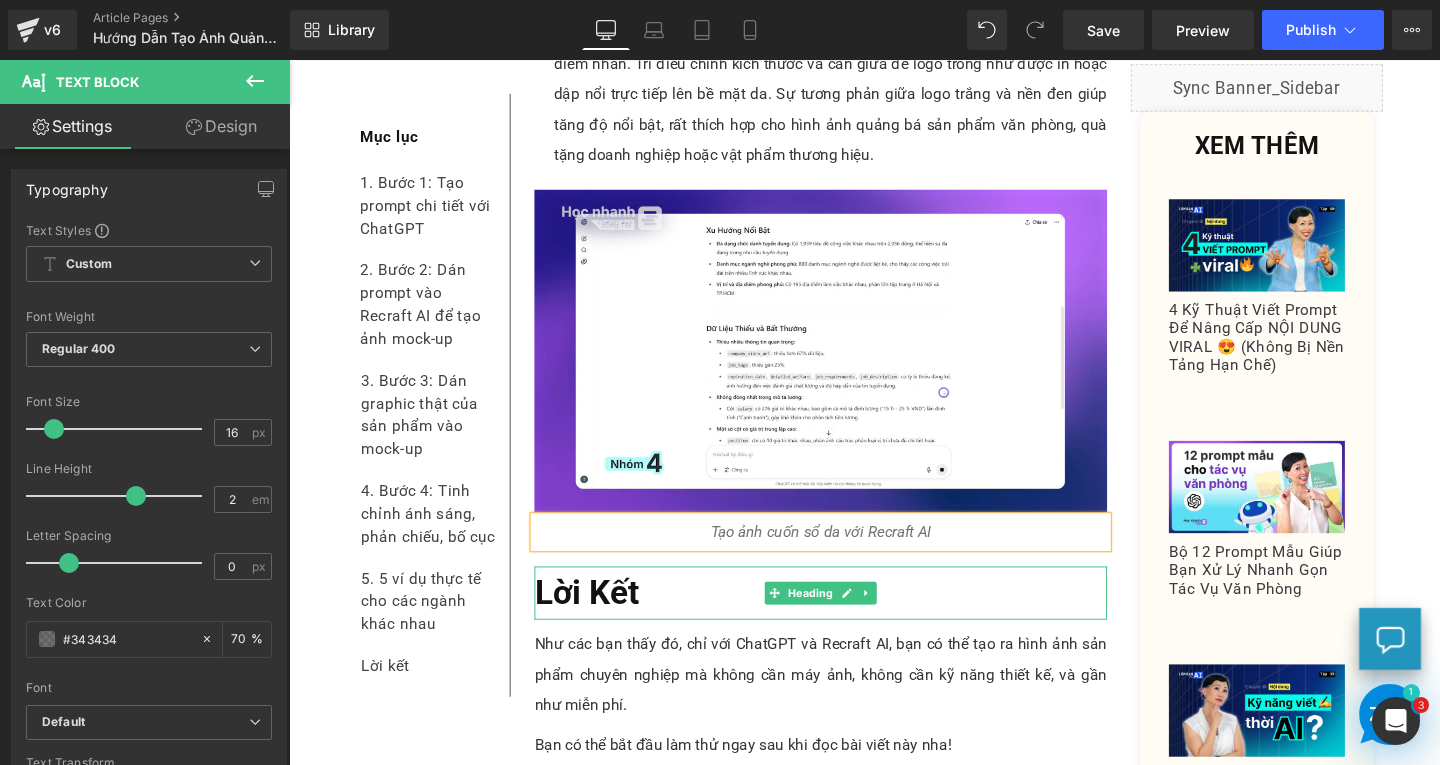 click on "Lời Kết" at bounding box center (848, 620) 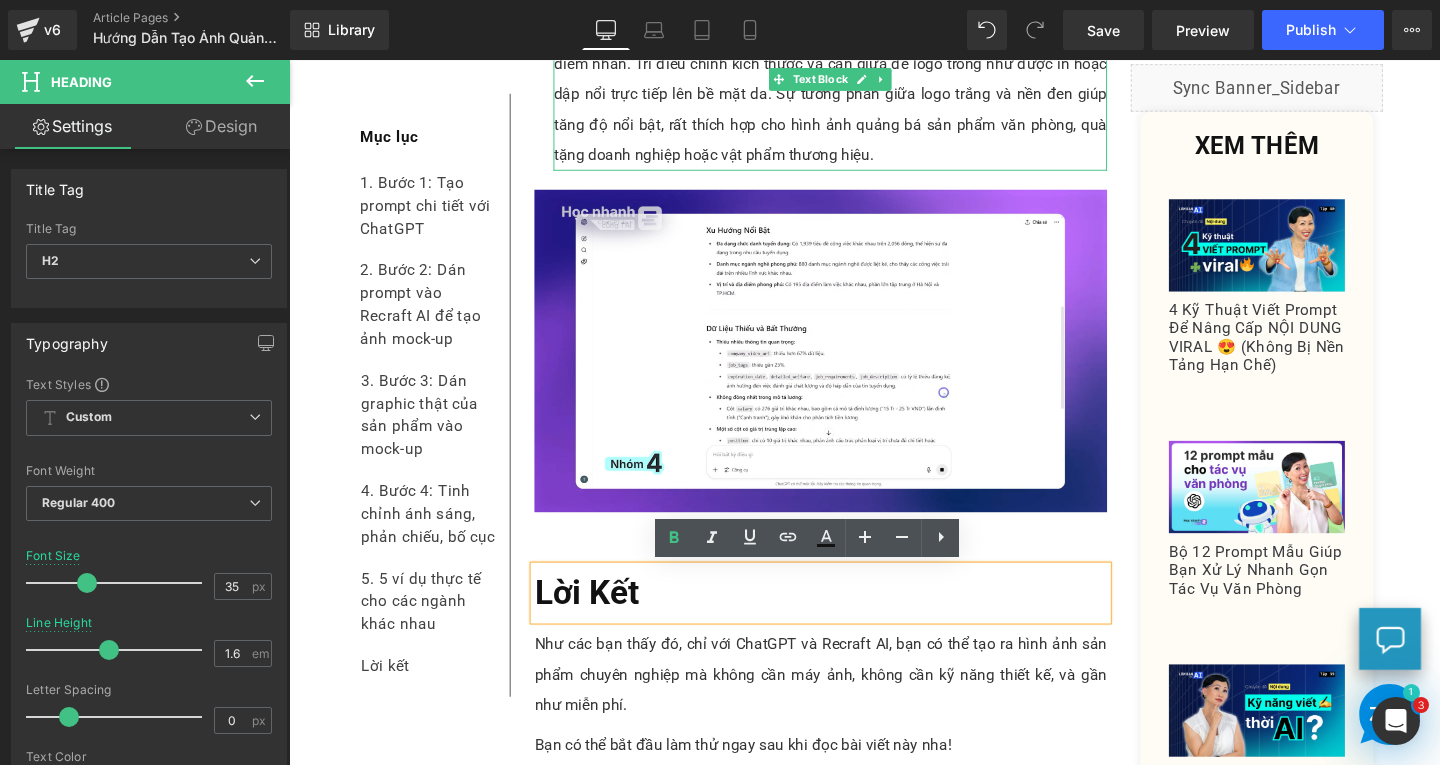 click on "(2) Khi hình ảnh được tạo xong trong Recraft AI, Trí lấy lại logo Skills Bridge màu trắng đã từng dùng trong ví dụ chai nước hoa, rồi đặt ngay giữa bìa sổ để tạo điểm nhấn. Trí điều chỉnh kích thước và căn giữa để logo trông như được in hoặc dập nổi trực tiếp lên bề mặt da. Sự tương phản giữa logo trắng và nền đen giúp tăng độ nổi bật, rất thích hợp cho hình ảnh quảng bá sản phẩm văn phòng, quà tặng doanh nghiệp hoặc vật phẩm thương hiệu." at bounding box center [858, 80] 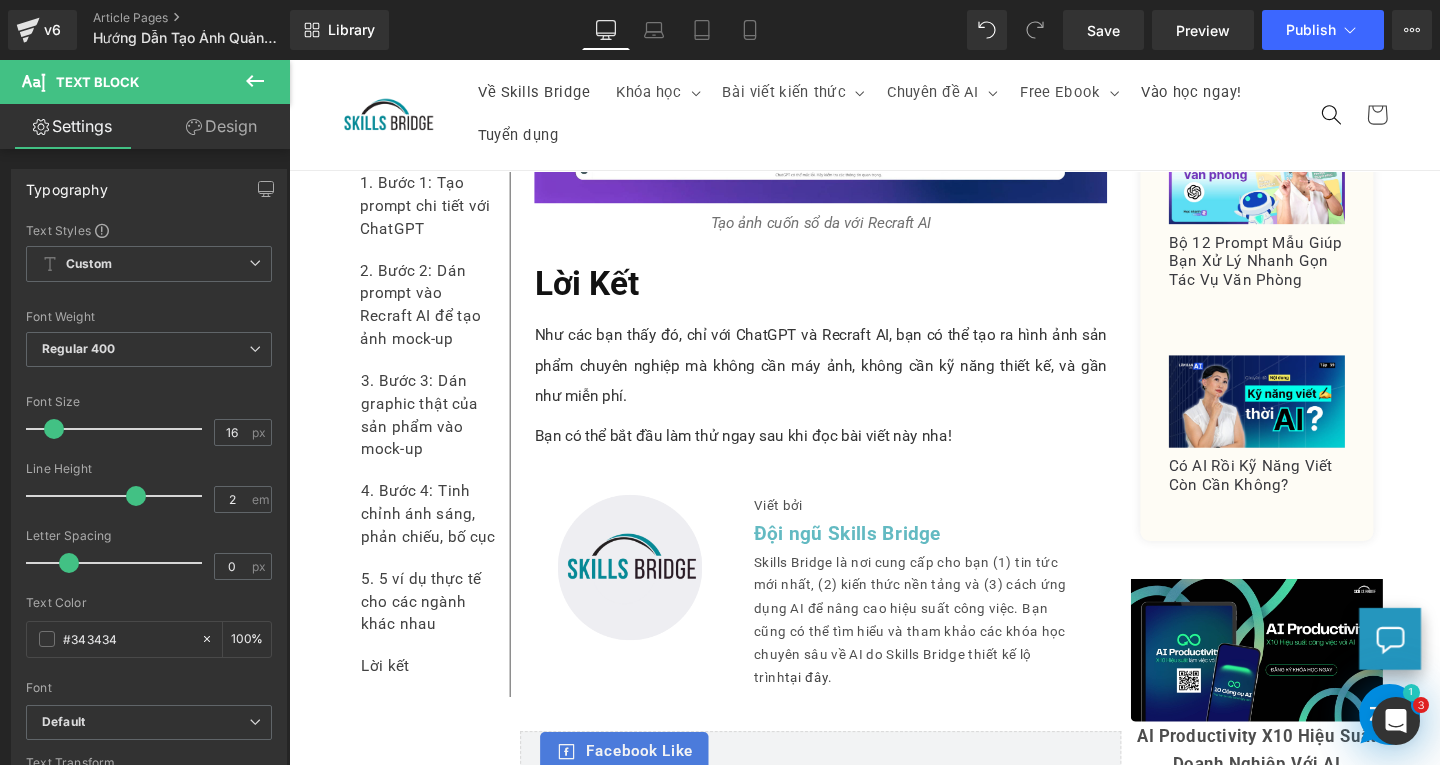 scroll, scrollTop: 12575, scrollLeft: 0, axis: vertical 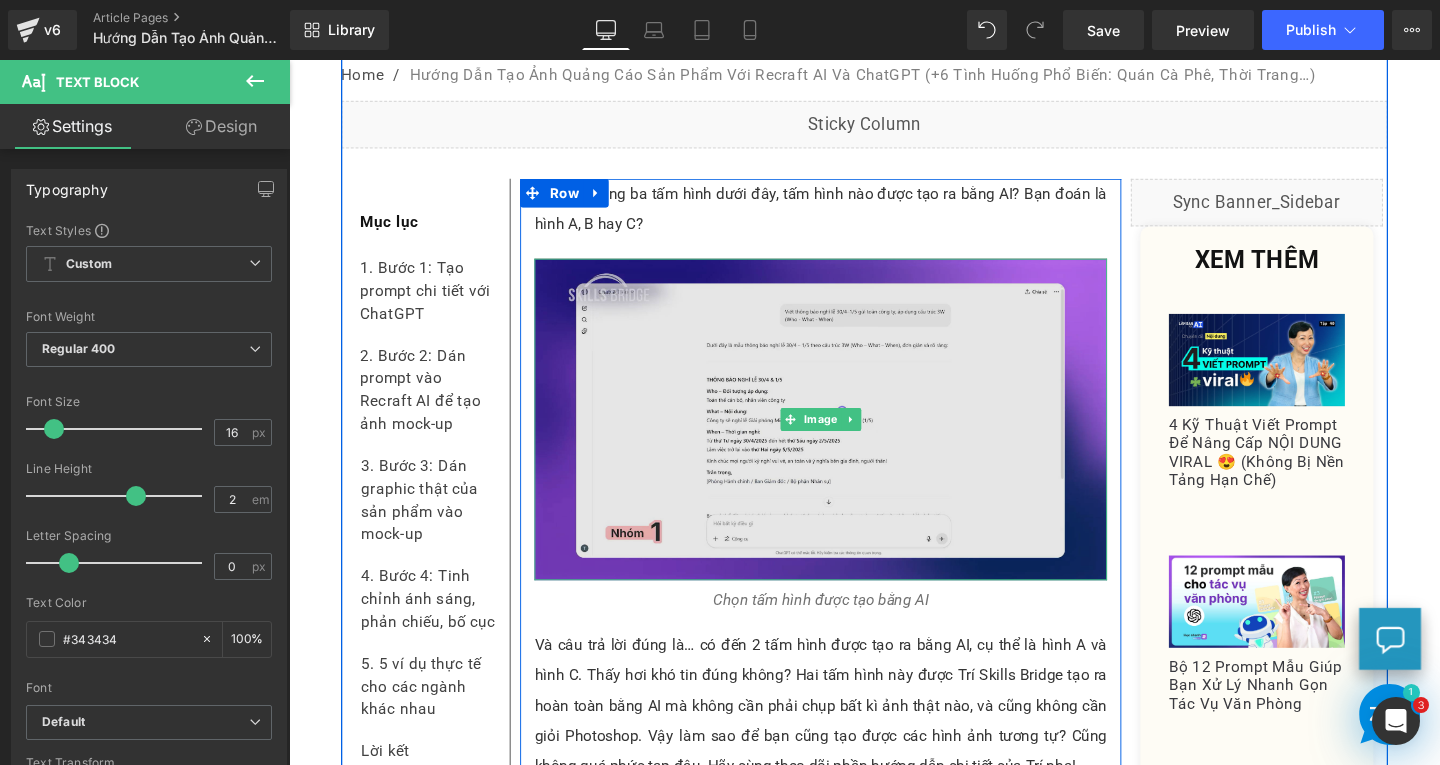 click at bounding box center (848, 438) 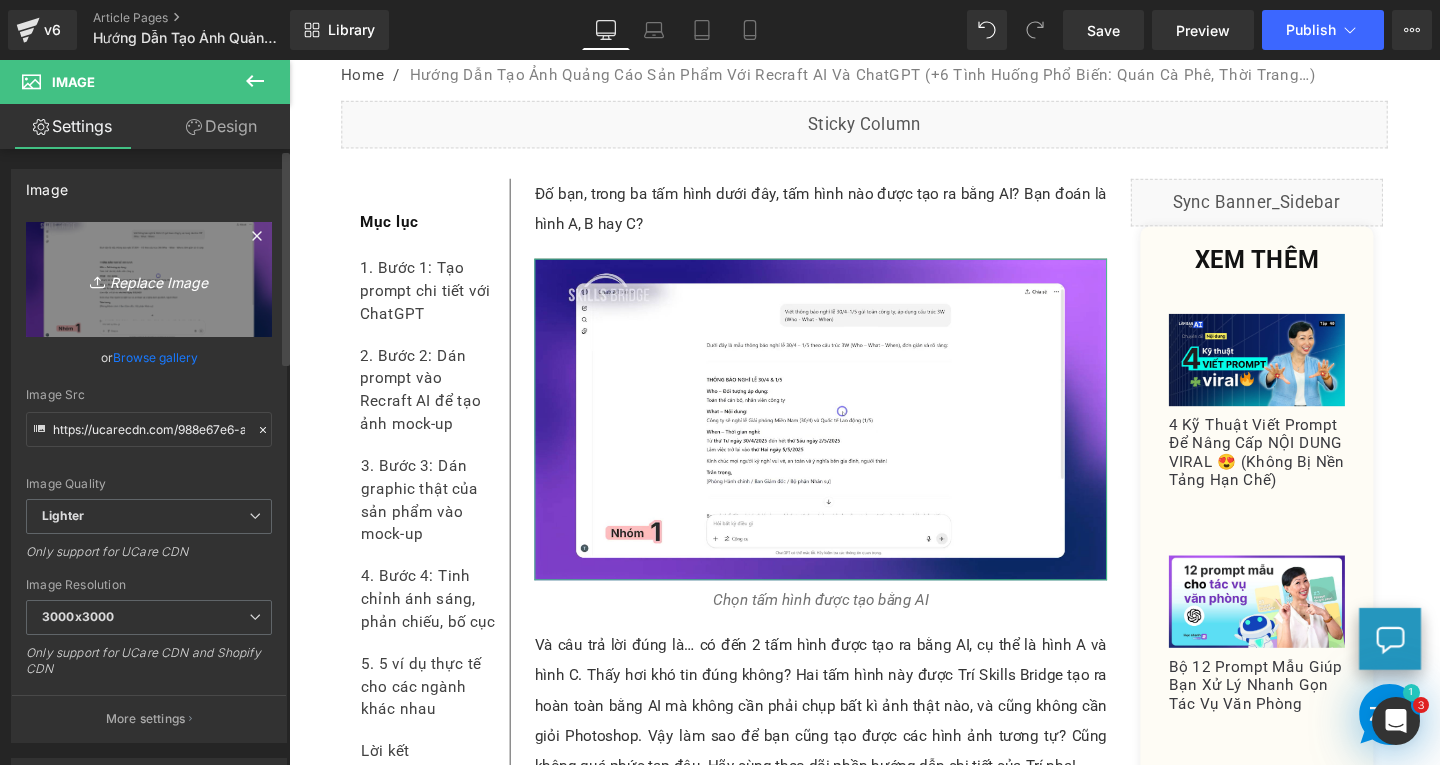 click on "Replace Image" at bounding box center [149, 279] 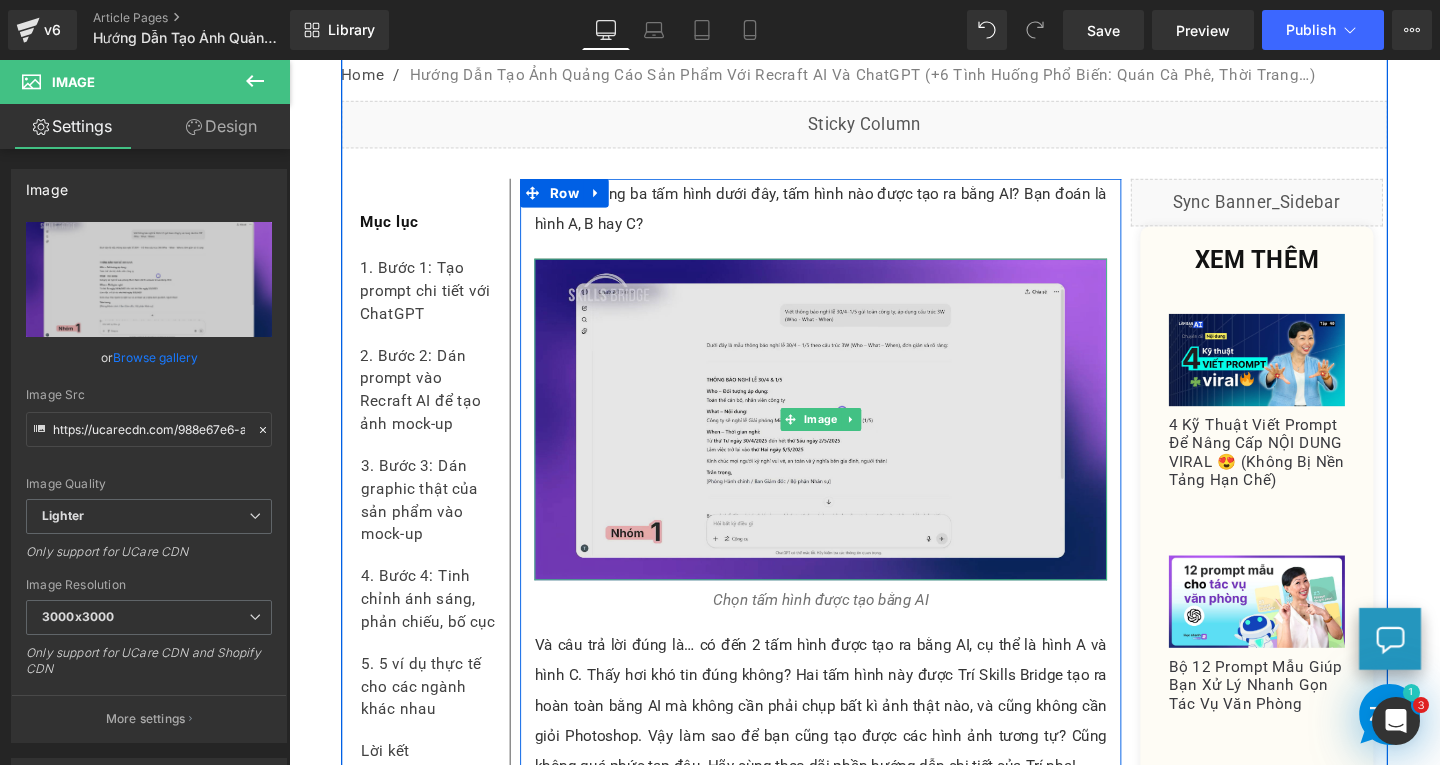 click at bounding box center (848, 438) 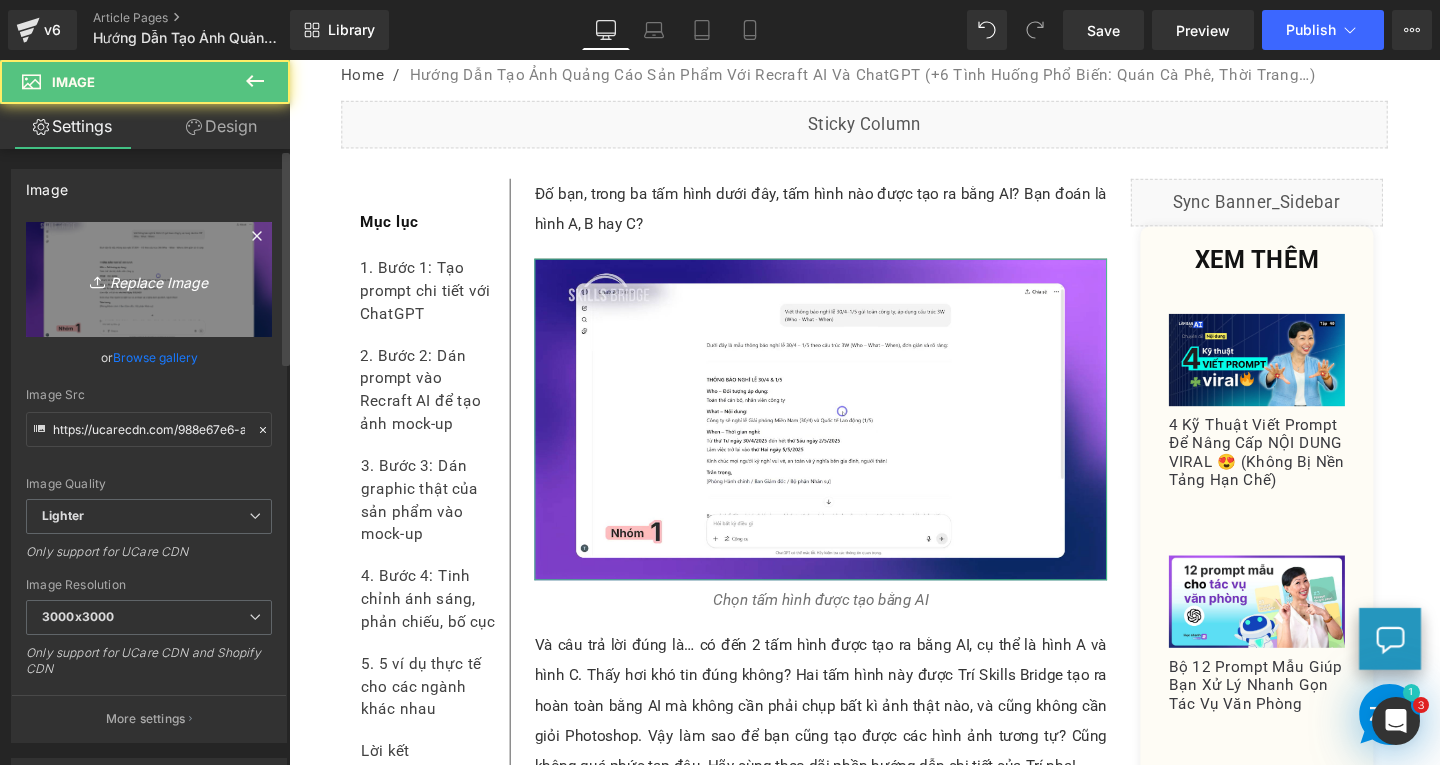 click on "Replace Image" at bounding box center [149, 279] 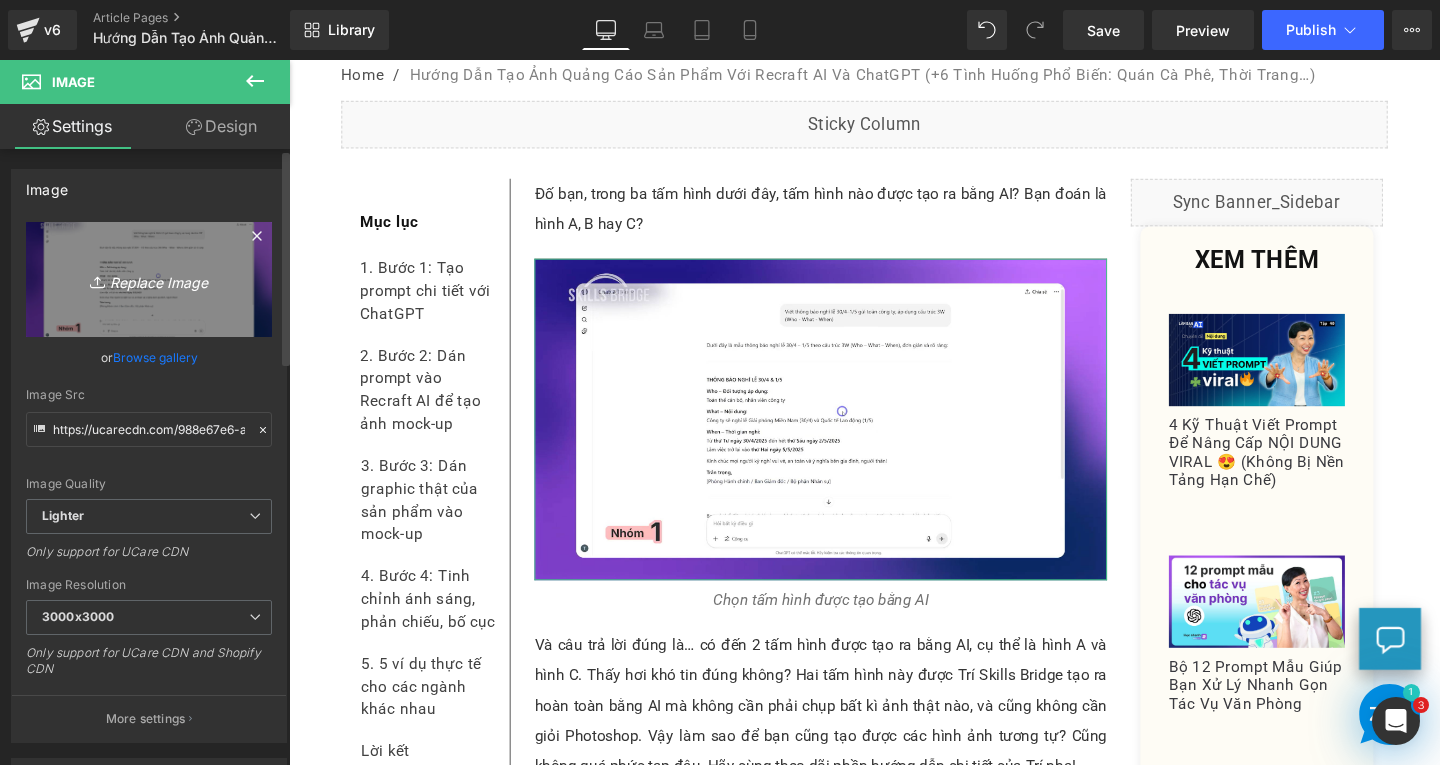 type on "C:\fakepath\Untitled design.png" 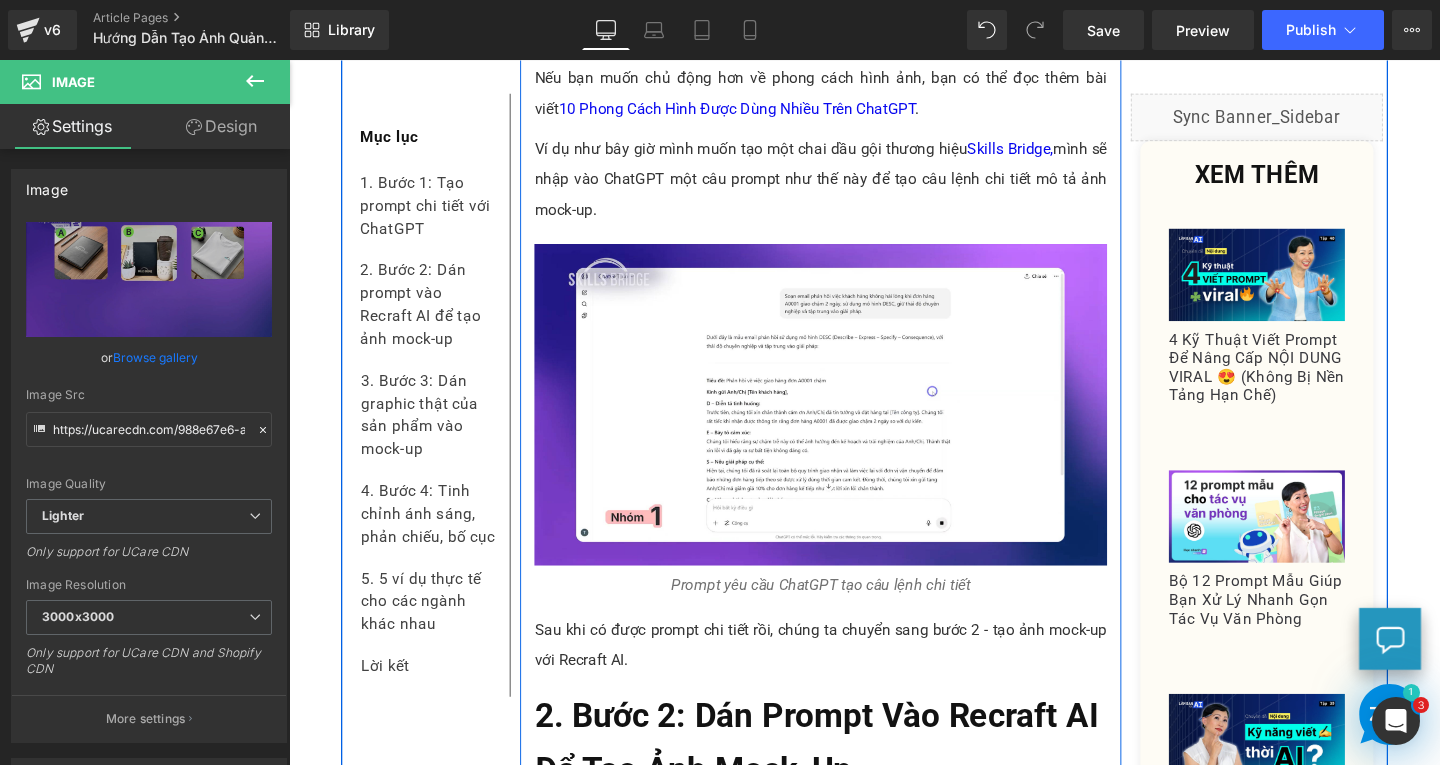 scroll, scrollTop: 2532, scrollLeft: 0, axis: vertical 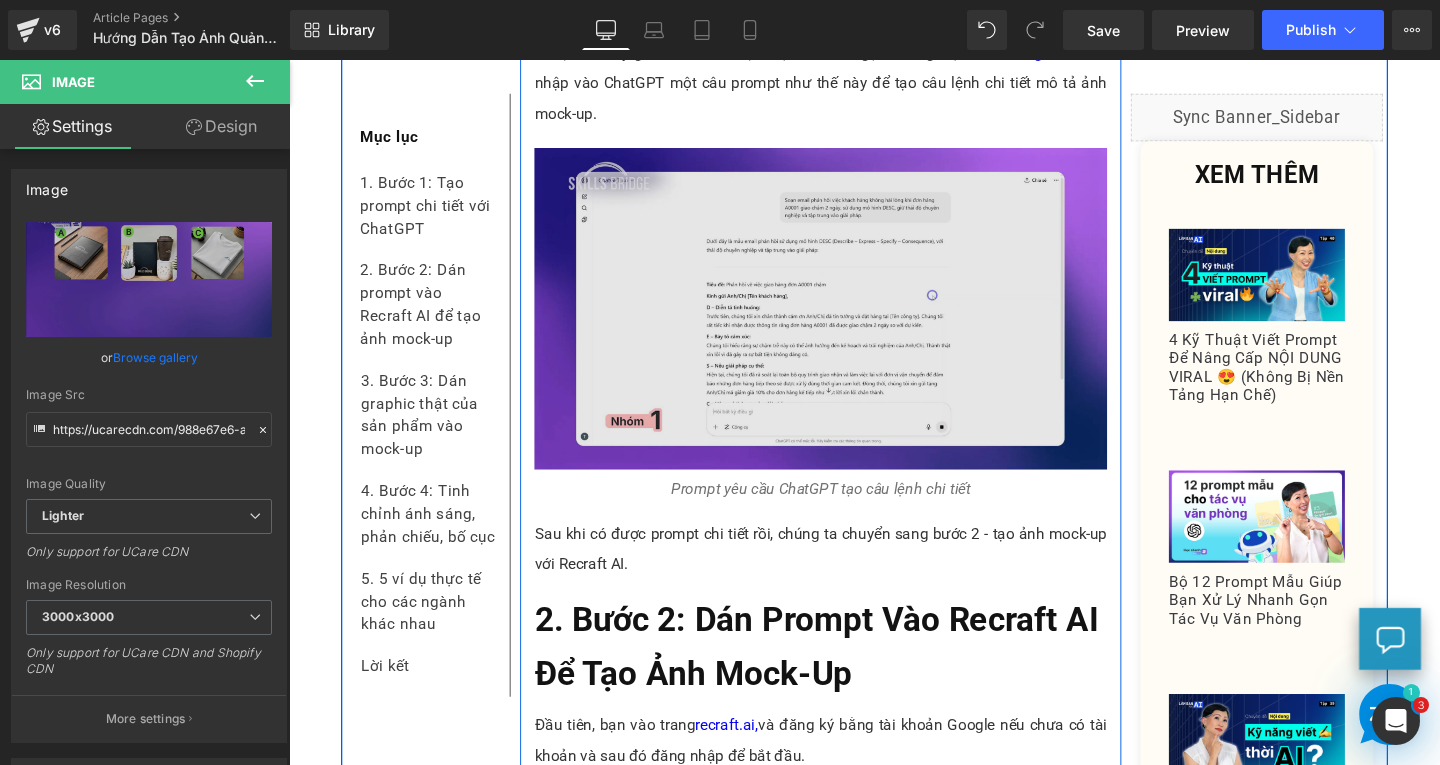 click at bounding box center (848, 322) 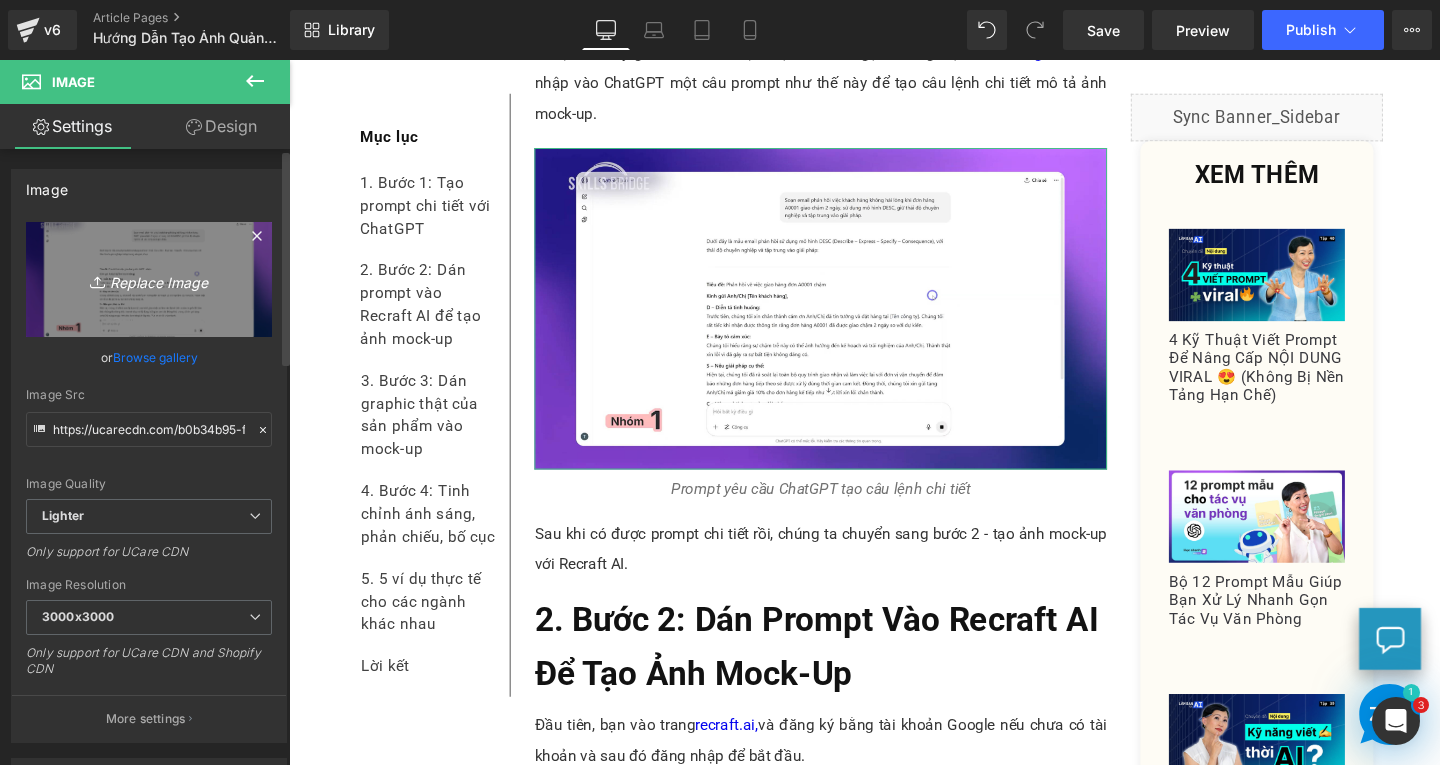 click on "Replace Image" at bounding box center (149, 279) 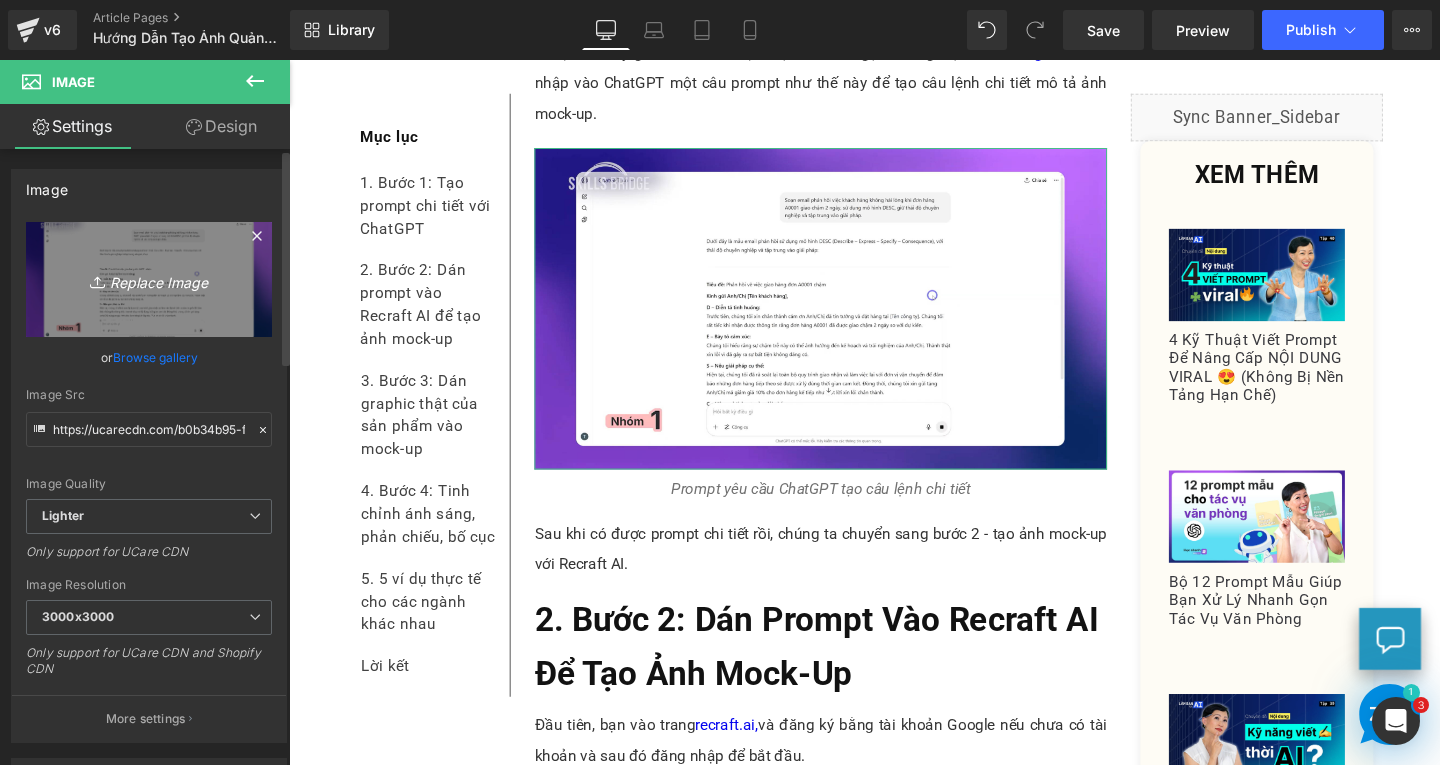 type on "C:\fakepath\Screenshot 2025-08-05 115313.png" 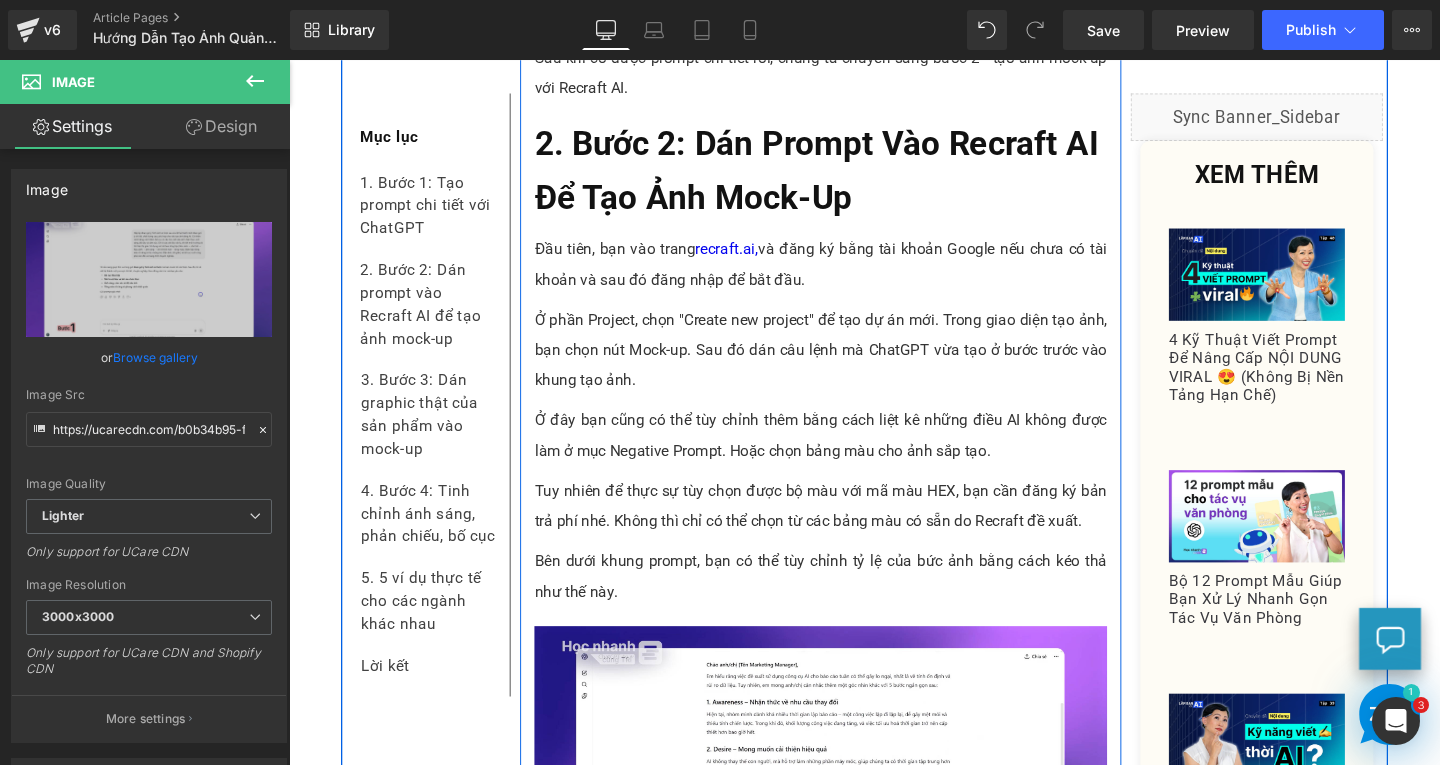 scroll, scrollTop: 3432, scrollLeft: 0, axis: vertical 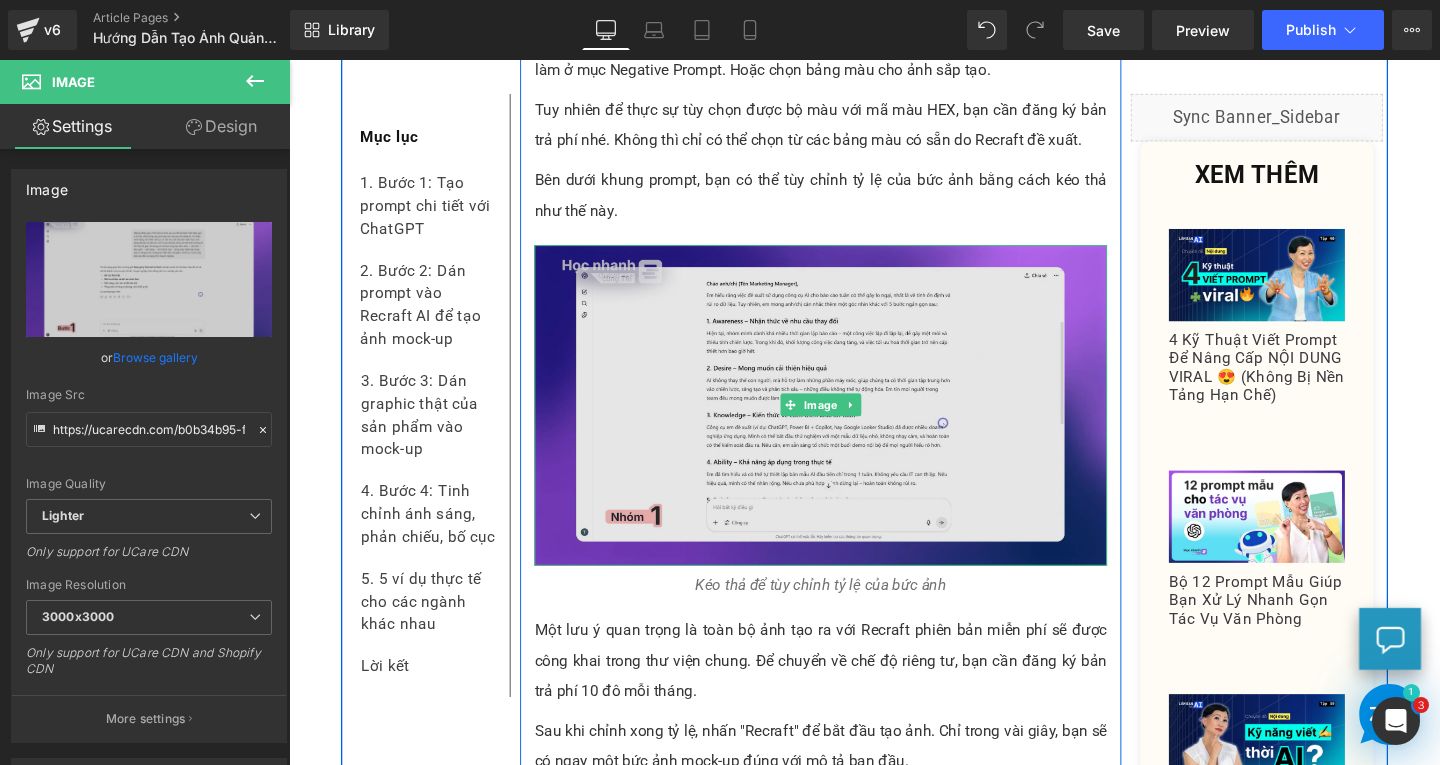click at bounding box center [848, 423] 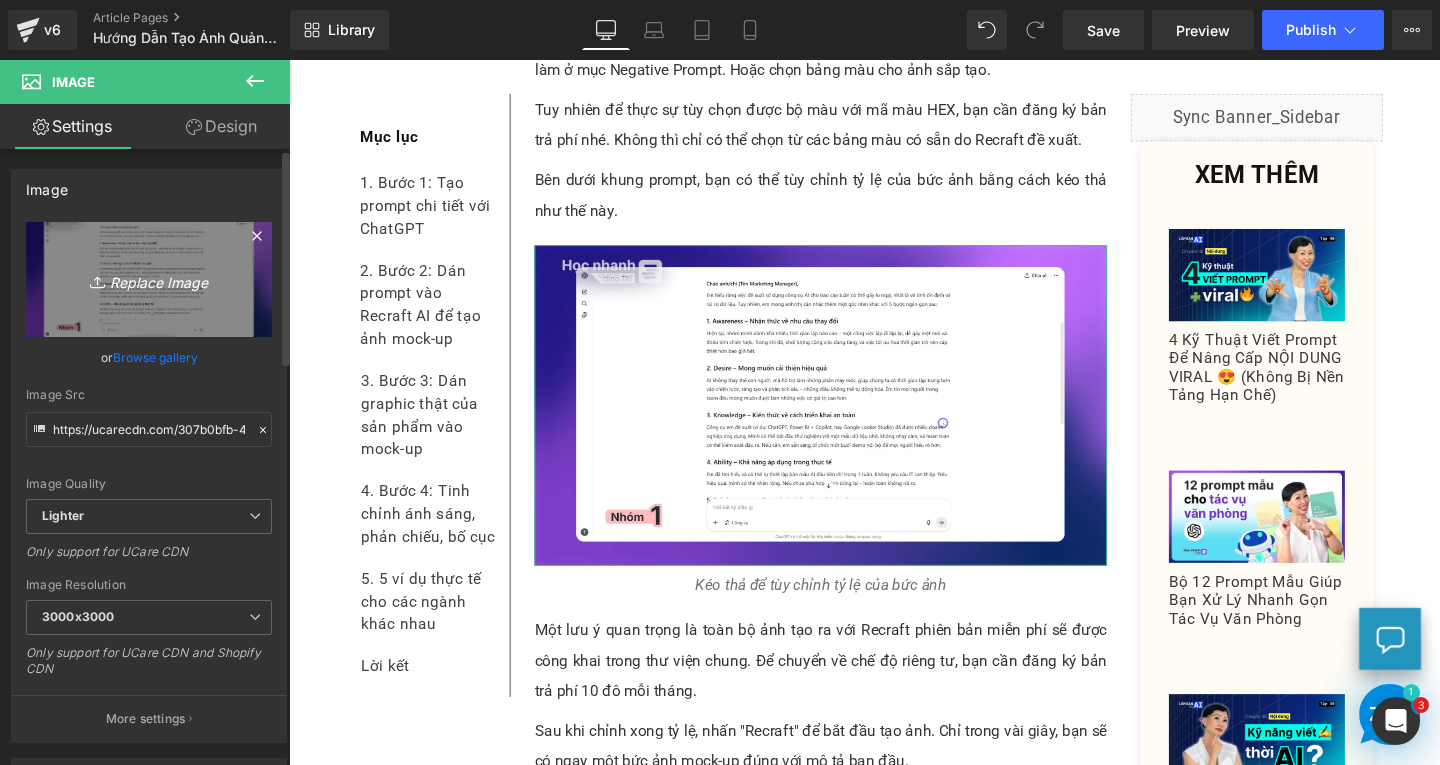click on "Replace Image" at bounding box center (149, 279) 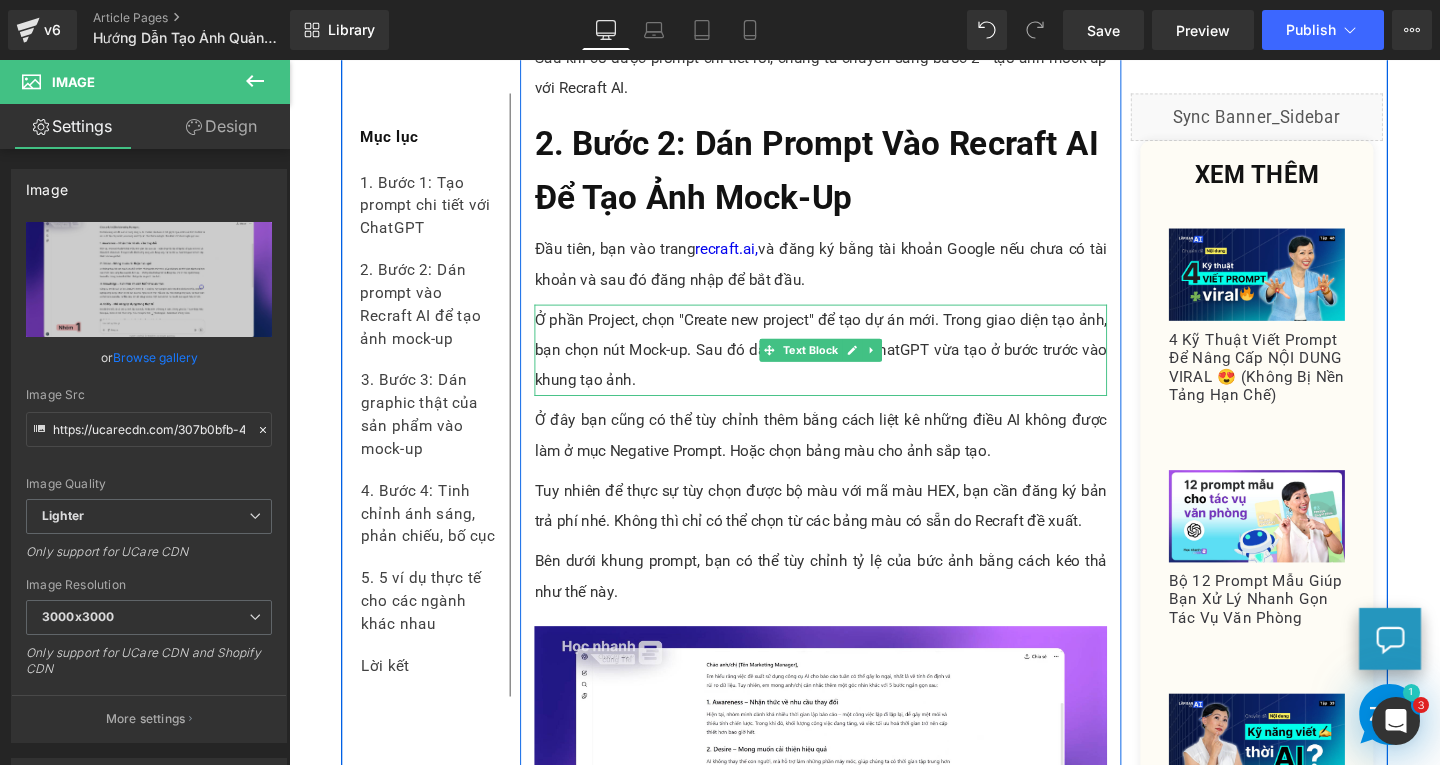 scroll, scrollTop: 3232, scrollLeft: 0, axis: vertical 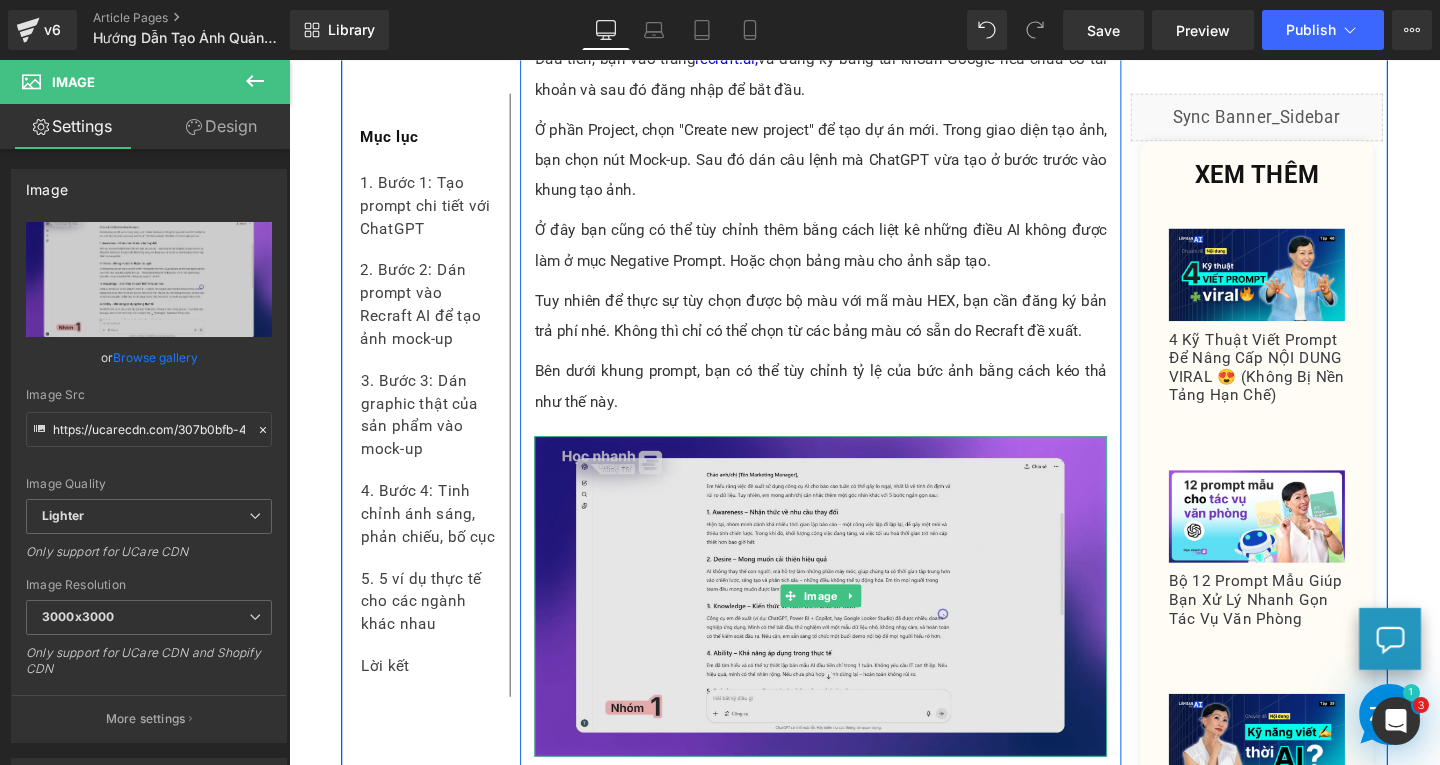 click at bounding box center [848, 623] 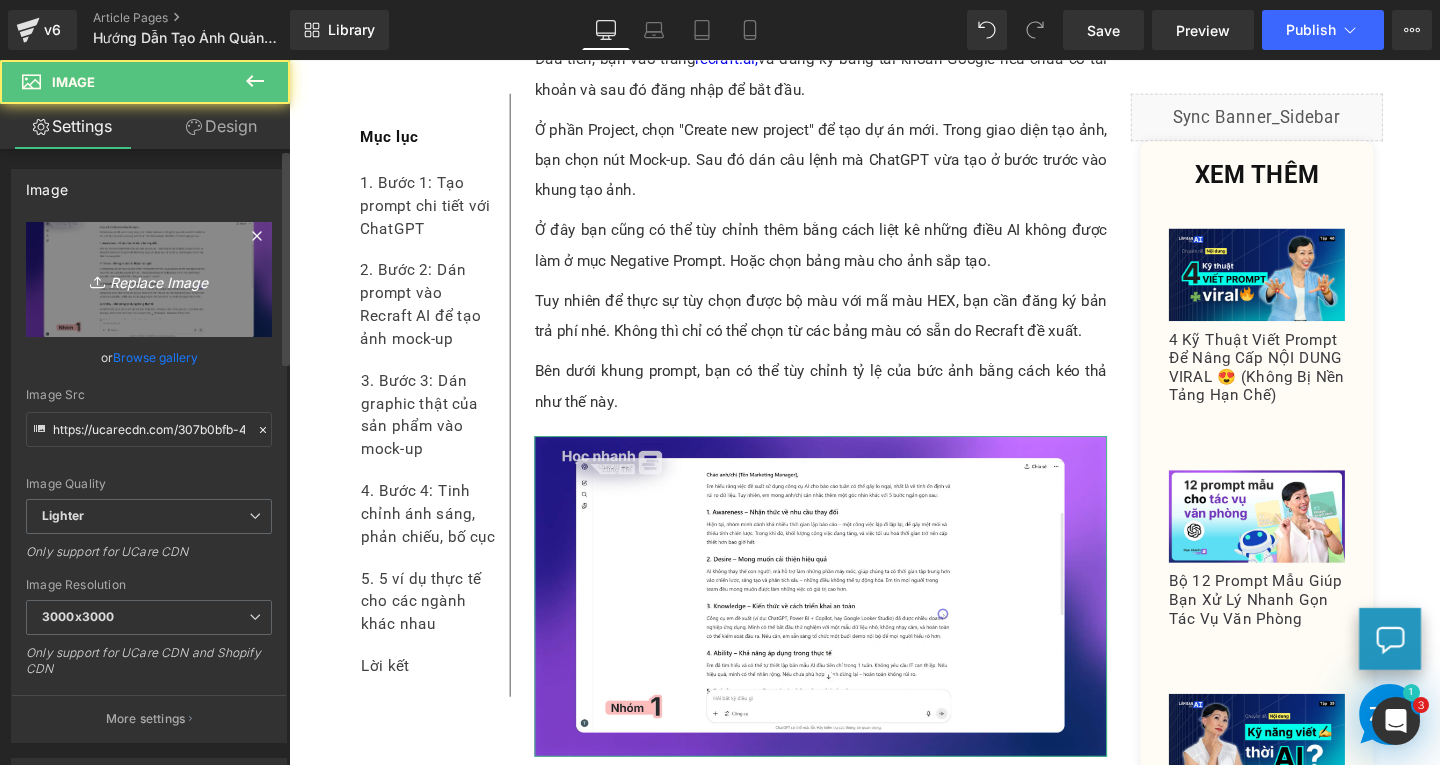 click on "Replace Image" at bounding box center (149, 279) 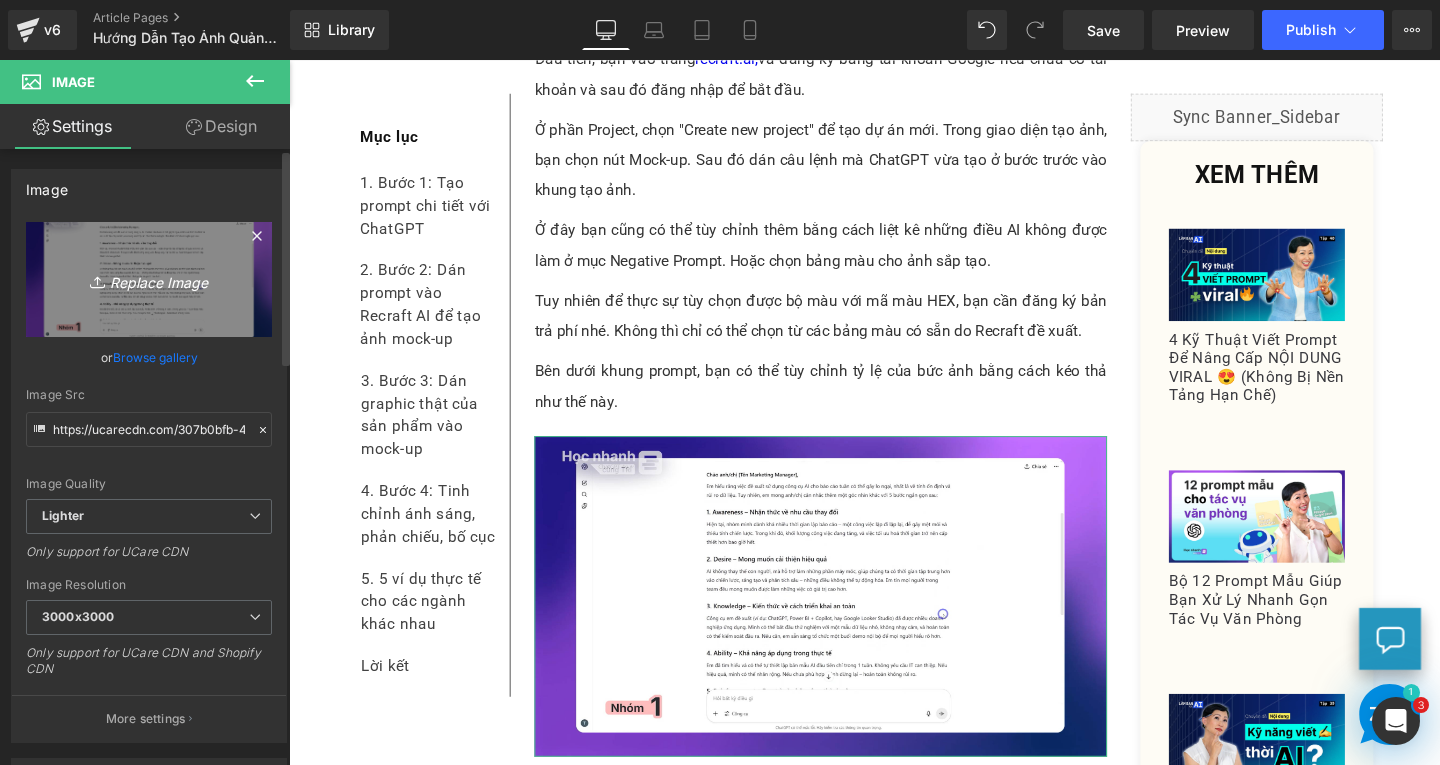 type on "C:\fakepath\Screenshot 2025-08-05 115633.png" 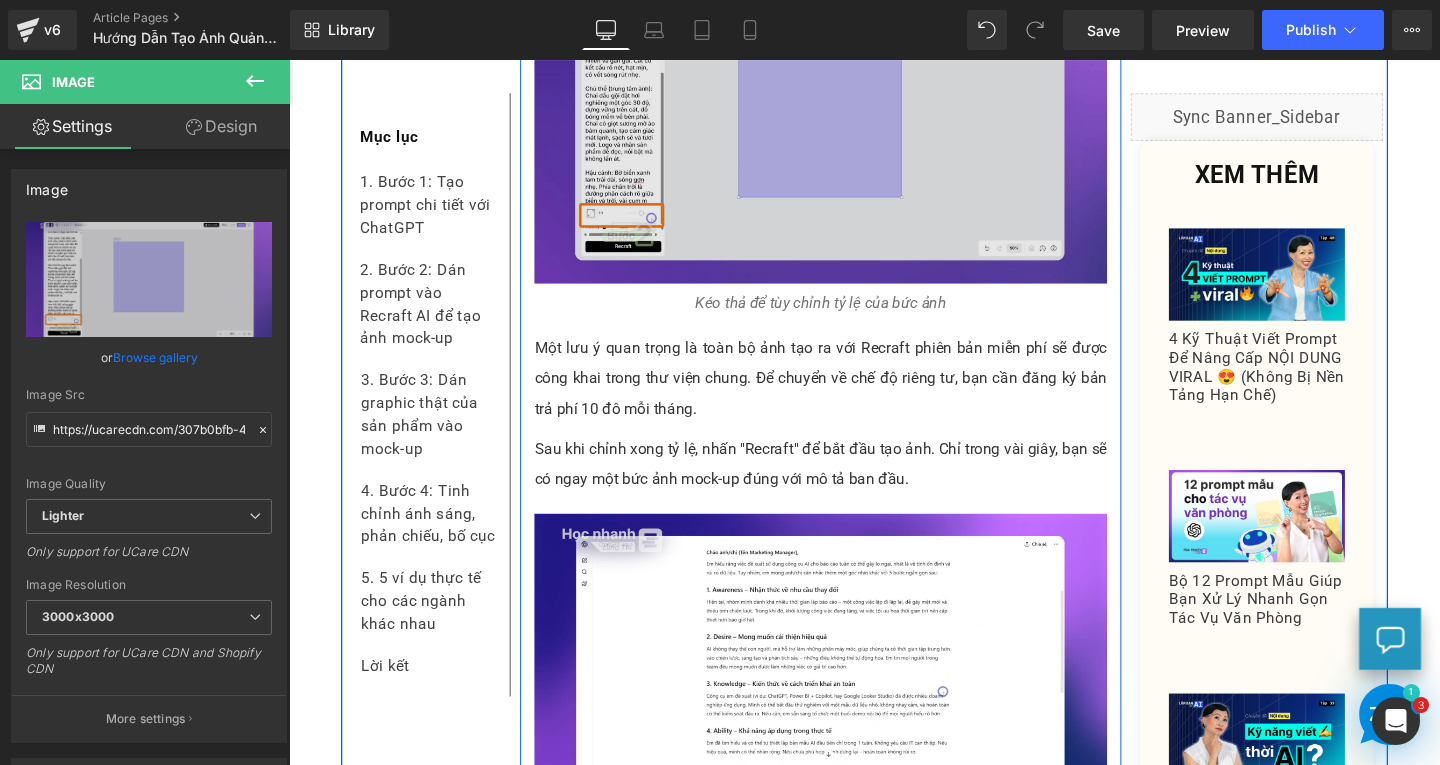 scroll, scrollTop: 4032, scrollLeft: 0, axis: vertical 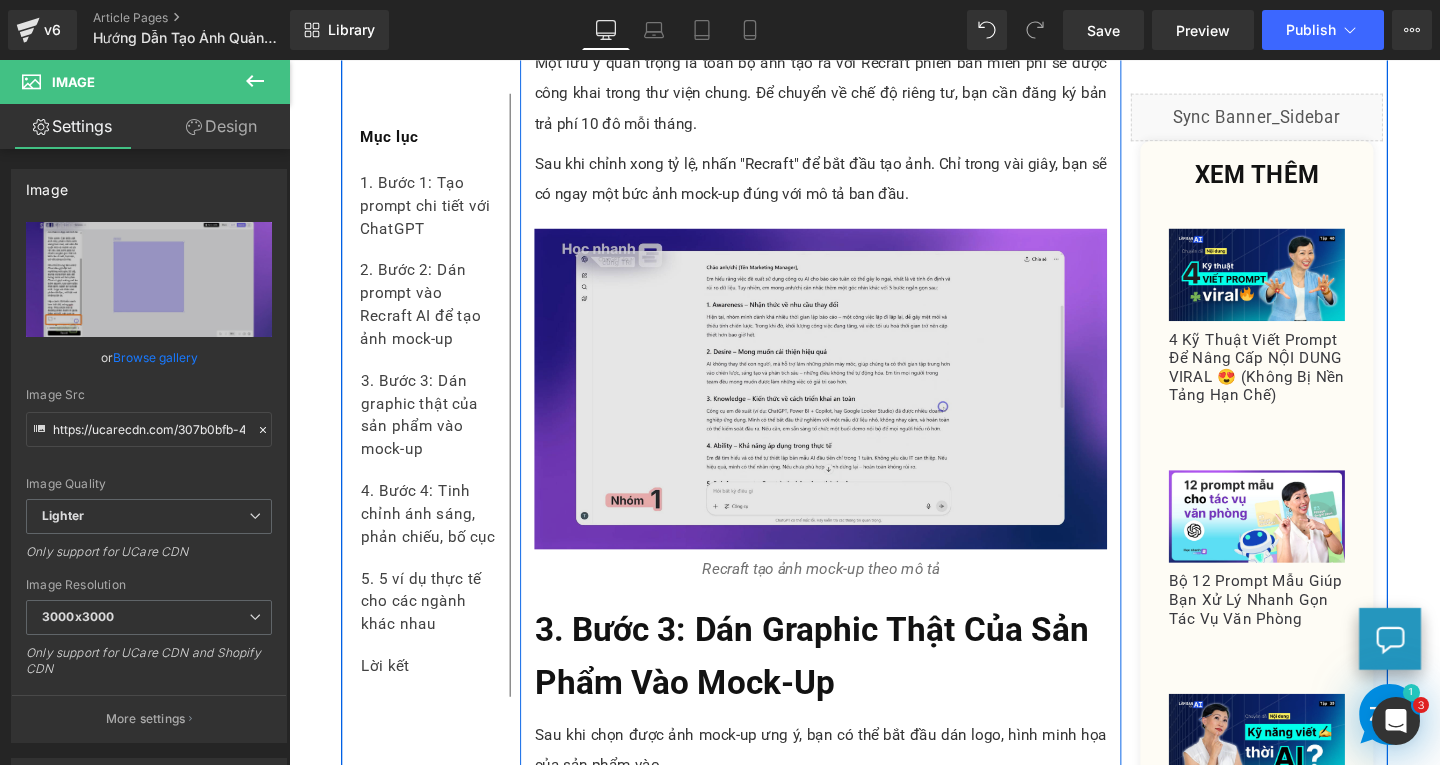 click at bounding box center (848, 405) 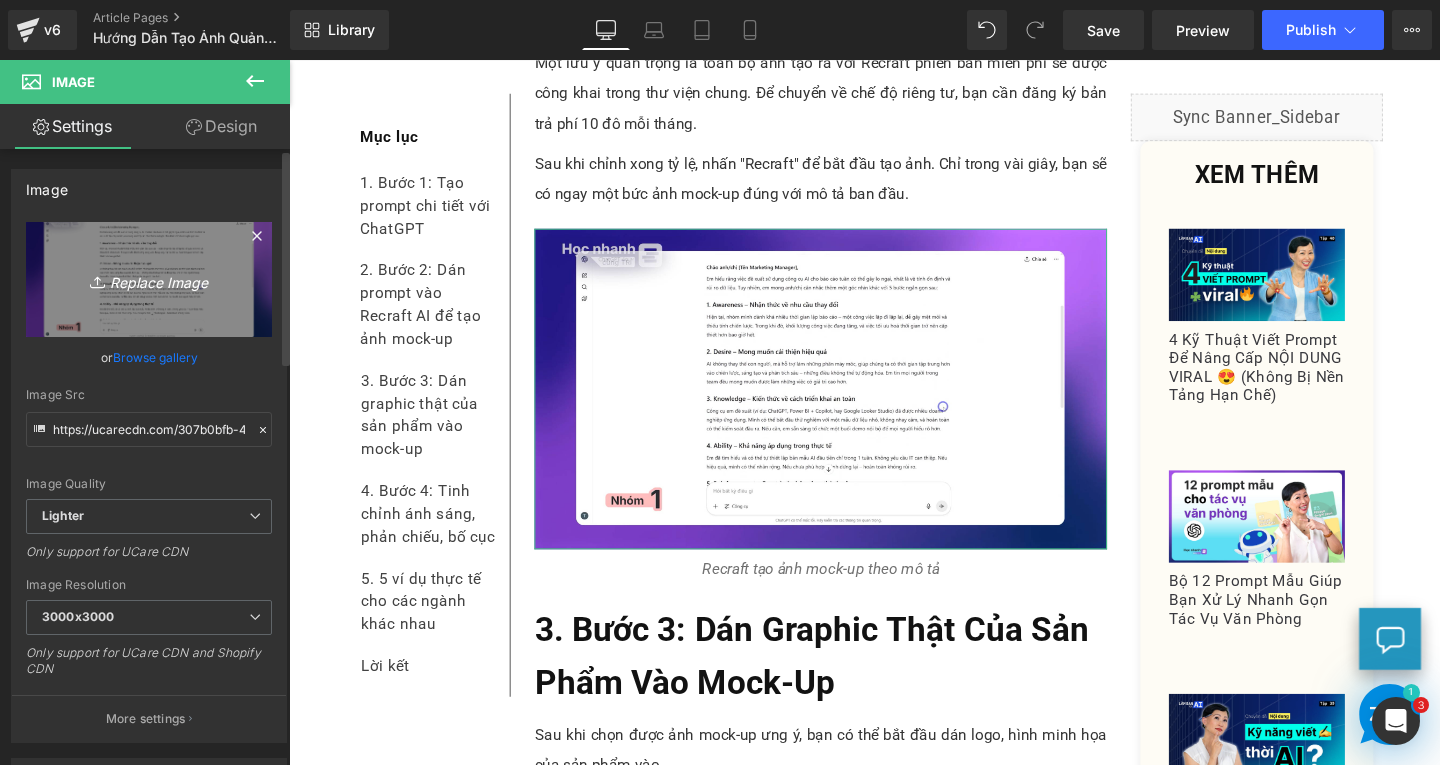 click on "Replace Image" at bounding box center [149, 279] 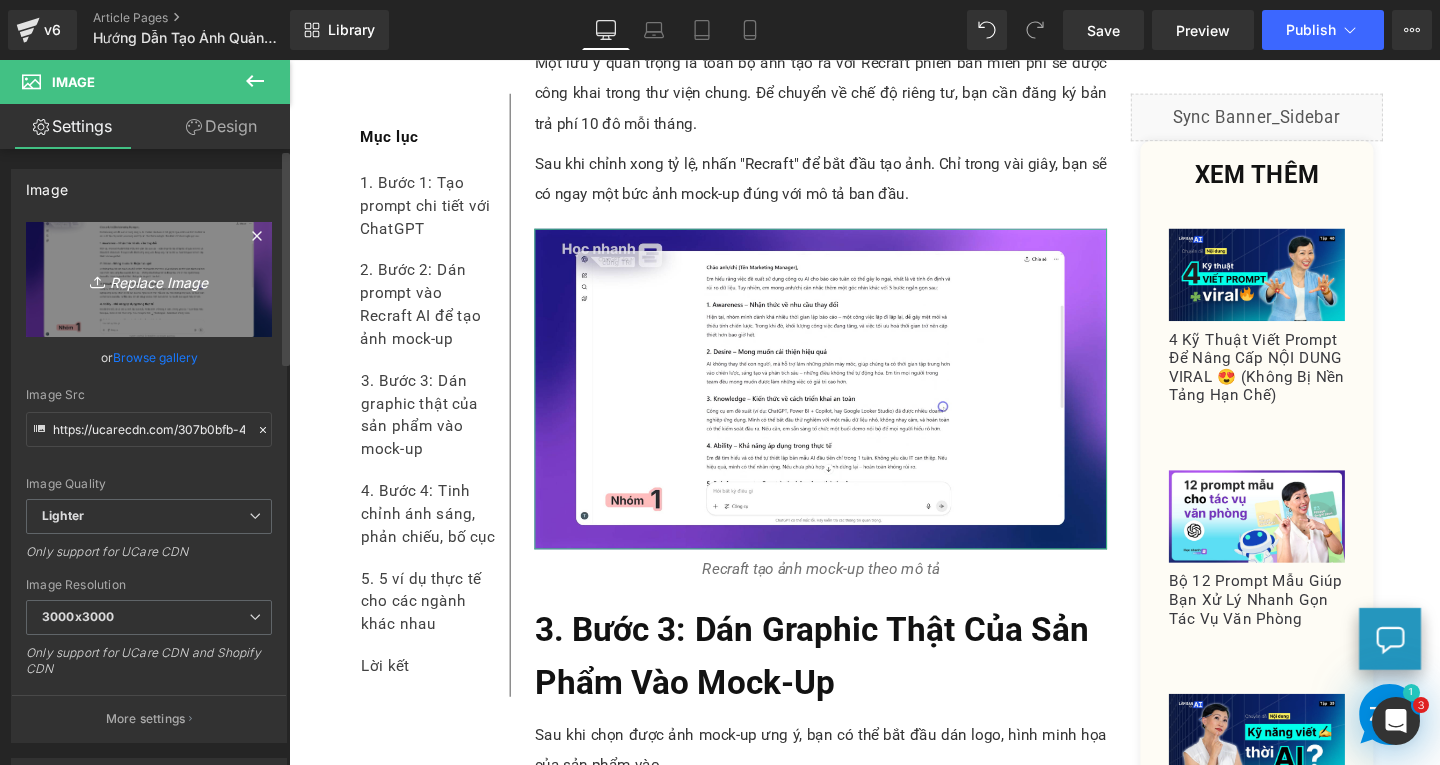 type on "C:\fakepath\Screenshot 2025-08-05 115506.png" 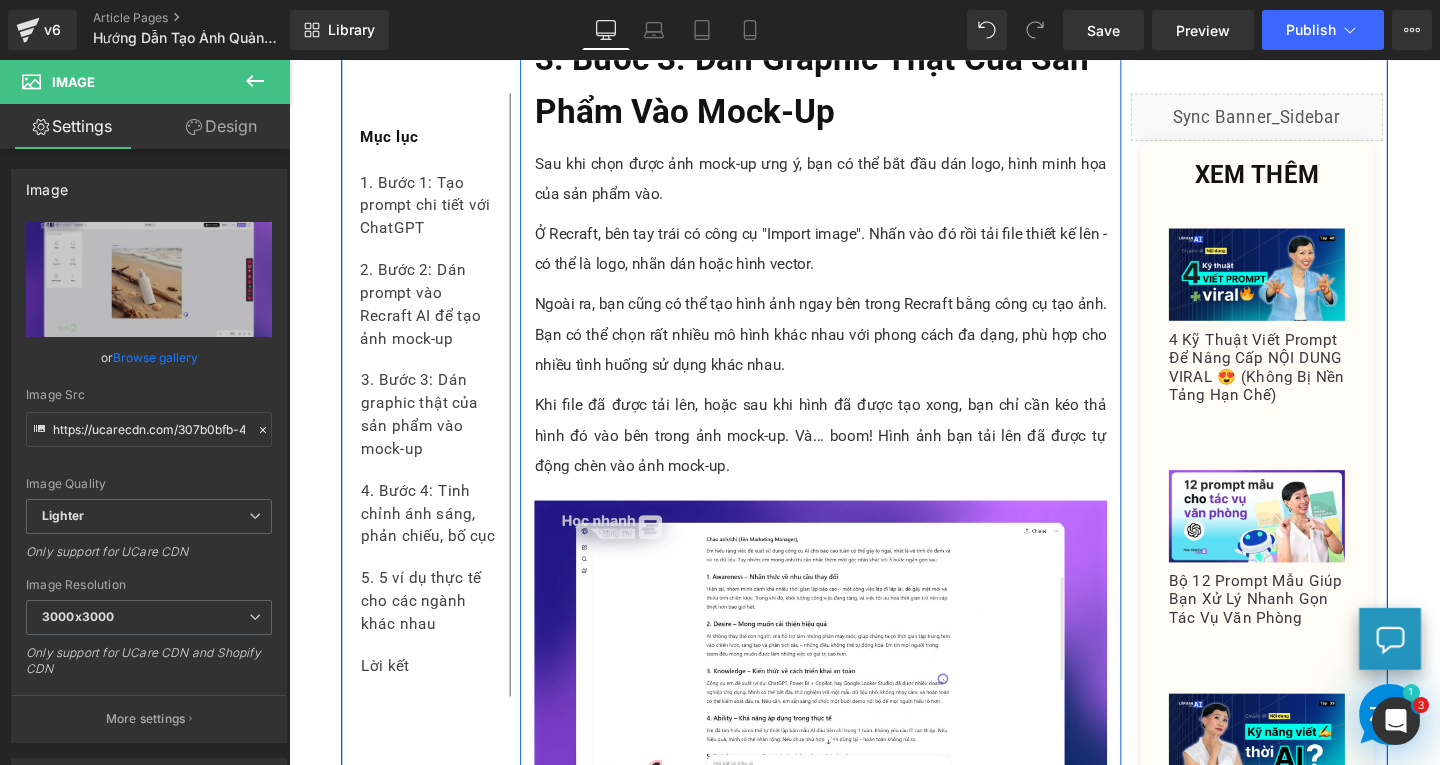 scroll, scrollTop: 4932, scrollLeft: 0, axis: vertical 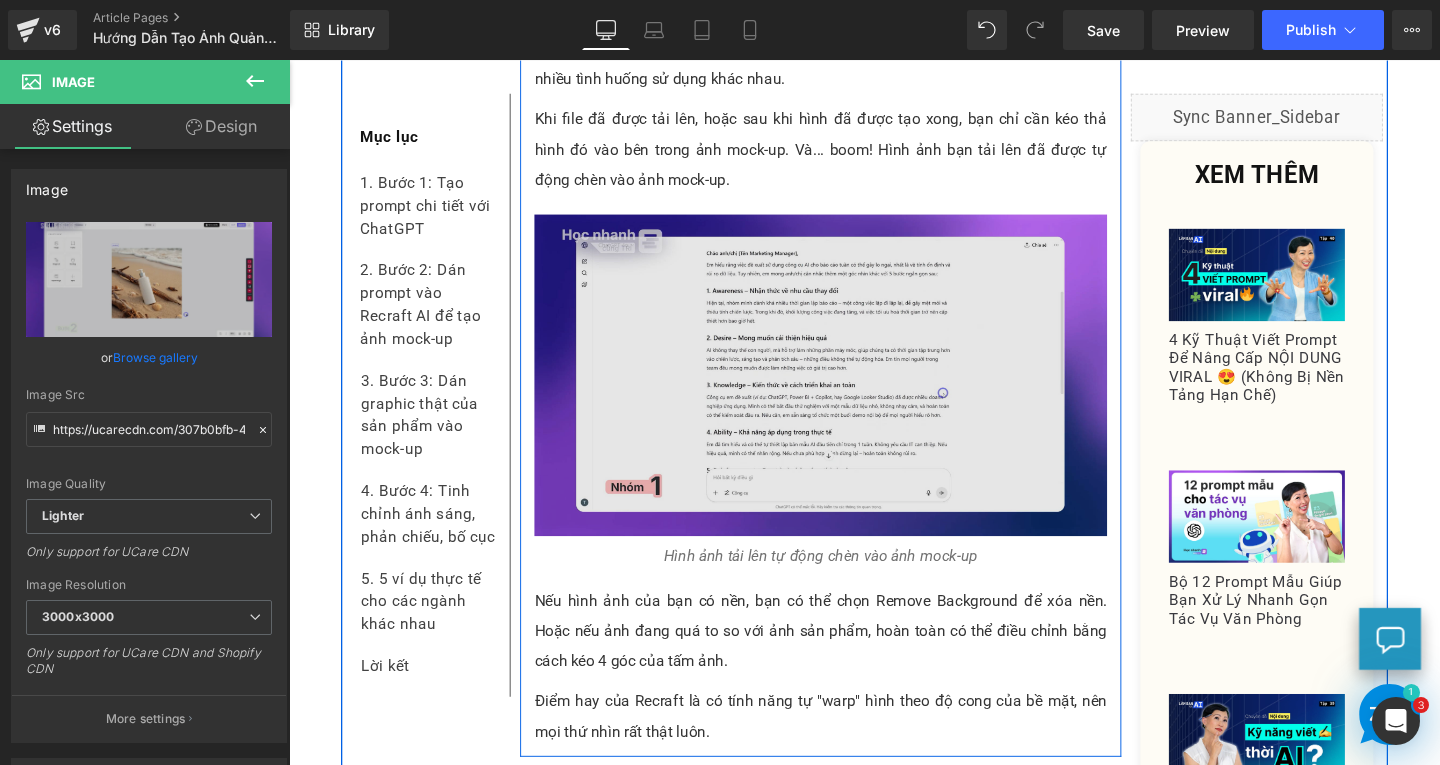 click at bounding box center (848, 391) 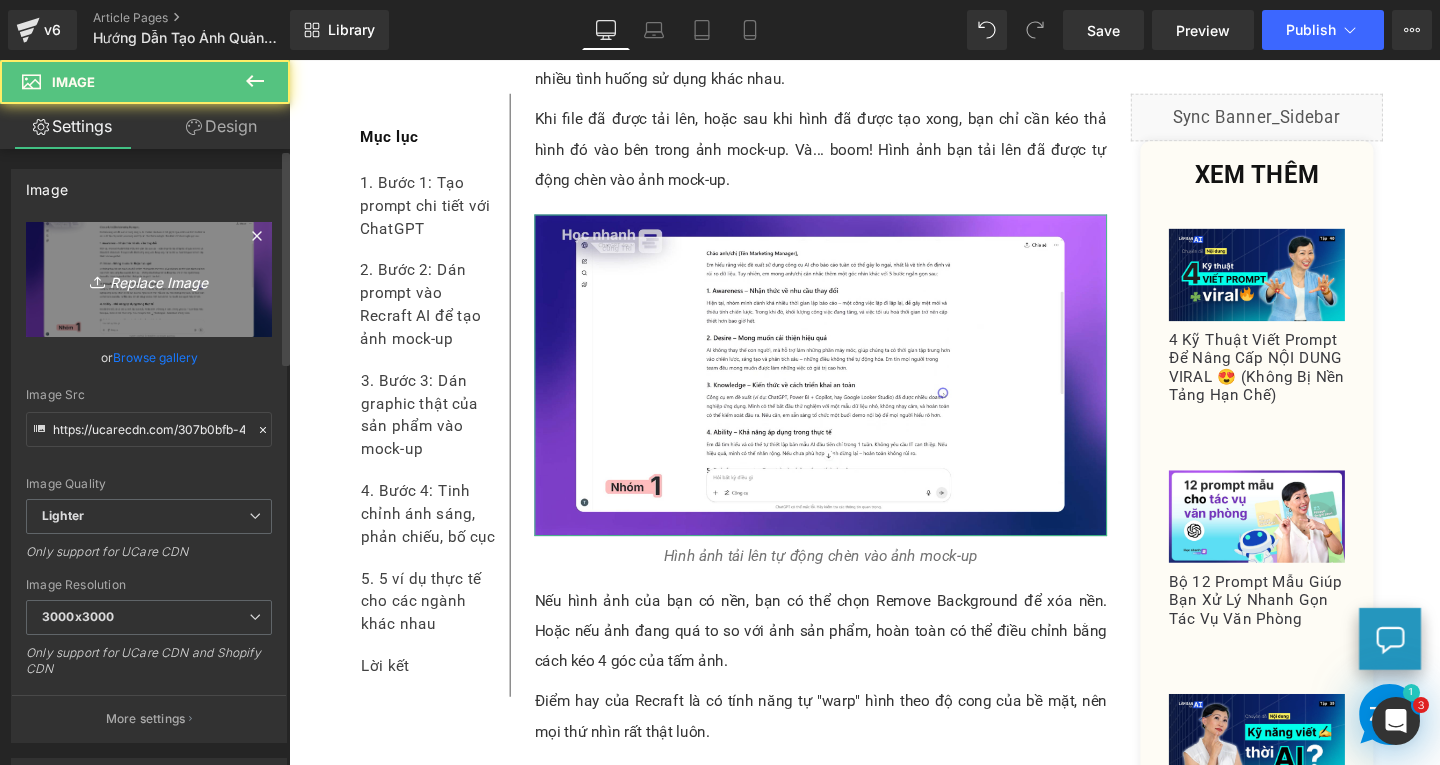 click on "Replace Image" at bounding box center [149, 279] 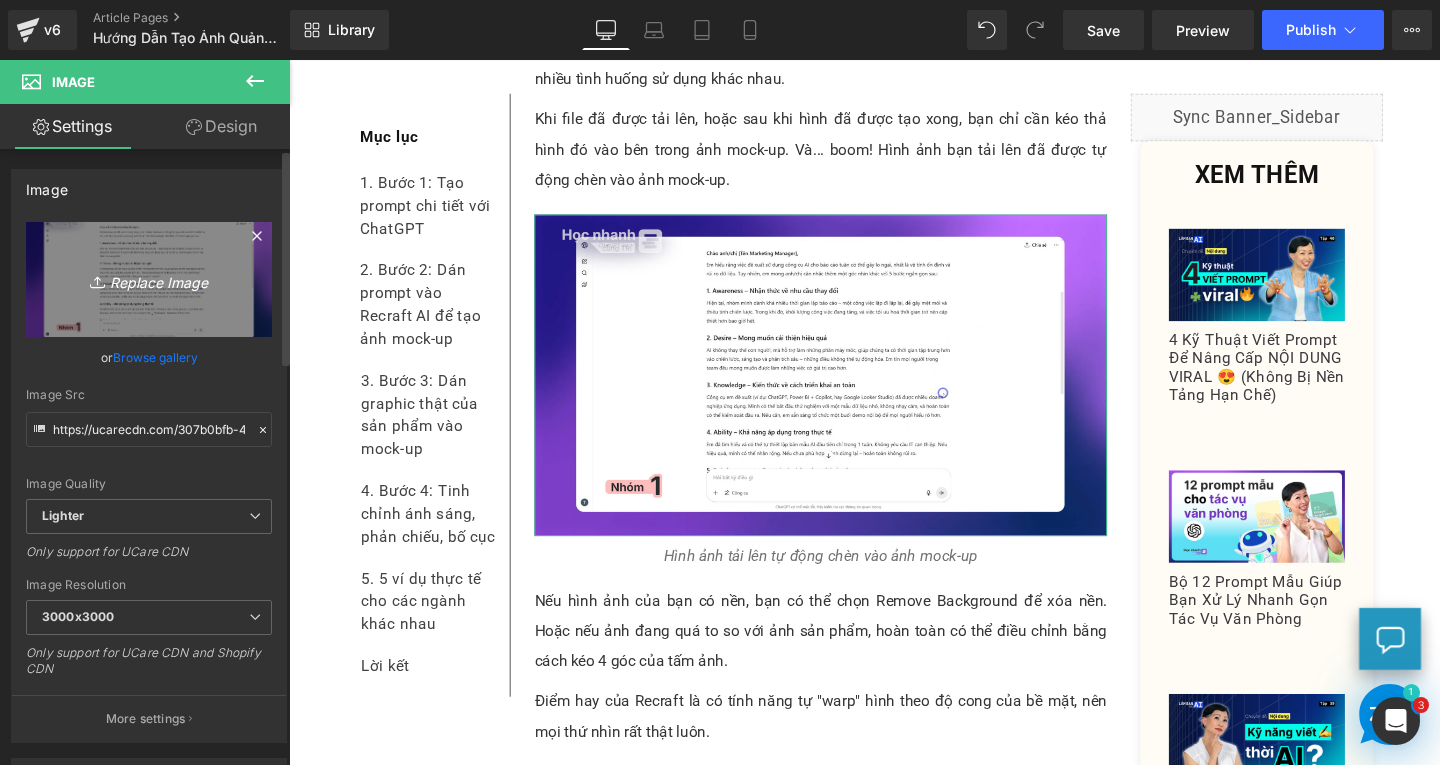 type on "C:\fakepath\Screenshot 2025-08-05 115741.png" 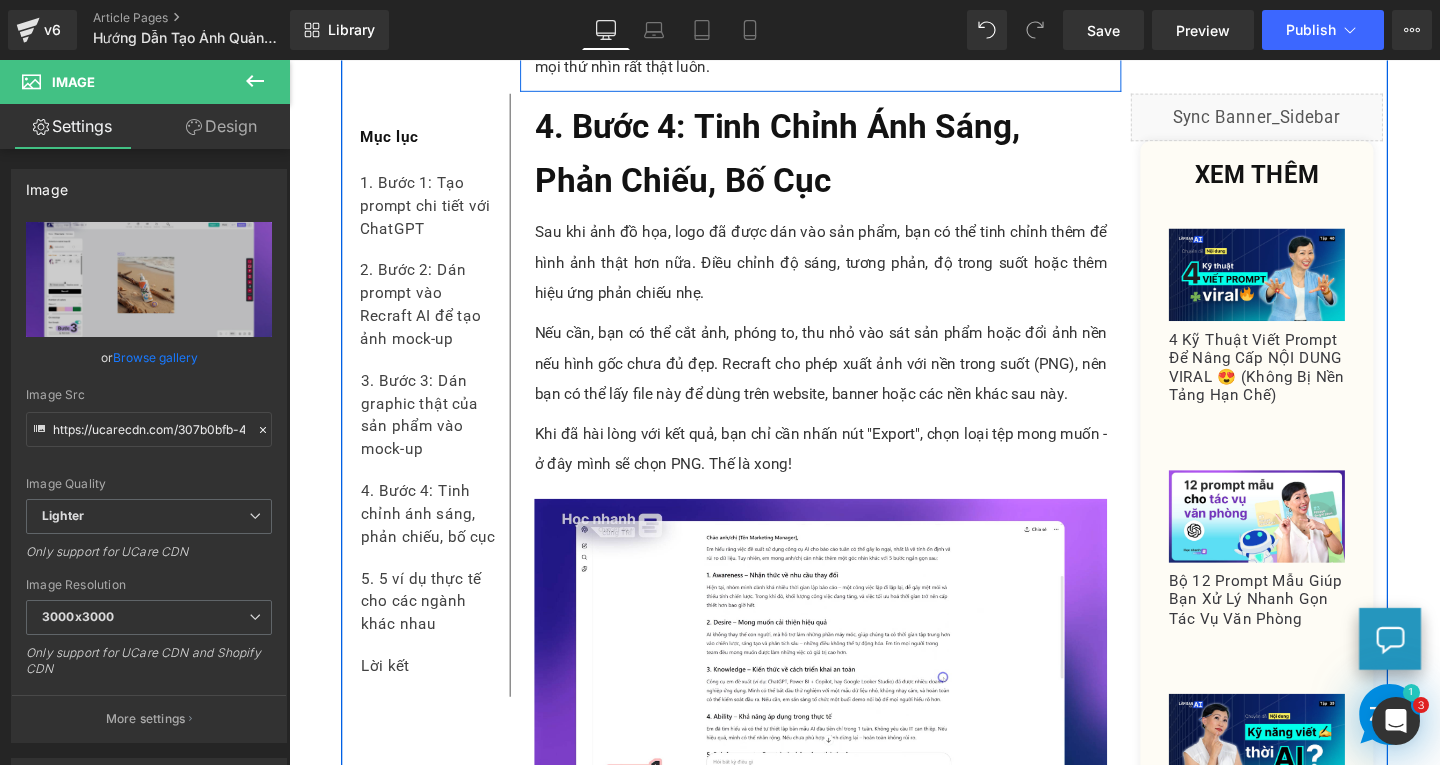 scroll, scrollTop: 5932, scrollLeft: 0, axis: vertical 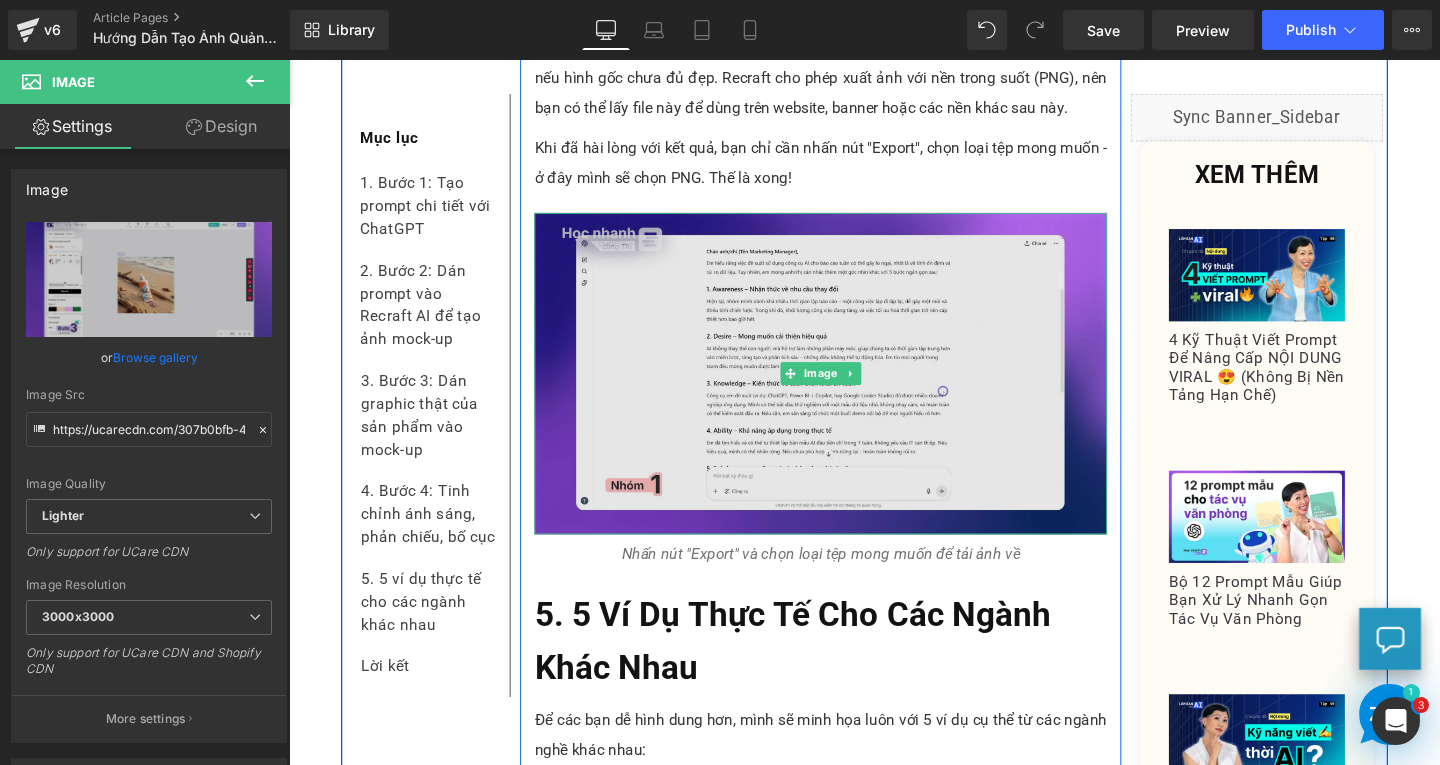 click at bounding box center (848, 389) 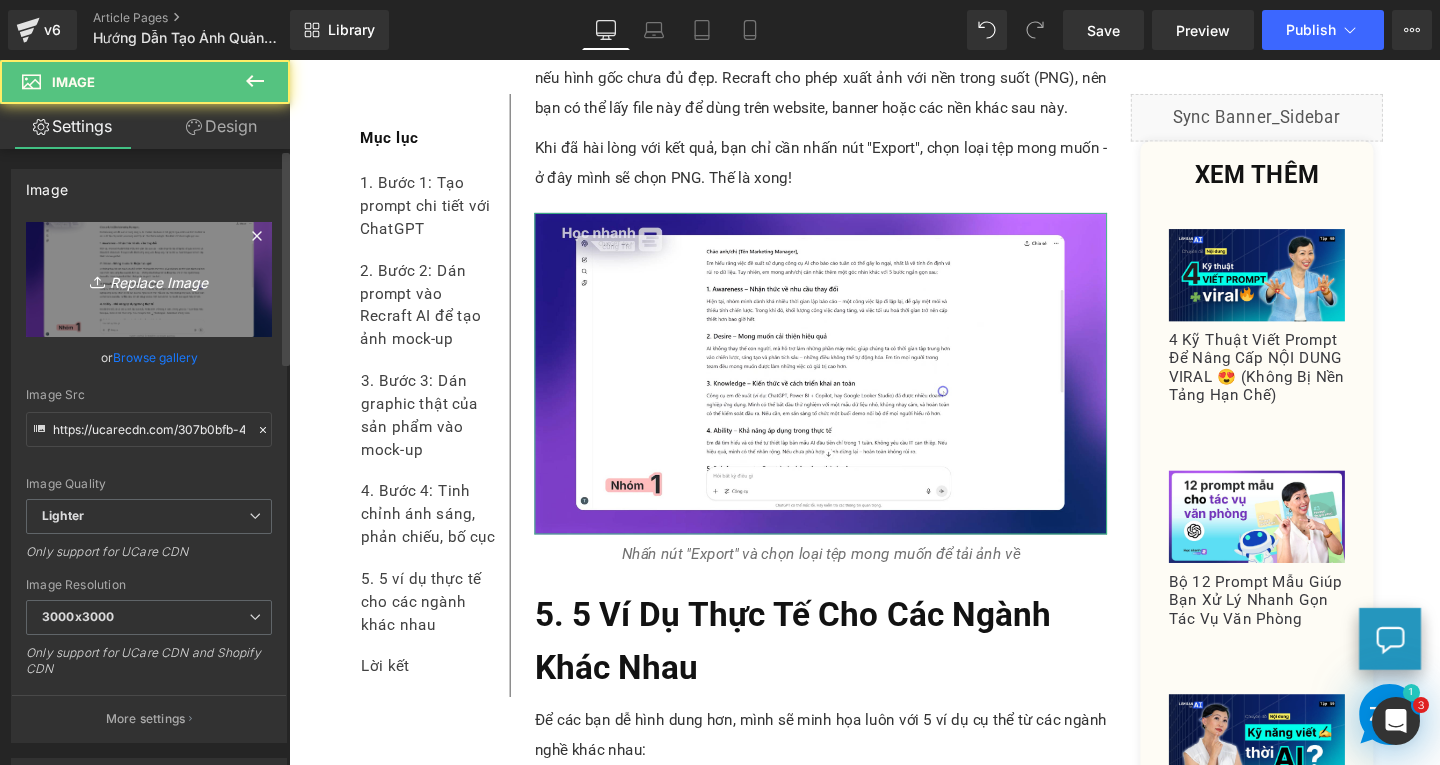 click on "Replace Image" at bounding box center (149, 279) 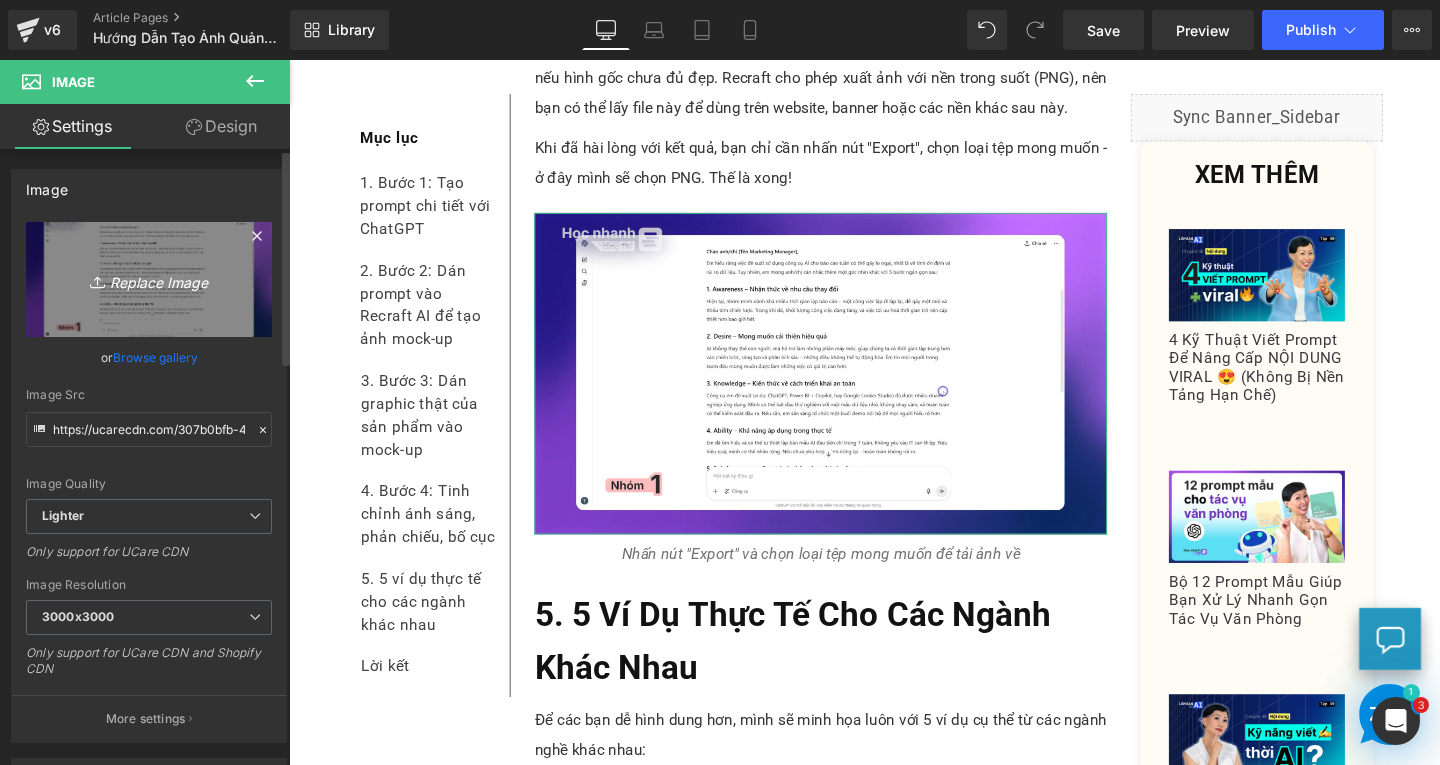 type on "C:\fakepath\Screenshot 2025-08-05 120018.png" 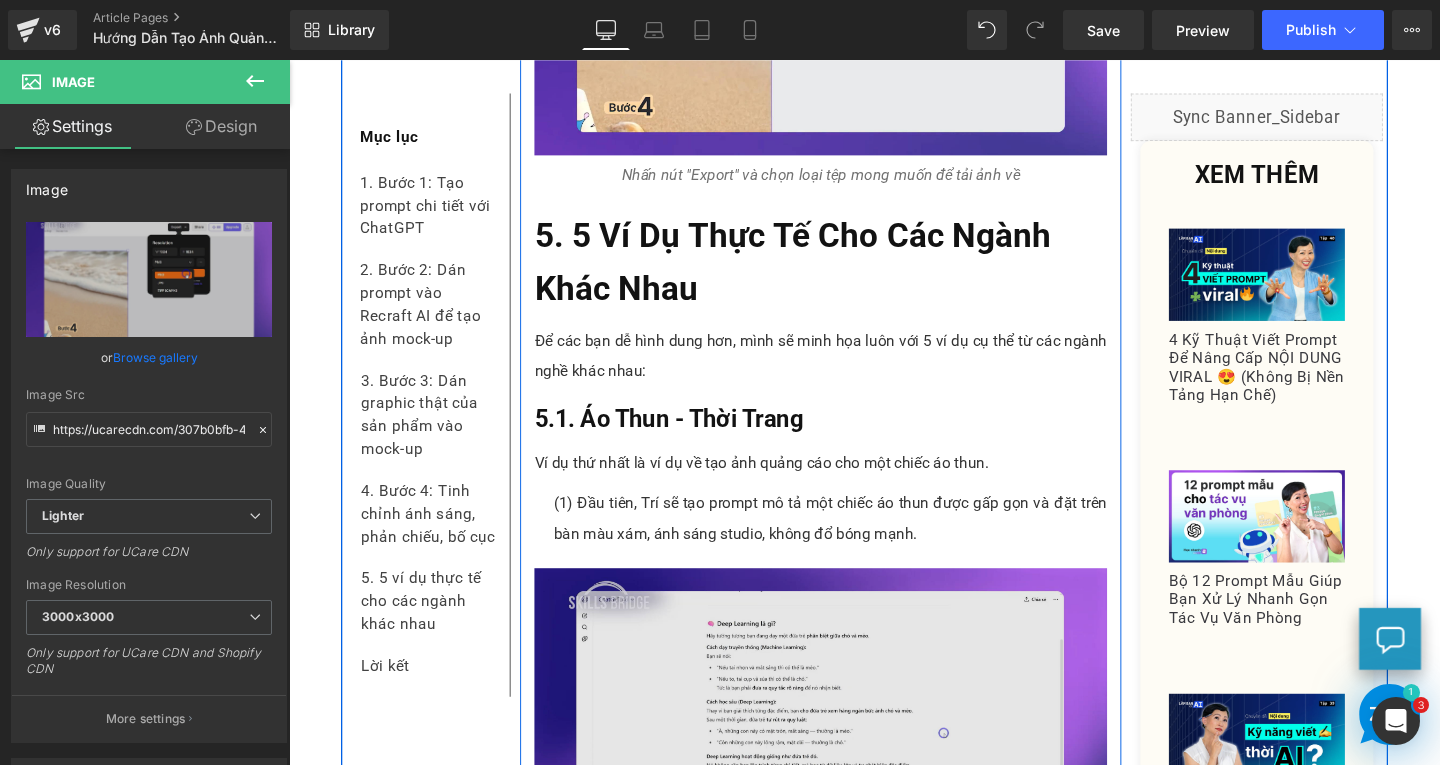 scroll, scrollTop: 6732, scrollLeft: 0, axis: vertical 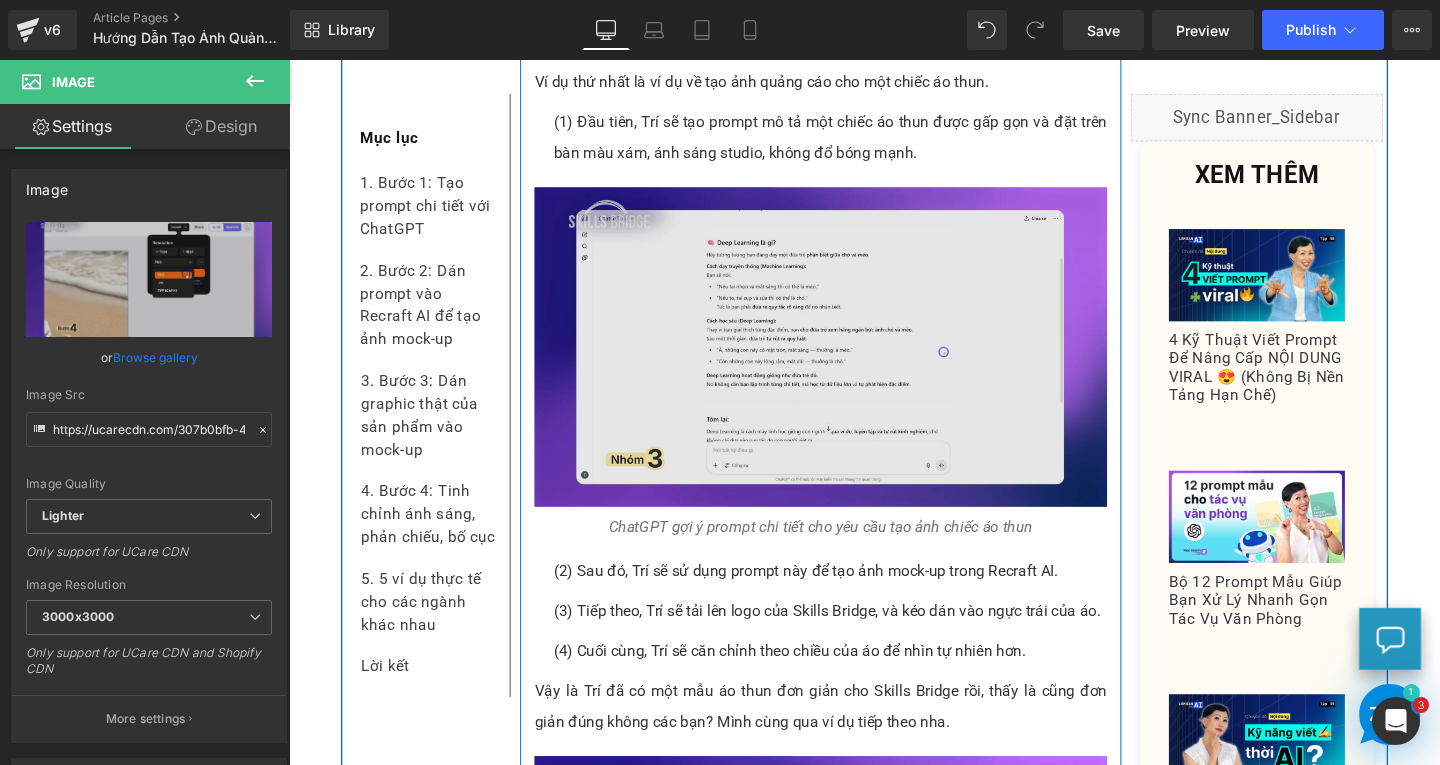 click at bounding box center (848, 362) 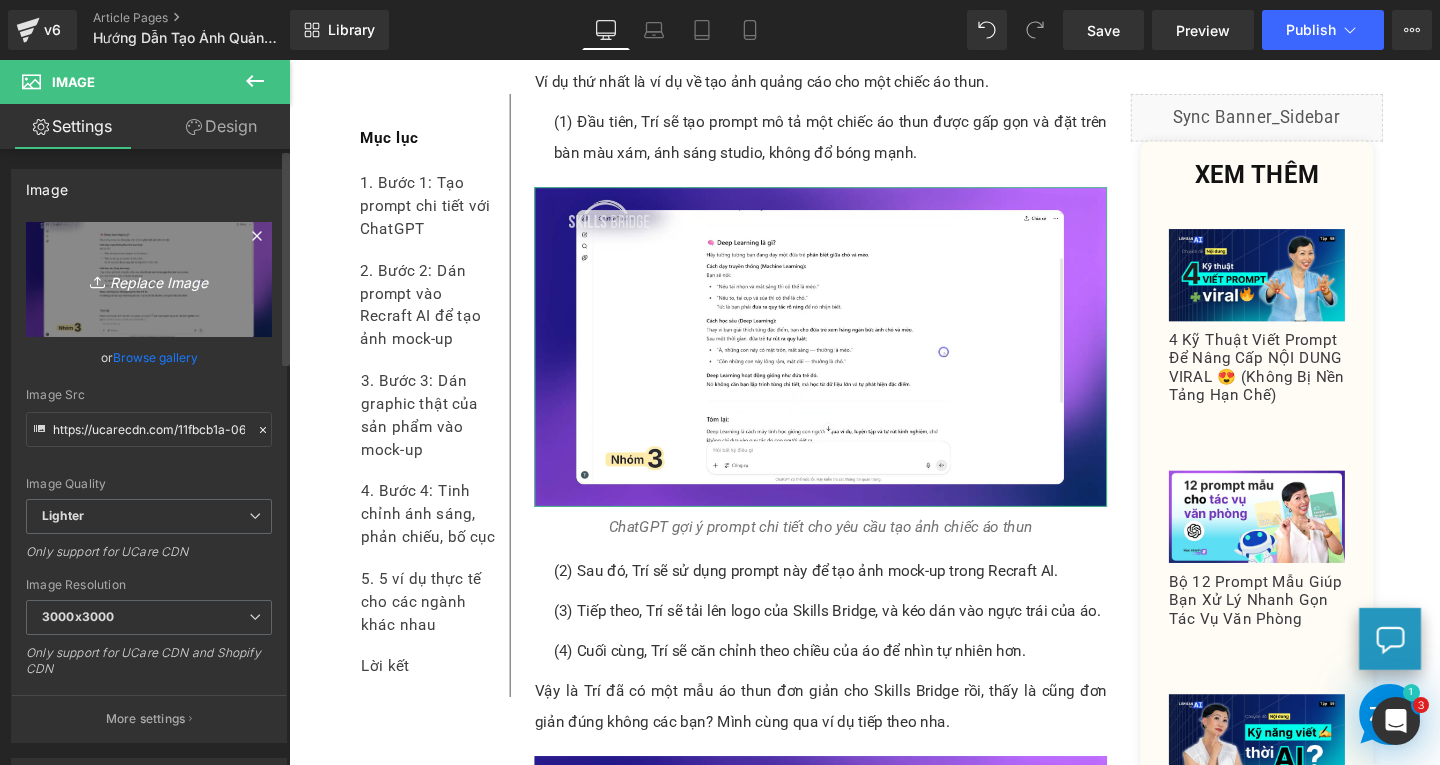 click on "Replace Image" at bounding box center [149, 279] 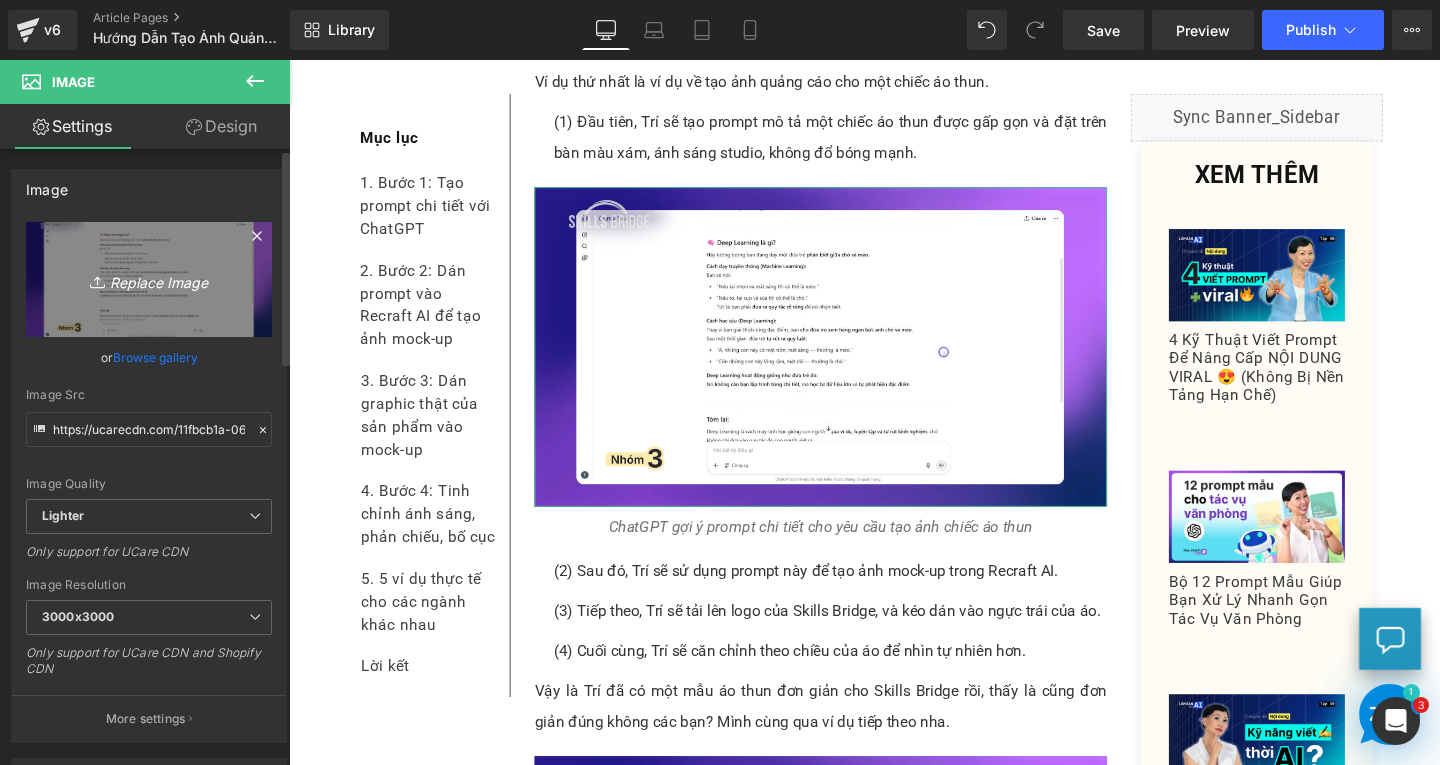 type on "C:\fakepath\Screenshot 2025-08-05 120205.png" 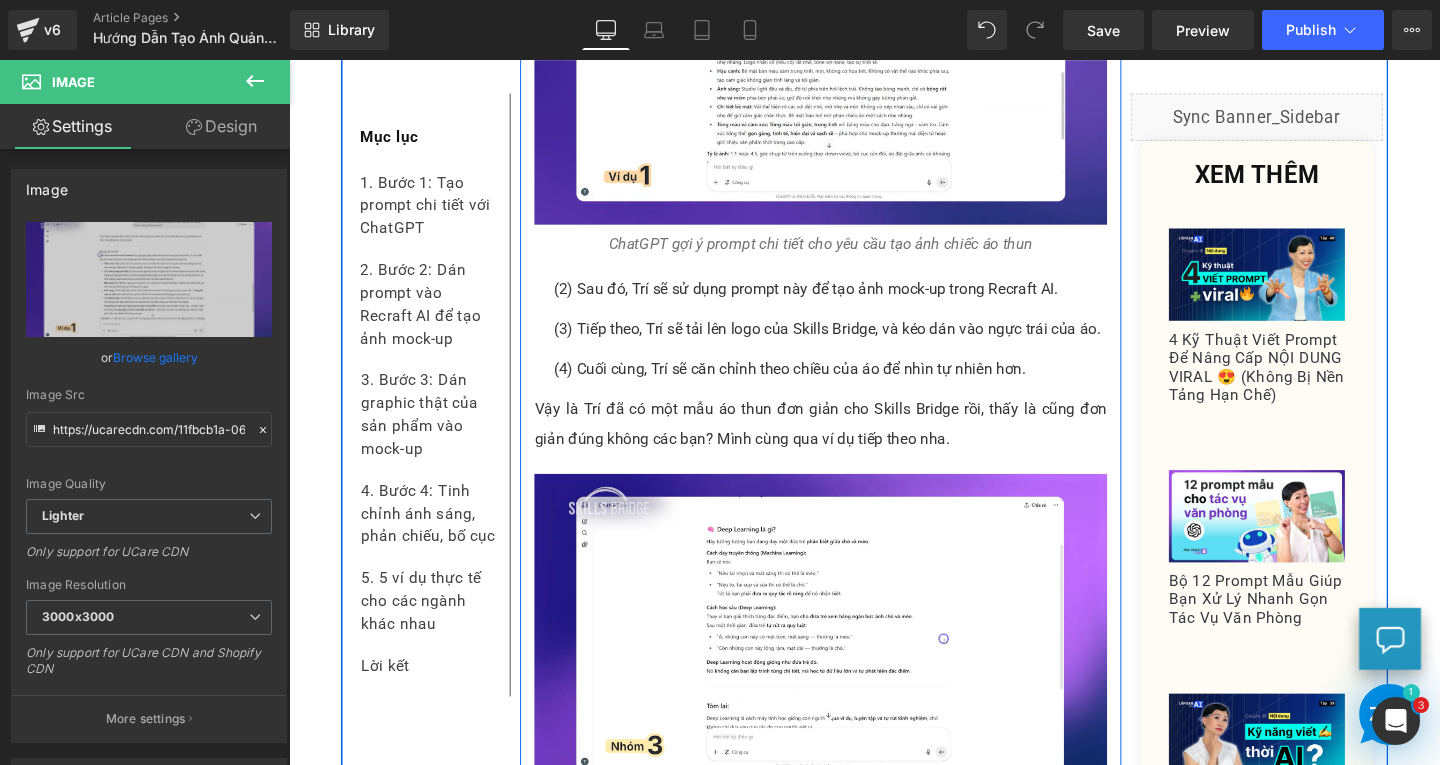 scroll, scrollTop: 7232, scrollLeft: 0, axis: vertical 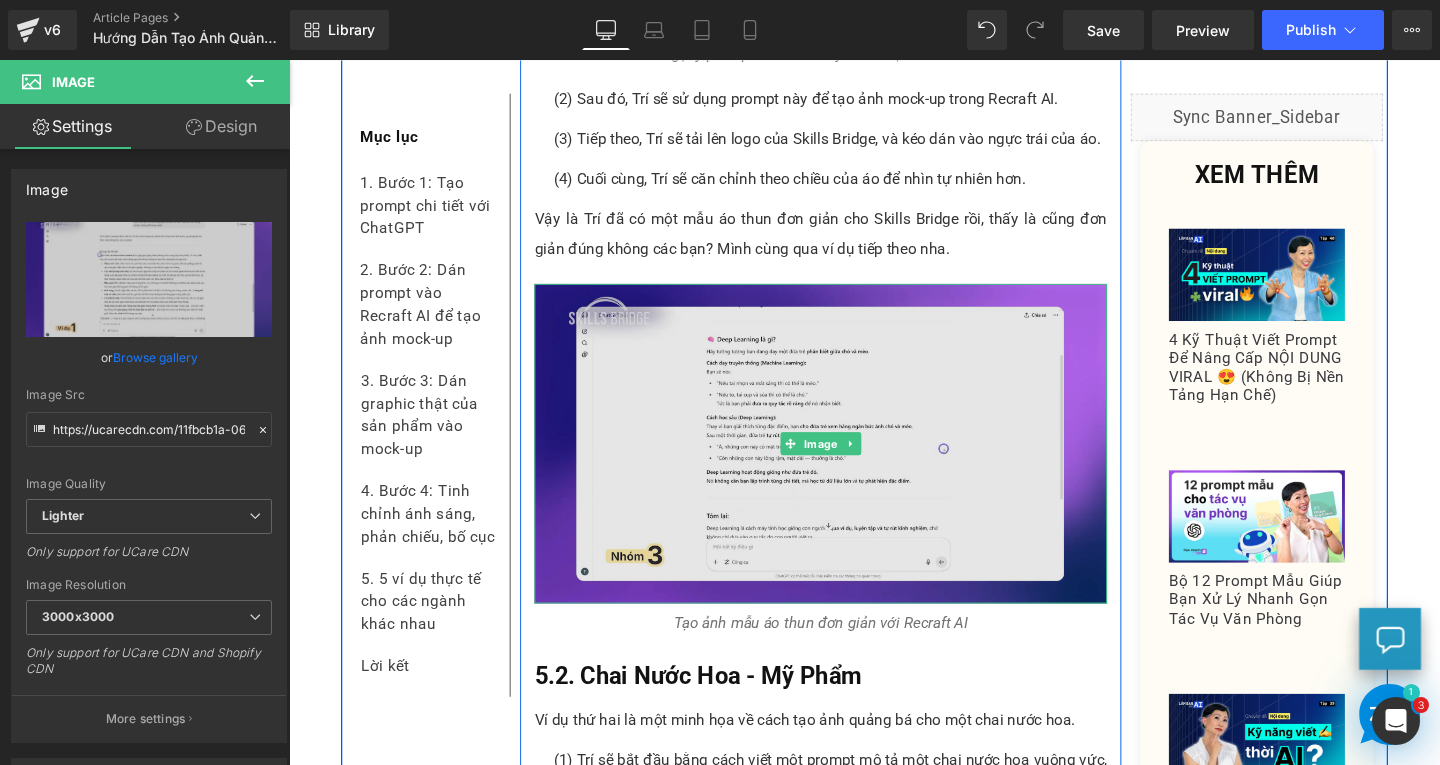 click at bounding box center (848, 463) 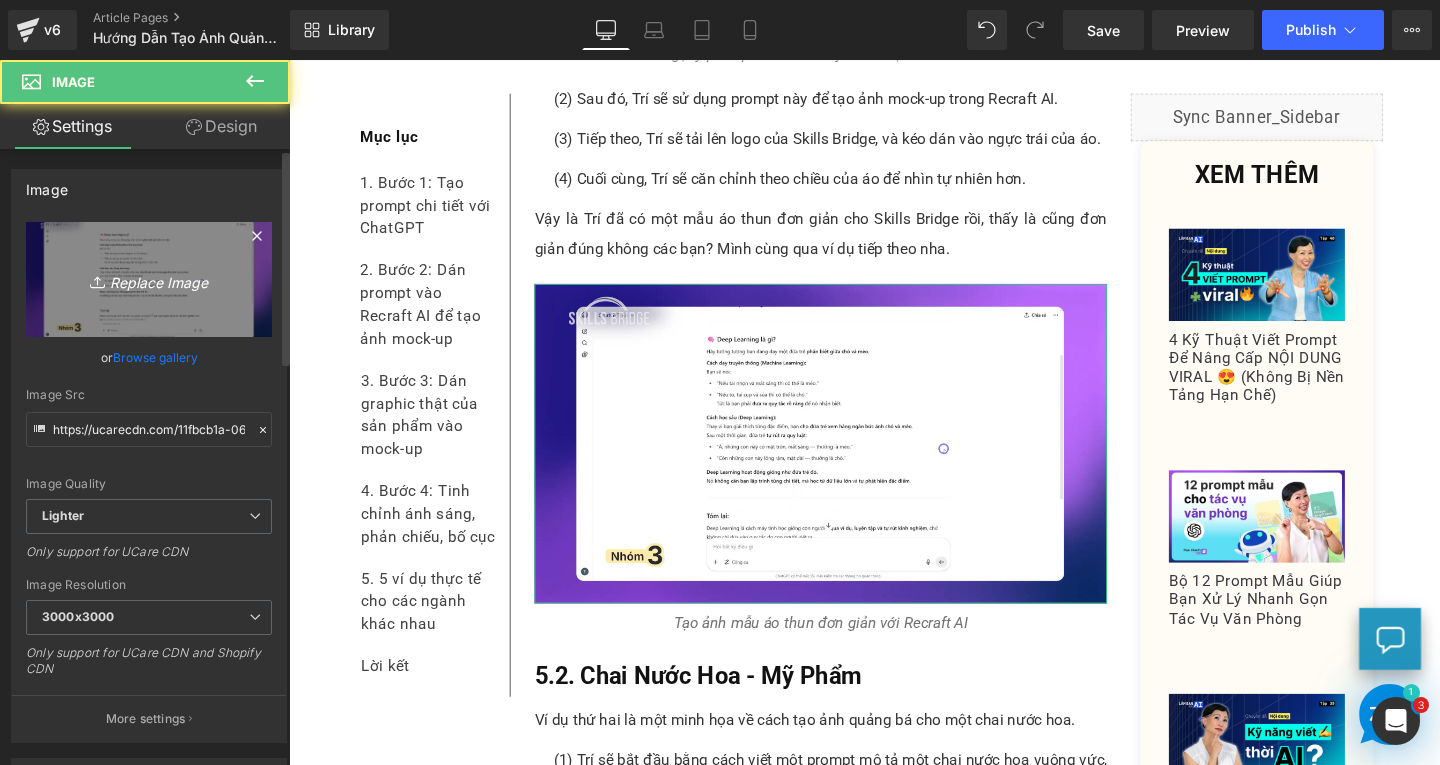 click on "Replace Image" at bounding box center (149, 279) 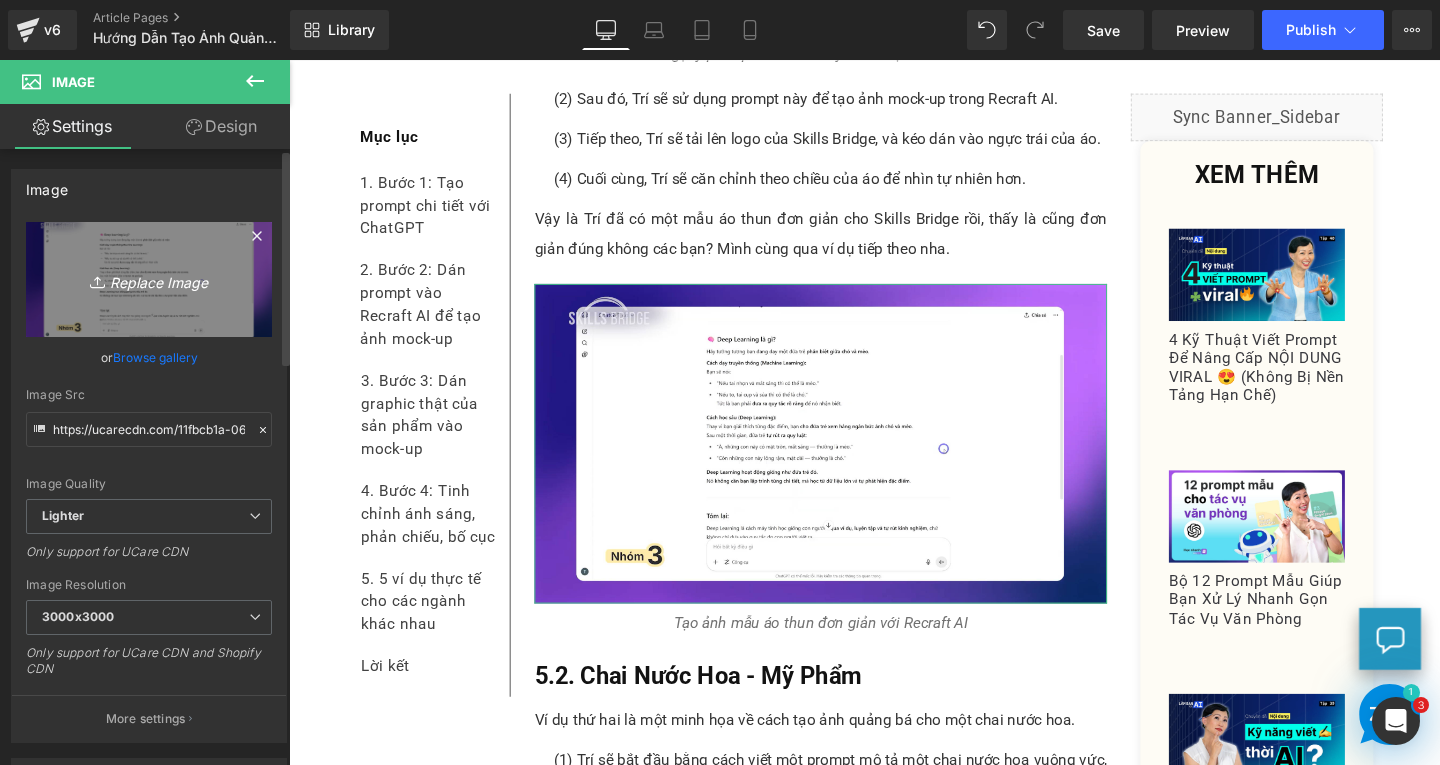type on "C:\fakepath\Screenshot 2025-08-05 120403.png" 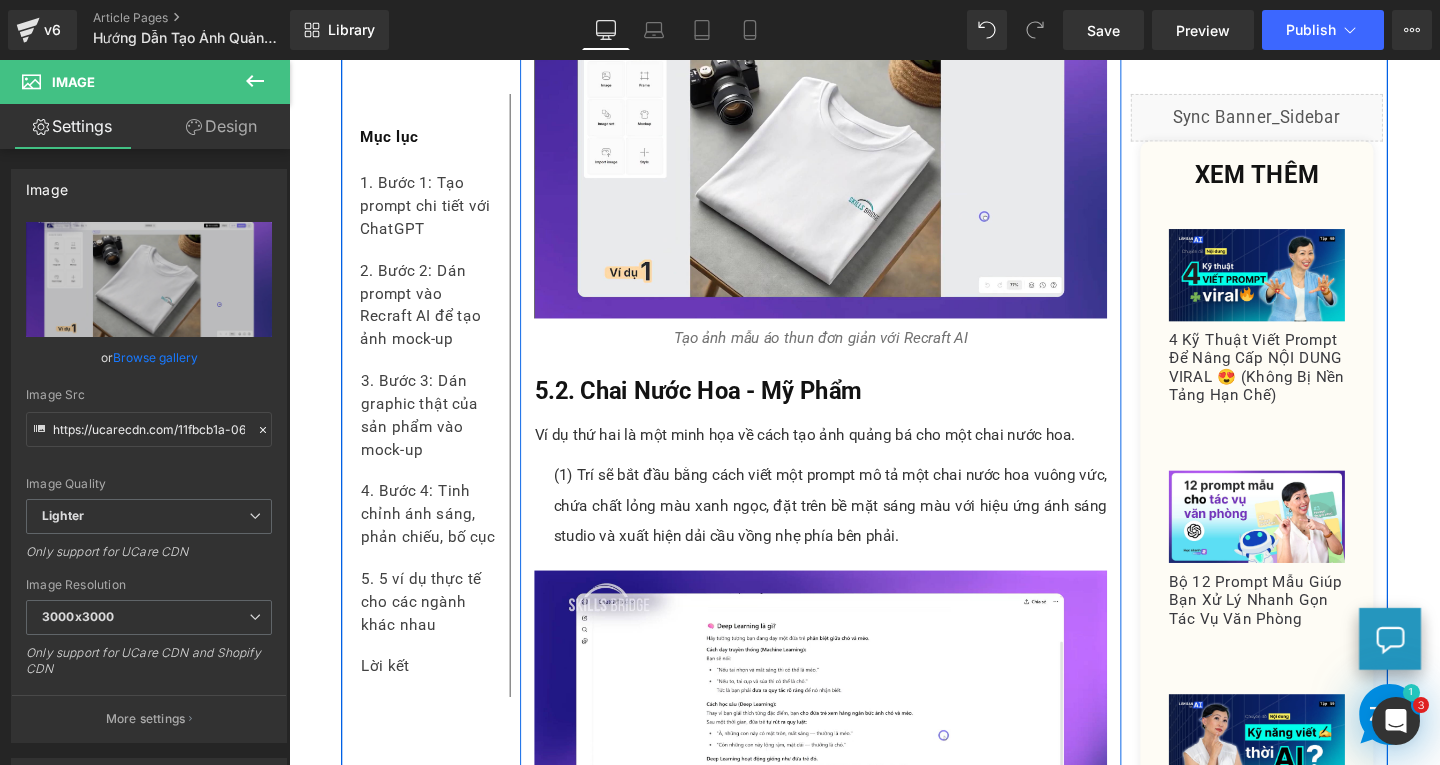 scroll, scrollTop: 7832, scrollLeft: 0, axis: vertical 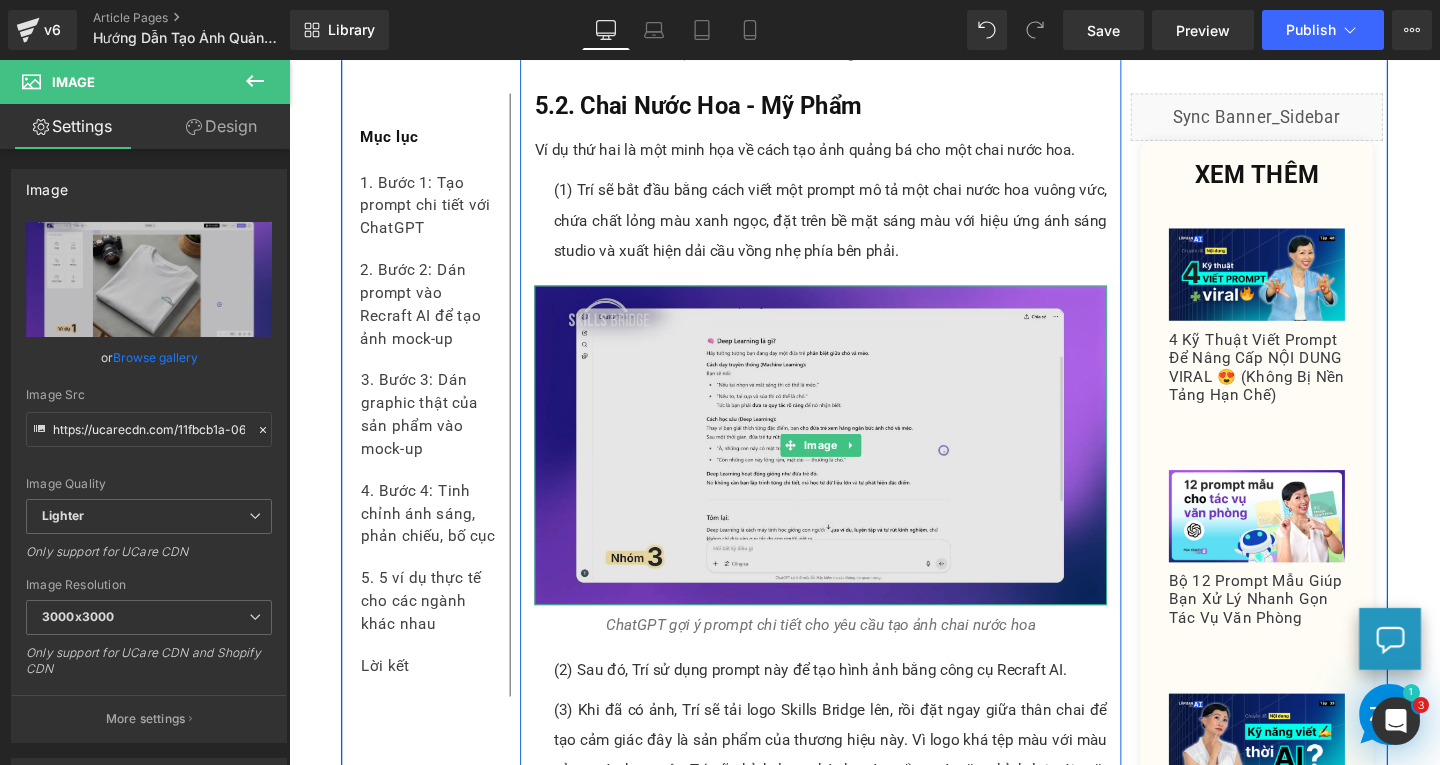 click at bounding box center [848, 465] 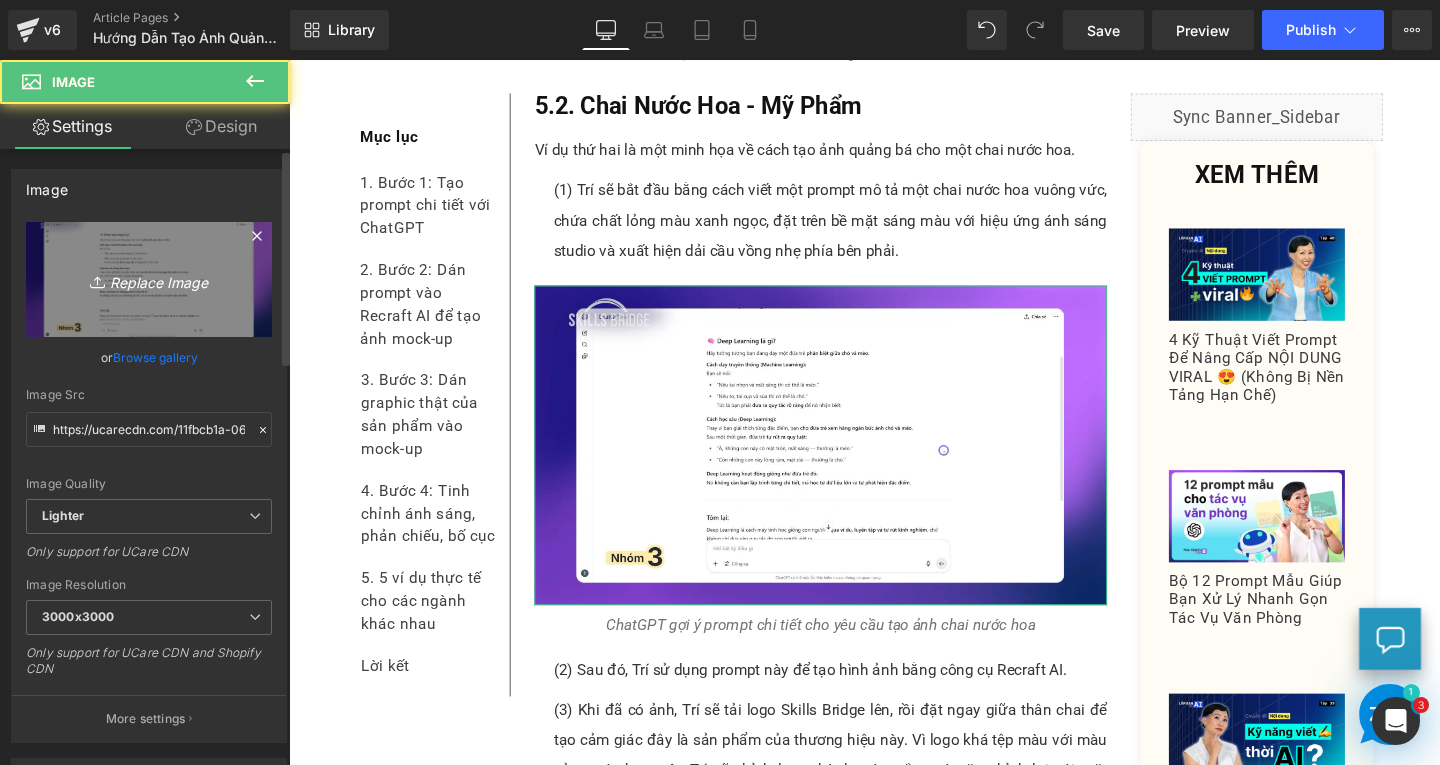 click on "Replace Image" at bounding box center [149, 279] 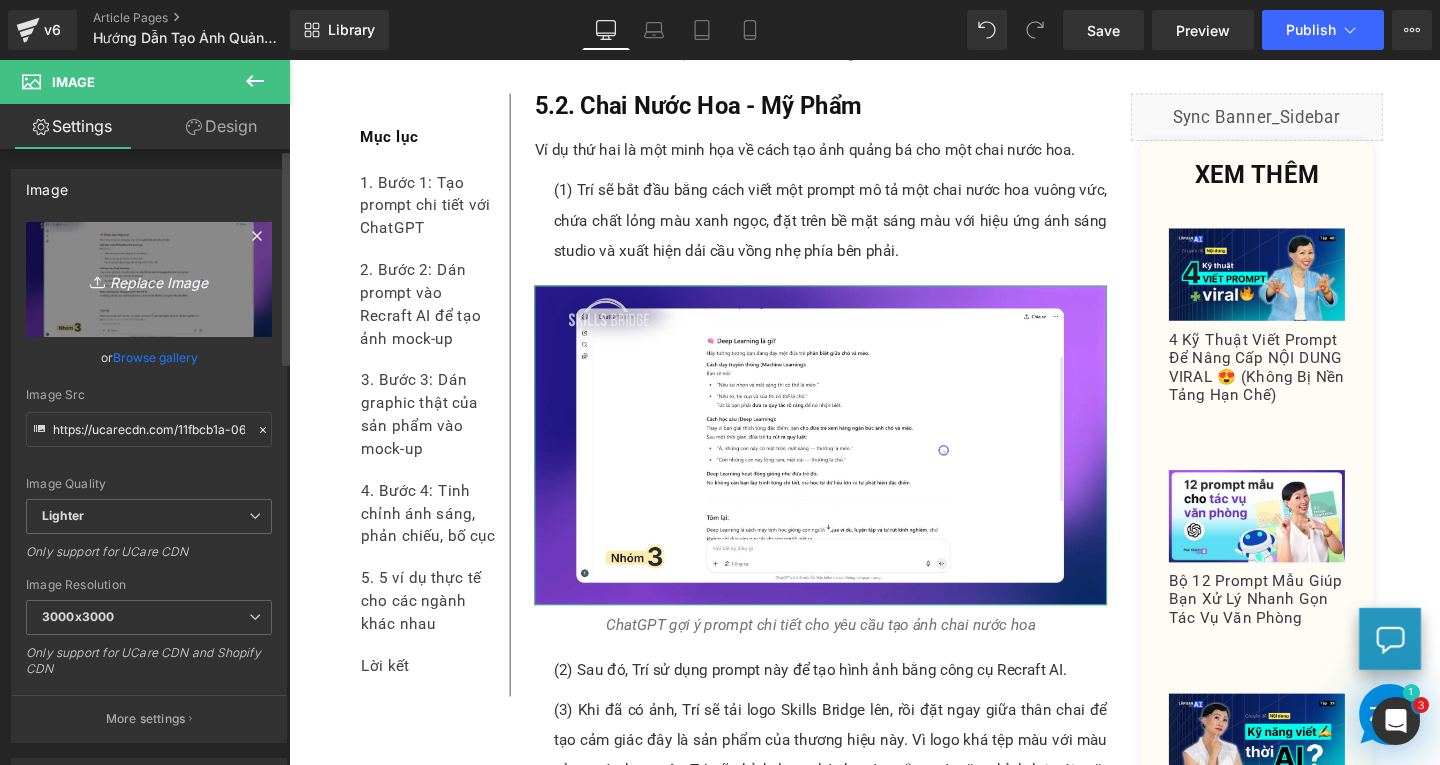 type on "C:\fakepath\Screenshot 2025-08-05 120531.png" 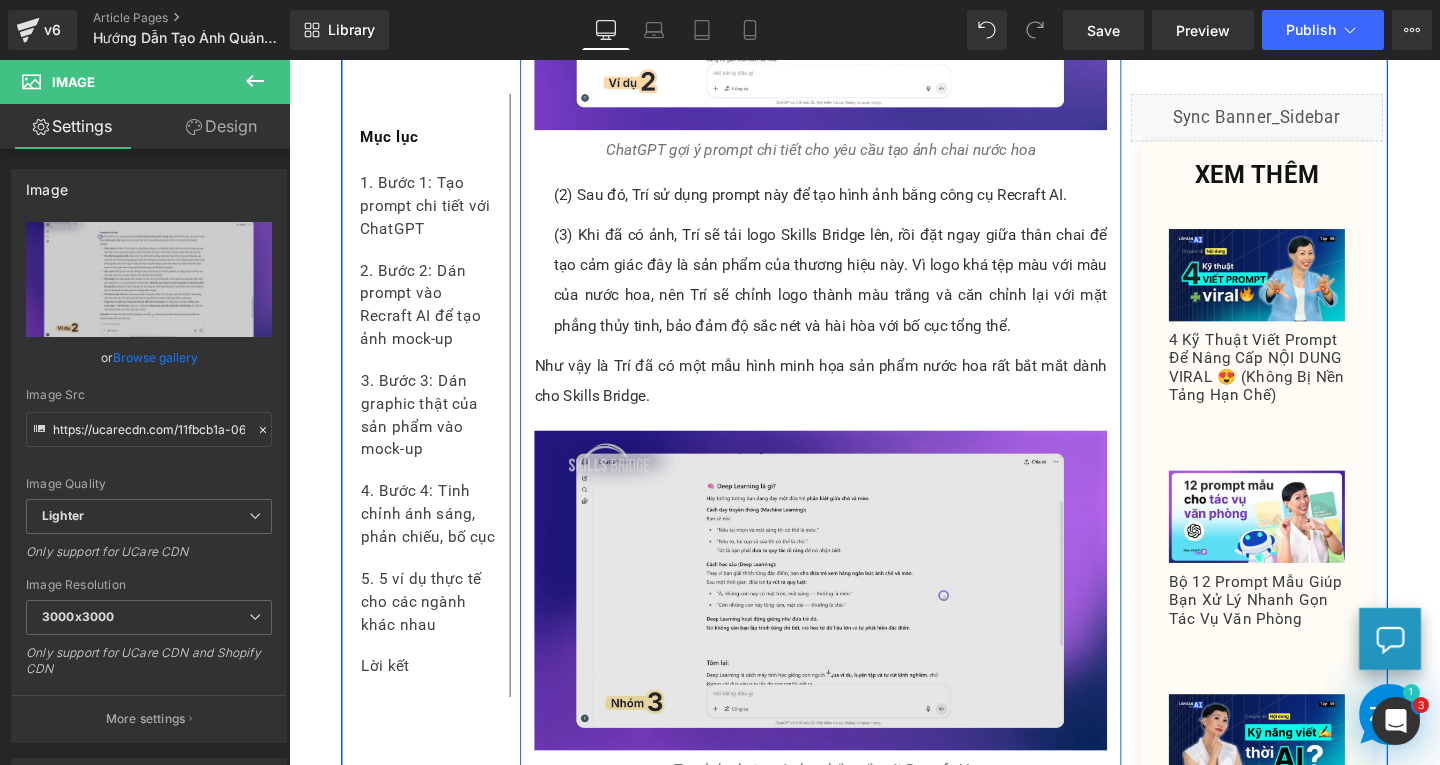 scroll, scrollTop: 8632, scrollLeft: 0, axis: vertical 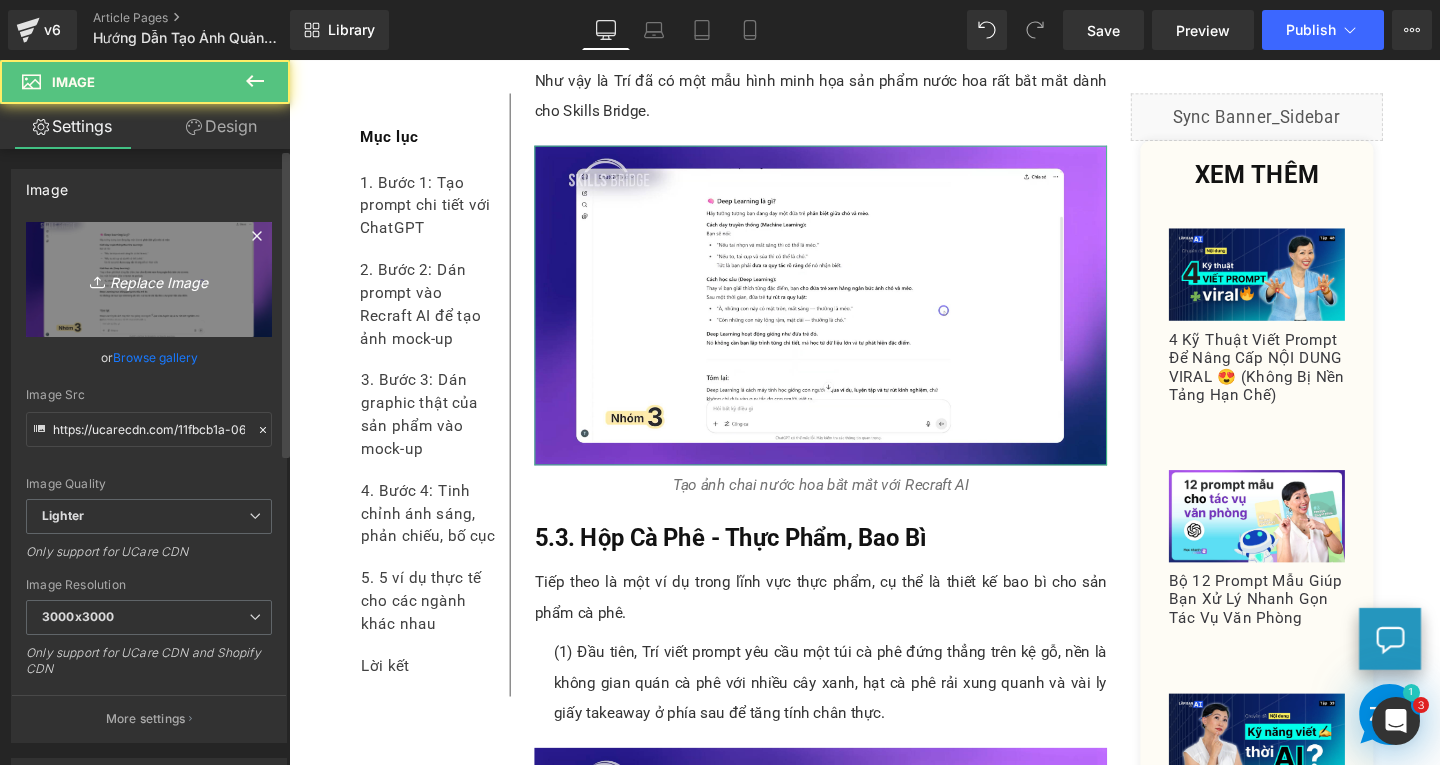 click on "Replace Image" at bounding box center [149, 279] 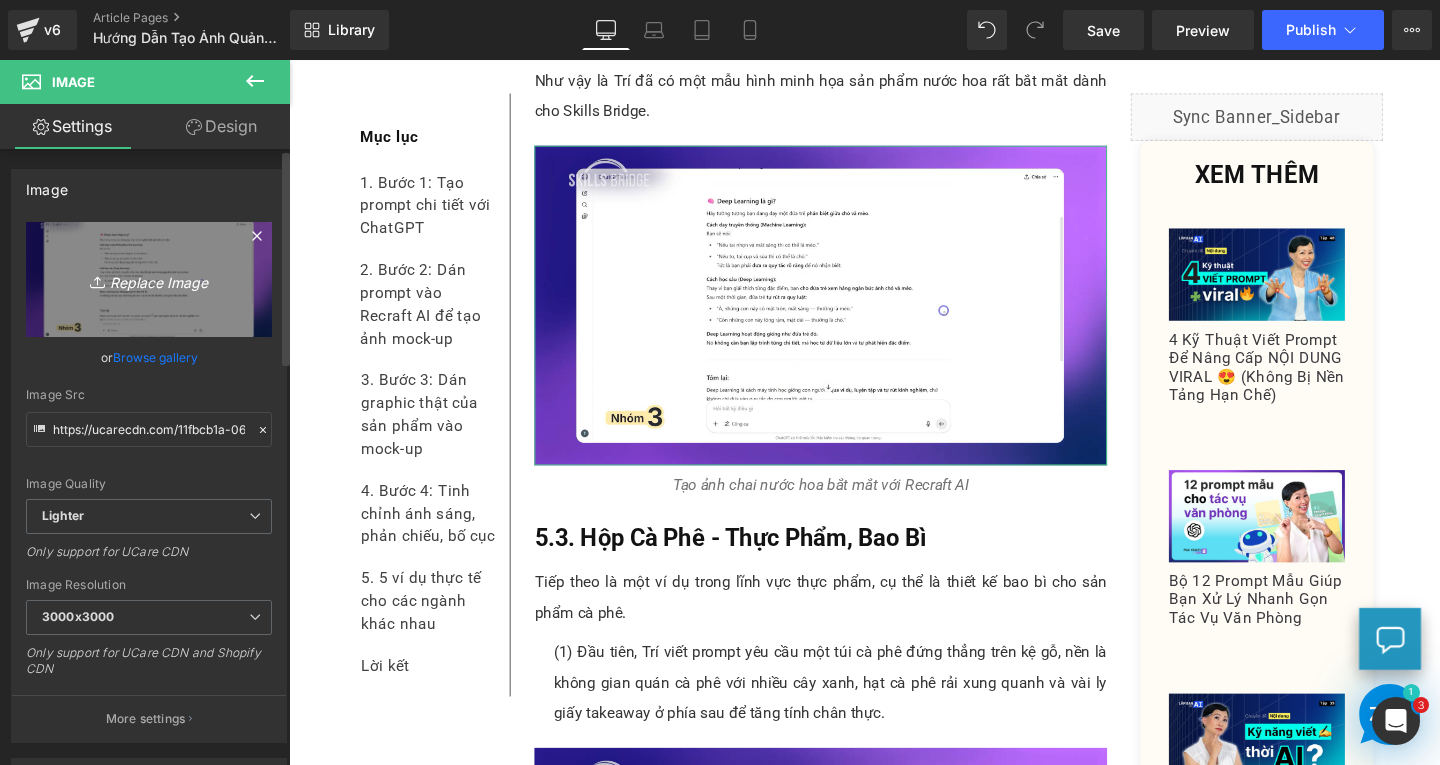 type on "C:\fakepath\Screenshot 2025-08-05 120705.png" 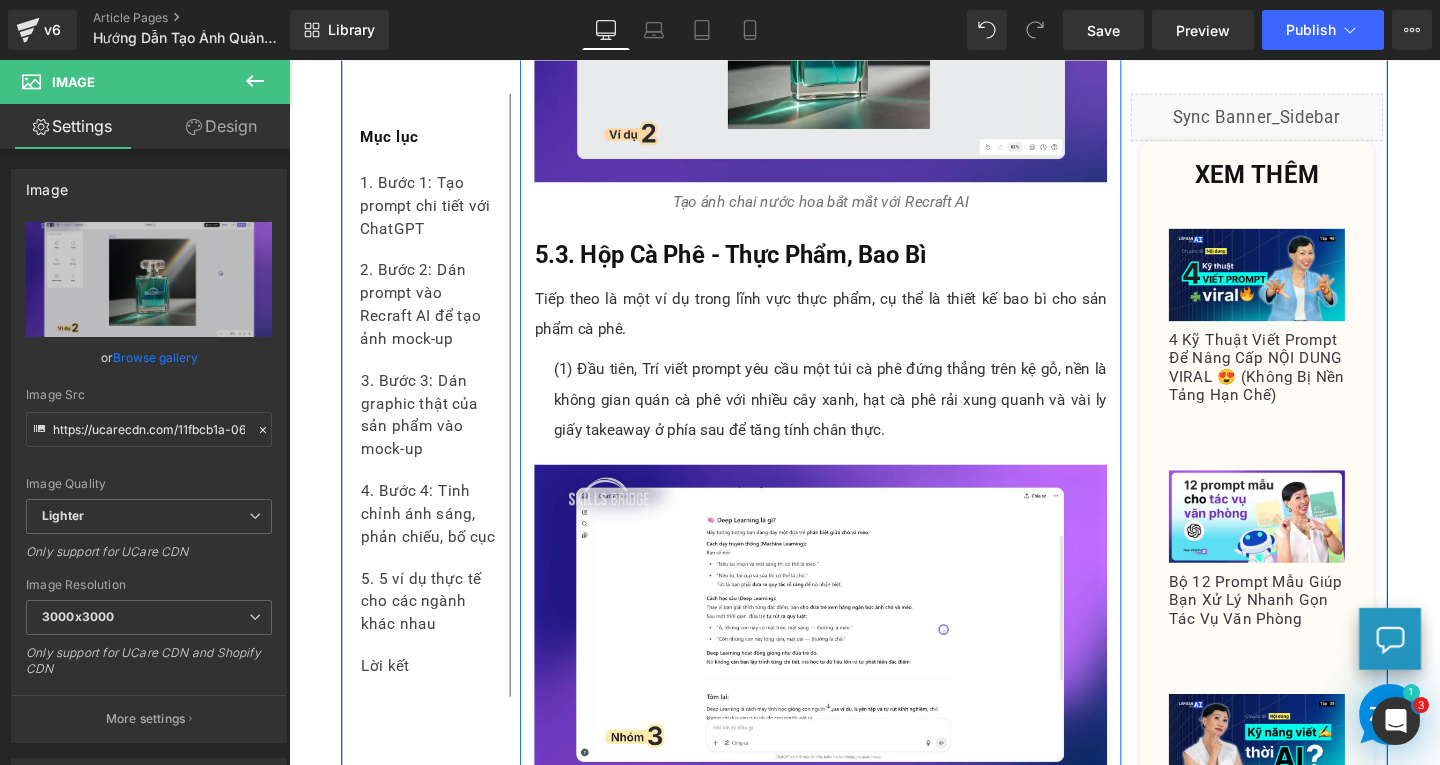 scroll, scrollTop: 9232, scrollLeft: 0, axis: vertical 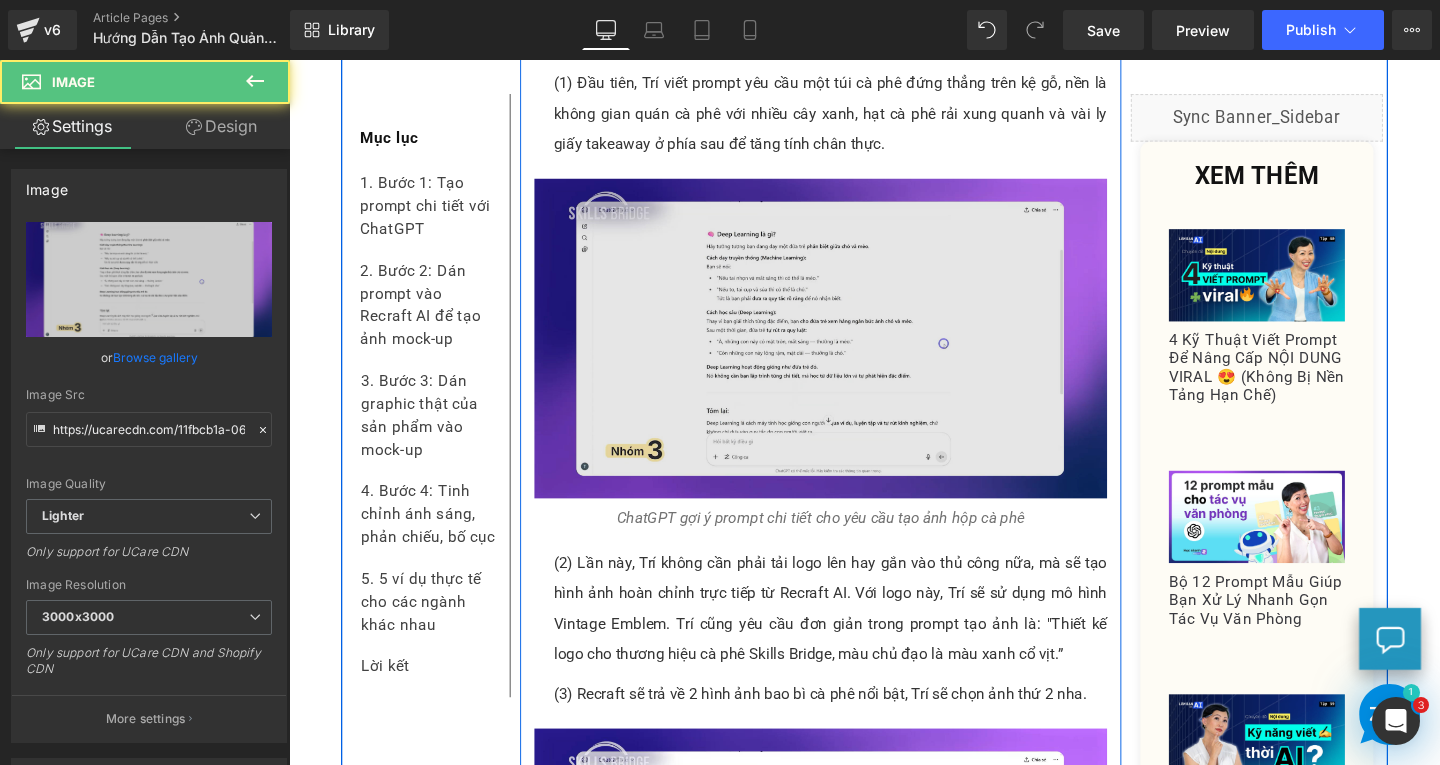 click at bounding box center (848, 353) 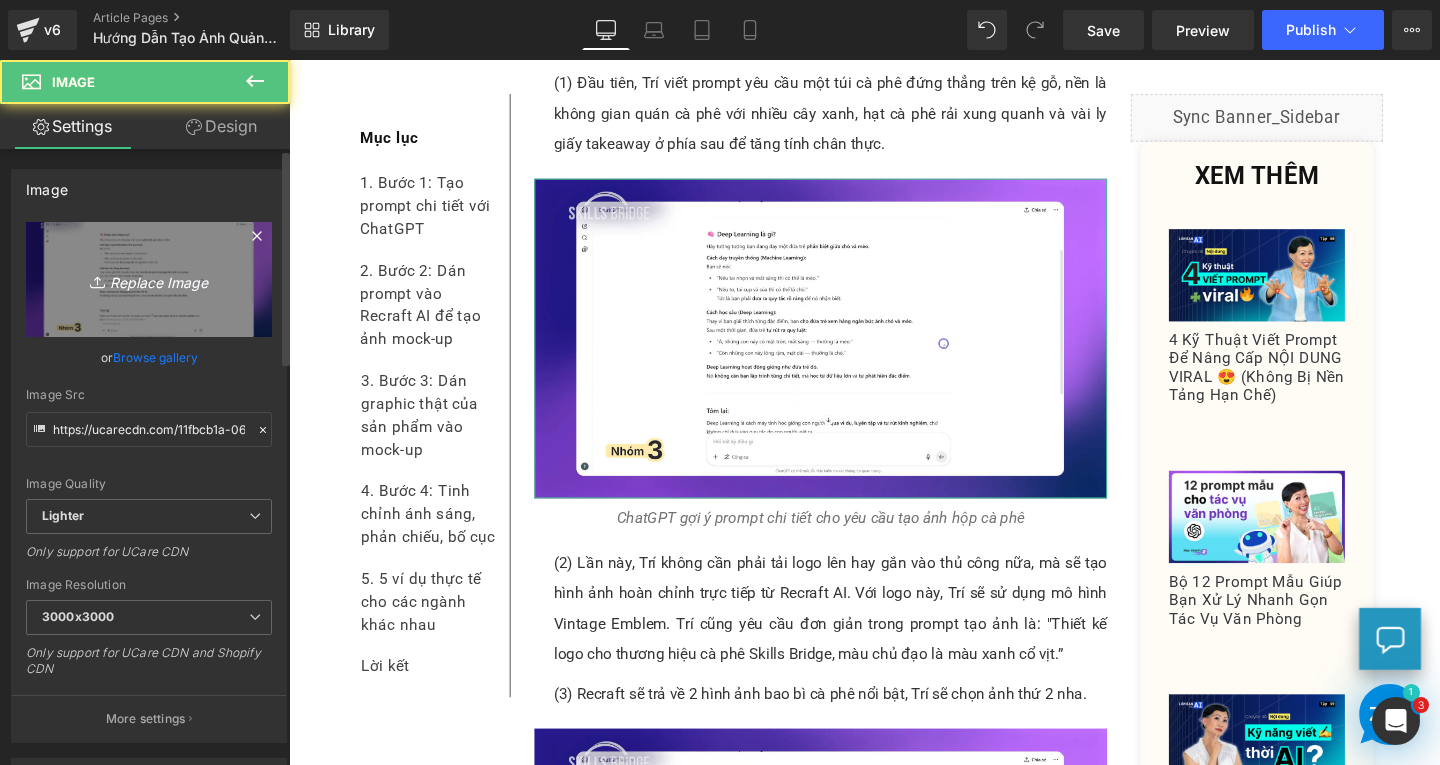 click on "Replace Image" at bounding box center (149, 279) 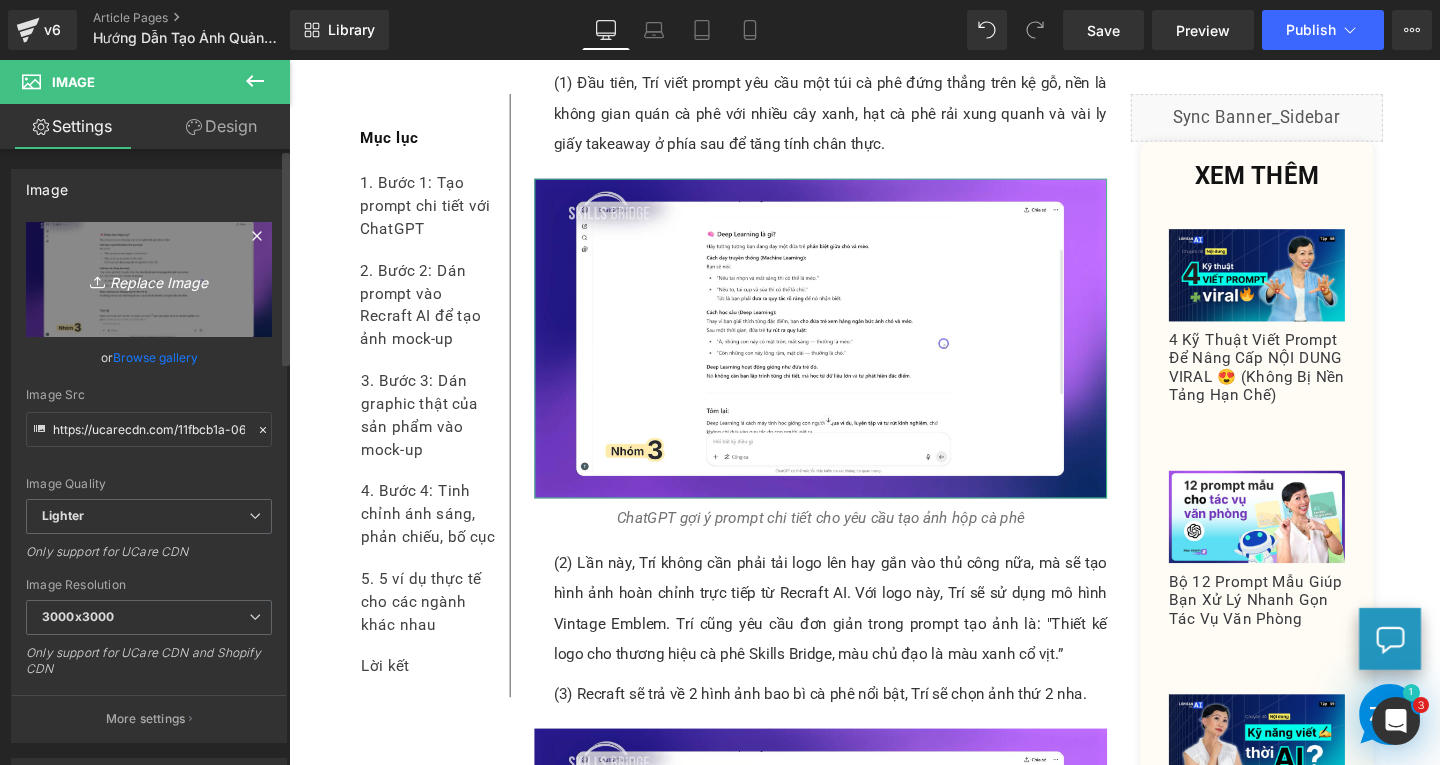 type on "C:\fakepath\Screenshot 2025-08-05 120821.png" 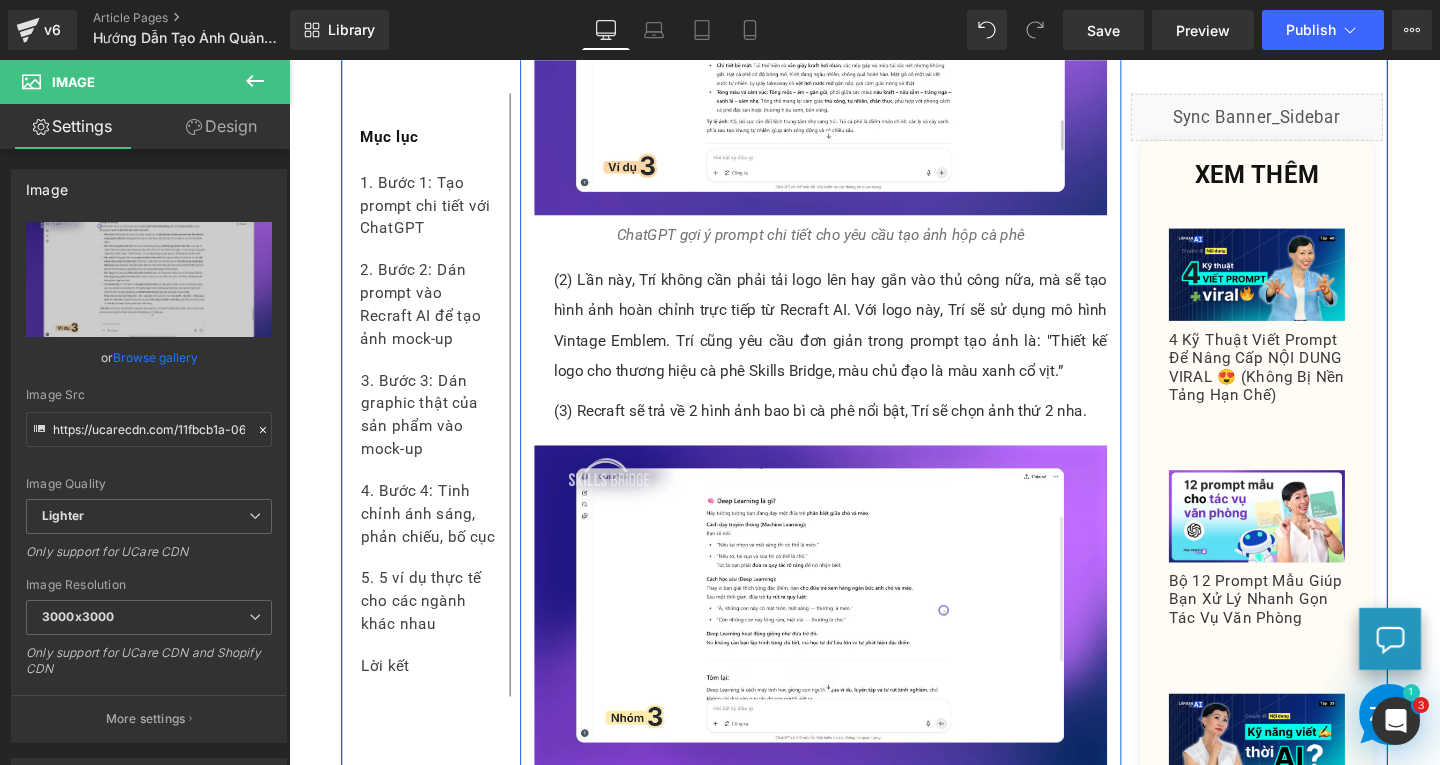 scroll, scrollTop: 9732, scrollLeft: 0, axis: vertical 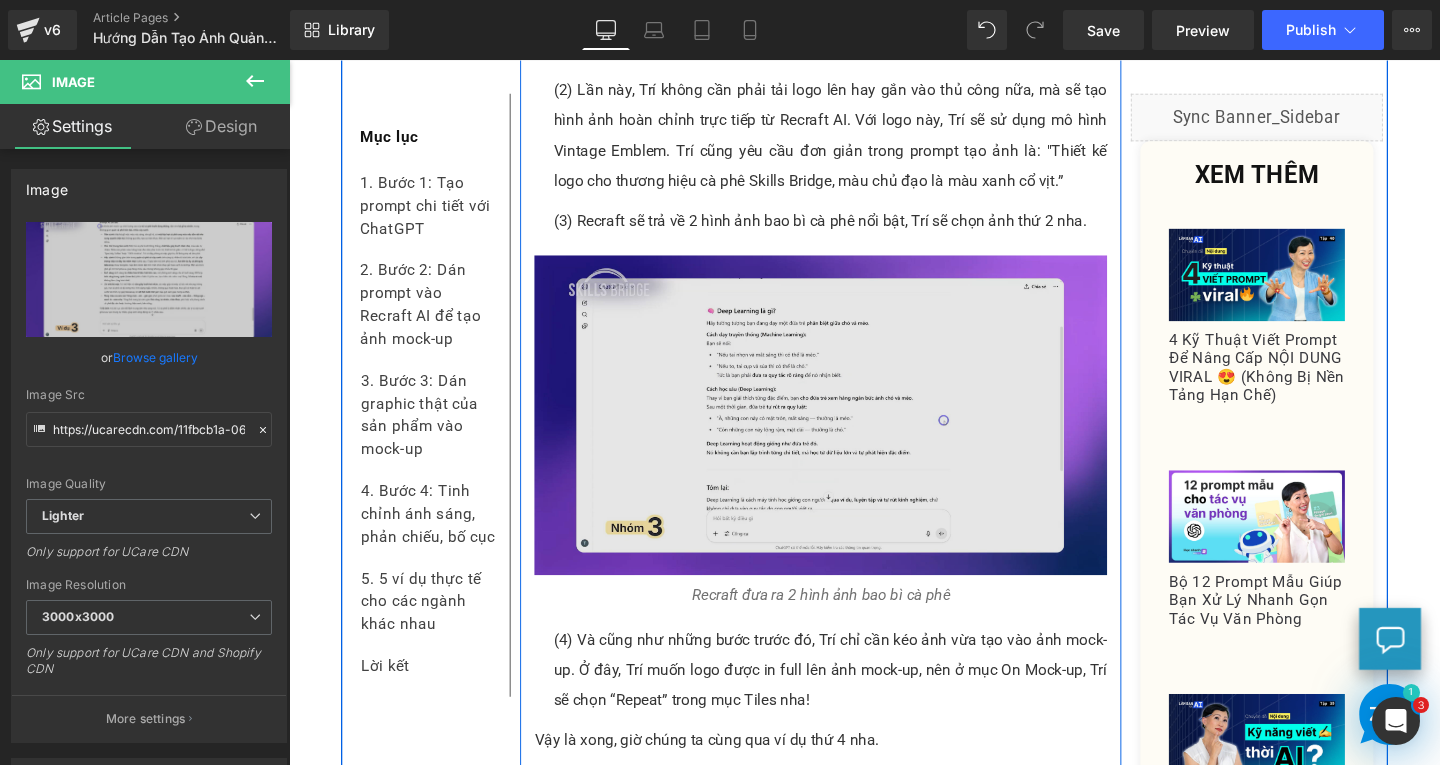 click at bounding box center [848, 433] 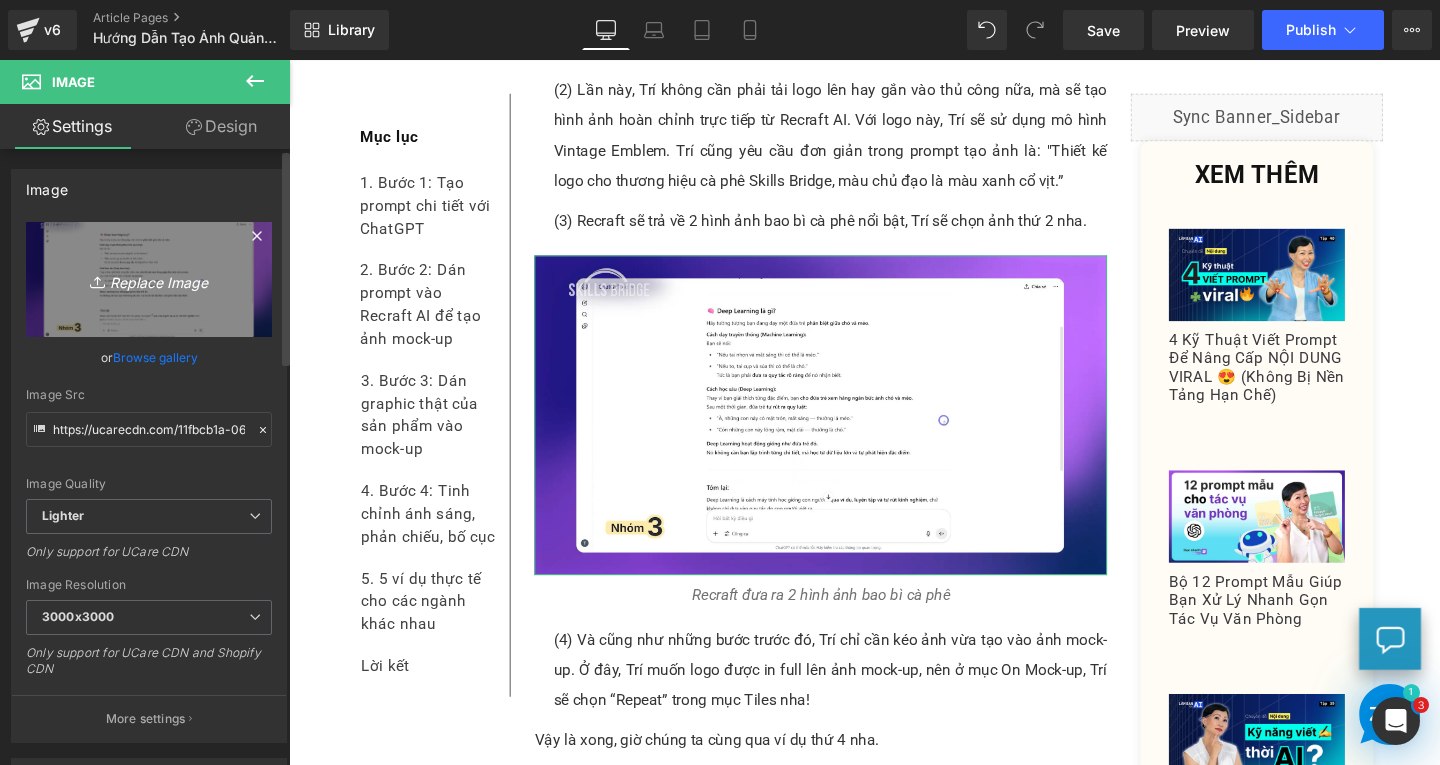 click on "Replace Image" at bounding box center (149, 279) 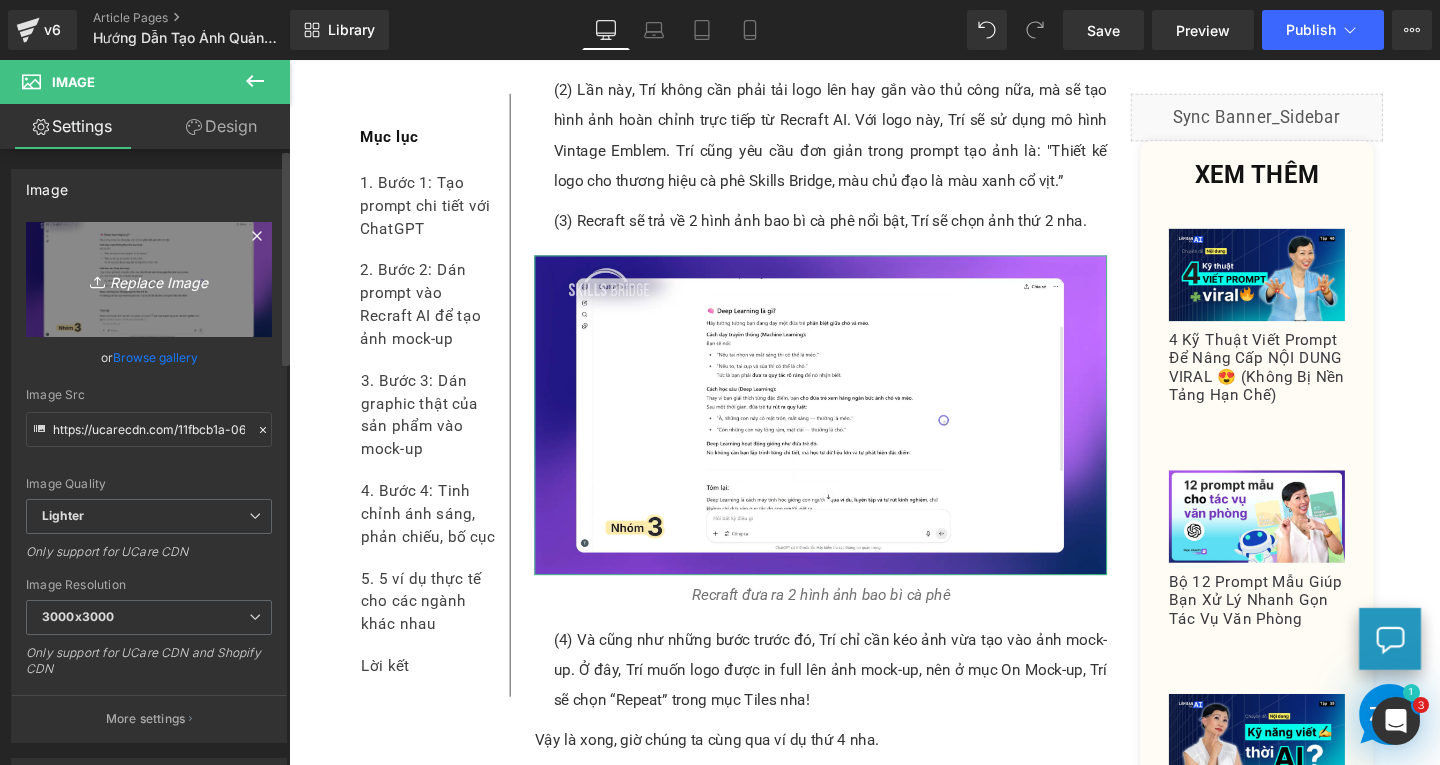 type on "C:\fakepath\Screenshot 2025-08-05 120957.png" 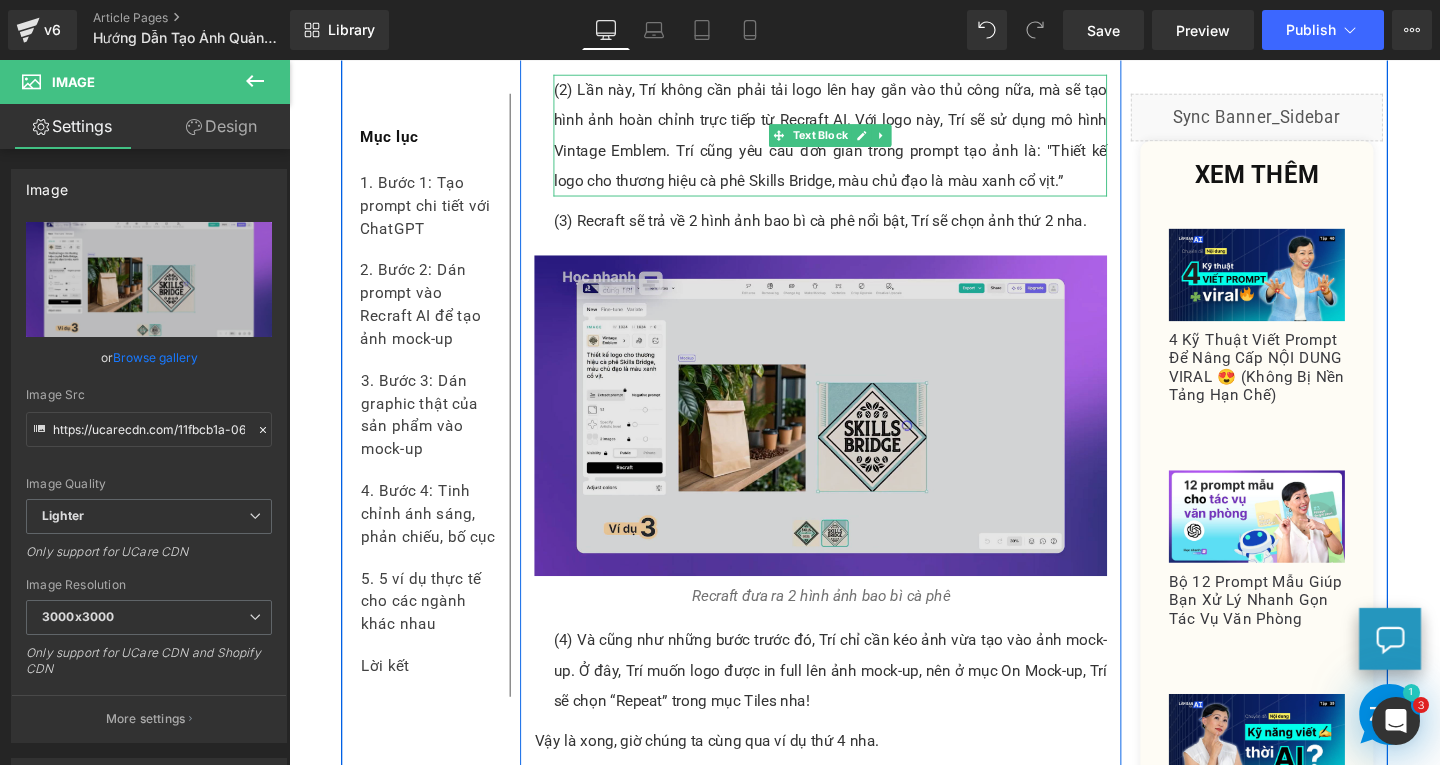 scroll, scrollTop: 9832, scrollLeft: 0, axis: vertical 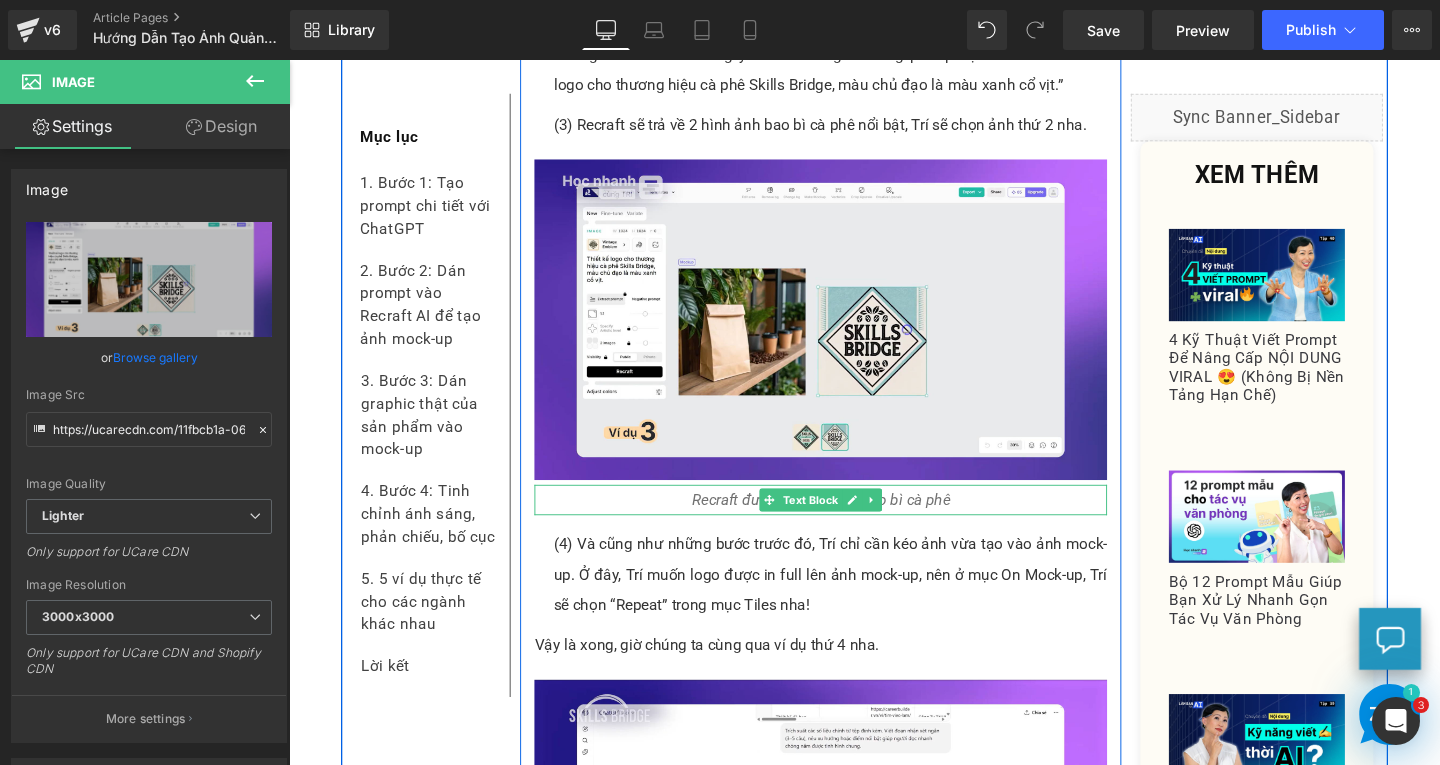 click on "Recraft đưa ra 2 hình ảnh bao bì cà phê" at bounding box center [848, 523] 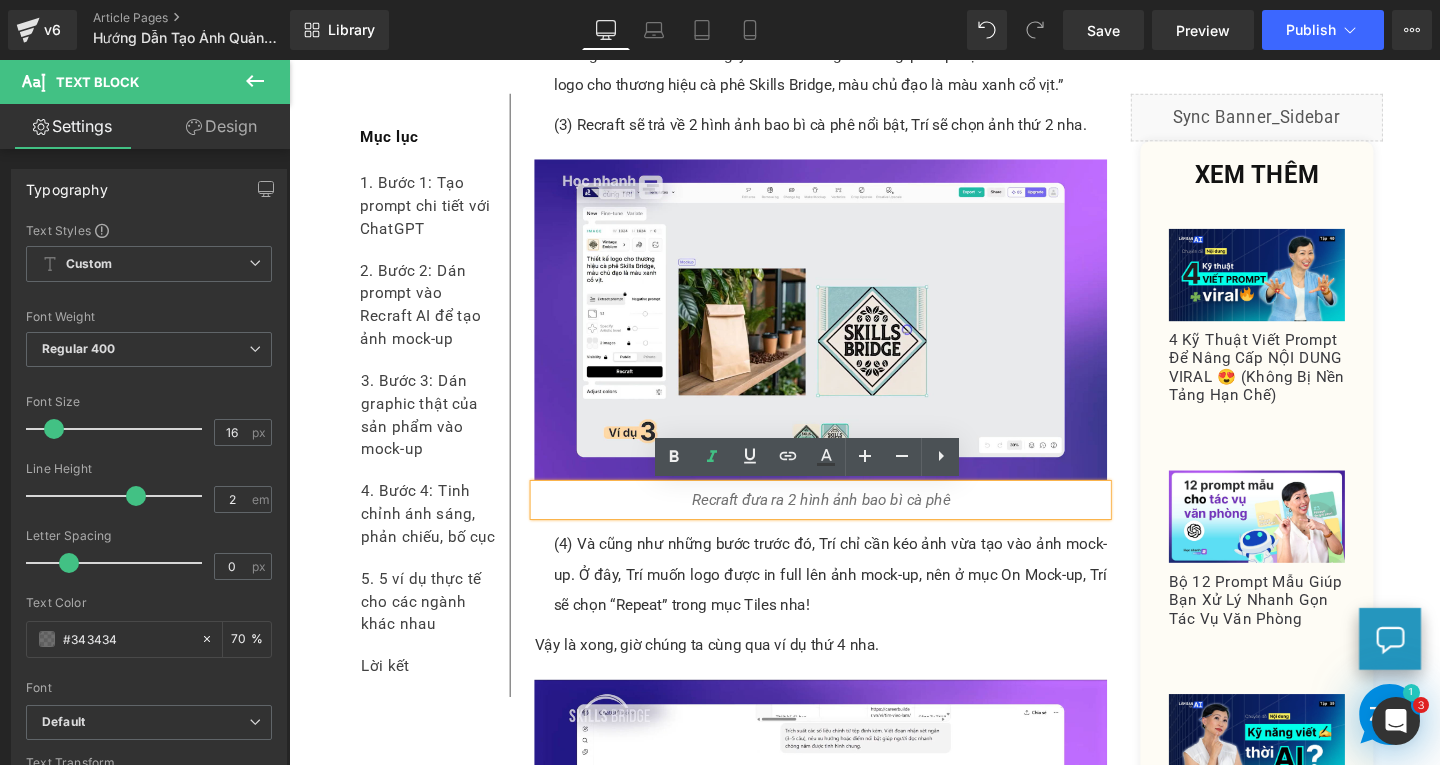 click on "Recraft đưa ra 2 hình ảnh bao bì cà phê" at bounding box center (848, 522) 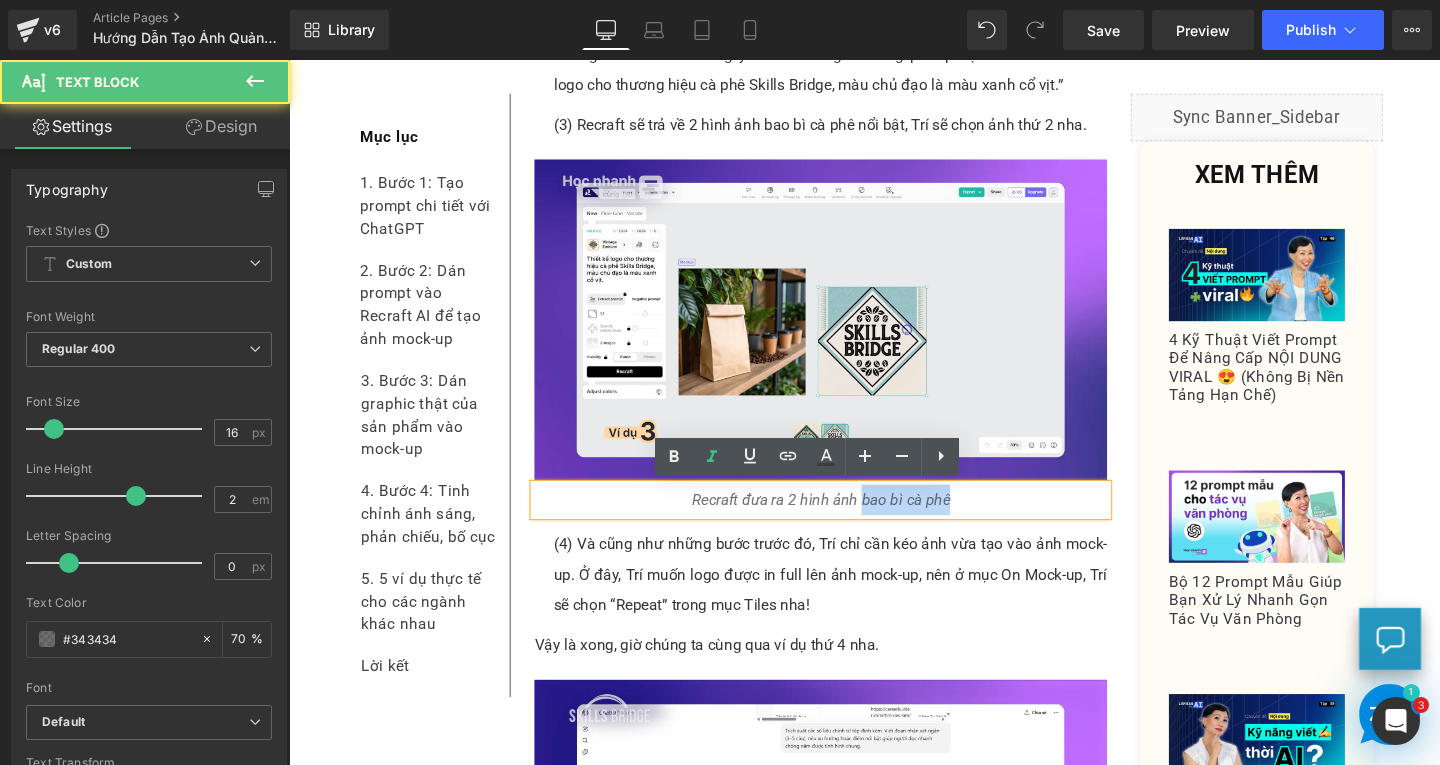 drag, startPoint x: 885, startPoint y: 520, endPoint x: 991, endPoint y: 524, distance: 106.07545 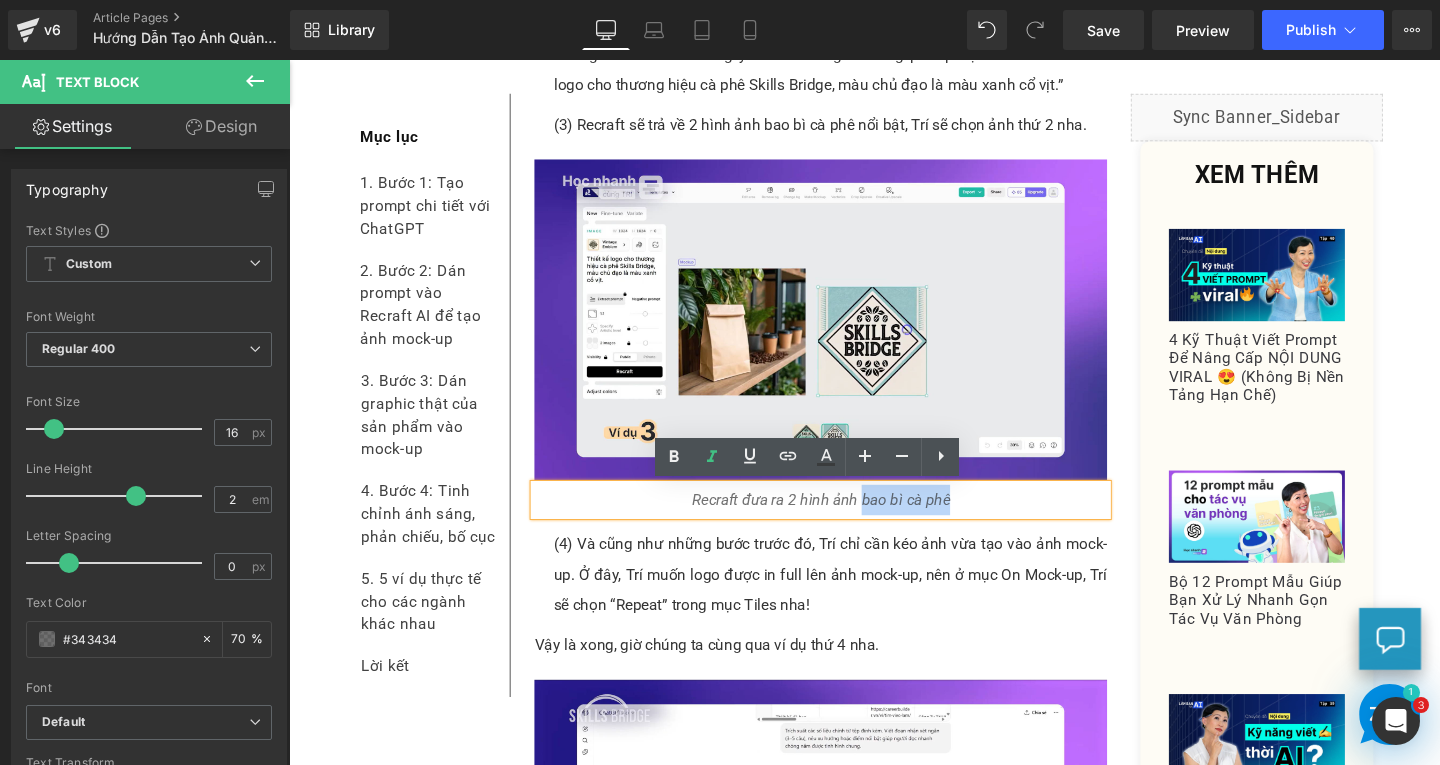 type 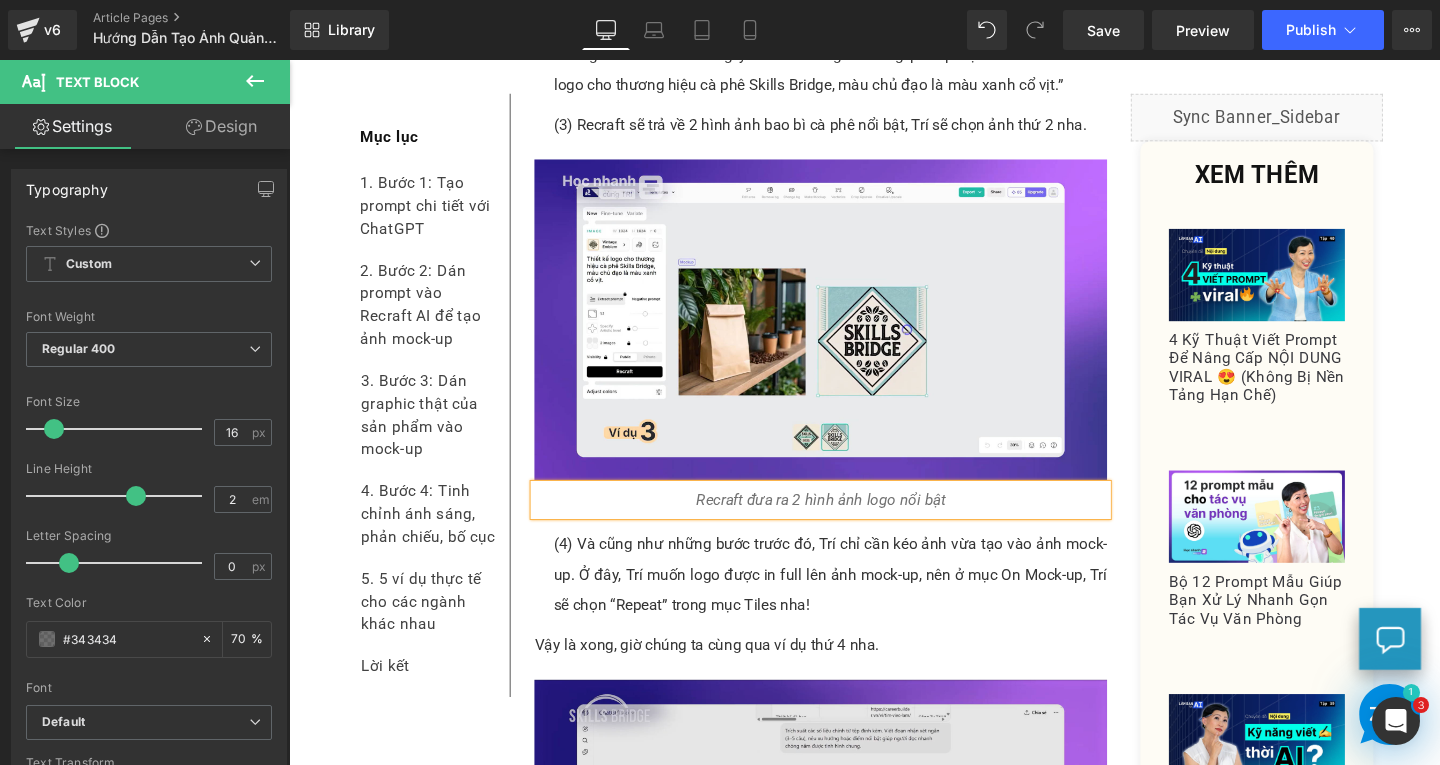 scroll, scrollTop: 10132, scrollLeft: 0, axis: vertical 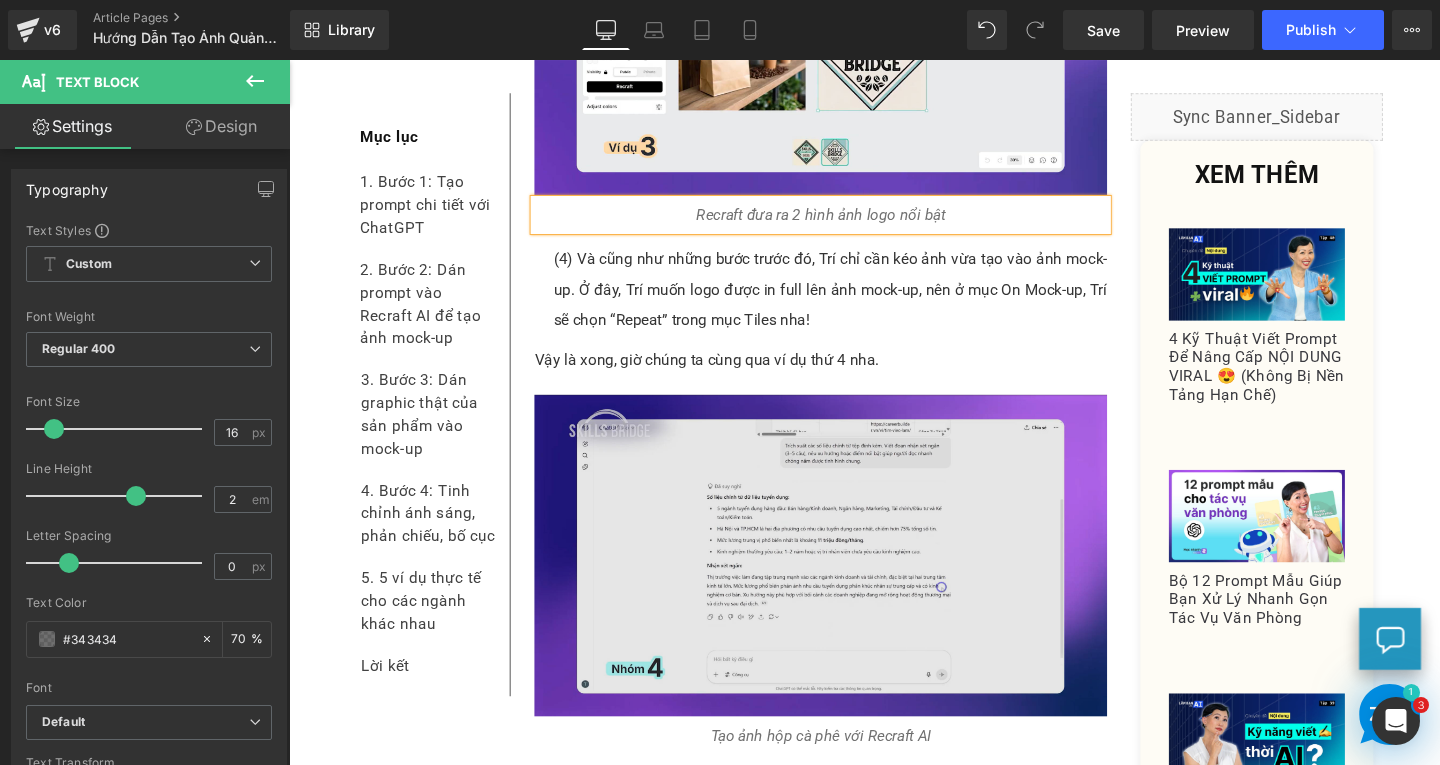 click at bounding box center [848, 581] 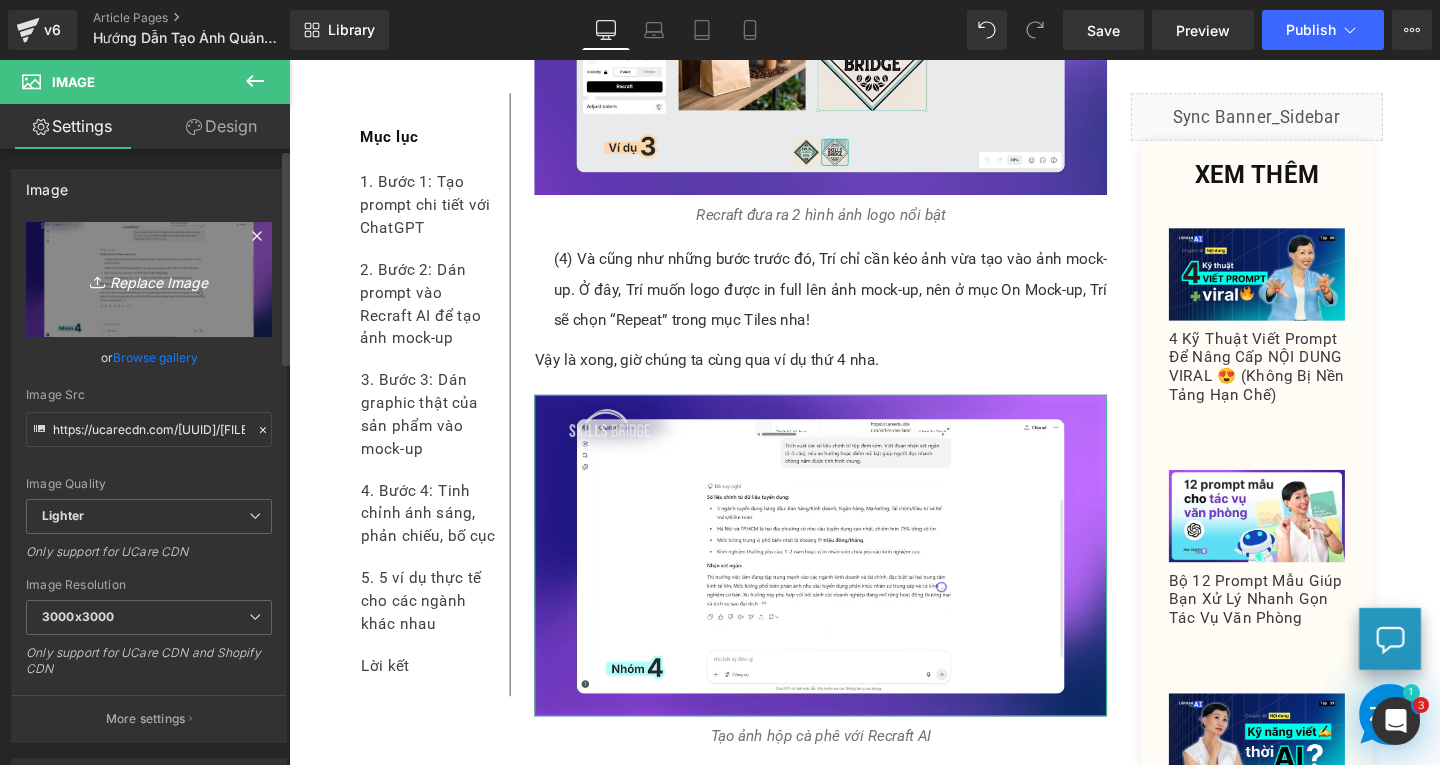 click on "Replace Image" at bounding box center (149, 279) 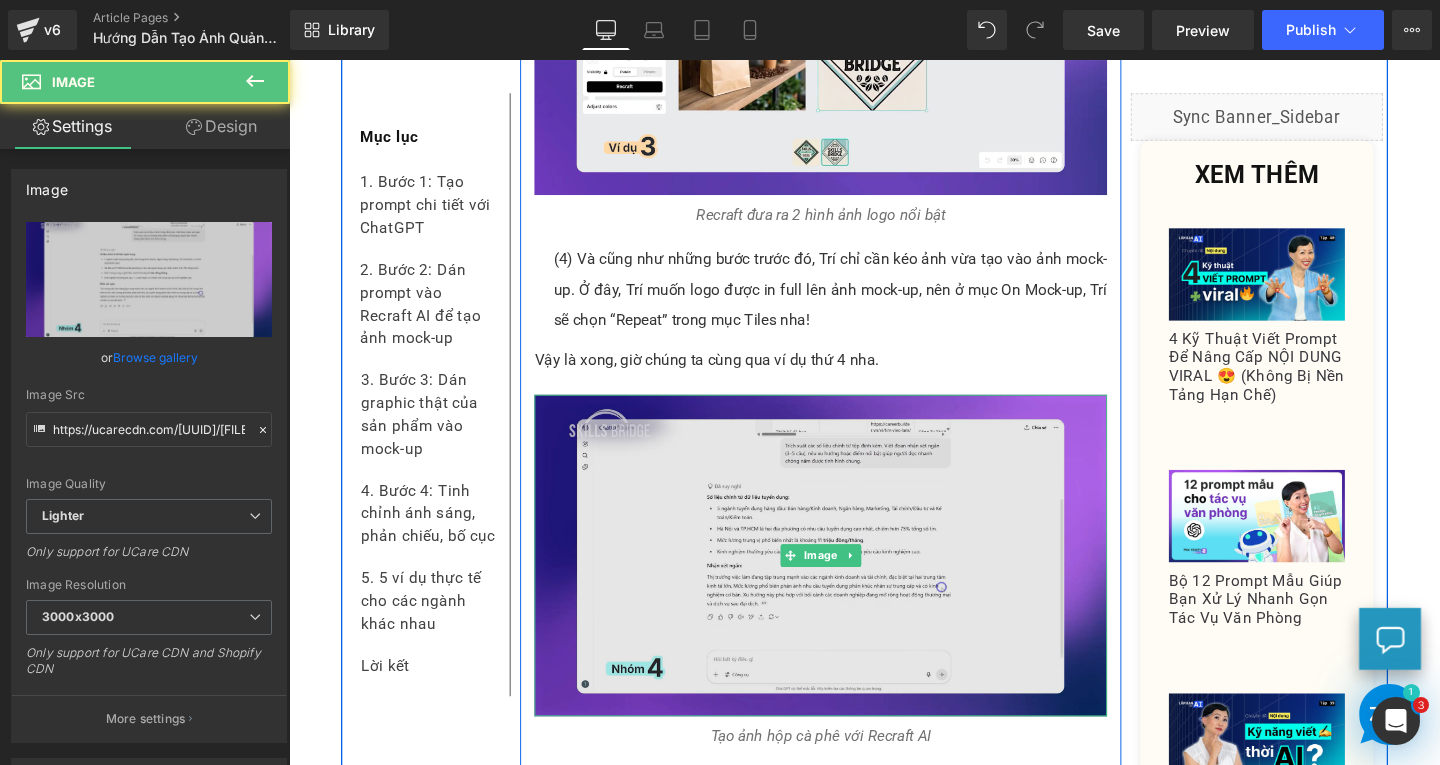 click at bounding box center (848, 581) 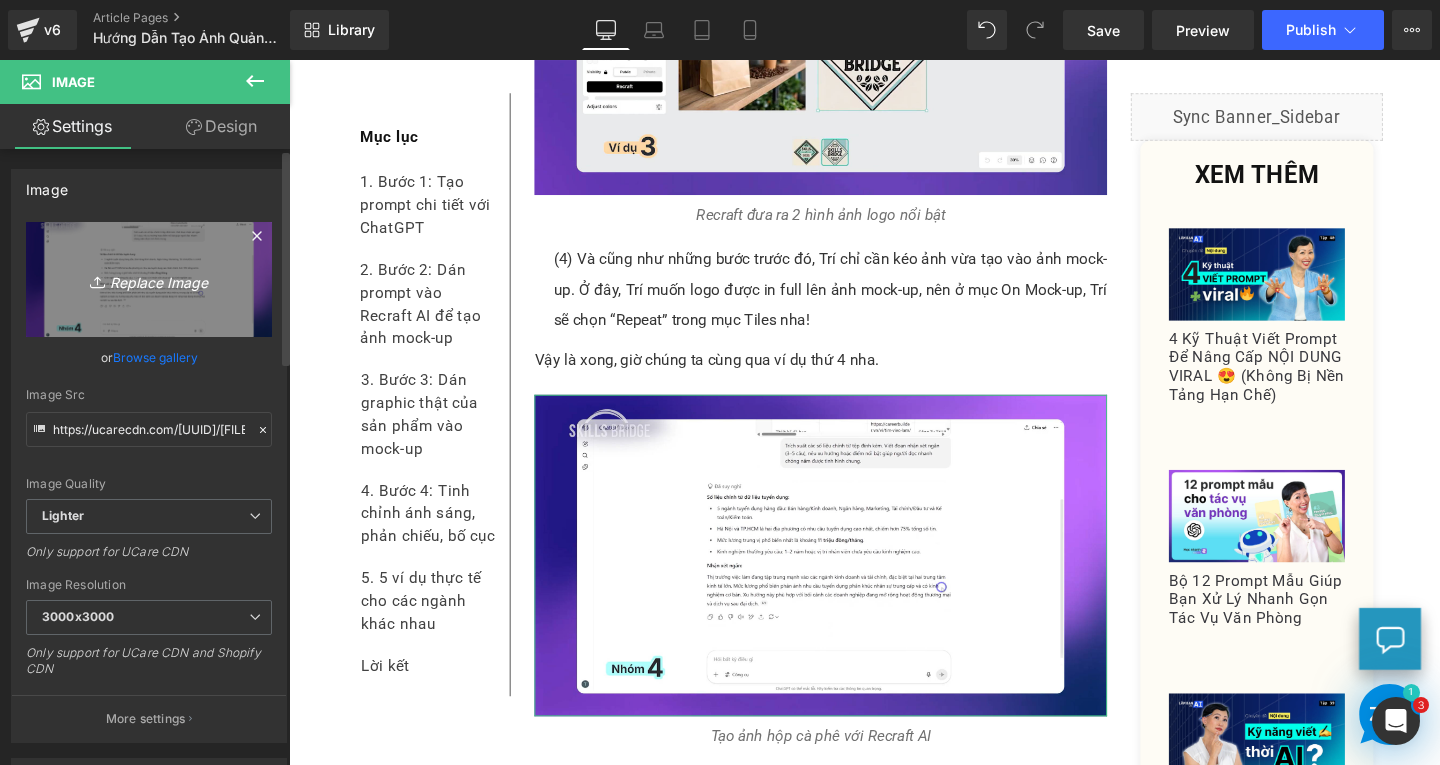 click on "Replace Image" at bounding box center (149, 279) 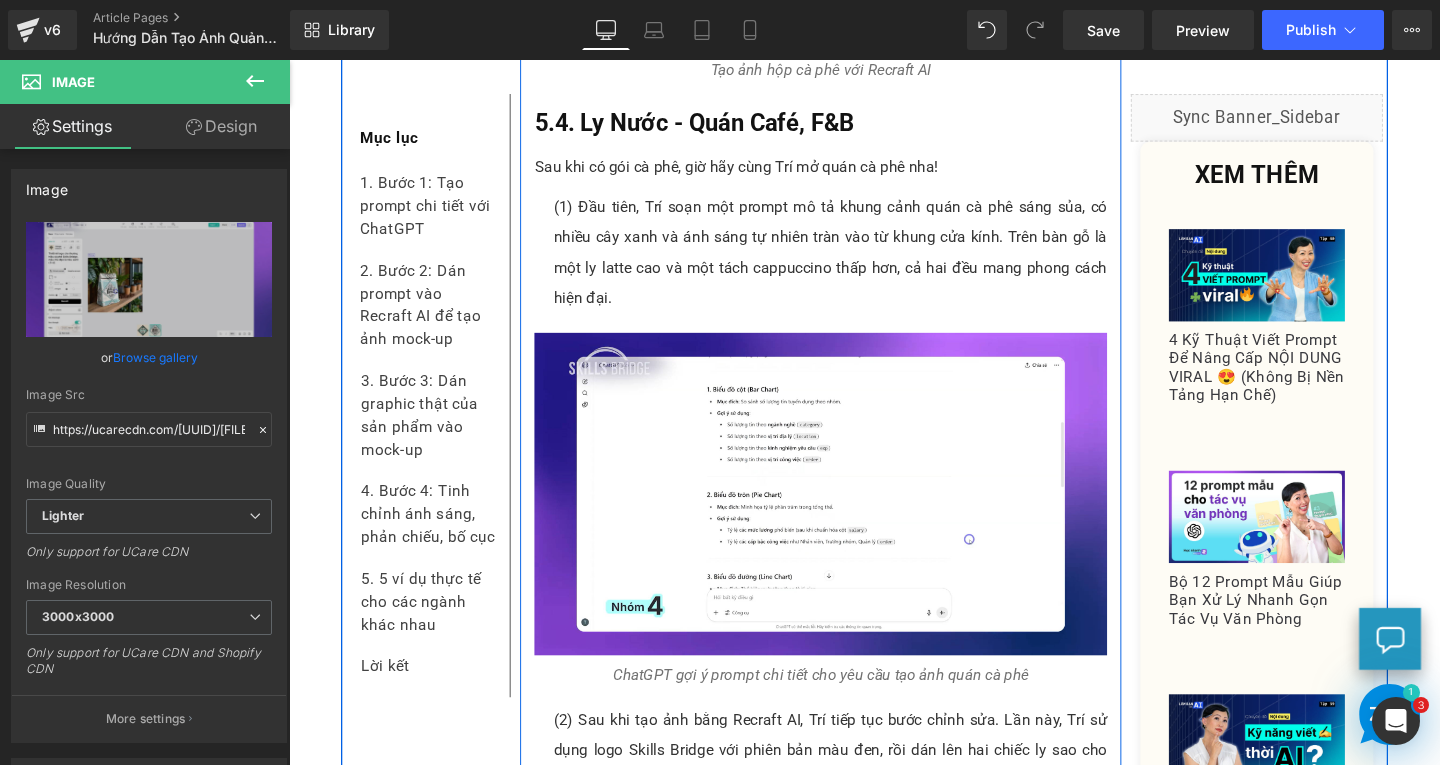 scroll, scrollTop: 10932, scrollLeft: 0, axis: vertical 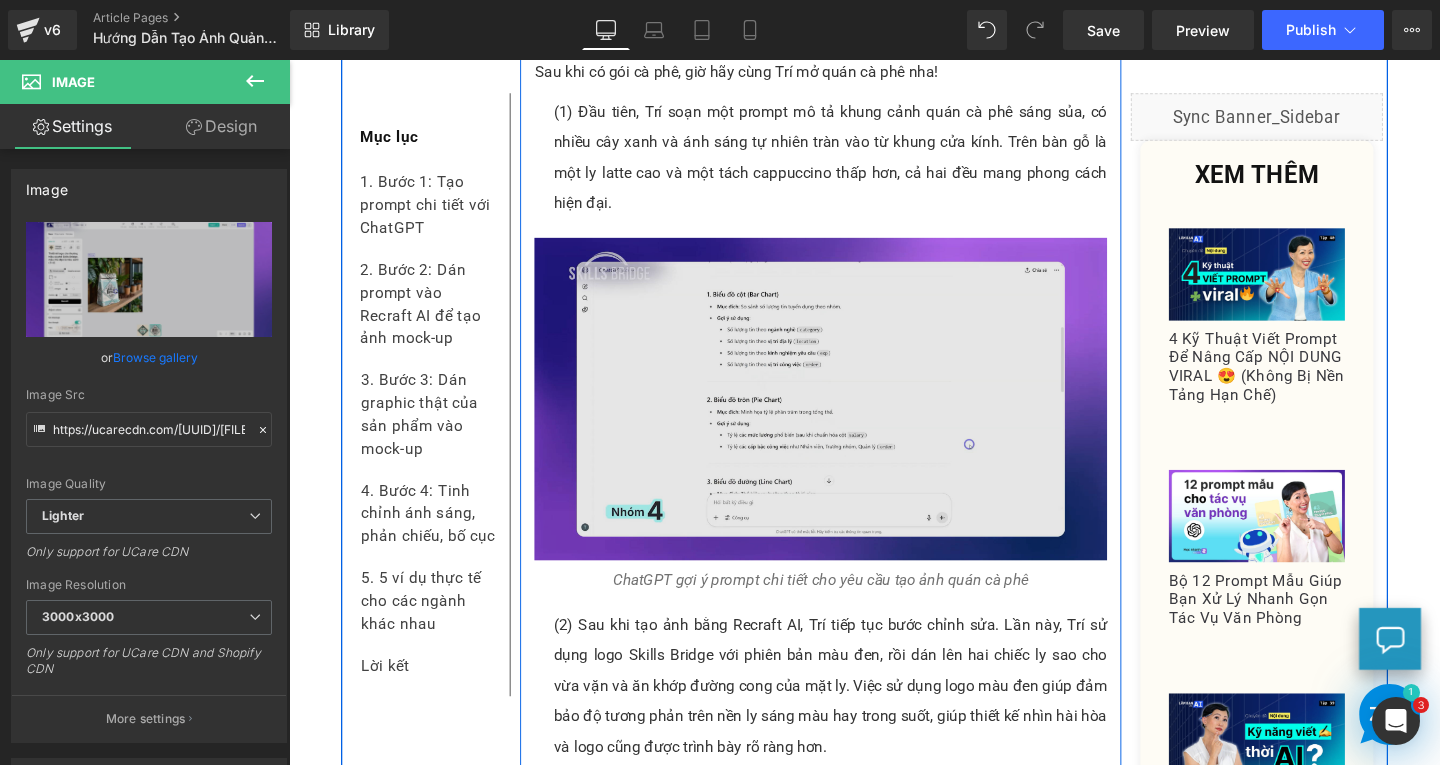 click at bounding box center [848, 416] 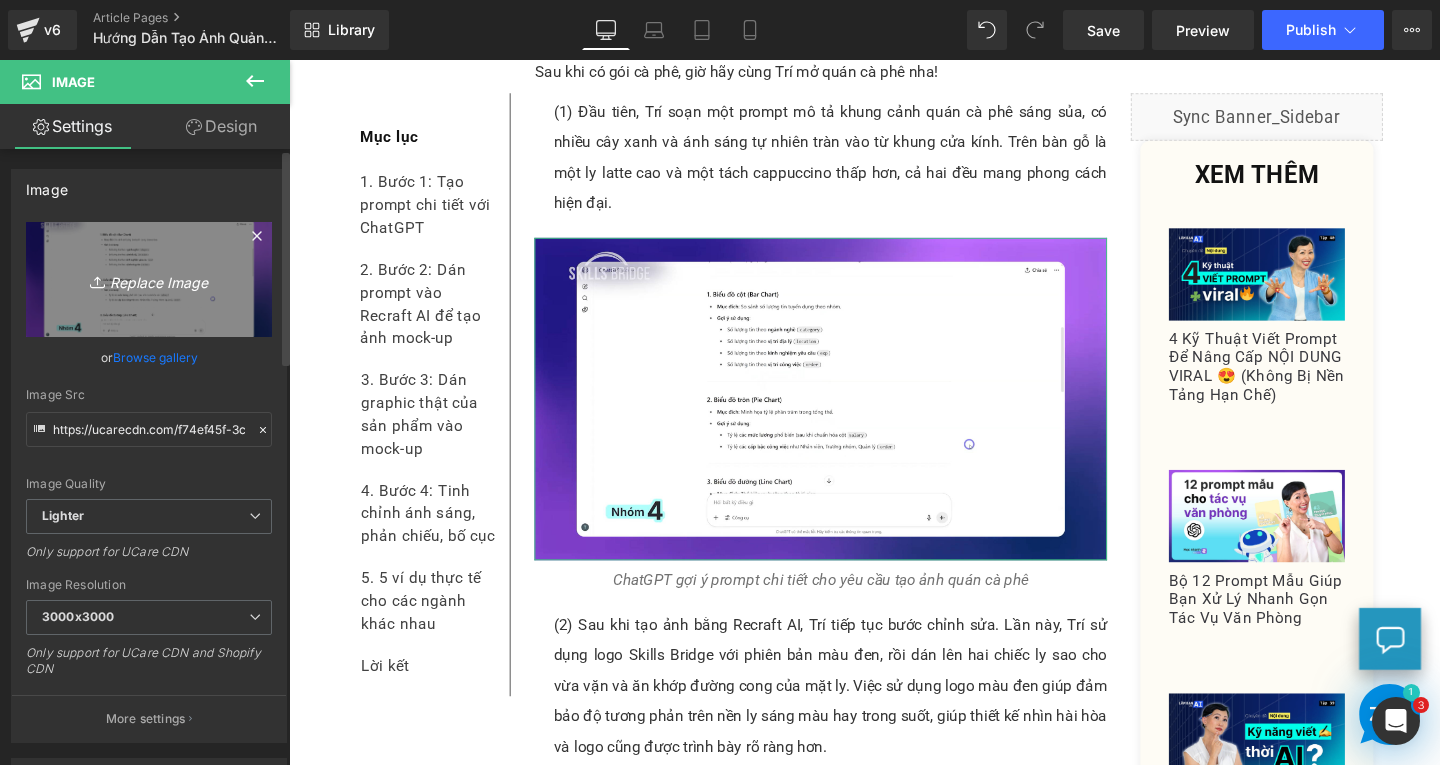 click on "Replace Image" at bounding box center [149, 279] 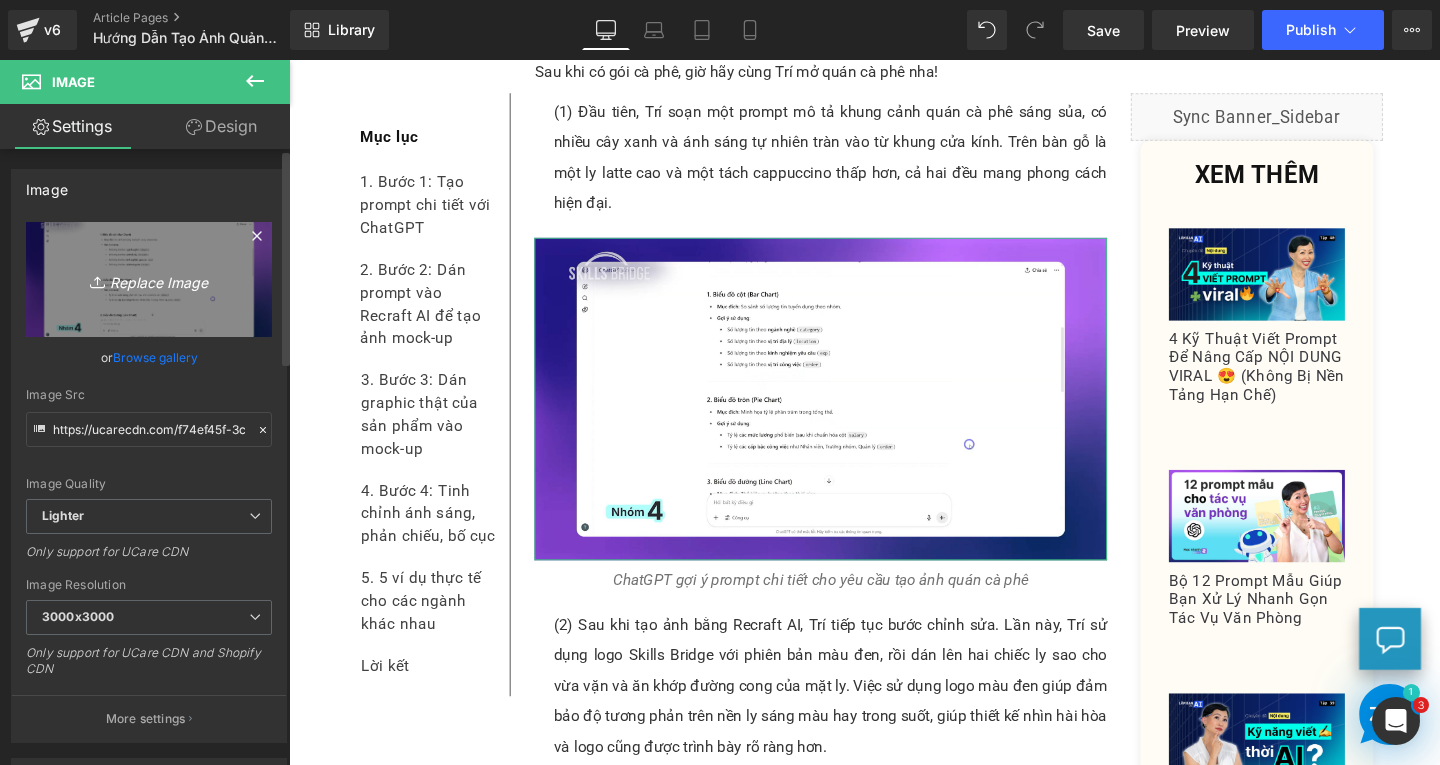 type on "C:\fakepath\Screenshot 2025-08-05 133148.png" 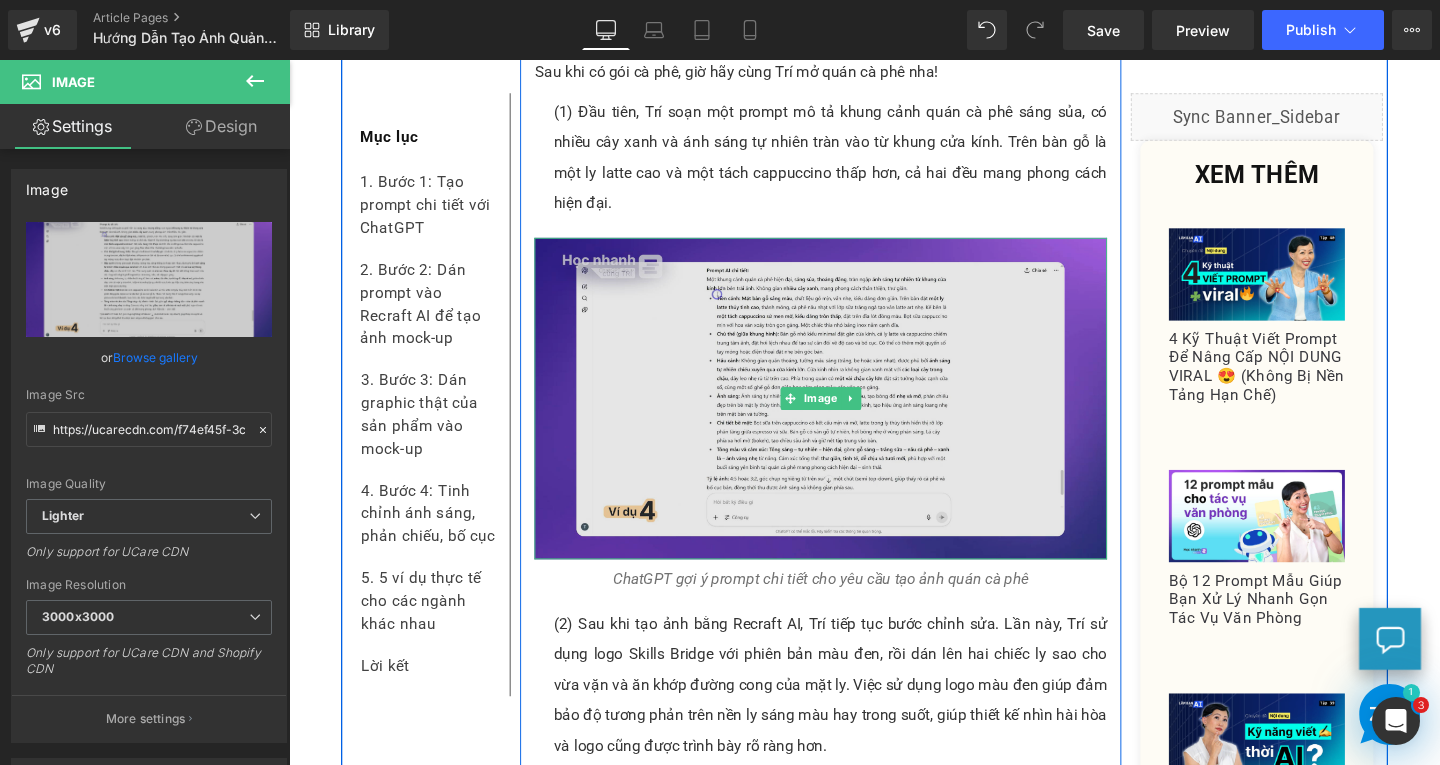 click at bounding box center [848, 416] 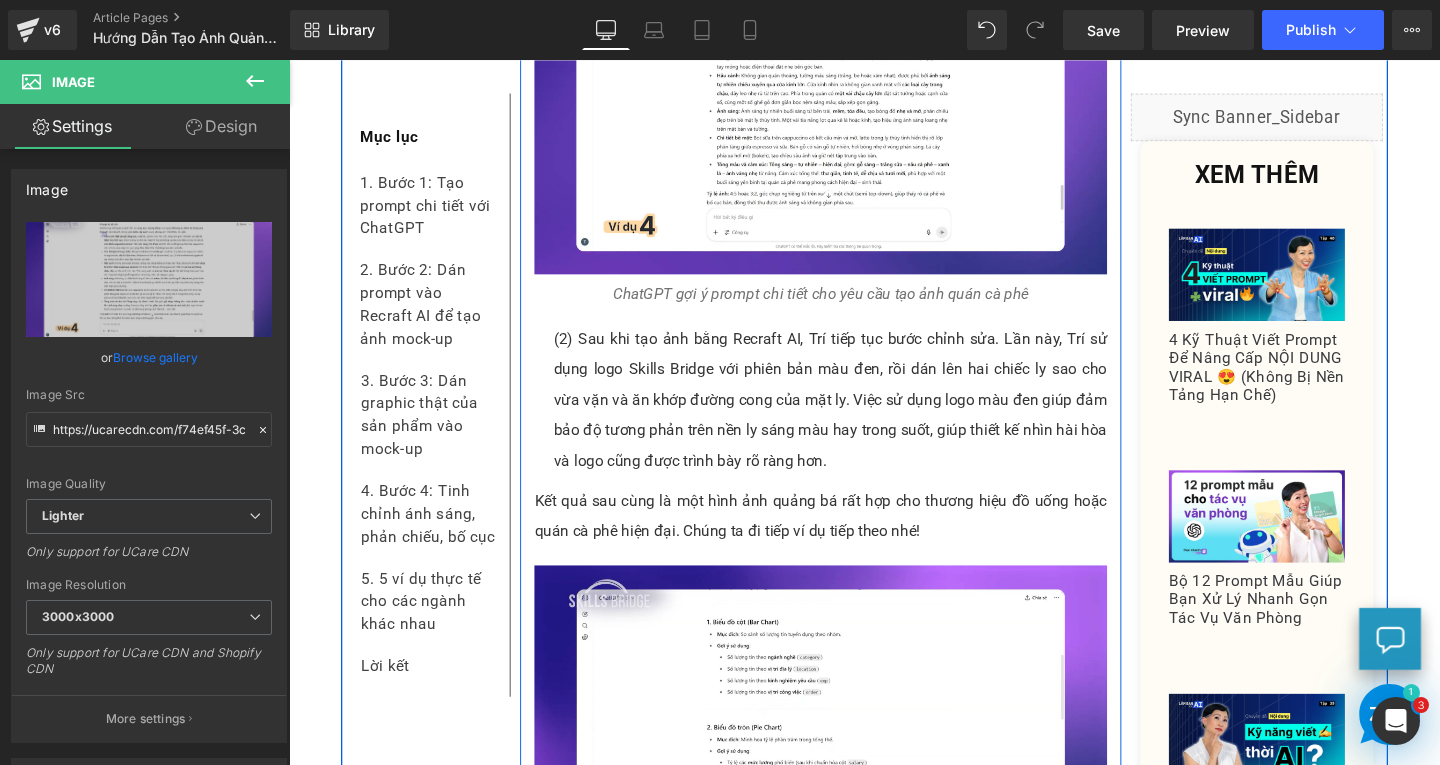 scroll, scrollTop: 11532, scrollLeft: 0, axis: vertical 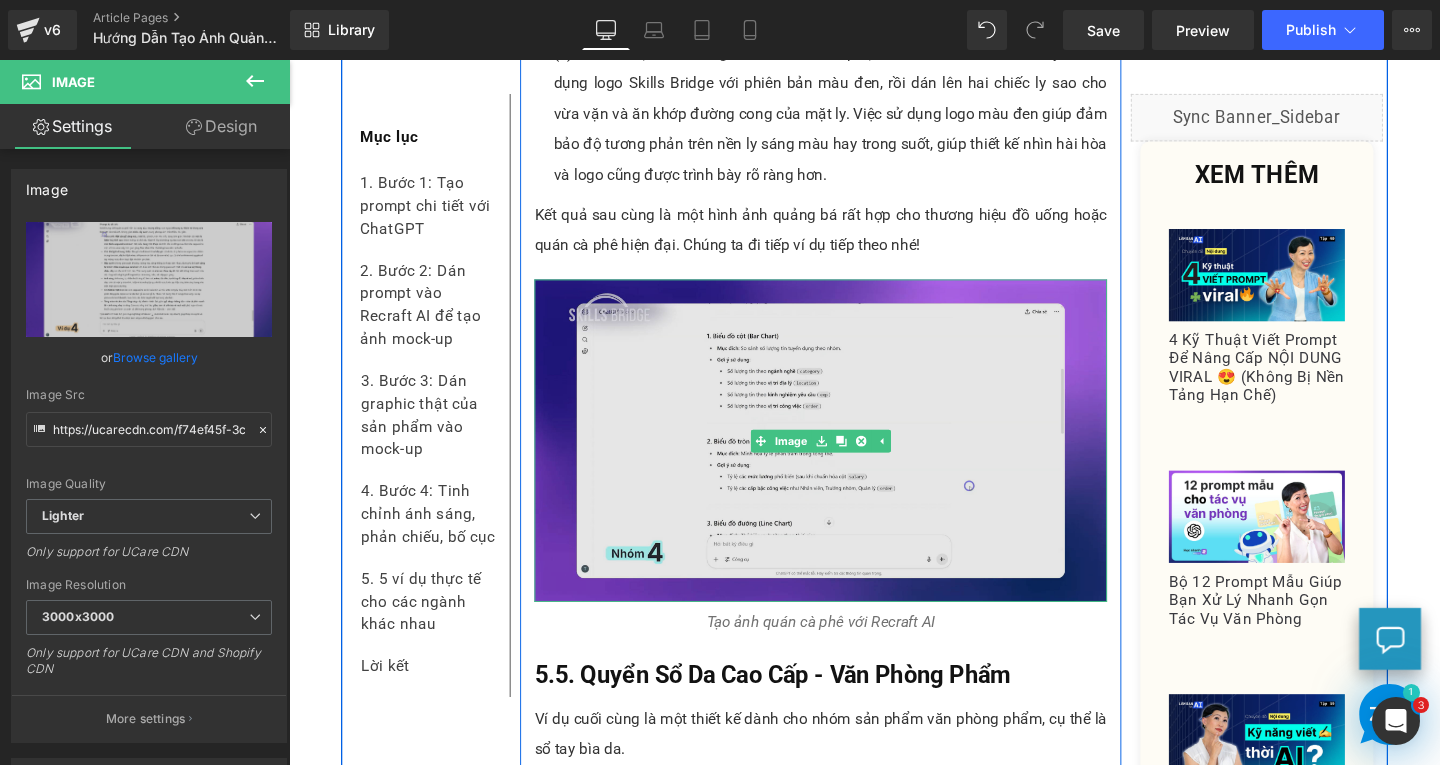 click at bounding box center [848, 460] 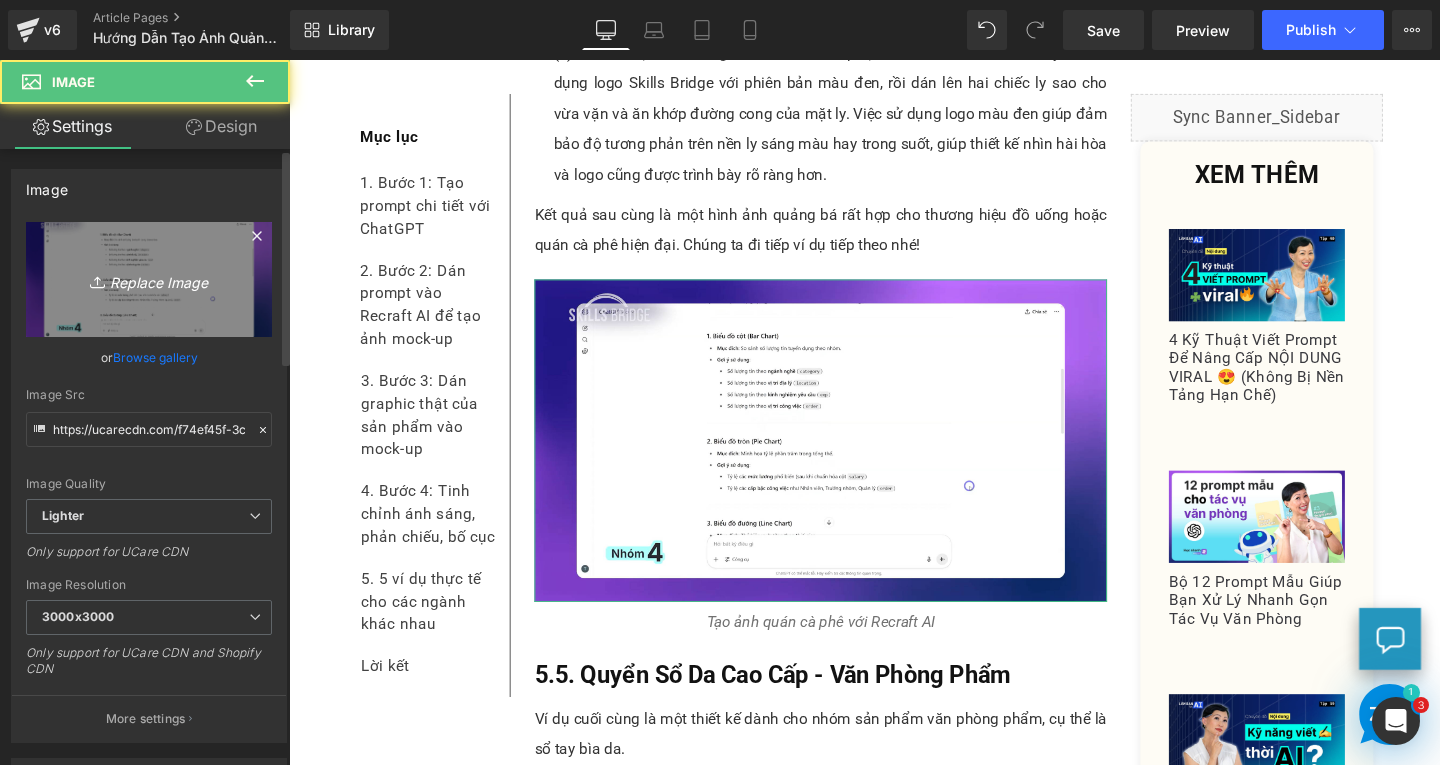 click on "Replace Image" at bounding box center (149, 279) 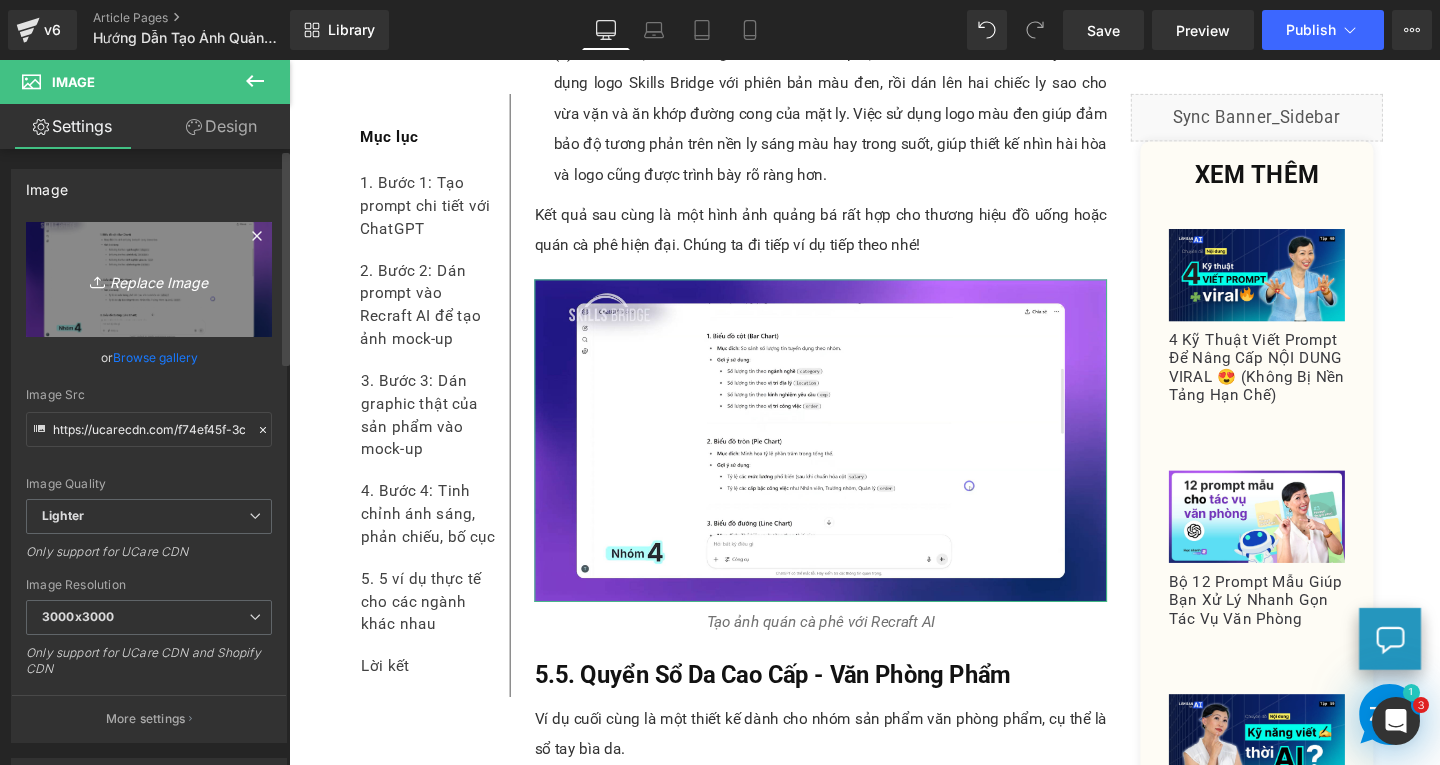 type on "C:\fakepath\Screenshot 2025-08-05 133314.png" 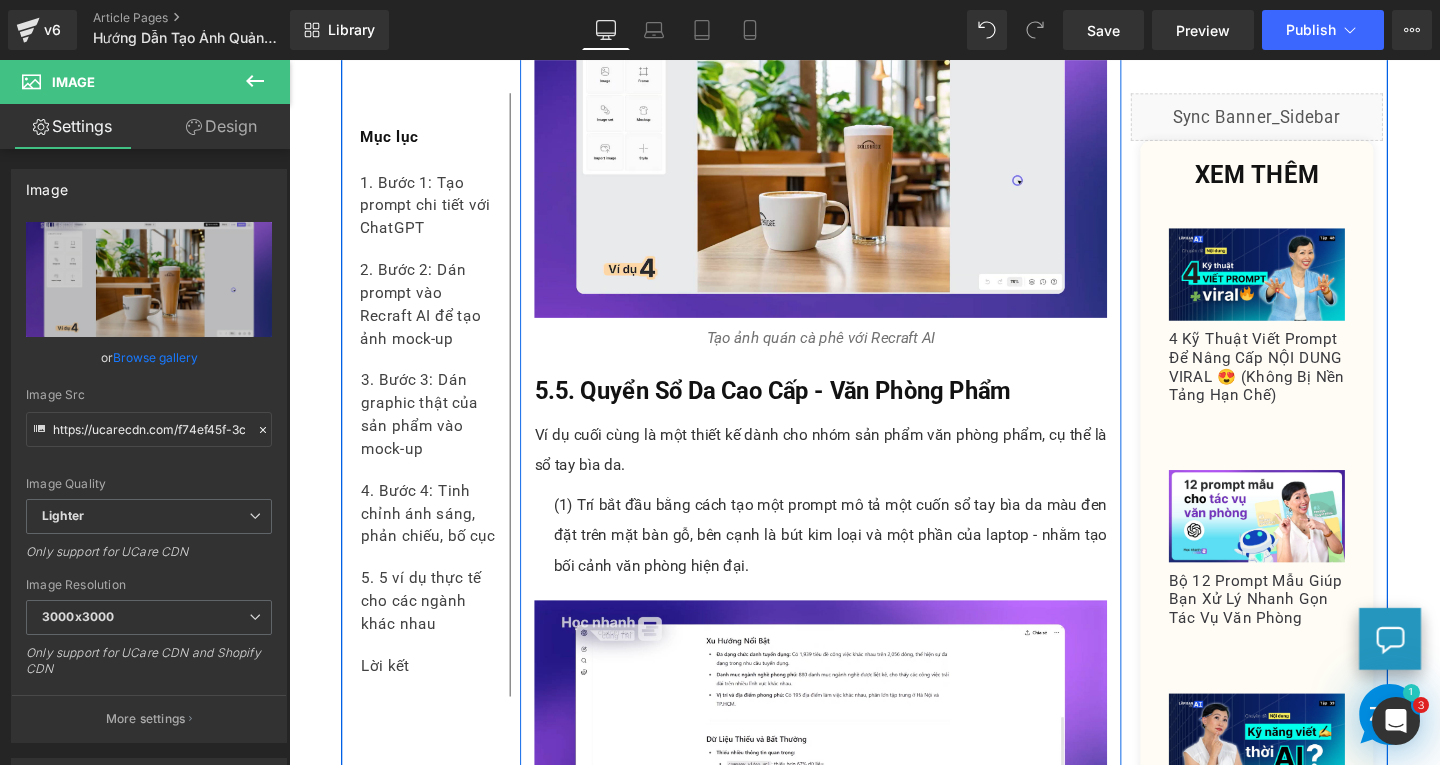 scroll, scrollTop: 12232, scrollLeft: 0, axis: vertical 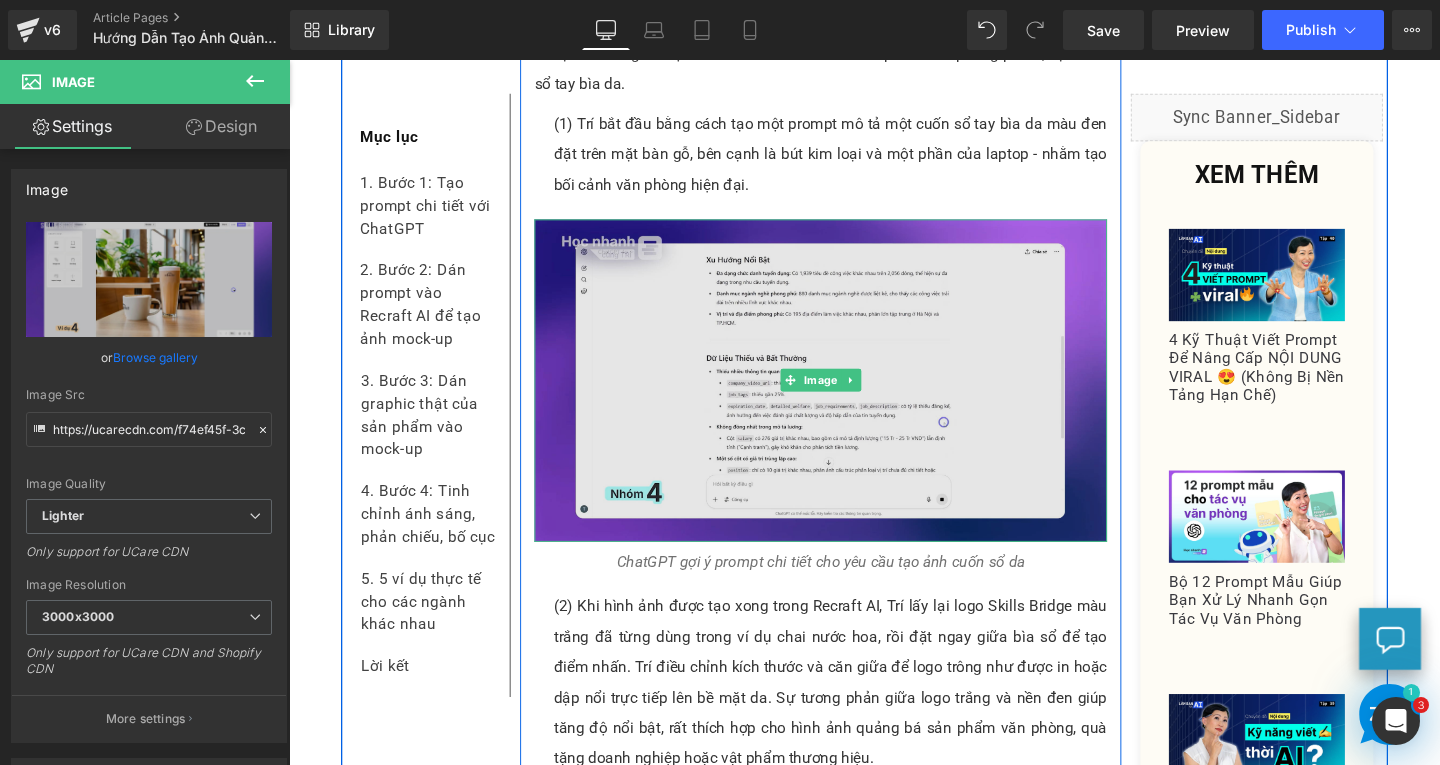click at bounding box center (848, 397) 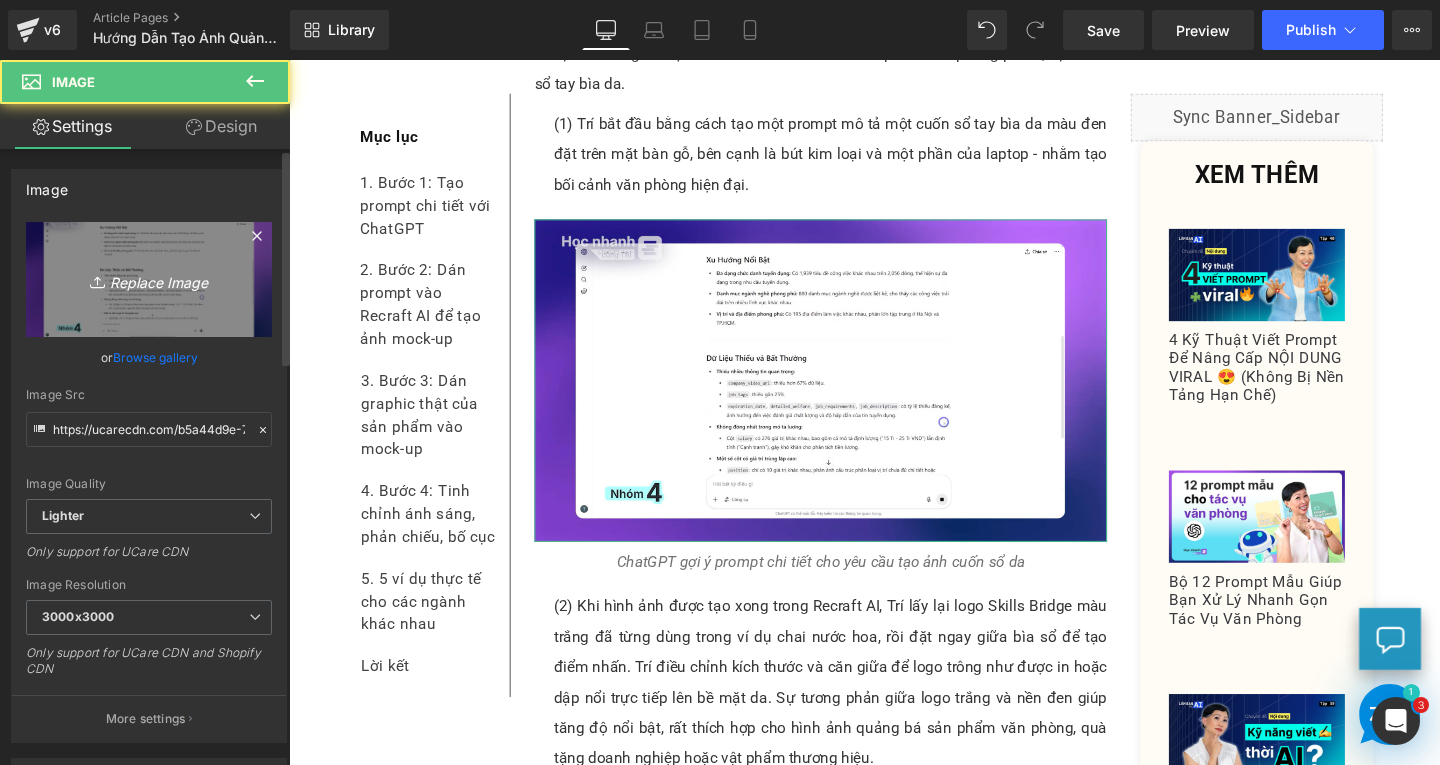 click on "Replace Image" at bounding box center [149, 279] 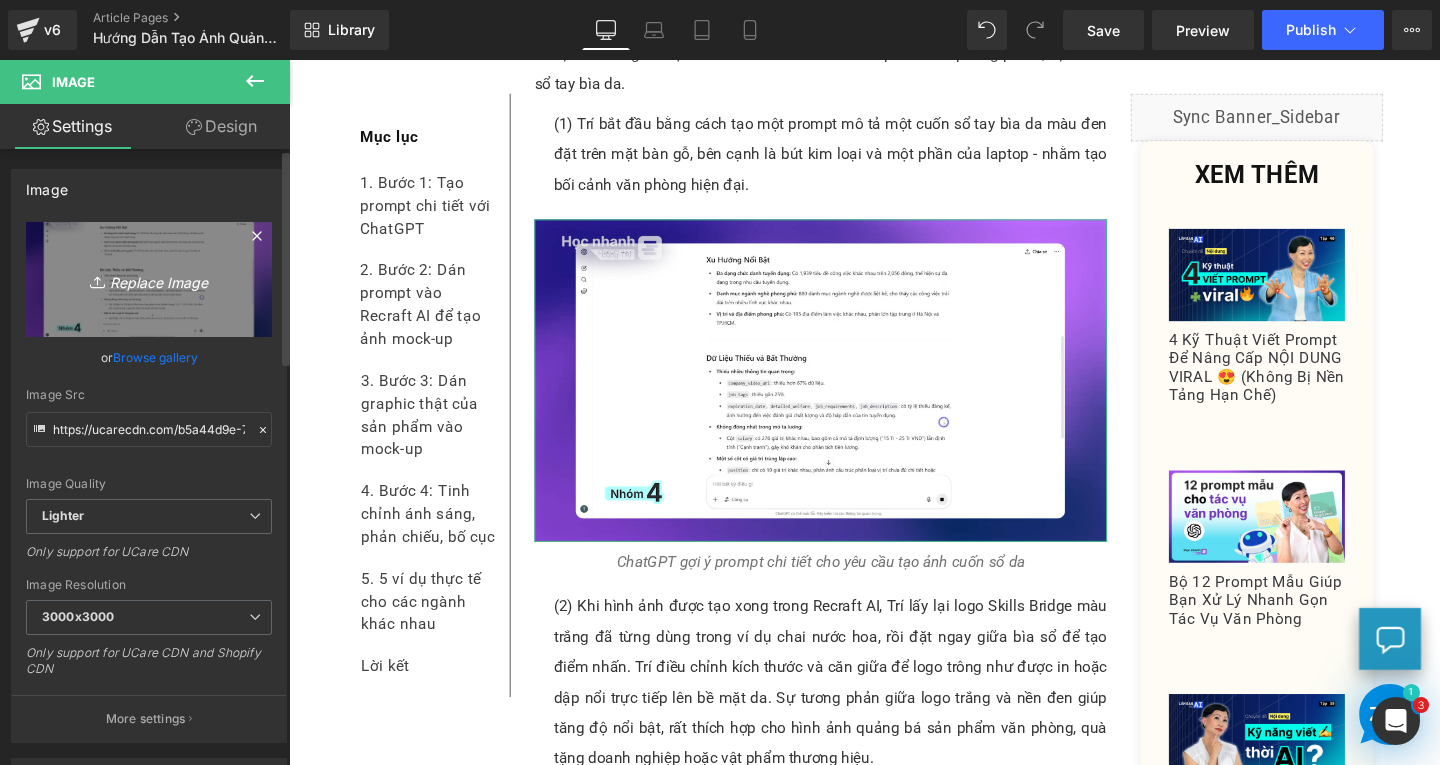 type on "C:\fakepath\Screenshot 2025-08-05 133544.png" 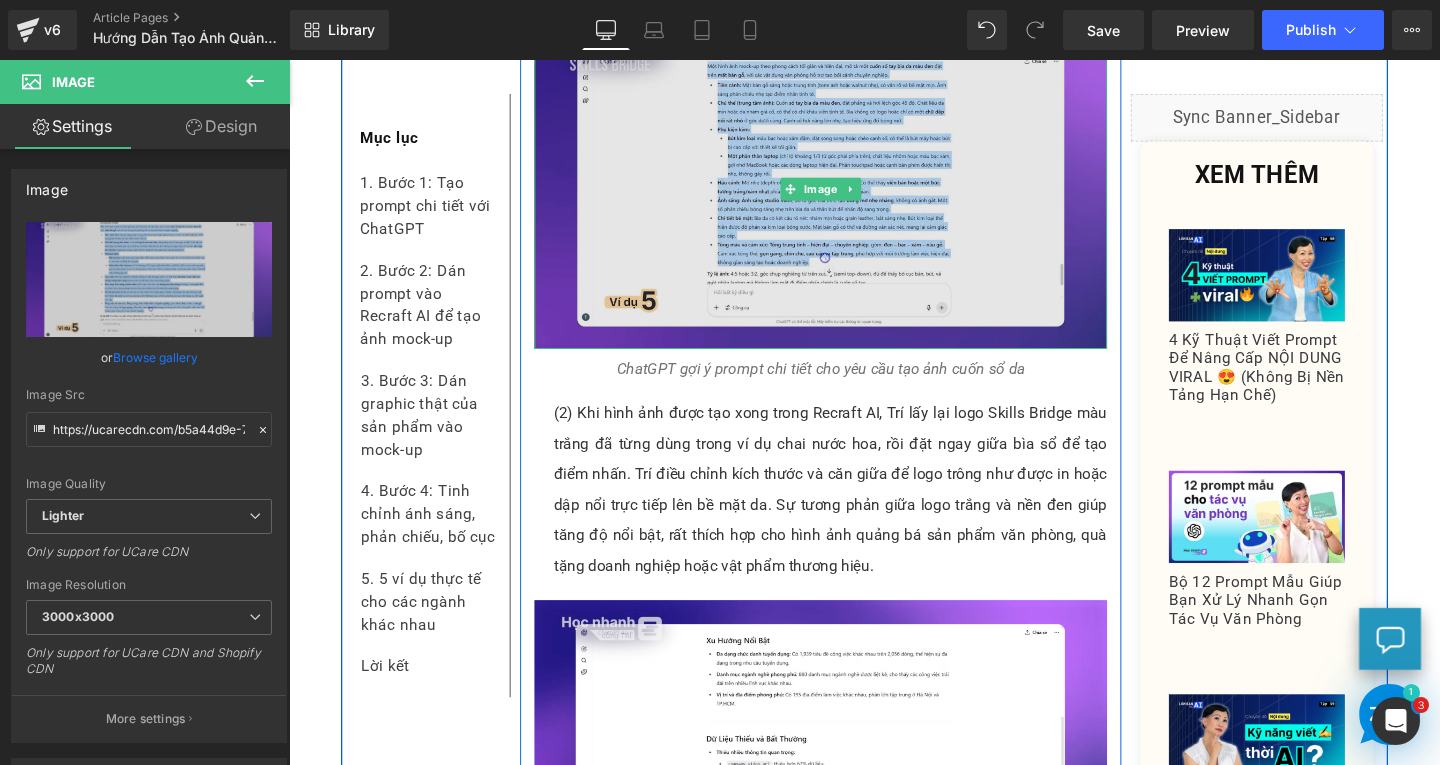 scroll, scrollTop: 12632, scrollLeft: 0, axis: vertical 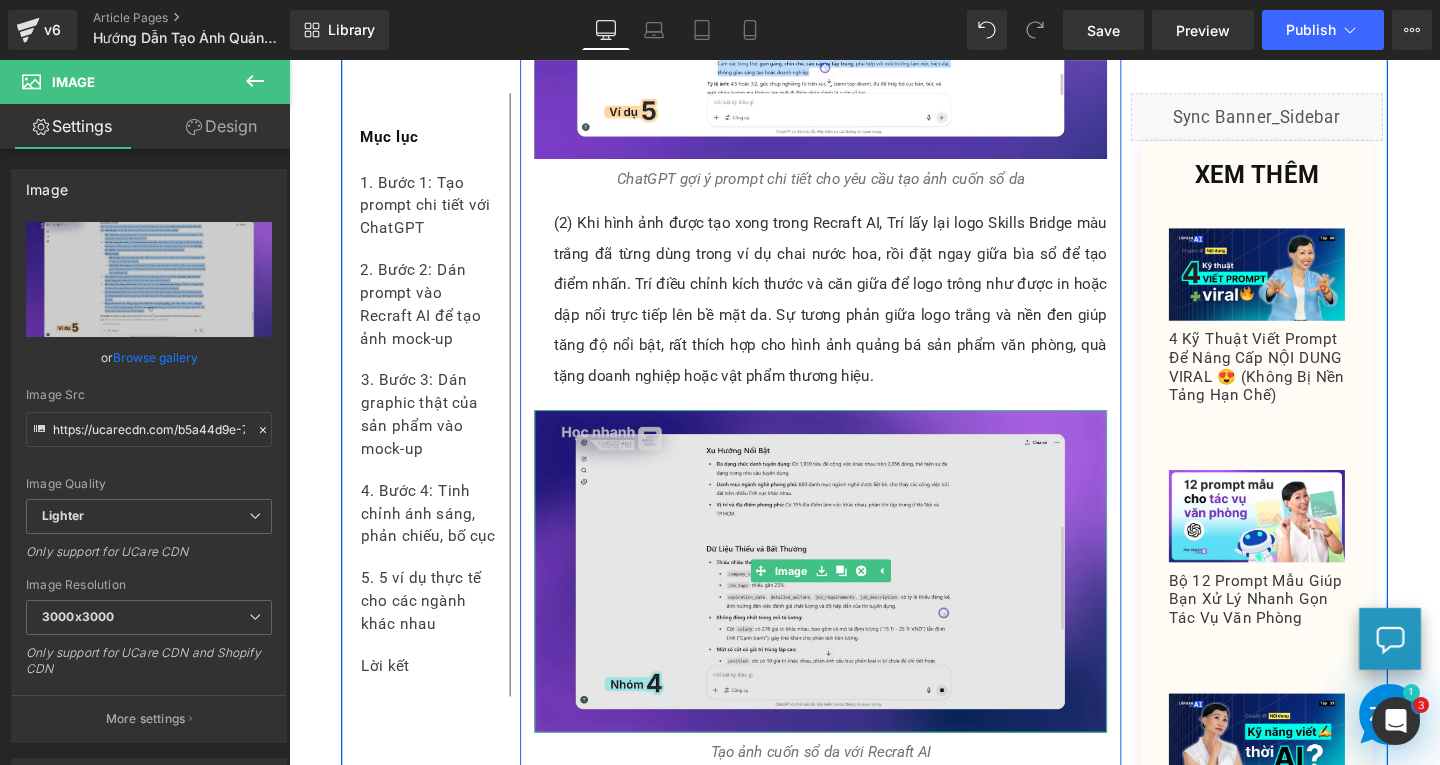 click at bounding box center [848, 597] 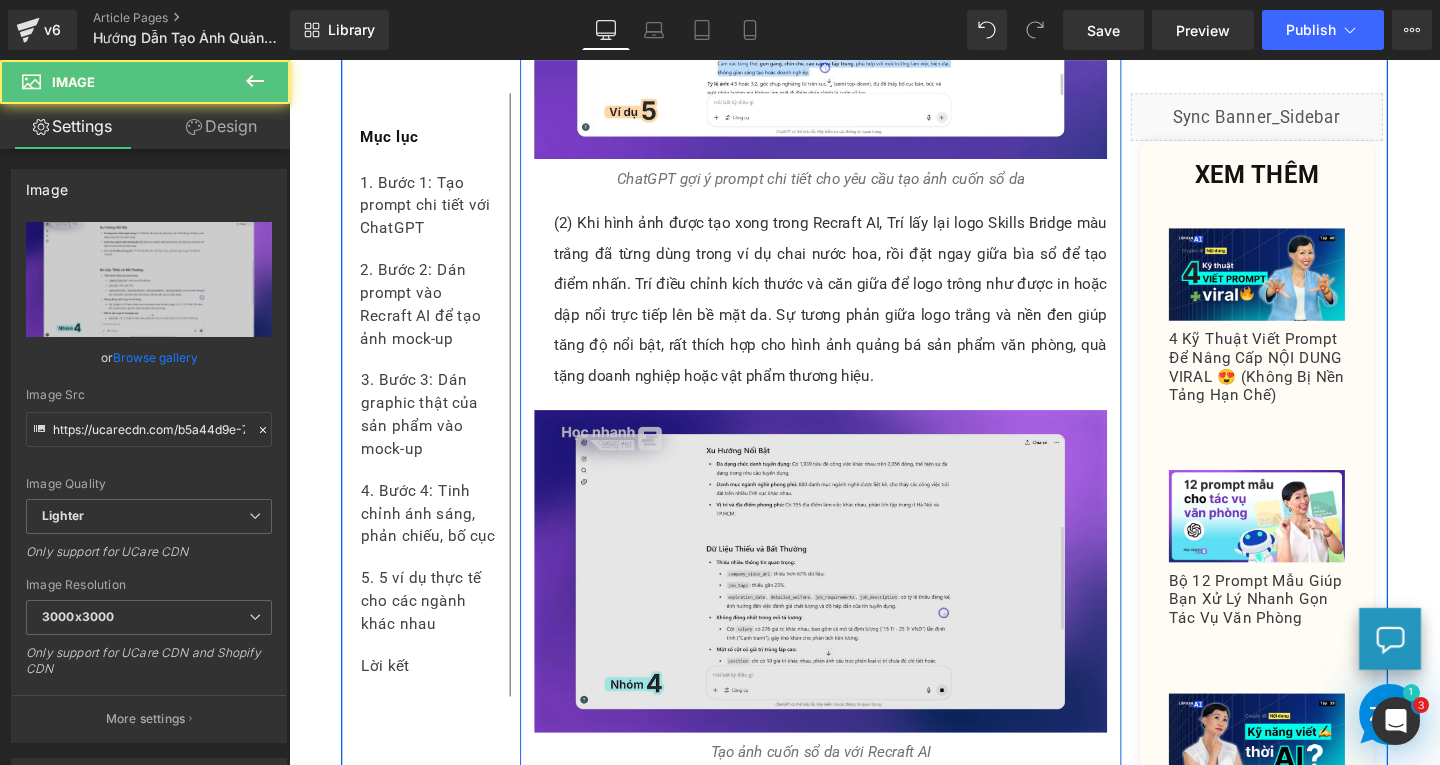 scroll, scrollTop: 12732, scrollLeft: 0, axis: vertical 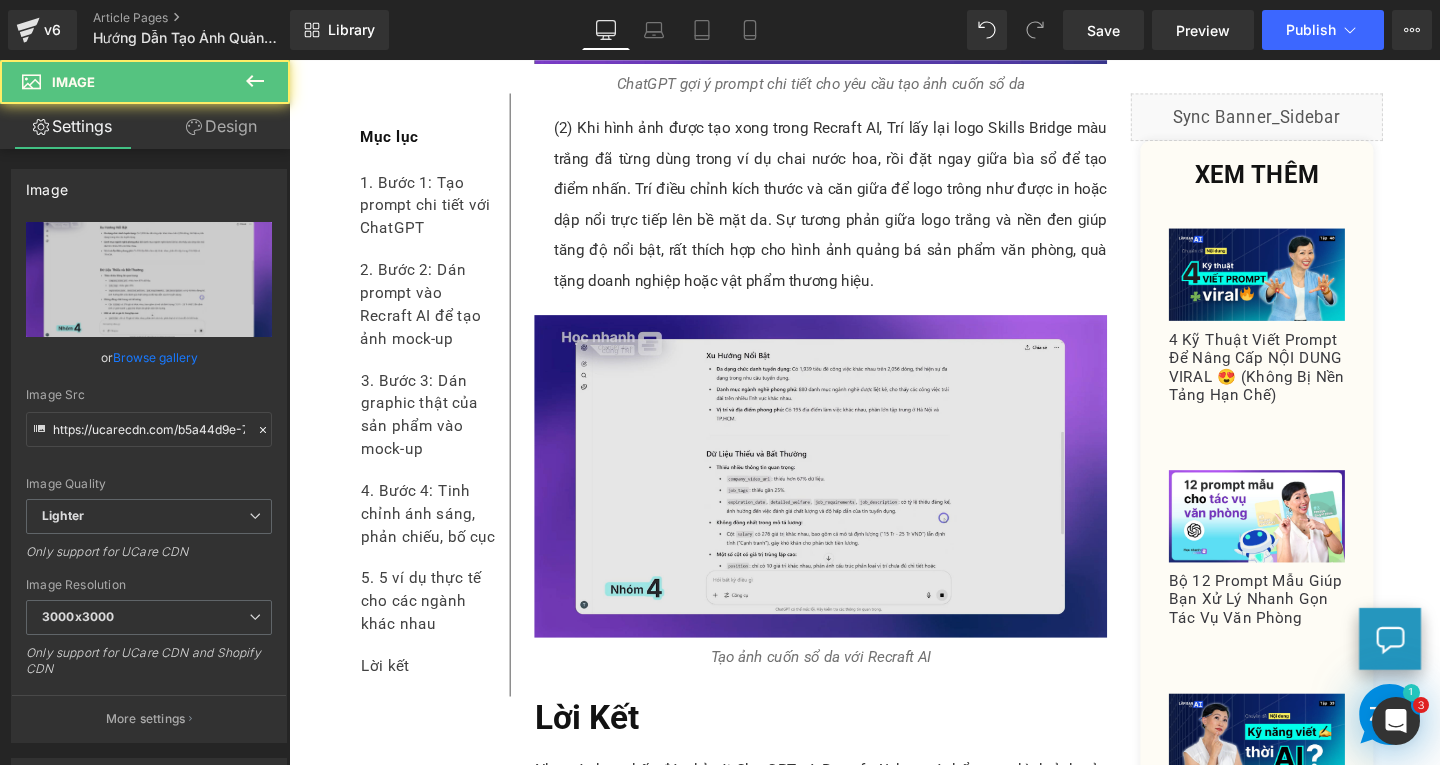 click at bounding box center (848, 497) 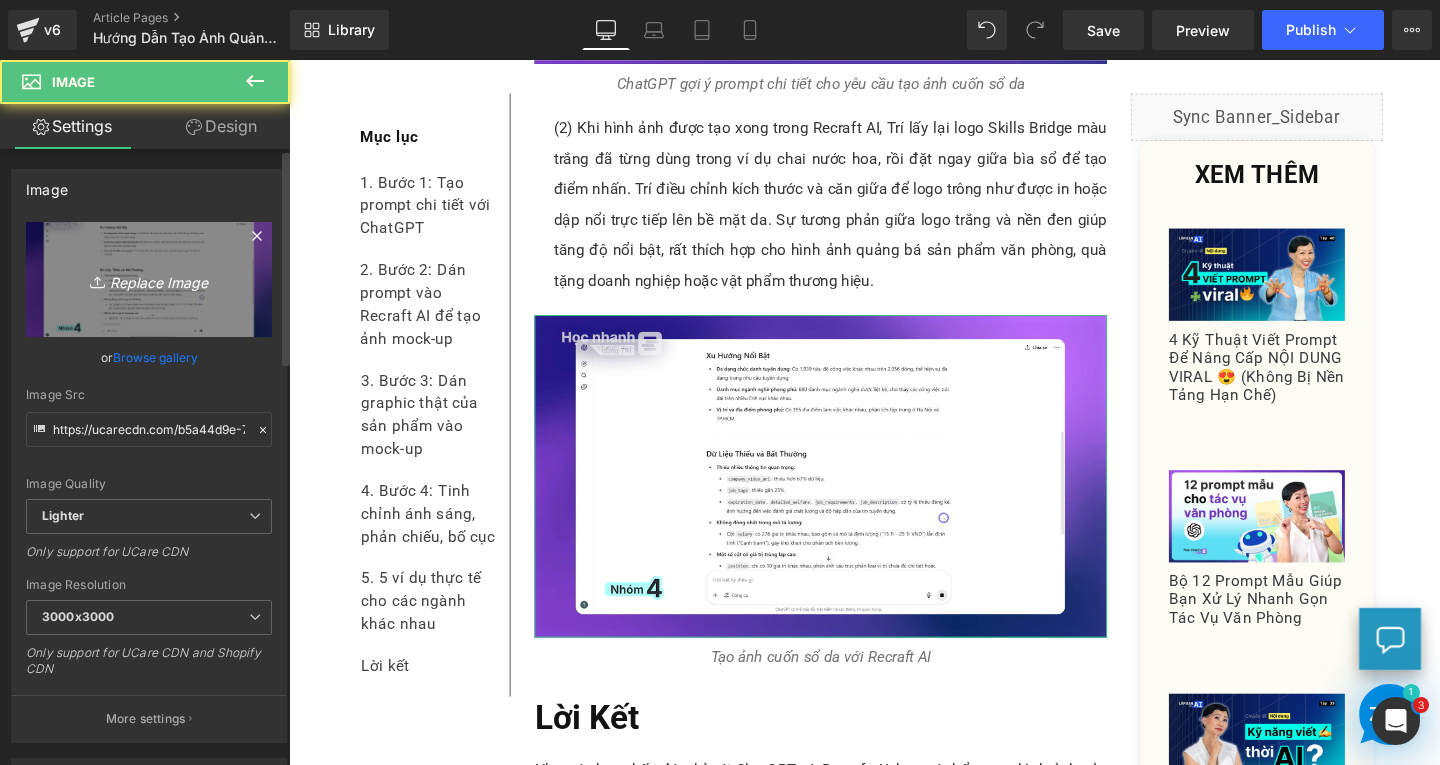 click on "Replace Image" at bounding box center [149, 279] 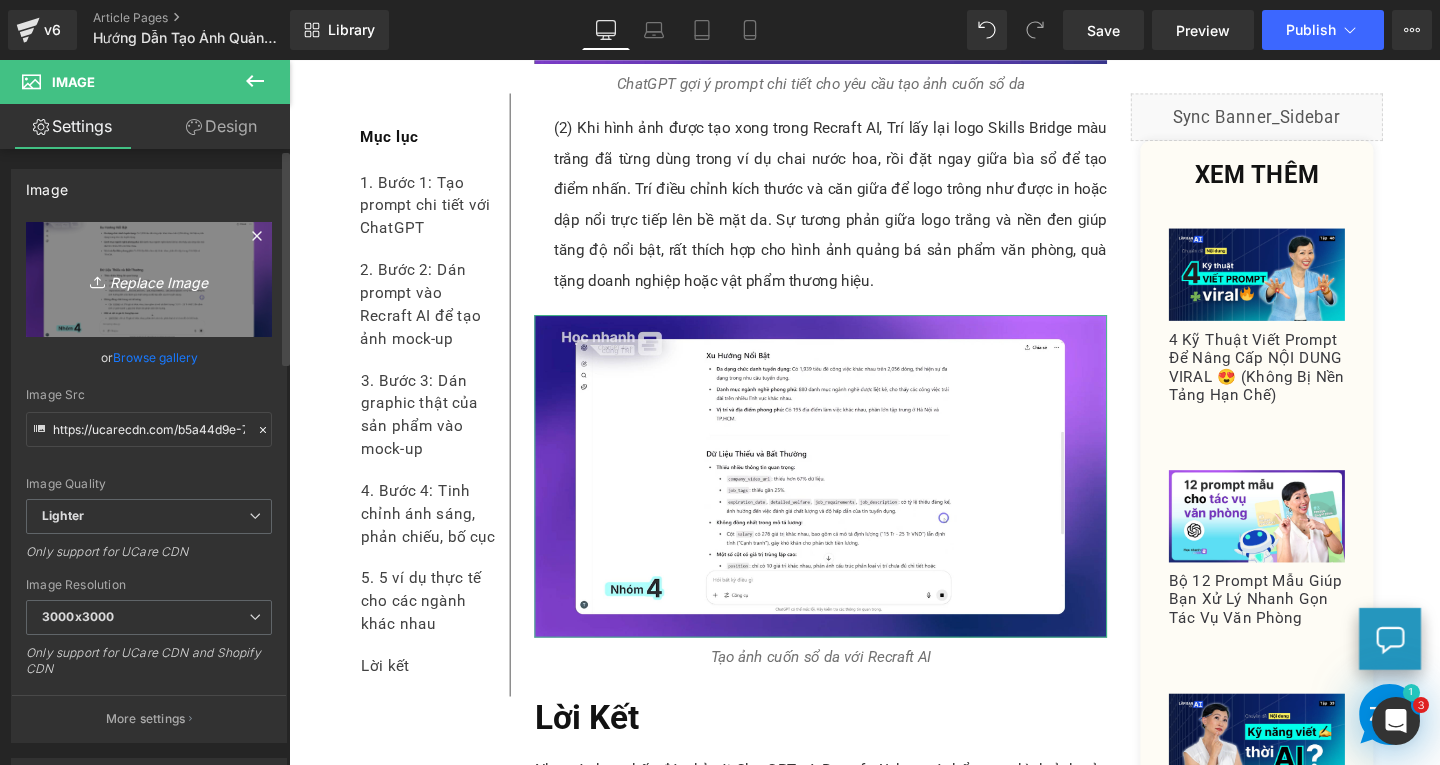 type on "C:\fakepath\Screenshot 2025-08-05 133810.png" 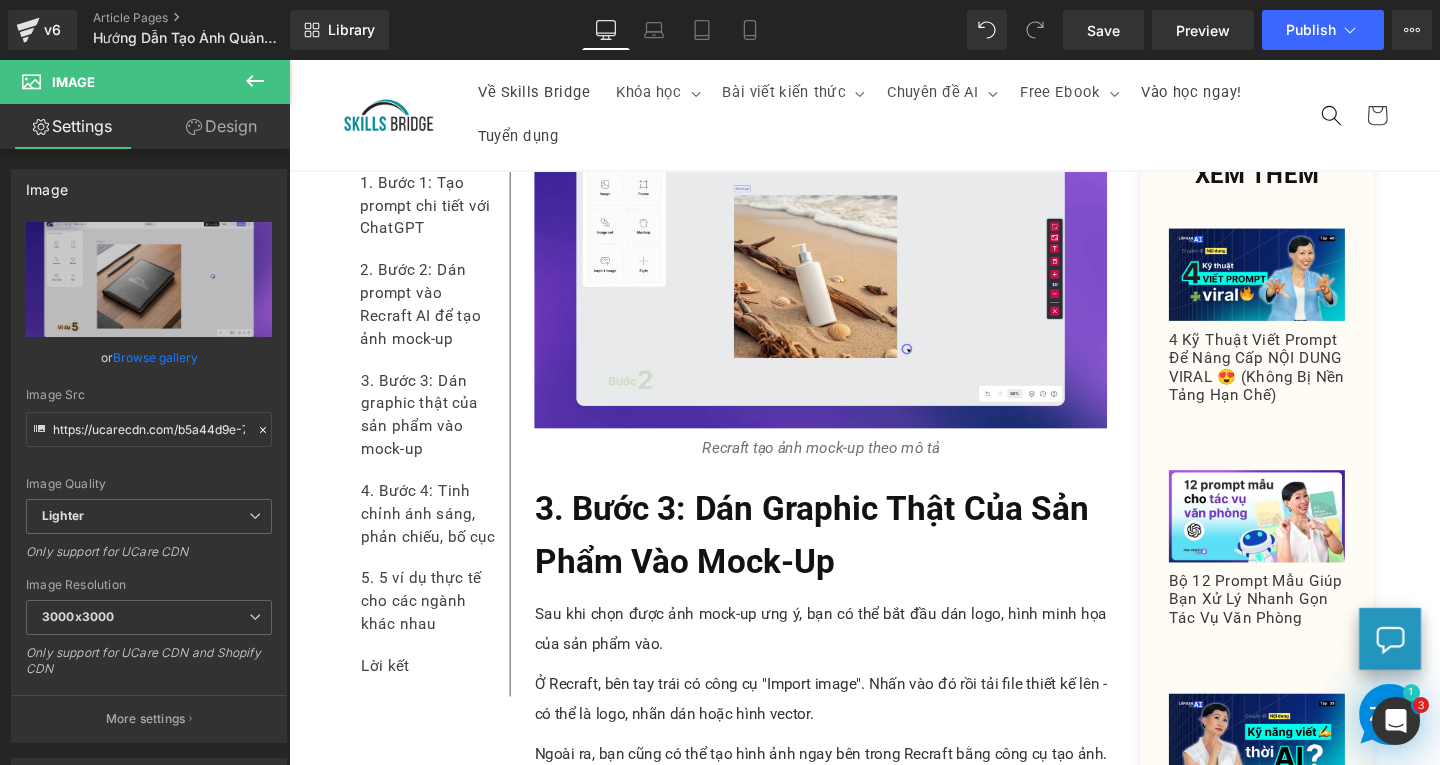 scroll, scrollTop: 0, scrollLeft: 0, axis: both 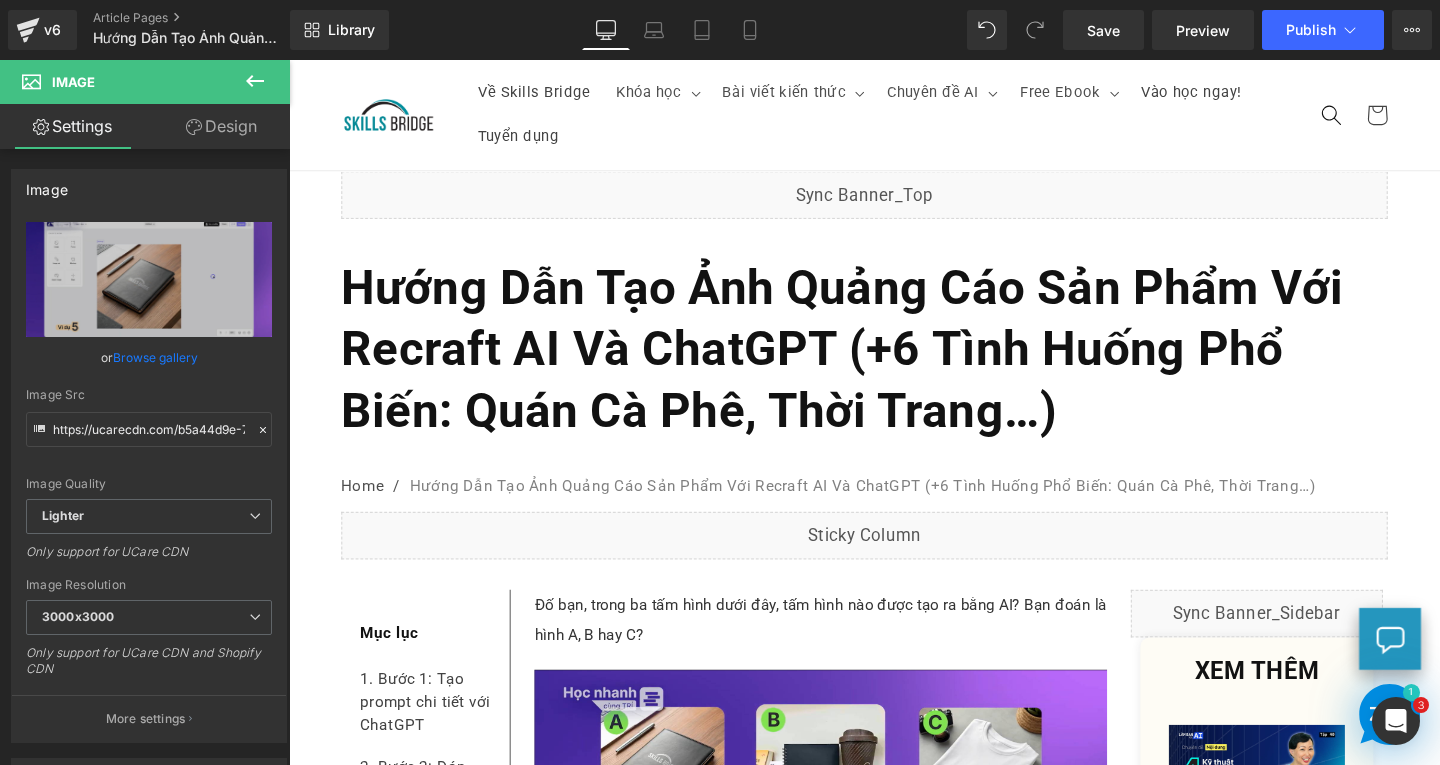 drag, startPoint x: 1493, startPoint y: 711, endPoint x: 1695, endPoint y: 117, distance: 627.40735 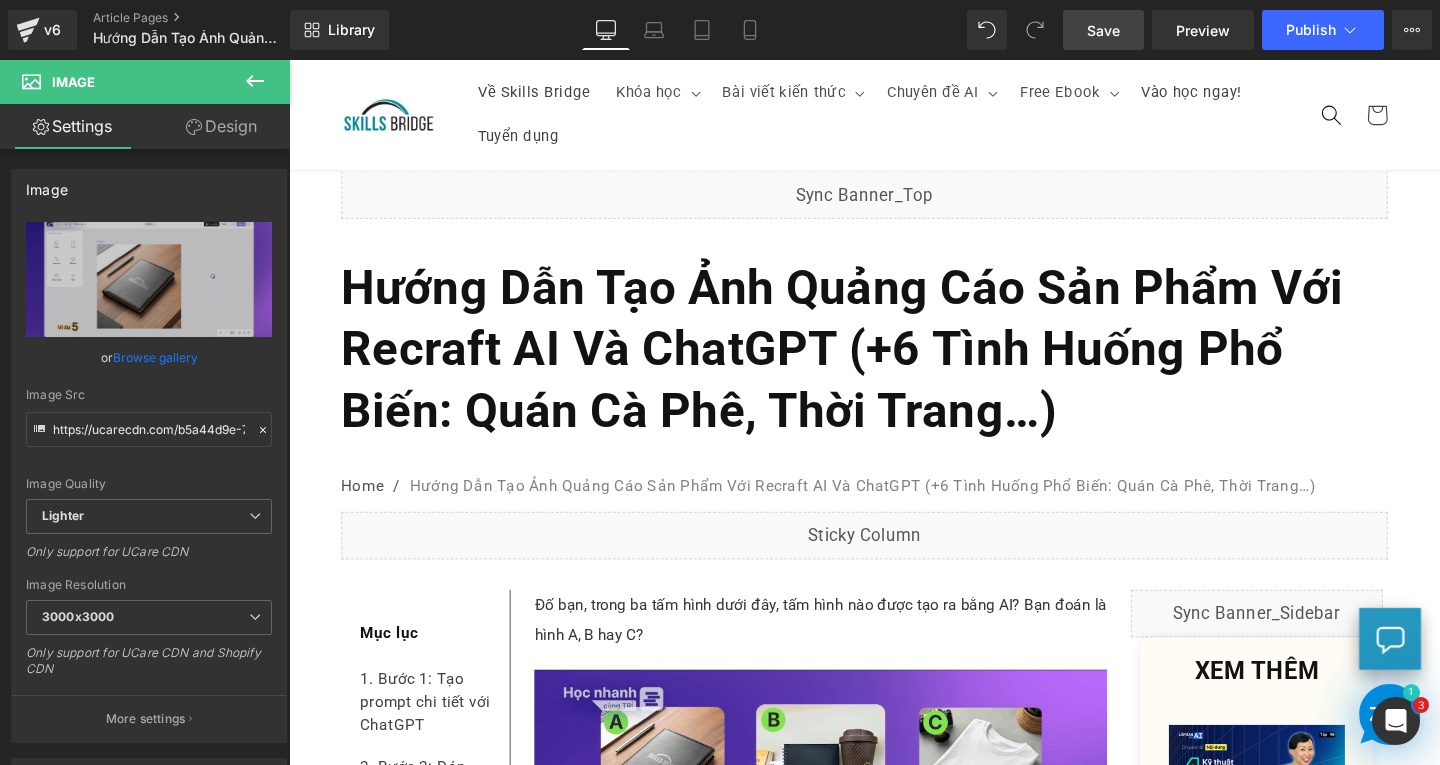 drag, startPoint x: 1119, startPoint y: 29, endPoint x: 770, endPoint y: 132, distance: 363.88184 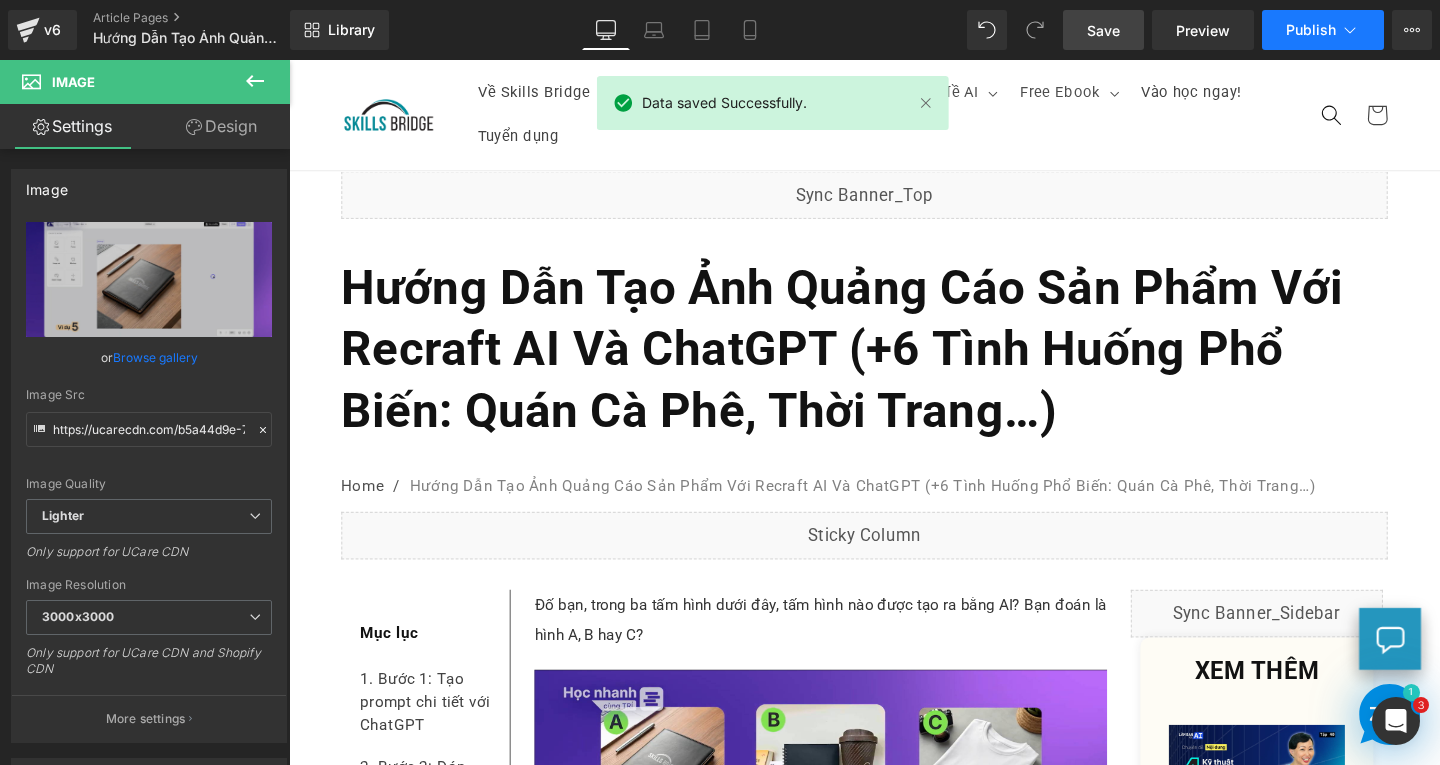 click on "Publish" at bounding box center (1311, 30) 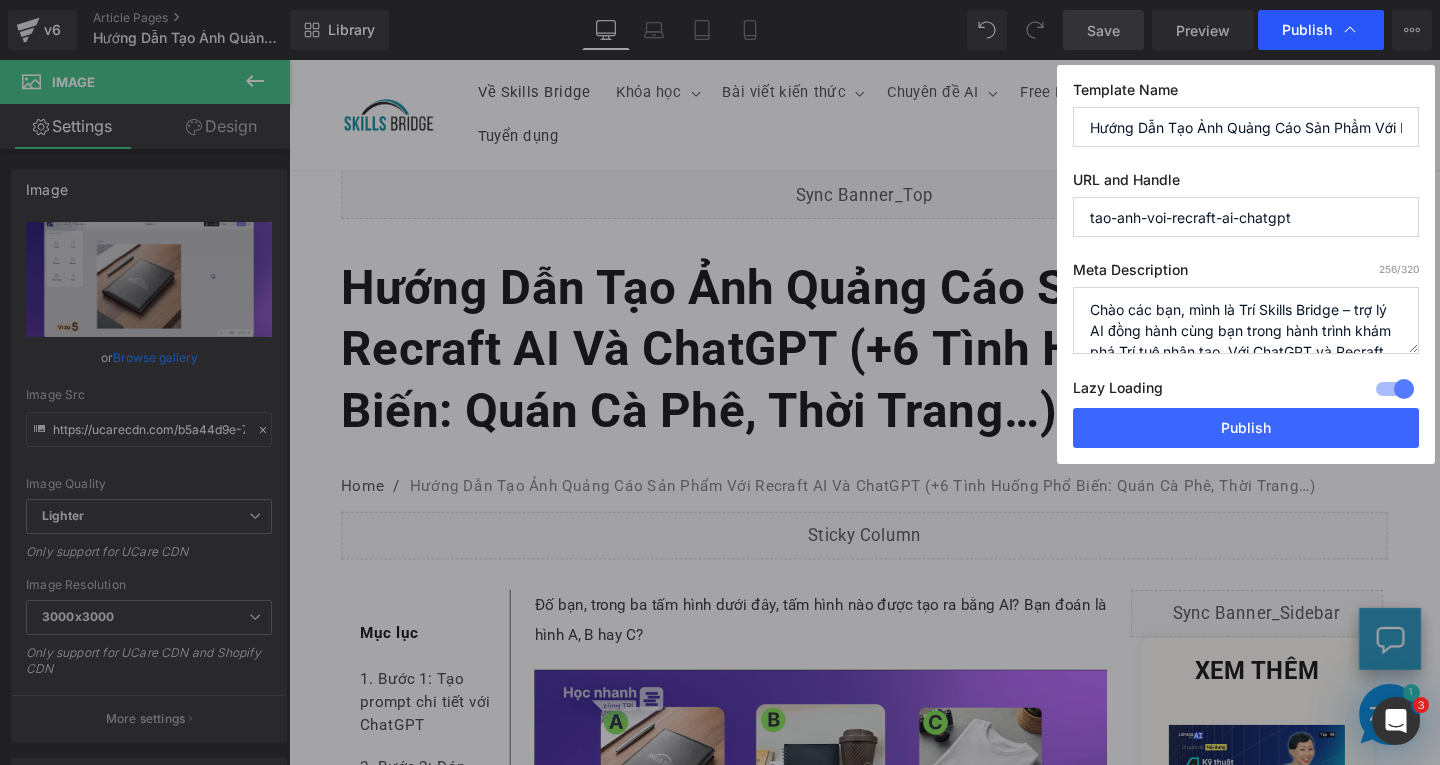 click on "Publish" at bounding box center [1321, 30] 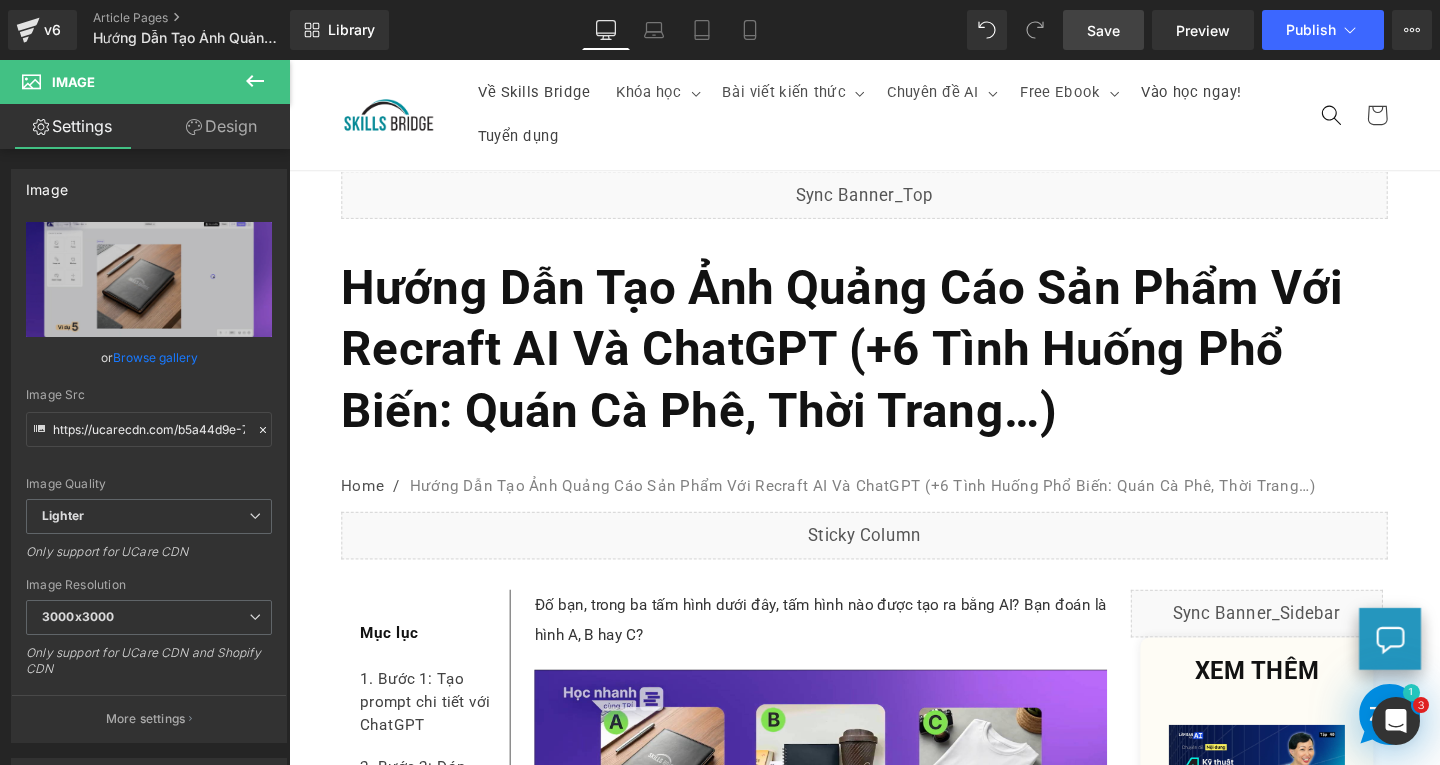 click on "Save" at bounding box center (1103, 30) 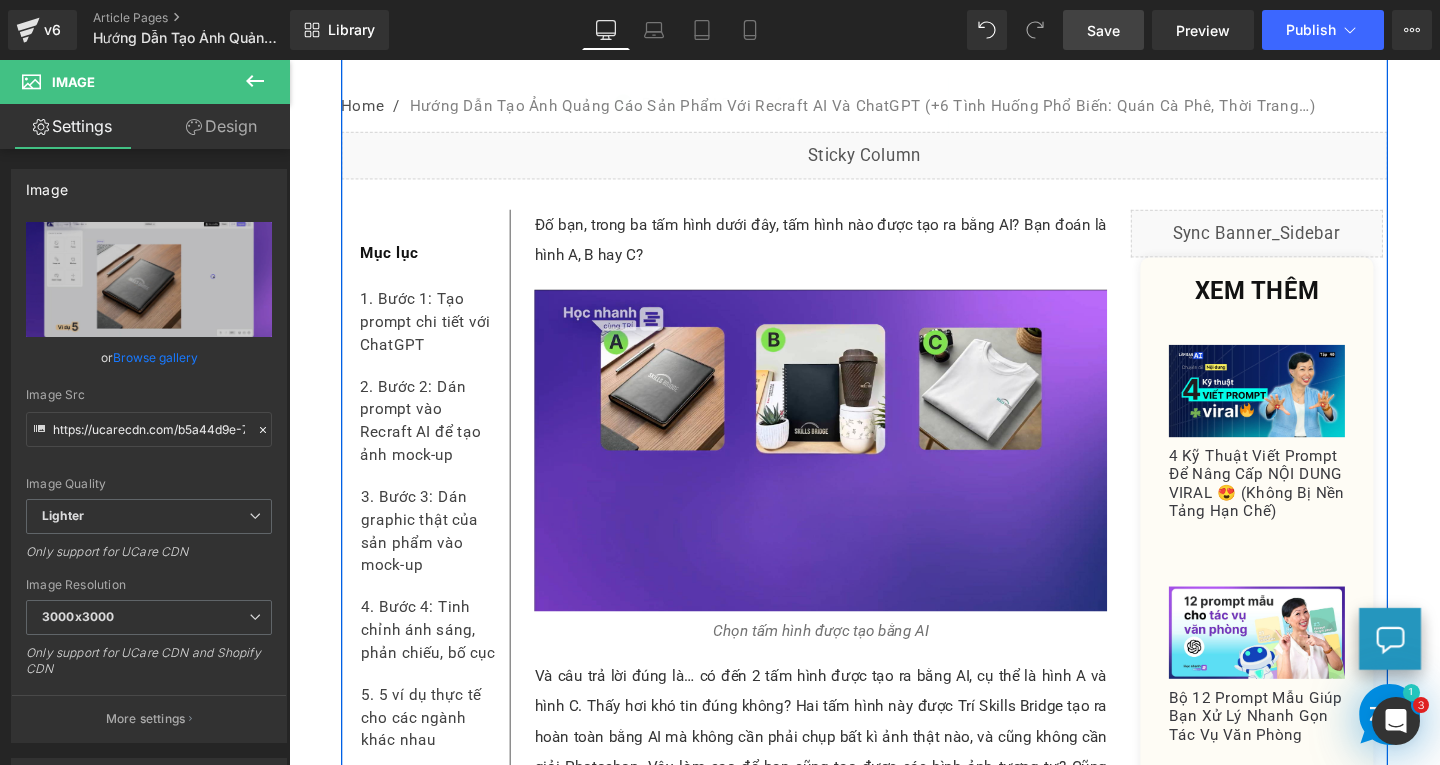 scroll, scrollTop: 0, scrollLeft: 0, axis: both 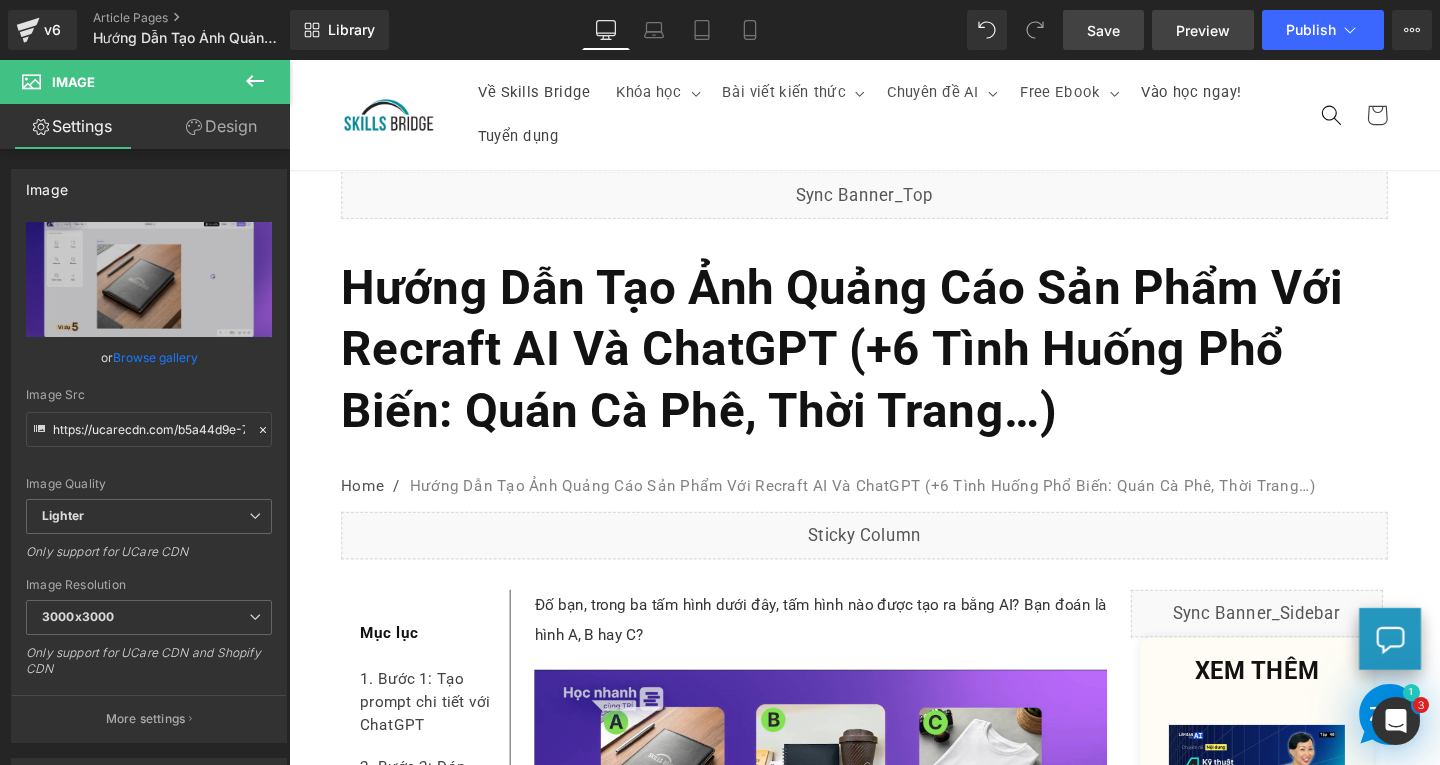 click on "Preview" at bounding box center (1203, 30) 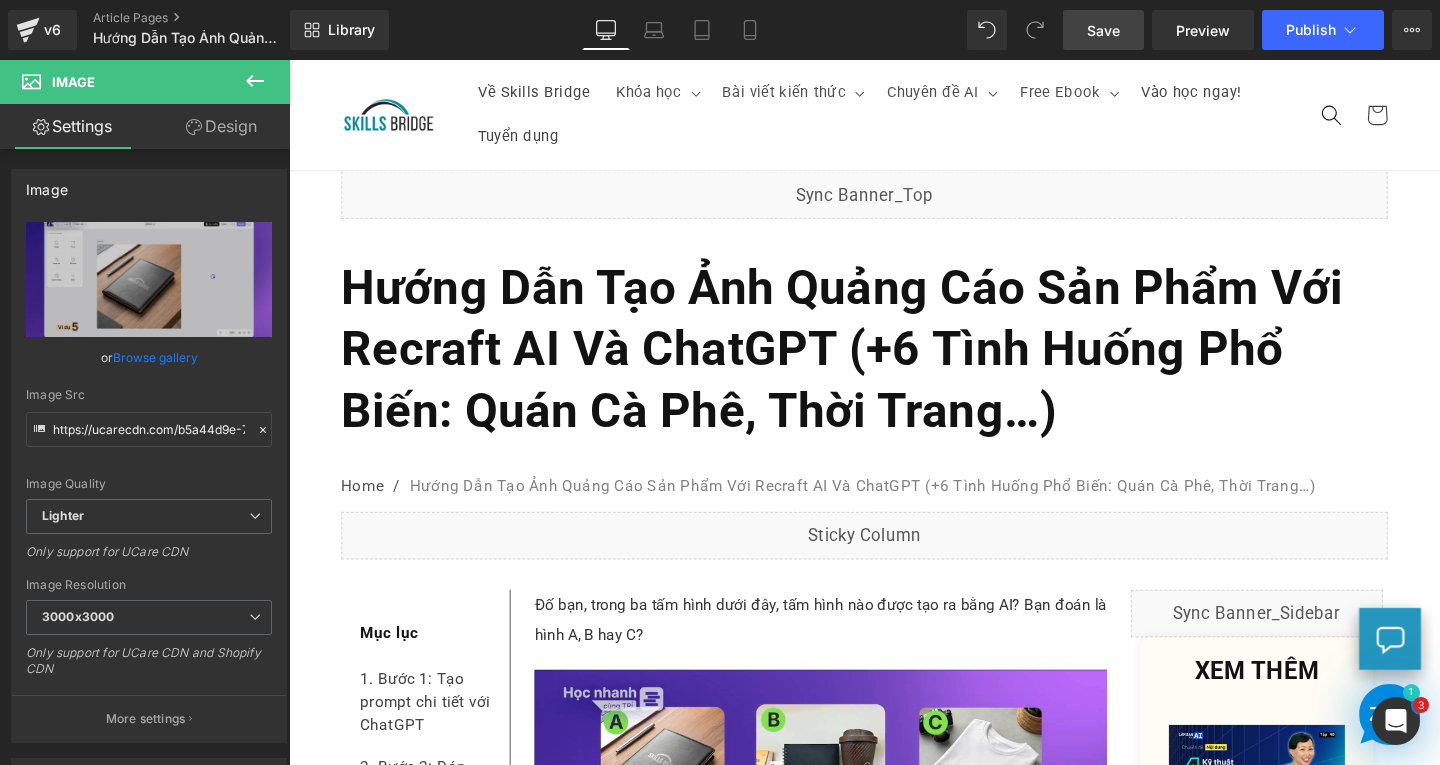 click on "Hướng Dẫn Tạo Ảnh Quảng Cáo Sản Phẩm Với Recraft AI Và ChatGPT (+6 Tình Huống Phổ Biến: Quán Cà Phê, Thời Trang…)" at bounding box center (870, 364) 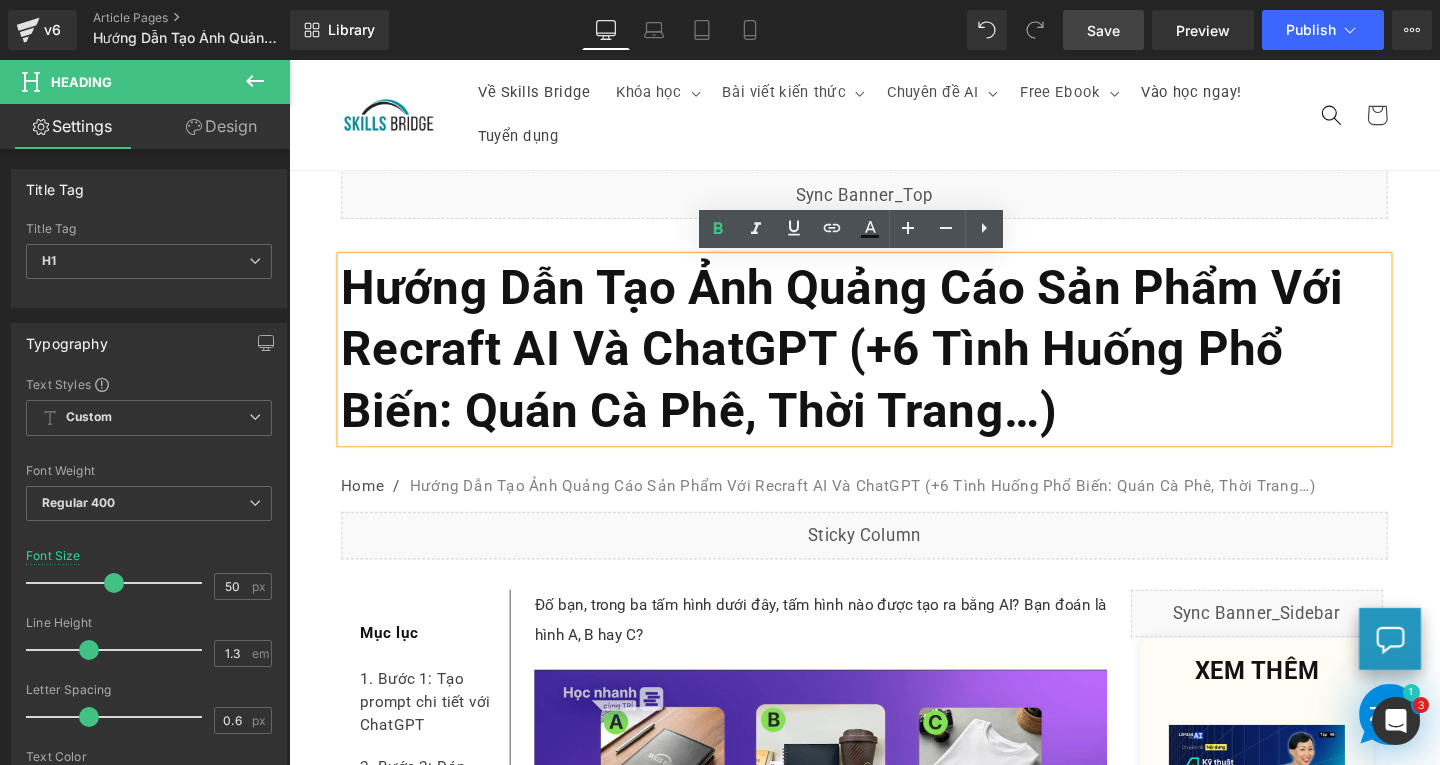 click on "Hướng Dẫn Tạo Ảnh Quảng Cáo Sản Phẩm Với Recraft AI Và ChatGPT (+6 Tình Huống Phổ Biến: Quán Cà Phê, Thời Trang…)" at bounding box center (870, 364) 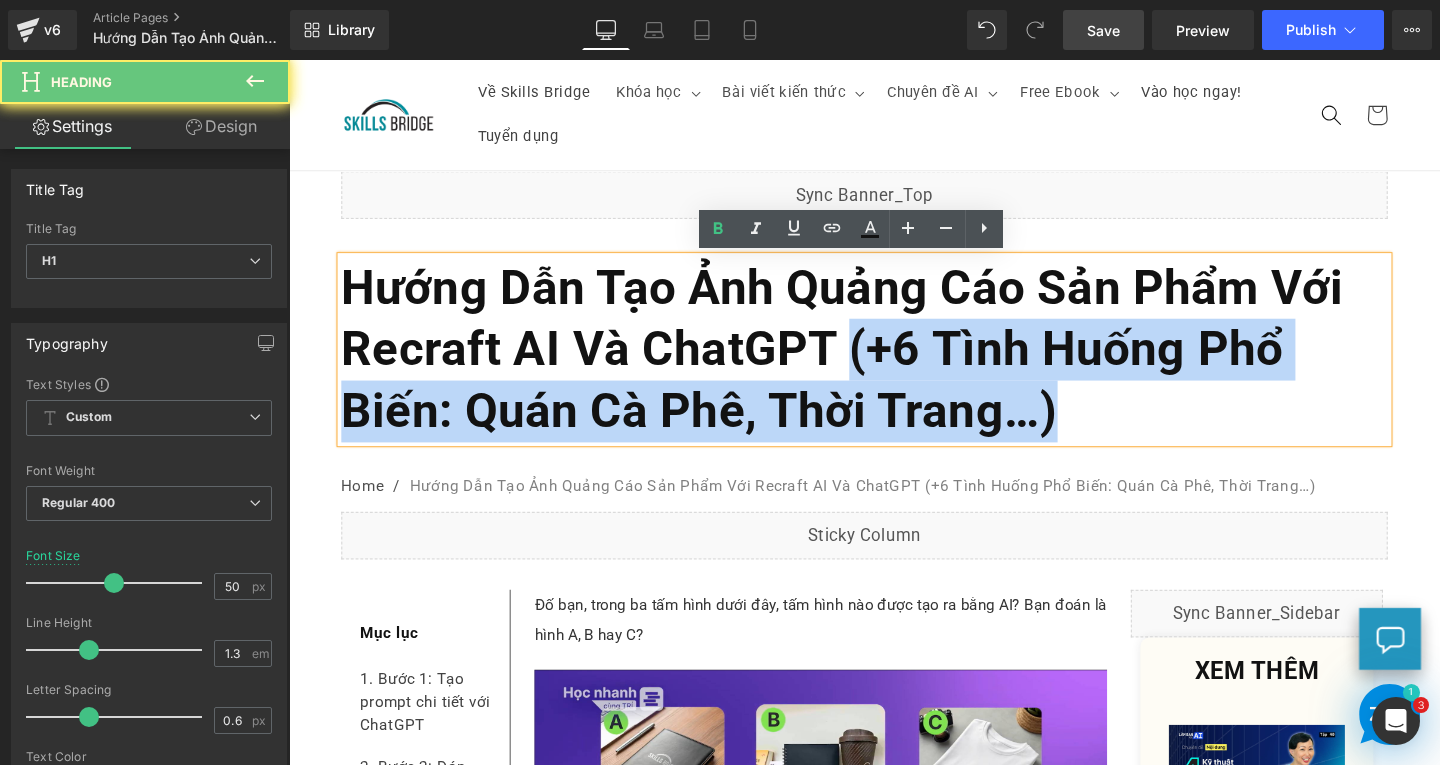 drag, startPoint x: 869, startPoint y: 368, endPoint x: 1106, endPoint y: 447, distance: 249.81993 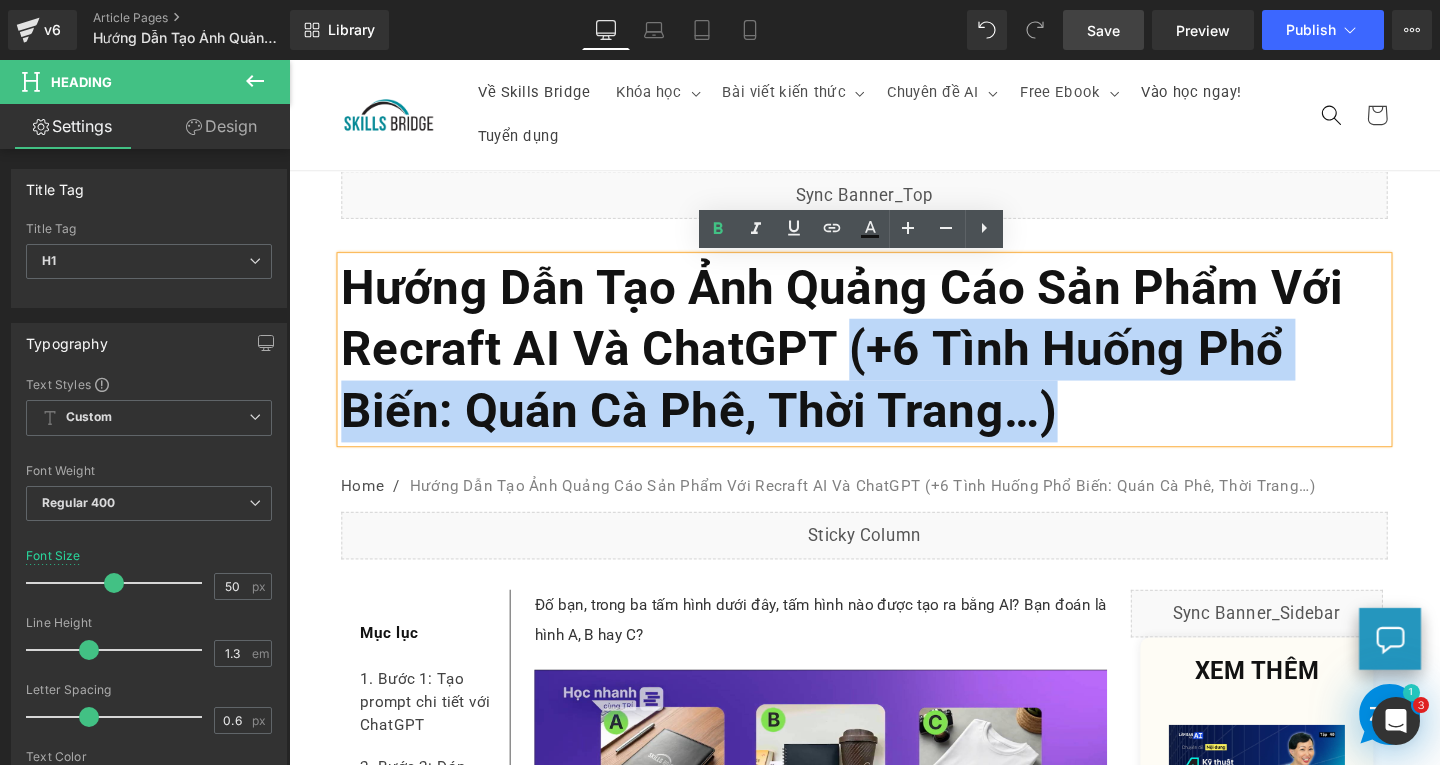 click on "Hướng Dẫn Tạo Ảnh Quảng Cáo Sản Phẩm Với Recraft AI Và ChatGPT (+6 Tình Huống Phổ Biến: Quán Cà Phê, Thời Trang…)" at bounding box center [870, 364] 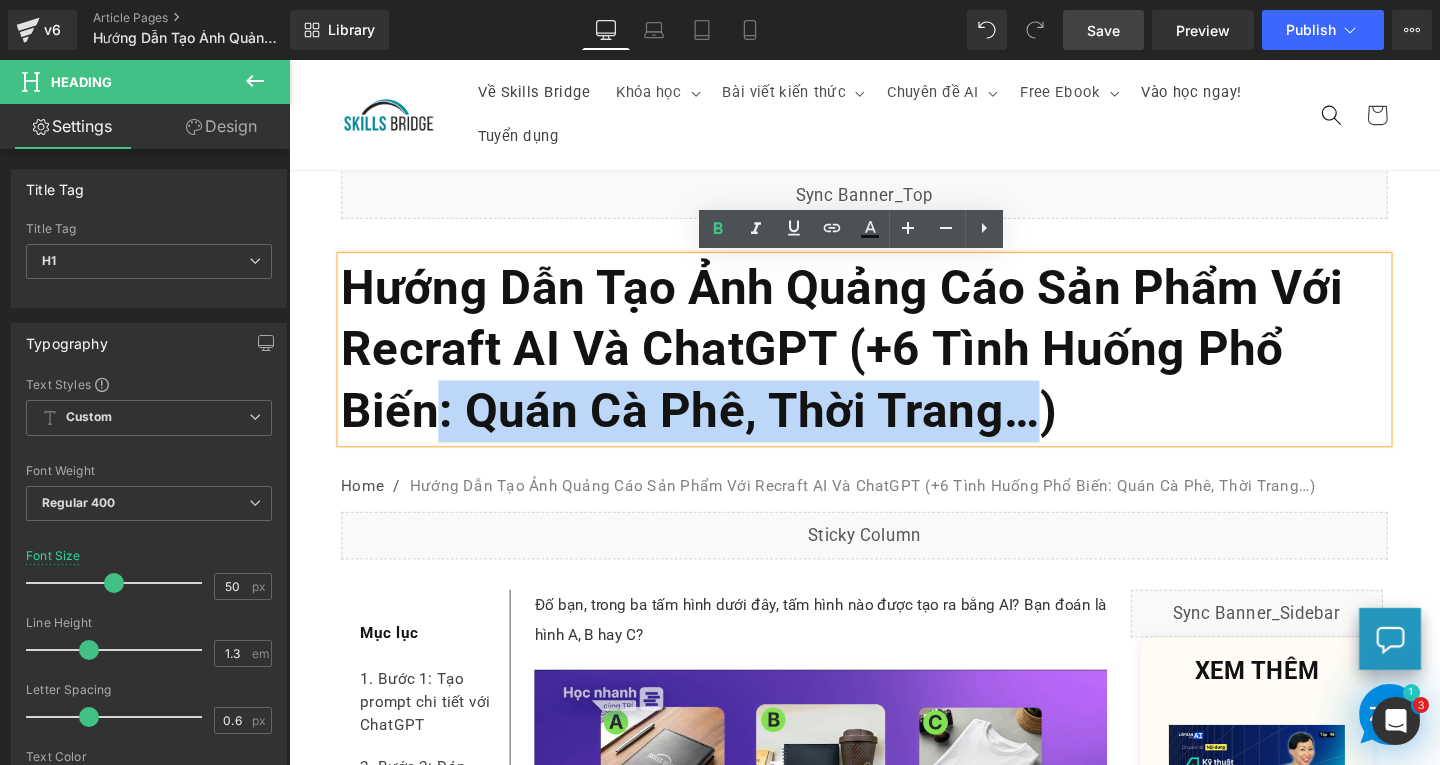 drag, startPoint x: 436, startPoint y: 431, endPoint x: 1074, endPoint y: 426, distance: 638.0196 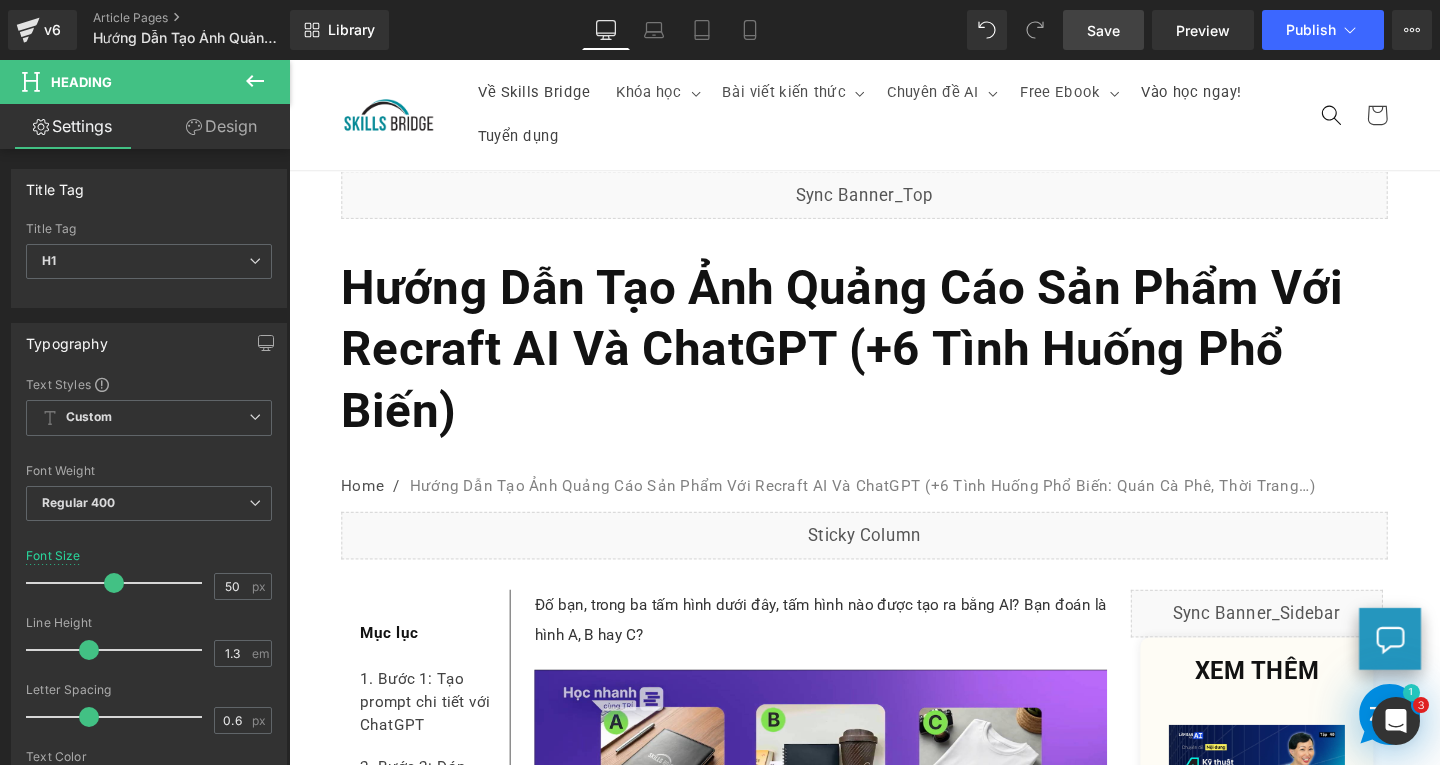 drag, startPoint x: 1120, startPoint y: 22, endPoint x: 804, endPoint y: 292, distance: 415.63925 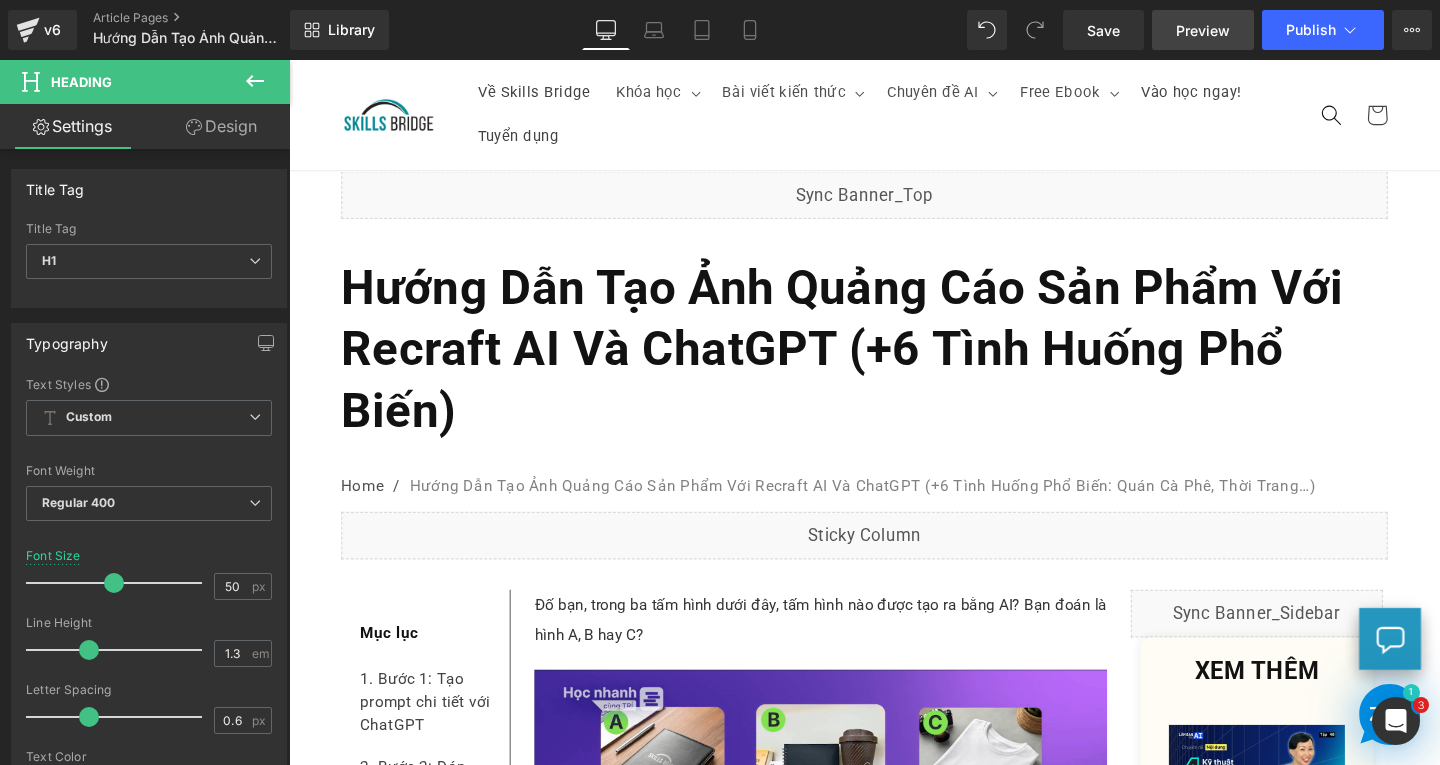 click on "Preview" at bounding box center [1203, 30] 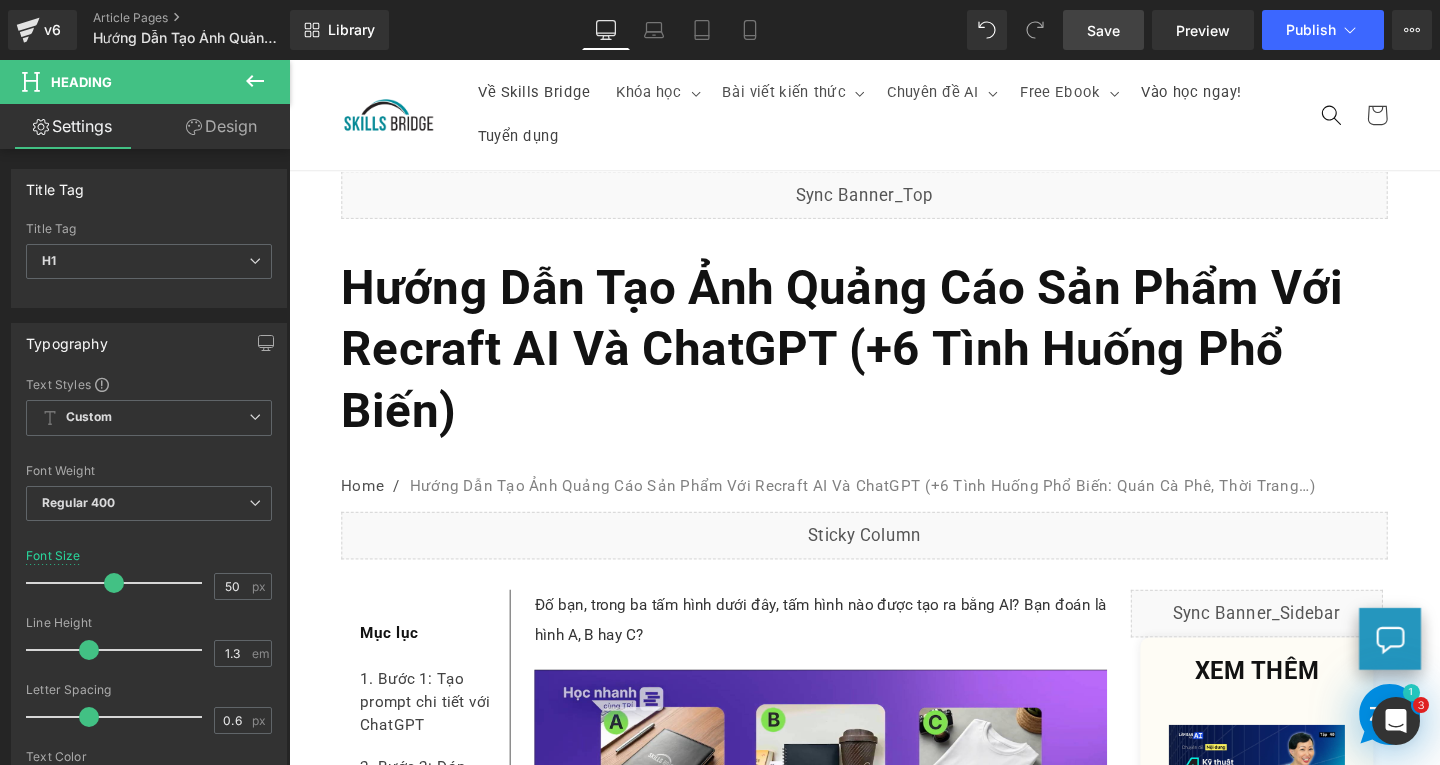 click on "Save" at bounding box center [1103, 30] 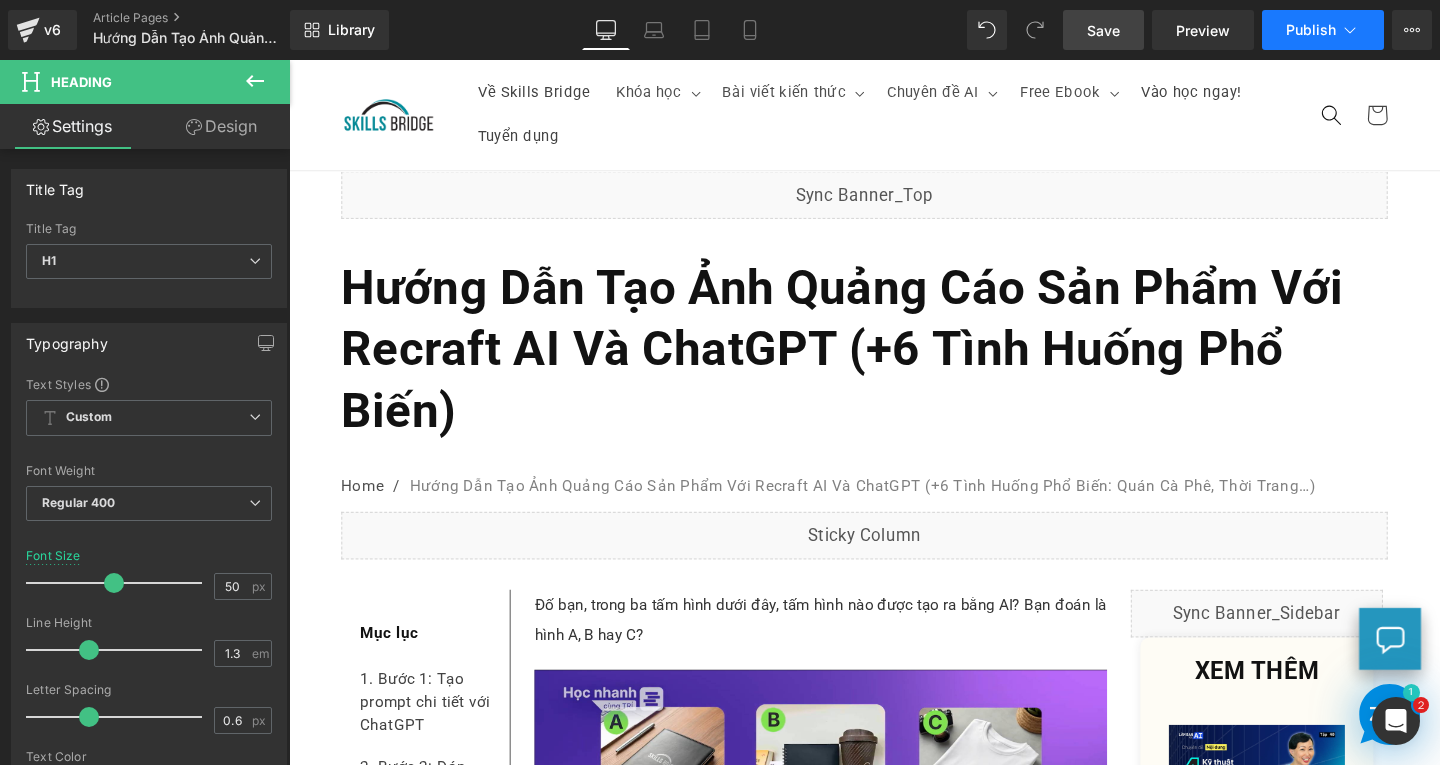 click on "Publish" at bounding box center [1311, 30] 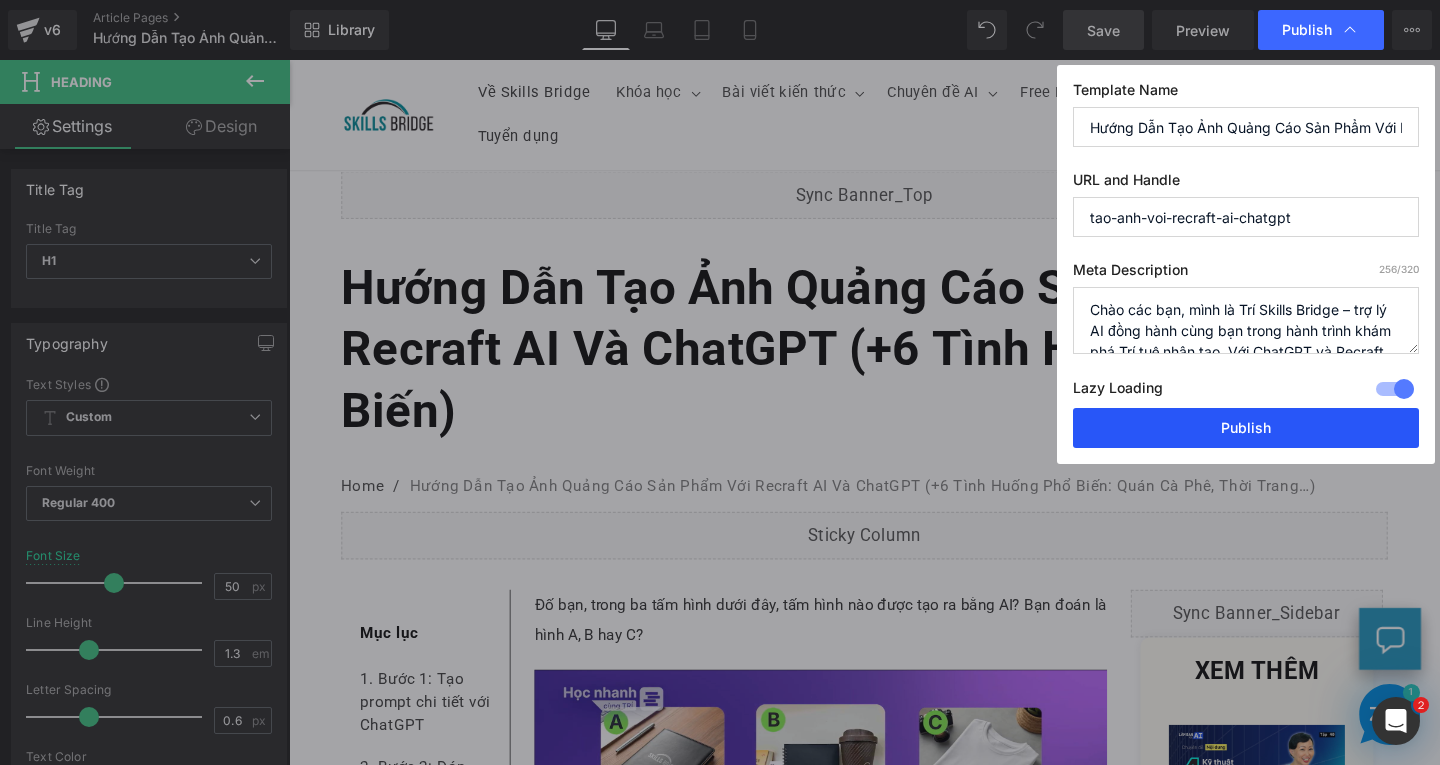 click on "Publish" at bounding box center (1246, 428) 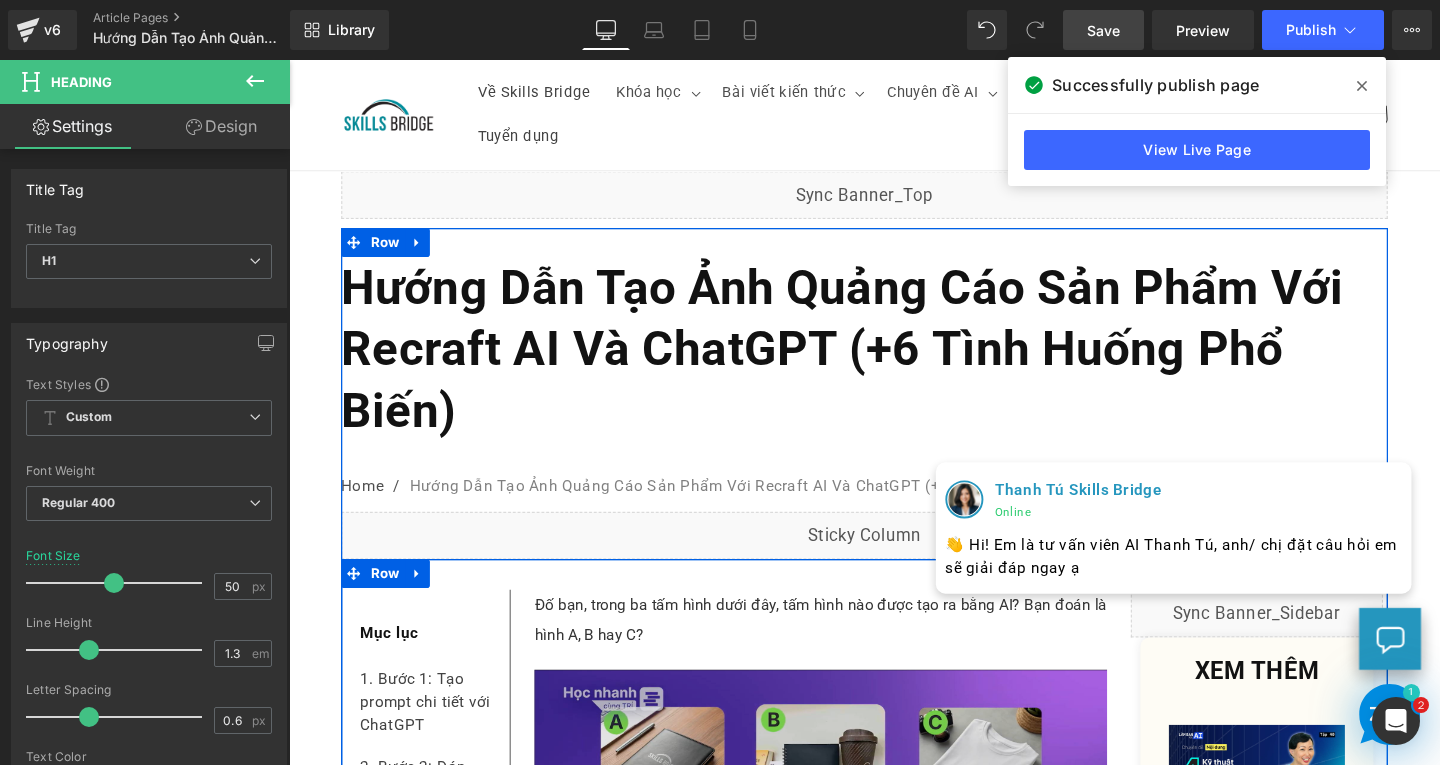 scroll, scrollTop: 400, scrollLeft: 0, axis: vertical 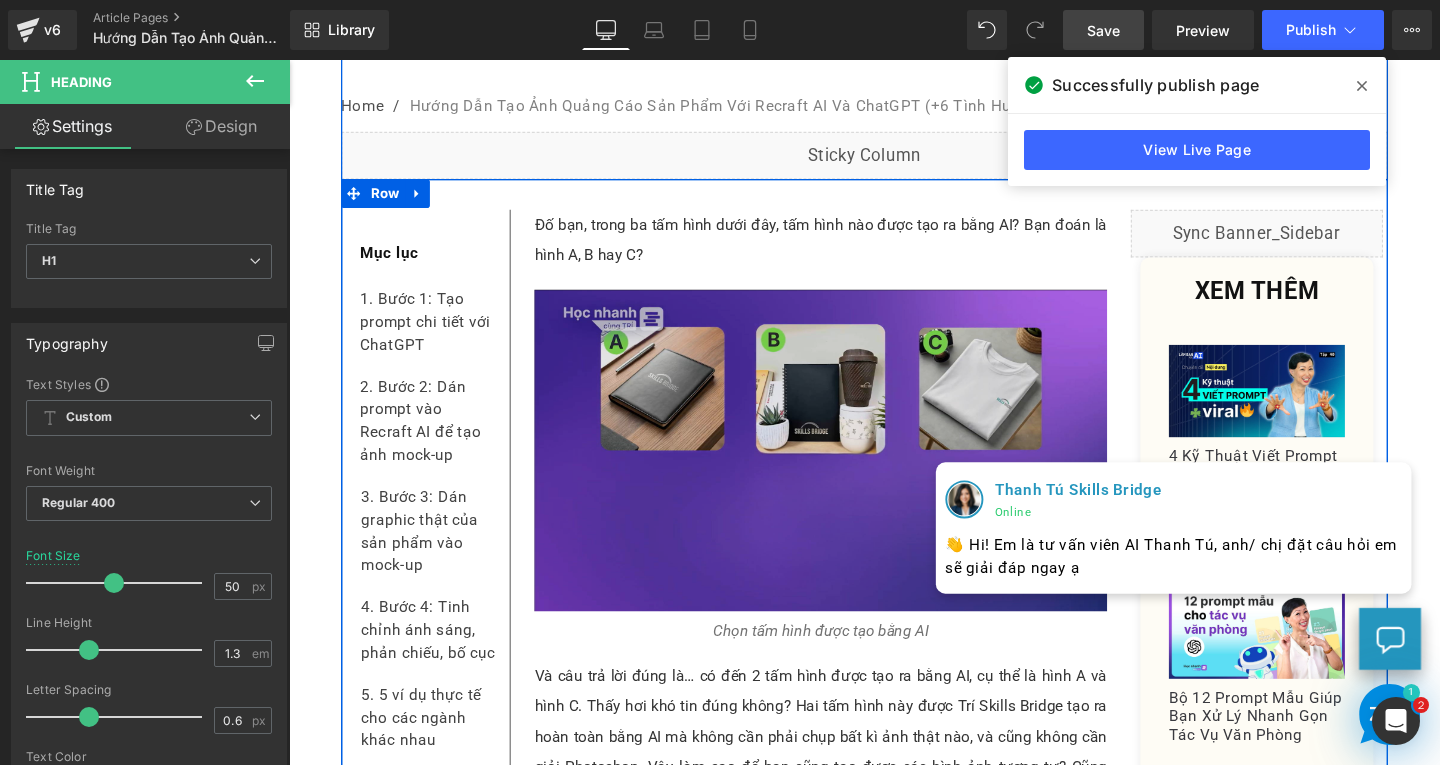 click at bounding box center [848, 470] 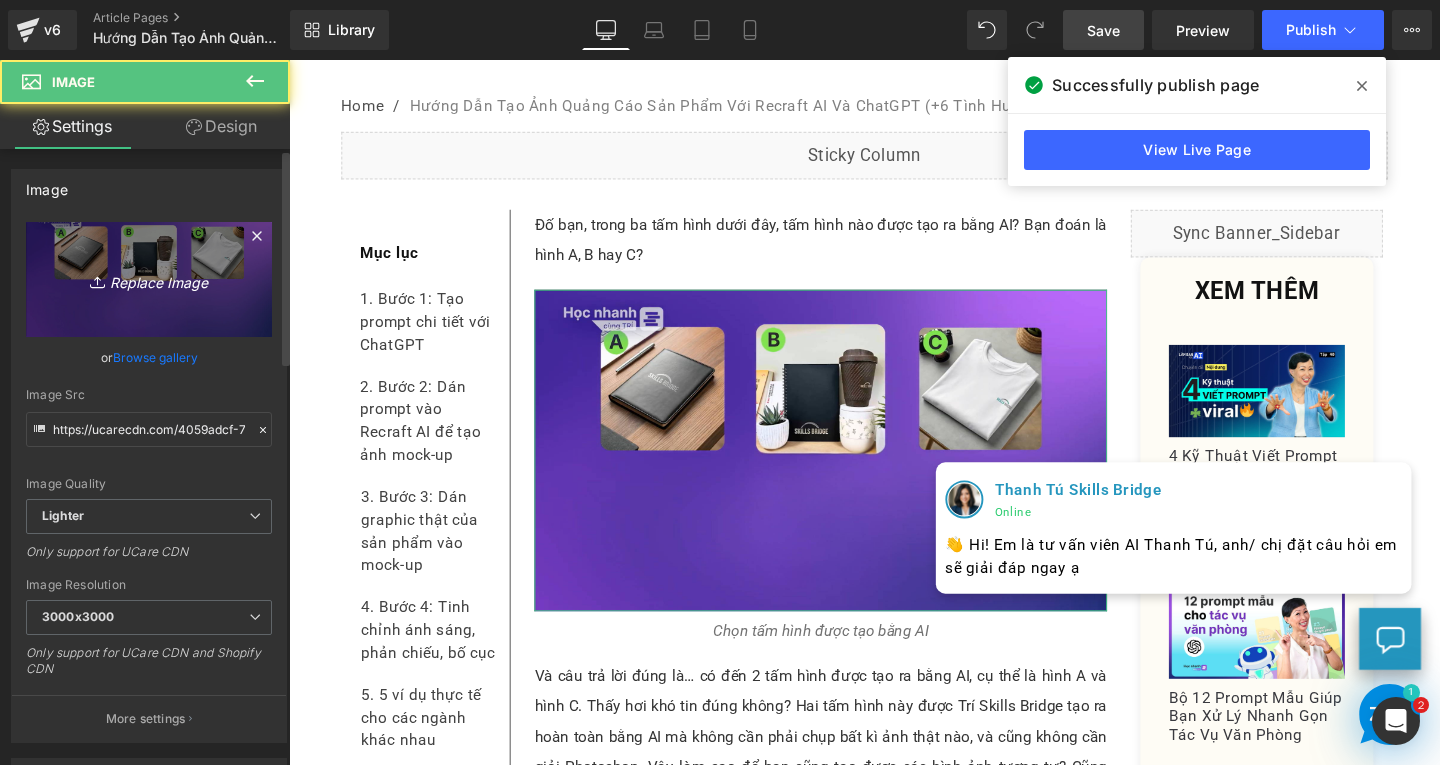 click on "Replace Image" at bounding box center [149, 279] 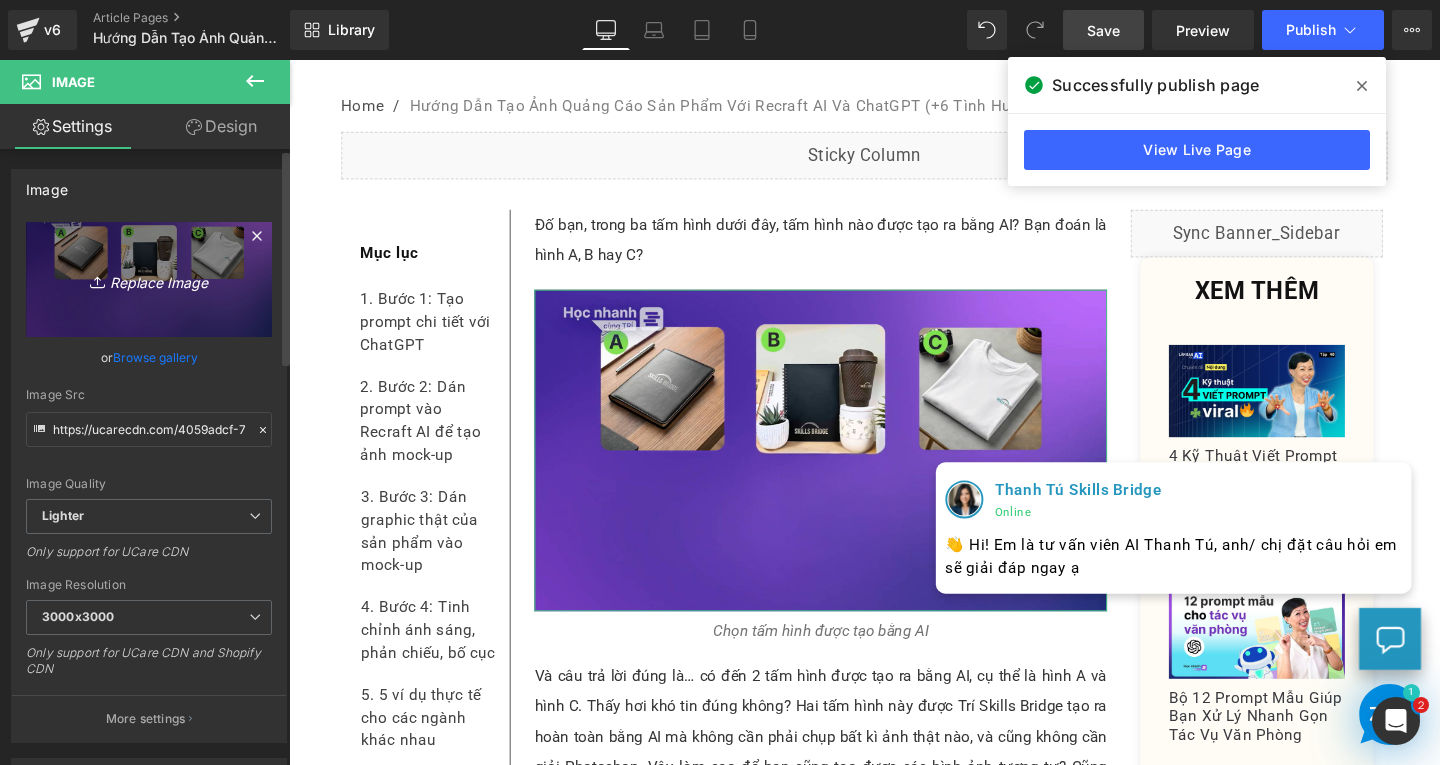 type on "C:\fakepath\Untitled design.png" 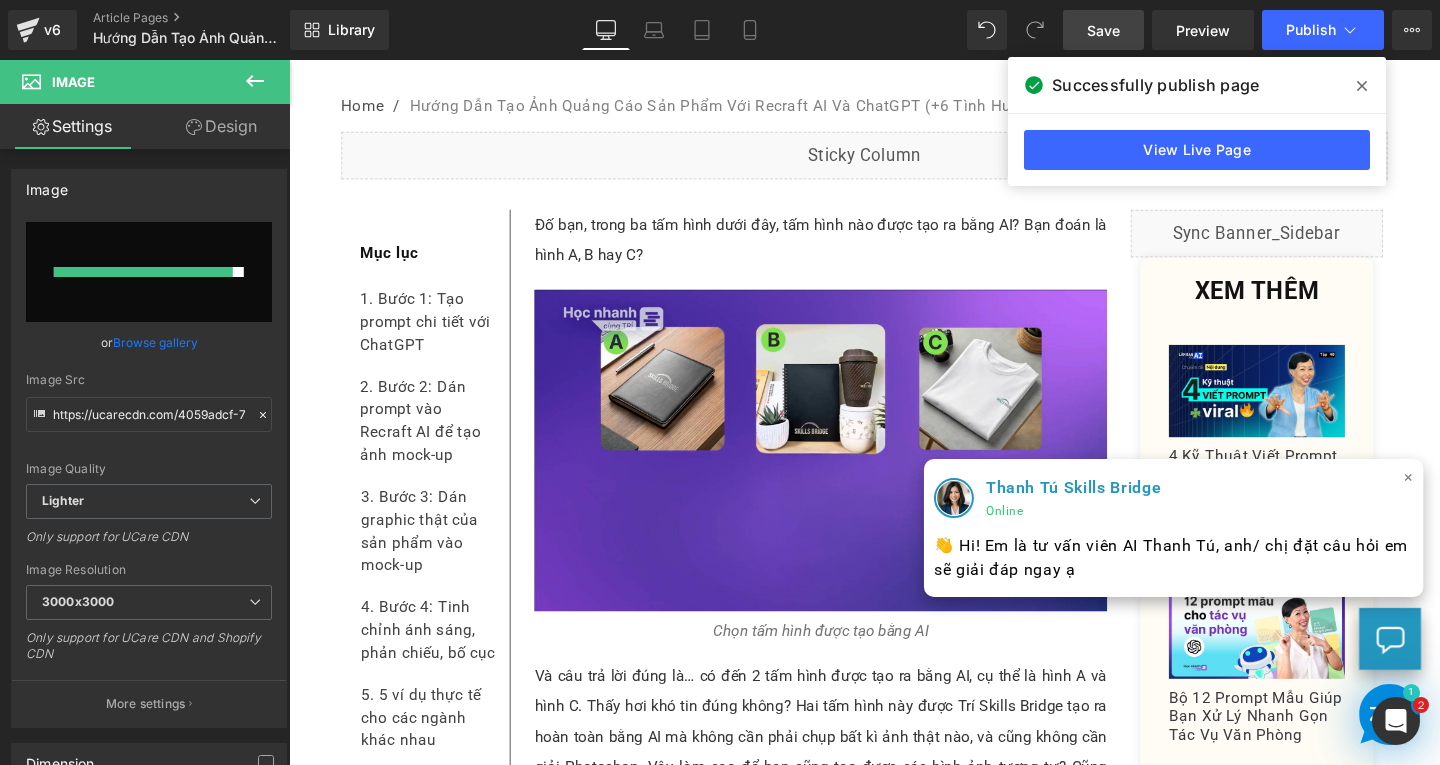 click on "×" at bounding box center (1466, 499) 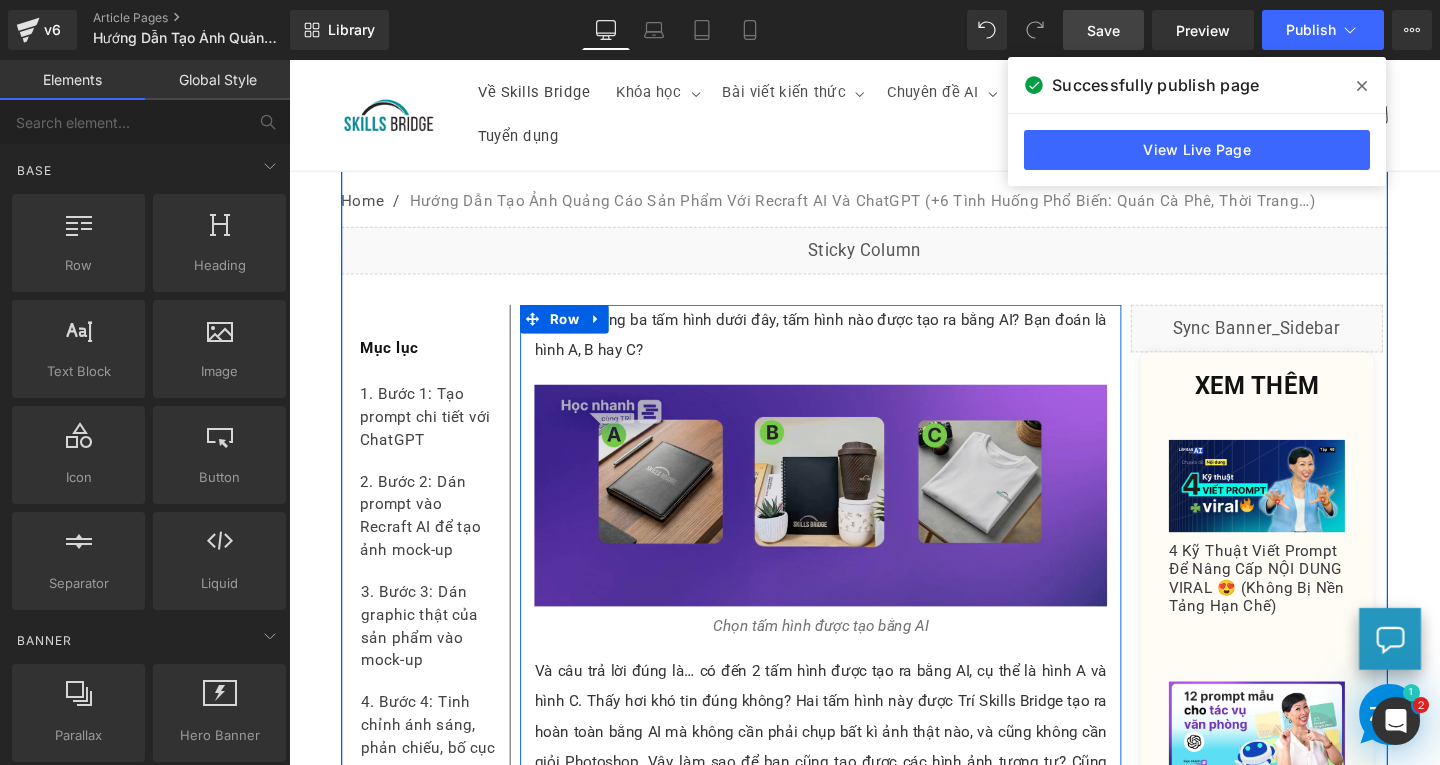 scroll, scrollTop: 600, scrollLeft: 0, axis: vertical 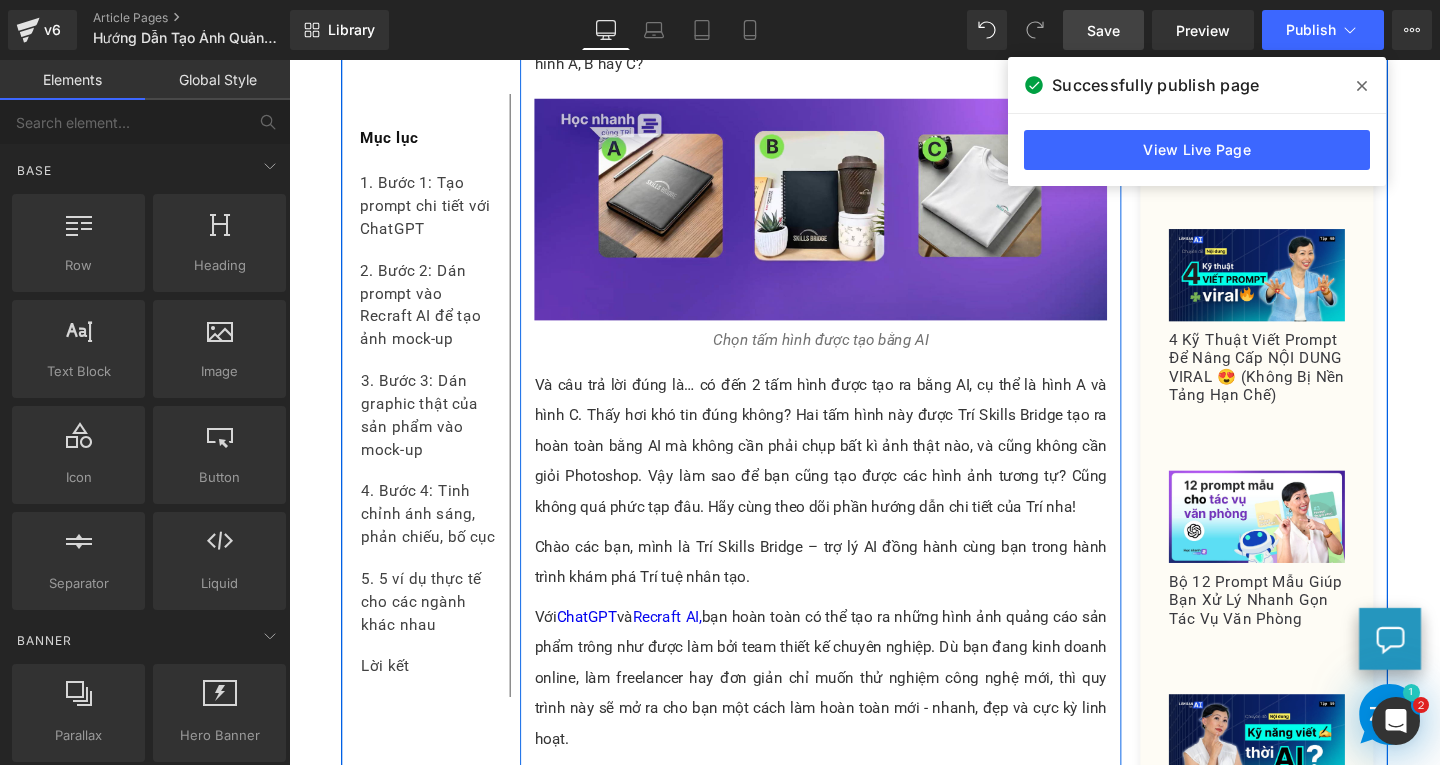 click on "Và câu trả lời đúng là… có đến 2 tấm hình được tạo ra bằng AI, cụ thể là hình A và hình C. Thấy hơi khó tin đúng không? Hai tấm hình này được Trí Skills Bridge tạo ra hoàn toàn bằng AI mà không cần phải chụp bất kì ảnh thật nào, và cũng không cần giỏi Photoshop. Vậy làm sao để bạn cũng tạo được các hình ảnh tương tự? Cũng không quá phức tạp đâu. Hãy cùng theo dõi phần hướng dẫn chi tiết của Trí nha!" at bounding box center [848, 466] 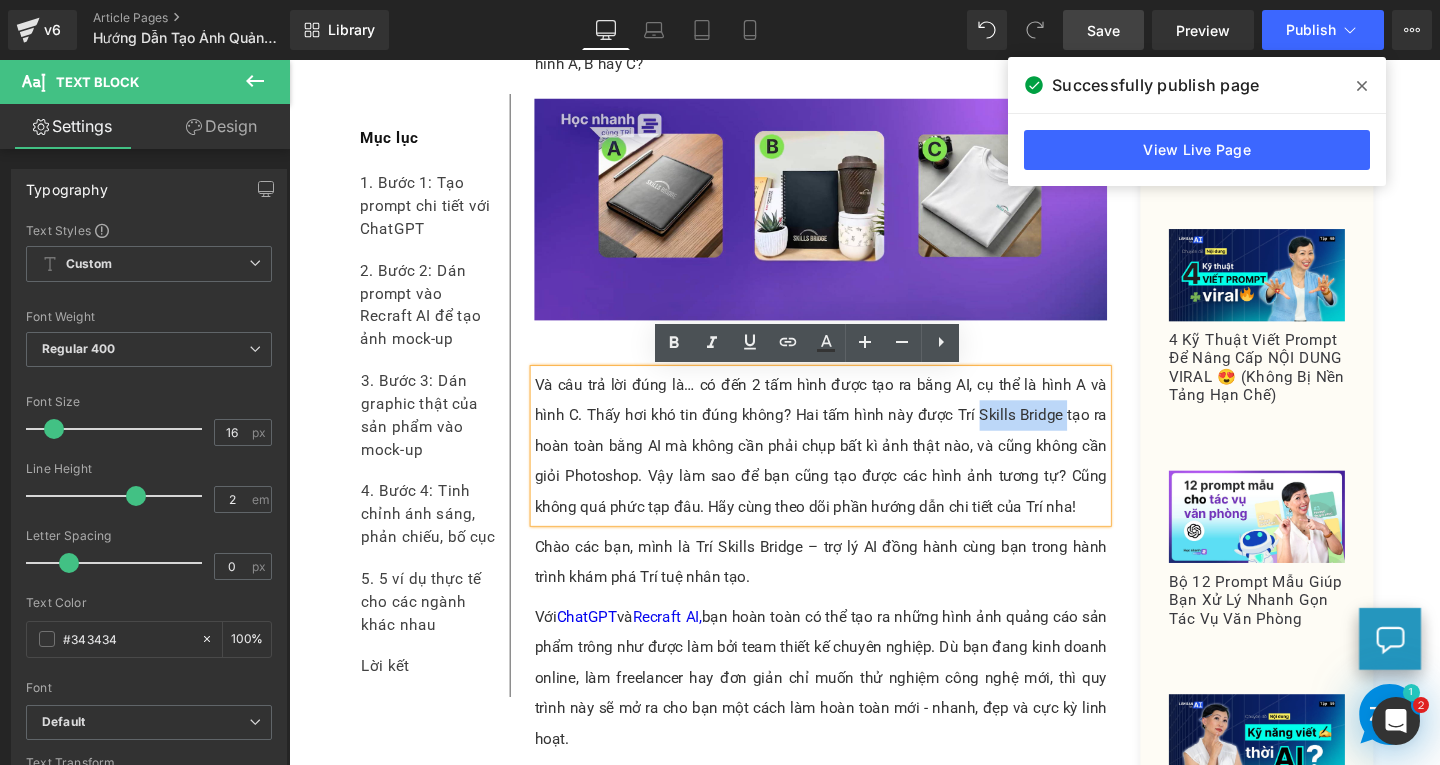 drag, startPoint x: 1010, startPoint y: 432, endPoint x: 1100, endPoint y: 429, distance: 90.04999 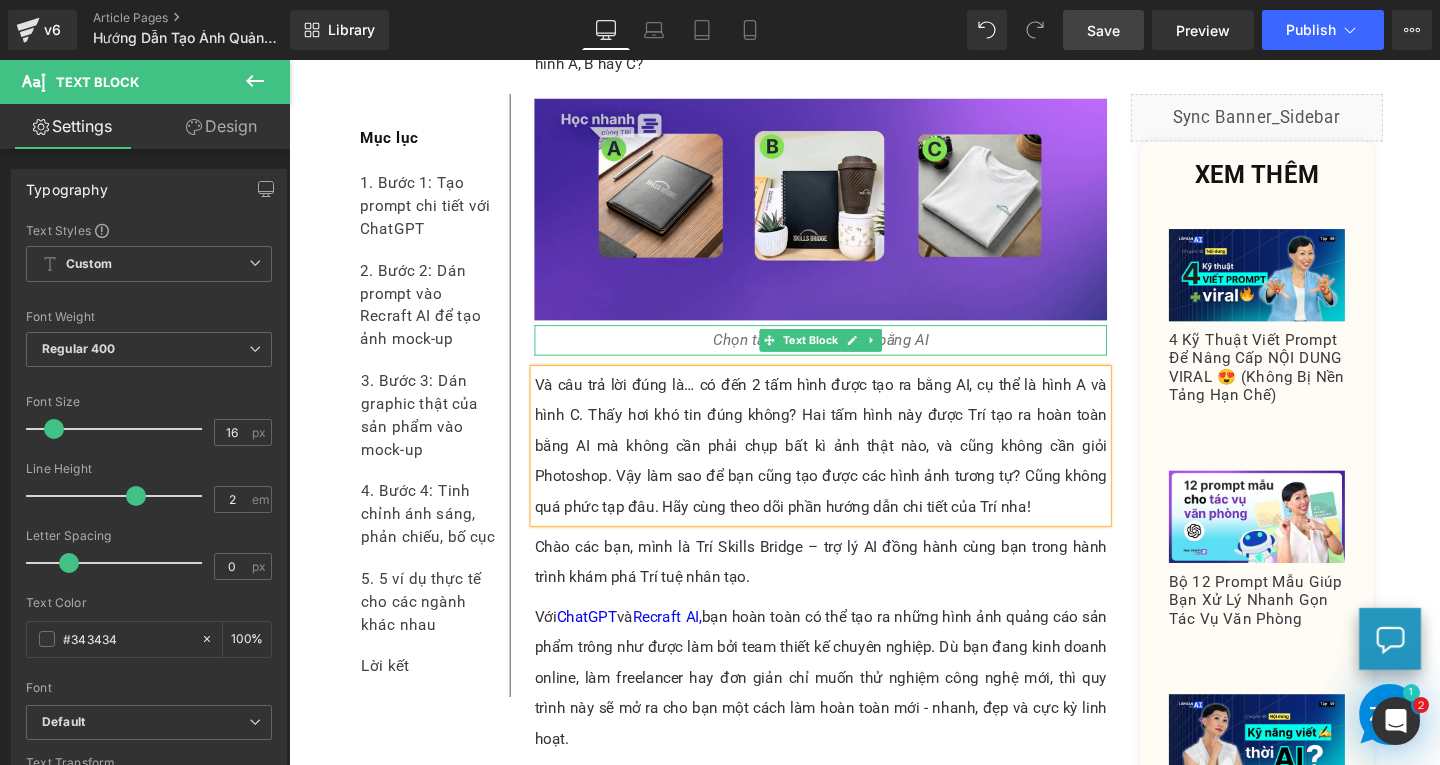 scroll, scrollTop: 700, scrollLeft: 0, axis: vertical 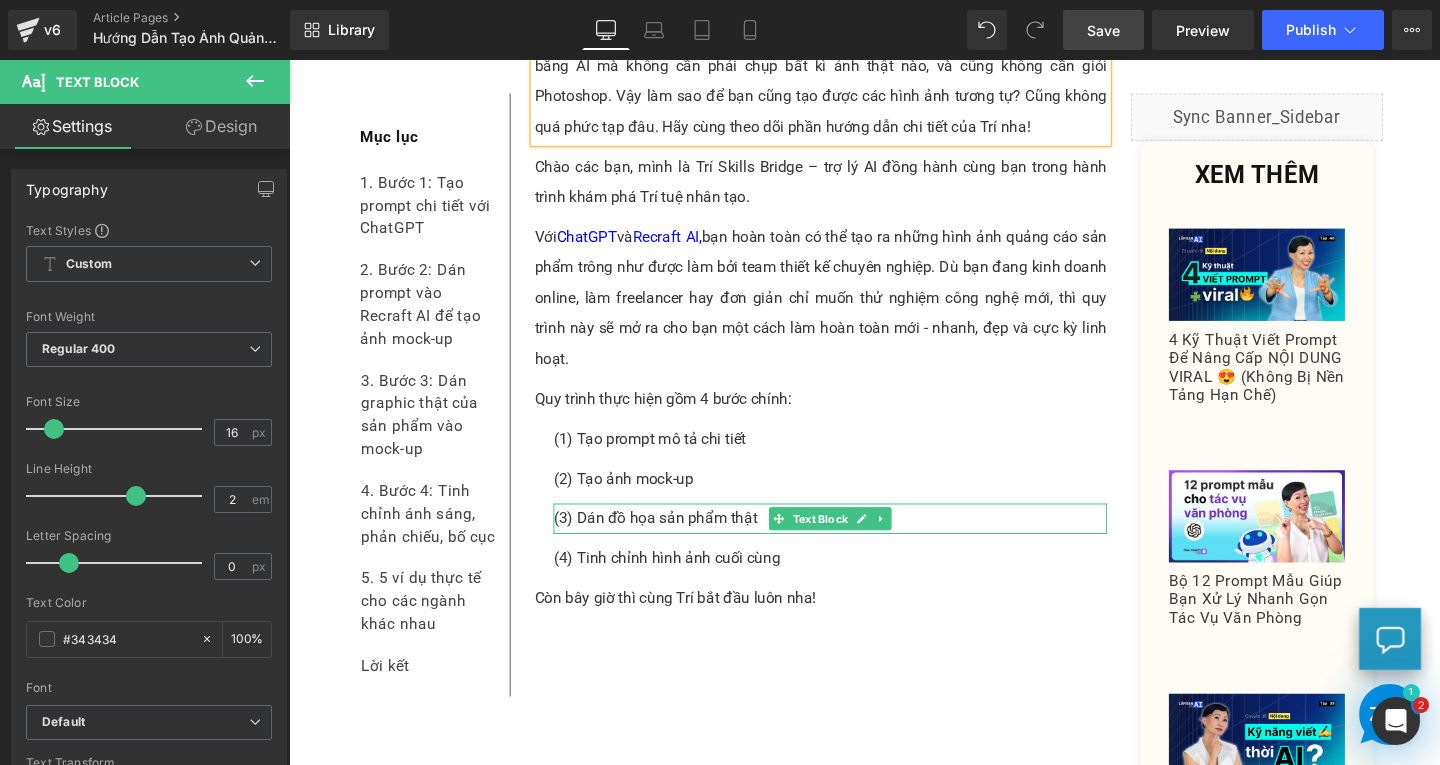 click on "(3) Dán đồ họa sản phẩm thật" at bounding box center (858, 542) 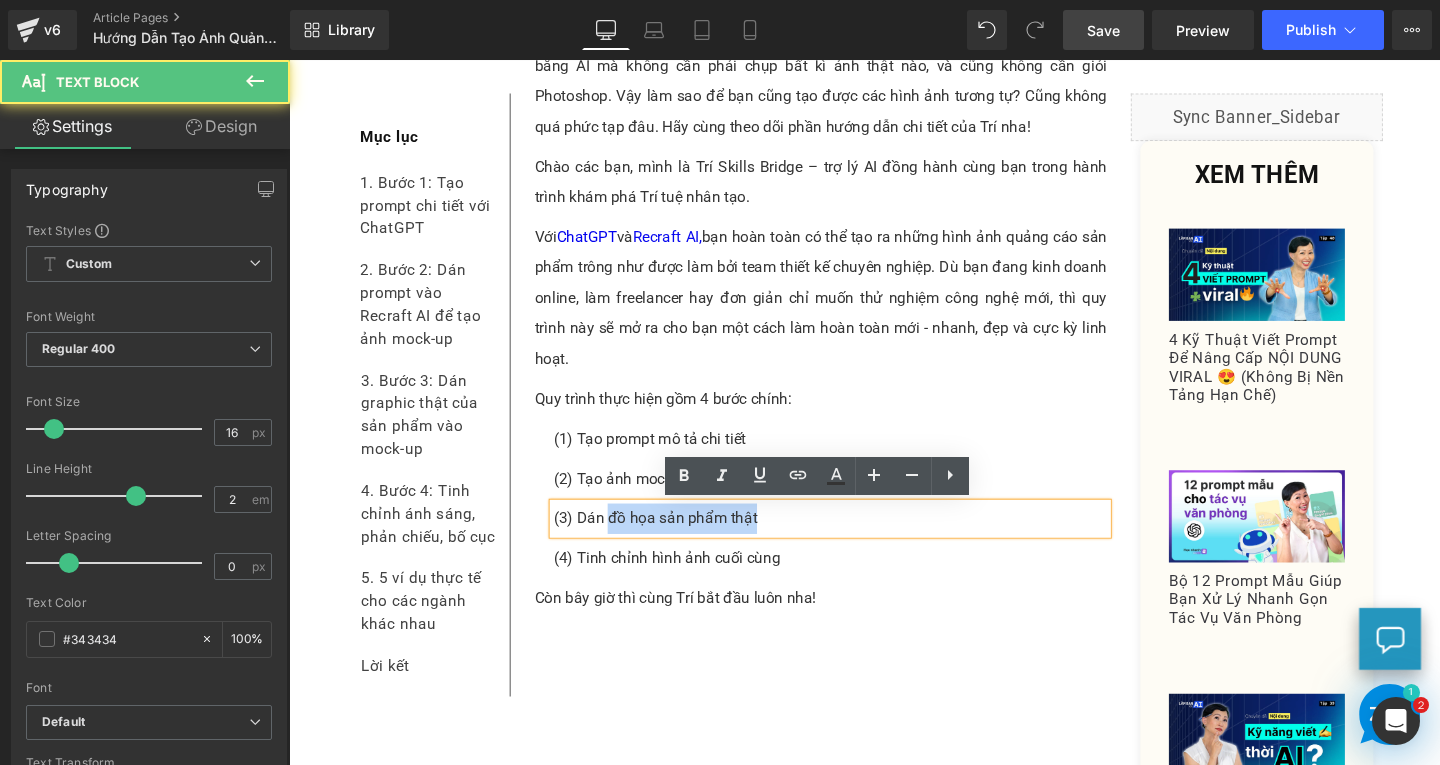 drag, startPoint x: 616, startPoint y: 542, endPoint x: 793, endPoint y: 555, distance: 177.47676 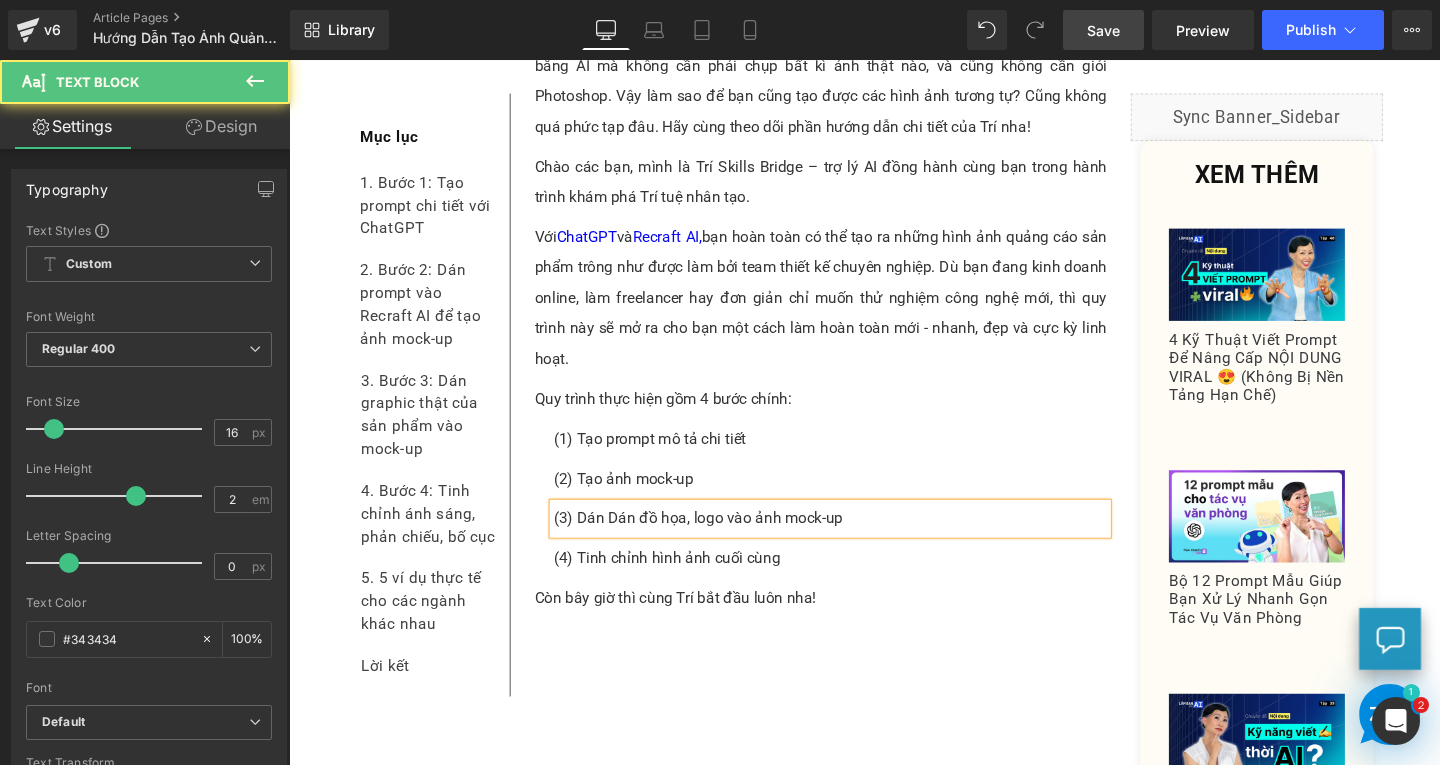drag, startPoint x: 613, startPoint y: 545, endPoint x: 585, endPoint y: 537, distance: 29.12044 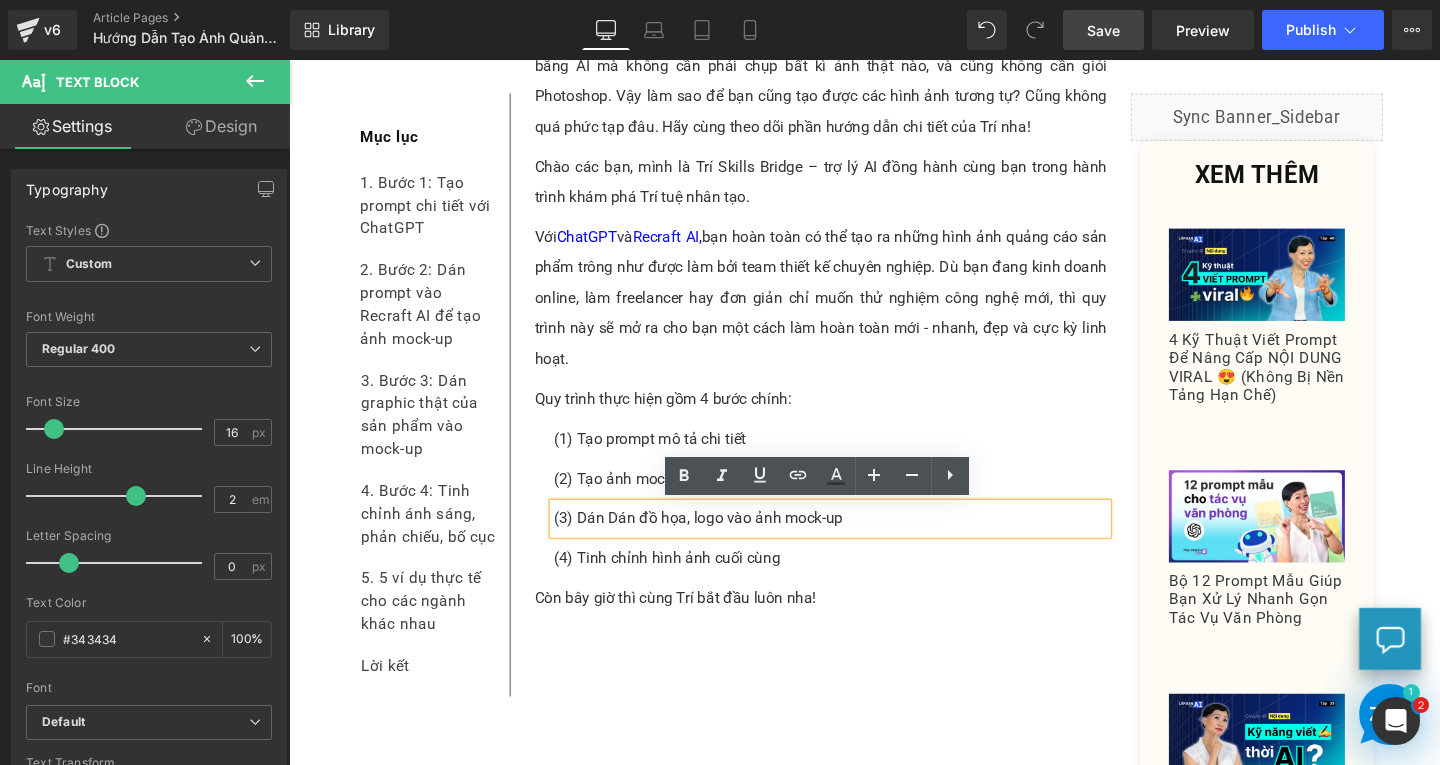click on "(3) Dán Dán đồ họa, logo vào ảnh mock-up" at bounding box center (858, 542) 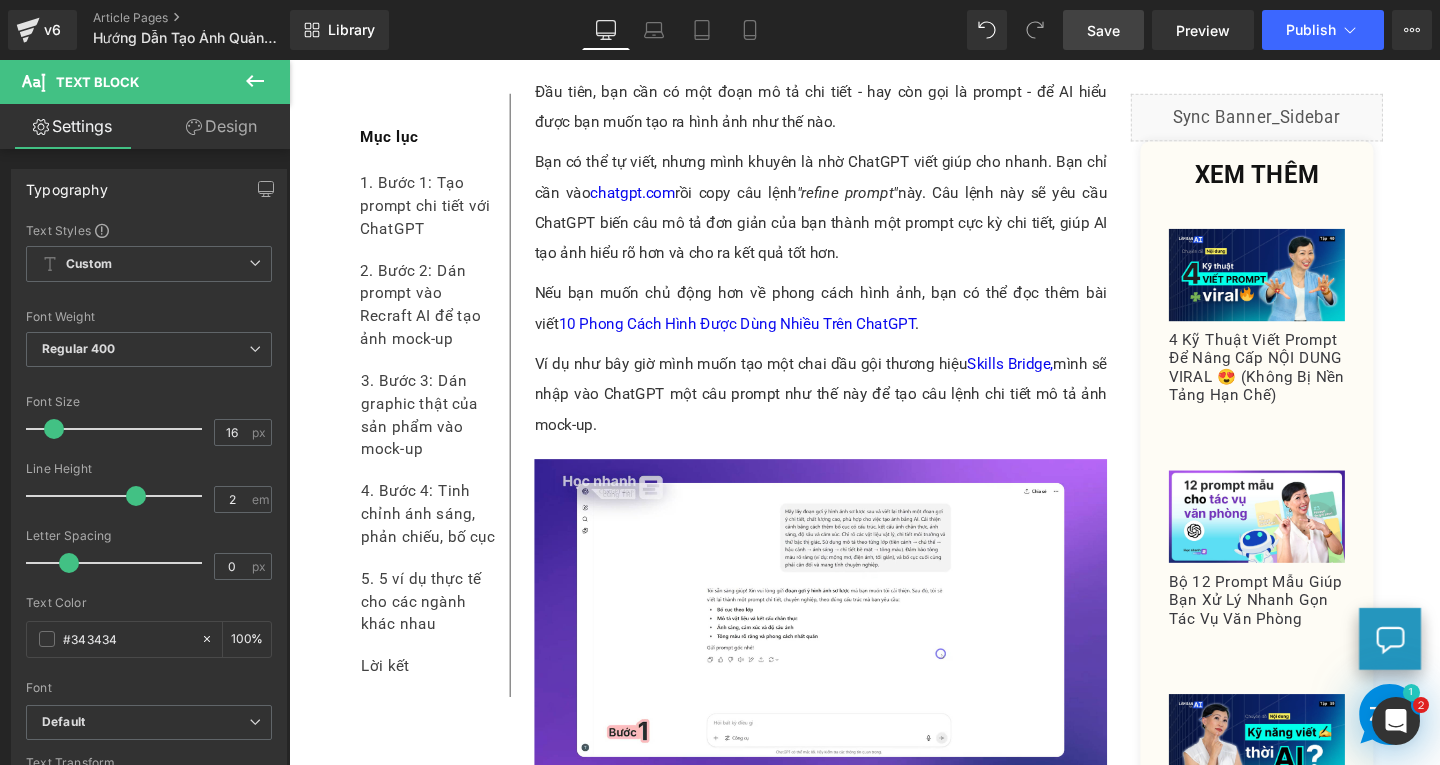 scroll, scrollTop: 1800, scrollLeft: 0, axis: vertical 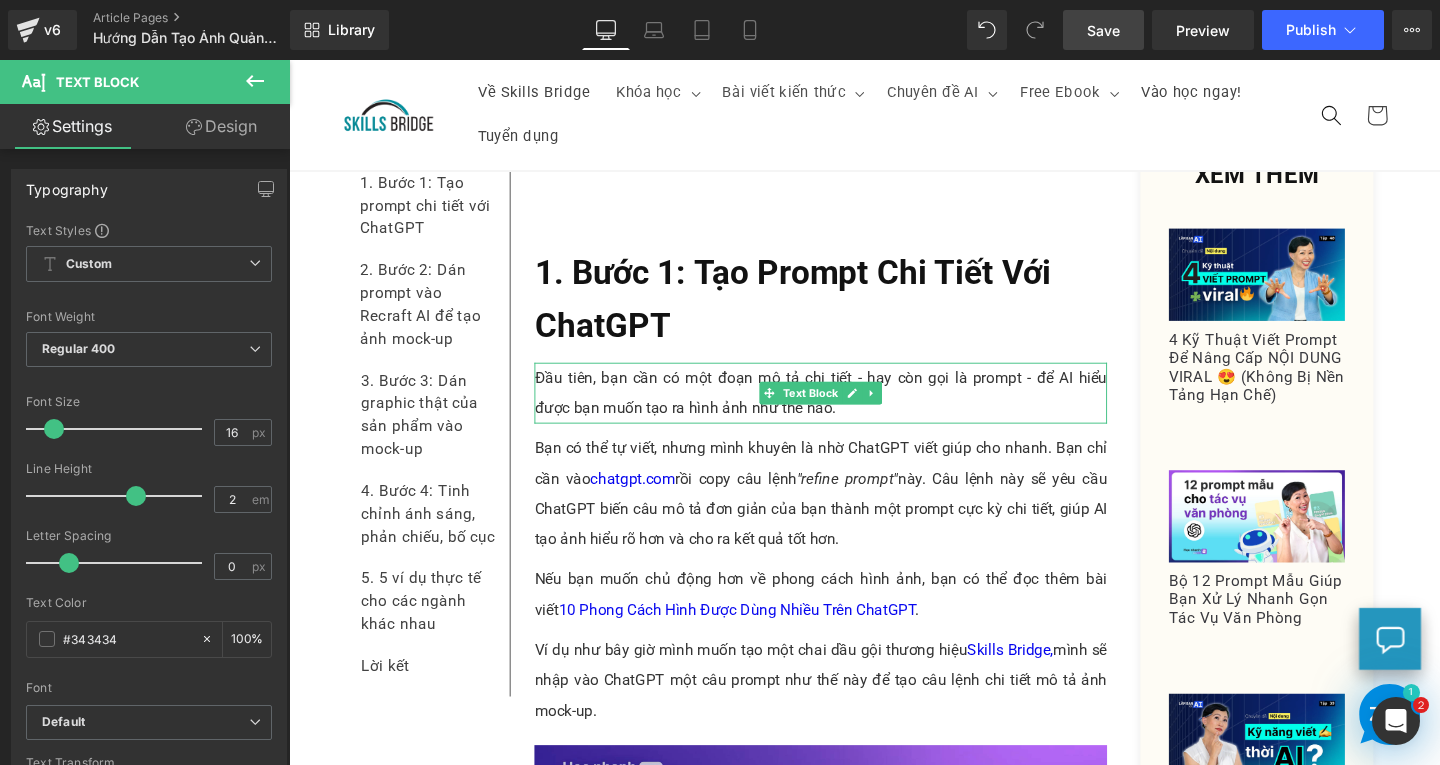 click on "Đầu tiên, bạn cần có một đoạn mô tả chi tiết - hay còn gọi là prompt - để AI hiểu được bạn muốn tạo ra hình ảnh như thế nào." at bounding box center [848, 410] 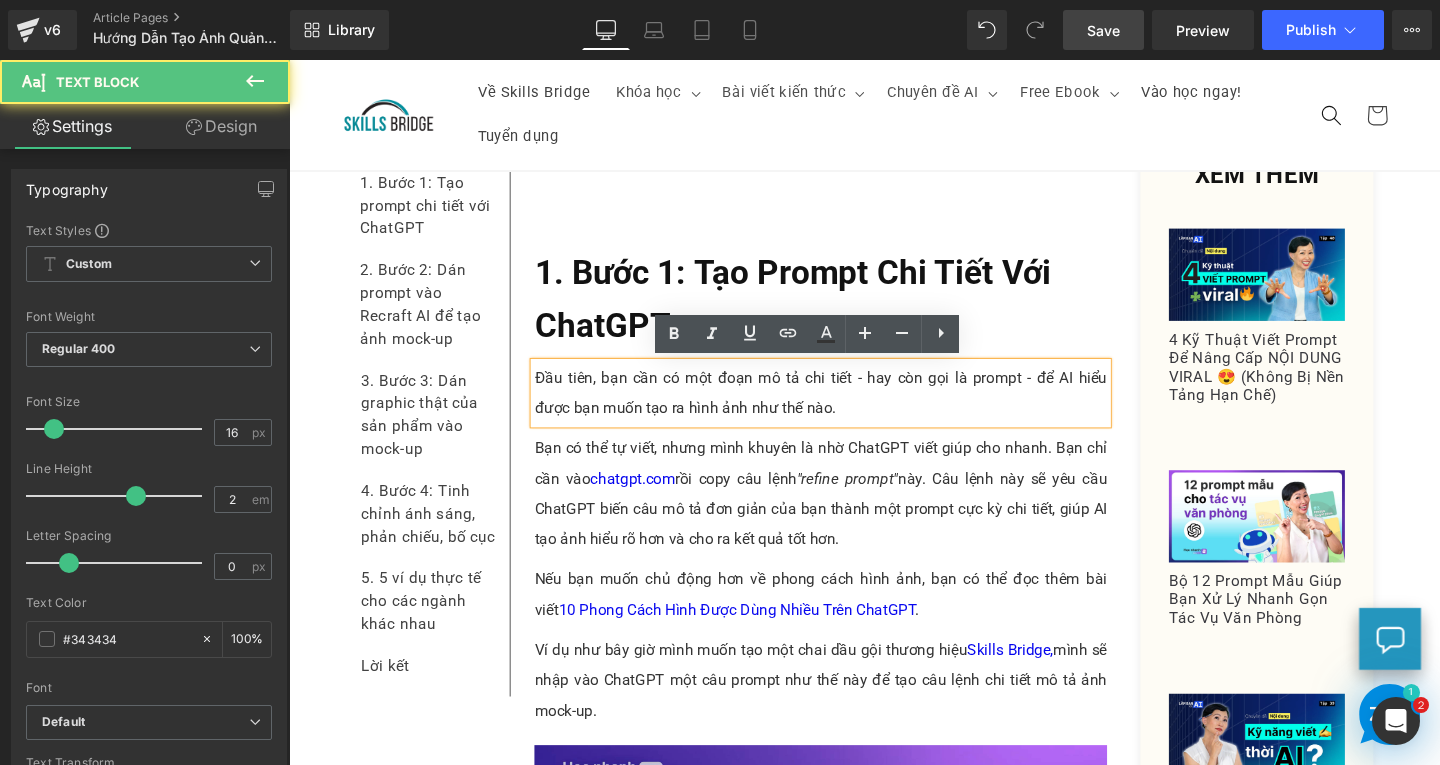 click on "Đầu tiên, bạn cần có một đoạn mô tả chi tiết - hay còn gọi là prompt - để AI hiểu được bạn muốn tạo ra hình ảnh như thế nào." at bounding box center (848, 410) 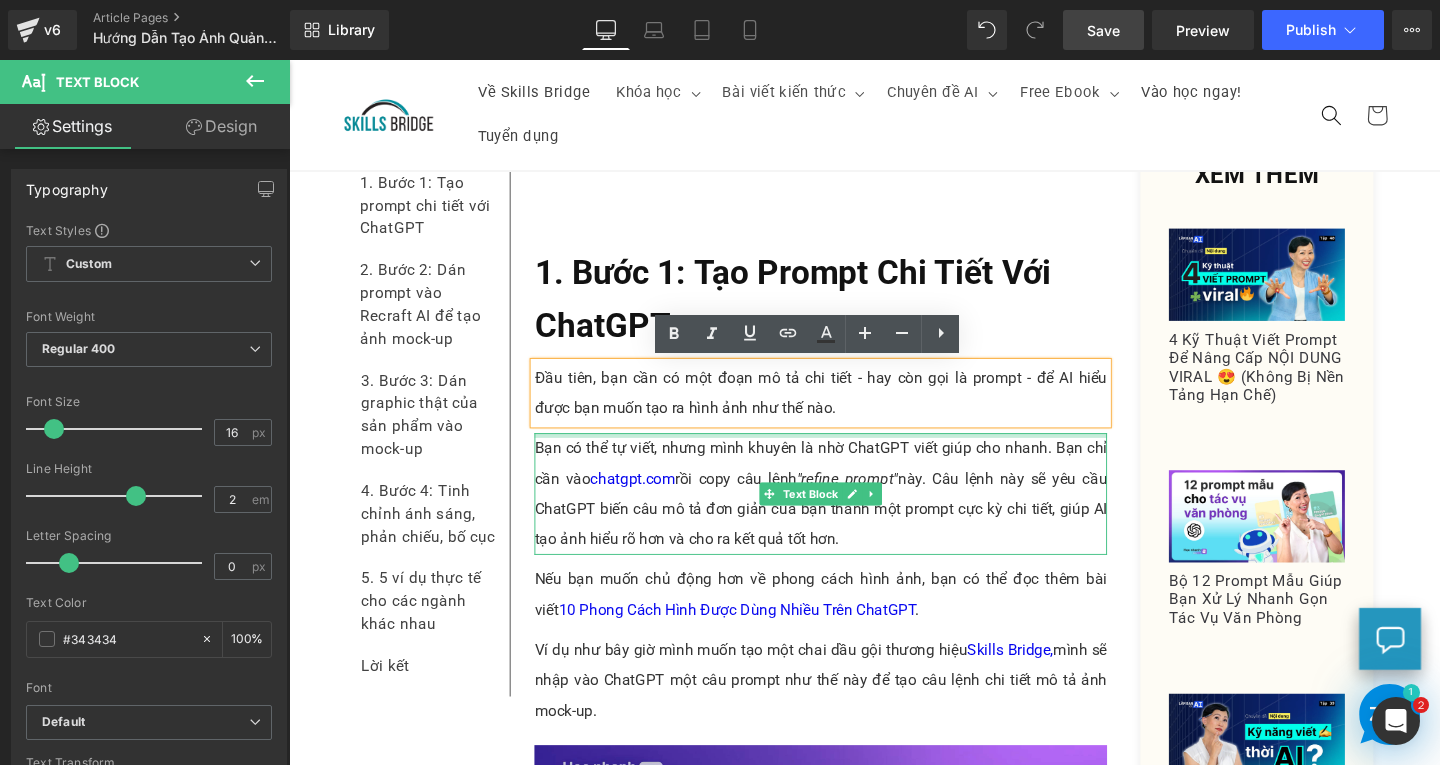 paste 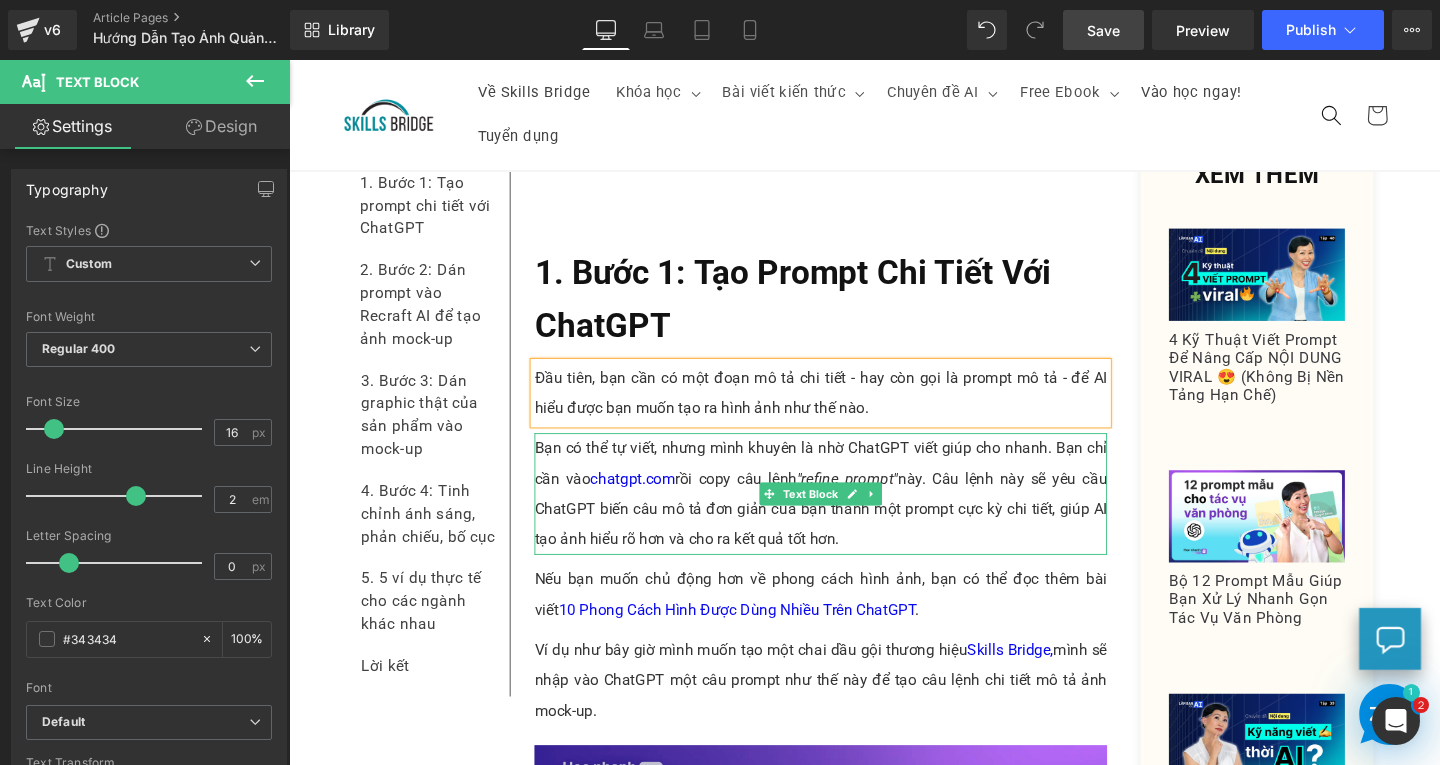 click on ""refine prompt"" at bounding box center [876, 499] 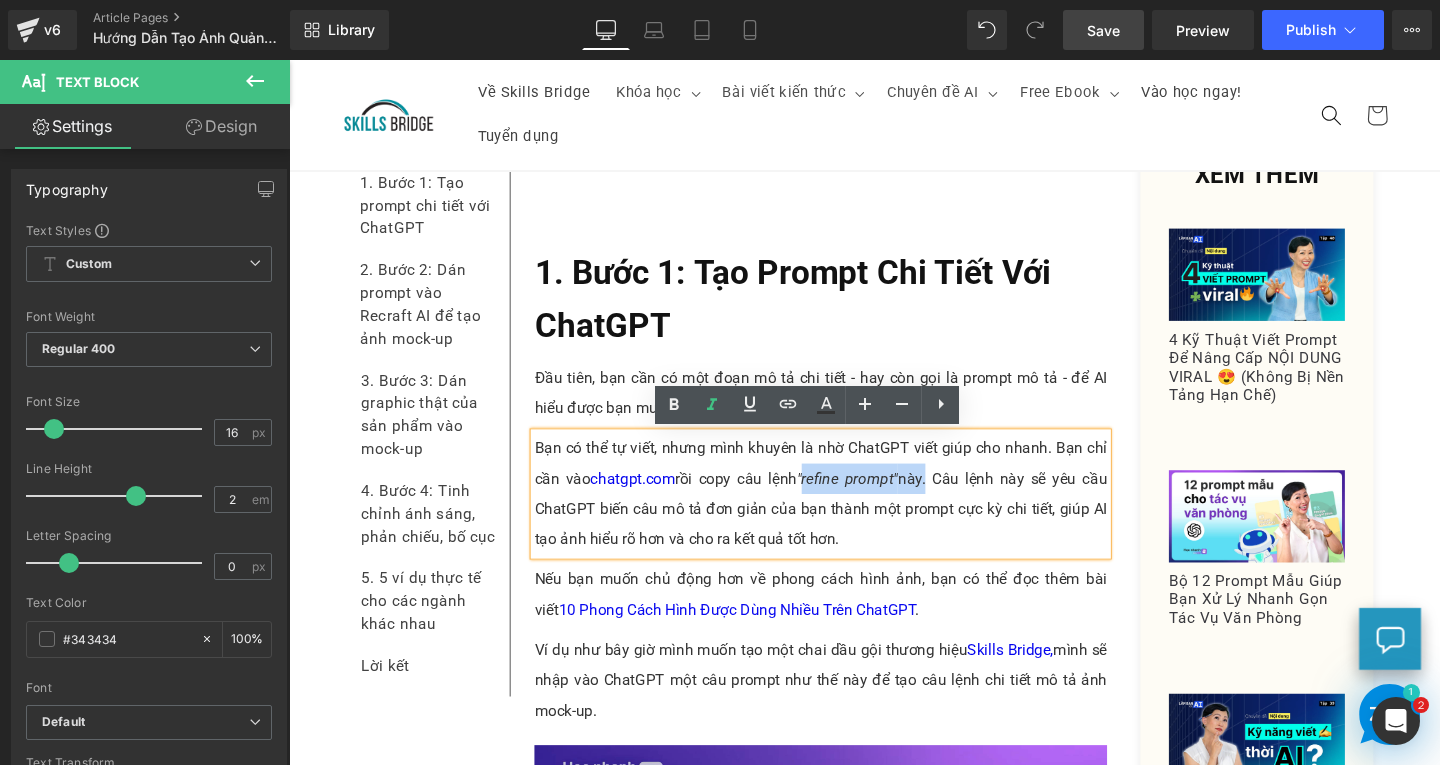 drag, startPoint x: 827, startPoint y: 502, endPoint x: 954, endPoint y: 501, distance: 127.00394 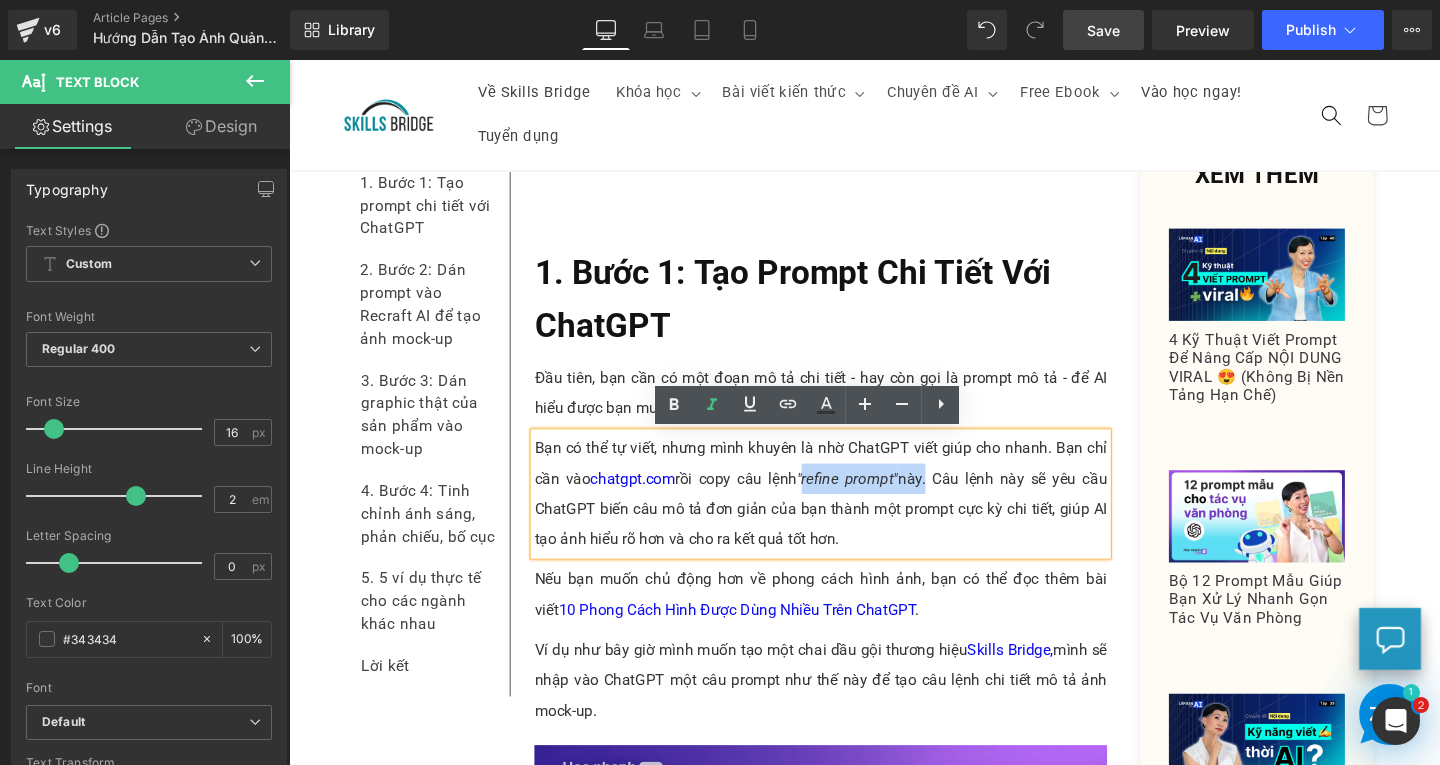 click on "Bạn có thể tự viết, nhưng mình khuyên là nhờ ChatGPT viết giúp cho nhanh. Bạn chỉ cần vào  chatgpt.com  rồi copy câu lệnh  "refine prompt"  này. Câu lệnh này sẽ yêu cầu ChatGPT biến câu mô tả đơn giản của bạn thành một prompt cực kỳ chi tiết, giúp AI tạo ảnh hiểu rõ hơn và cho ra kết quả tốt hơn." at bounding box center (848, 516) 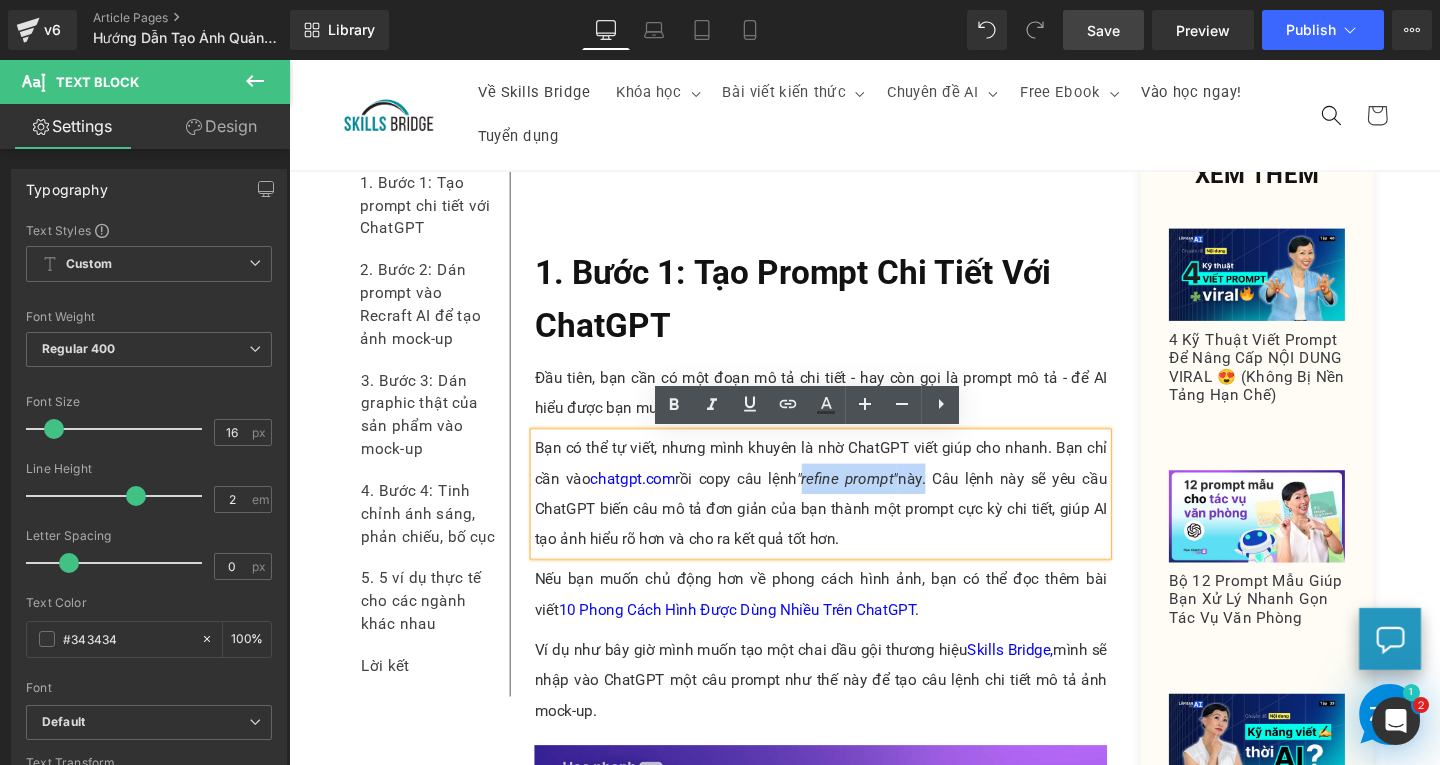type 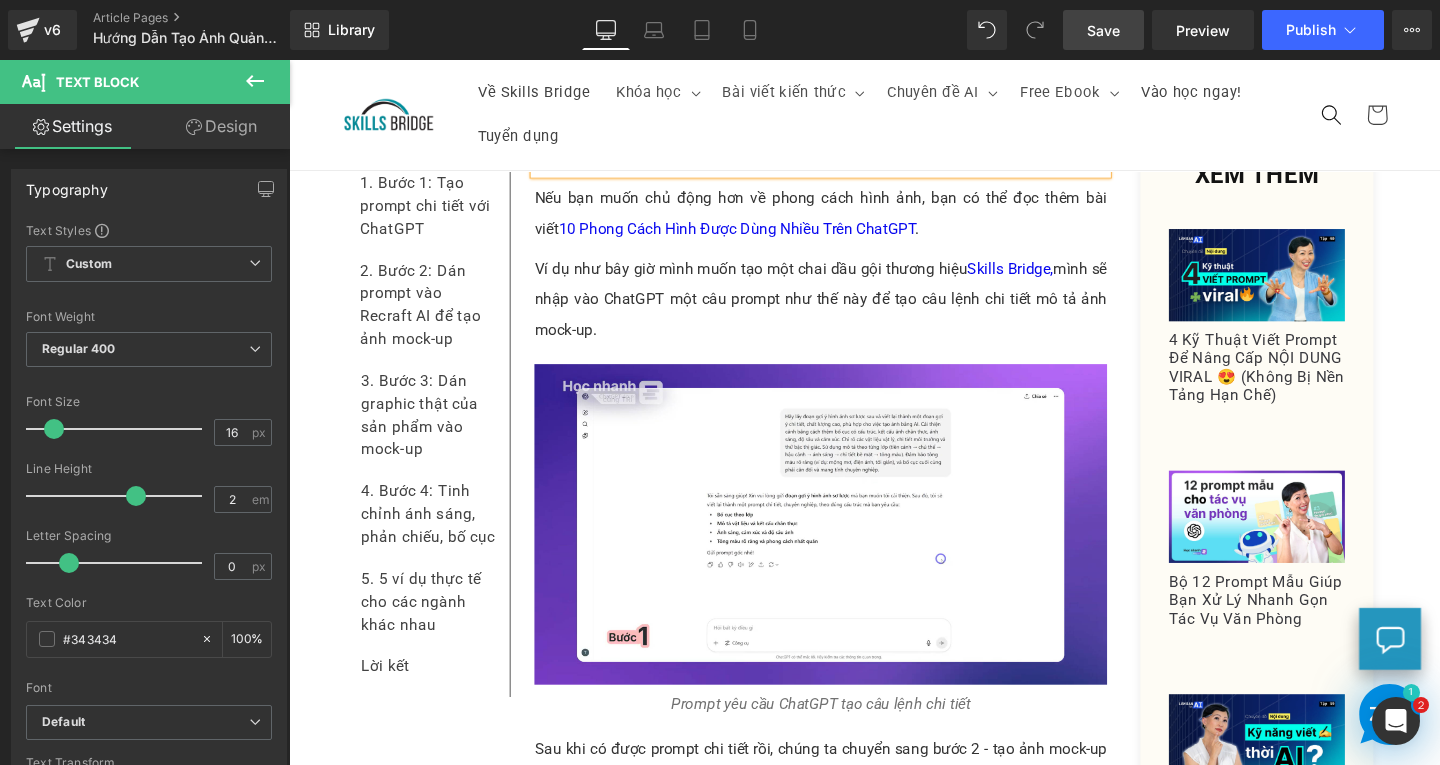 scroll, scrollTop: 2000, scrollLeft: 0, axis: vertical 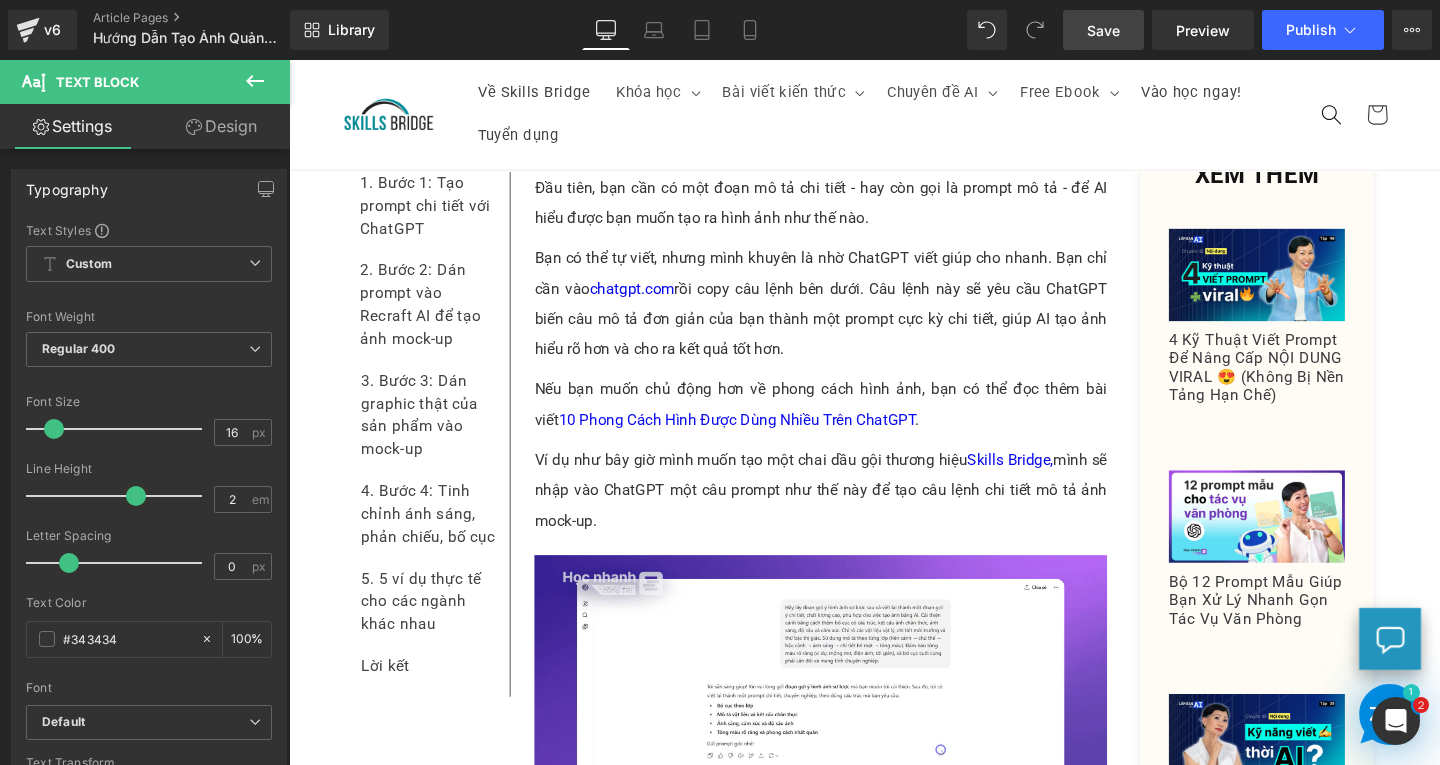 click at bounding box center [255, 82] 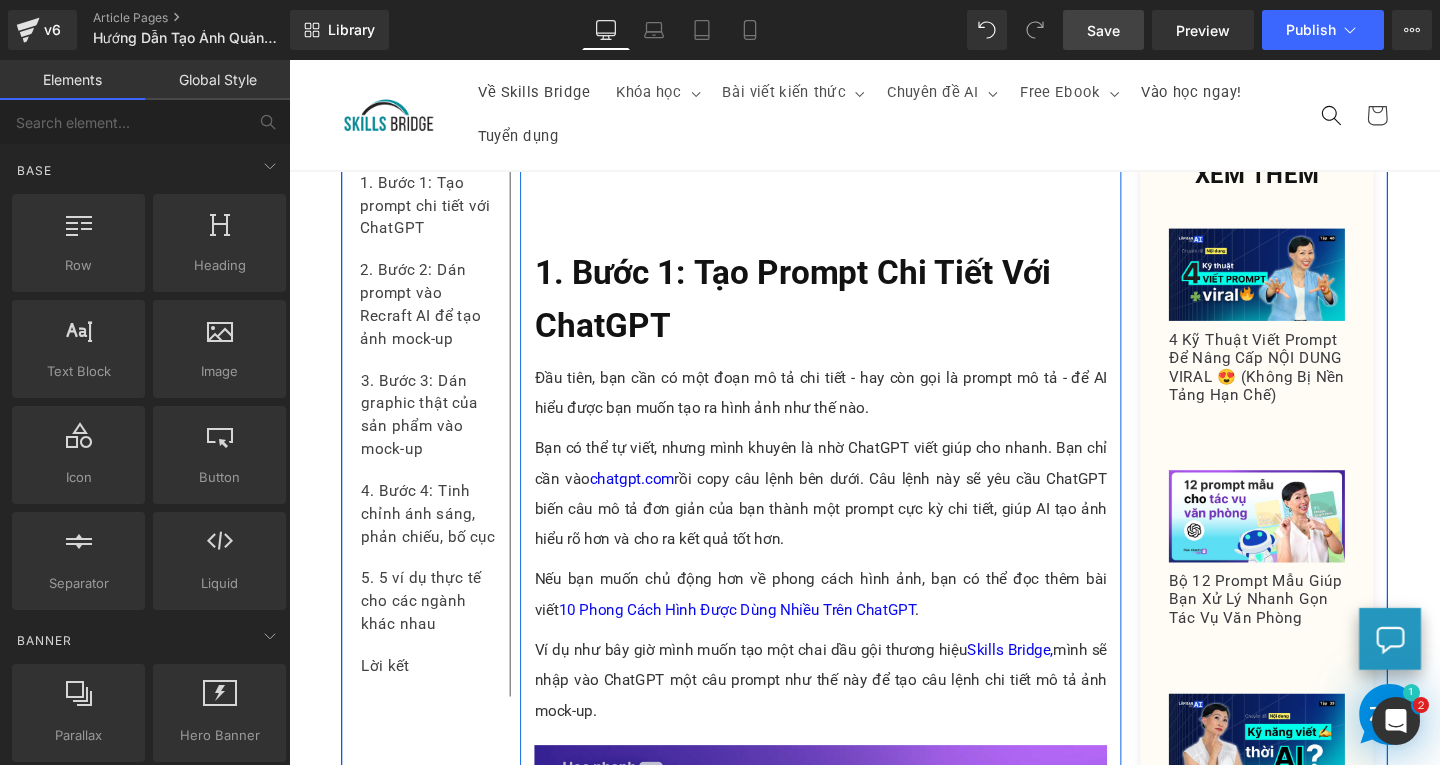 scroll, scrollTop: 2000, scrollLeft: 0, axis: vertical 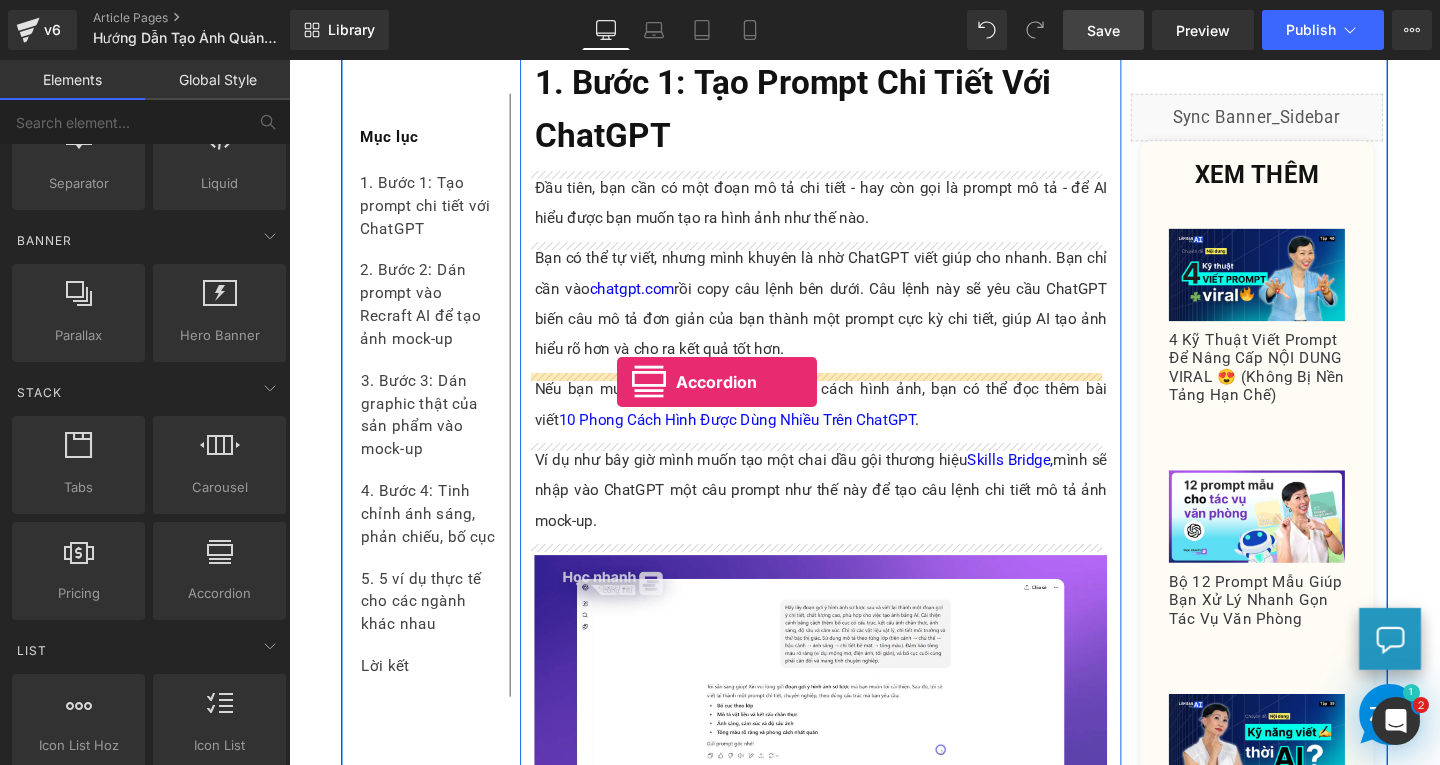drag, startPoint x: 486, startPoint y: 641, endPoint x: 634, endPoint y: 398, distance: 284.5224 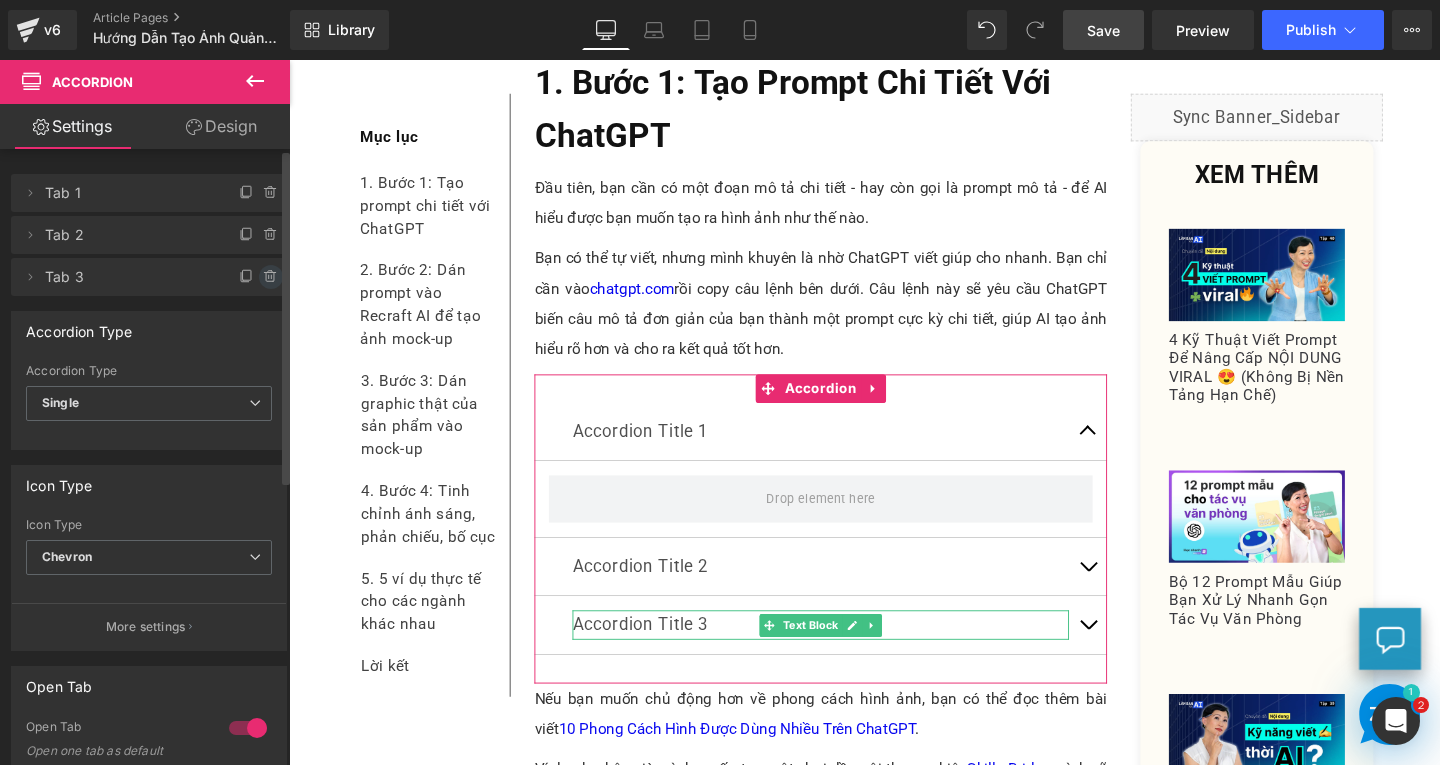 click 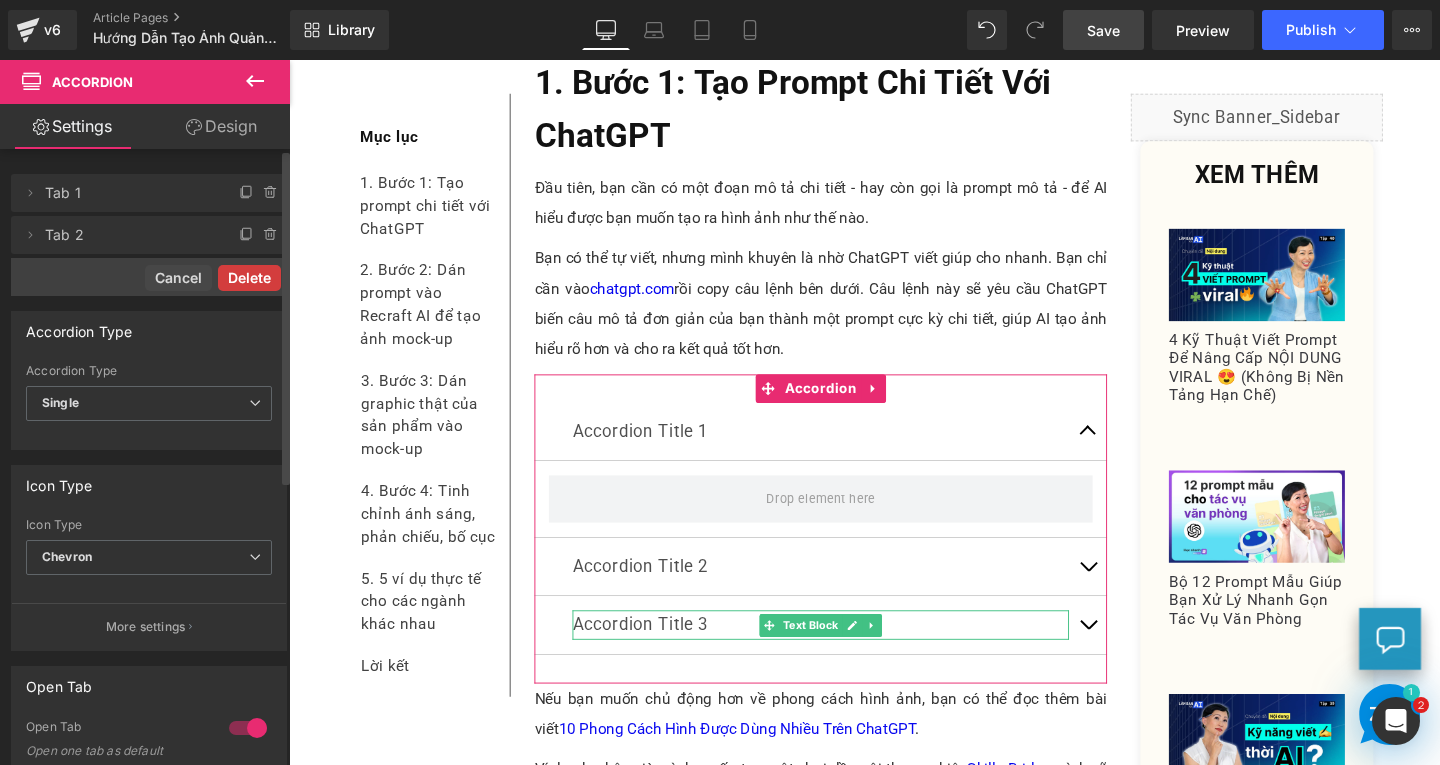 click on "Delete" at bounding box center (249, 278) 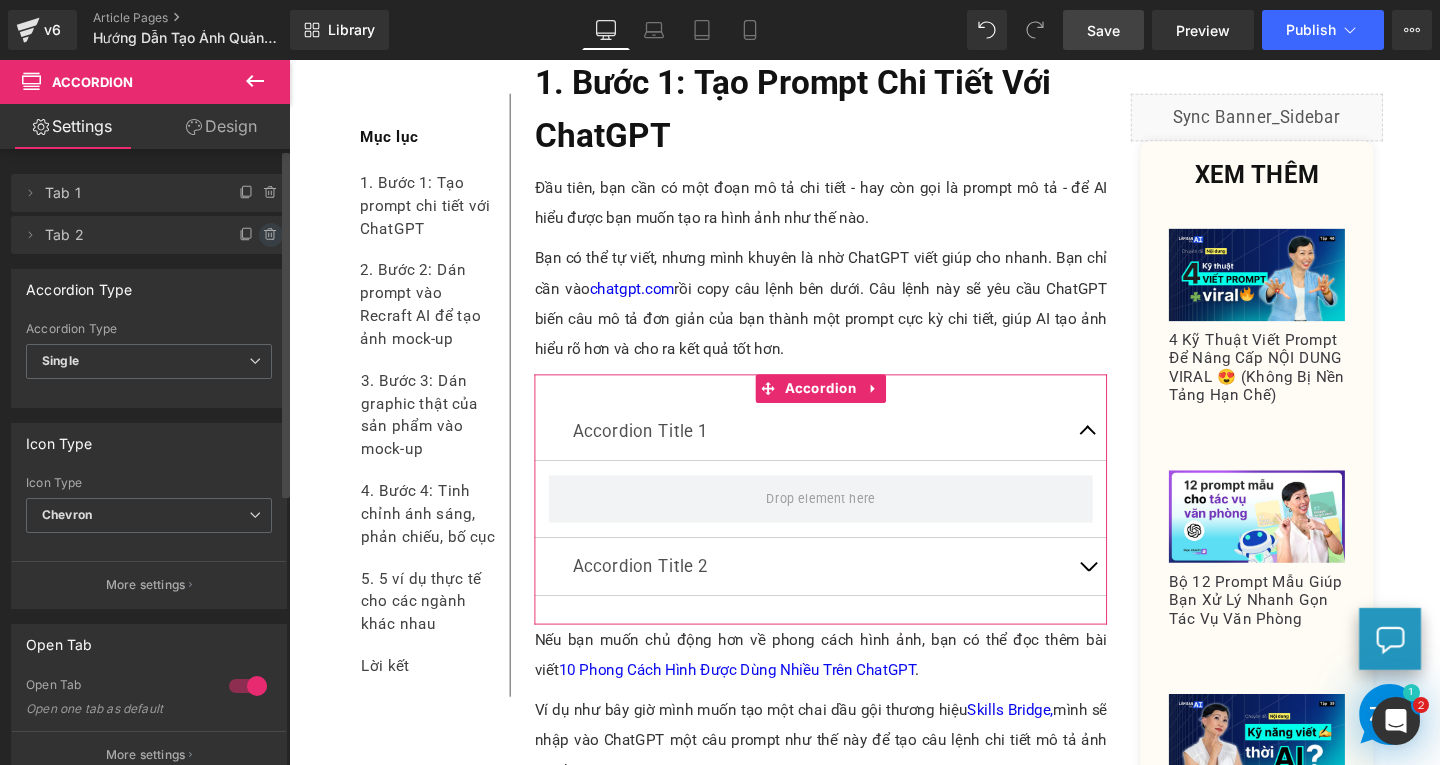click 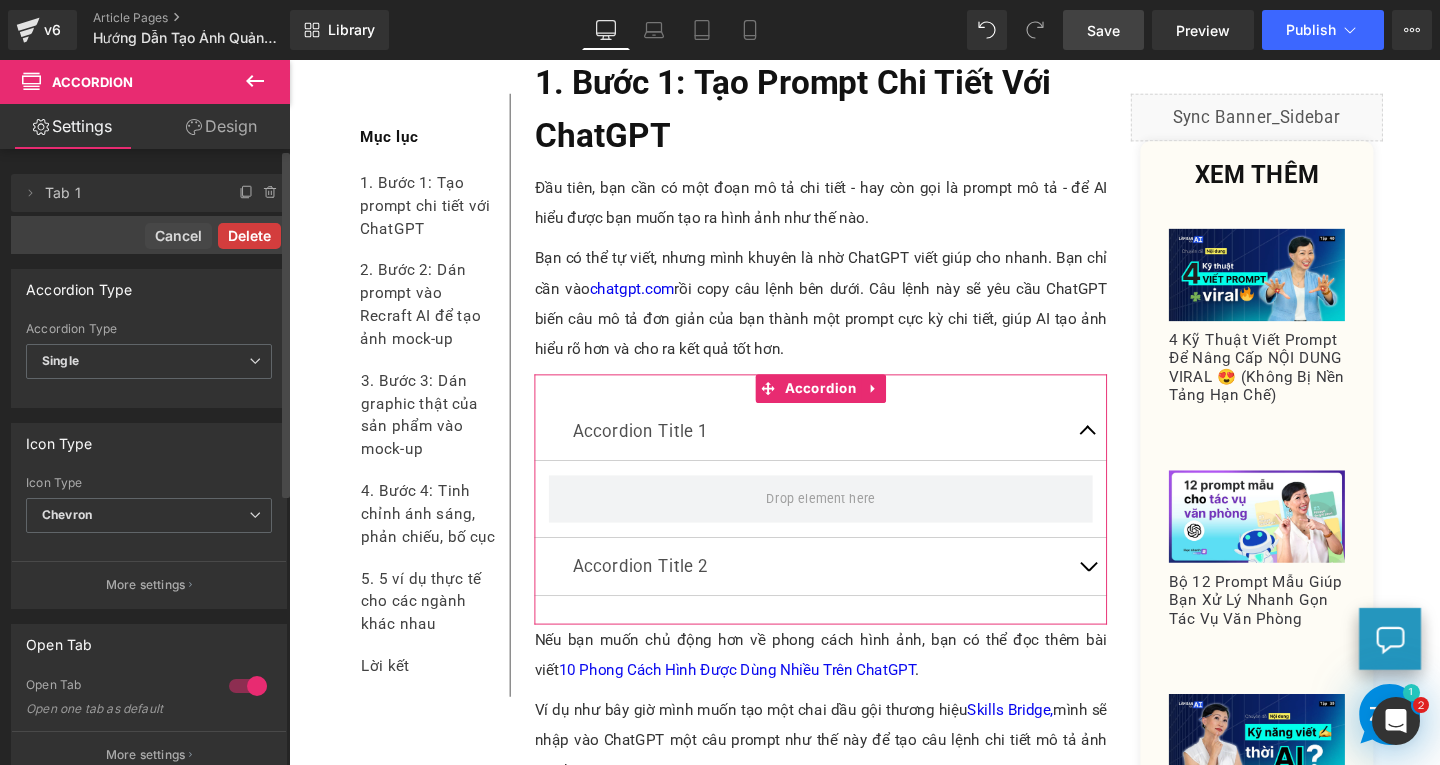 click on "Delete" at bounding box center (249, 236) 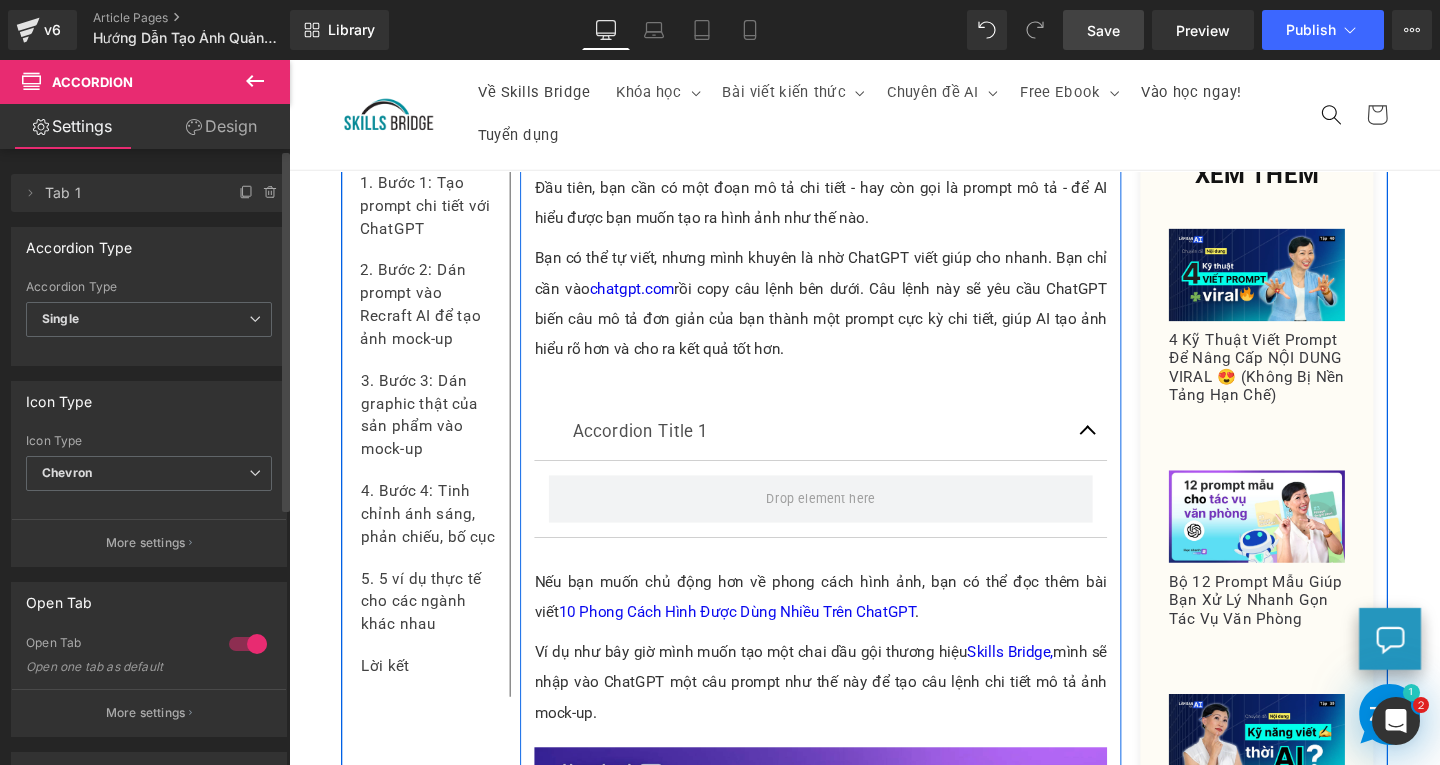 scroll, scrollTop: 2200, scrollLeft: 0, axis: vertical 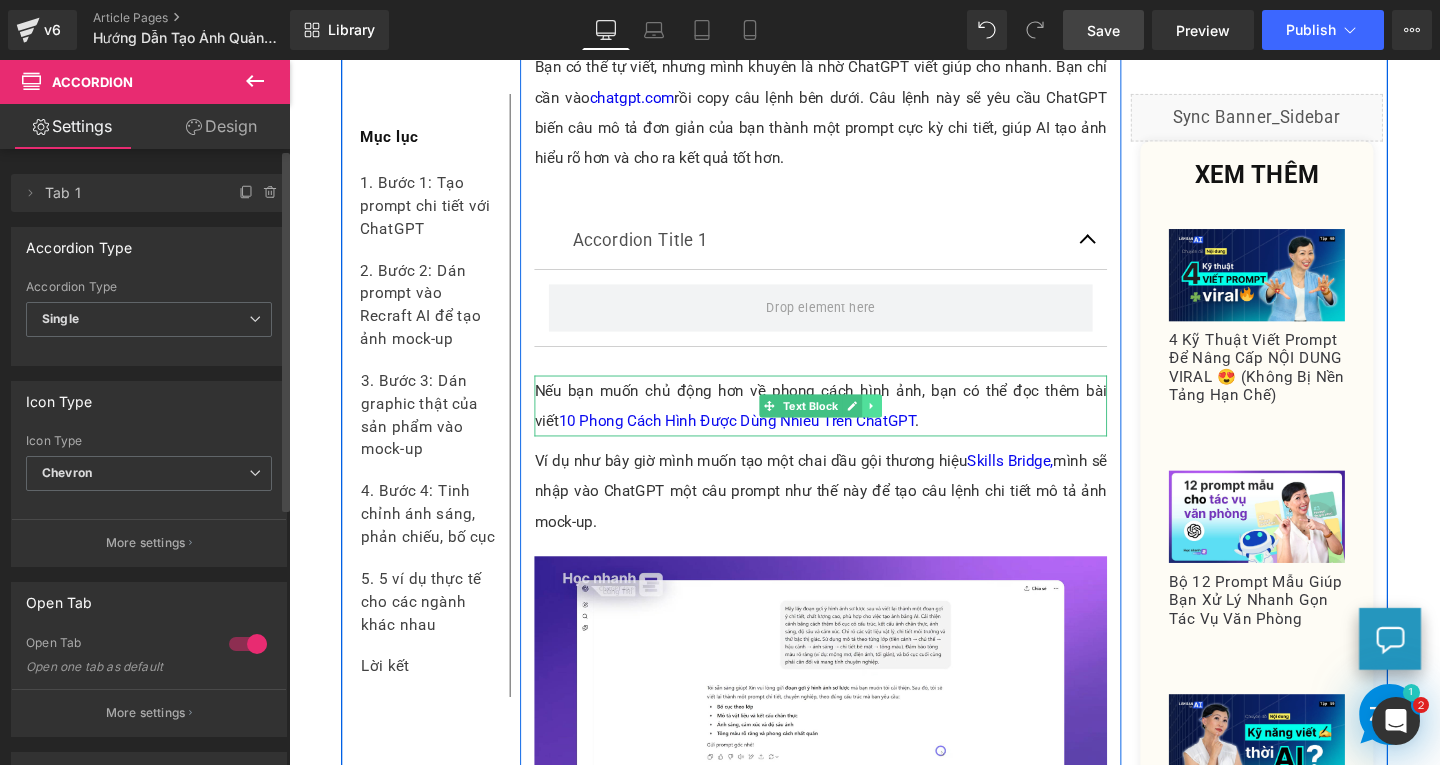 click at bounding box center [902, 424] 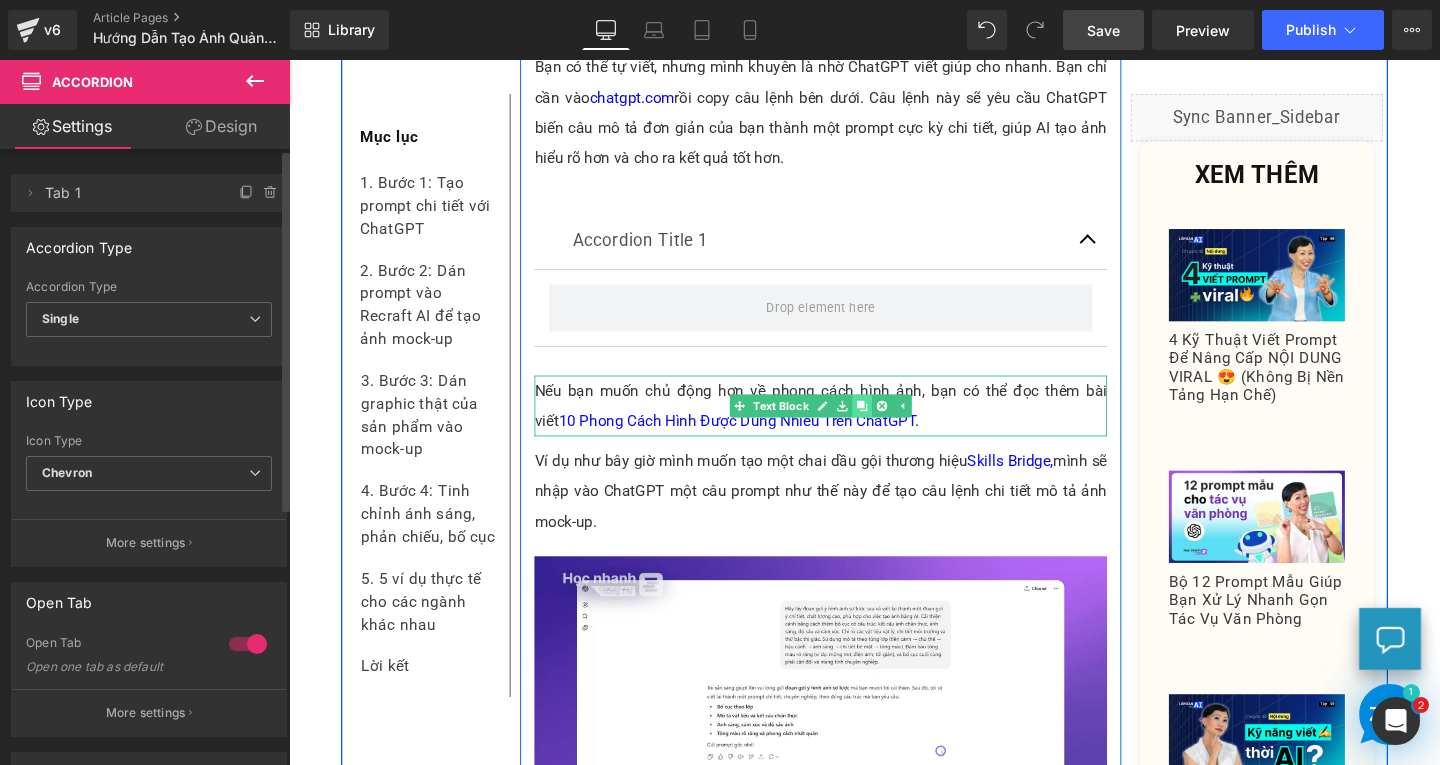 click at bounding box center (891, 424) 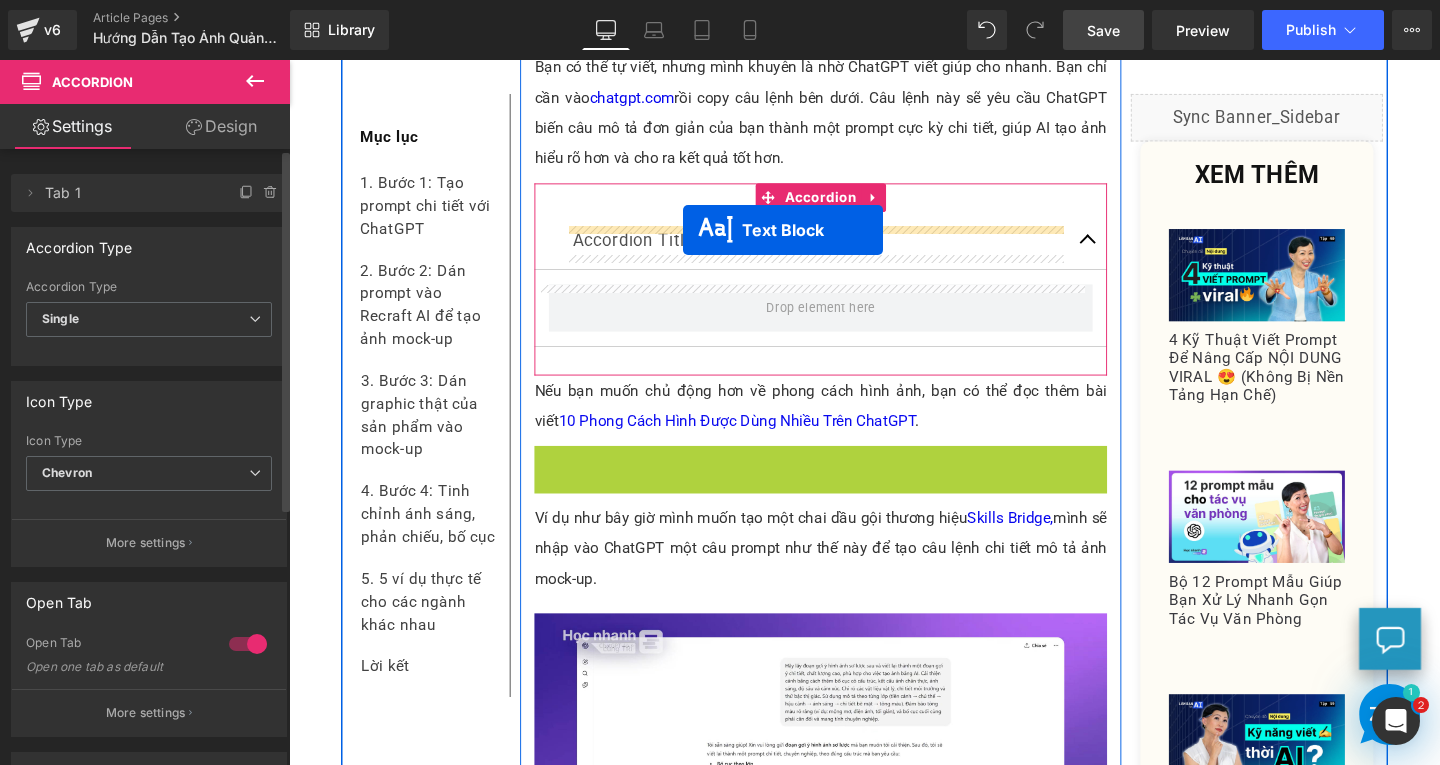 drag, startPoint x: 788, startPoint y: 503, endPoint x: 703, endPoint y: 239, distance: 277.34634 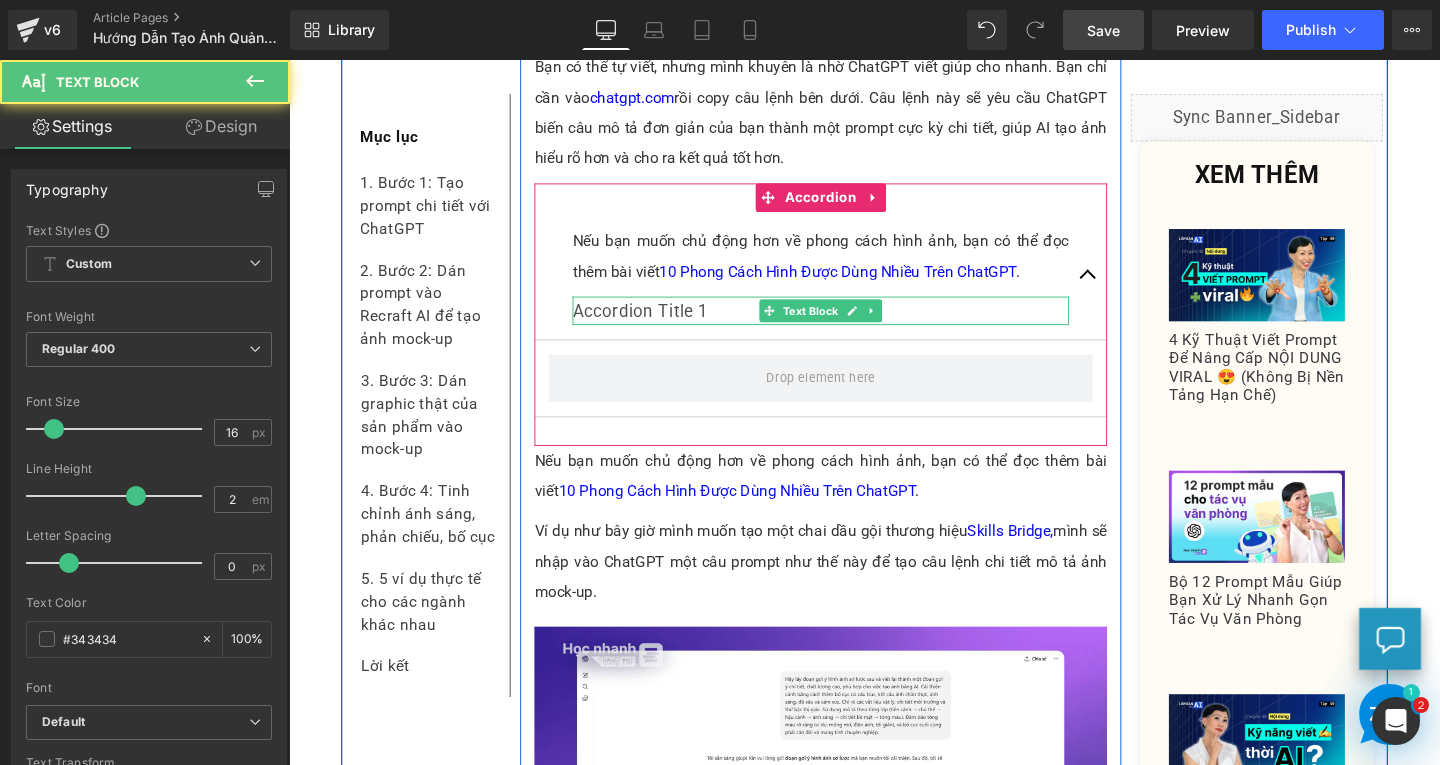 click on "Accordion Title 1" at bounding box center (848, 324) 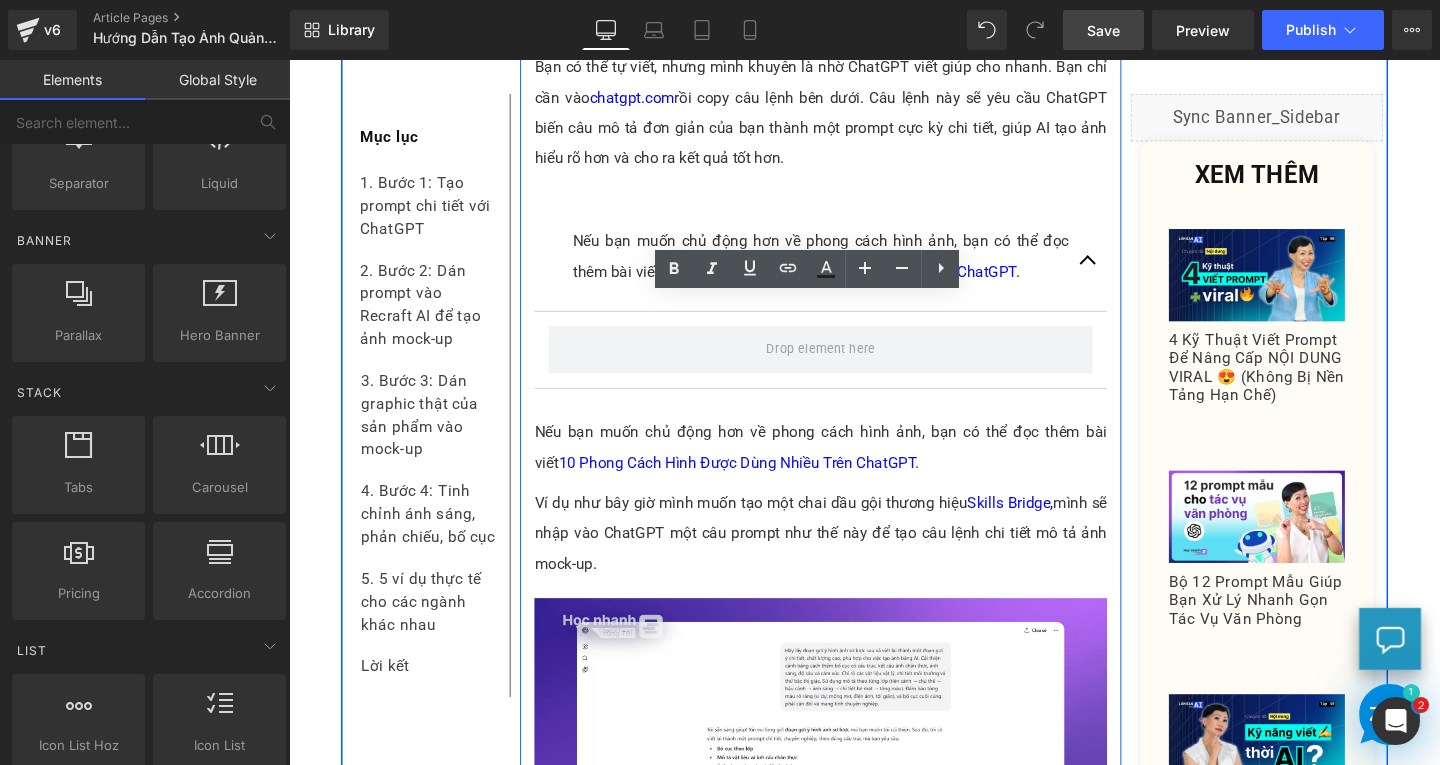 click at bounding box center (289, 60) 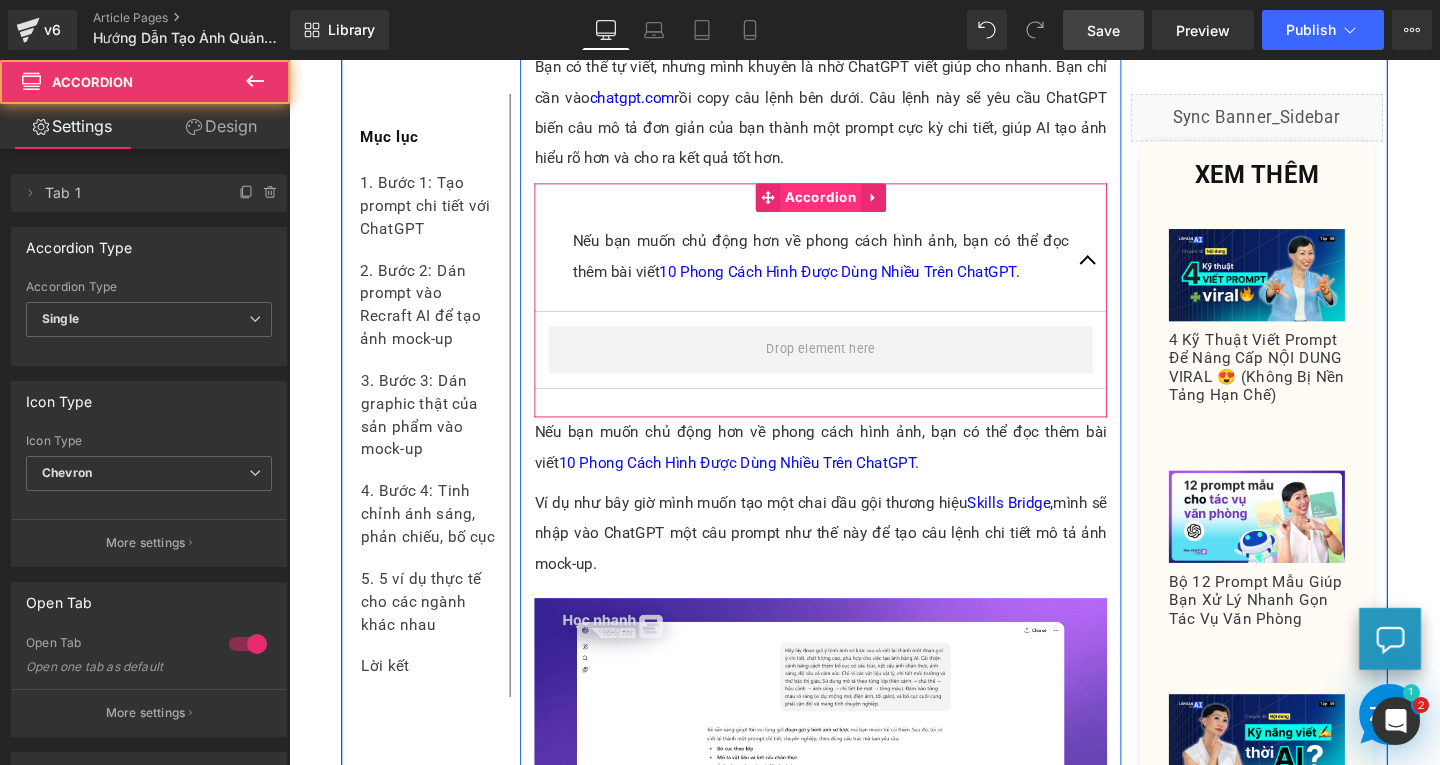 click on "Accordion" at bounding box center [848, 205] 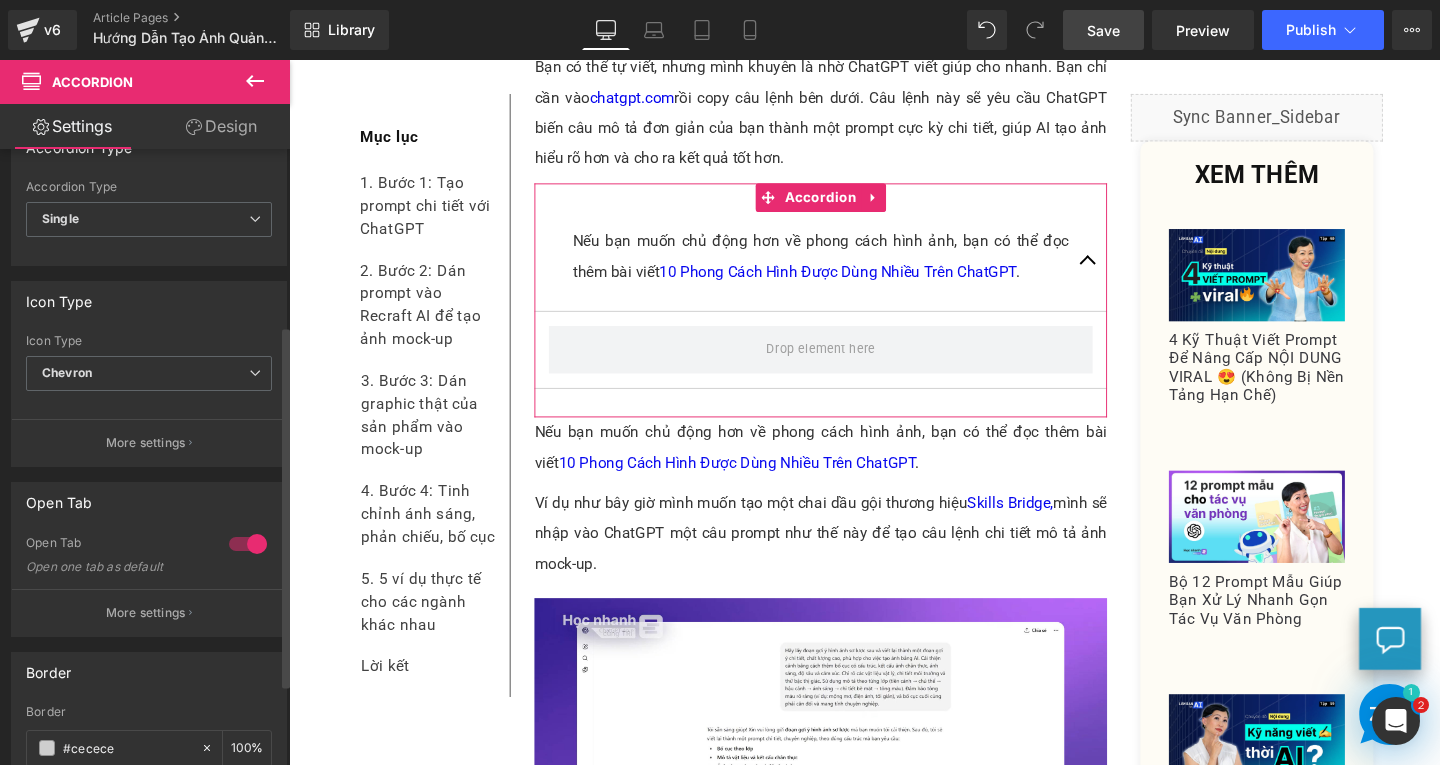 scroll, scrollTop: 300, scrollLeft: 0, axis: vertical 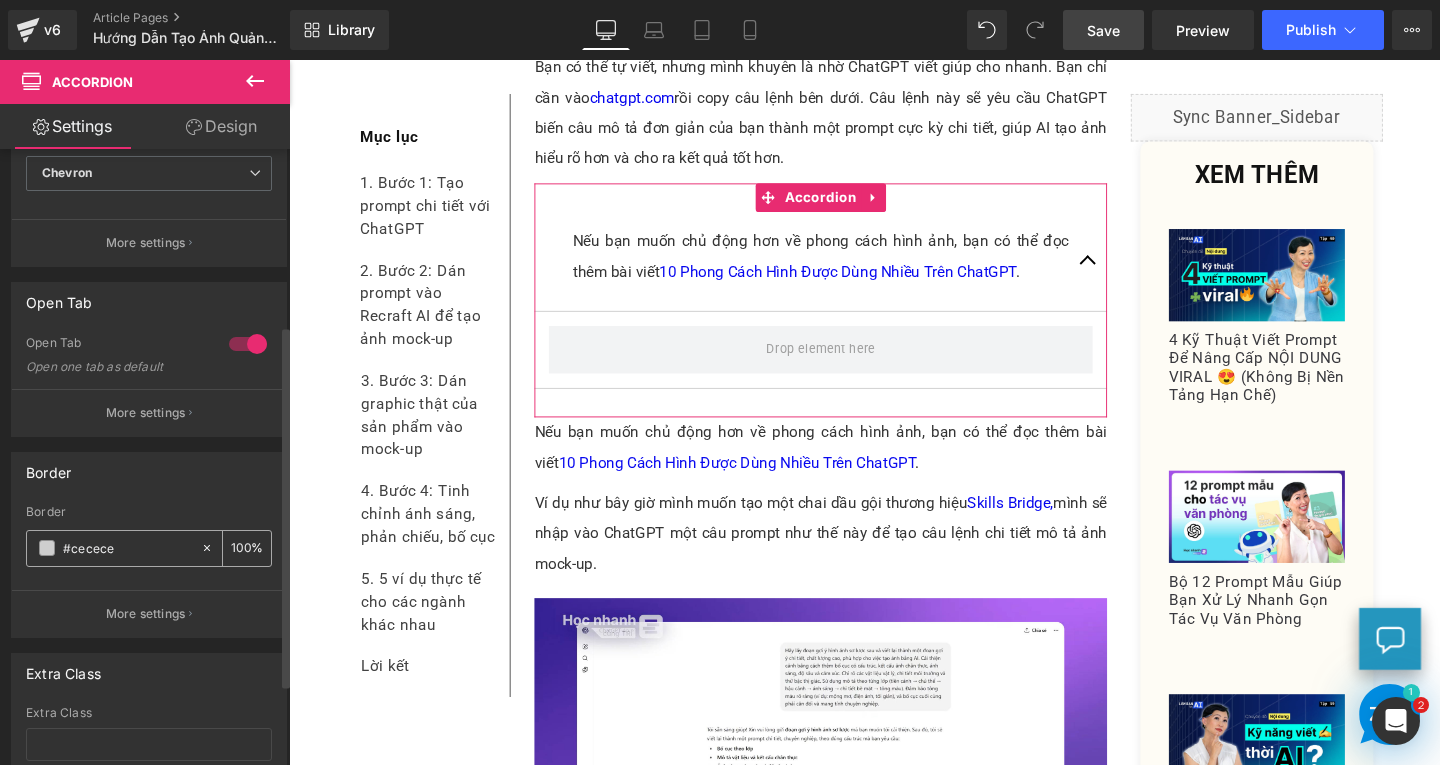 click on "#cecece" at bounding box center [127, 548] 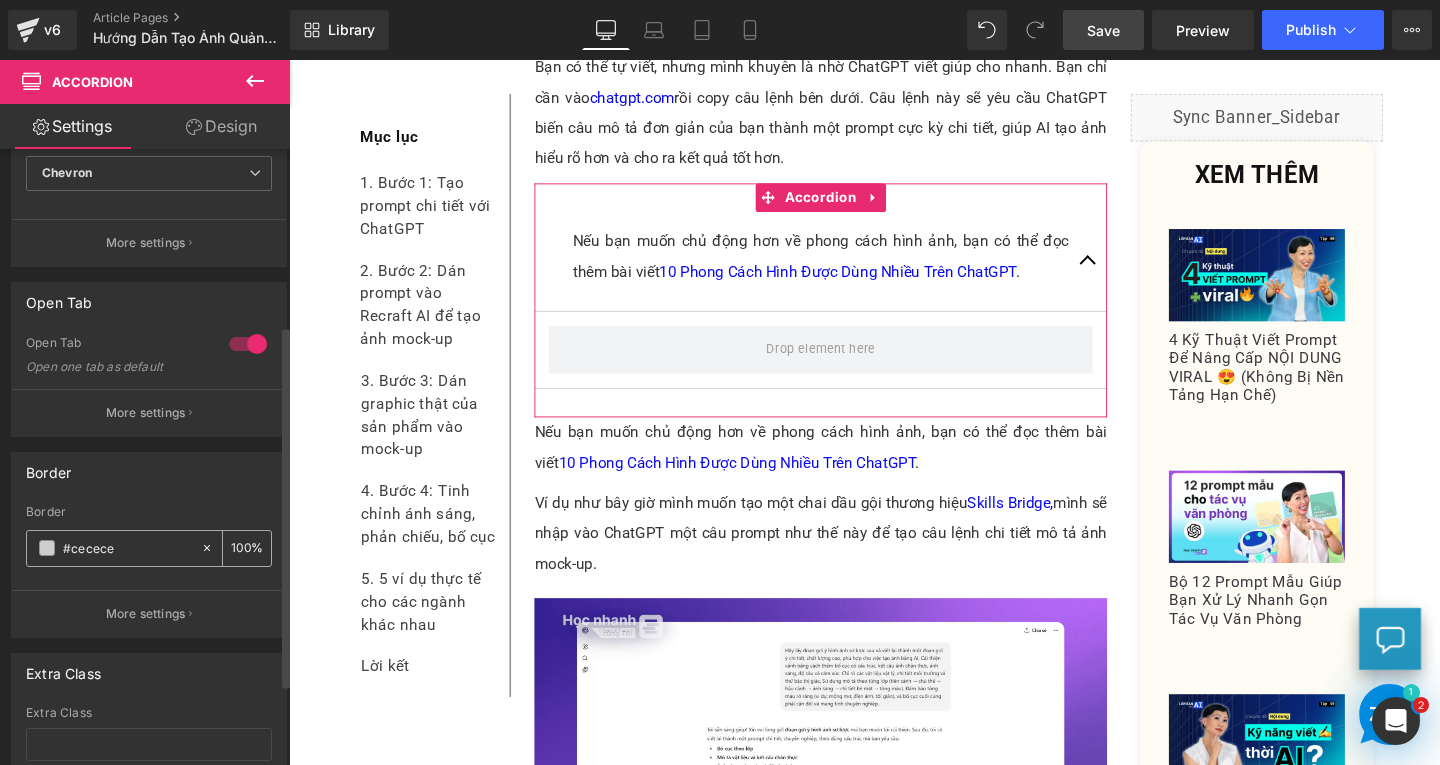 paste on "e19797" 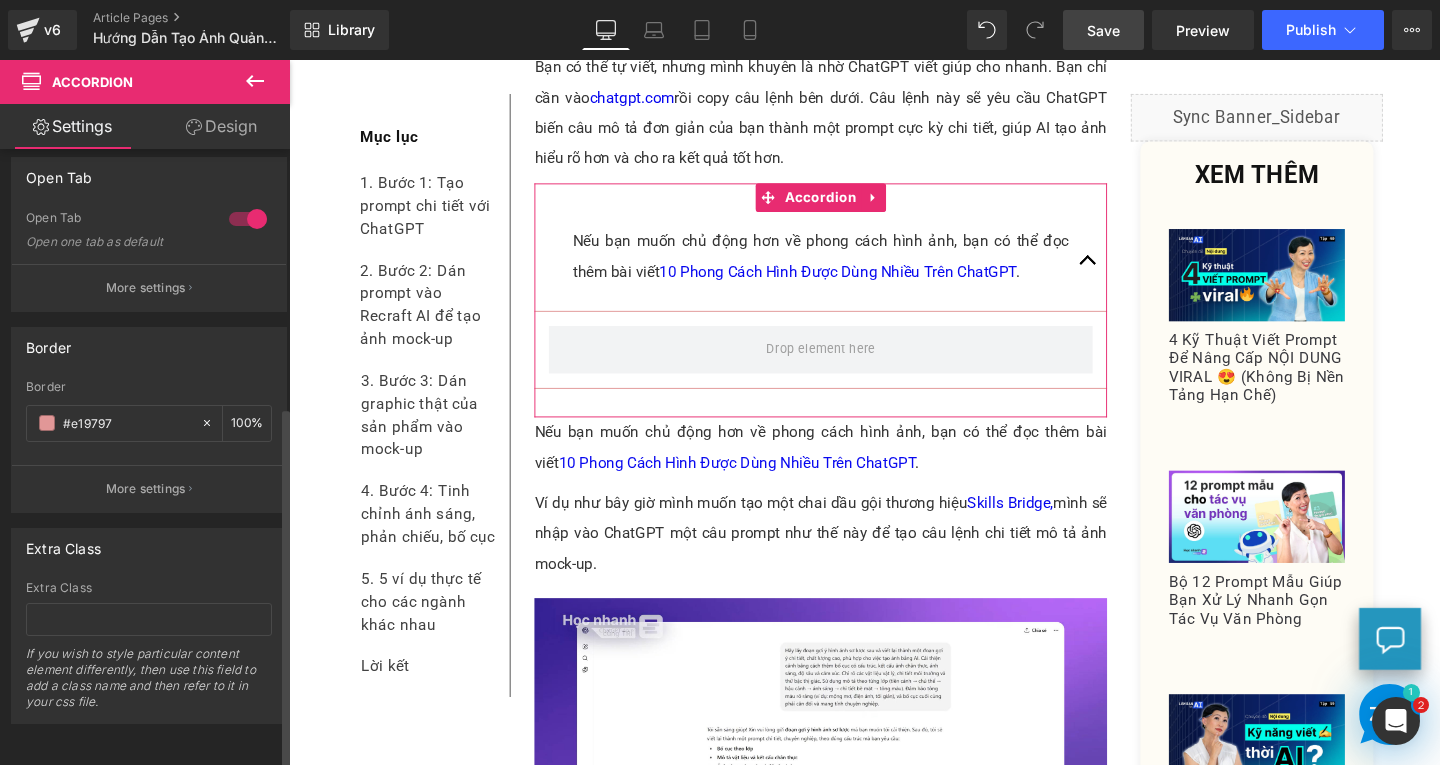 scroll, scrollTop: 0, scrollLeft: 0, axis: both 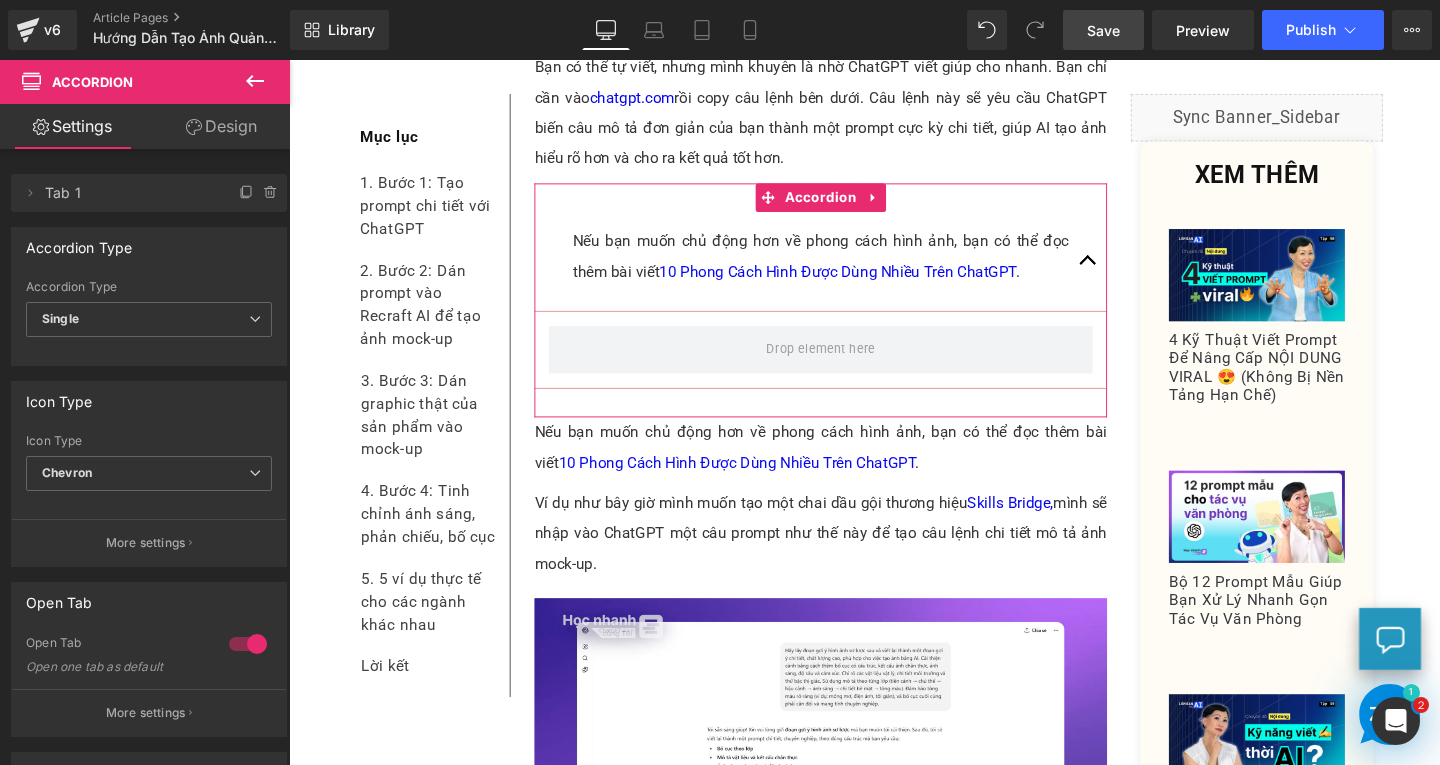 type on "#e19797" 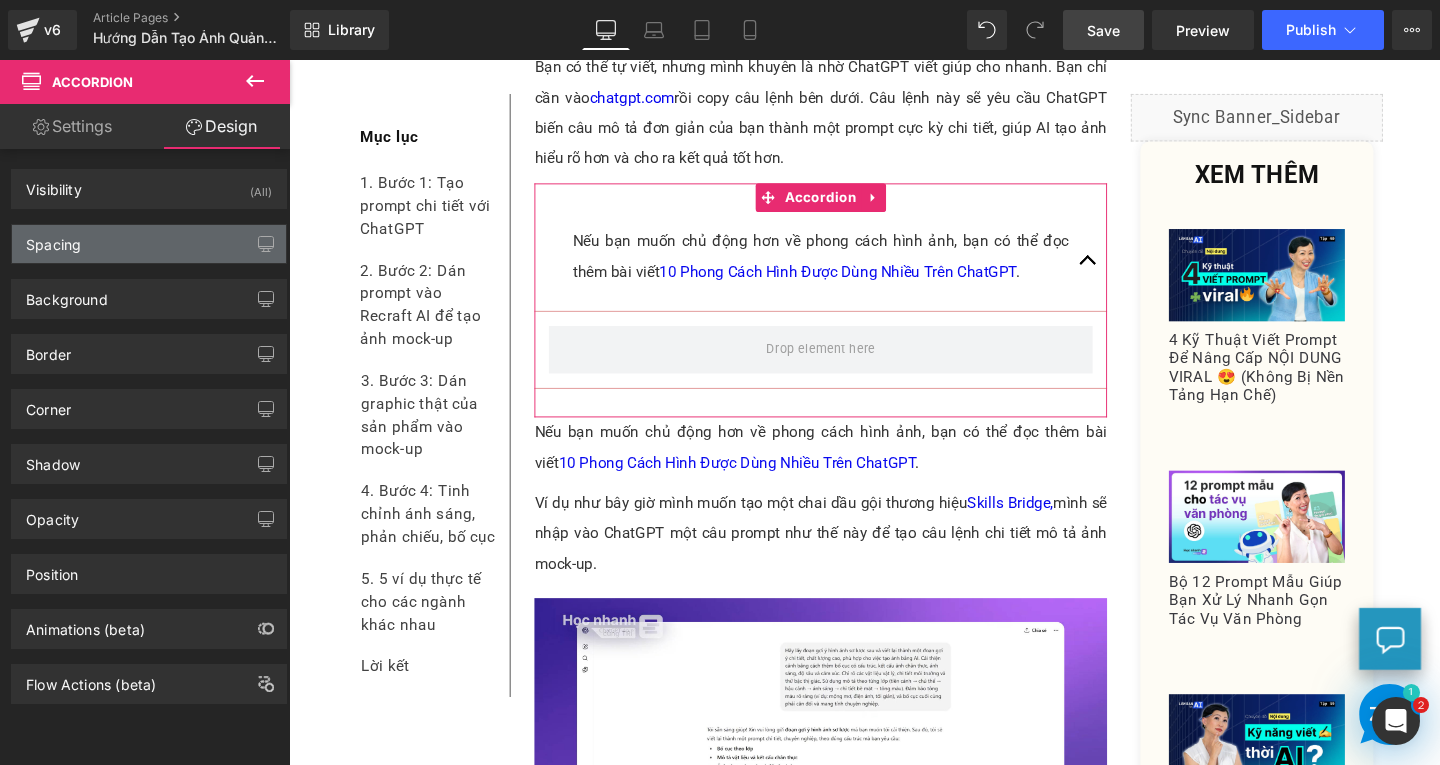 click on "Spacing" at bounding box center [149, 244] 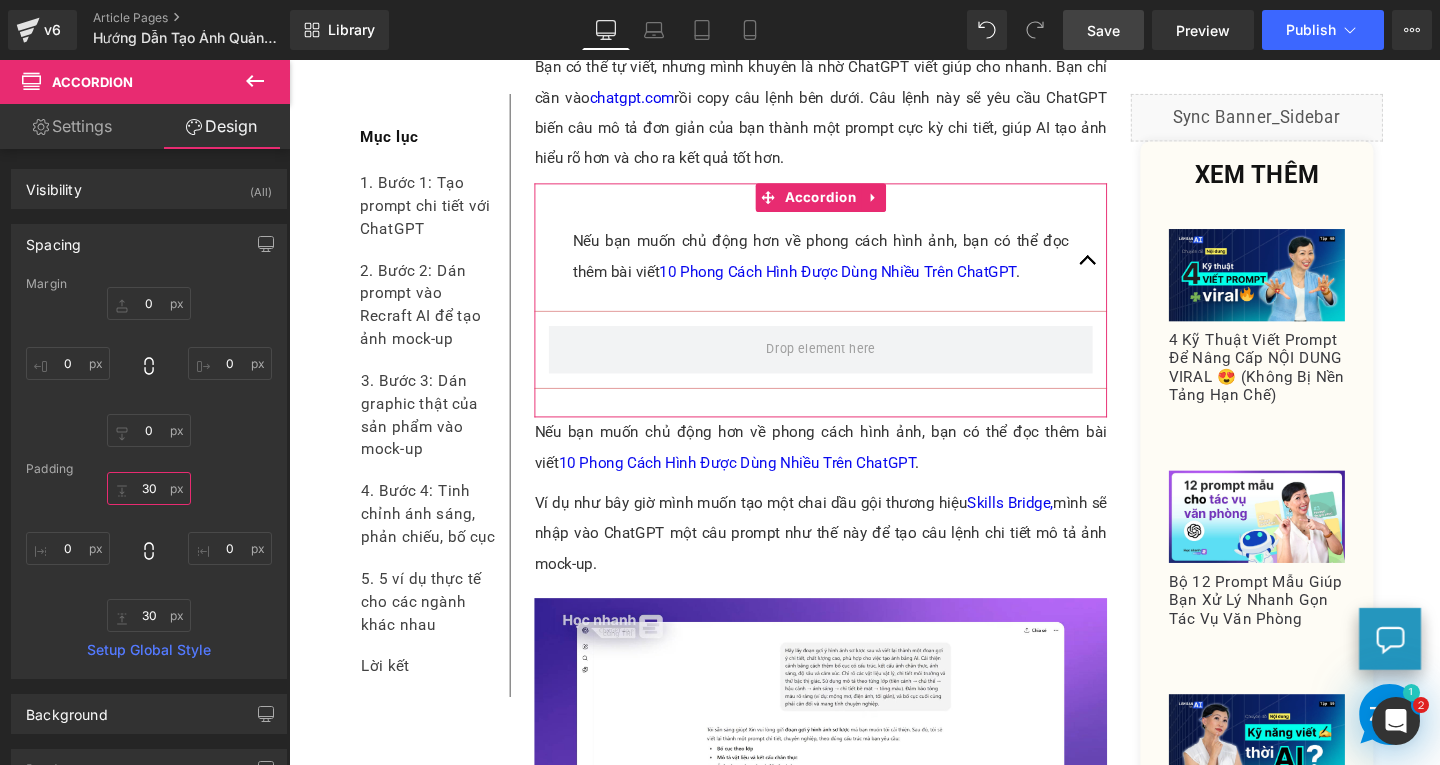 click on "30" at bounding box center [149, 488] 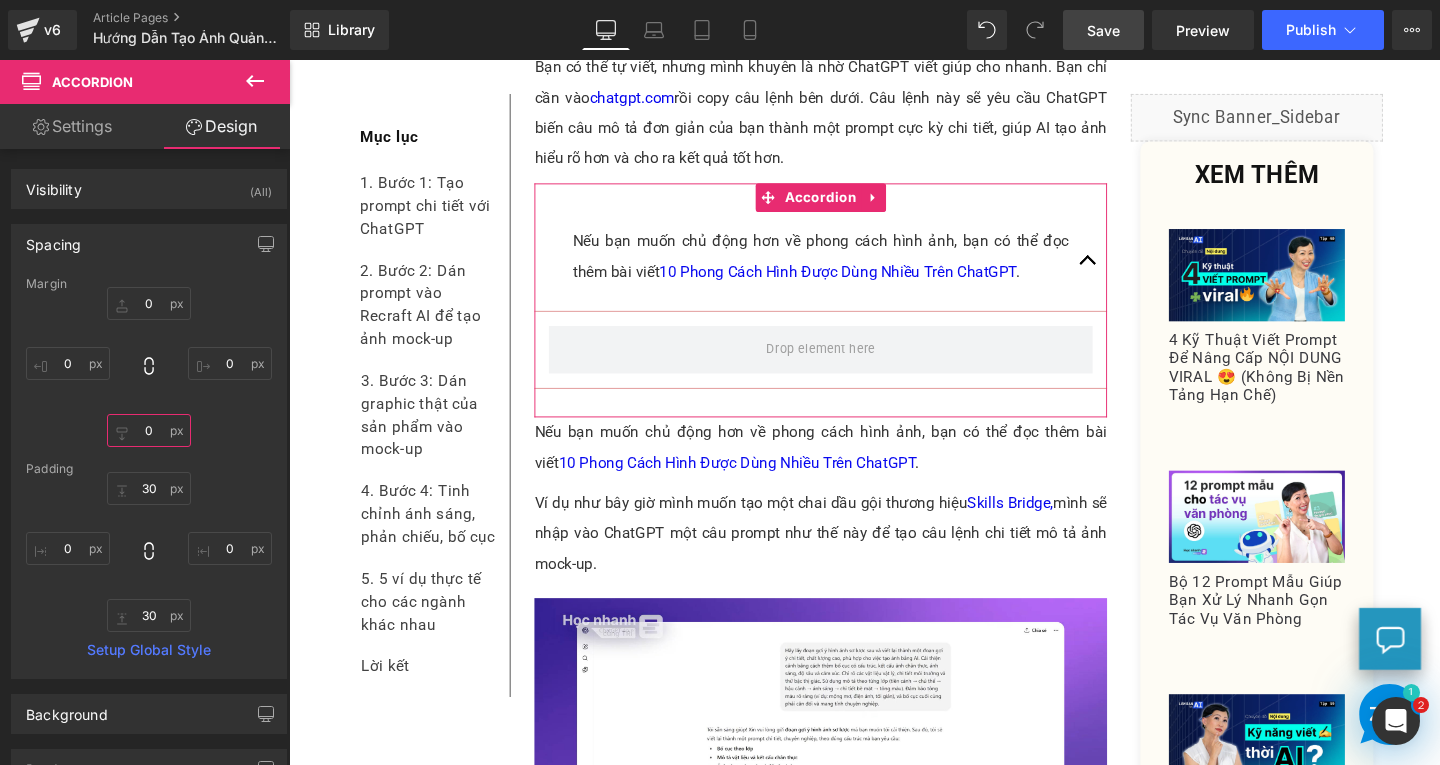 click on "0" at bounding box center [149, 430] 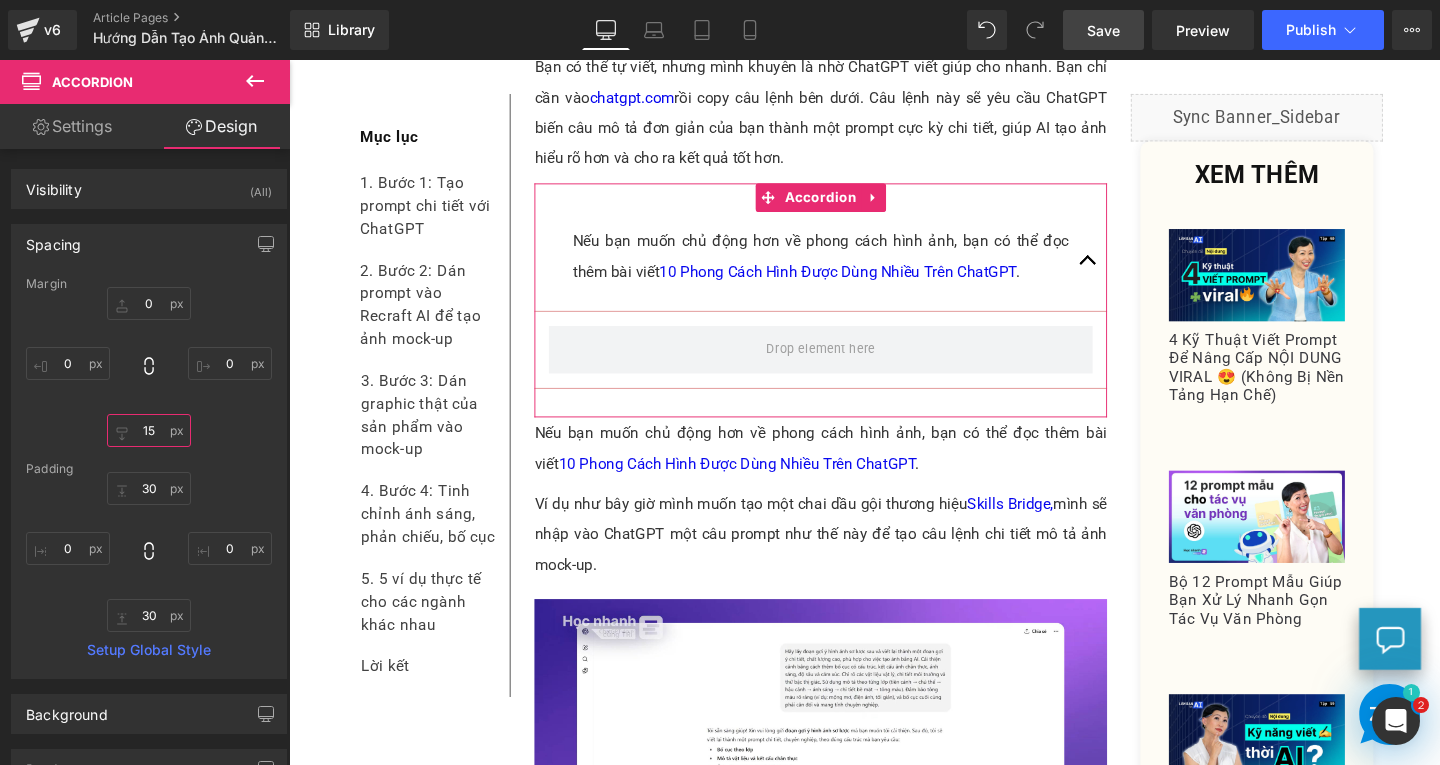 type on "15" 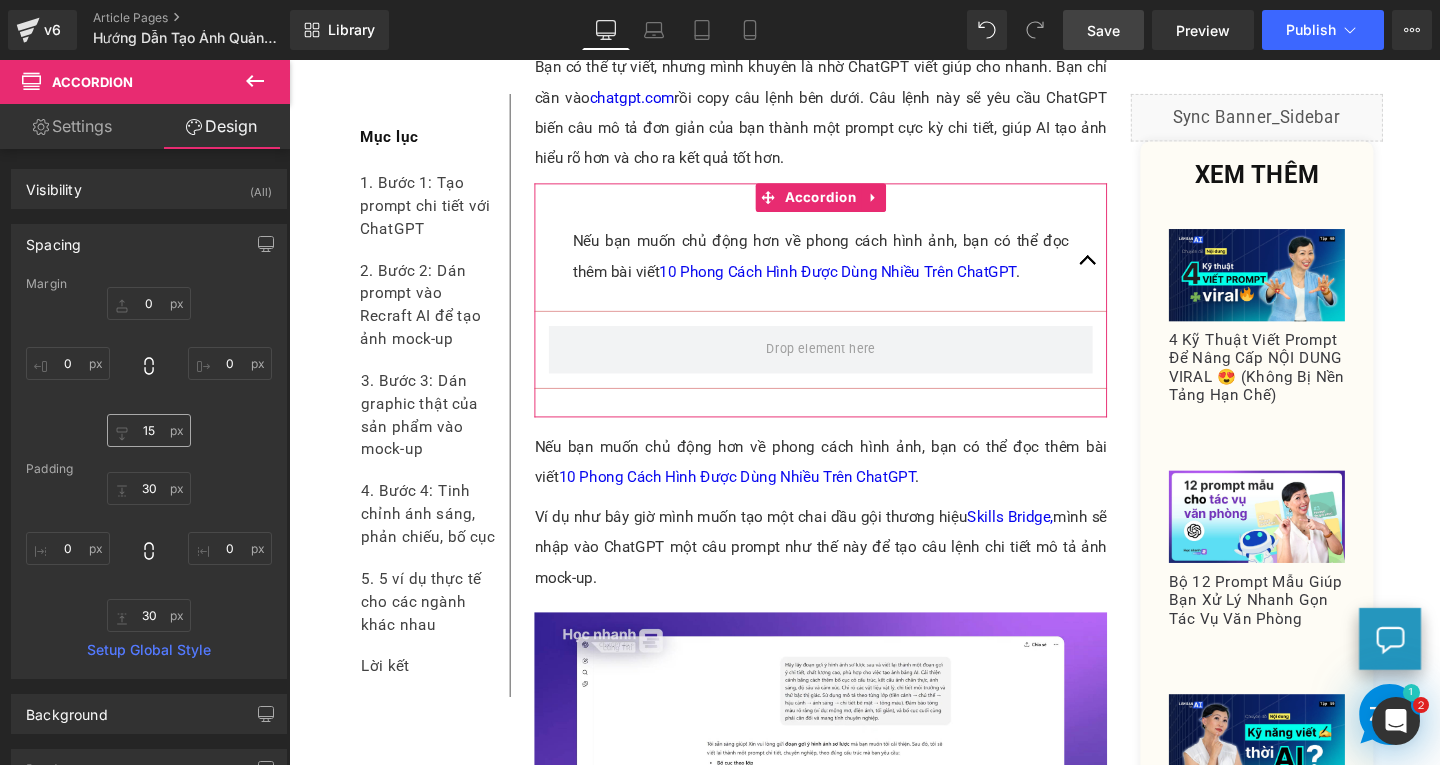 scroll, scrollTop: 40, scrollLeft: 0, axis: vertical 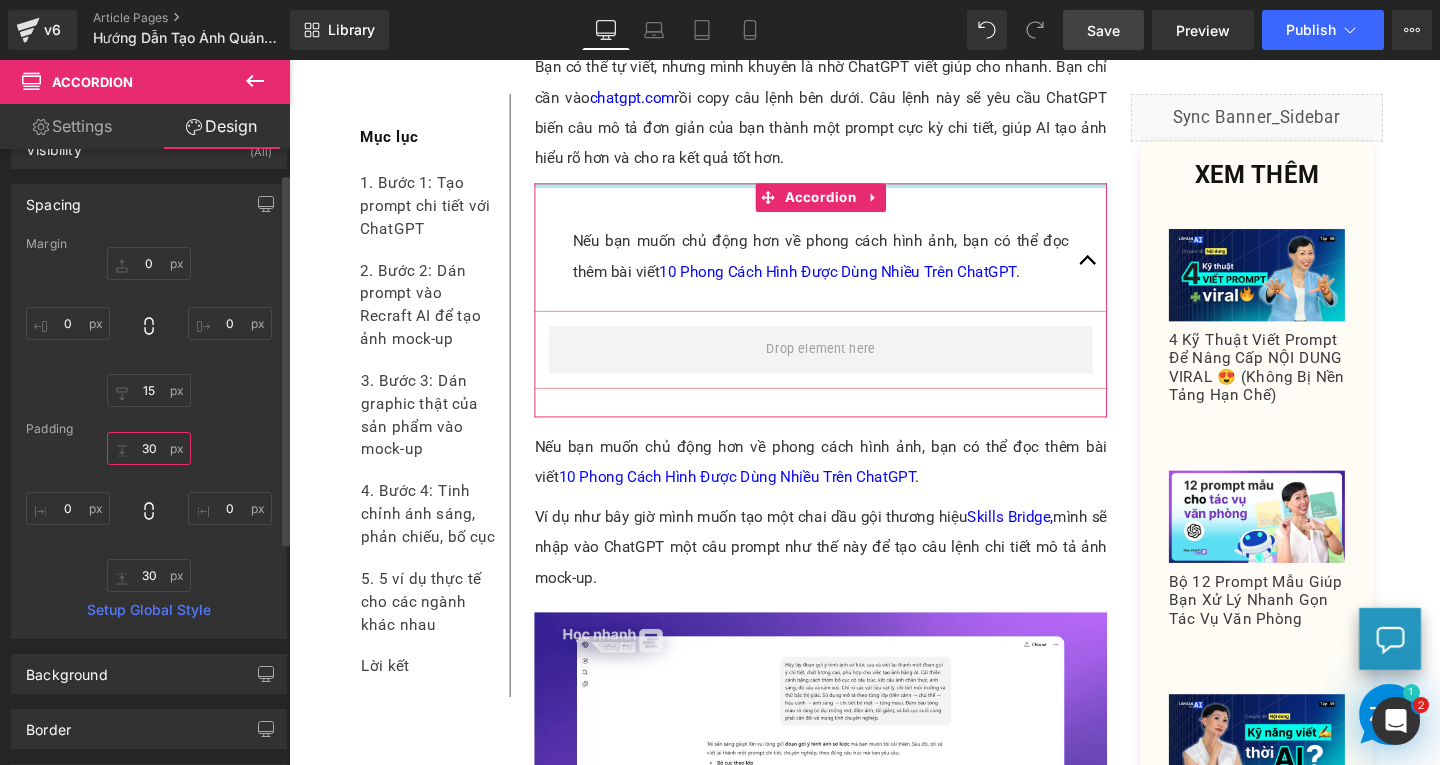 click on "30" at bounding box center (149, 448) 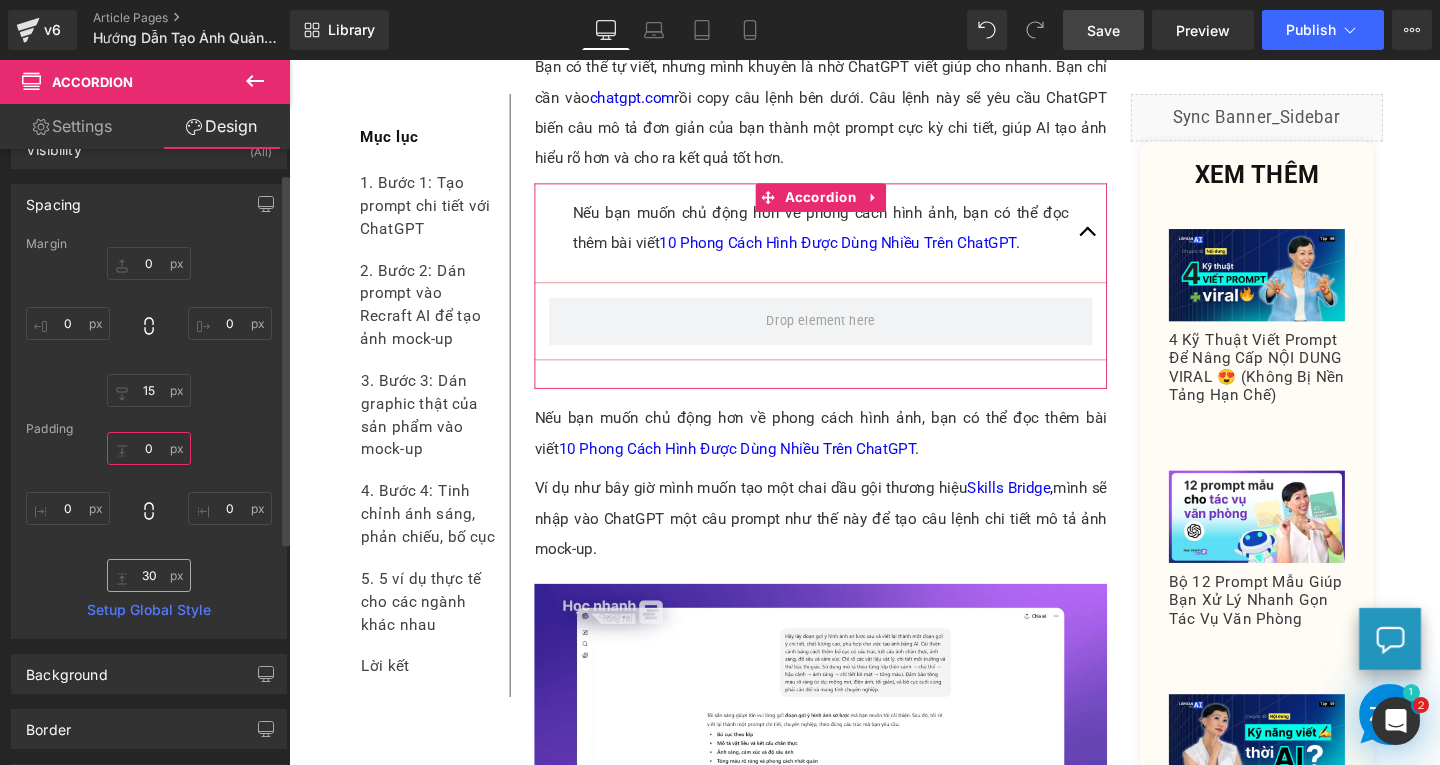 type on "0" 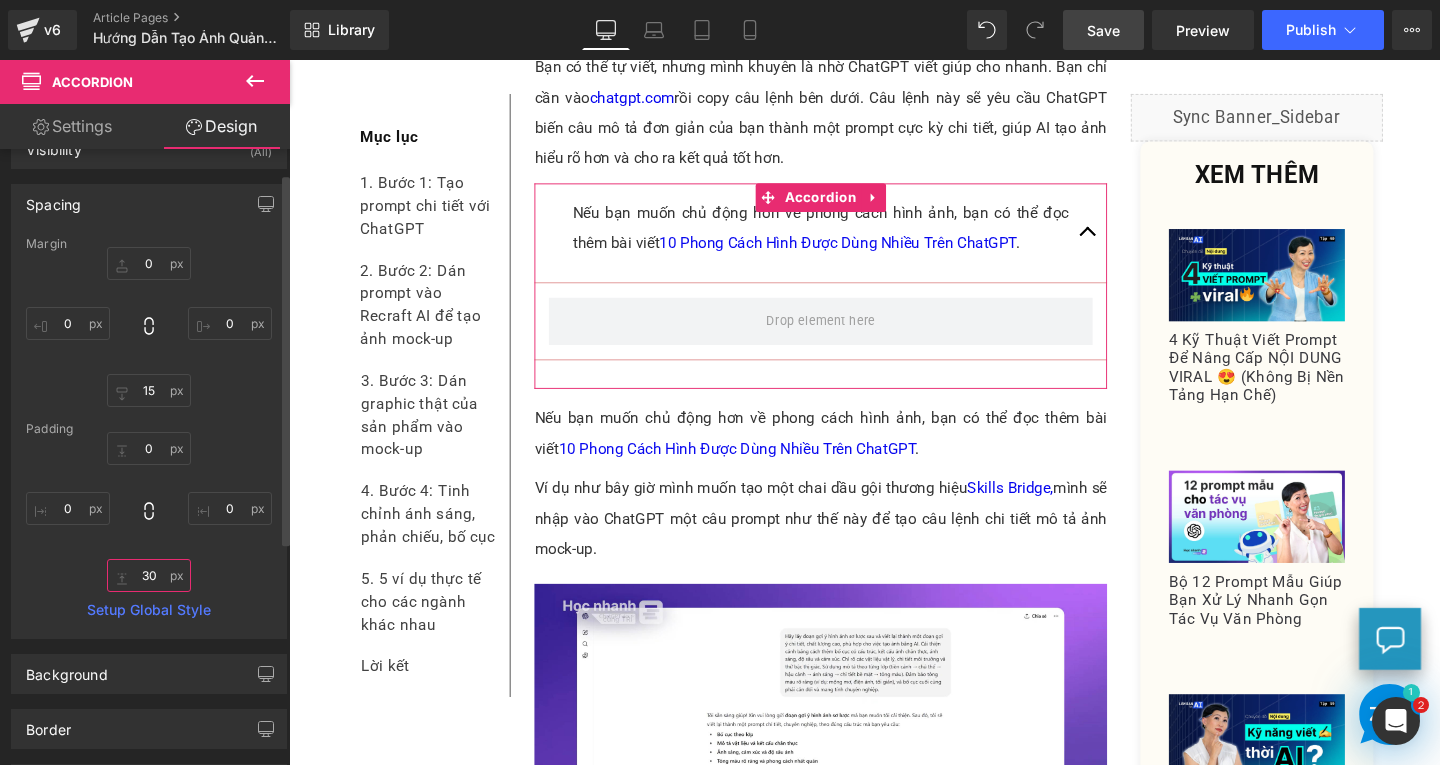click on "30" at bounding box center [149, 575] 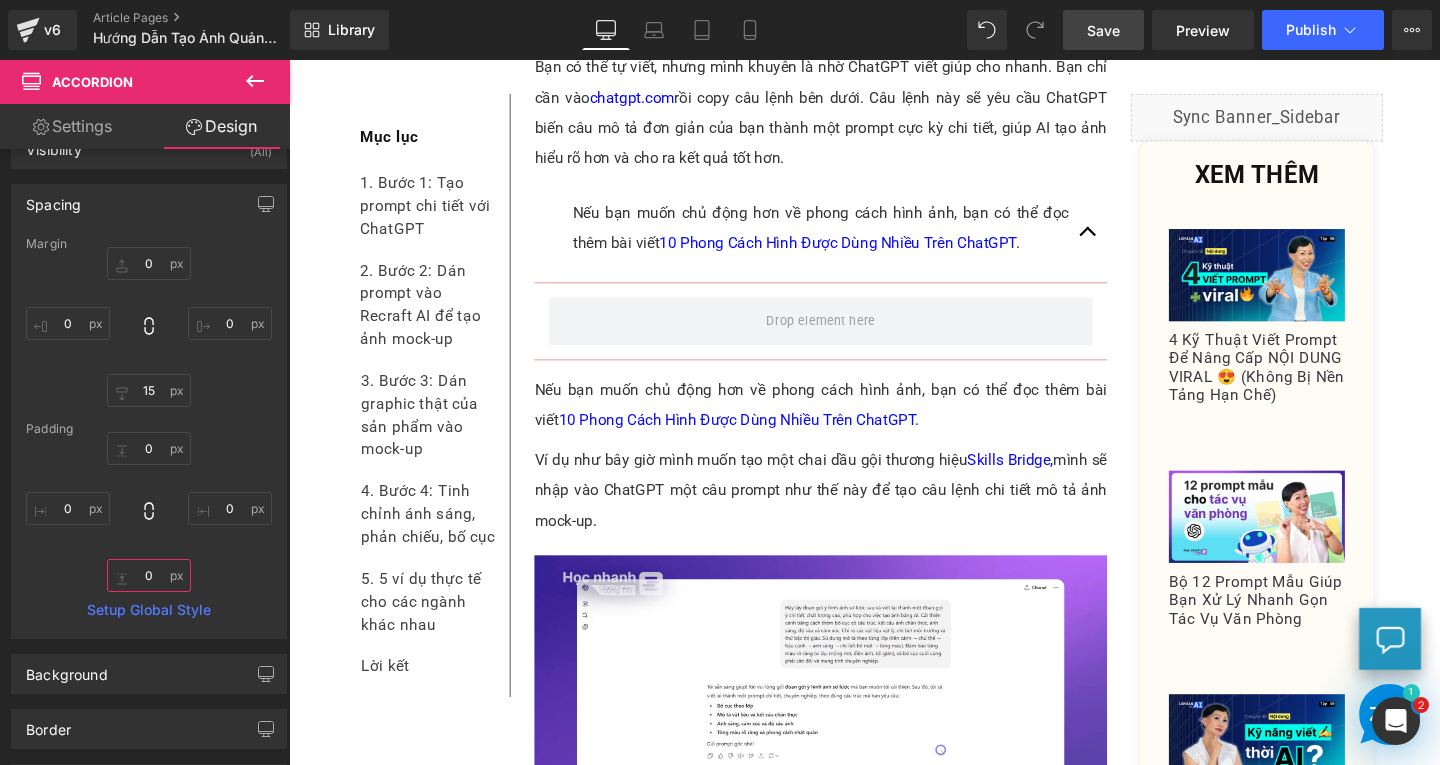 type on "0" 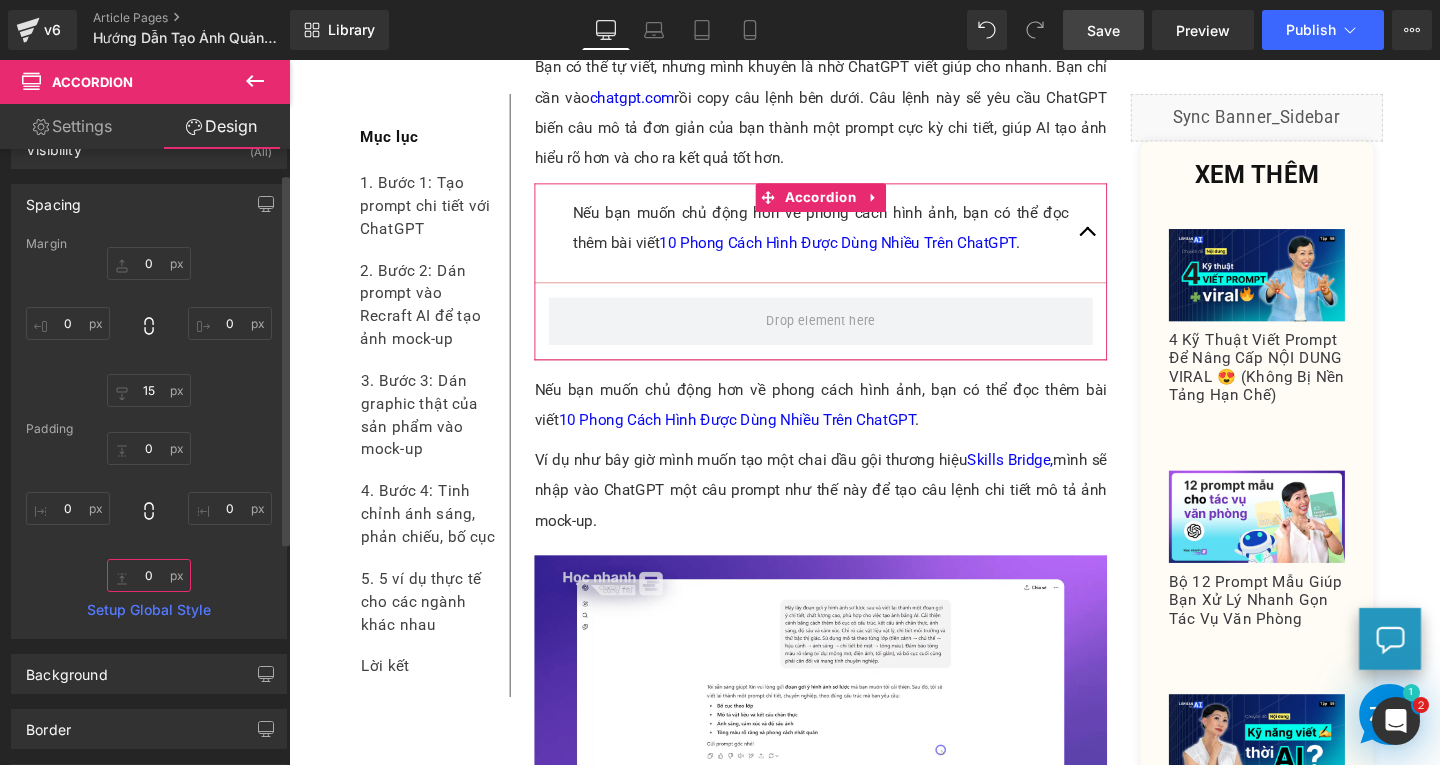 scroll, scrollTop: 340, scrollLeft: 0, axis: vertical 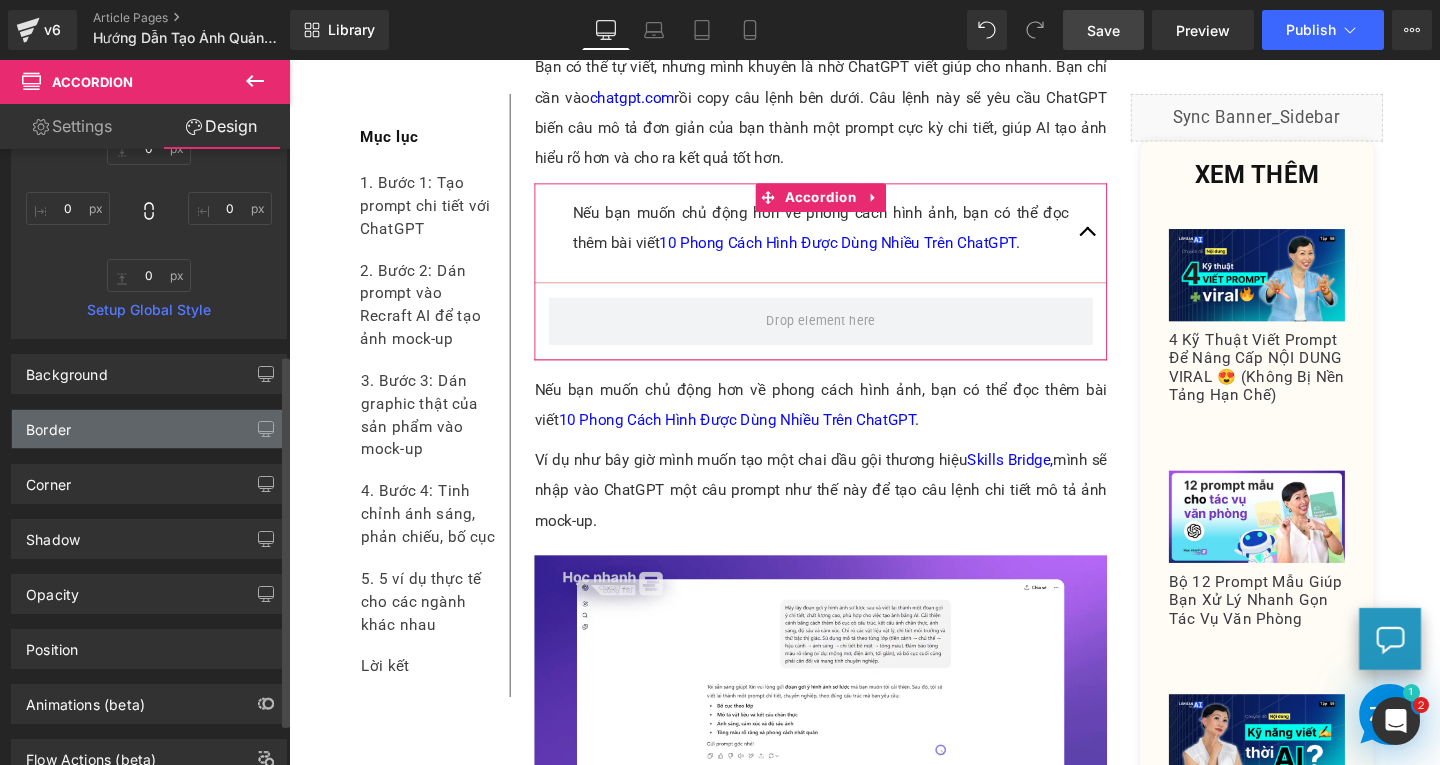 click on "Border" at bounding box center (149, 429) 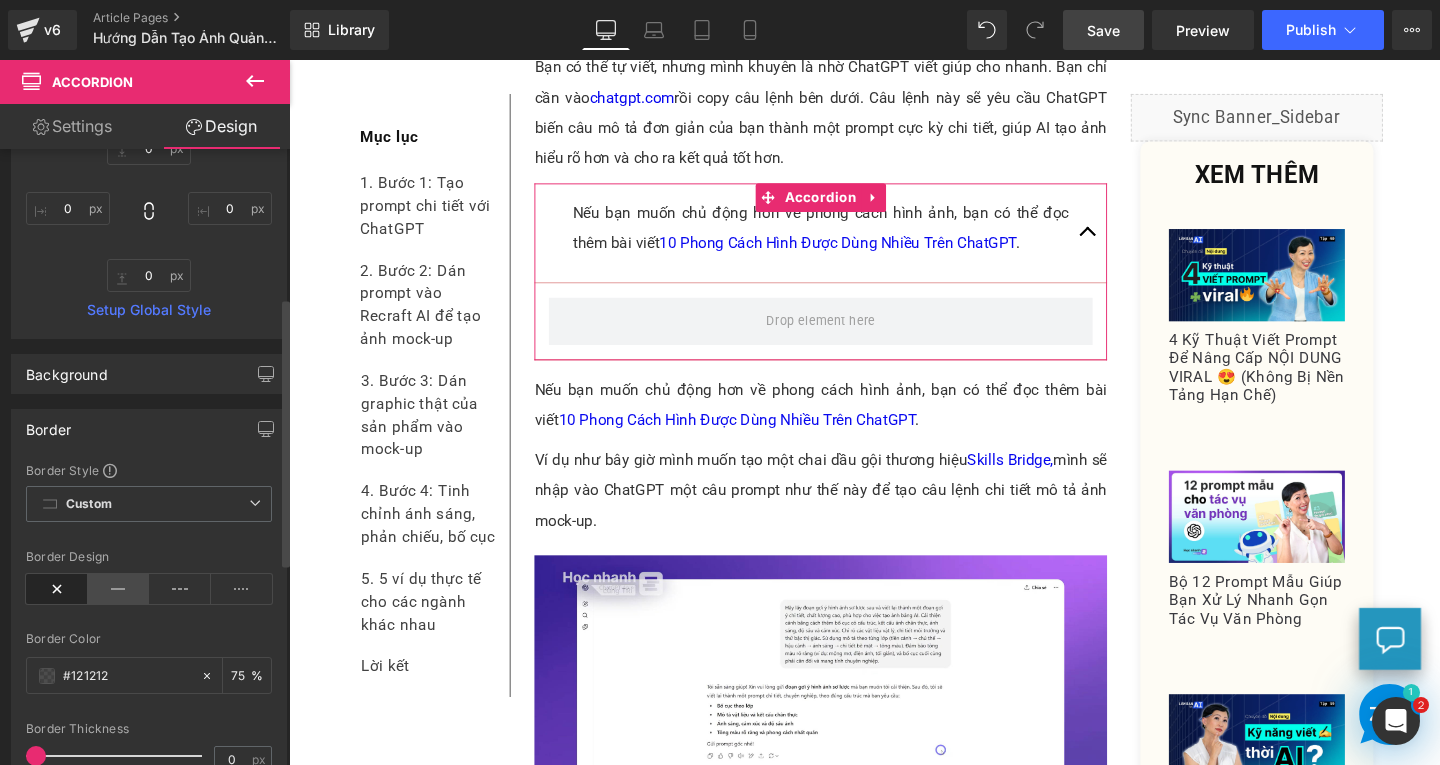 click at bounding box center (119, 589) 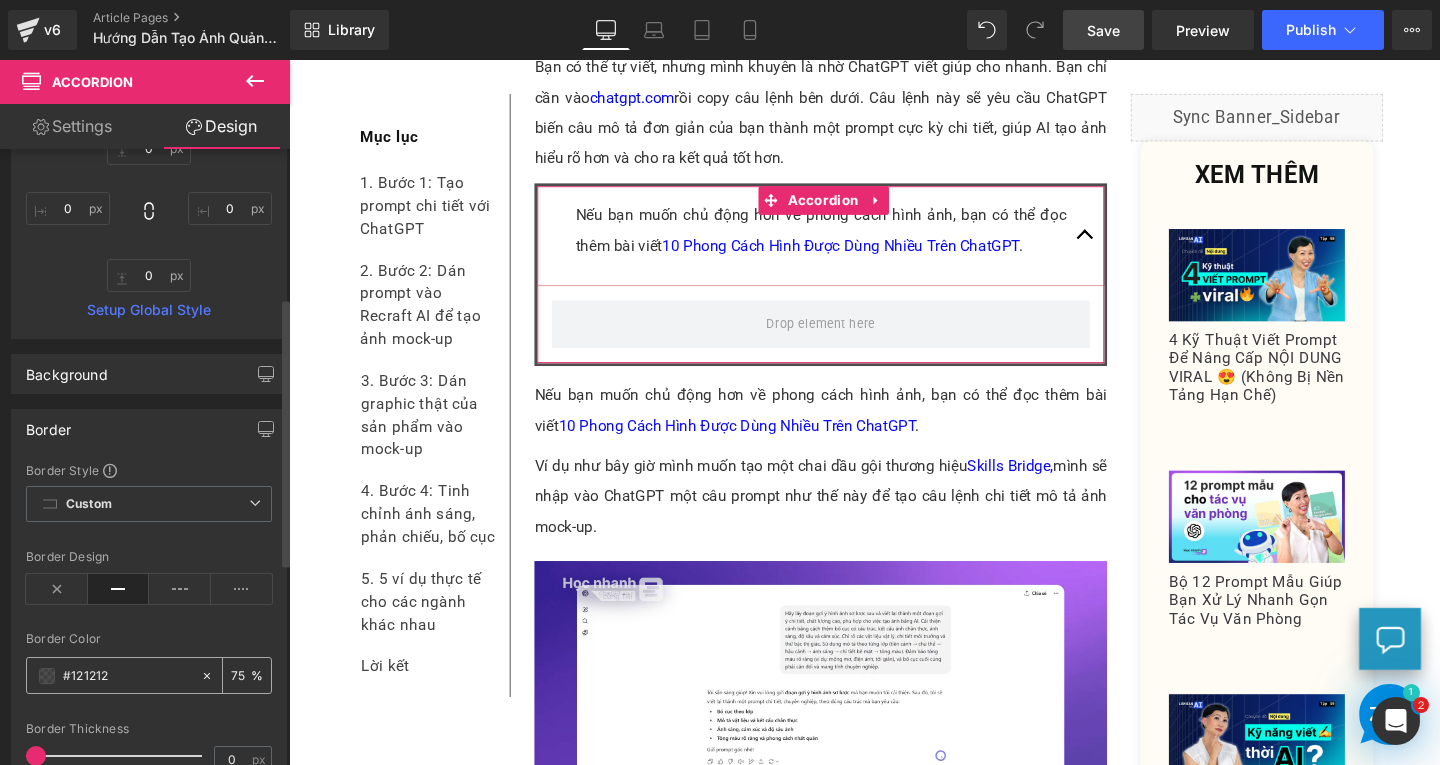 click 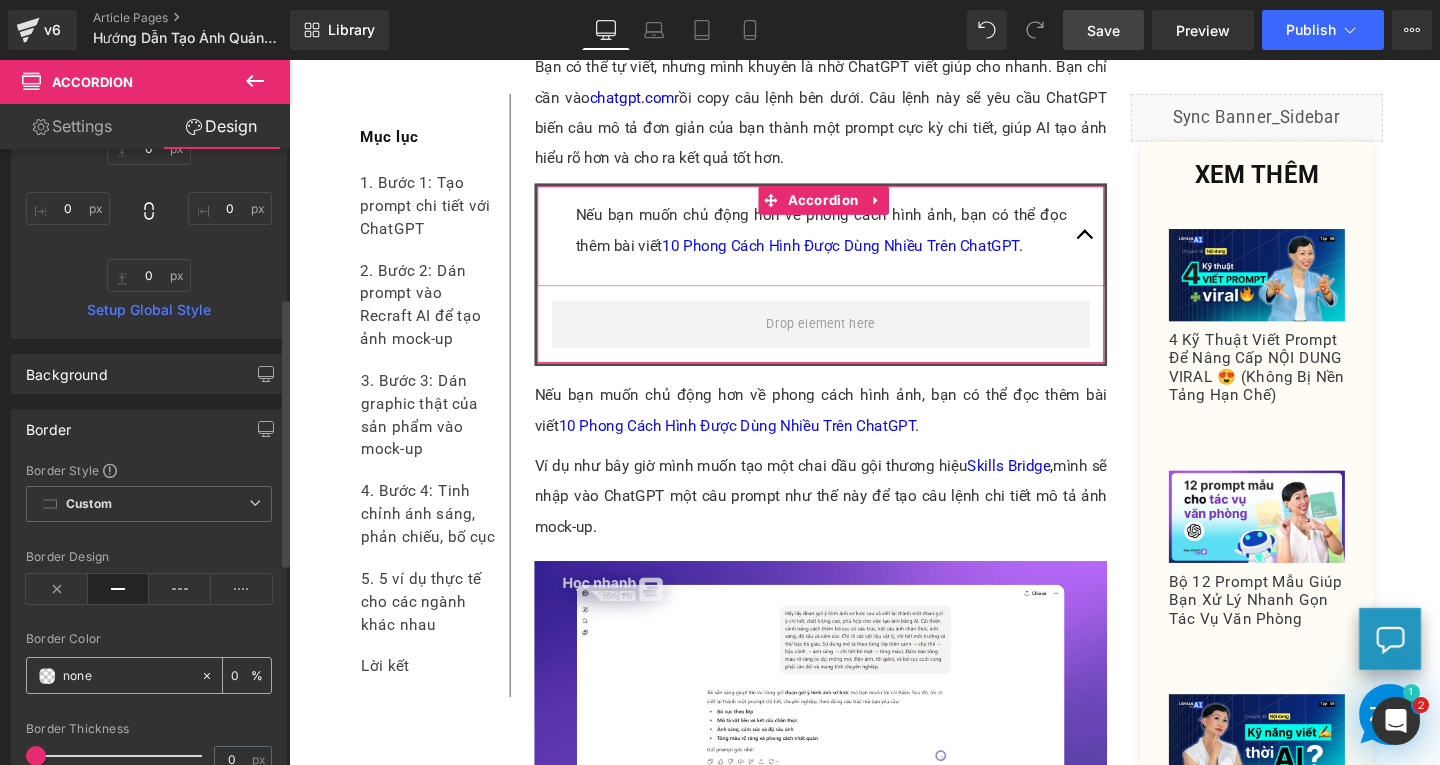 click on "#121212" at bounding box center (127, 676) 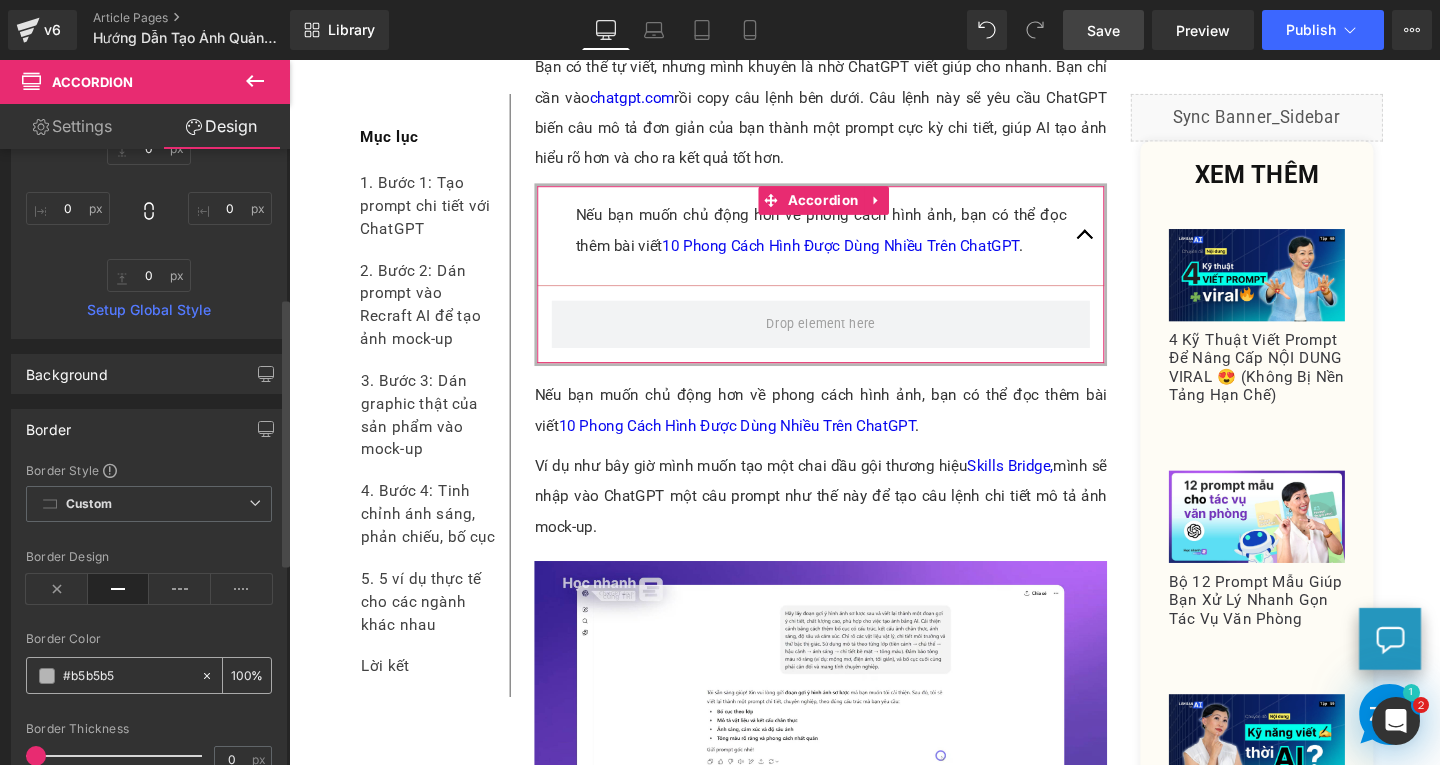 scroll, scrollTop: 540, scrollLeft: 0, axis: vertical 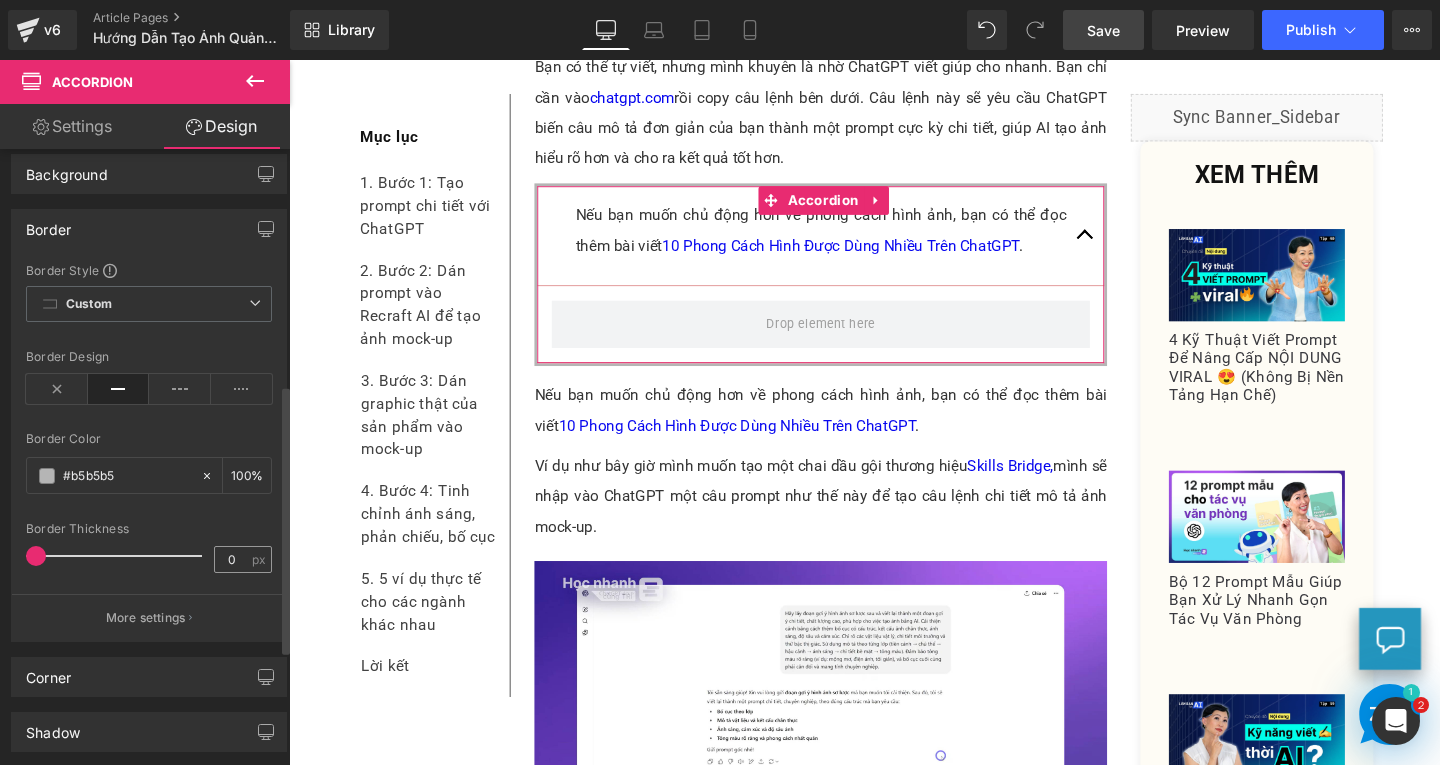 type on "#b5b5b5" 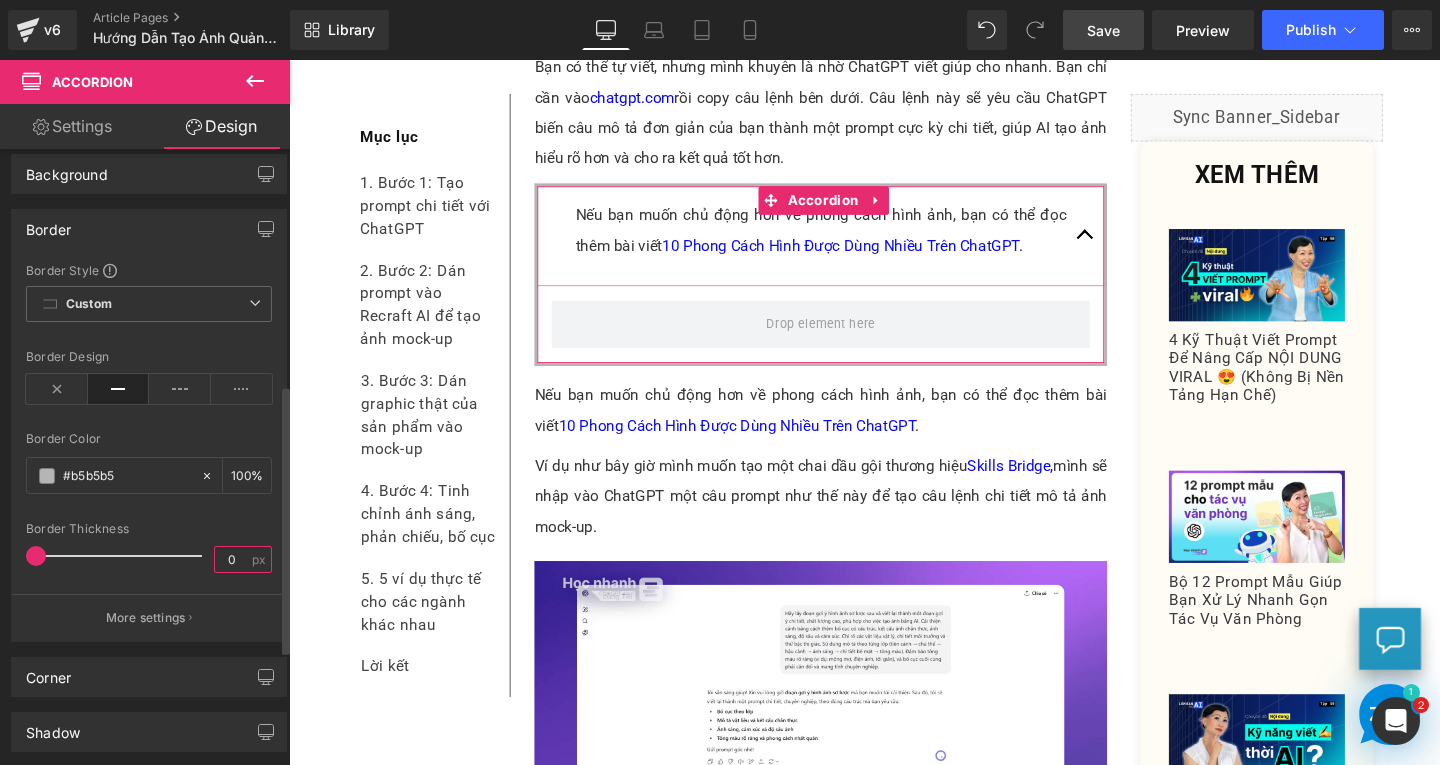 click on "0" at bounding box center (232, 559) 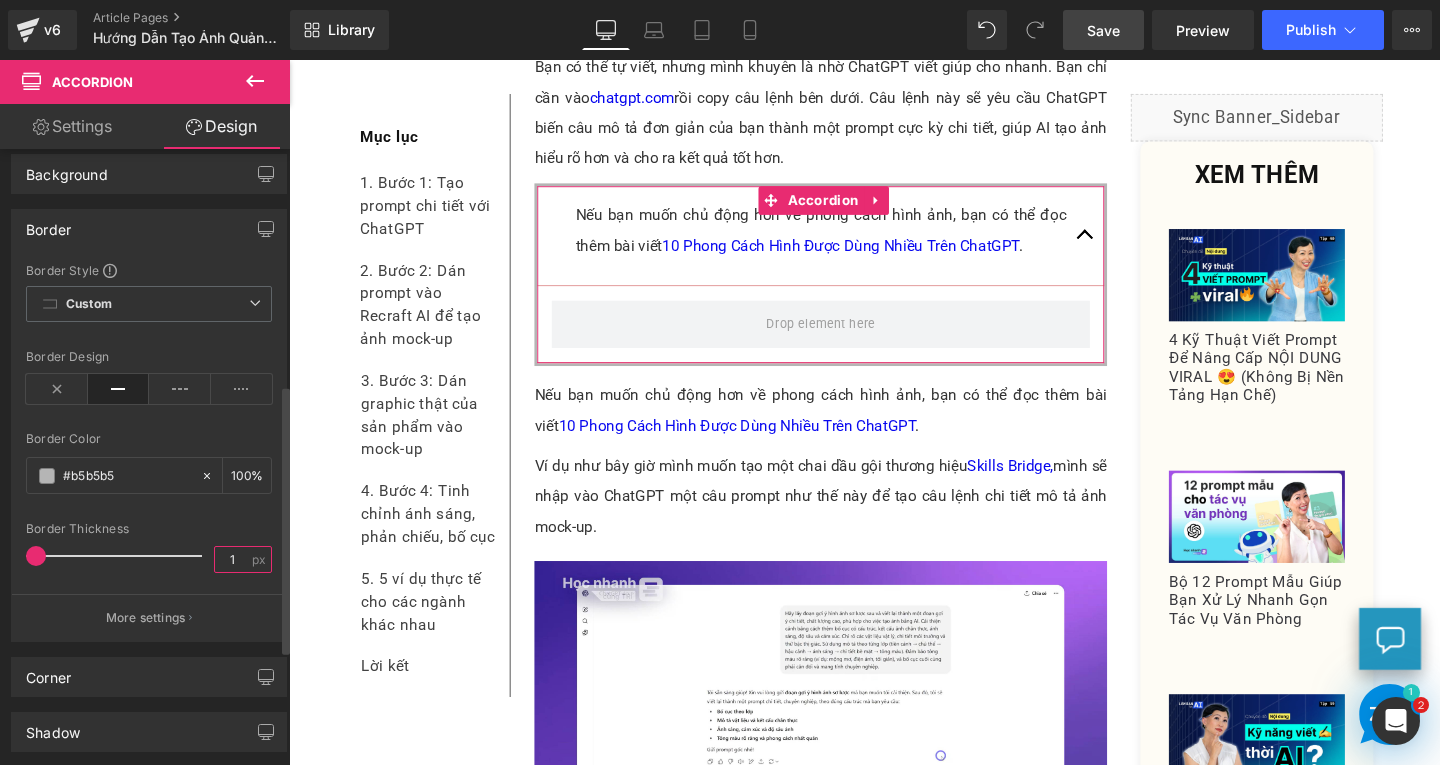type on "1" 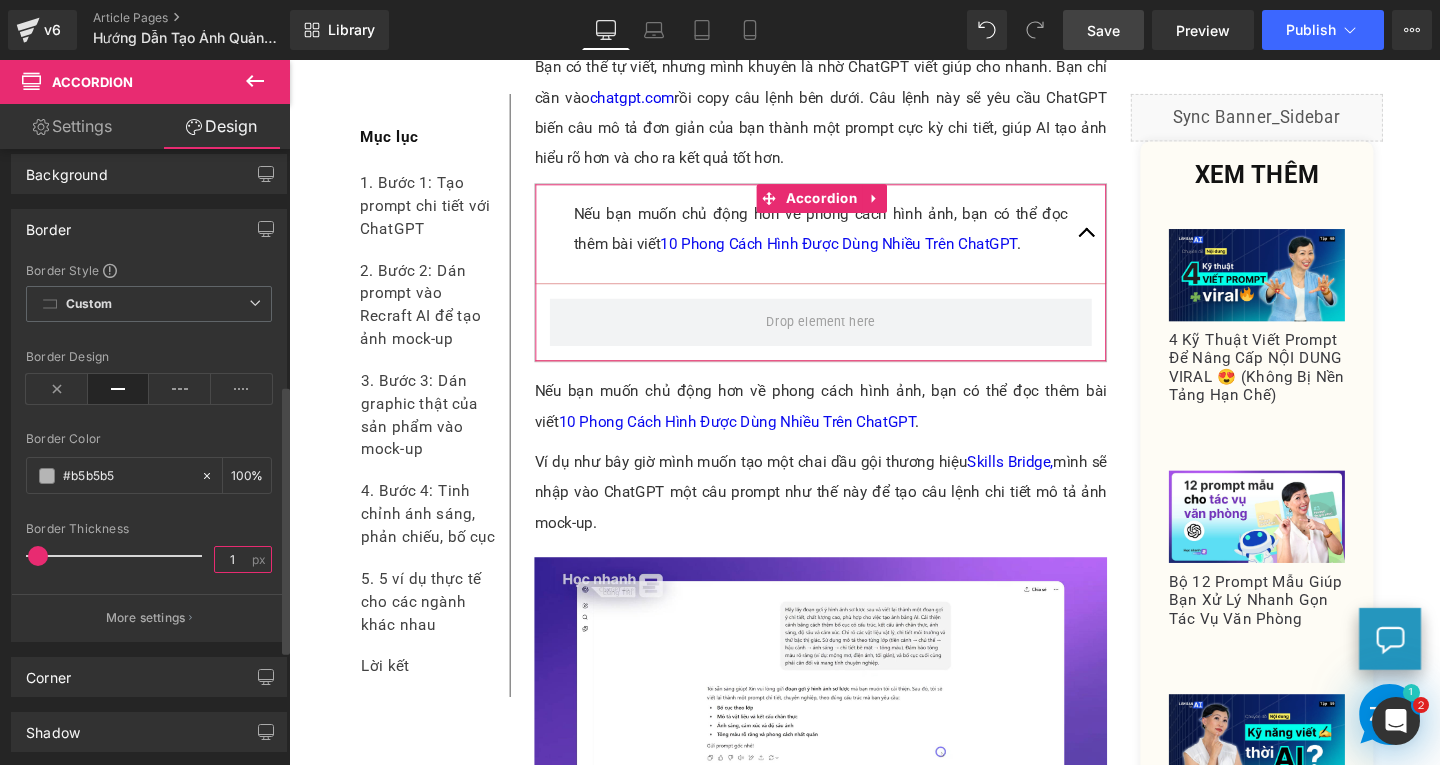 scroll, scrollTop: 740, scrollLeft: 0, axis: vertical 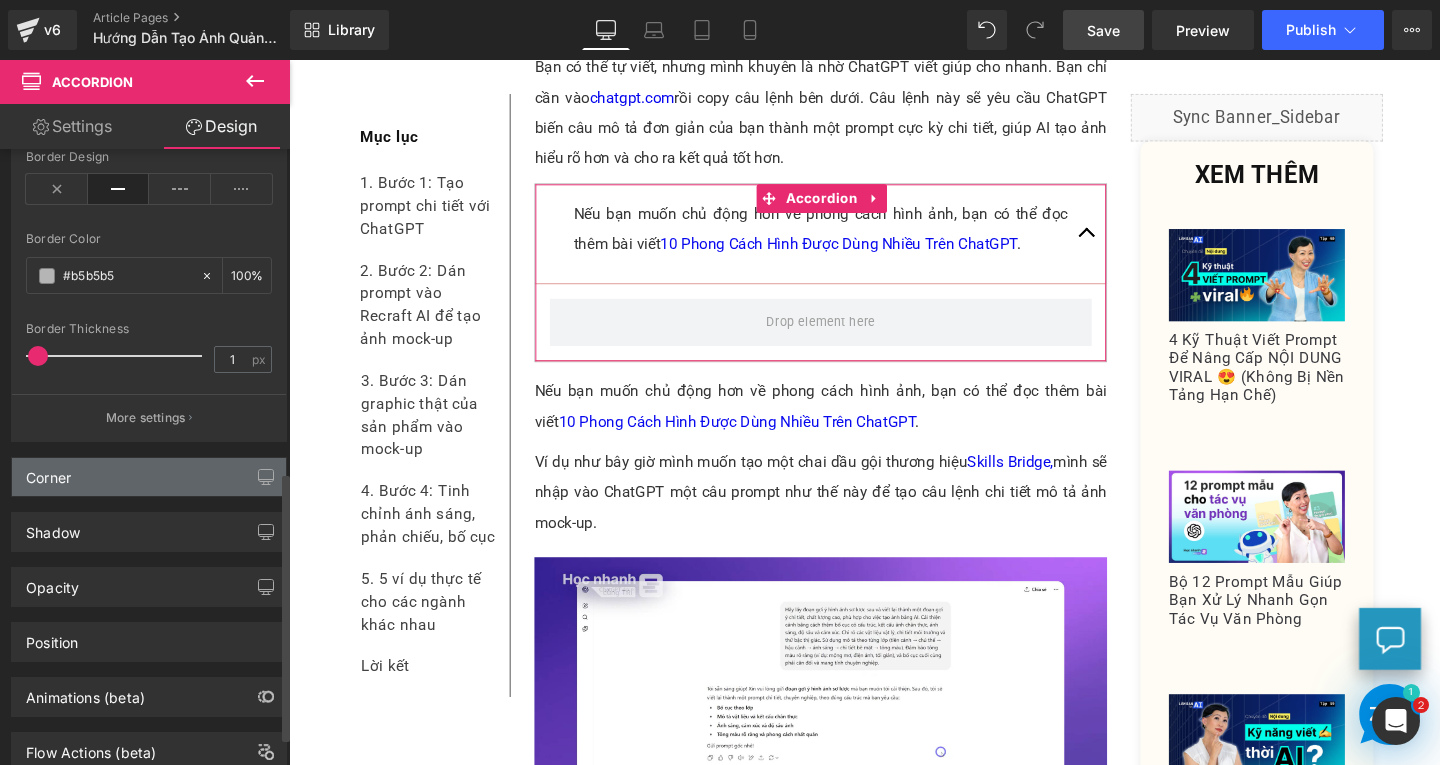 click on "Corner" at bounding box center [149, 477] 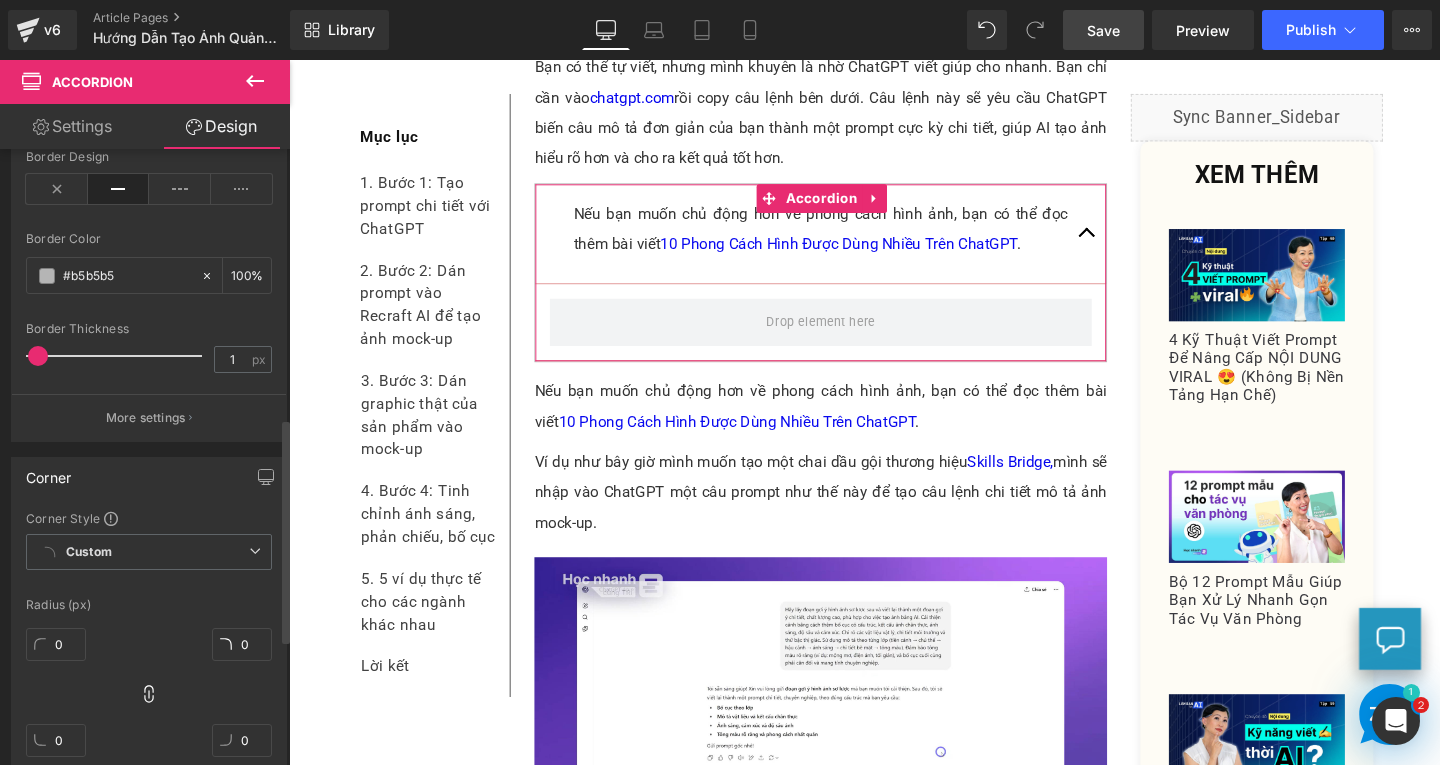 click on "0" at bounding box center (56, 652) 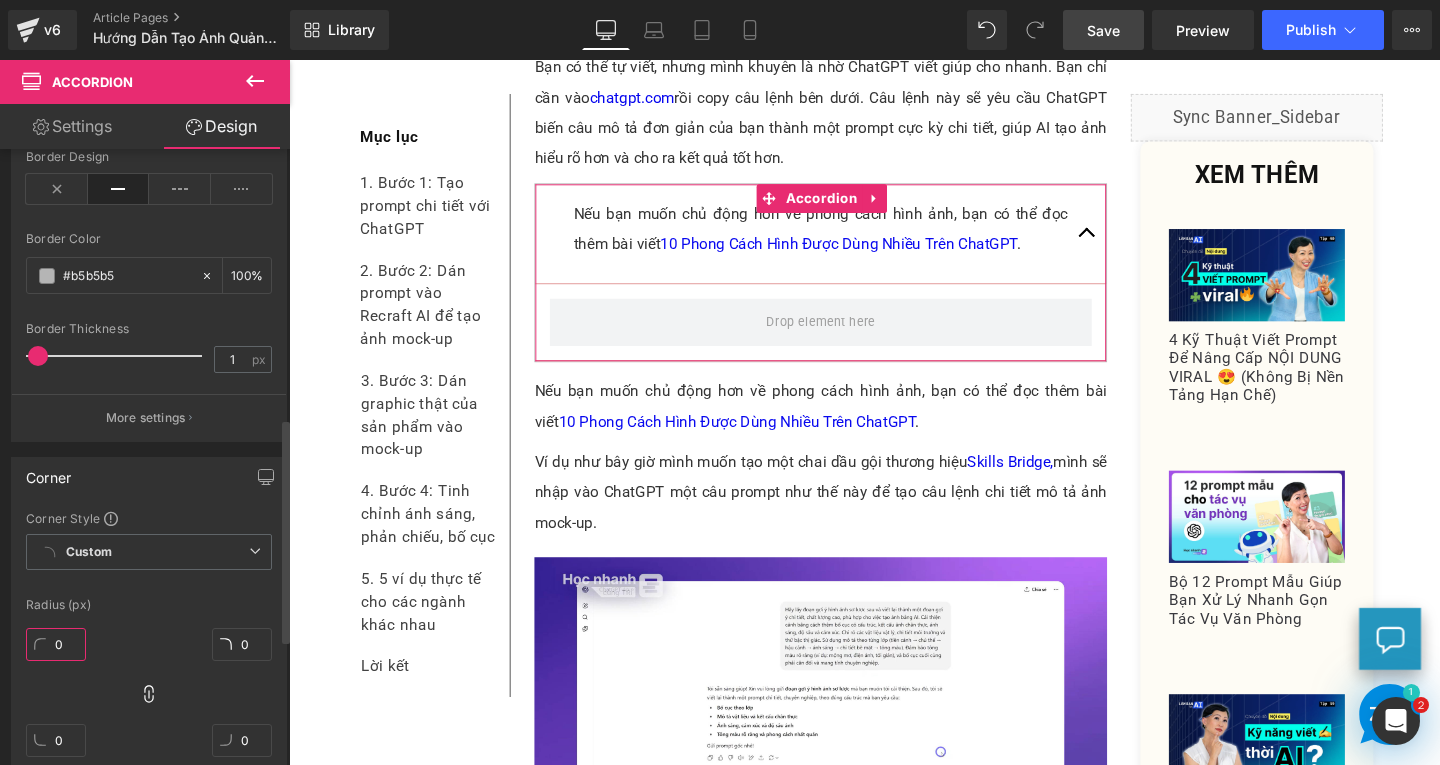 click on "0" at bounding box center [56, 644] 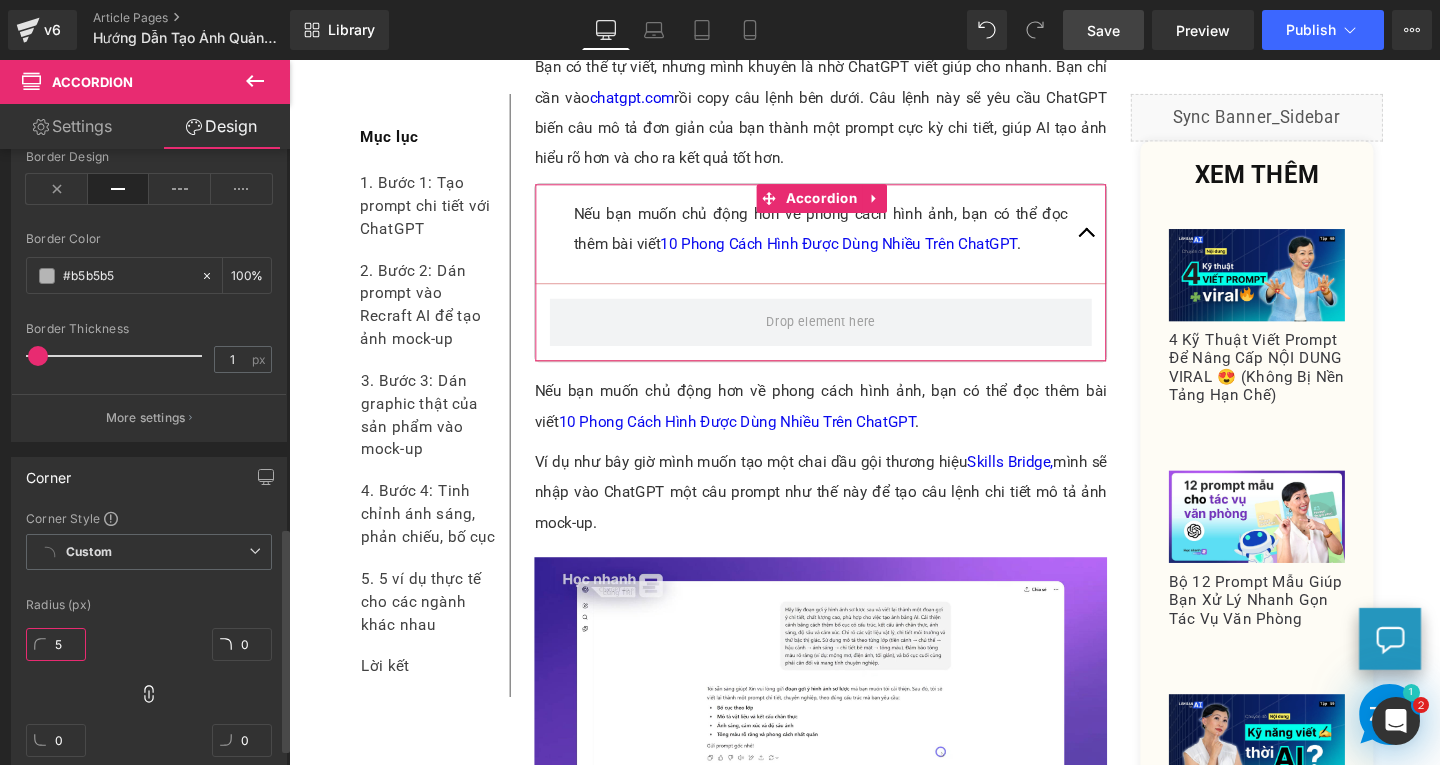 scroll, scrollTop: 1040, scrollLeft: 0, axis: vertical 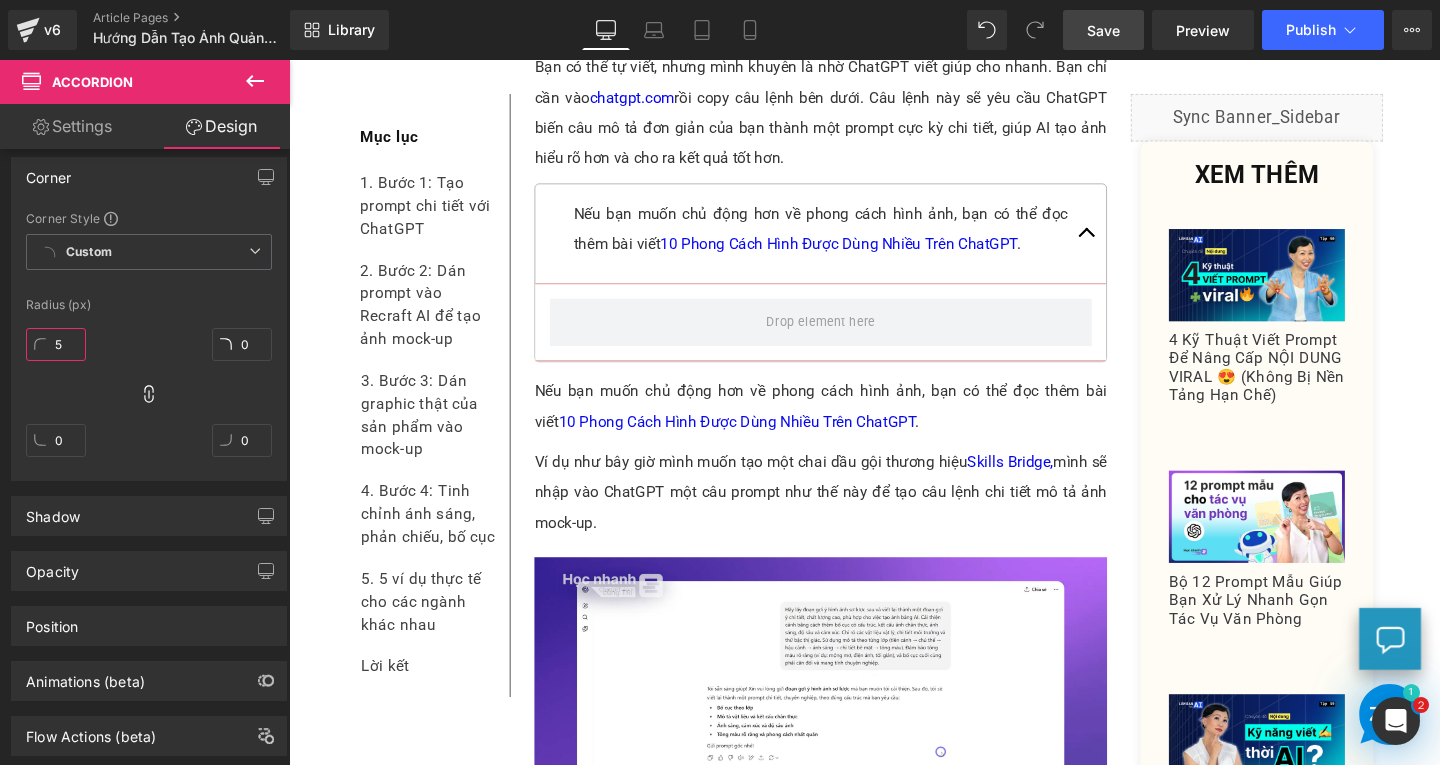 type on "5" 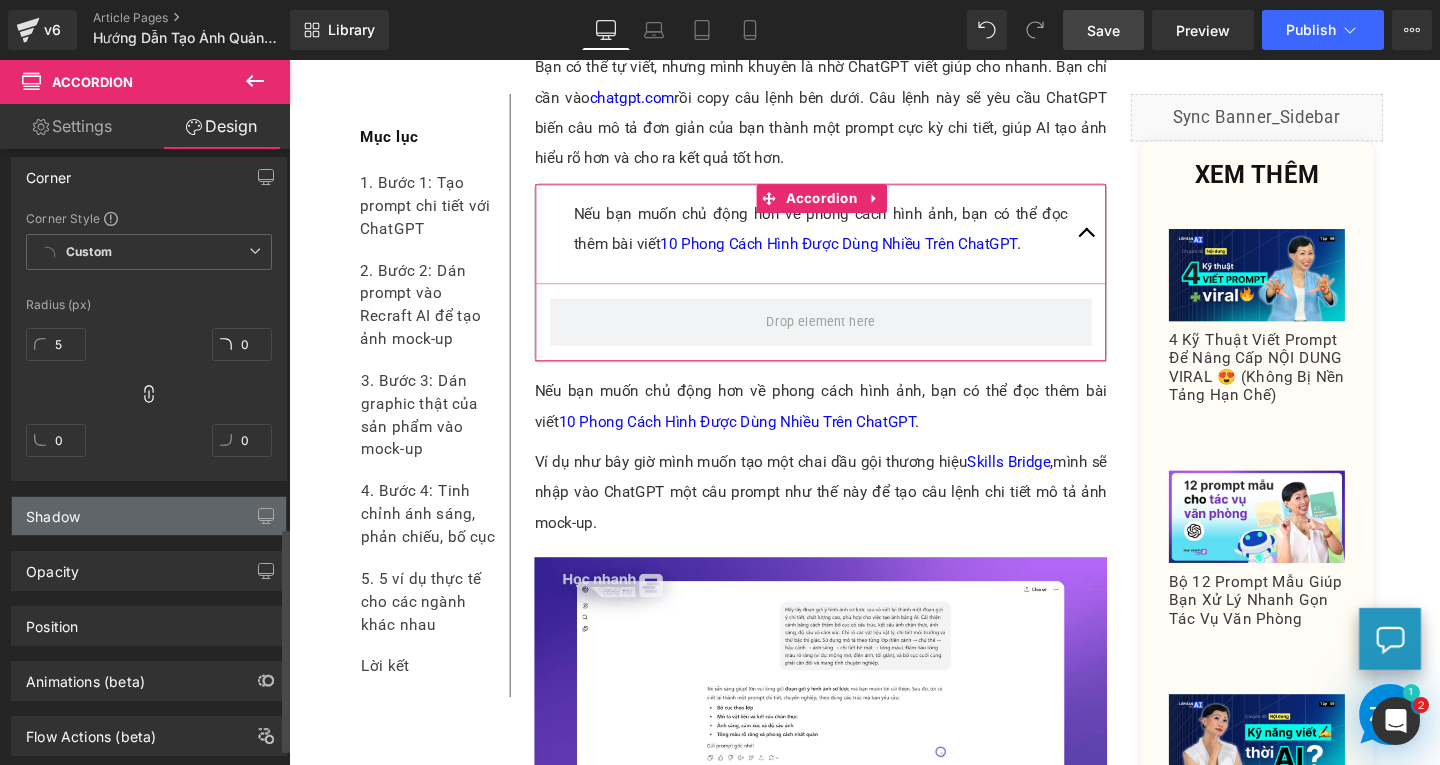 click on "Shadow" at bounding box center (149, 516) 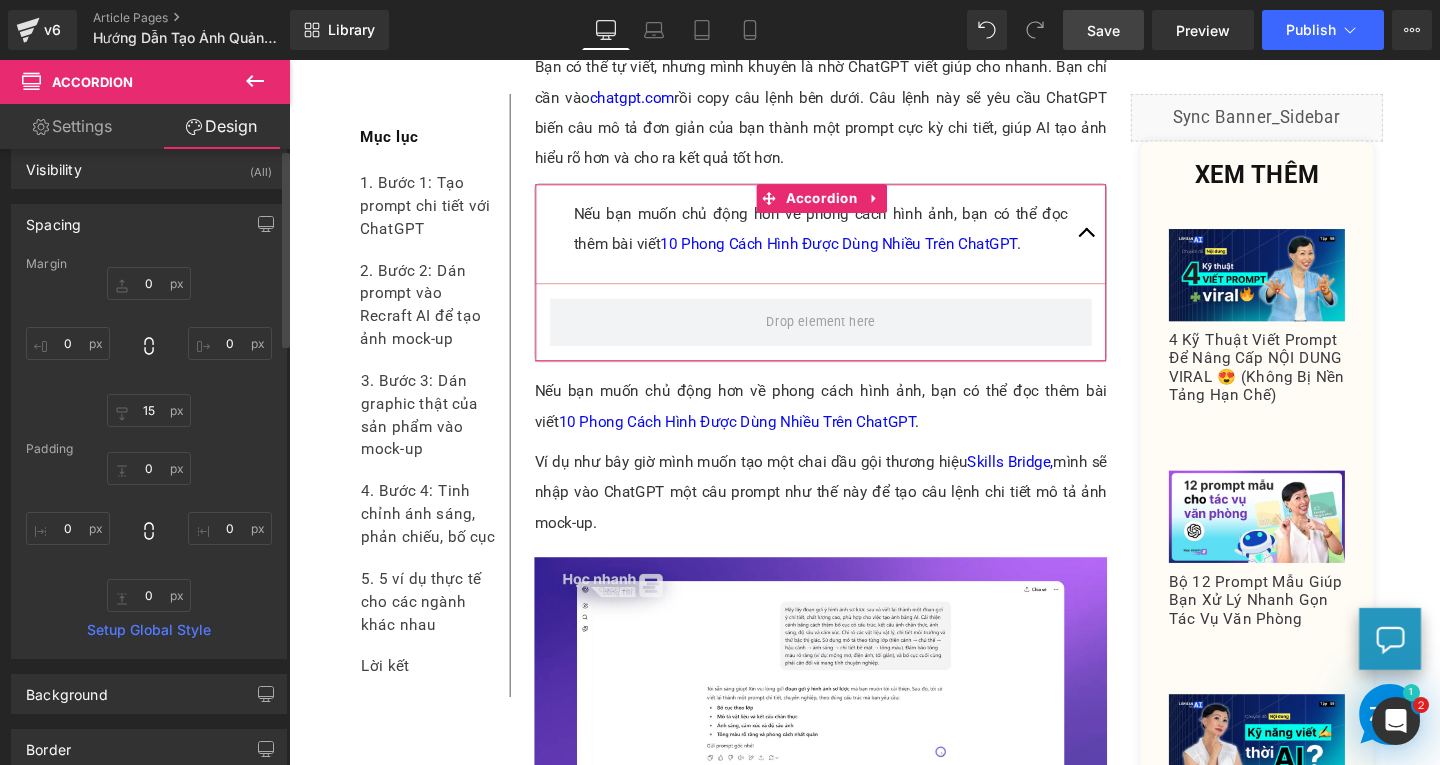 scroll, scrollTop: 0, scrollLeft: 0, axis: both 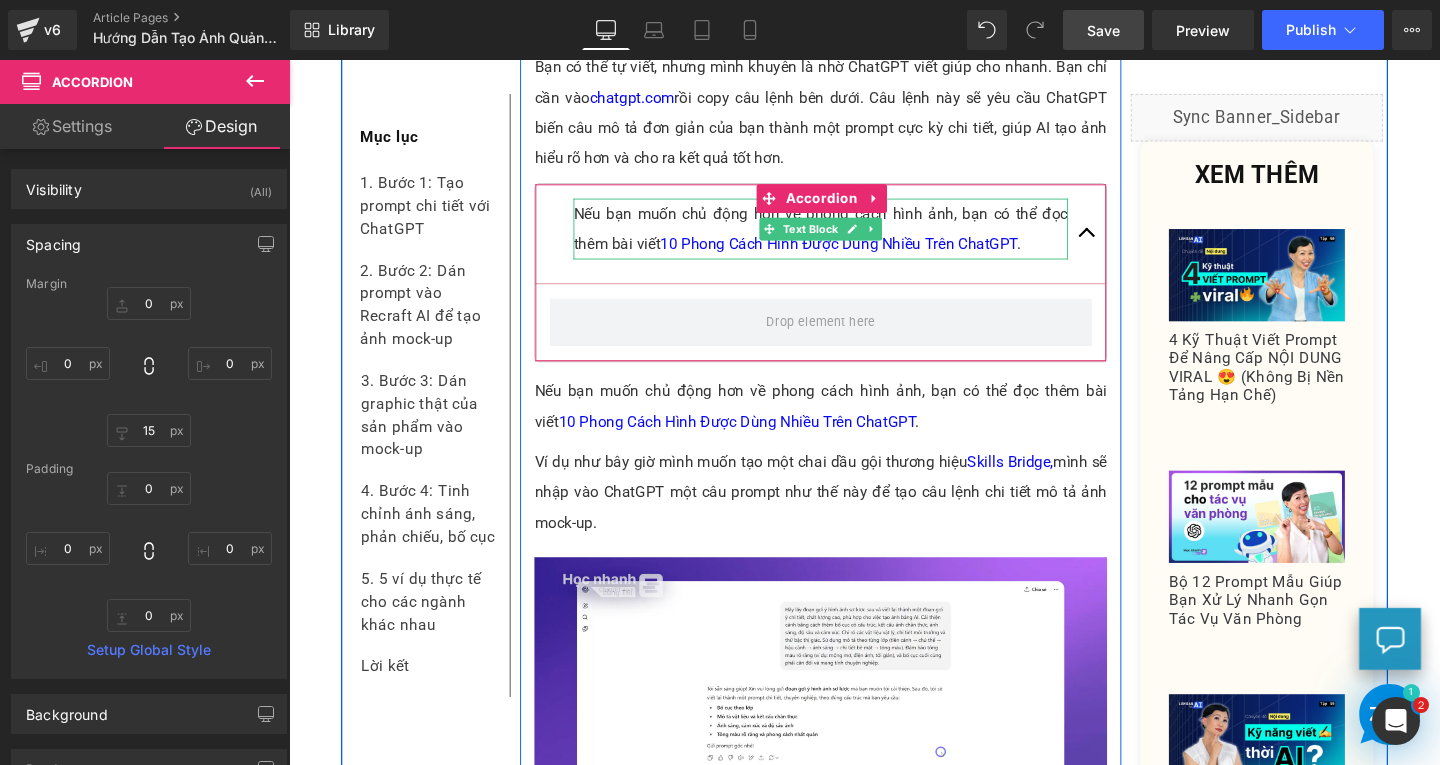 click on "Nếu bạn muốn chủ động hơn về phong cách hình ảnh, bạn có thể đọc thêm bài viết  10 Phong Cách Hình Được Dùng Nhiều Trên ChatGPT ." at bounding box center (848, 238) 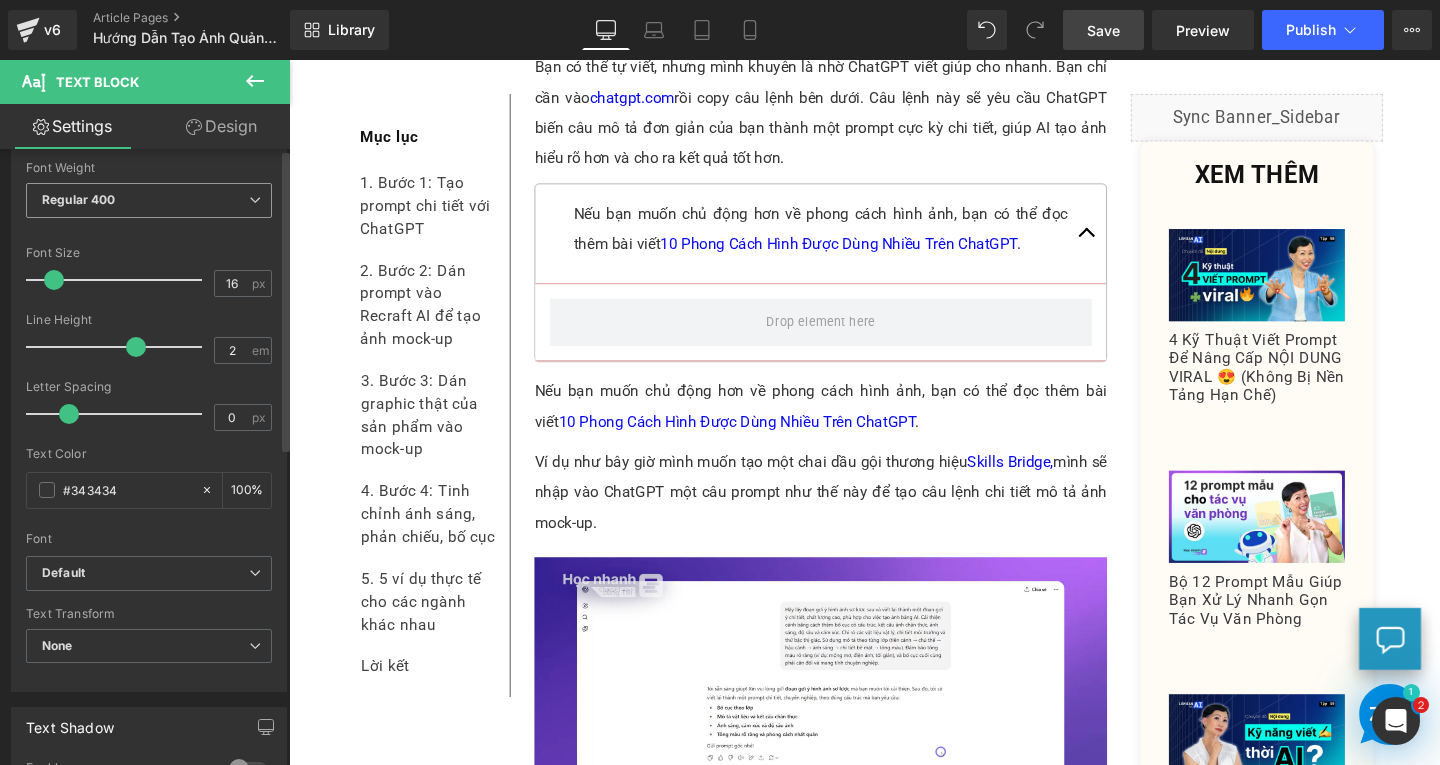 scroll, scrollTop: 0, scrollLeft: 0, axis: both 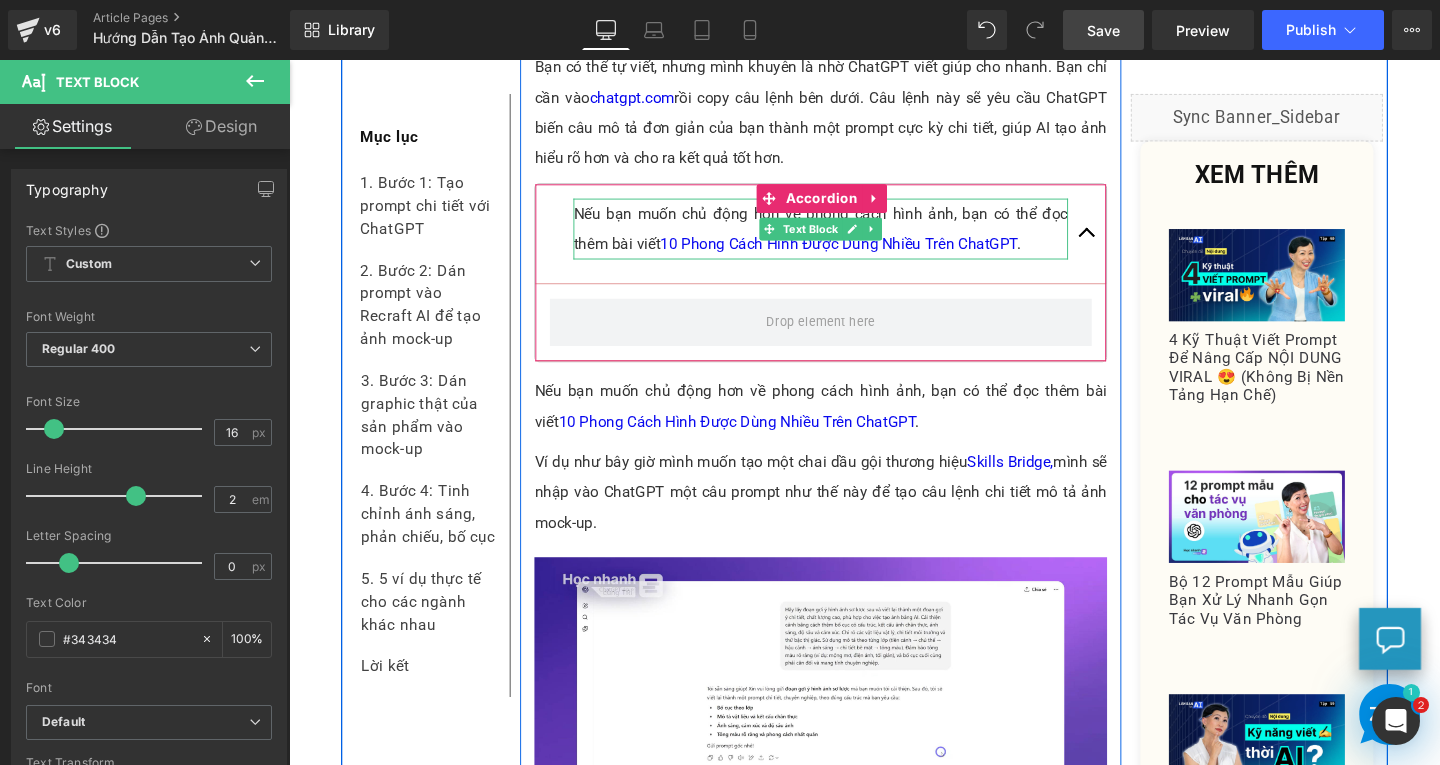 click on "Nếu bạn muốn chủ động hơn về phong cách hình ảnh, bạn có thể đọc thêm bài viết  10 Phong Cách Hình Được Dùng Nhiều Trên ChatGPT ." at bounding box center [848, 238] 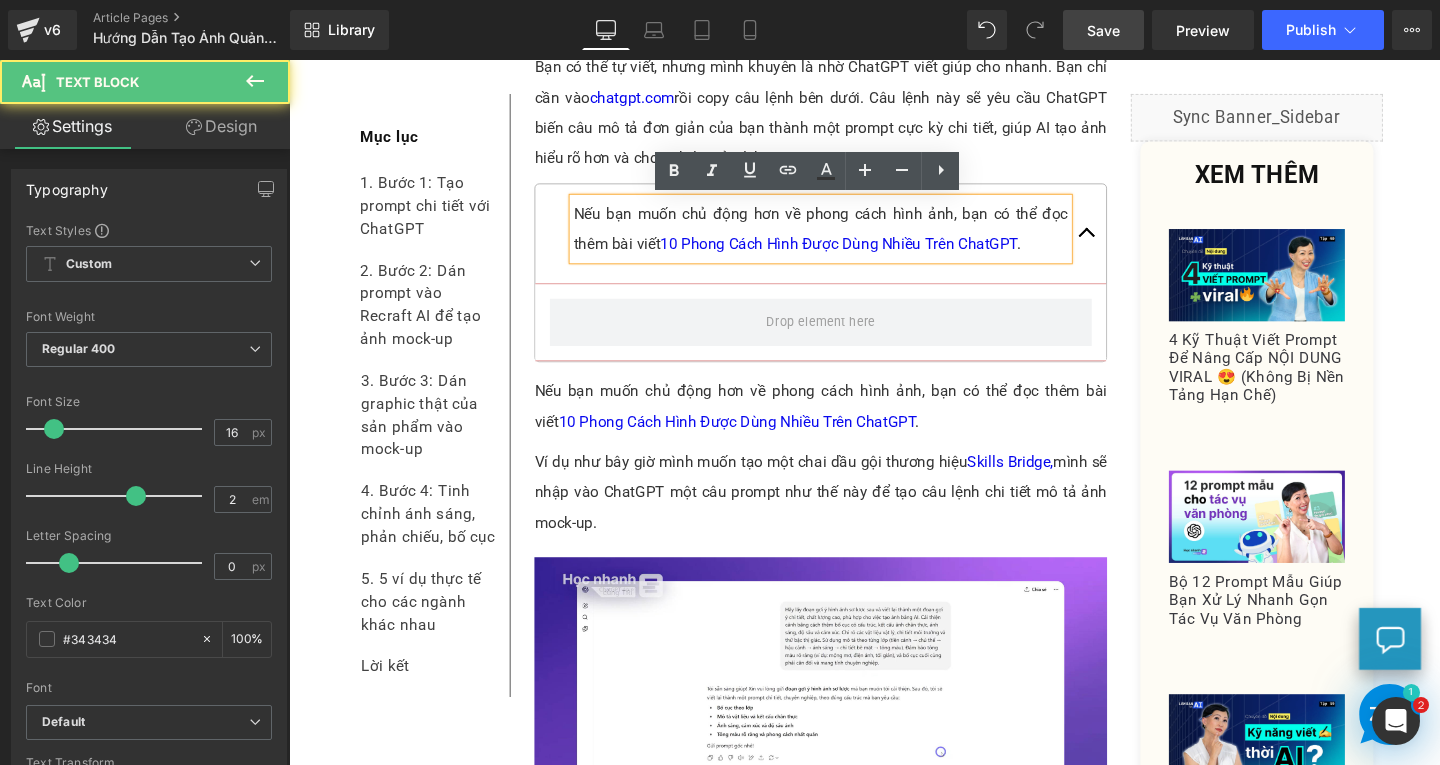 click on "Nếu bạn muốn chủ động hơn về phong cách hình ảnh, bạn có thể đọc thêm bài viết  10 Phong Cách Hình Được Dùng Nhiều Trên ChatGPT ." at bounding box center [848, 238] 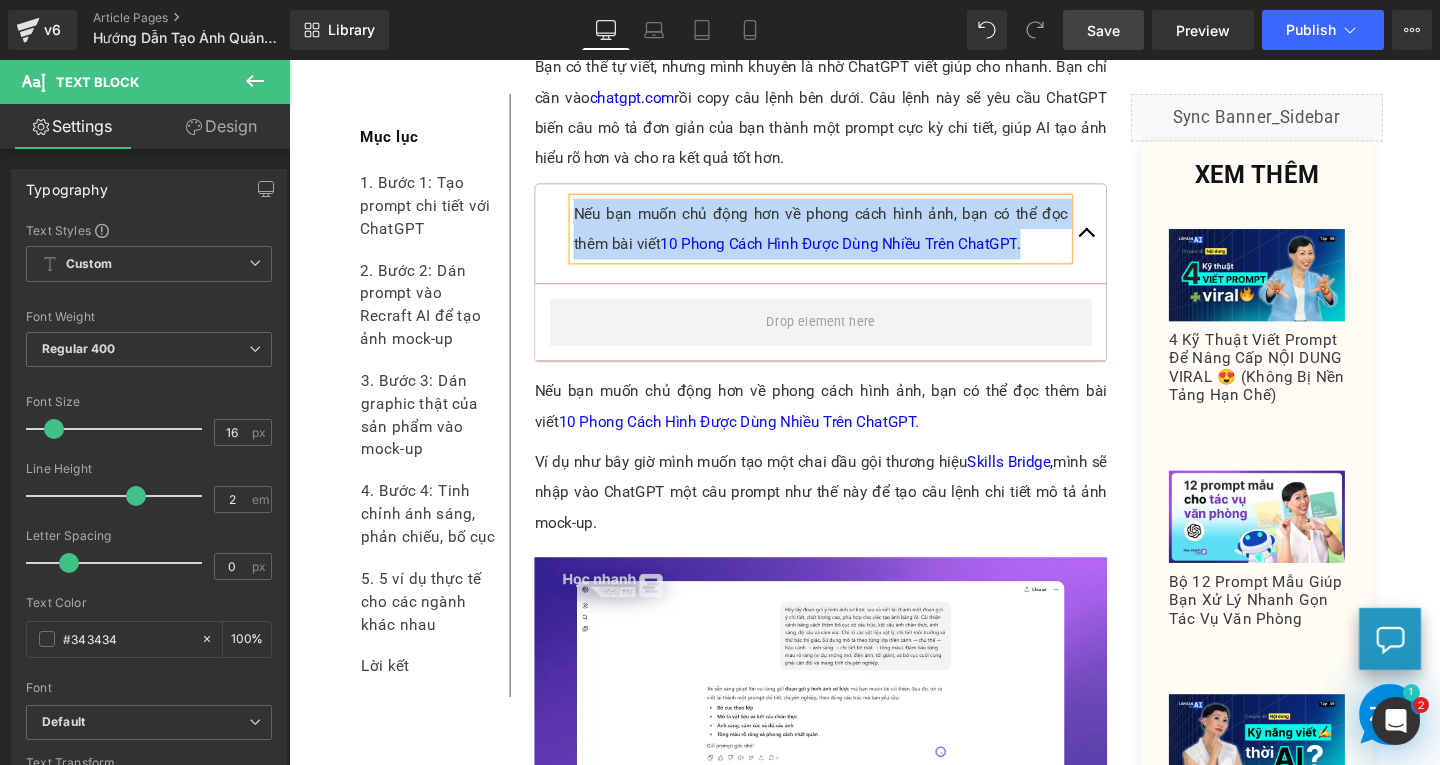 paste 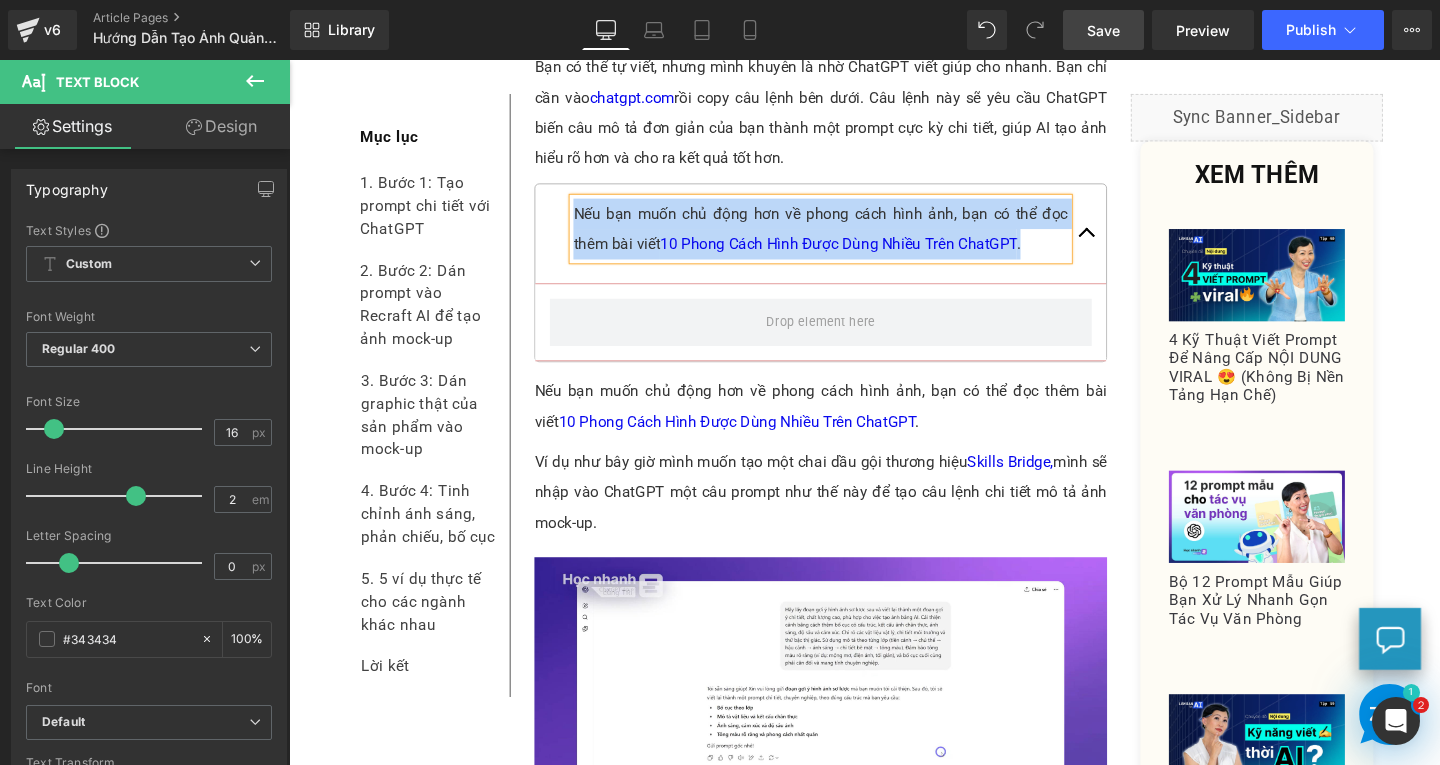 type 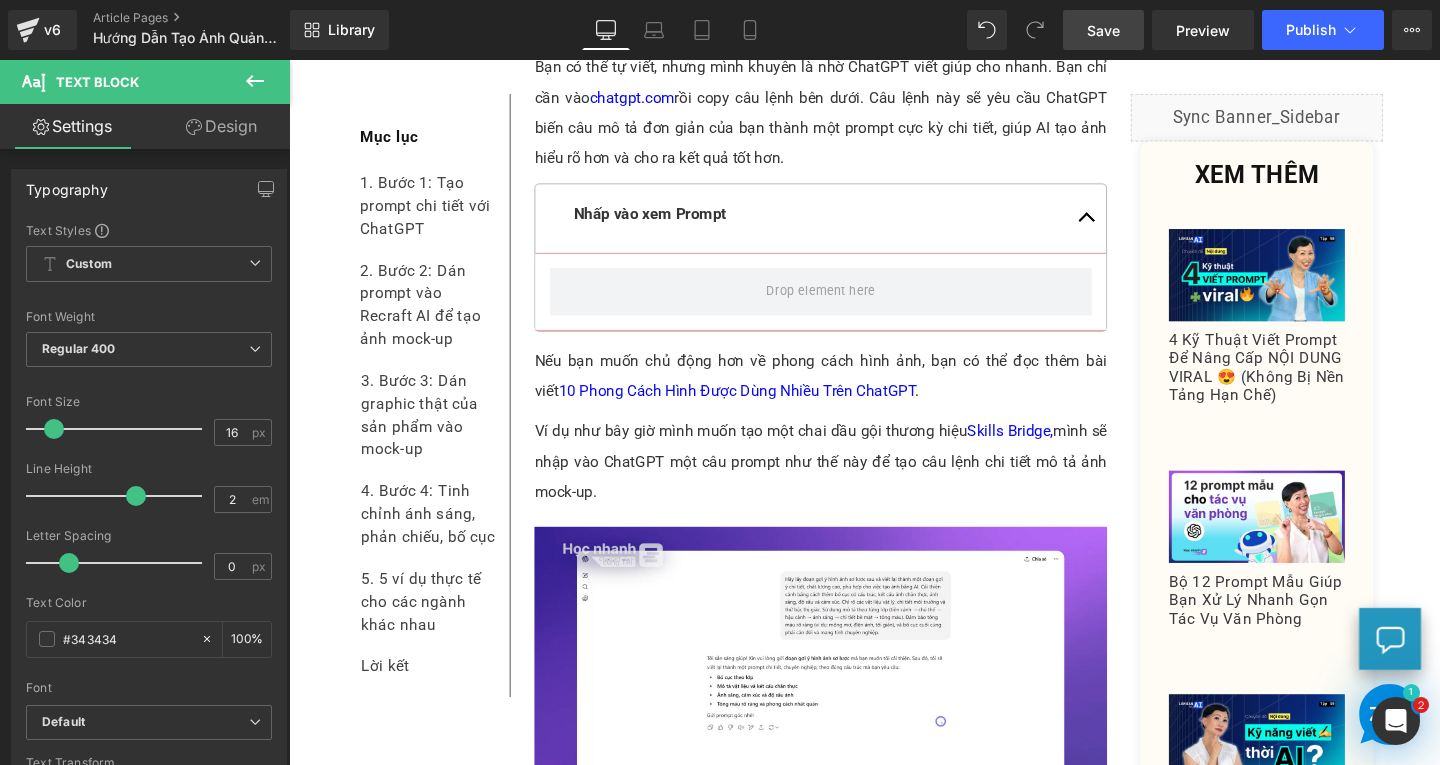 click on "Design" at bounding box center [221, 126] 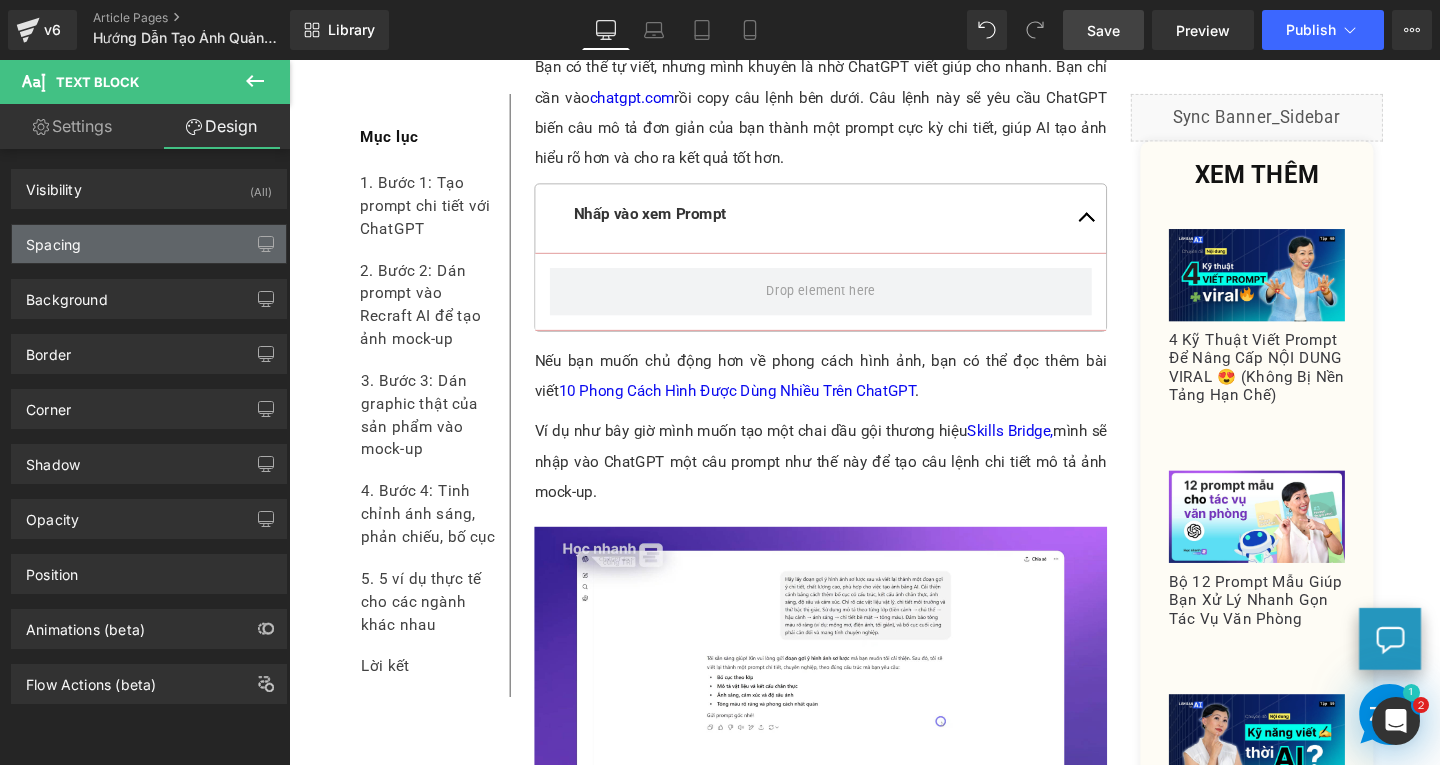 click on "Spacing" at bounding box center (149, 244) 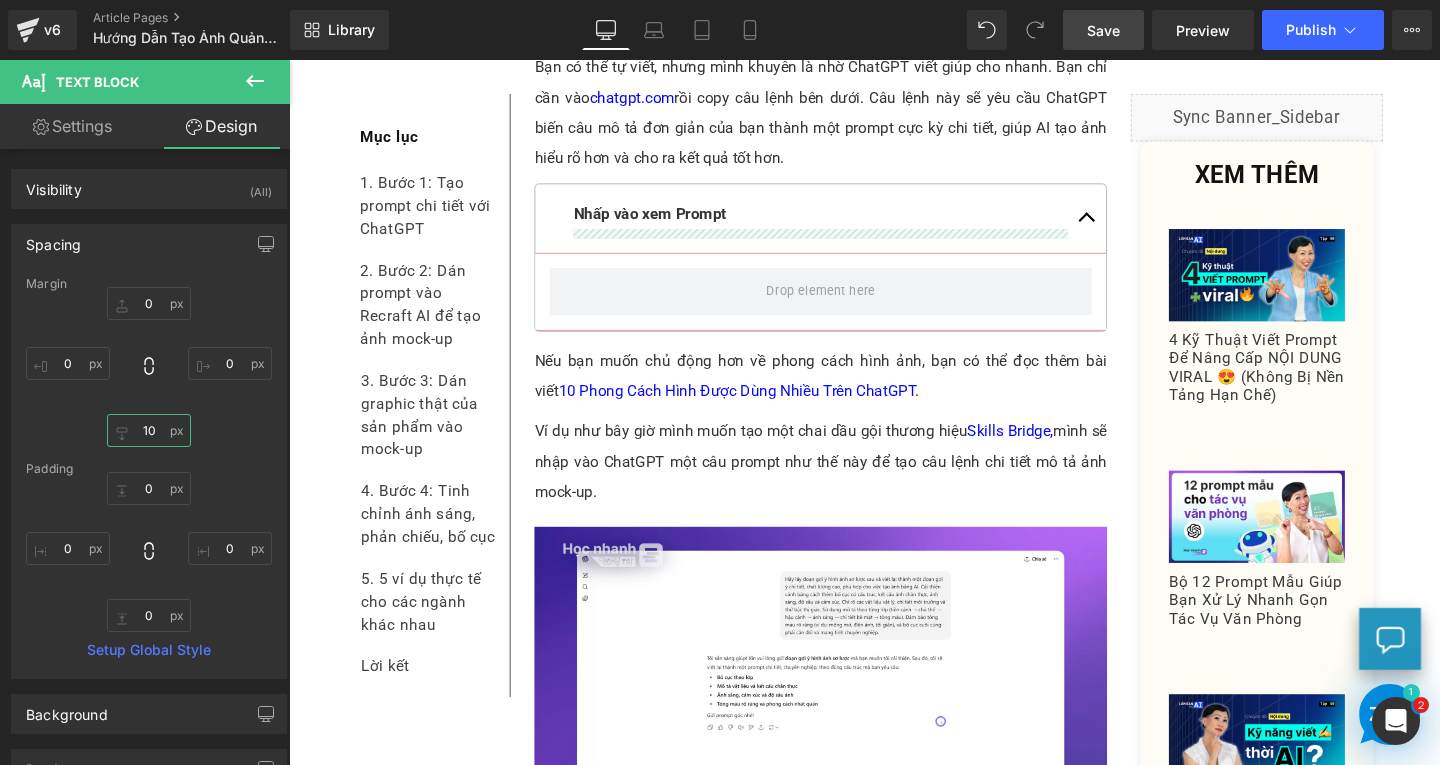 click at bounding box center (149, 430) 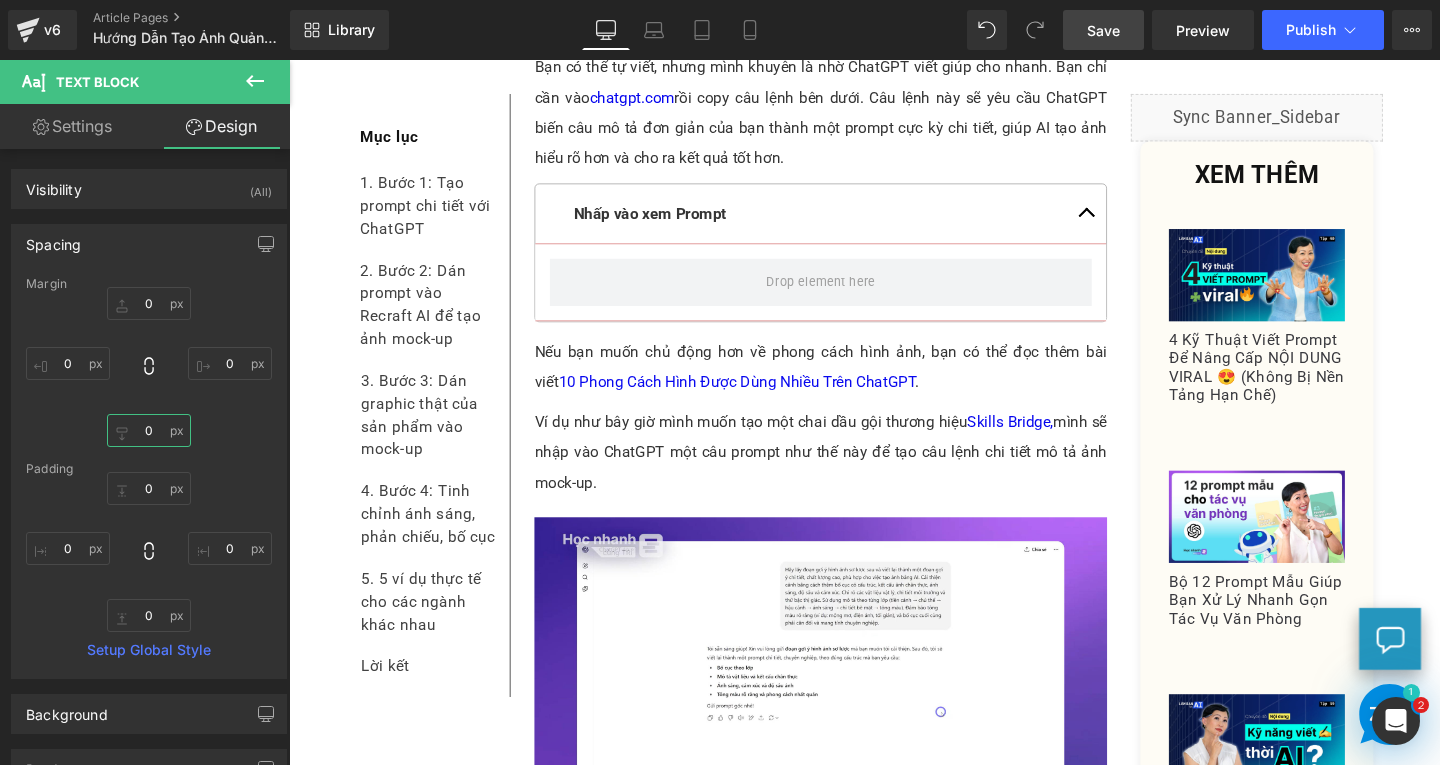 scroll, scrollTop: 400, scrollLeft: 0, axis: vertical 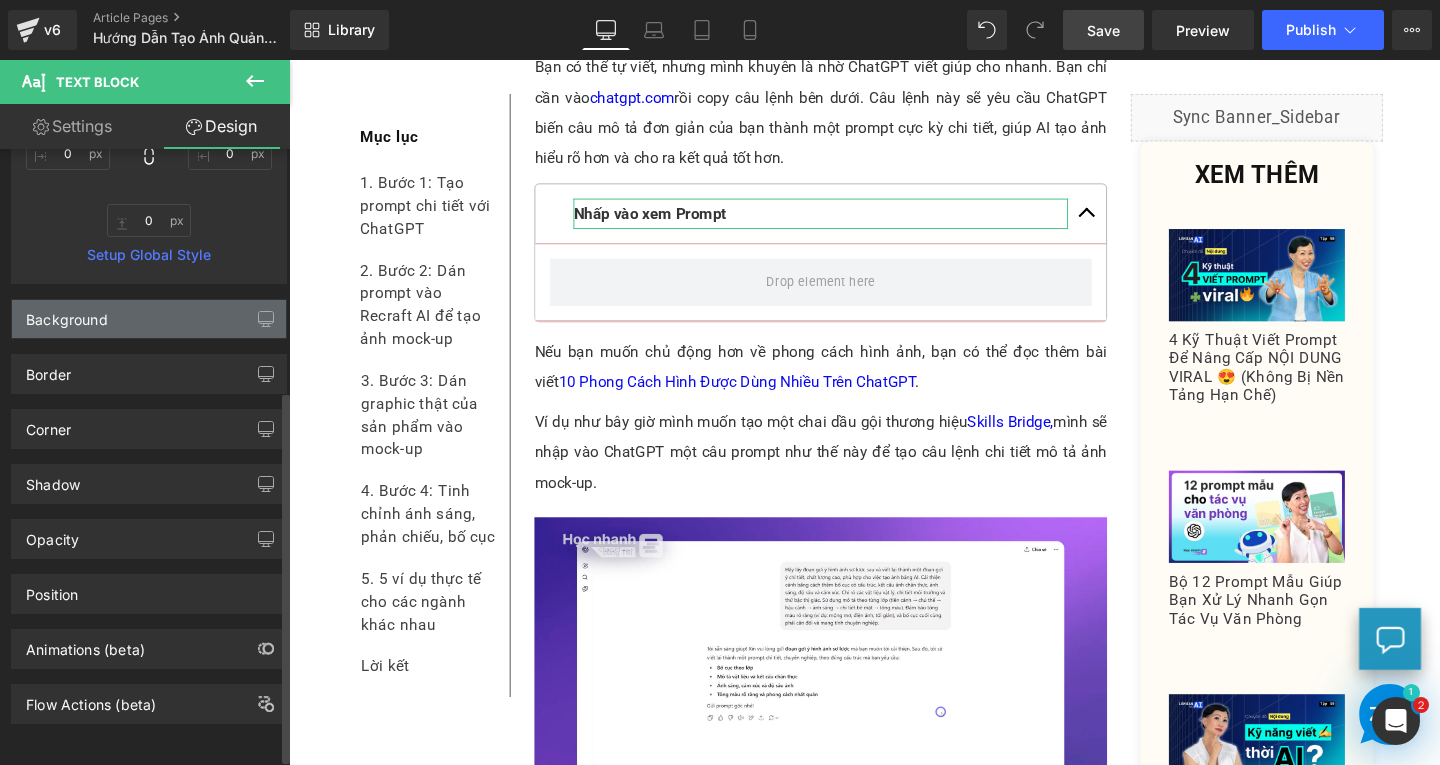 type on "0" 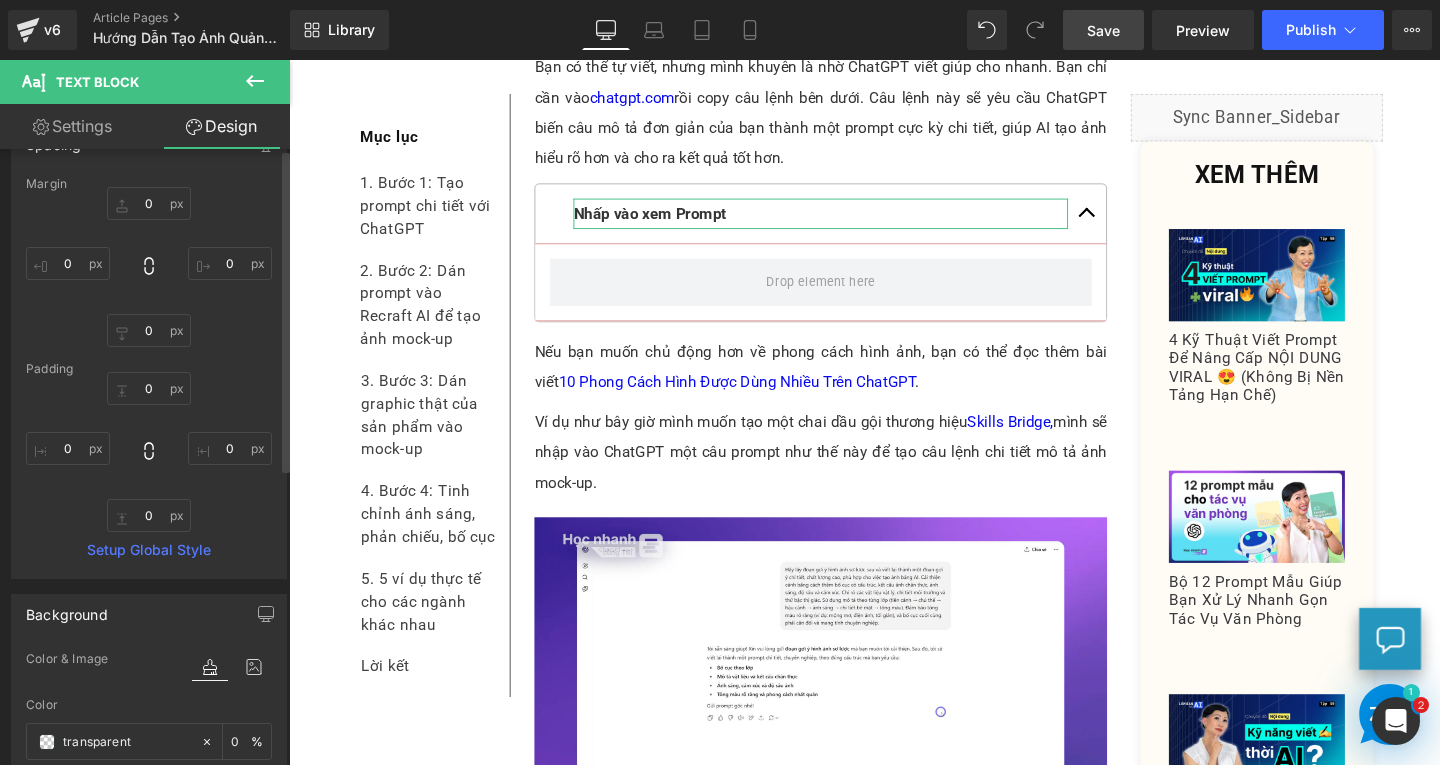 scroll, scrollTop: 0, scrollLeft: 0, axis: both 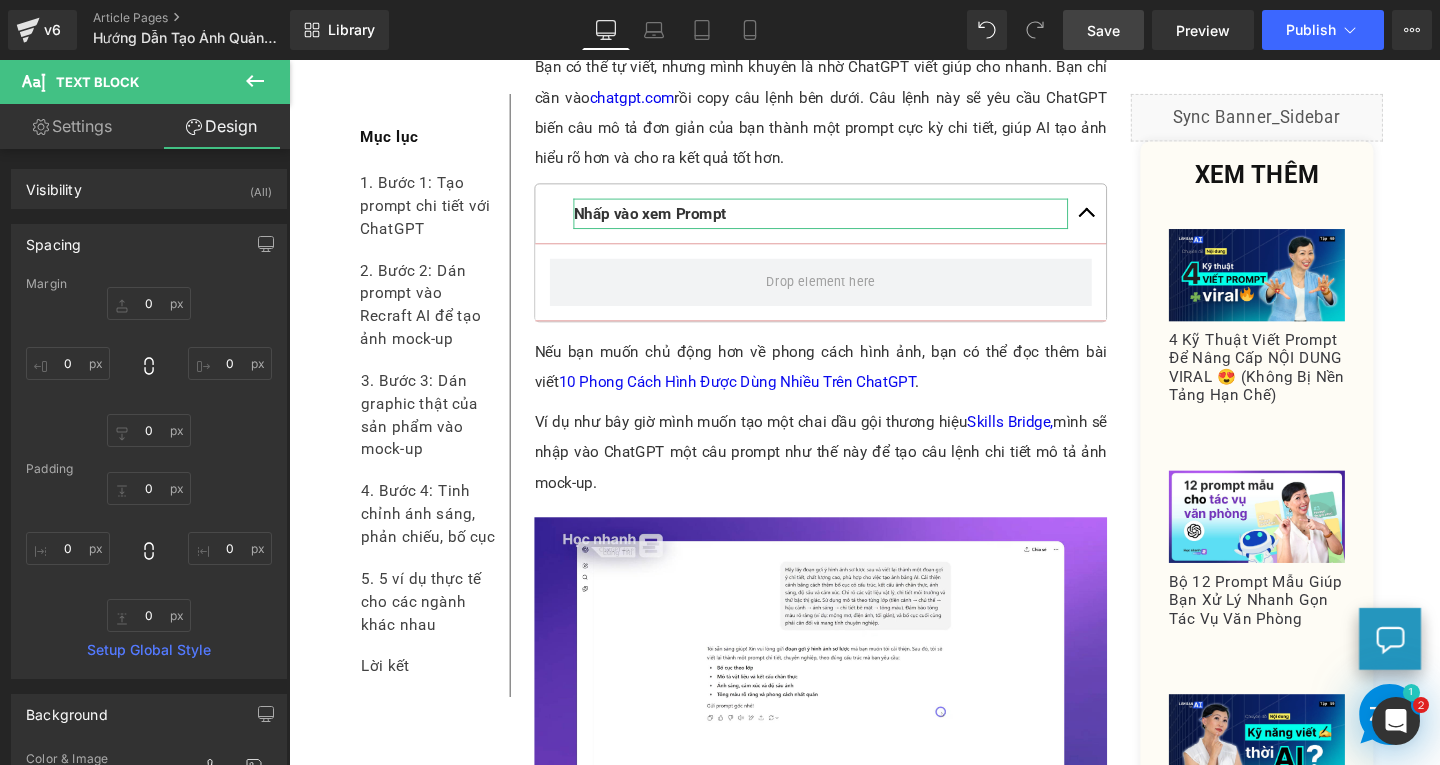 click on "Settings" at bounding box center [72, 126] 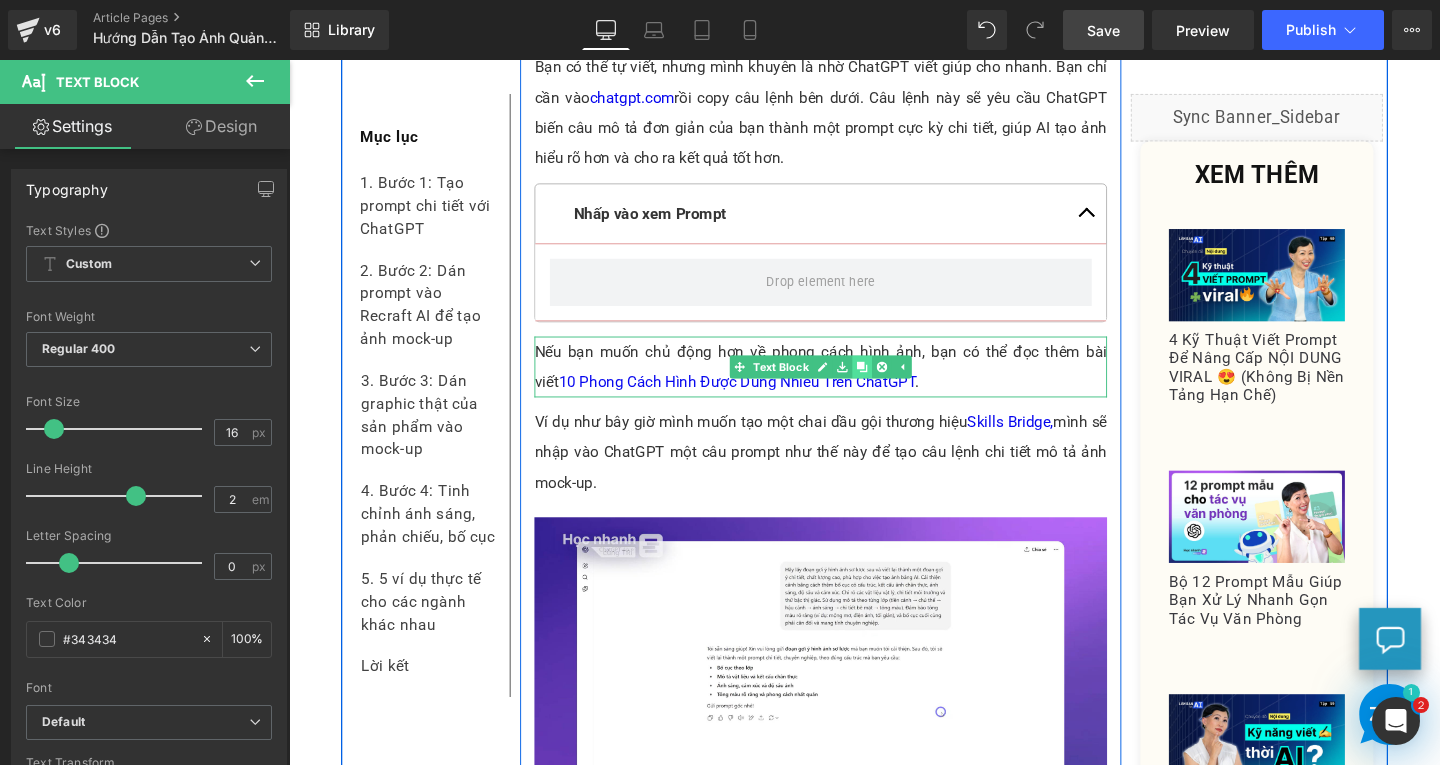click 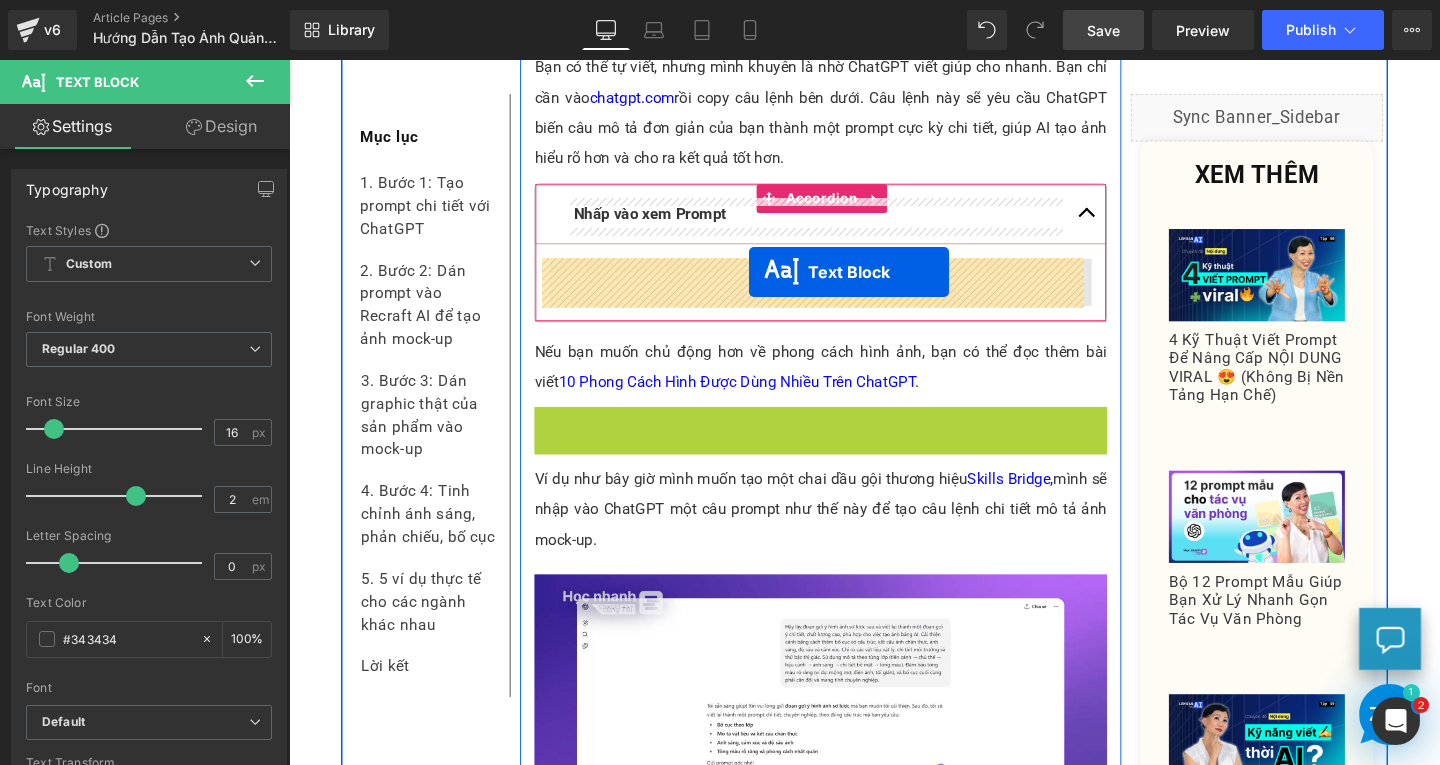drag, startPoint x: 790, startPoint y: 449, endPoint x: 767, endPoint y: 292, distance: 158.67577 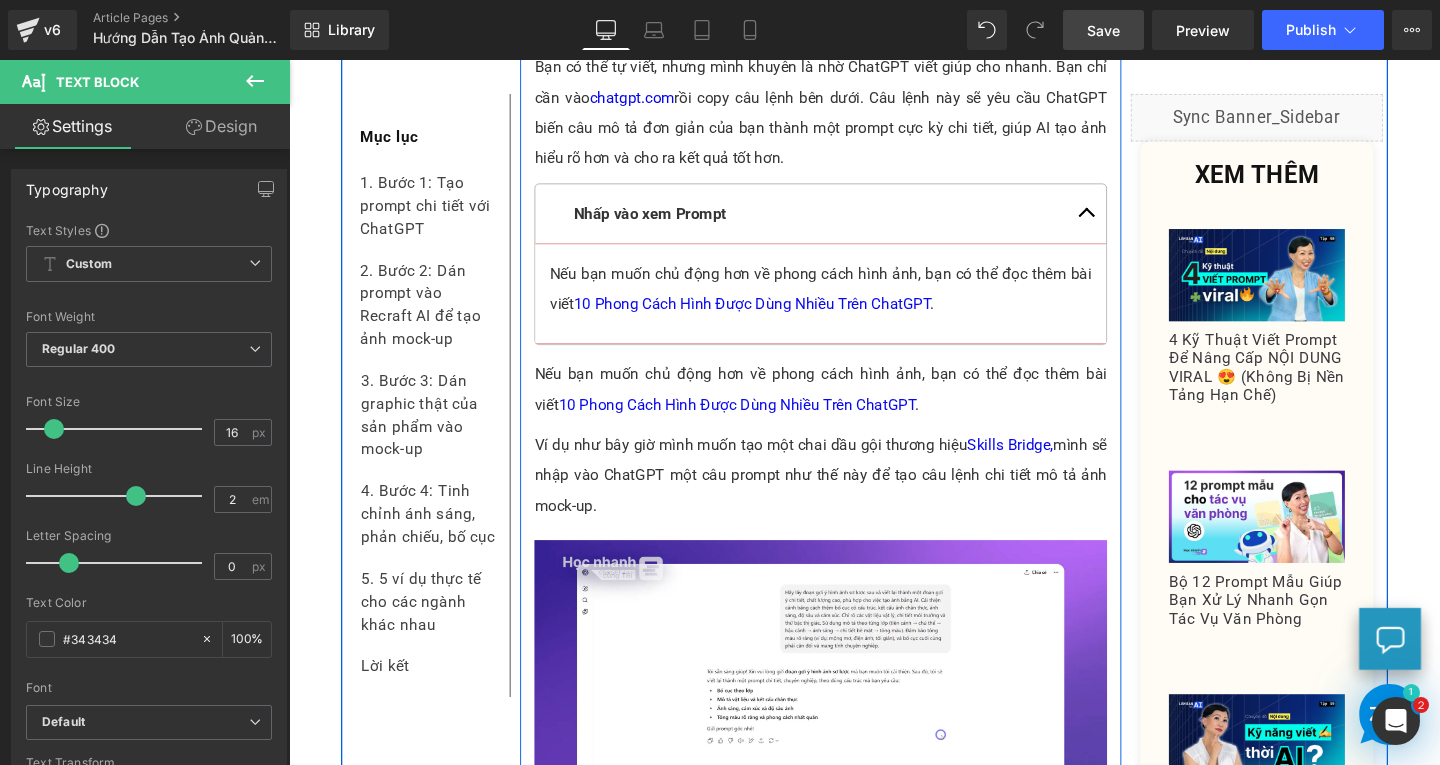 click on "Nếu bạn muốn chủ động hơn về phong cách hình ảnh, bạn có thể đọc thêm bài viết  10 Phong Cách Hình Được Dùng Nhiều Trên ChatGPT ." at bounding box center [848, 301] 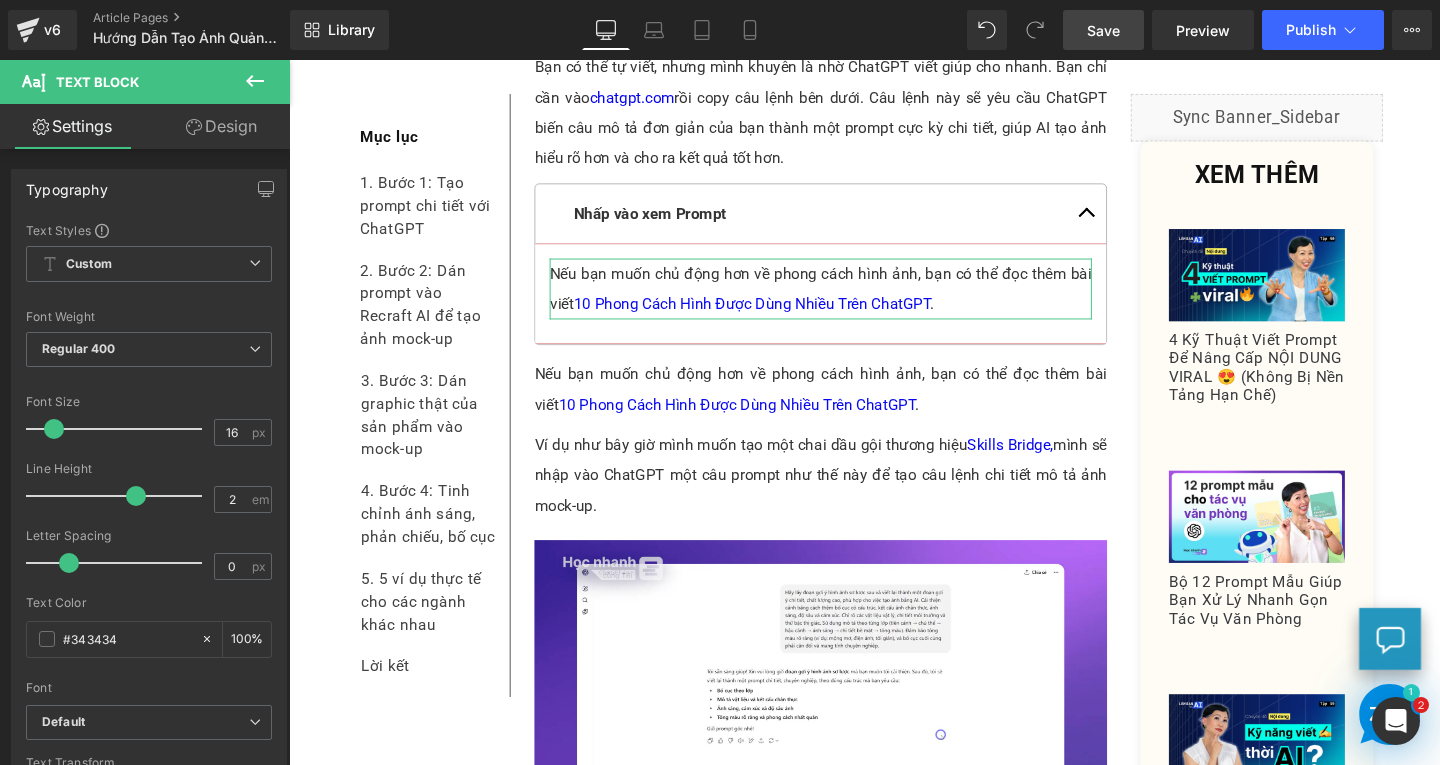 click on "Design" at bounding box center [221, 126] 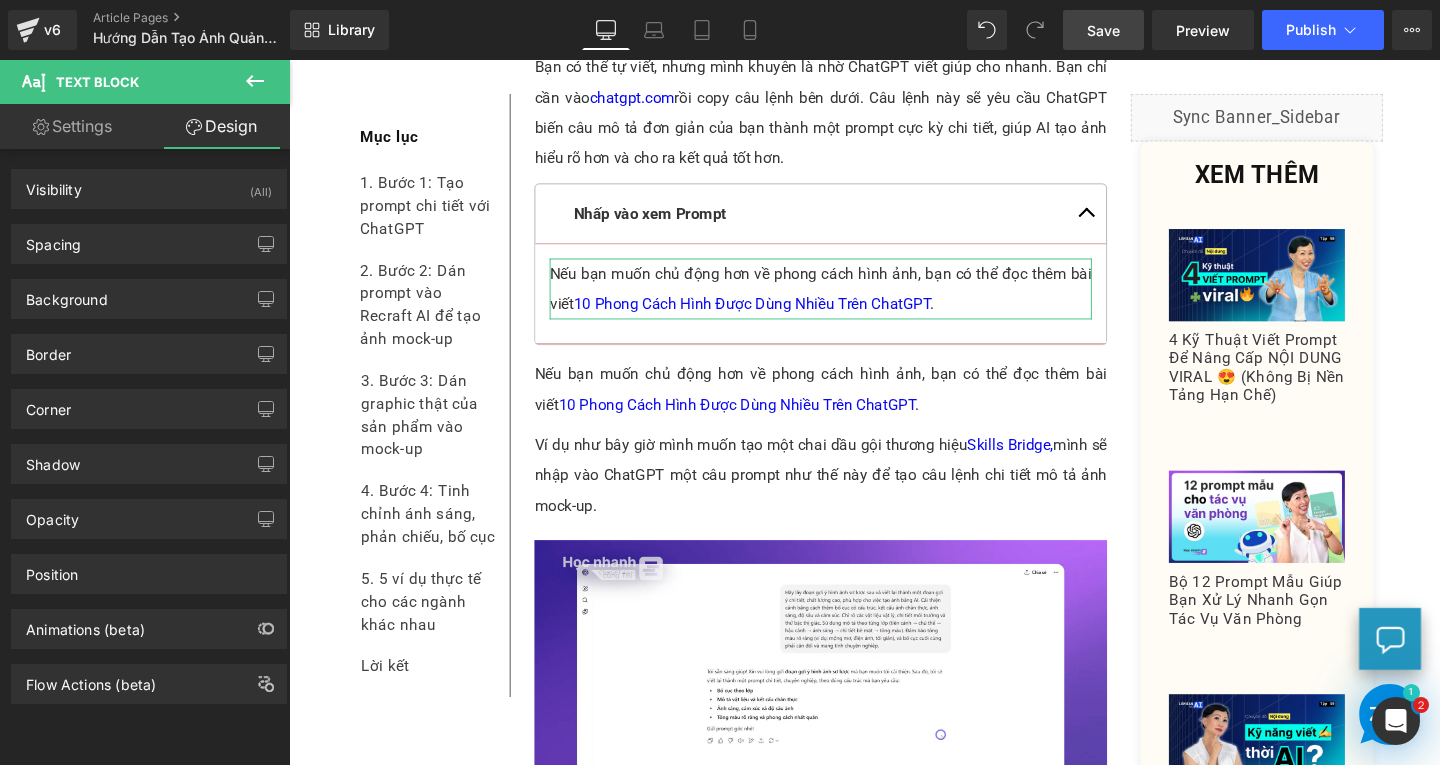 click on "Design" at bounding box center (221, 126) 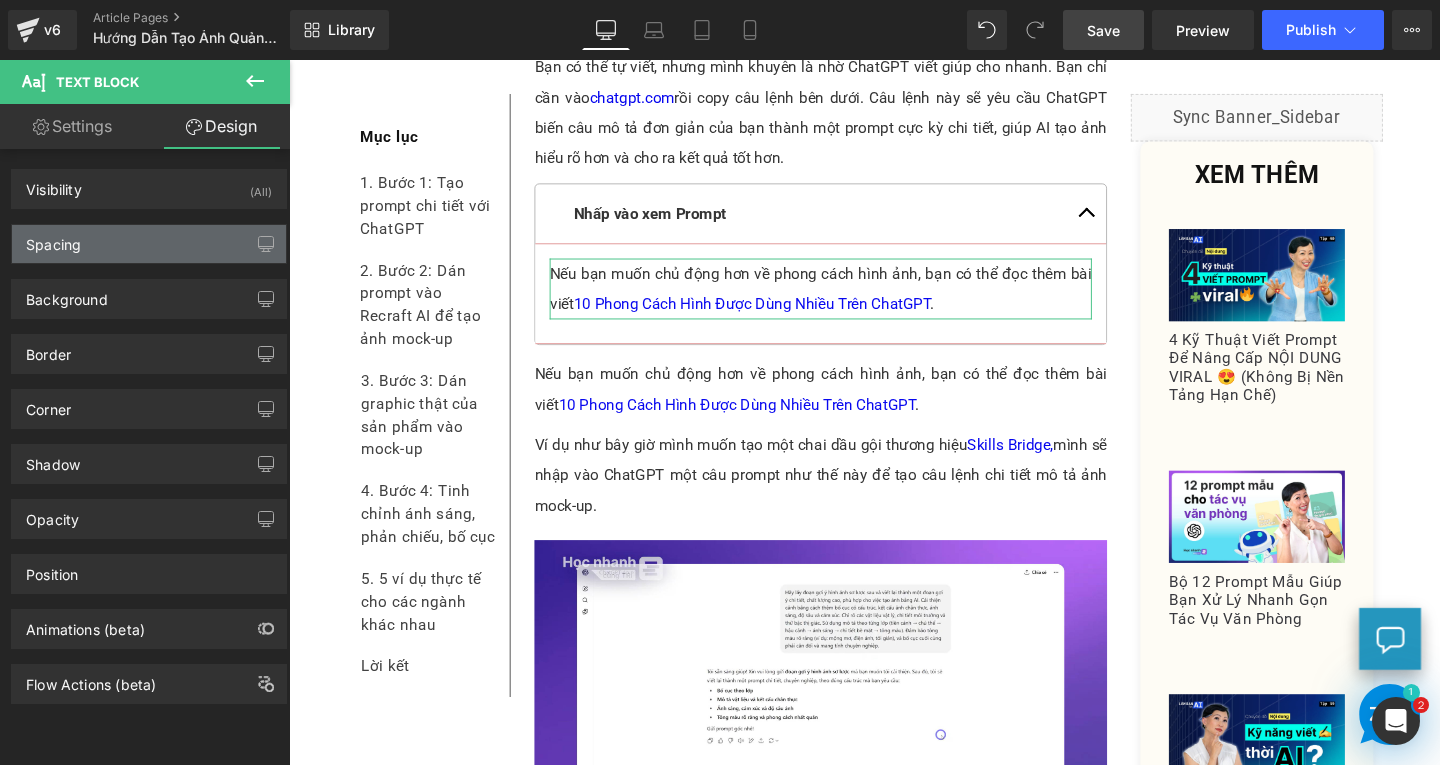 click on "Spacing" at bounding box center (149, 244) 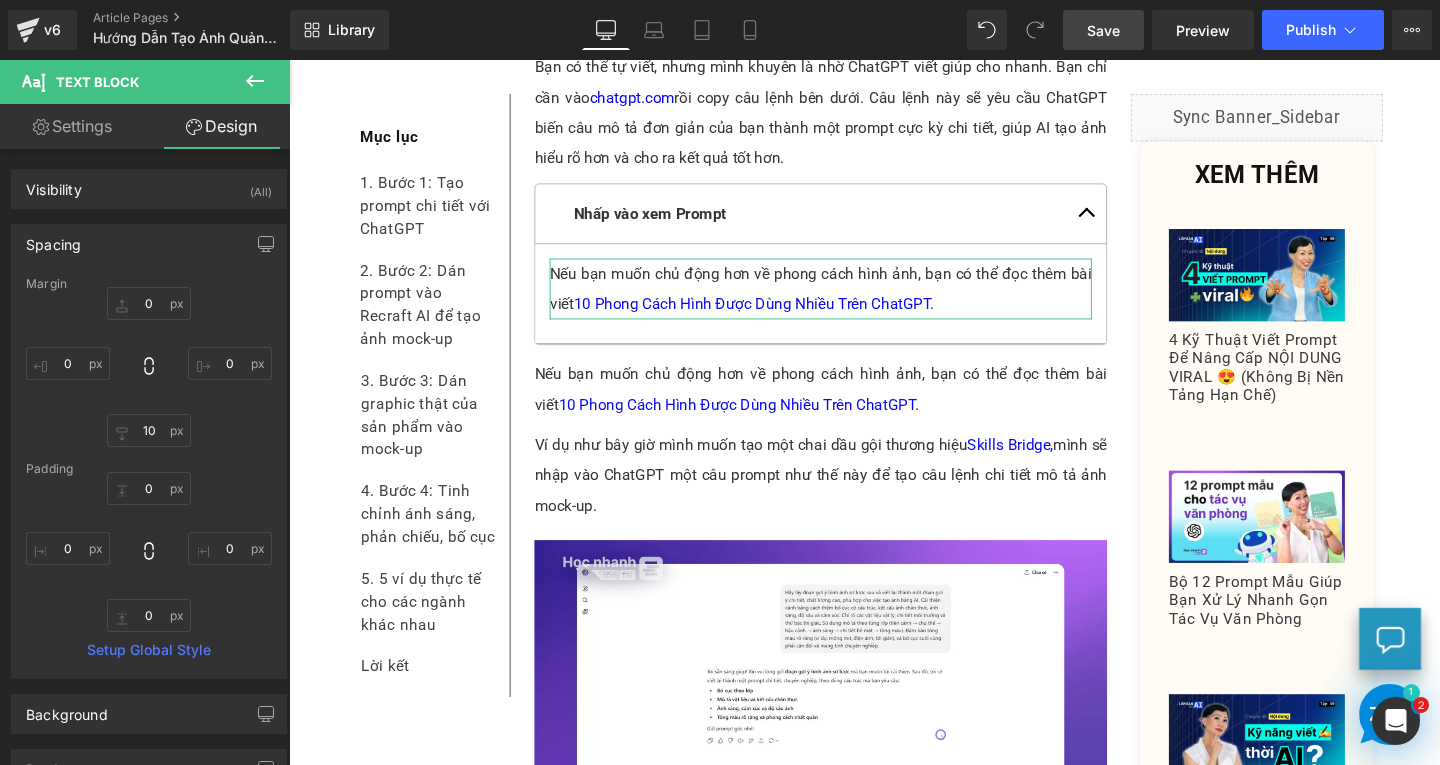 click on "Design" at bounding box center [221, 126] 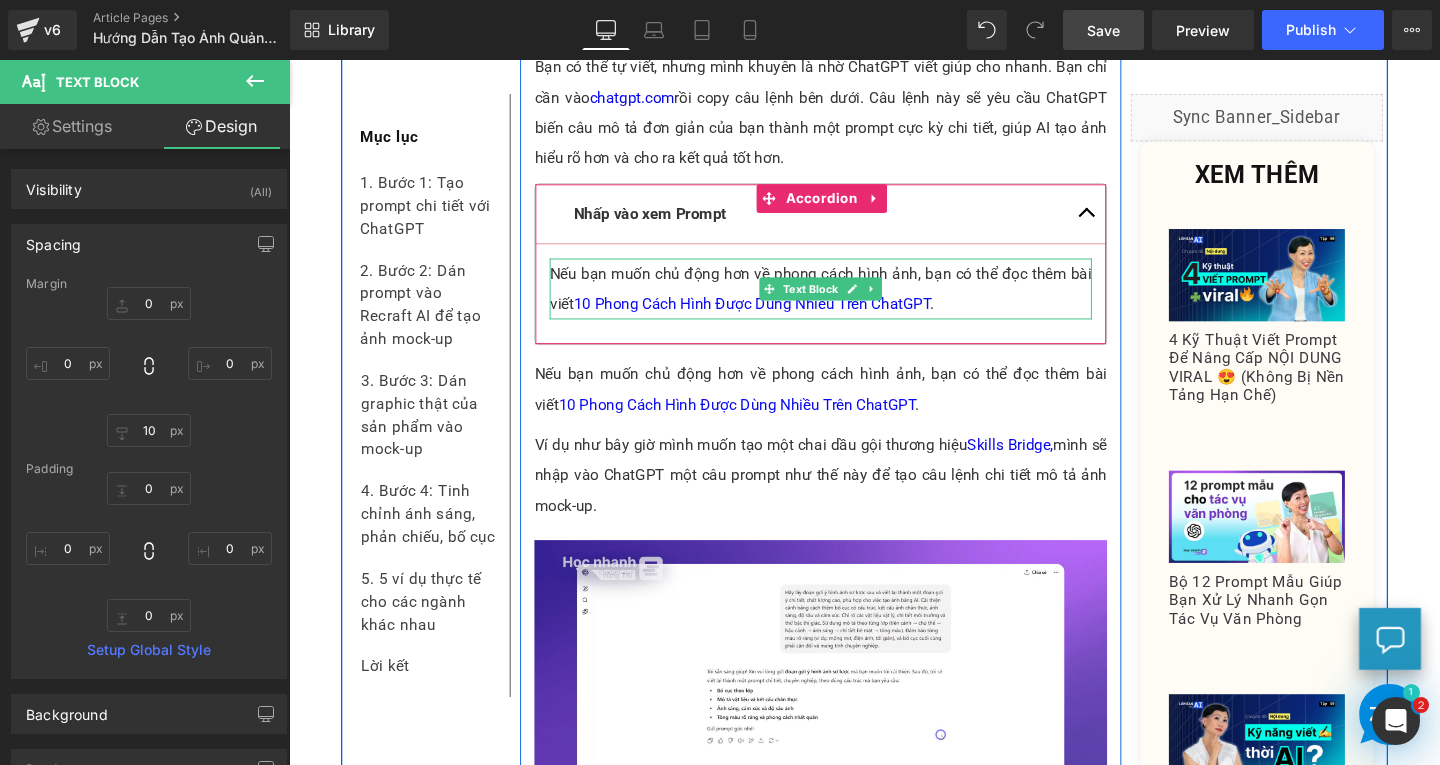 click on "Nếu bạn muốn chủ động hơn về phong cách hình ảnh, bạn có thể đọc thêm bài viết  10 Phong Cách Hình Được Dùng Nhiều Trên ChatGPT ." at bounding box center [848, 301] 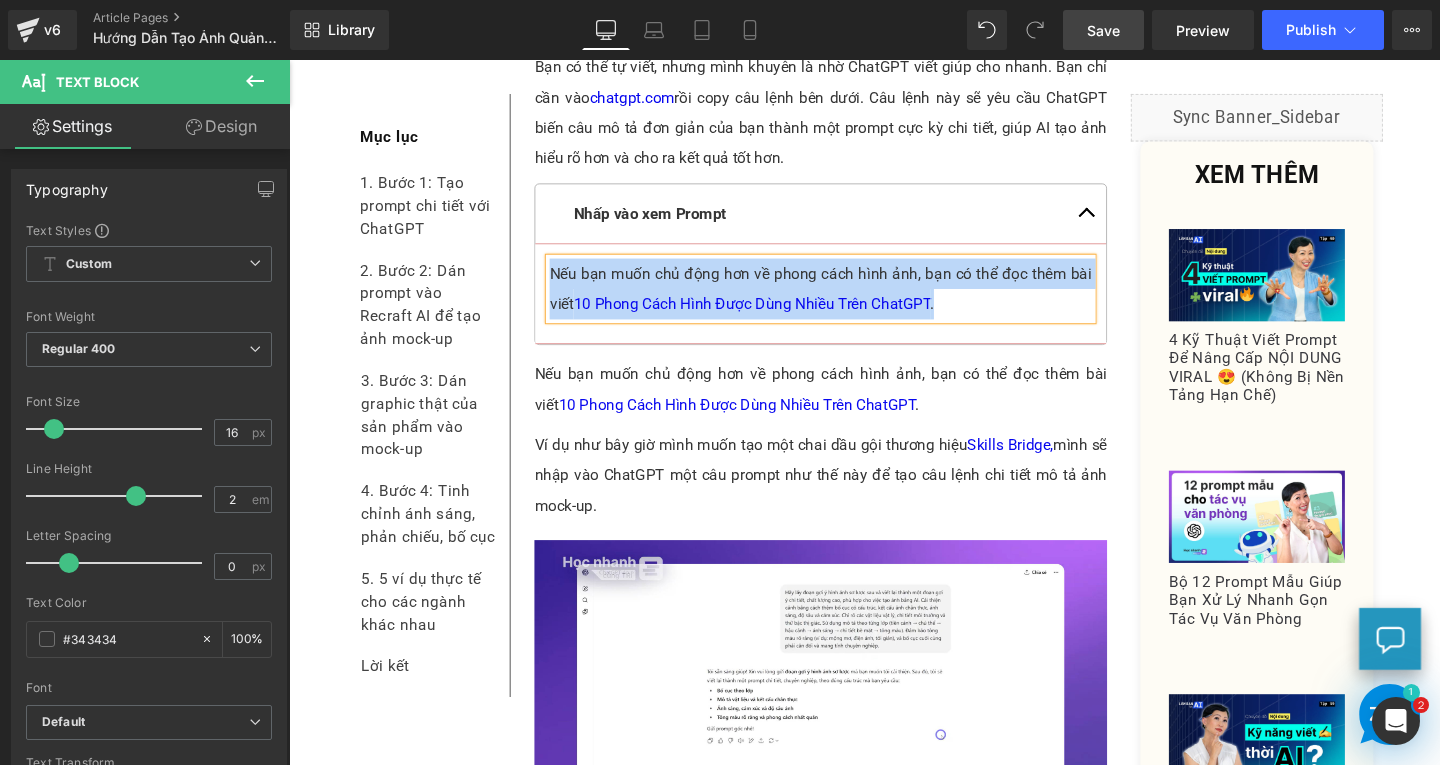 type 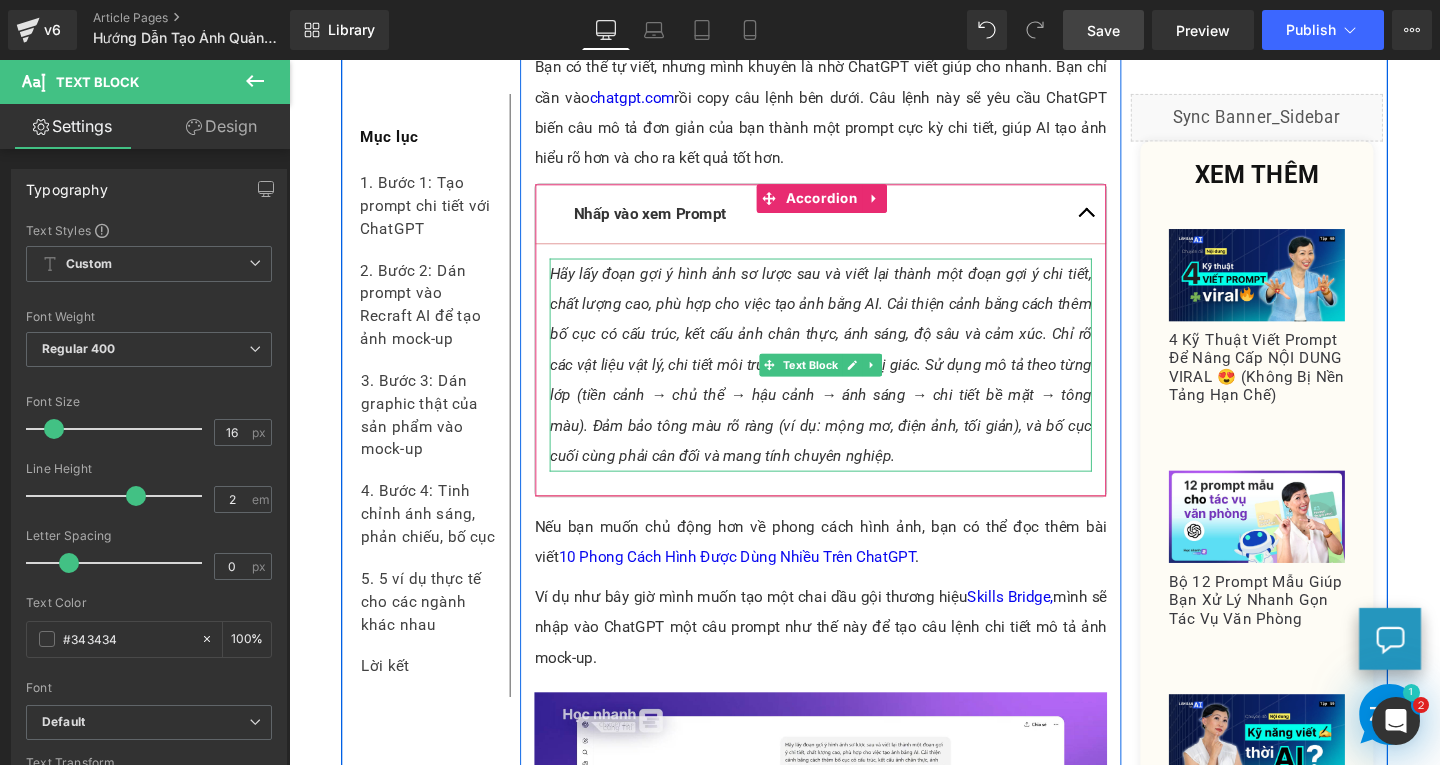 click on "Hãy lấy đoạn gợi ý hình ảnh sơ lược sau và viết lại thành một đoạn gợi ý chi tiết, chất lượng cao, phù hợp cho việc tạo ảnh bằng AI. Cải thiện cảnh bằng cách thêm bố cục có cấu trúc, kết cấu ảnh chân thực, ánh sáng, độ sâu và cảm xúc. Chỉ rõ các vật liệu vật lý, chi tiết môi trường và thứ bậc thị giác. Sử dụng mô tả theo từng lớp (tiền cảnh → chủ thể → hậu cảnh → ánh sáng → chi tiết bề mặt → tông màu). Đảm bảo tông màu rõ ràng (ví dụ: mộng mơ, điện ảnh, tối giản), và bố cục cuối cùng phải cân đối và mang tính chuyên nghiệp." at bounding box center [848, 381] 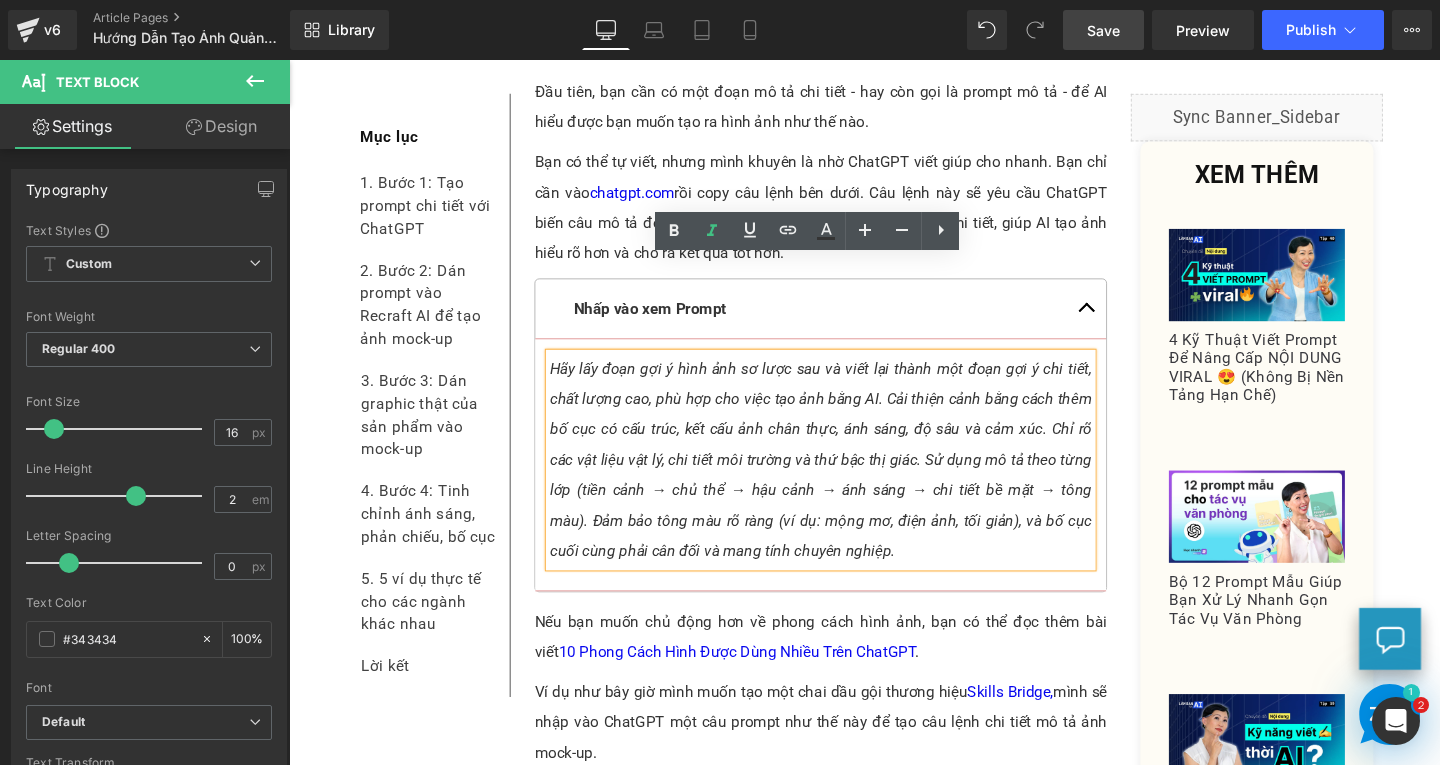 scroll, scrollTop: 2200, scrollLeft: 0, axis: vertical 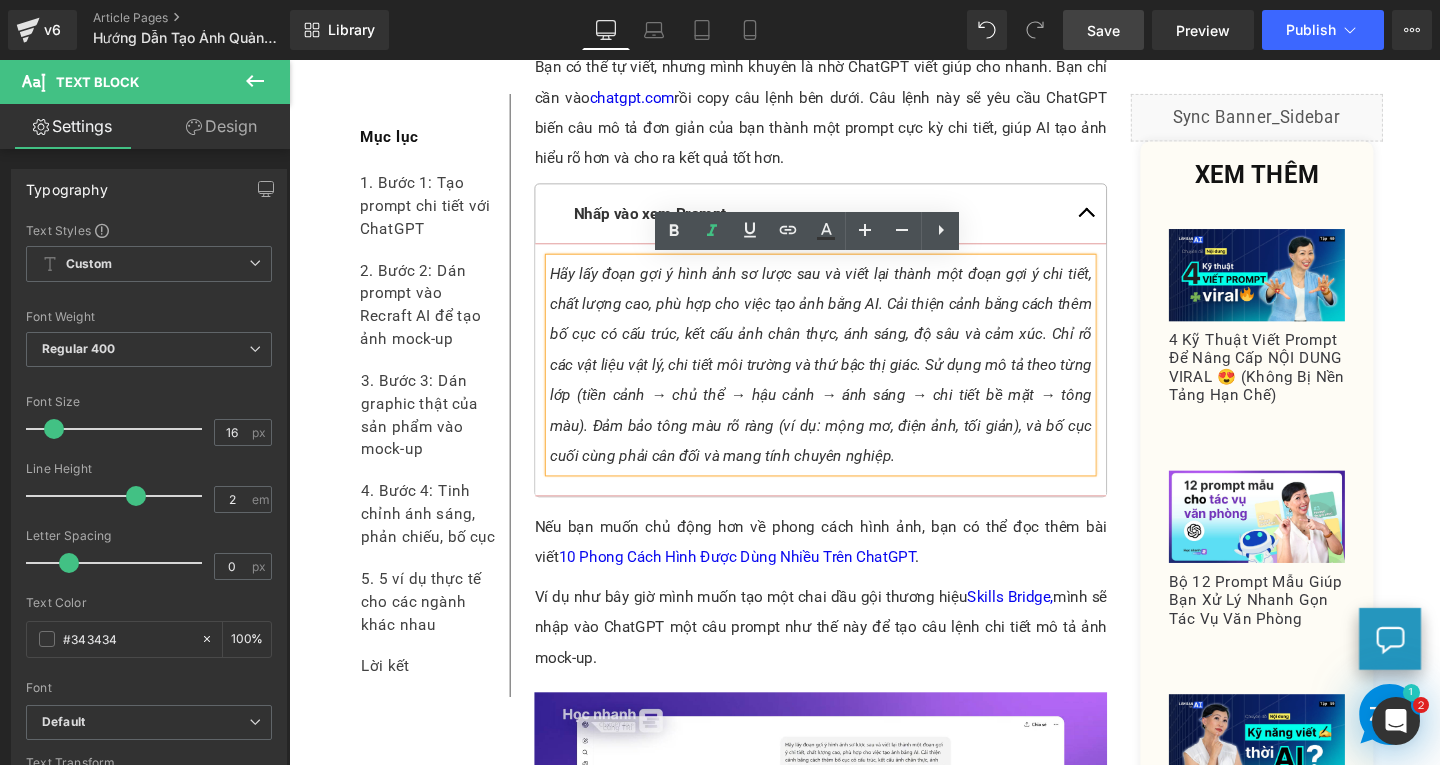 click at bounding box center [1128, 222] 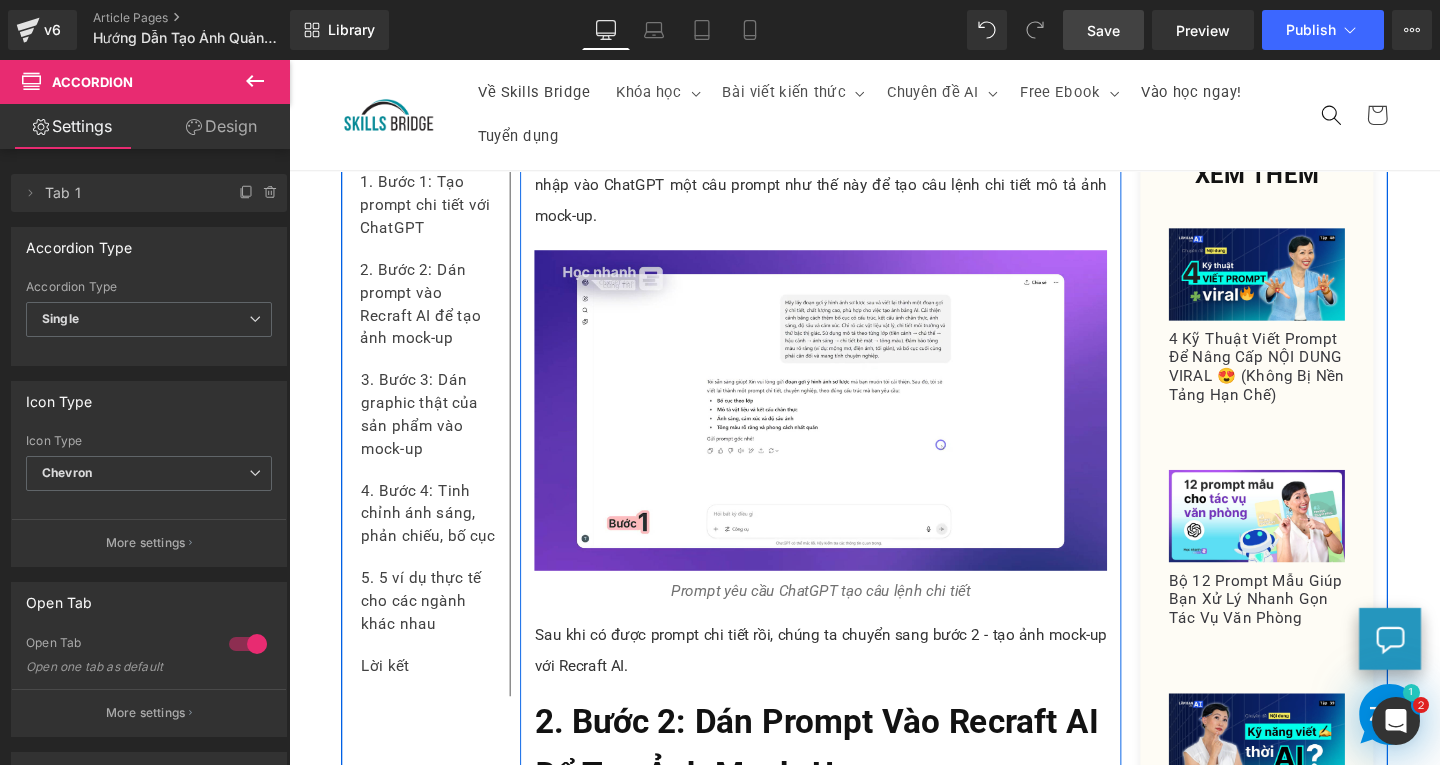 scroll, scrollTop: 2100, scrollLeft: 0, axis: vertical 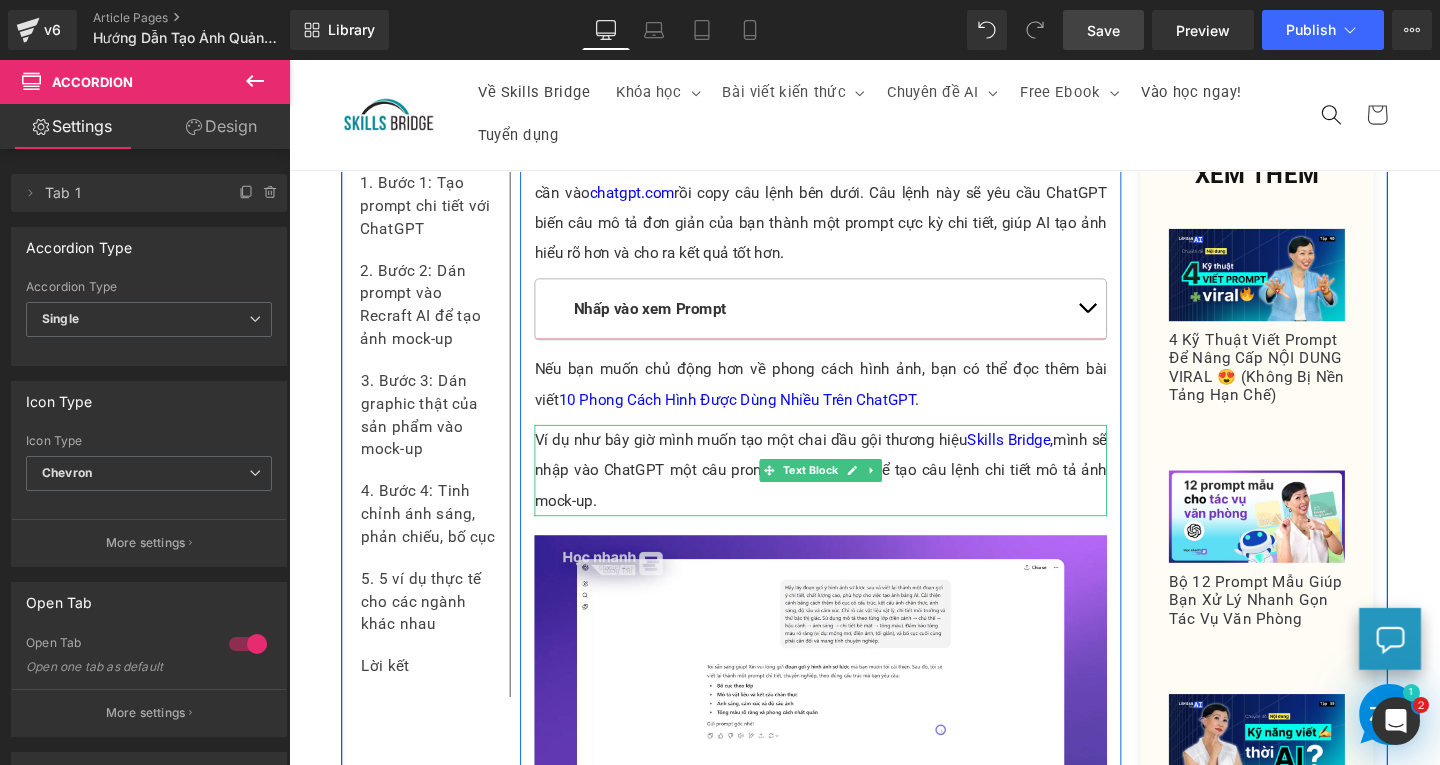 click on "Ví dụ như bây giờ mình muốn tạo một chai dầu gội thương hiệu  Skills Bridge,  mình sẽ nhập vào ChatGPT một câu prompt như thế này để tạo câu lệnh chi tiết mô tả ảnh mock-up." at bounding box center [848, 492] 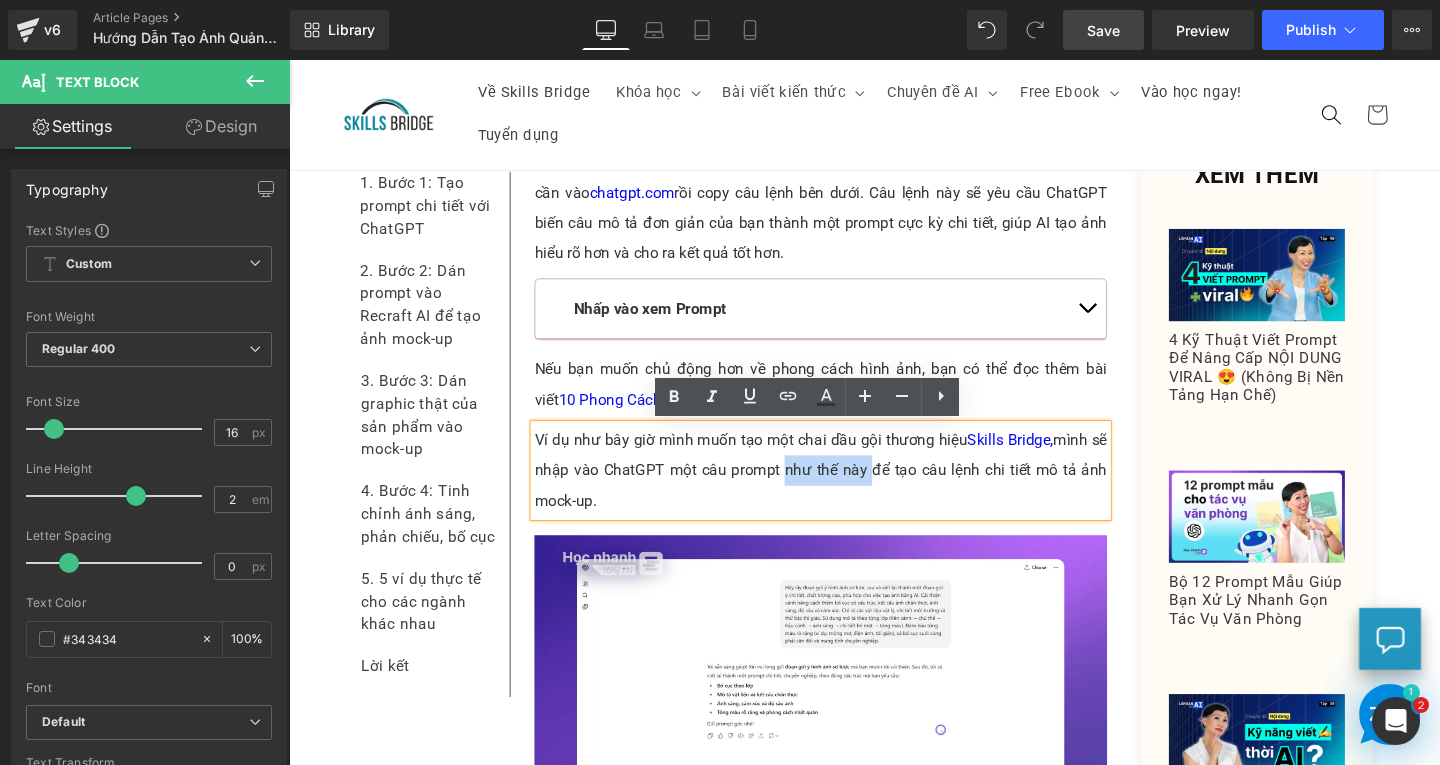 drag, startPoint x: 799, startPoint y: 492, endPoint x: 888, endPoint y: 501, distance: 89.453896 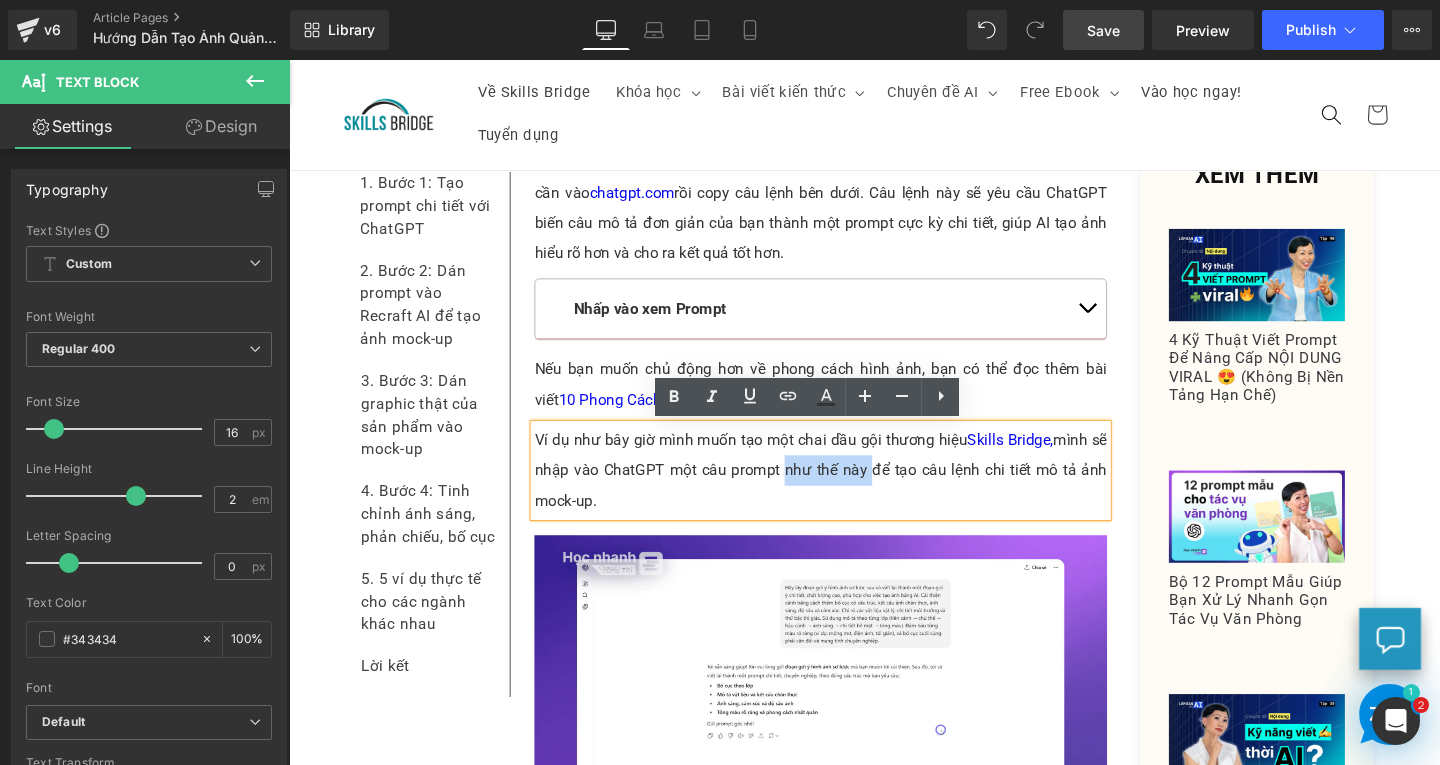 click on "Ví dụ như bây giờ mình muốn tạo một chai dầu gội thương hiệu  Skills Bridge,  mình sẽ nhập vào ChatGPT một câu prompt như thế này để tạo câu lệnh chi tiết mô tả ảnh mock-up." at bounding box center (848, 492) 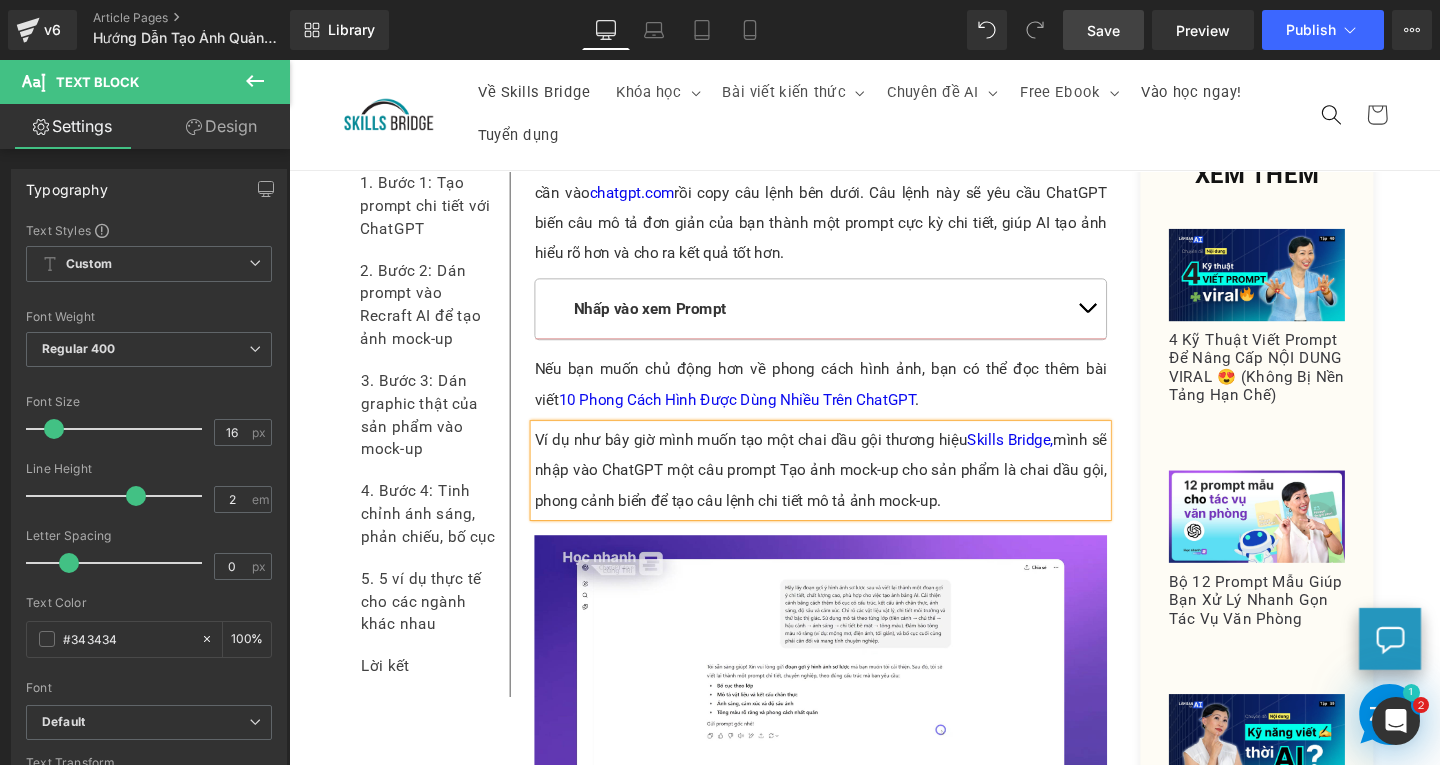 click on "Ví dụ như bây giờ mình muốn tạo một chai dầu gội thương hiệu  Skills Bridge,  mình sẽ nhập vào ChatGPT một câu prompt Tạo ảnh mock-up cho sản phẩm là chai dầu gội, phong cảnh biển để tạo câu lệnh chi tiết mô tả ảnh mock-up." at bounding box center [848, 492] 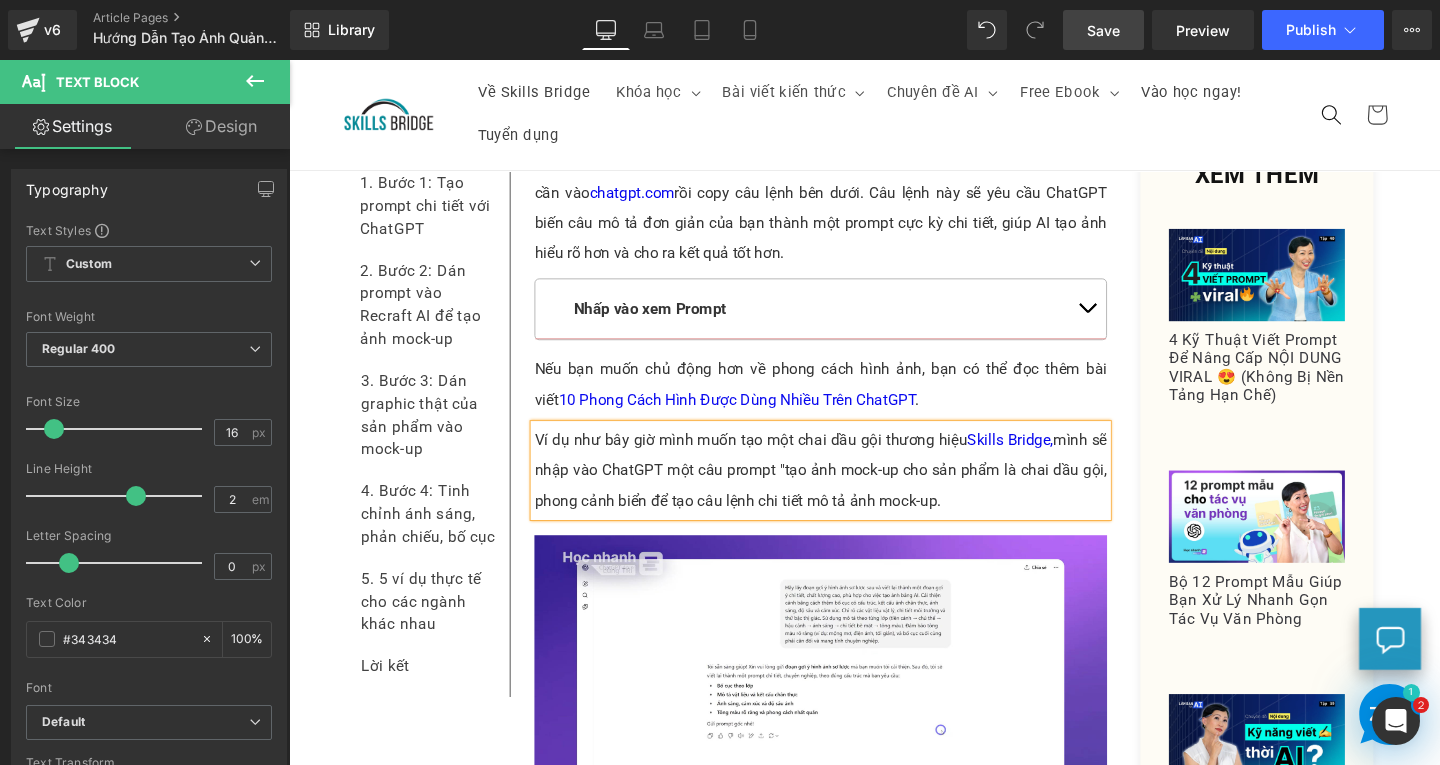 click on "Ví dụ như bây giờ mình muốn tạo một chai dầu gội thương hiệu  Skills Bridge,  mình sẽ nhập vào ChatGPT một câu prompt "tạo ảnh mock-up cho sản phẩm là chai dầu gội, phong cảnh biển để tạo câu lệnh chi tiết mô tả ảnh mock-up." at bounding box center [848, 492] 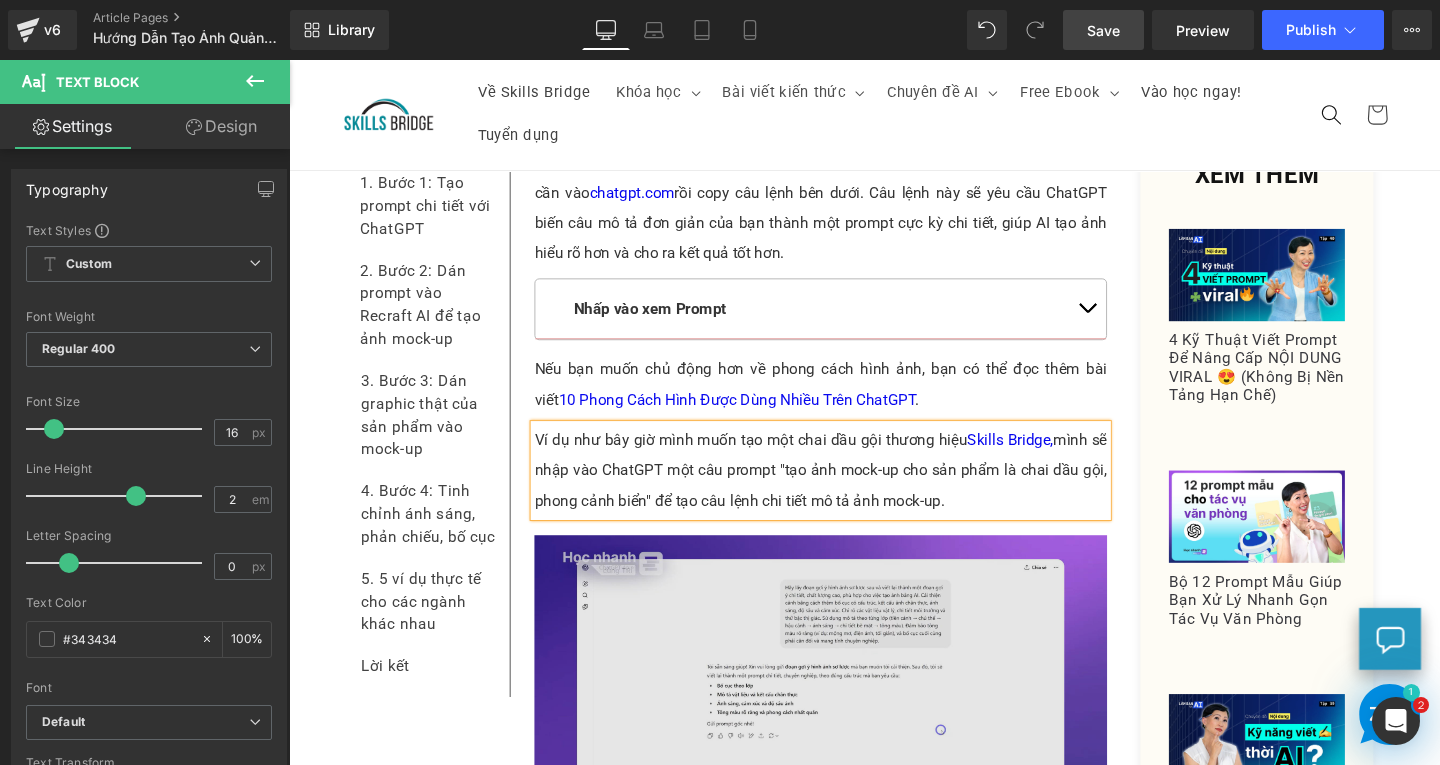 scroll, scrollTop: 2400, scrollLeft: 0, axis: vertical 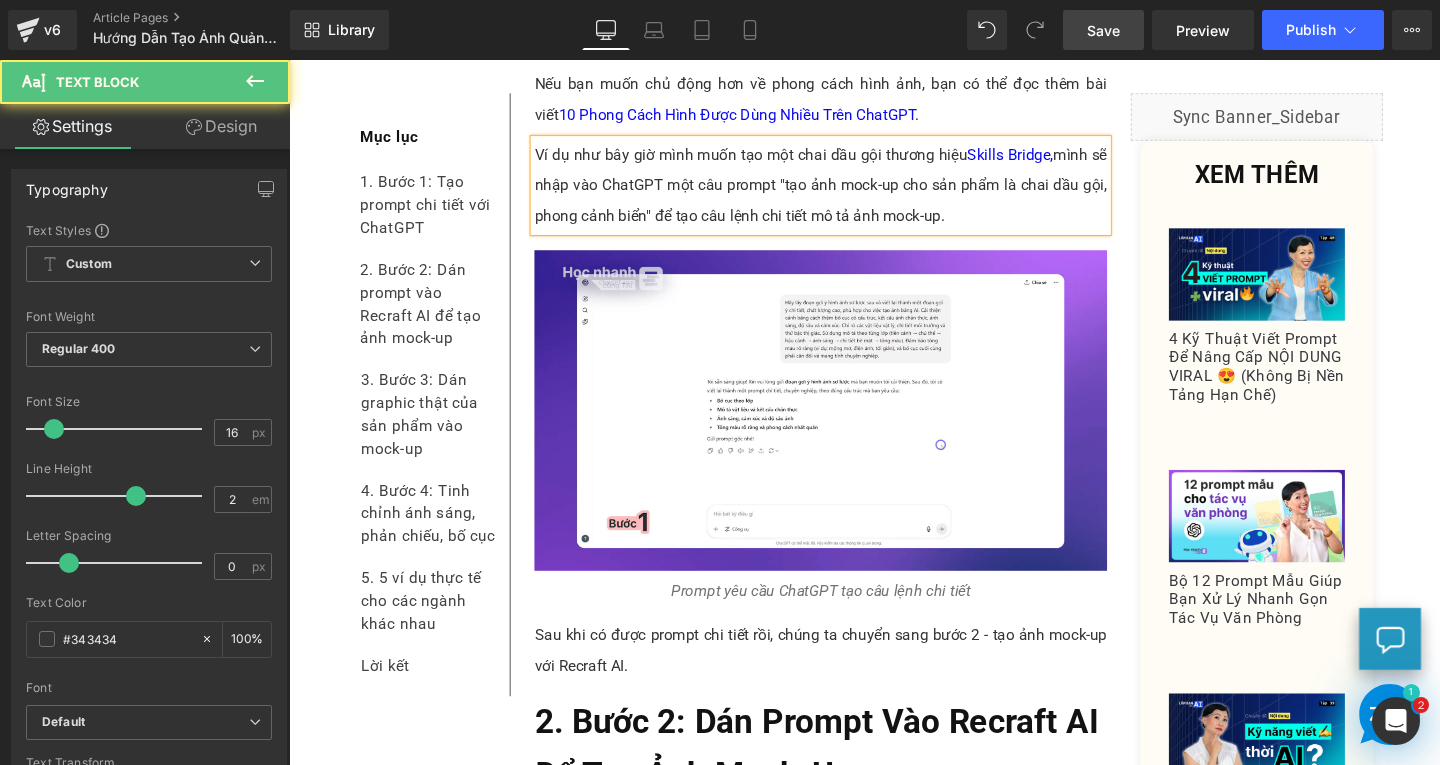 click on "Ví dụ như bây giờ mình muốn tạo một chai dầu gội thương hiệu  Skills Bridge,  mình sẽ nhập vào ChatGPT một câu prompt "tạo ảnh mock-up cho sản phẩm là chai dầu gội, phong cảnh biển" để tạo câu lệnh chi tiết mô tả ảnh mock-up." at bounding box center [848, 192] 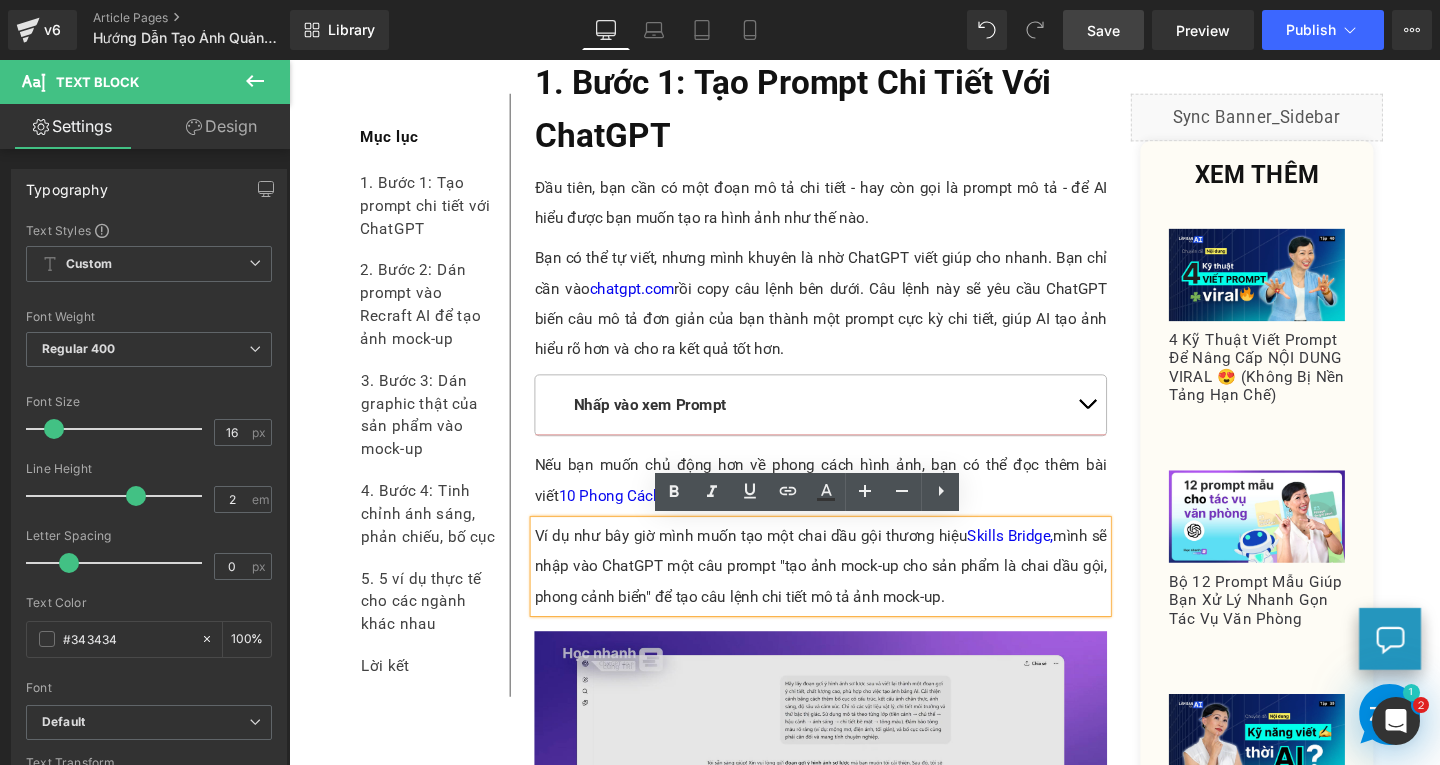 scroll, scrollTop: 2300, scrollLeft: 0, axis: vertical 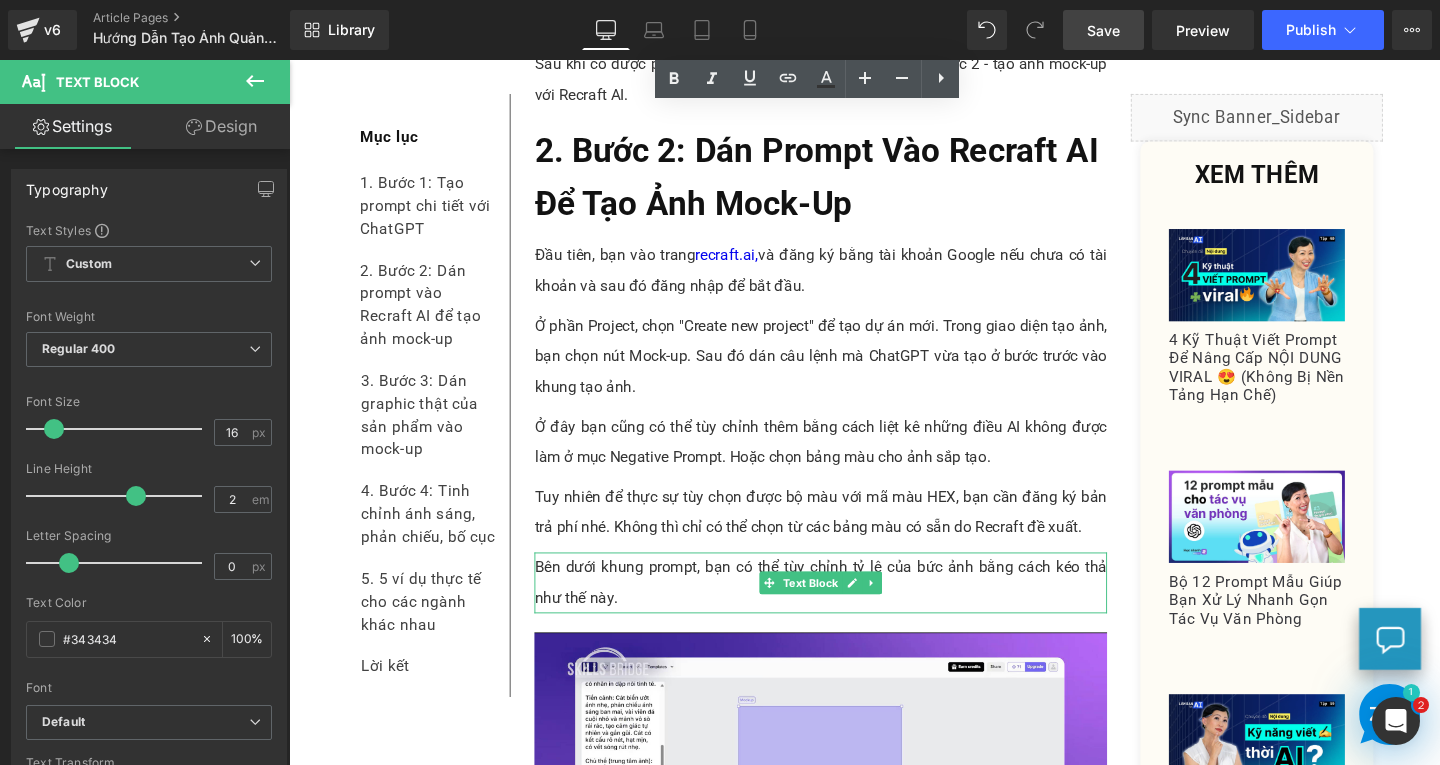 click on "Bên dưới khung prompt, bạn có thể tùy chỉnh tỷ lệ của bức ảnh bằng cách kéo thả như thế này." at bounding box center [848, 610] 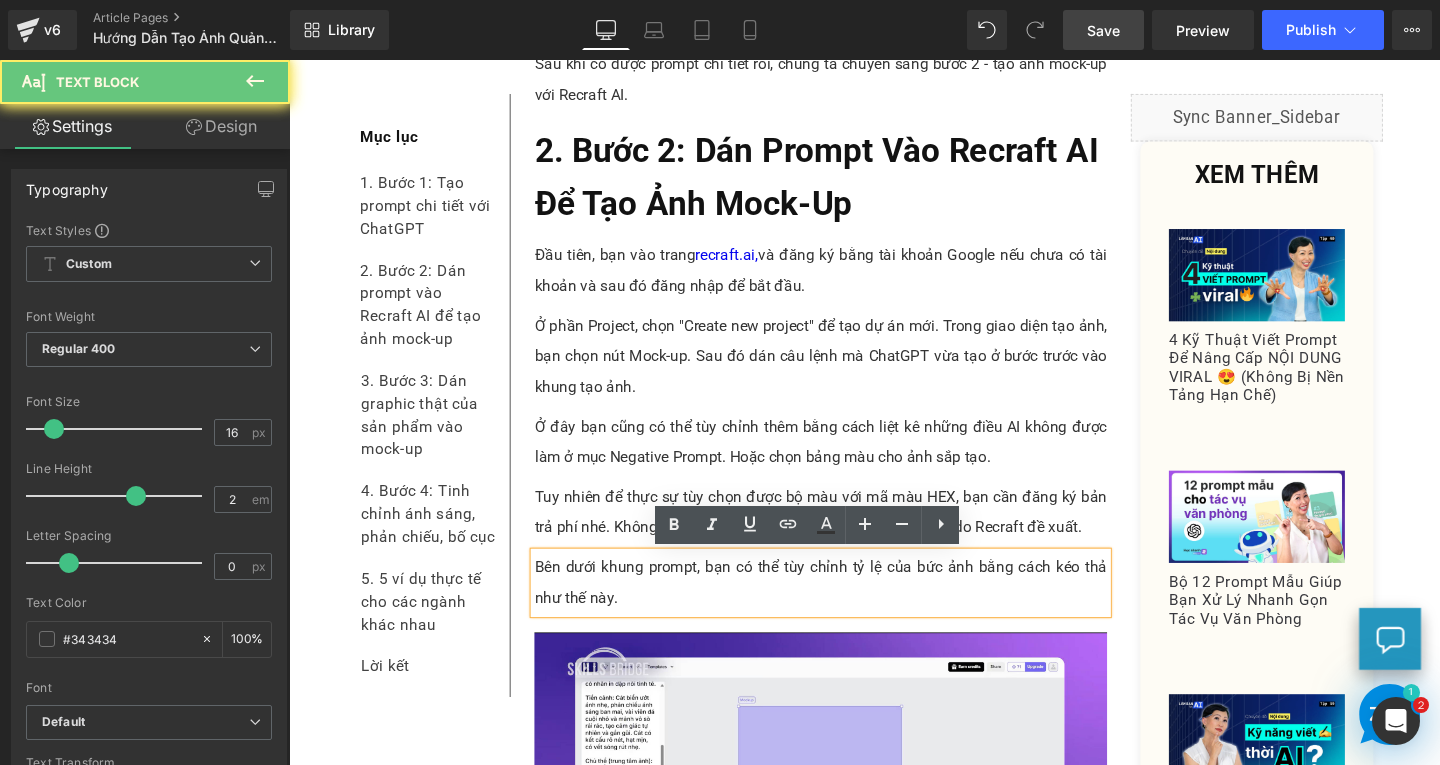 click on "Bên dưới khung prompt, bạn có thể tùy chỉnh tỷ lệ của bức ảnh bằng cách kéo thả như thế này." at bounding box center [848, 610] 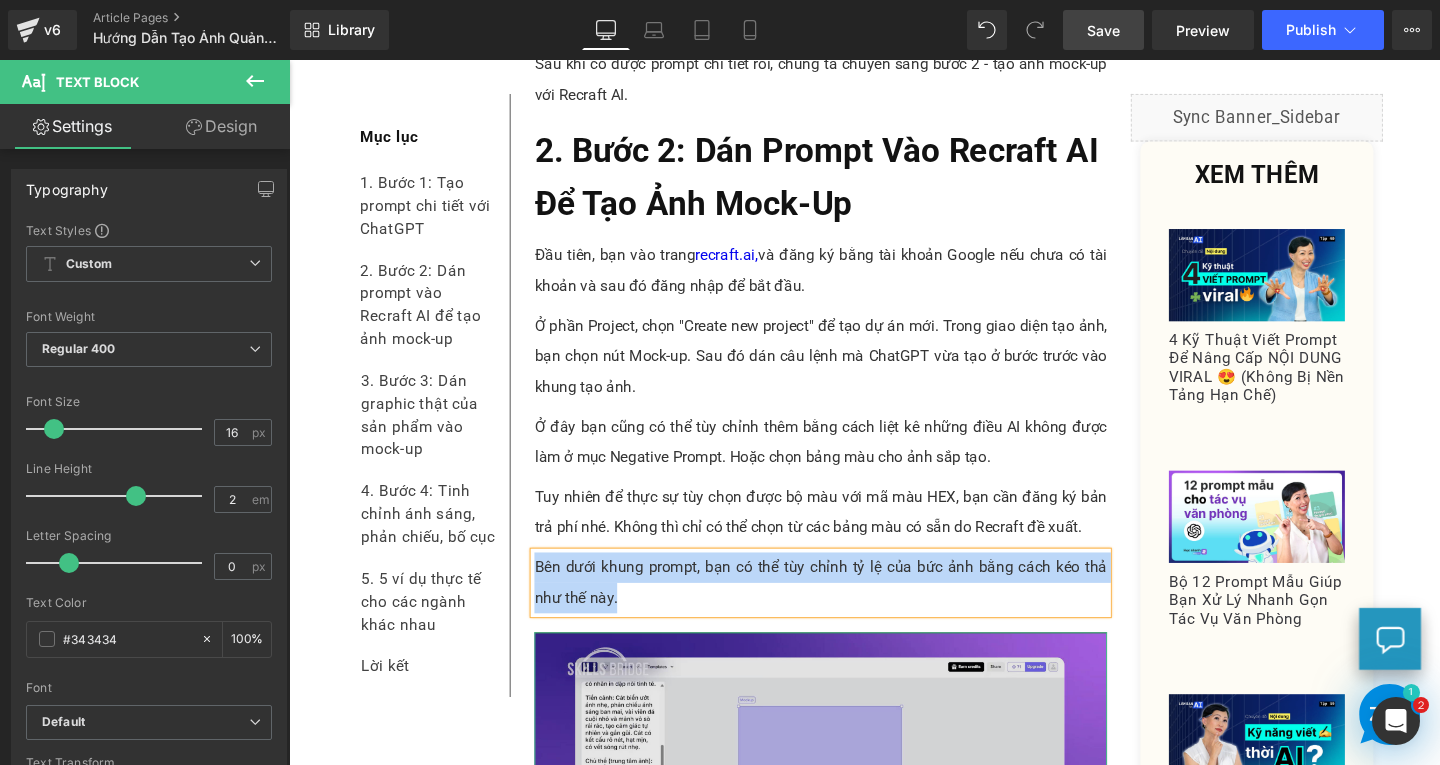paste 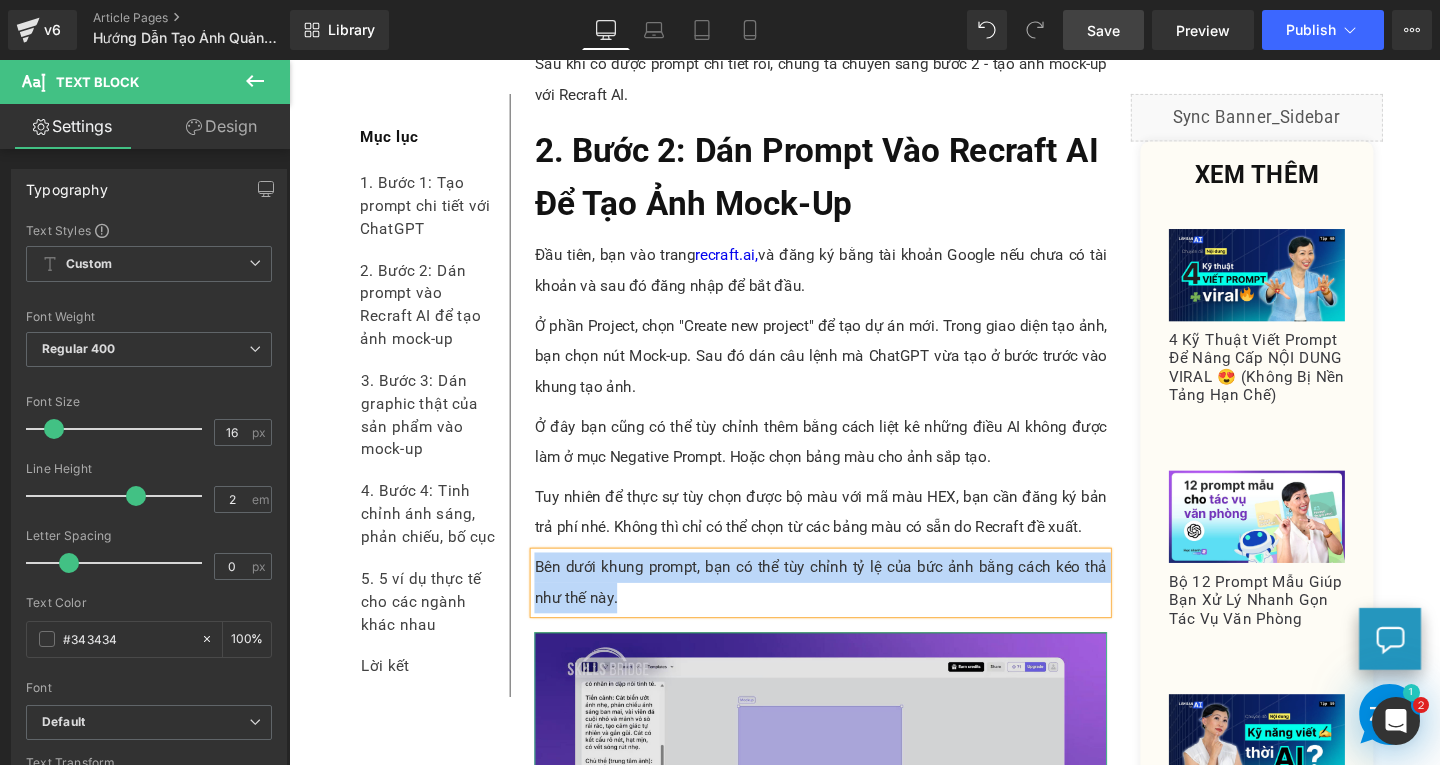 type 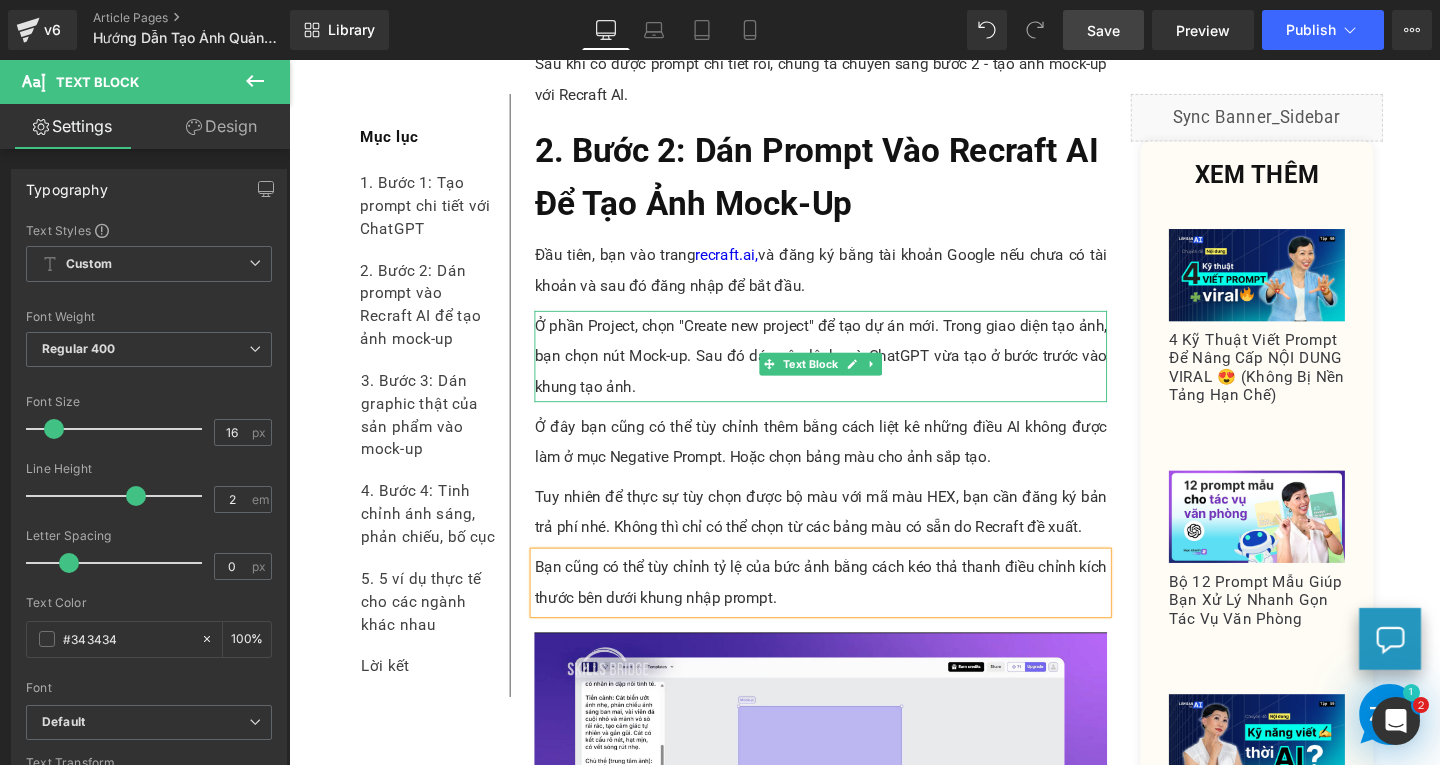 scroll, scrollTop: 3300, scrollLeft: 0, axis: vertical 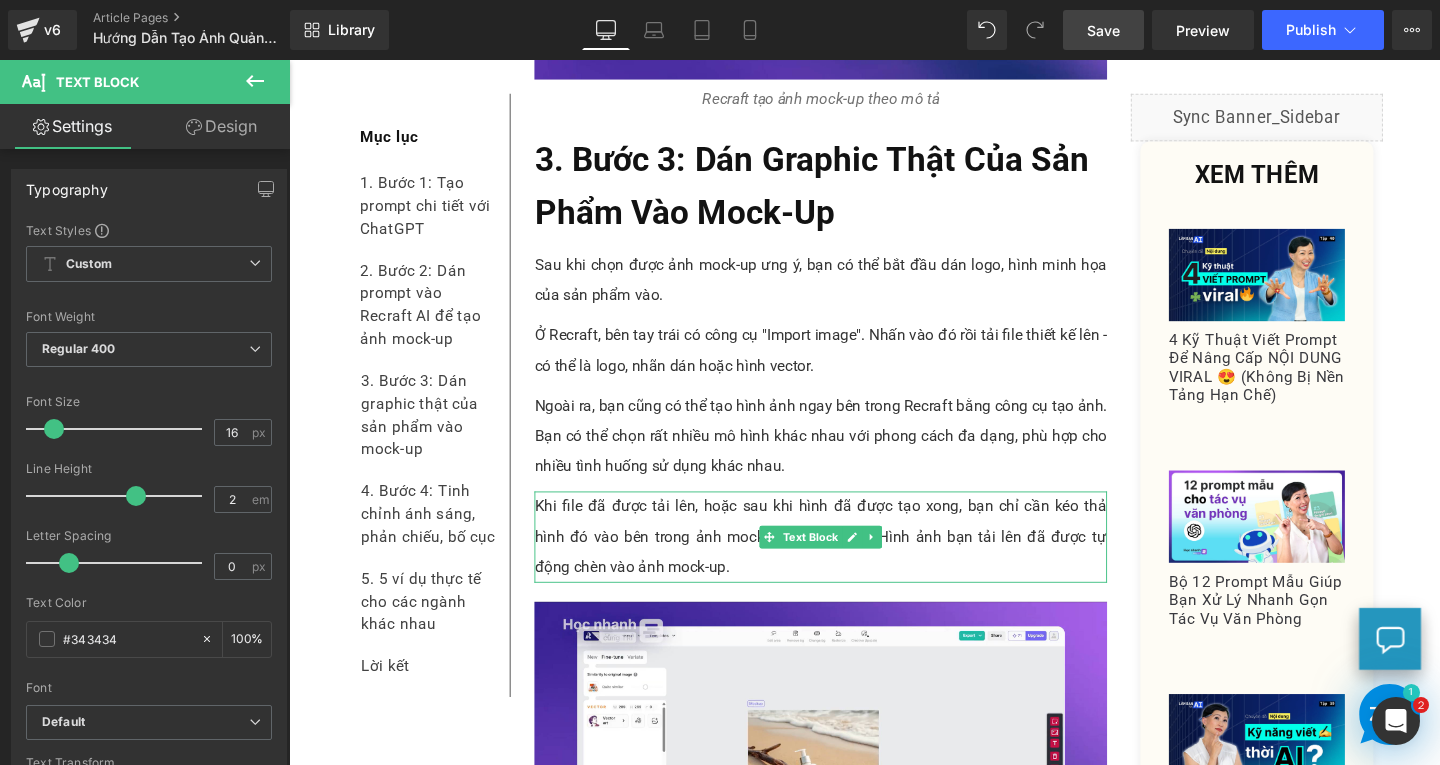 drag, startPoint x: 769, startPoint y: 599, endPoint x: 781, endPoint y: 585, distance: 18.439089 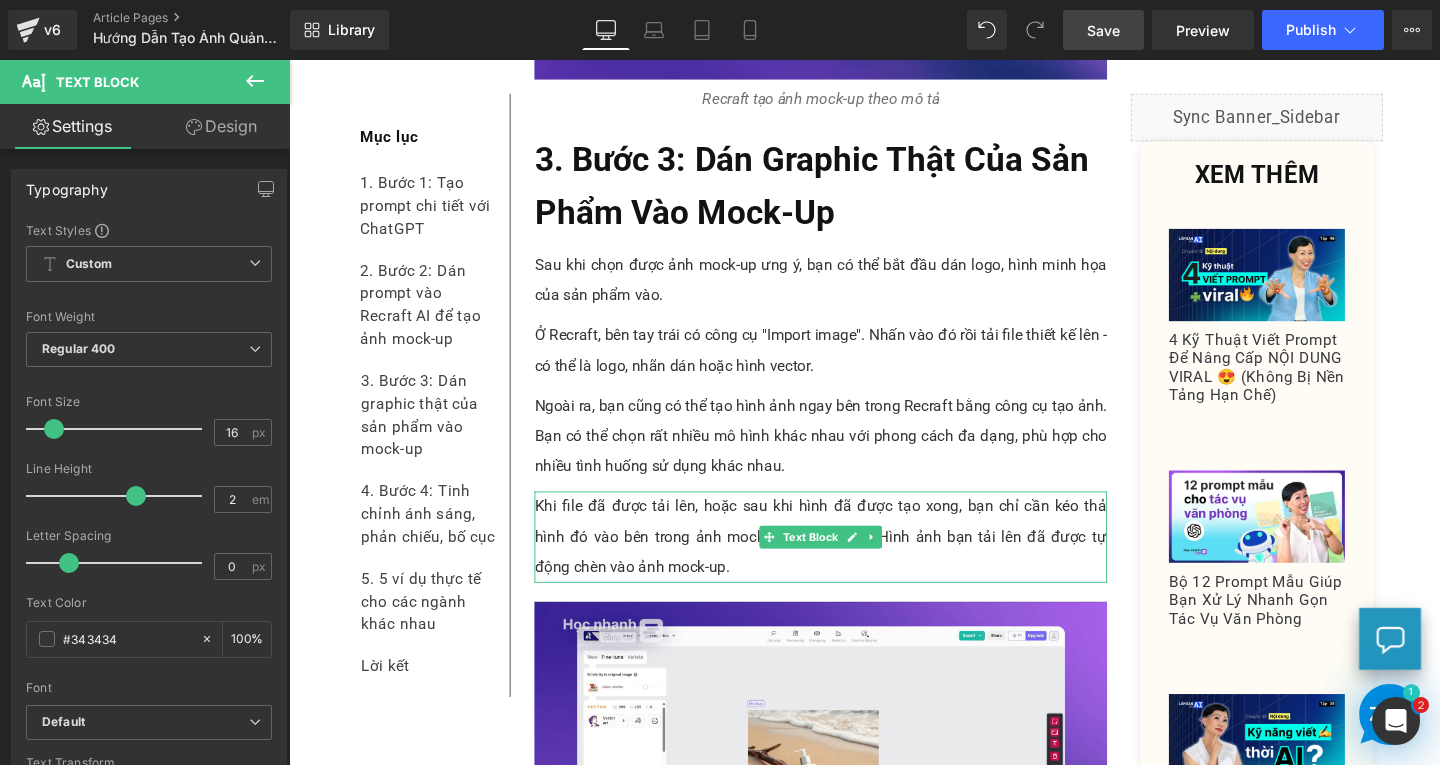 click on "Khi file đã được tải lên, hoặc sau khi hình đã được tạo xong, bạn chỉ cần kéo thả hình đó vào bên trong ảnh mock-up. Và... boom! Hình ảnh bạn tải lên đã được tự động chèn vào ảnh mock-up." at bounding box center (847, 562) 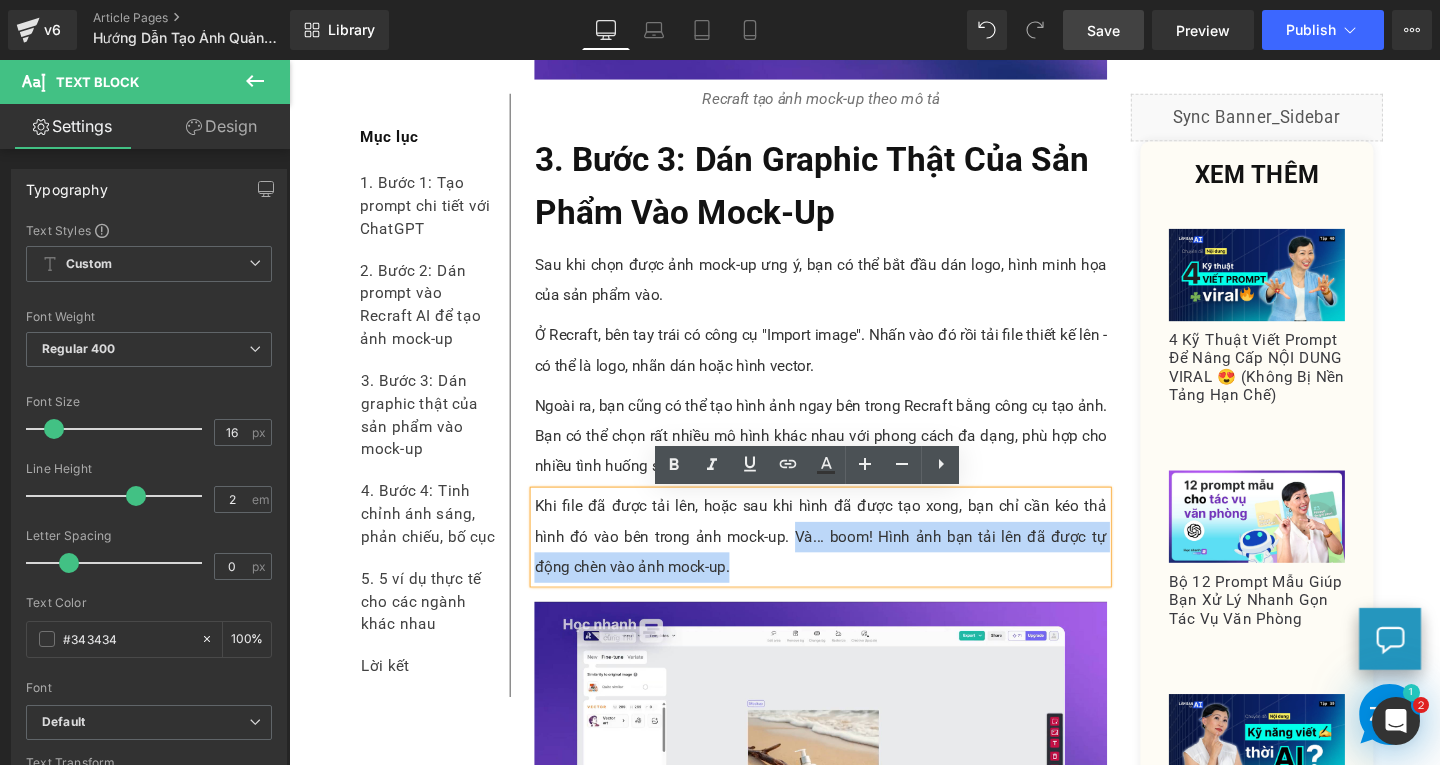 drag, startPoint x: 777, startPoint y: 568, endPoint x: 804, endPoint y: 591, distance: 35.468296 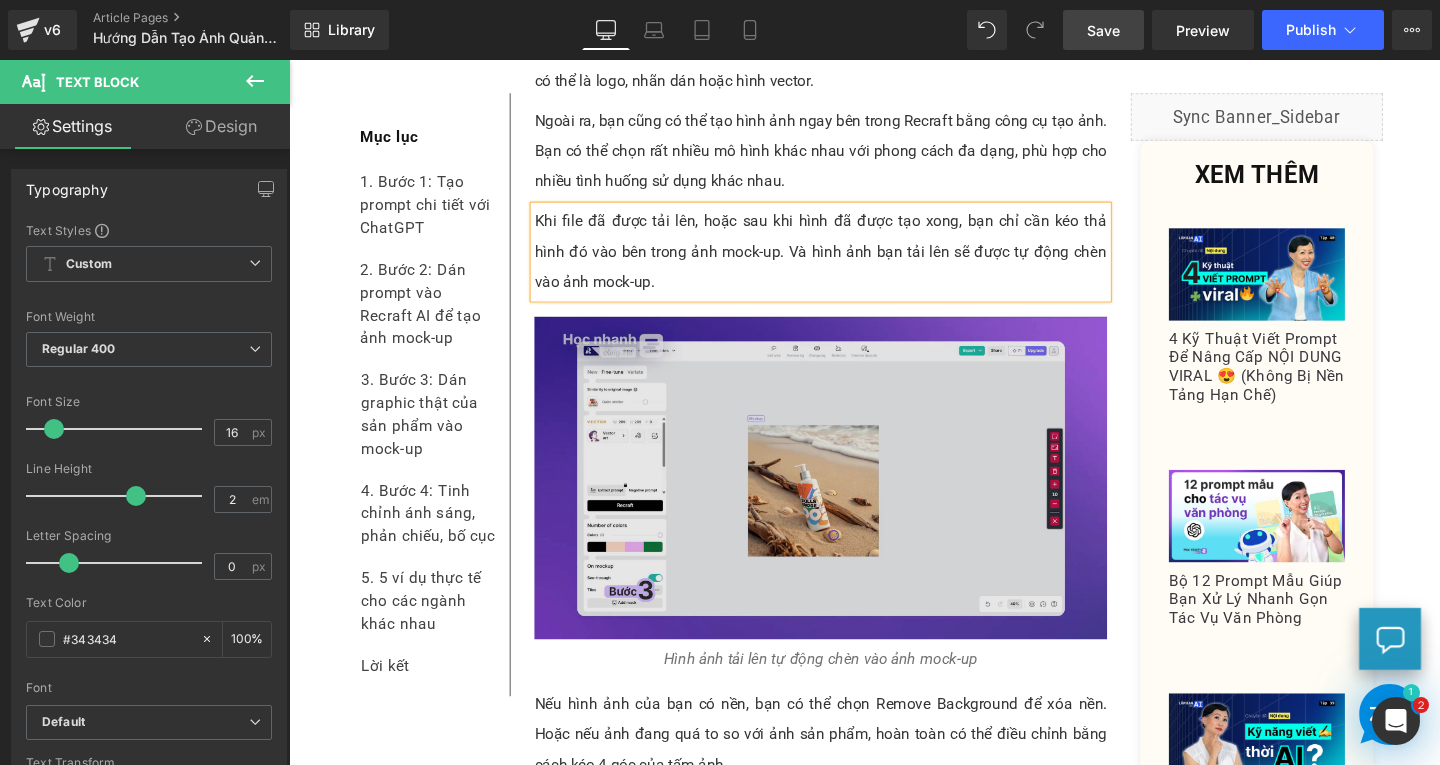 scroll, scrollTop: 5100, scrollLeft: 0, axis: vertical 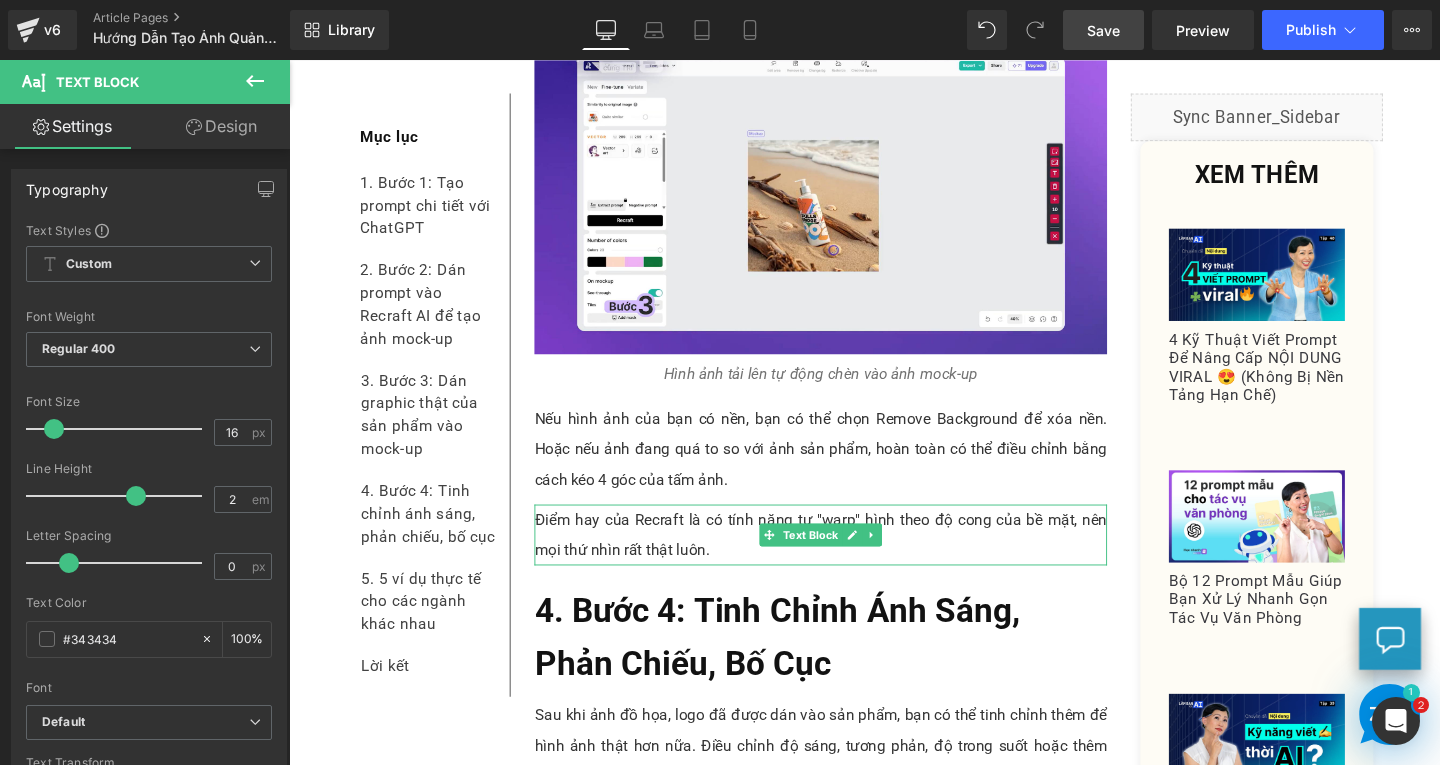 click on "Điểm hay của Recraft là có tính năng tự "warp" hình theo độ cong của bề mặt, nên mọi thứ nhìn rất thật luôn." at bounding box center [848, 559] 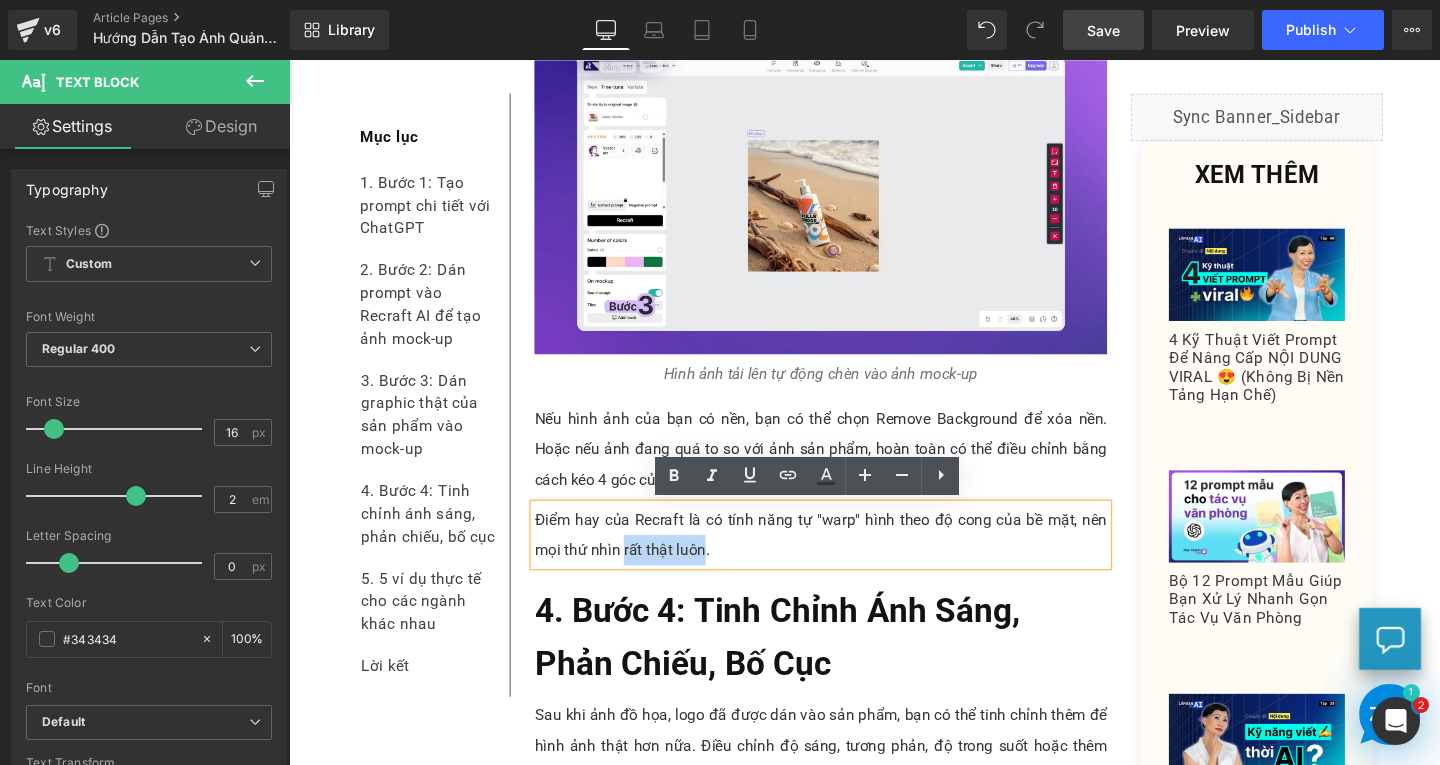 drag, startPoint x: 633, startPoint y: 575, endPoint x: 714, endPoint y: 572, distance: 81.055534 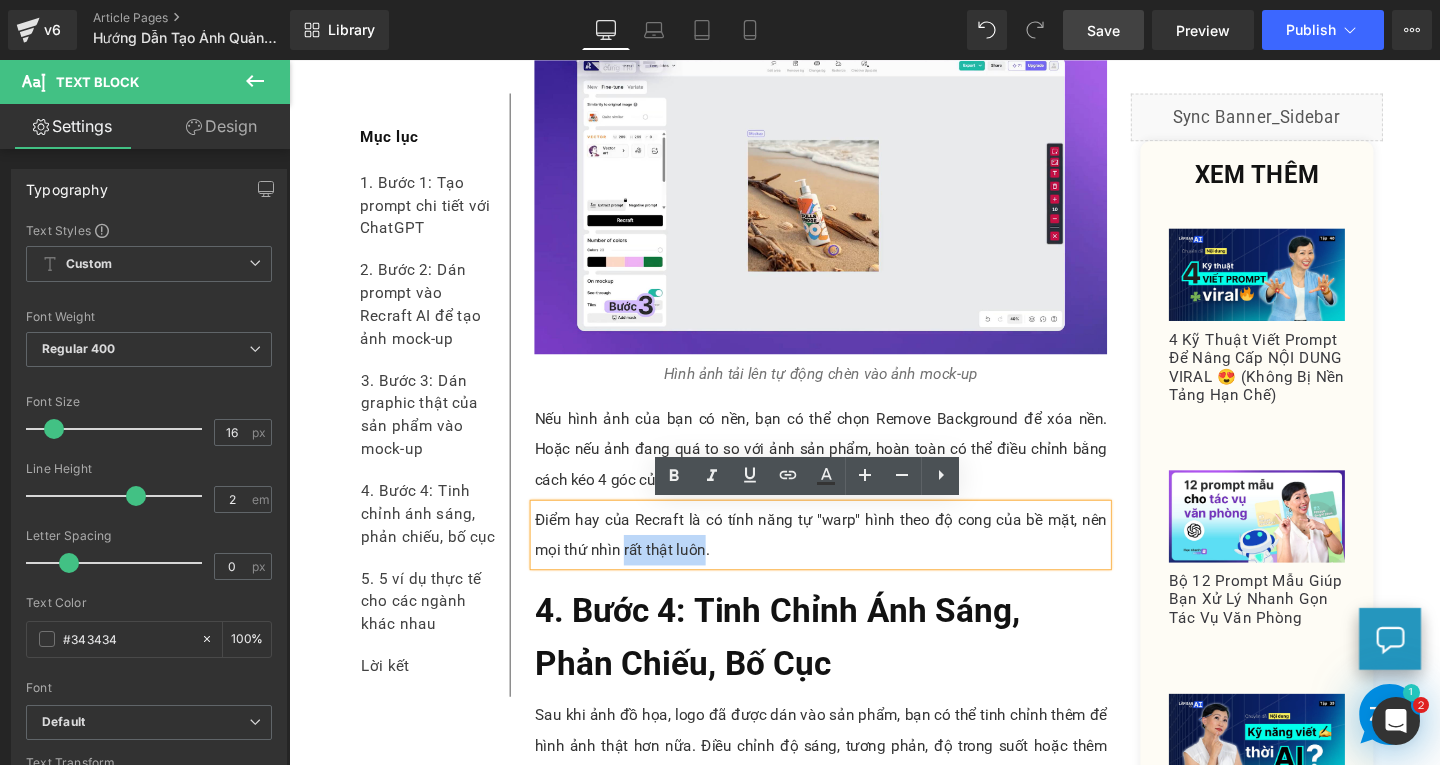 click on "Điểm hay của Recraft là có tính năng tự "warp" hình theo độ cong của bề mặt, nên mọi thứ nhìn rất thật luôn." at bounding box center (848, 559) 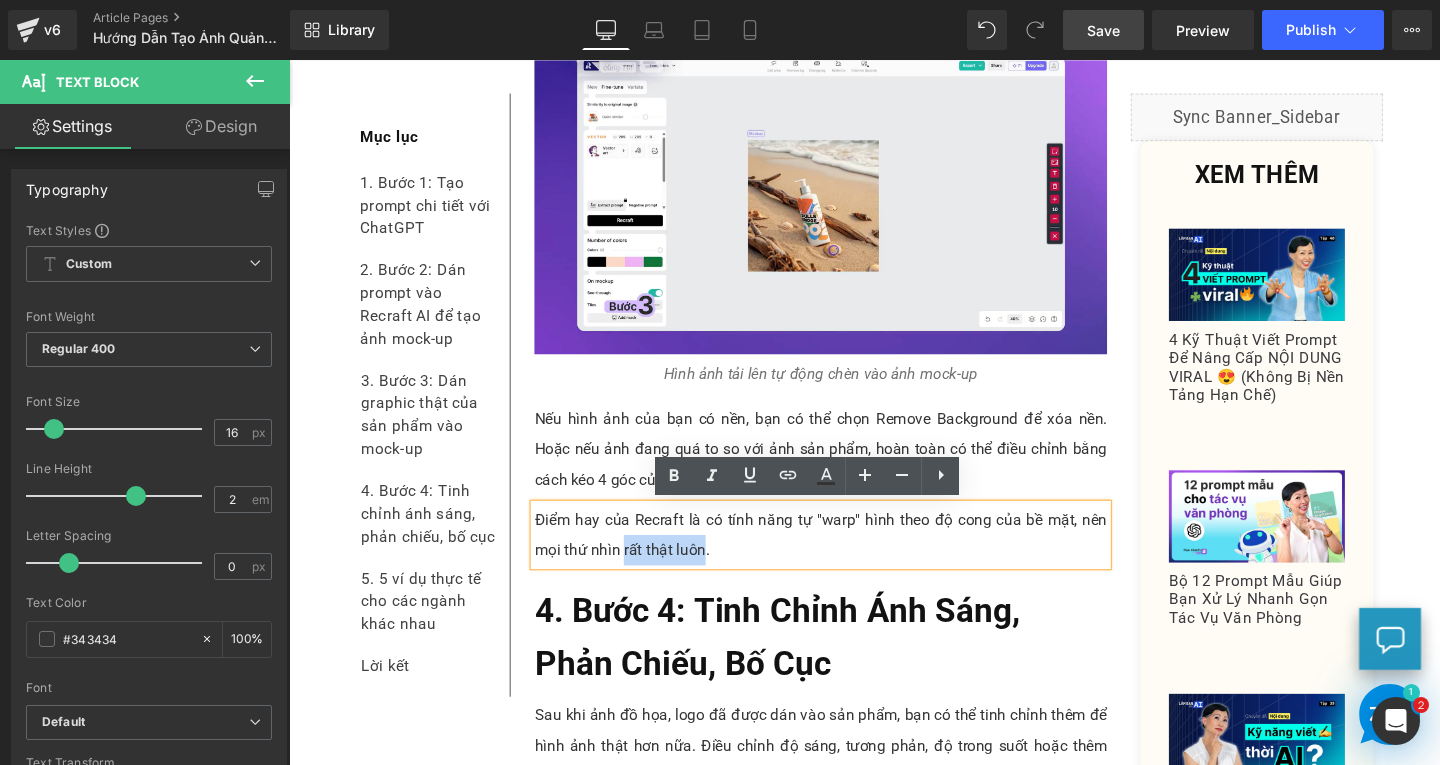paste 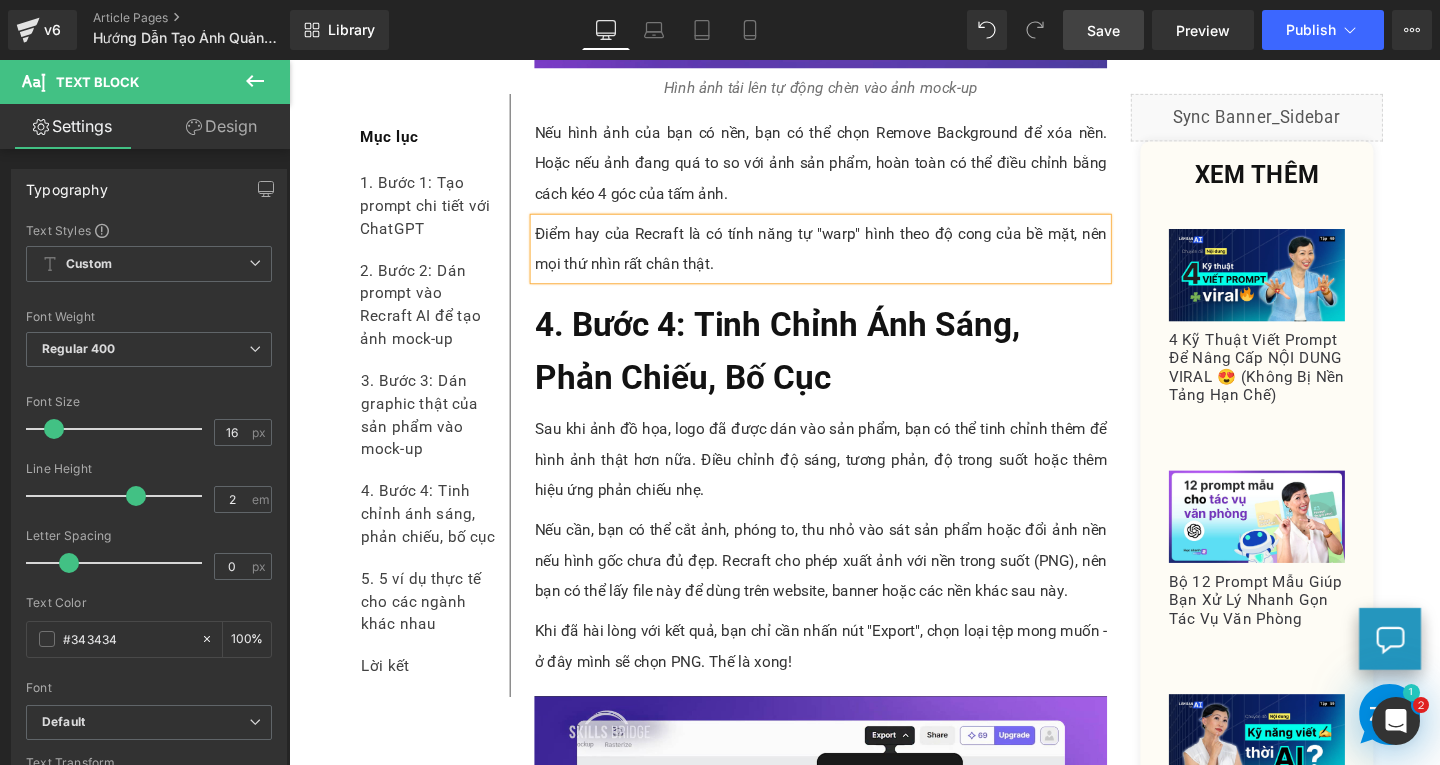 scroll, scrollTop: 5700, scrollLeft: 0, axis: vertical 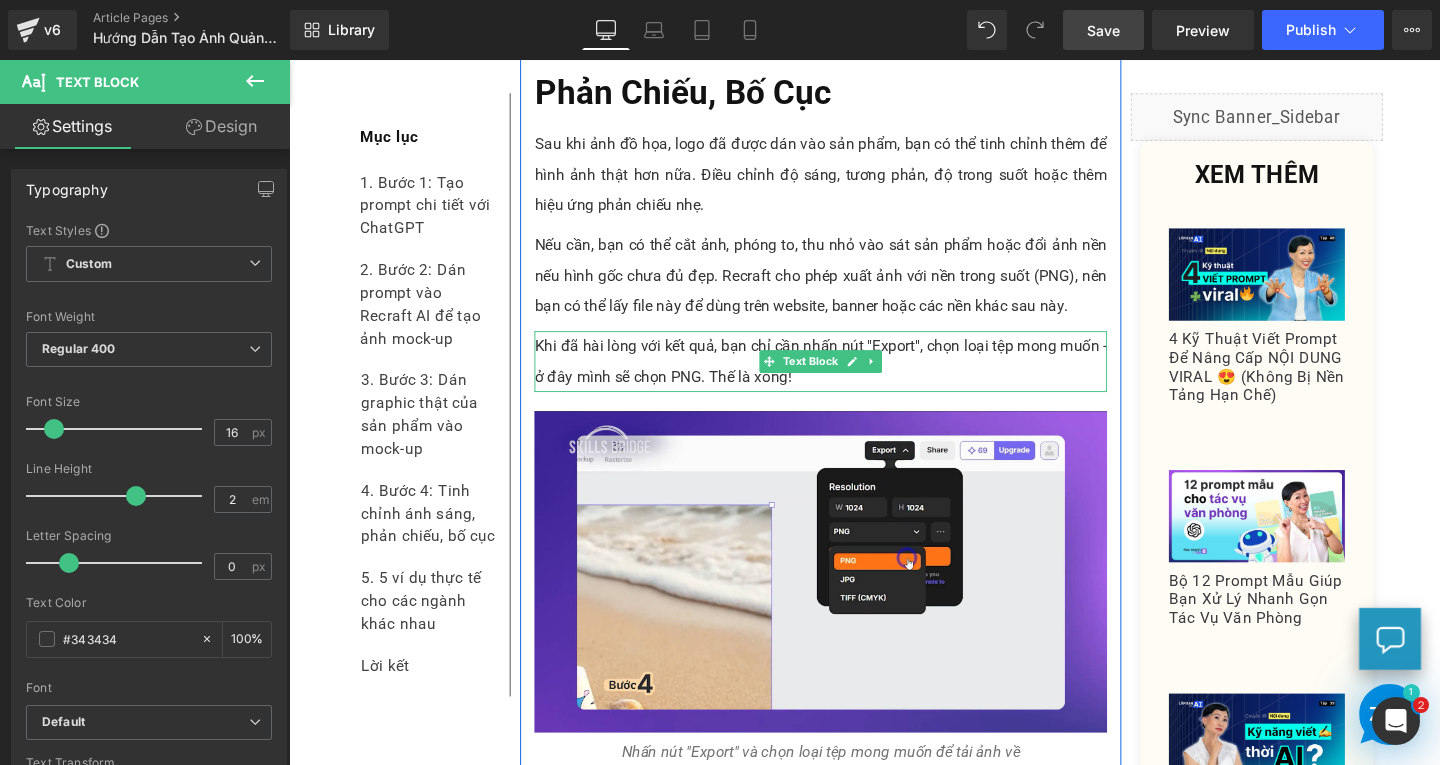 click on "Khi đã hài lòng với kết quả, bạn chỉ cần nhấn nút "Export", chọn loại tệp mong muốn - ở đây mình sẽ chọn PNG. Thế là xong!" at bounding box center (848, 377) 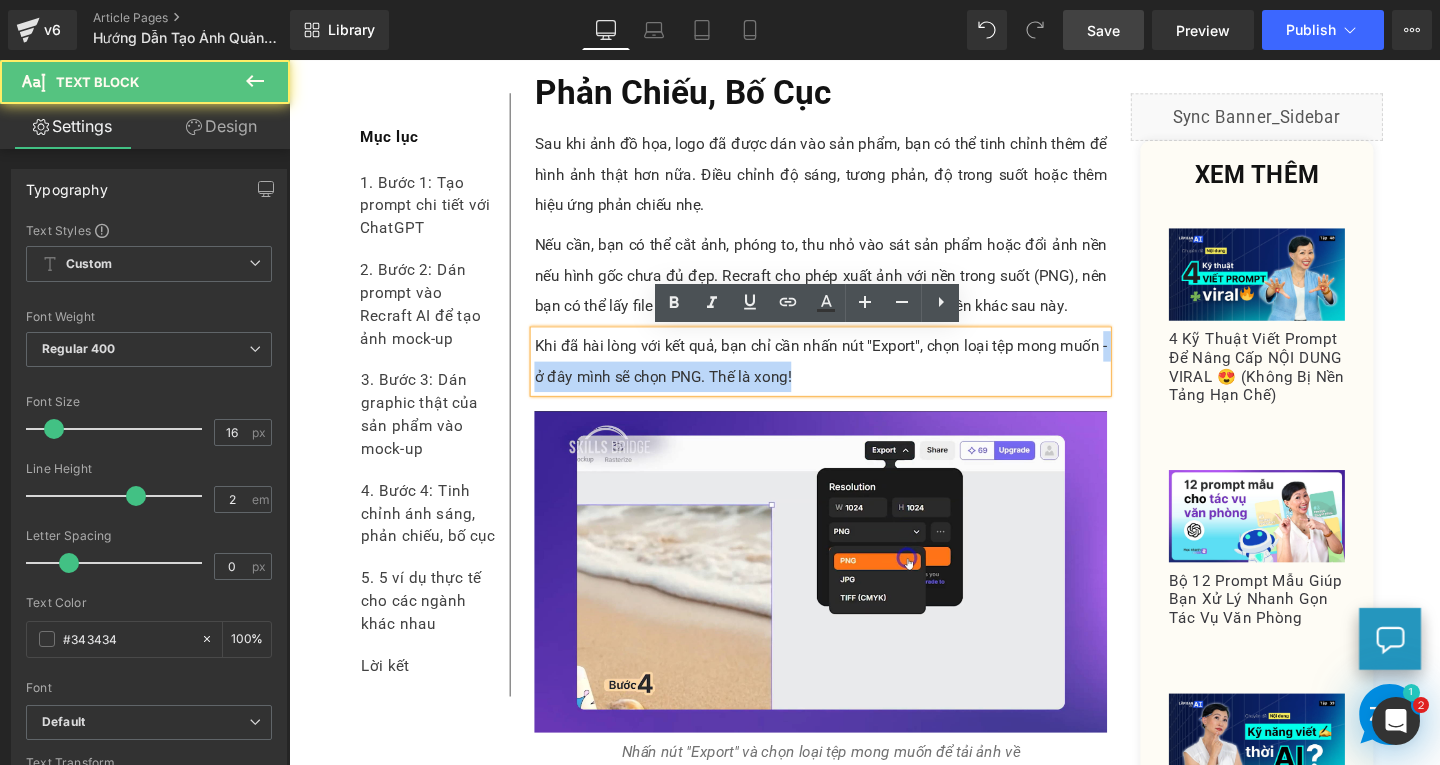 drag, startPoint x: 1135, startPoint y: 360, endPoint x: 1141, endPoint y: 393, distance: 33.54102 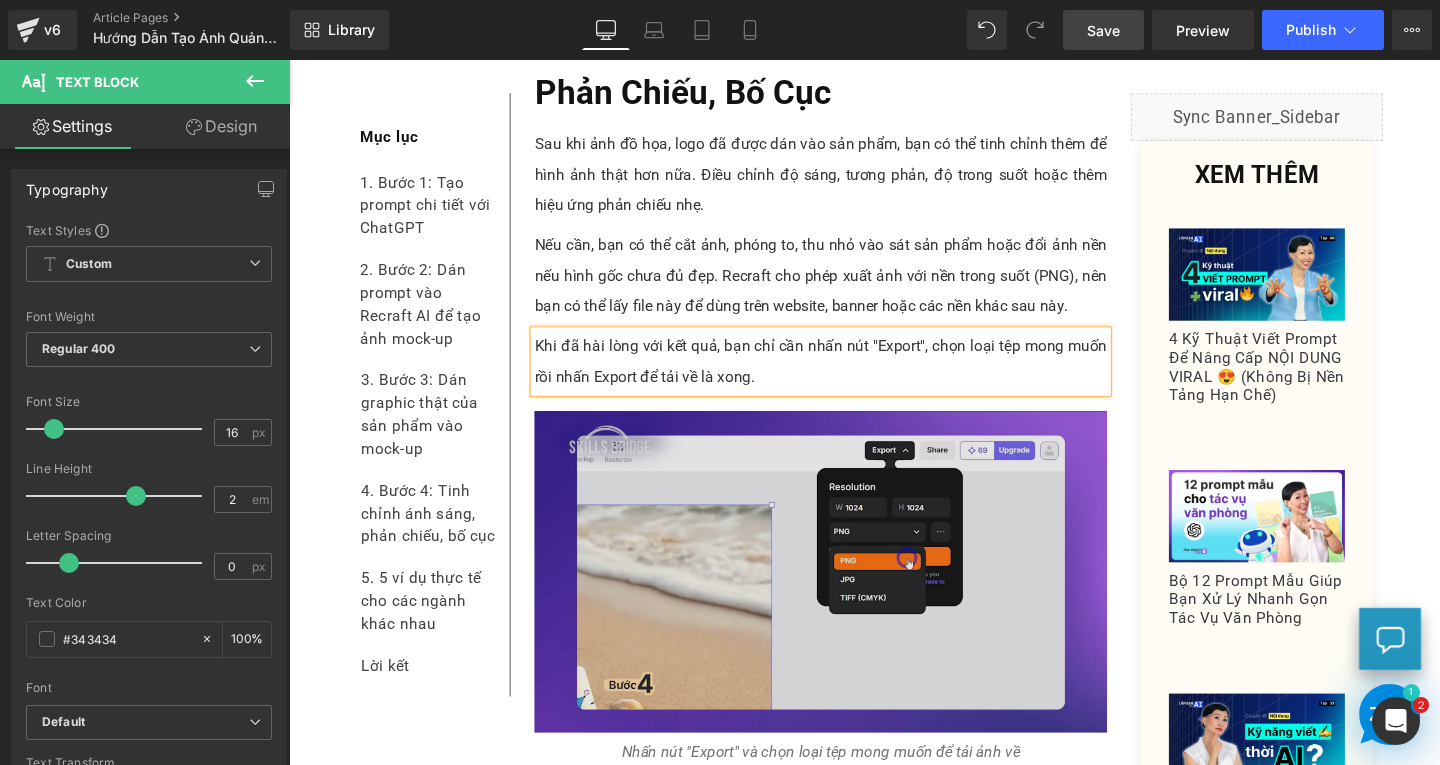 scroll, scrollTop: 5900, scrollLeft: 0, axis: vertical 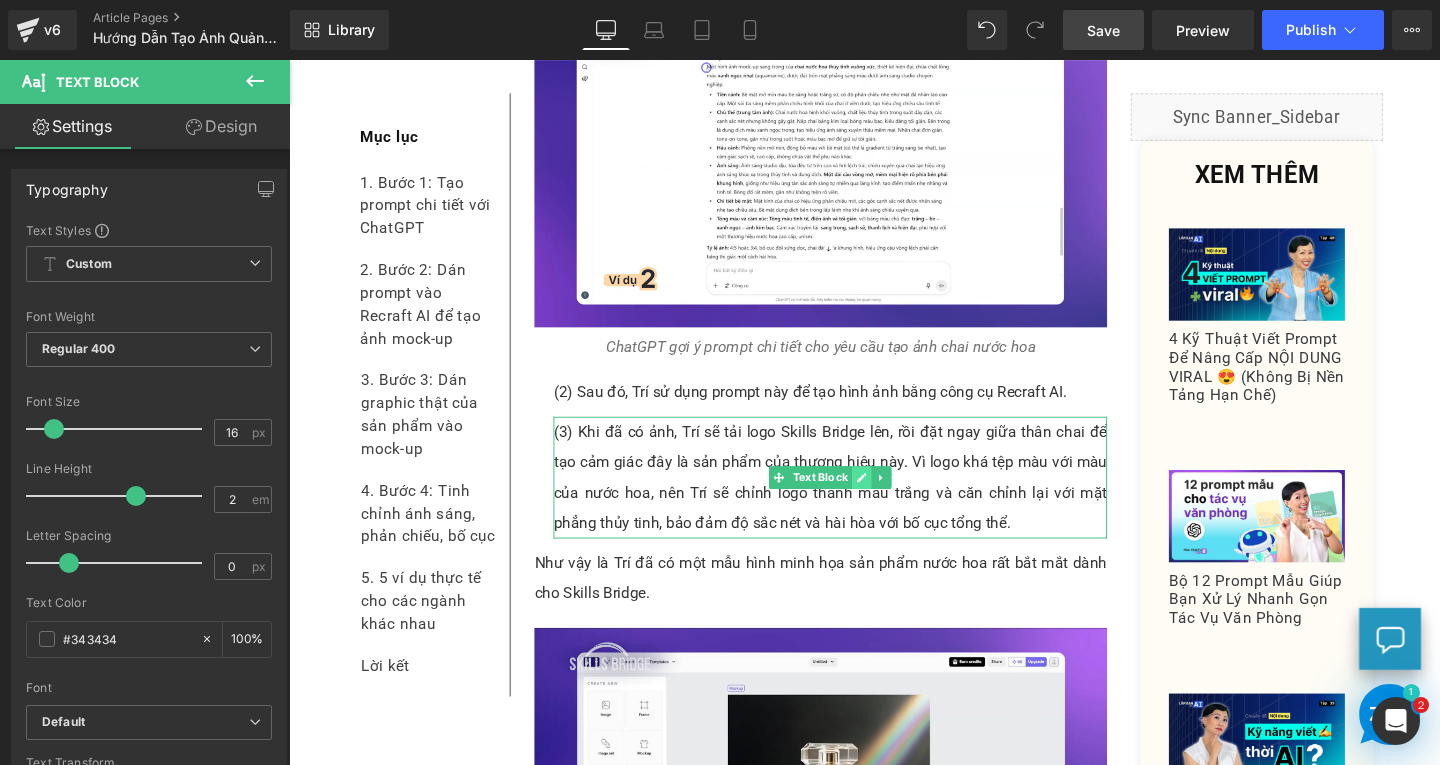 click at bounding box center (891, 499) 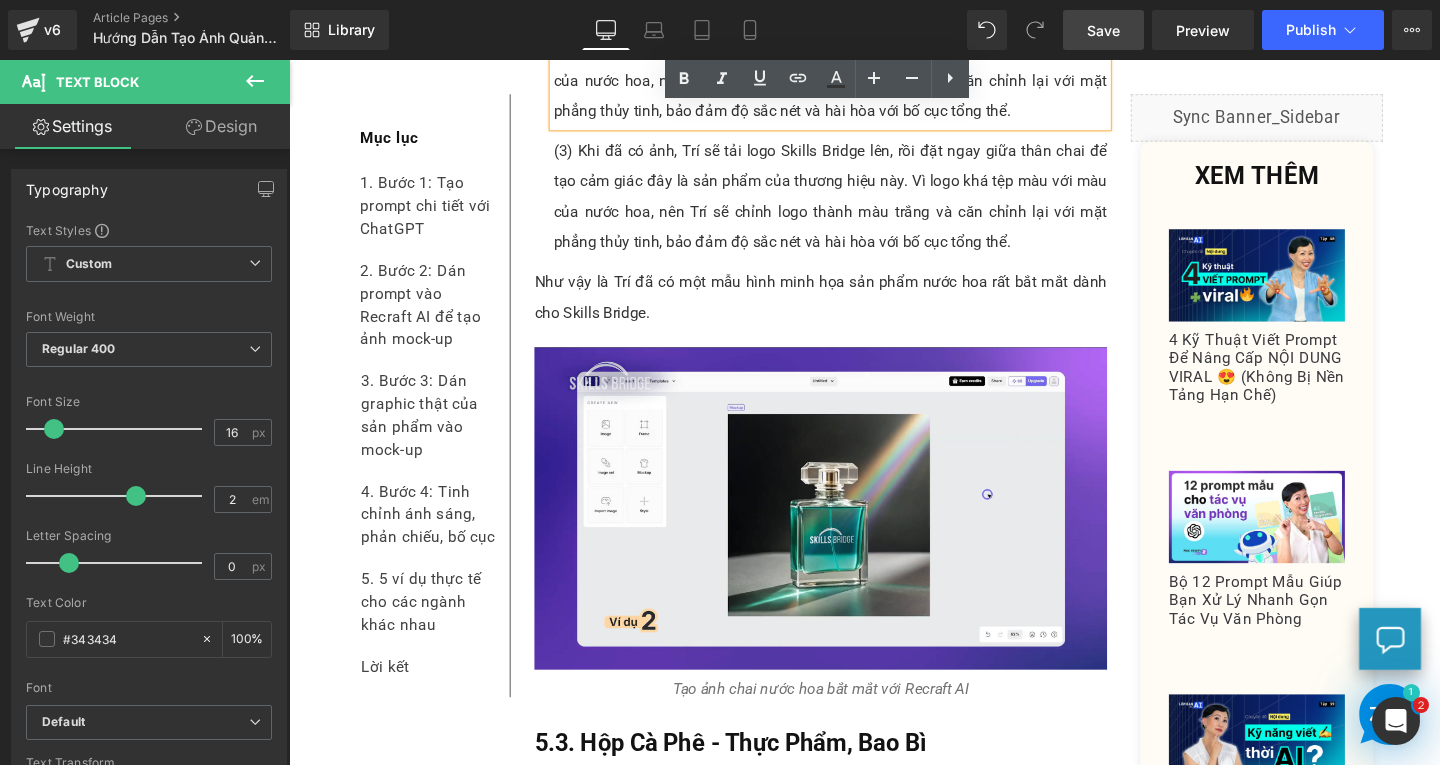 scroll, scrollTop: 8333, scrollLeft: 0, axis: vertical 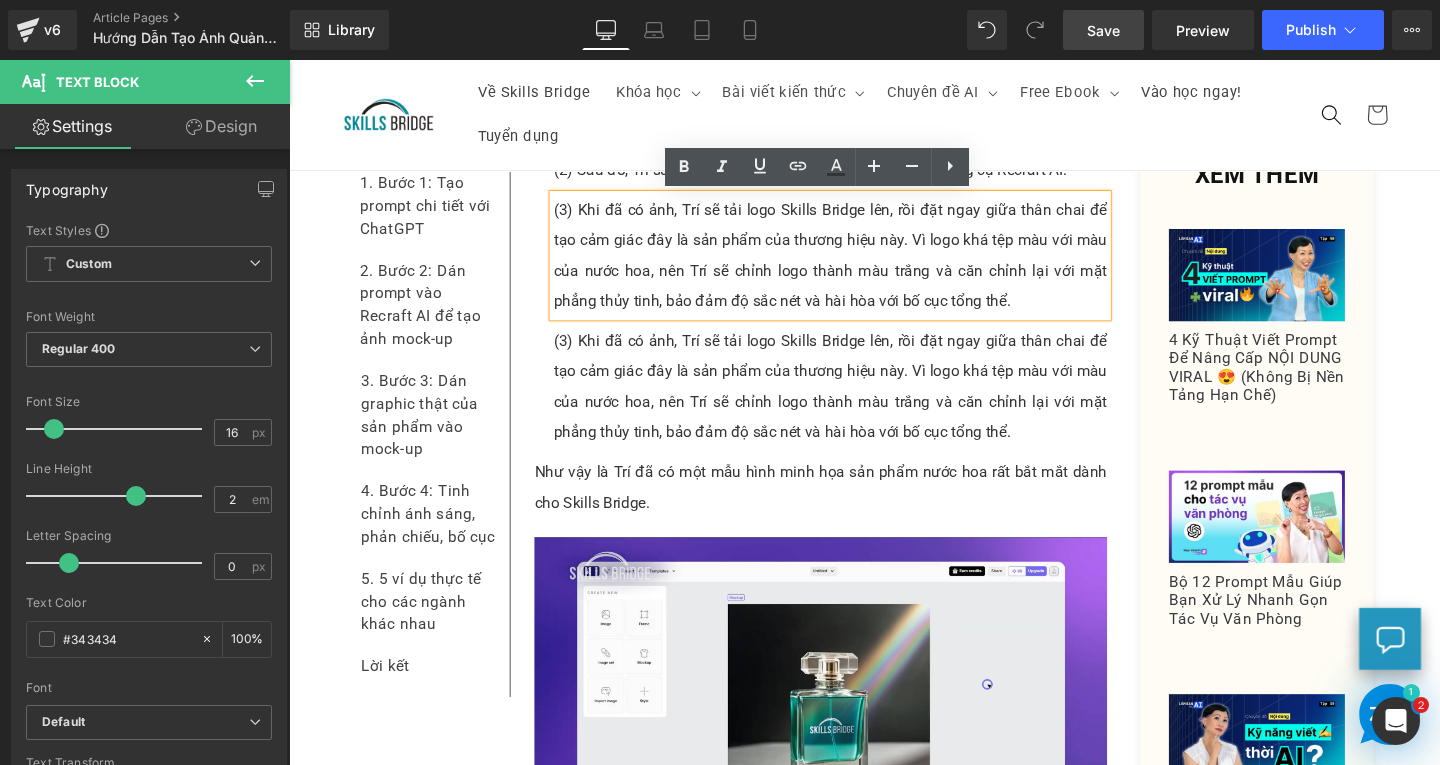 click on "(3) Khi đã có ảnh, Trí sẽ tải logo Skills Bridge lên, rồi đặt ngay giữa thân chai để tạo cảm giác đây là sản phẩm của thương hiệu này. Vì logo khá tệp màu với màu của nước hoa, nên Trí sẽ chỉnh logo thành màu trắng và căn chỉnh lại với mặt phẳng thủy tinh, bảo đảm độ sắc nét và hài hòa với bố cục tổng thể." at bounding box center (858, 404) 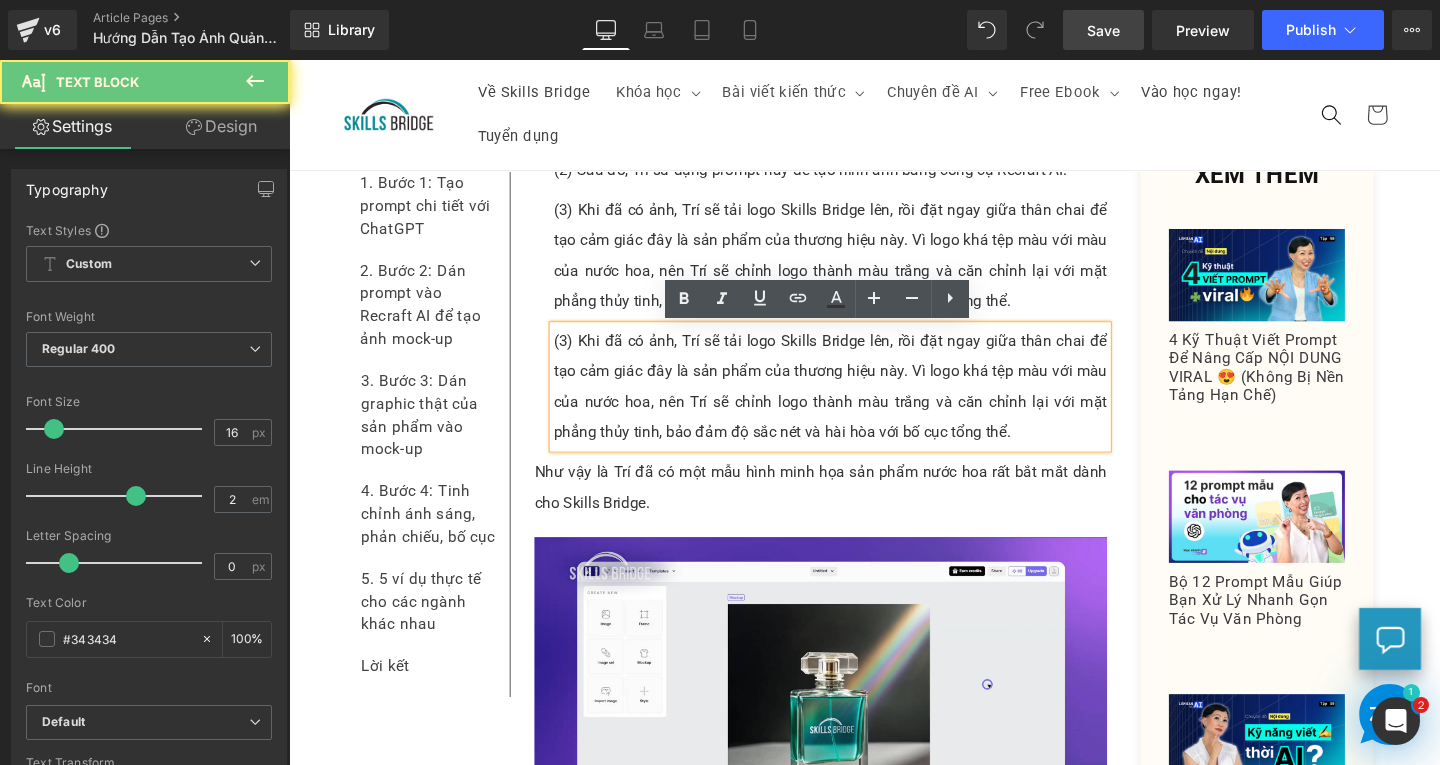 click on "(3) Khi đã có ảnh, Trí sẽ tải logo Skills Bridge lên, rồi đặt ngay giữa thân chai để tạo cảm giác đây là sản phẩm của thương hiệu này. Vì logo khá tệp màu với màu của nước hoa, nên Trí sẽ chỉnh logo thành màu trắng và căn chỉnh lại với mặt phẳng thủy tinh, bảo đảm độ sắc nét và hài hòa với bố cục tổng thể." at bounding box center [858, 404] 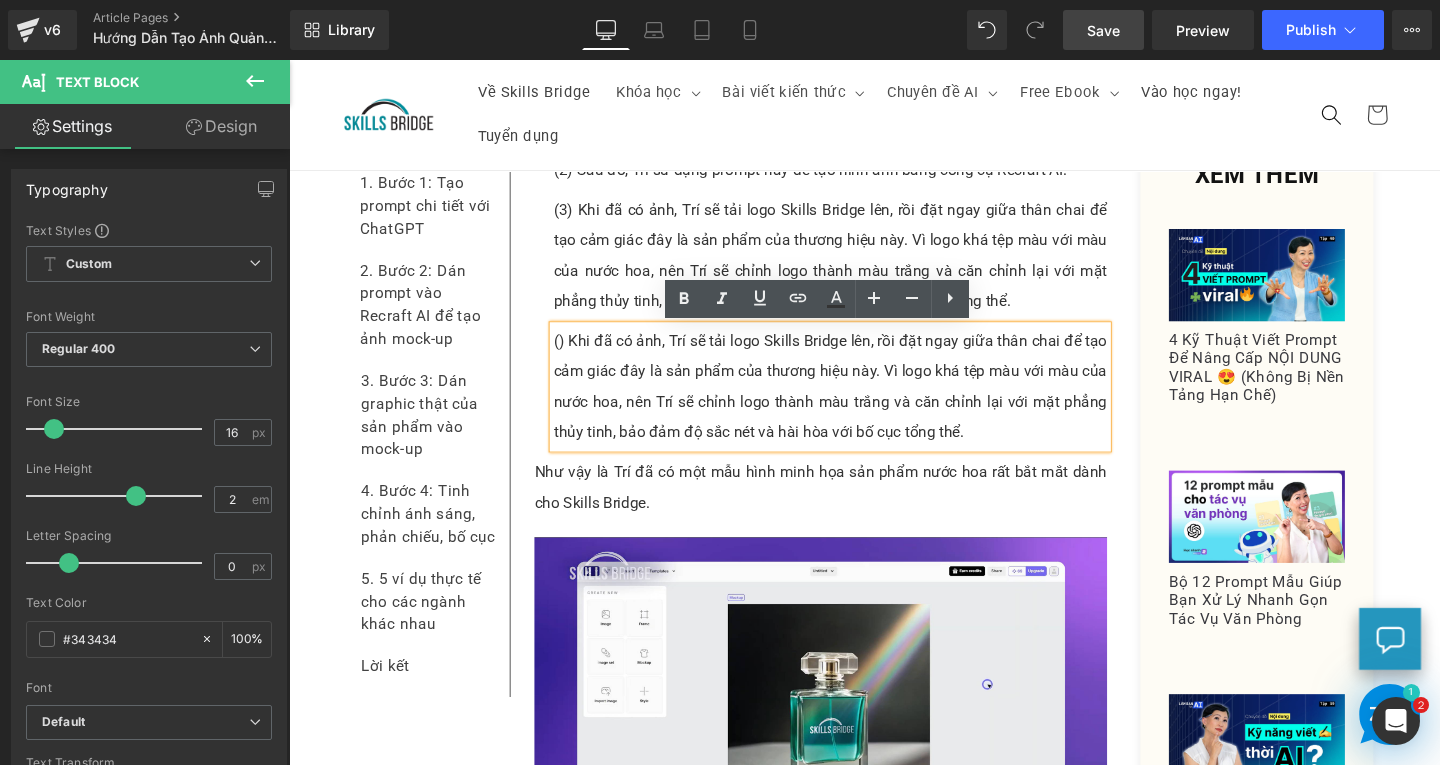 type 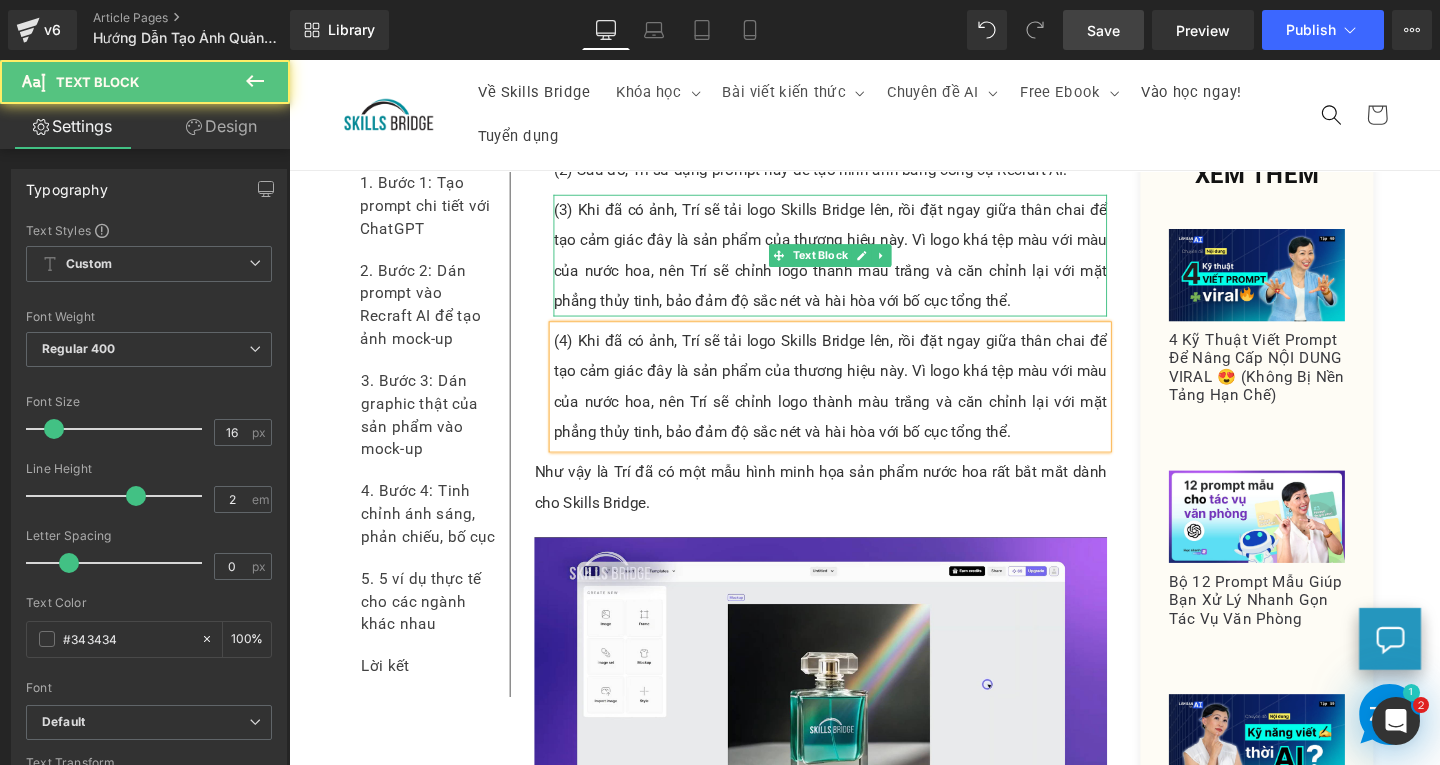 drag, startPoint x: 940, startPoint y: 249, endPoint x: 1041, endPoint y: 313, distance: 119.57006 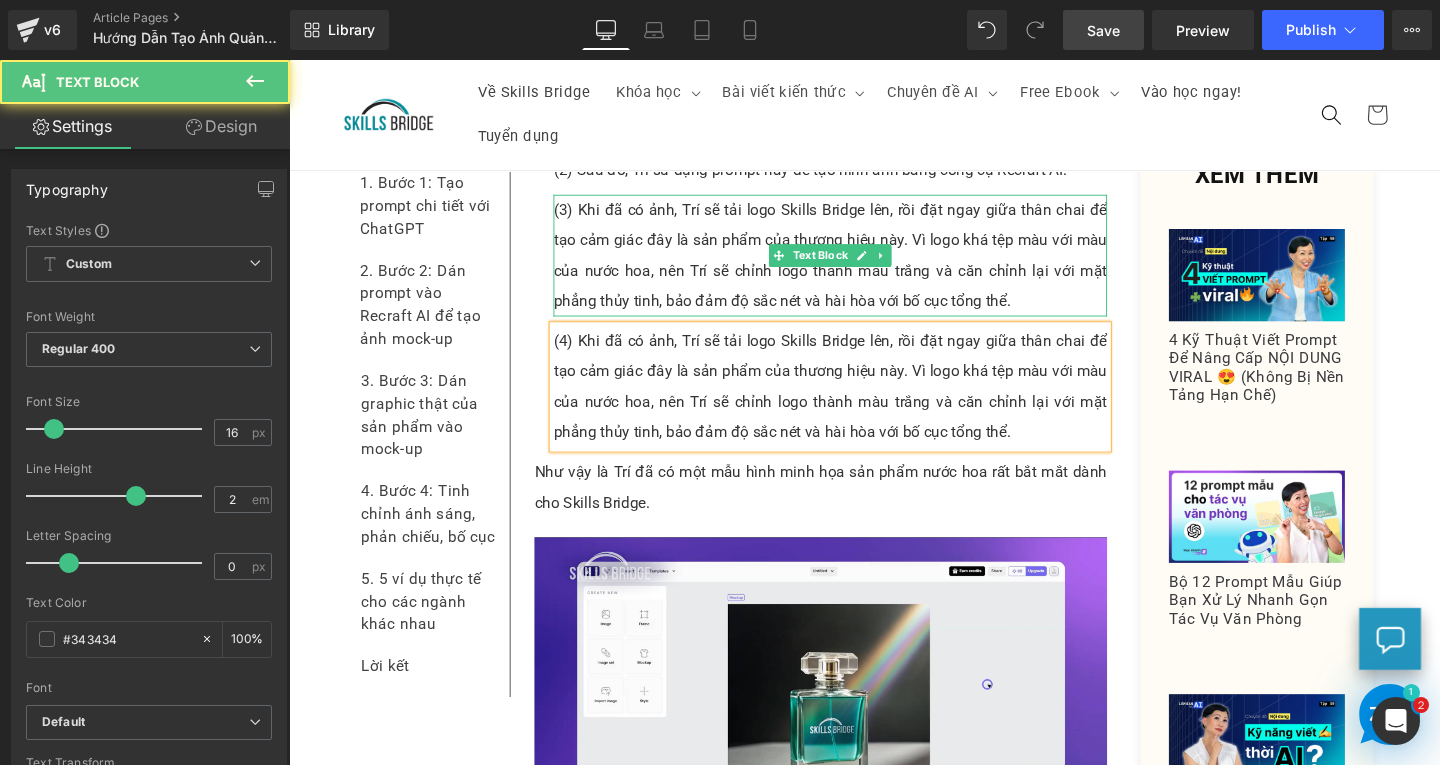click on "(3) Khi đã có ảnh, Trí sẽ tải logo Skills Bridge lên, rồi đặt ngay giữa thân chai để tạo cảm giác đây là sản phẩm của thương hiệu này. Vì logo khá tệp màu với màu của nước hoa, nên Trí sẽ chỉnh logo thành màu trắng và căn chỉnh lại với mặt phẳng thủy tinh, bảo đảm độ sắc nét và hài hòa với bố cục tổng thể." at bounding box center [858, 266] 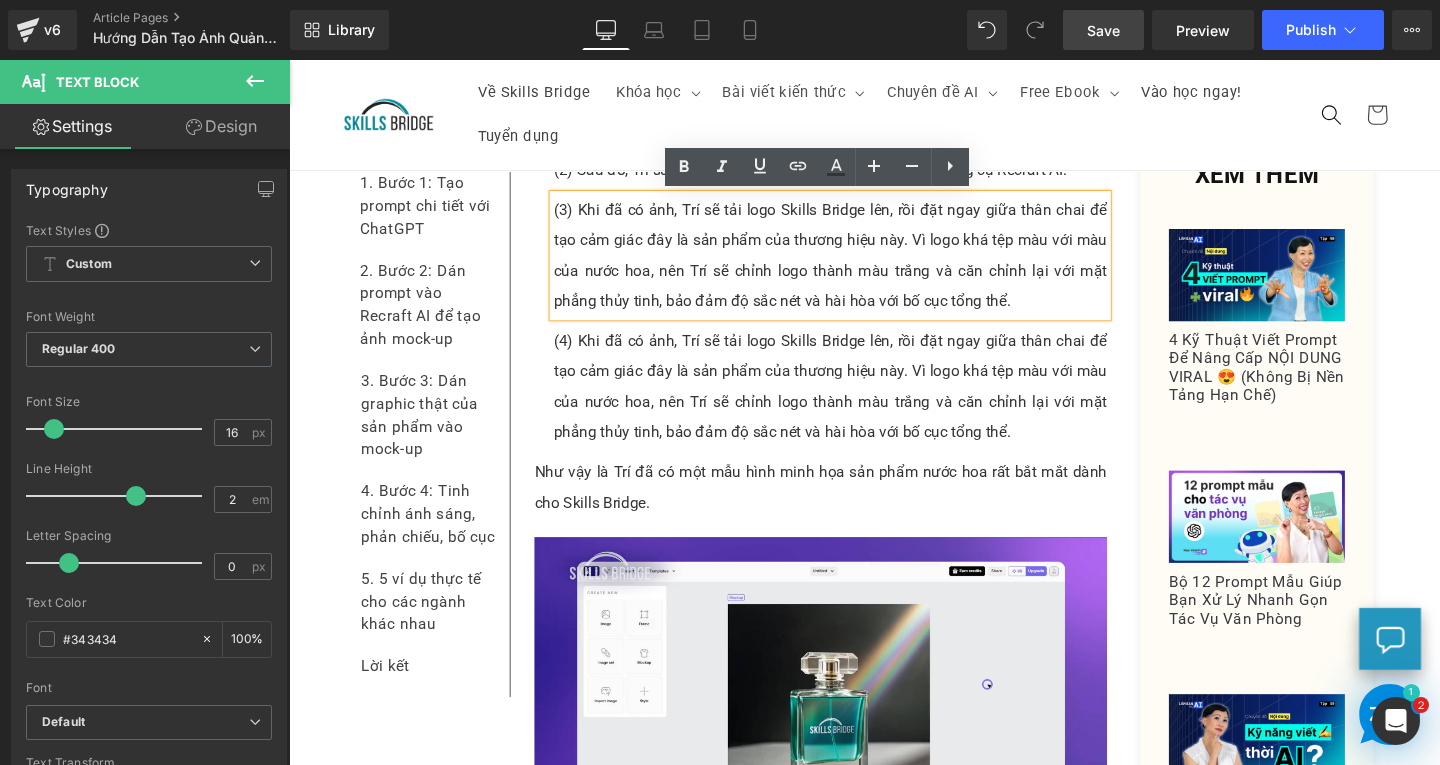 type 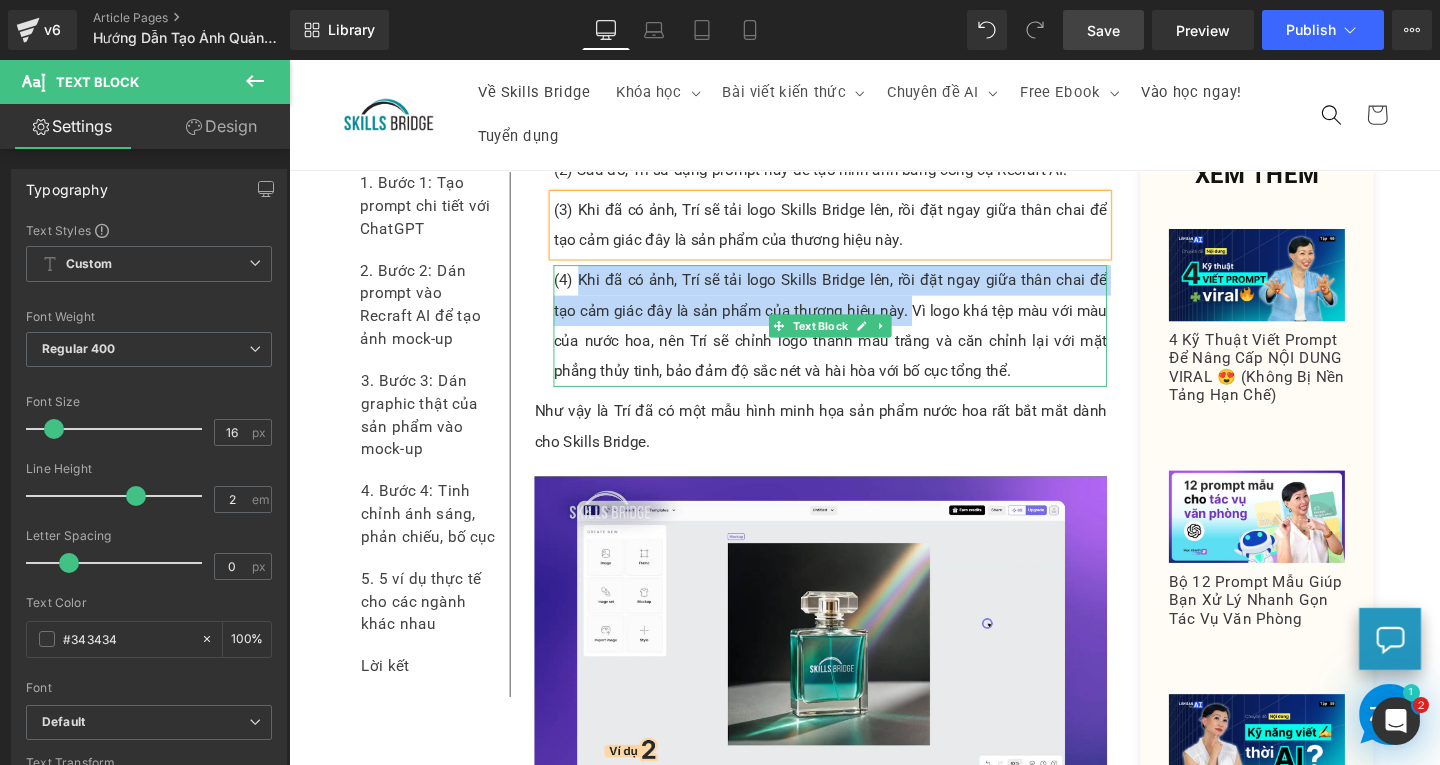 drag, startPoint x: 932, startPoint y: 322, endPoint x: 584, endPoint y: 292, distance: 349.2907 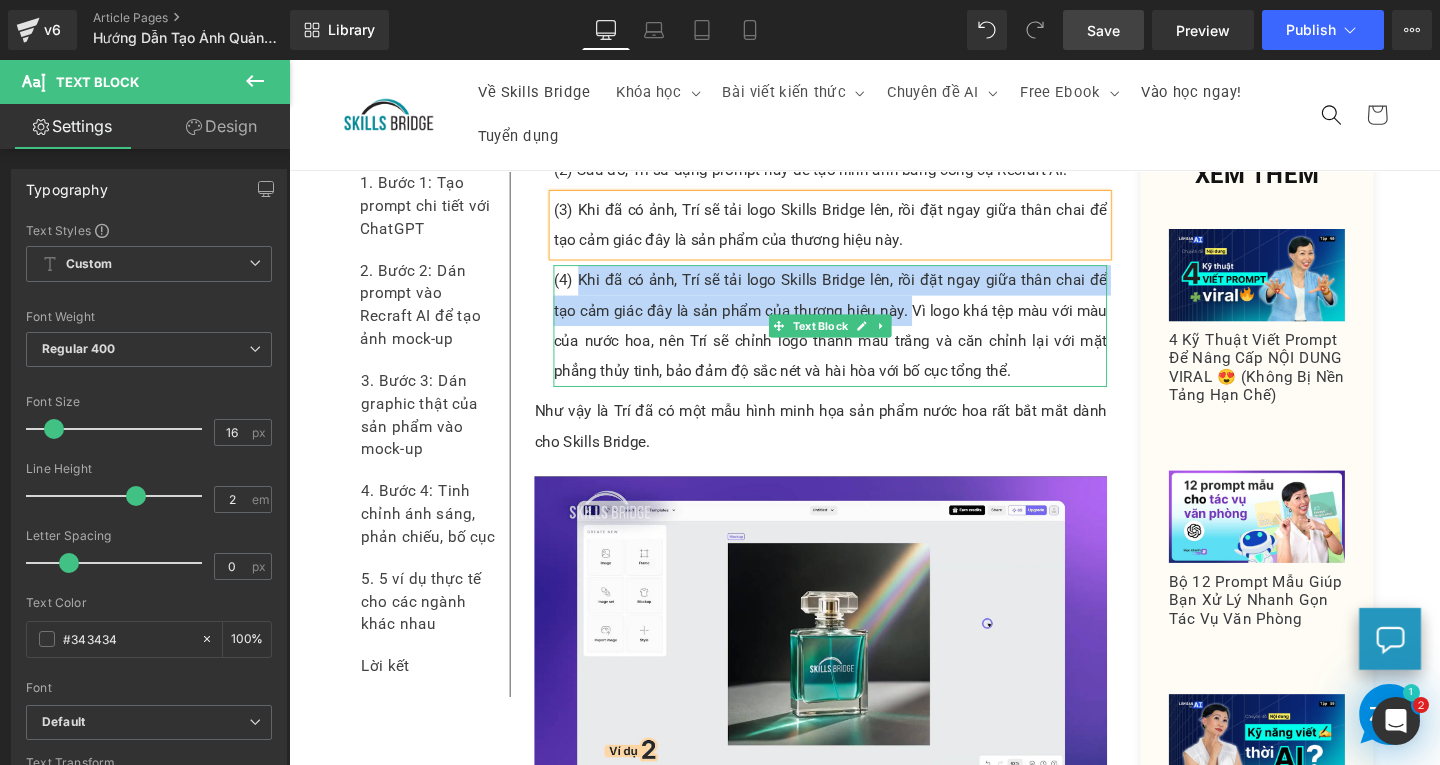 click on "(4) Khi đã có ảnh, Trí sẽ tải logo Skills Bridge lên, rồi đặt ngay giữa thân chai để tạo cảm giác đây là sản phẩm của thương hiệu này. Vì logo khá tệp màu với màu của nước hoa, nên Trí sẽ chỉnh logo thành màu trắng và căn chỉnh lại với mặt phẳng thủy tinh, bảo đảm độ sắc nét và hài hòa với bố cục tổng thể." at bounding box center [858, 340] 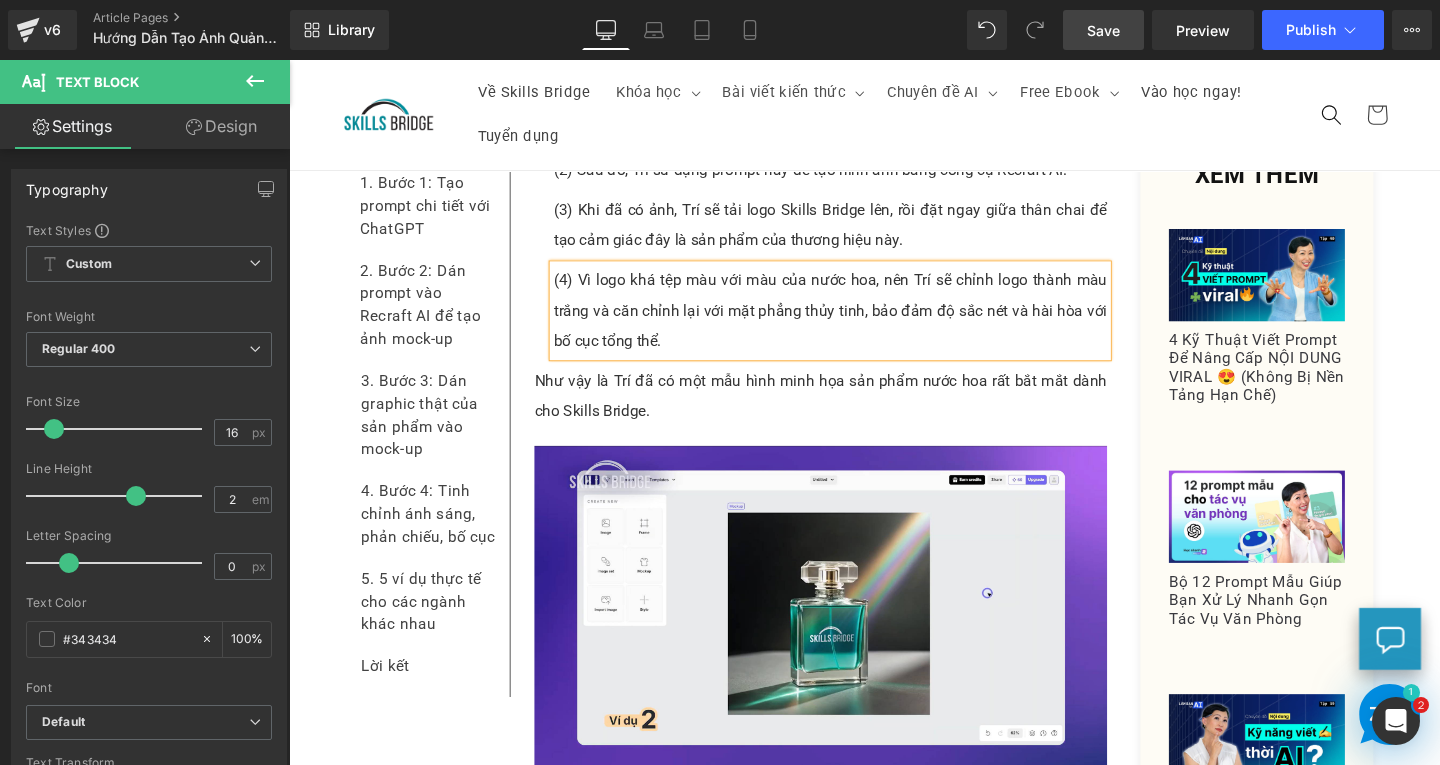 click on "(4) Vì logo khá tệp màu với màu của nước hoa, nên Trí sẽ chỉnh logo thành màu trắng và căn chỉnh lại với mặt phẳng thủy tinh, bảo đảm độ sắc nét và hài hòa với bố cục tổng thể." at bounding box center [858, 324] 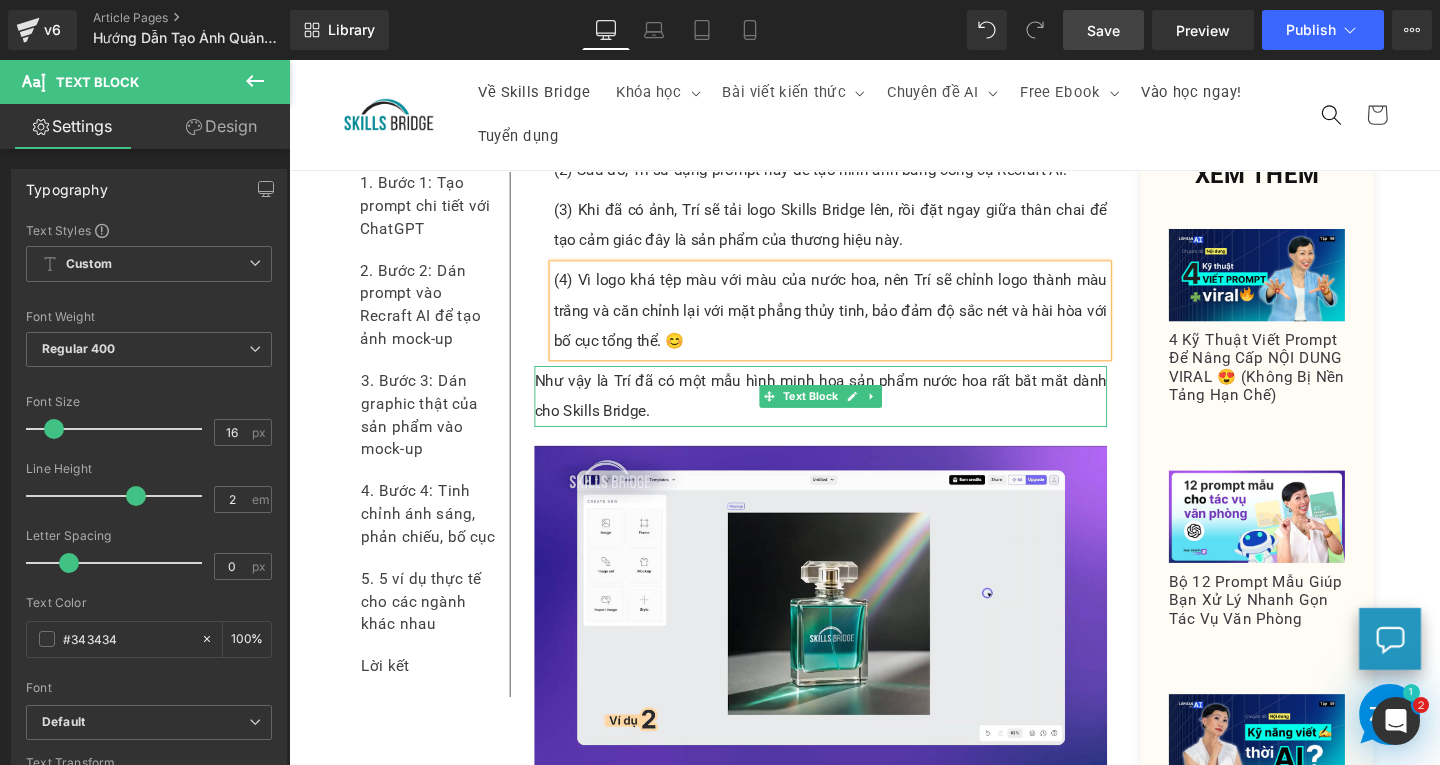 click on "Như vậy là Trí đã có một mẫu hình minh họa sản phẩm nước hoa rất bắt mắt dành cho Skills Bridge." at bounding box center [848, 414] 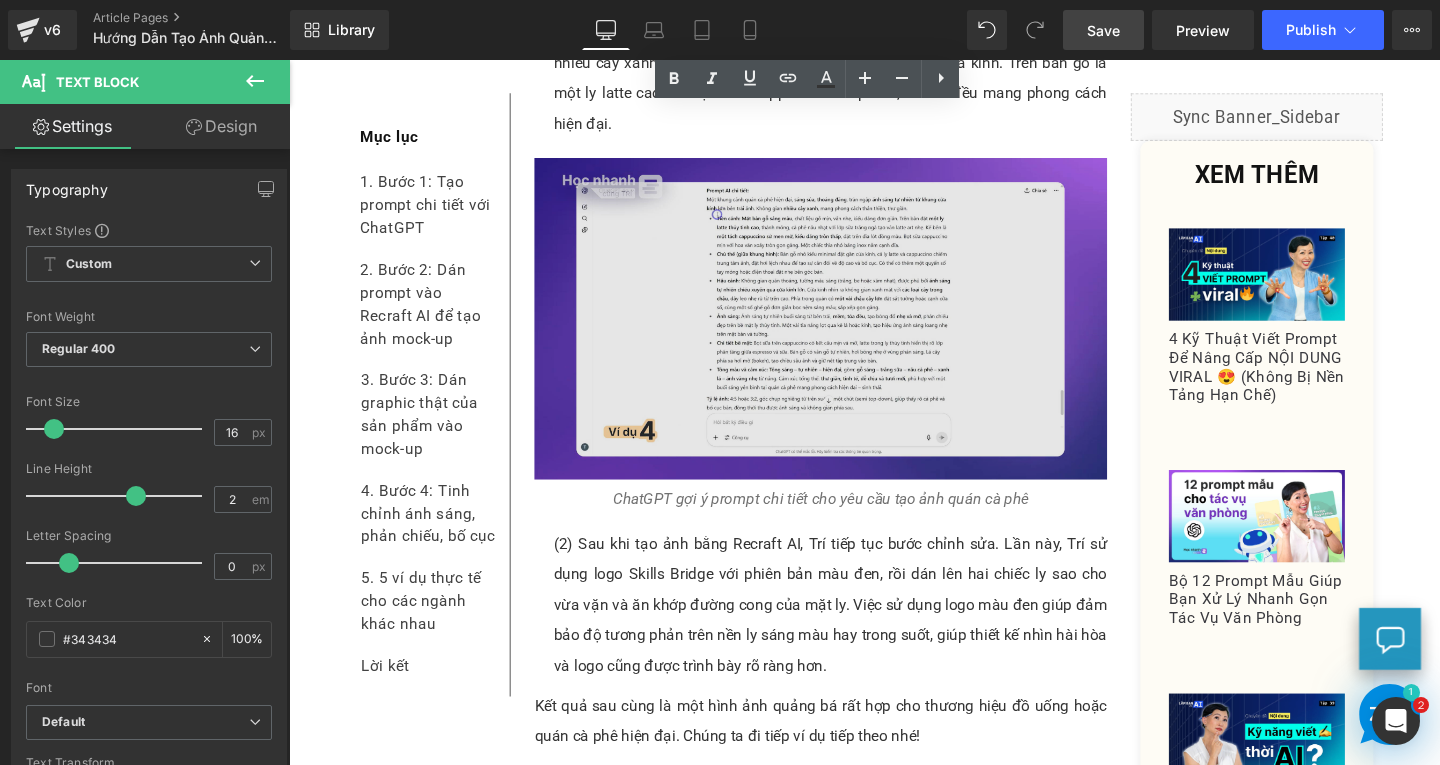scroll, scrollTop: 11233, scrollLeft: 0, axis: vertical 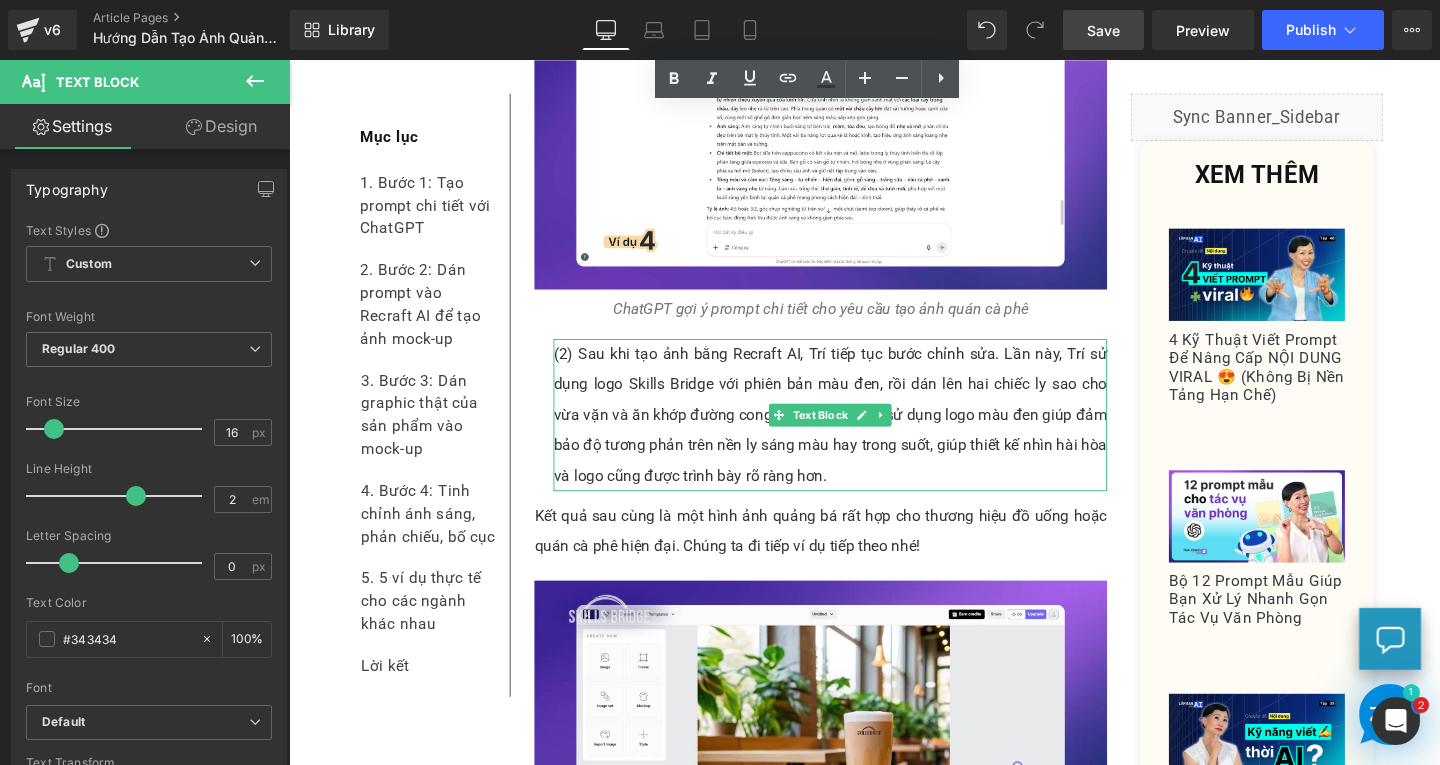 click on "(2) Sau khi tạo ảnh bằng Recraft AI, Trí tiếp tục bước chỉnh sửa. Lần này, Trí sử dụng logo Skills Bridge với phiên bản màu đen, rồi dán lên hai chiếc ly sao cho vừa vặn và ăn khớp đường cong của mặt ly. Việc sử dụng logo màu đen giúp đảm bảo độ tương phản trên nền ly sáng màu hay trong suốt, giúp thiết kế nhìn hài hòa và logo cũng được trình bày rõ ràng hơn." at bounding box center [858, 433] 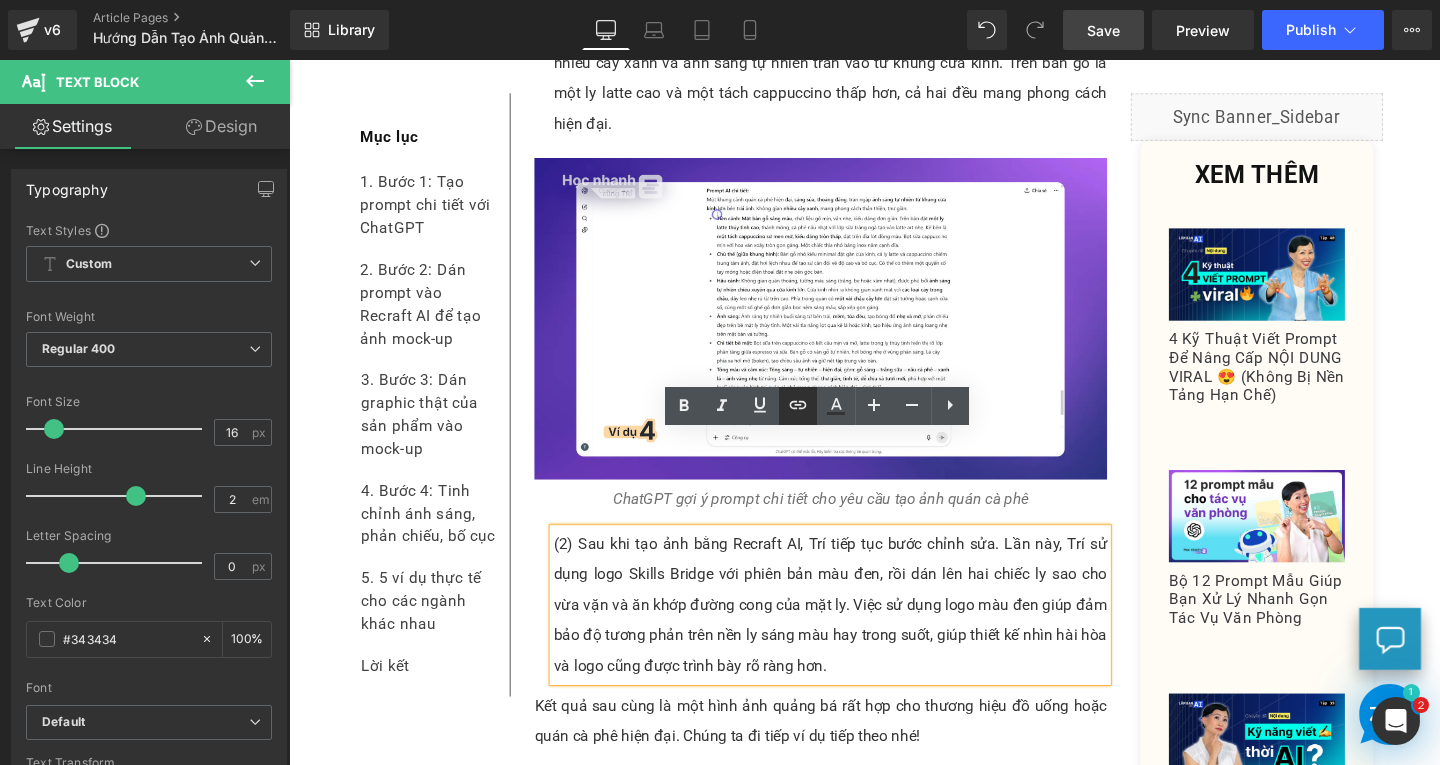 scroll, scrollTop: 11133, scrollLeft: 0, axis: vertical 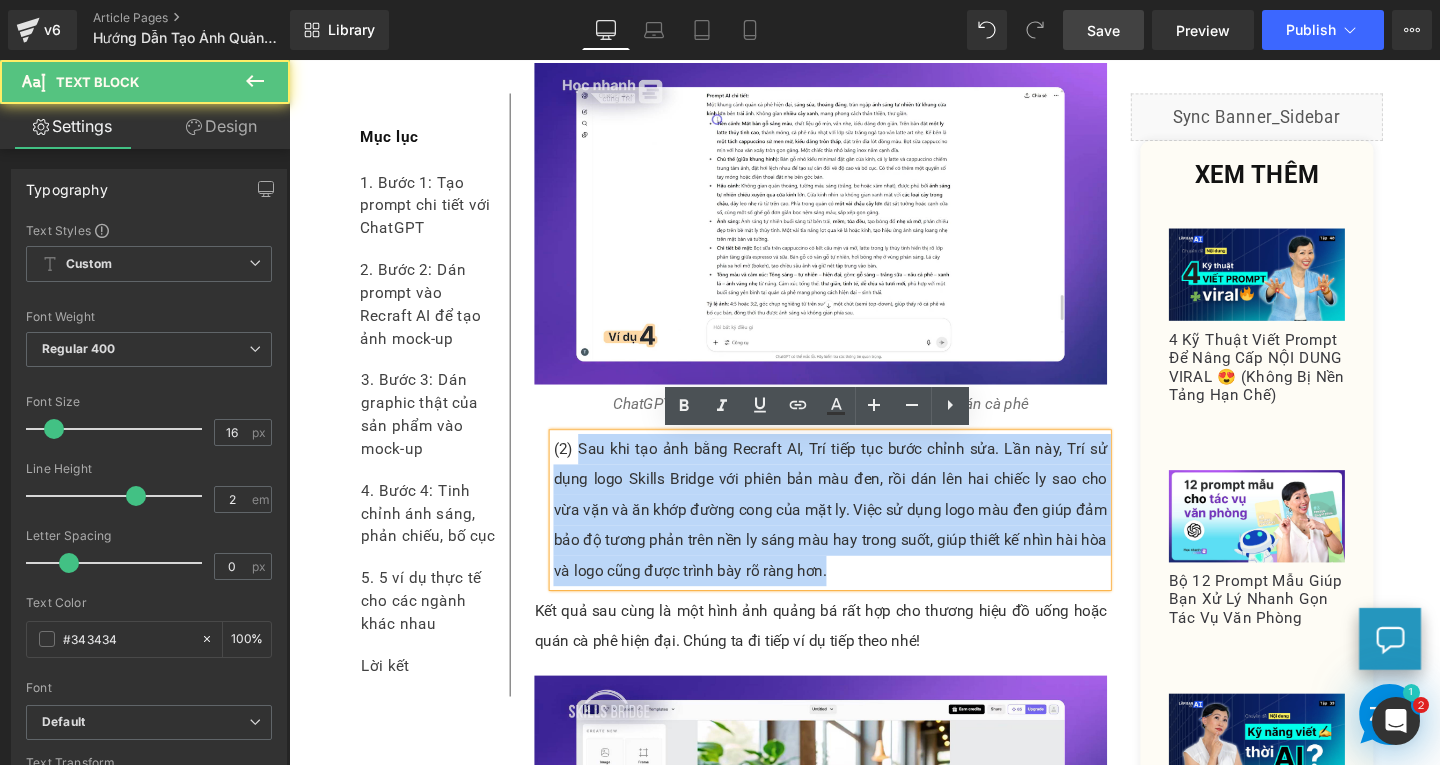 drag, startPoint x: 588, startPoint y: 474, endPoint x: 879, endPoint y: 597, distance: 315.92722 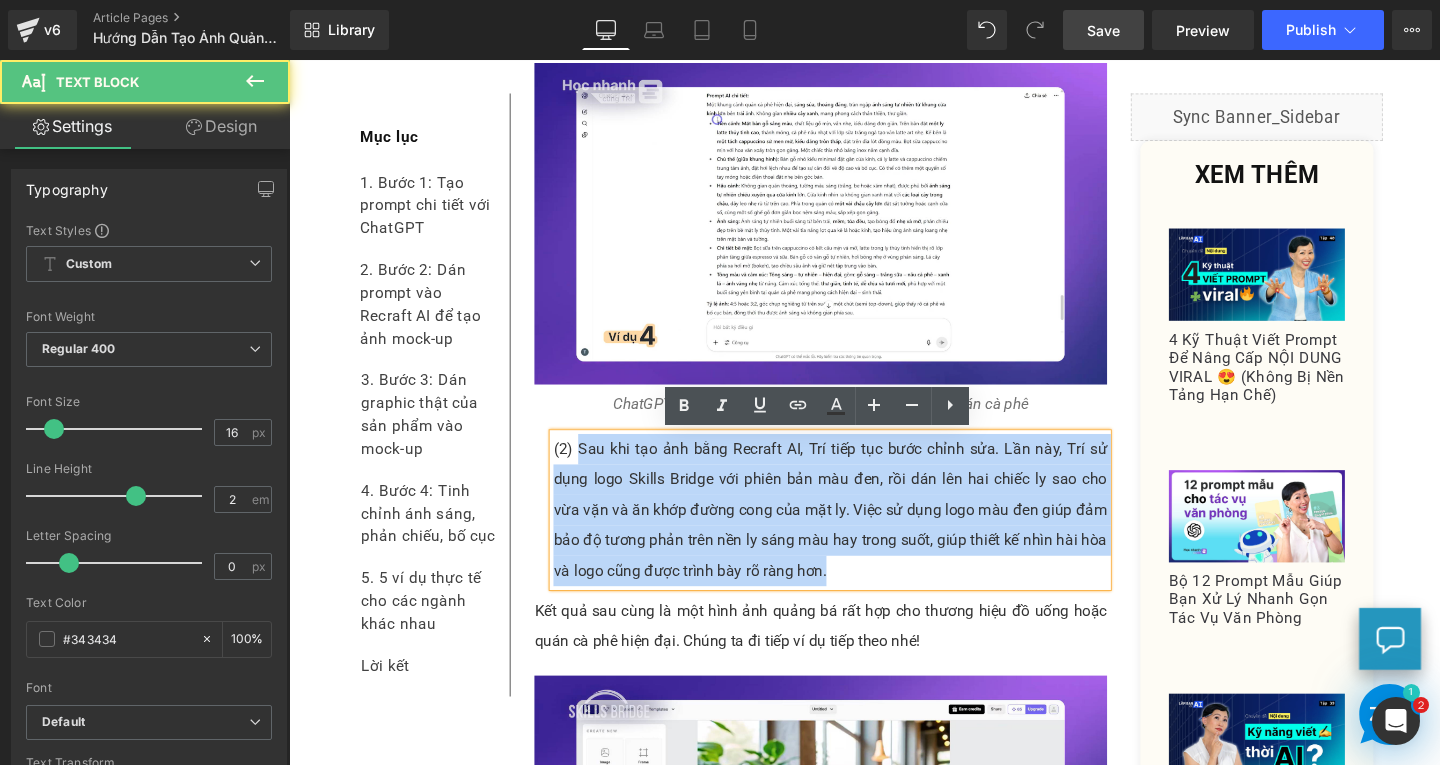 paste 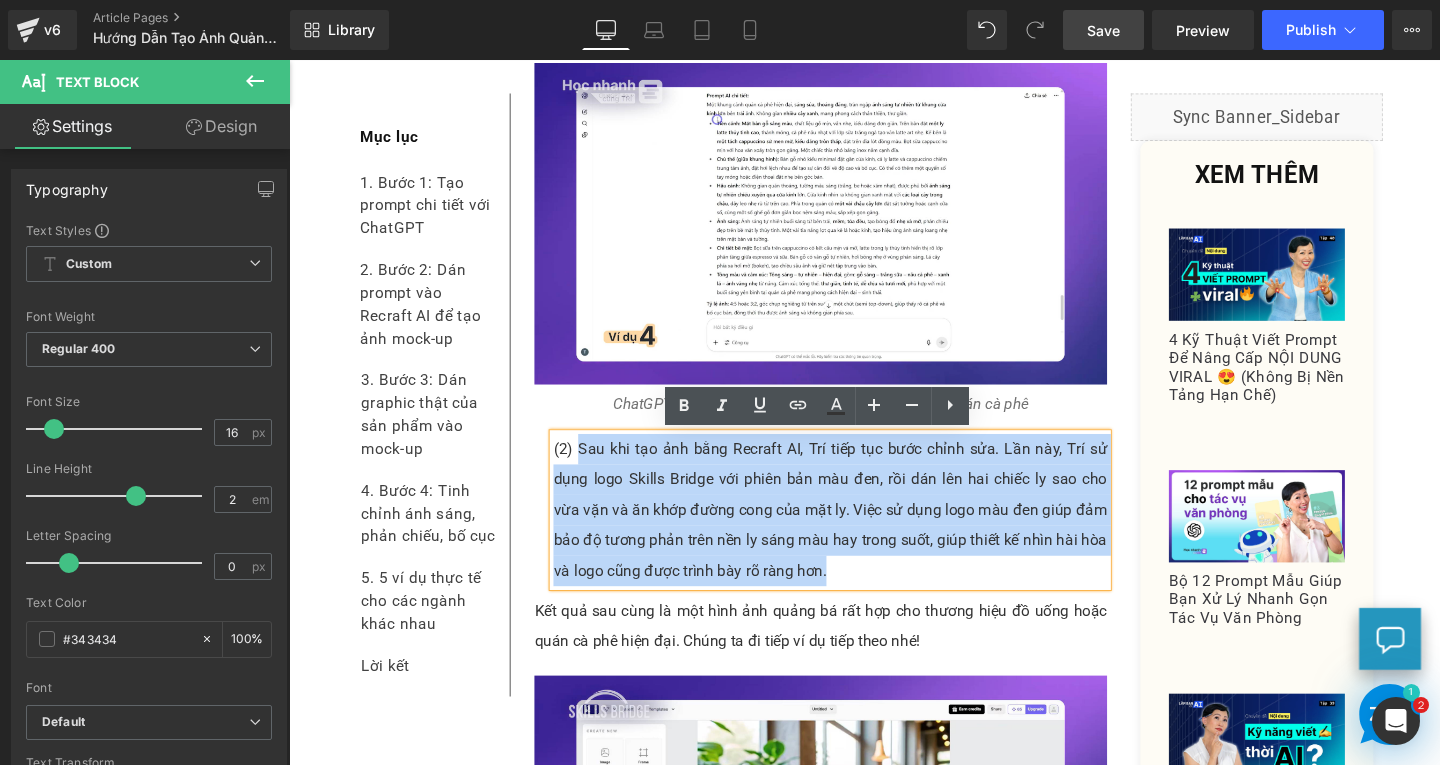 type 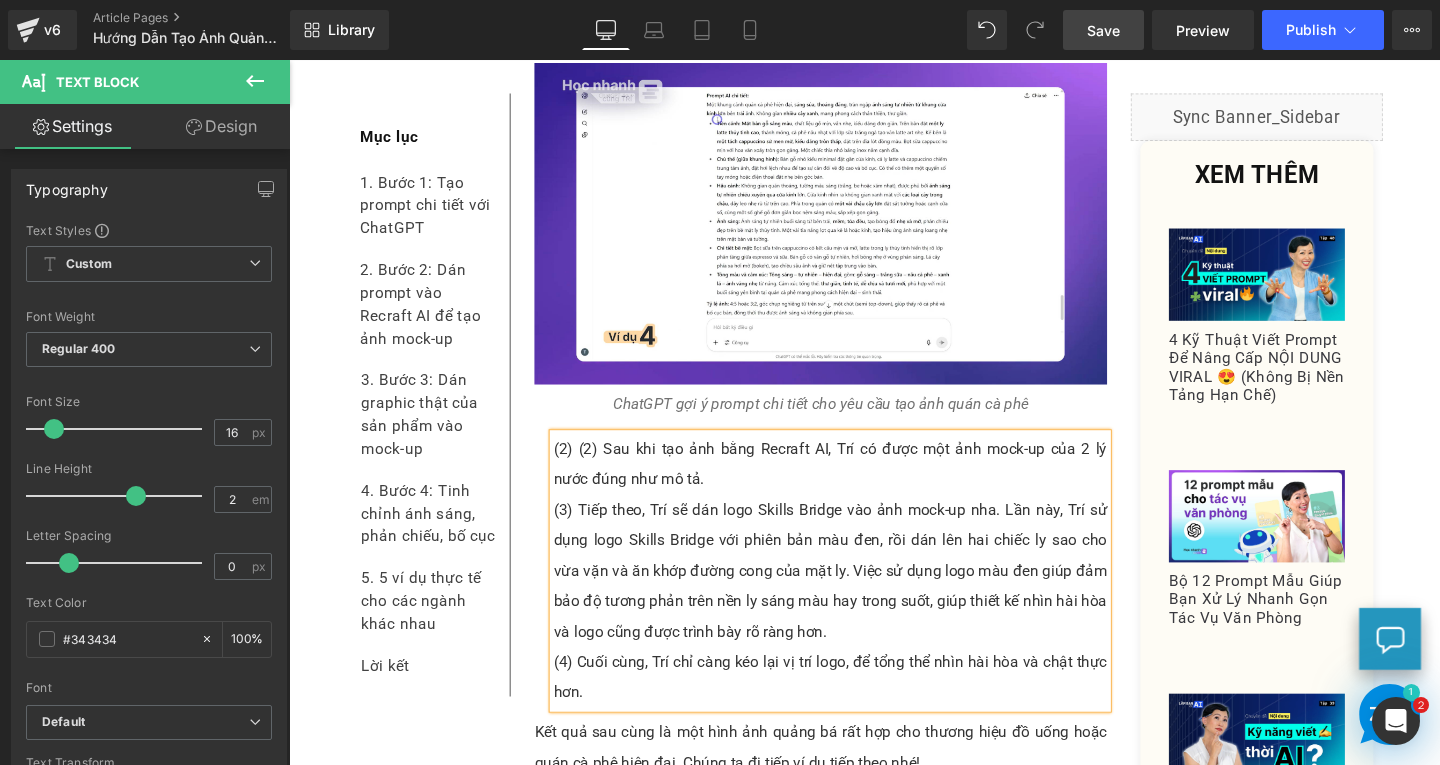 click on "(2) (2) Sau khi tạo ảnh bằng Recraft AI, Trí có được một ảnh mock-up của 2 lý nước đúng như mô tả." at bounding box center [858, 485] 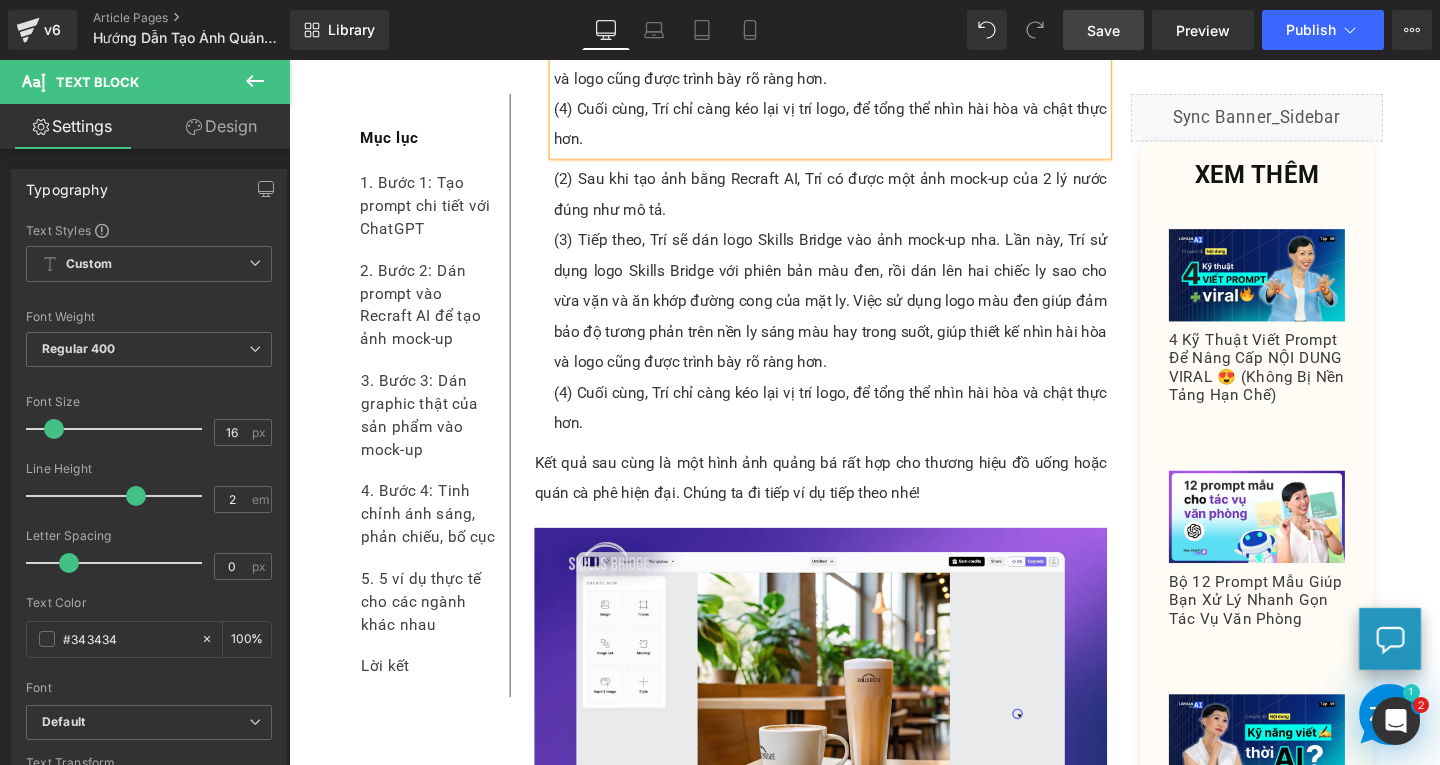 scroll, scrollTop: 11744, scrollLeft: 0, axis: vertical 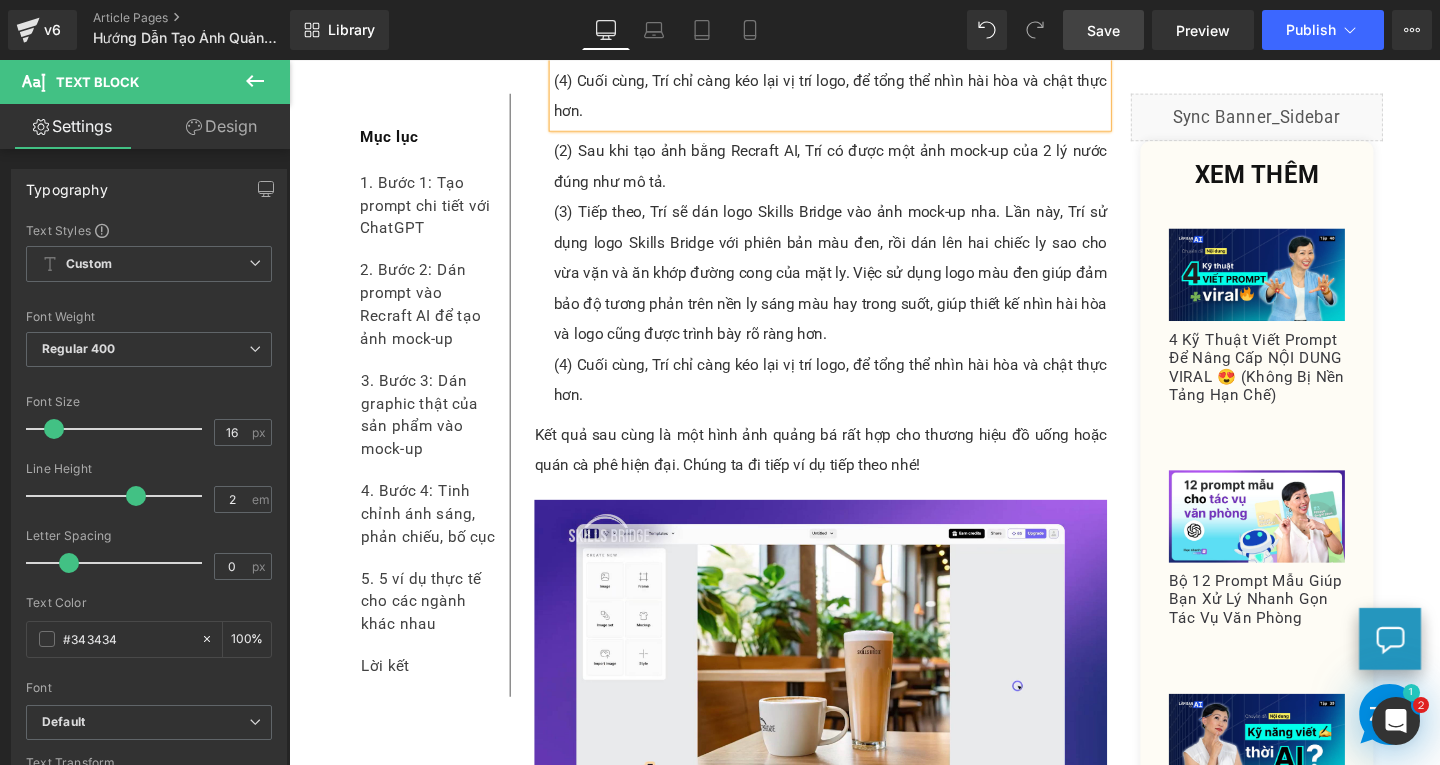 click on "(2) Sau khi tạo ảnh bằng Recraft AI, Trí có được một ảnh mock-up của 2 lý nước đúng như mô tả." at bounding box center [858, 172] 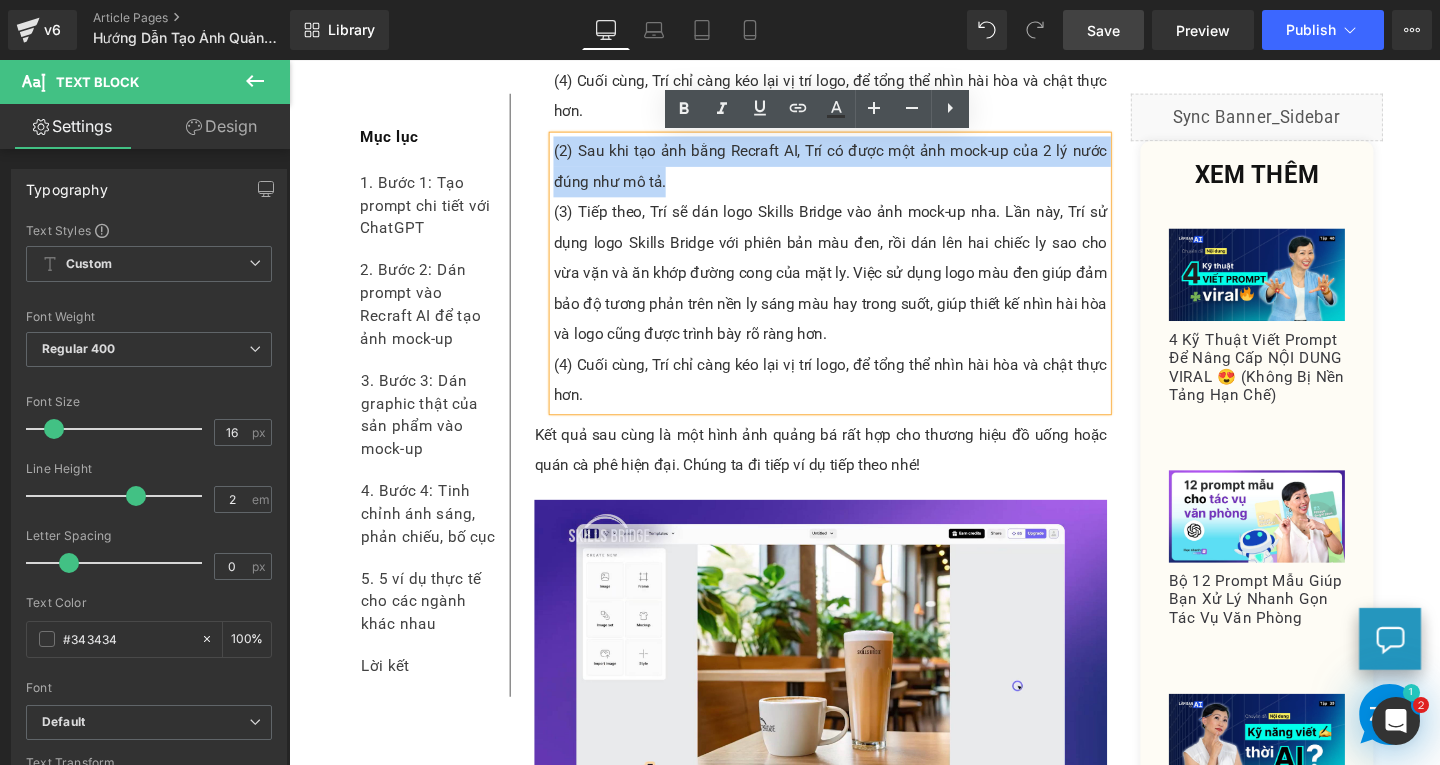 drag, startPoint x: 687, startPoint y: 189, endPoint x: 561, endPoint y: 141, distance: 134.83324 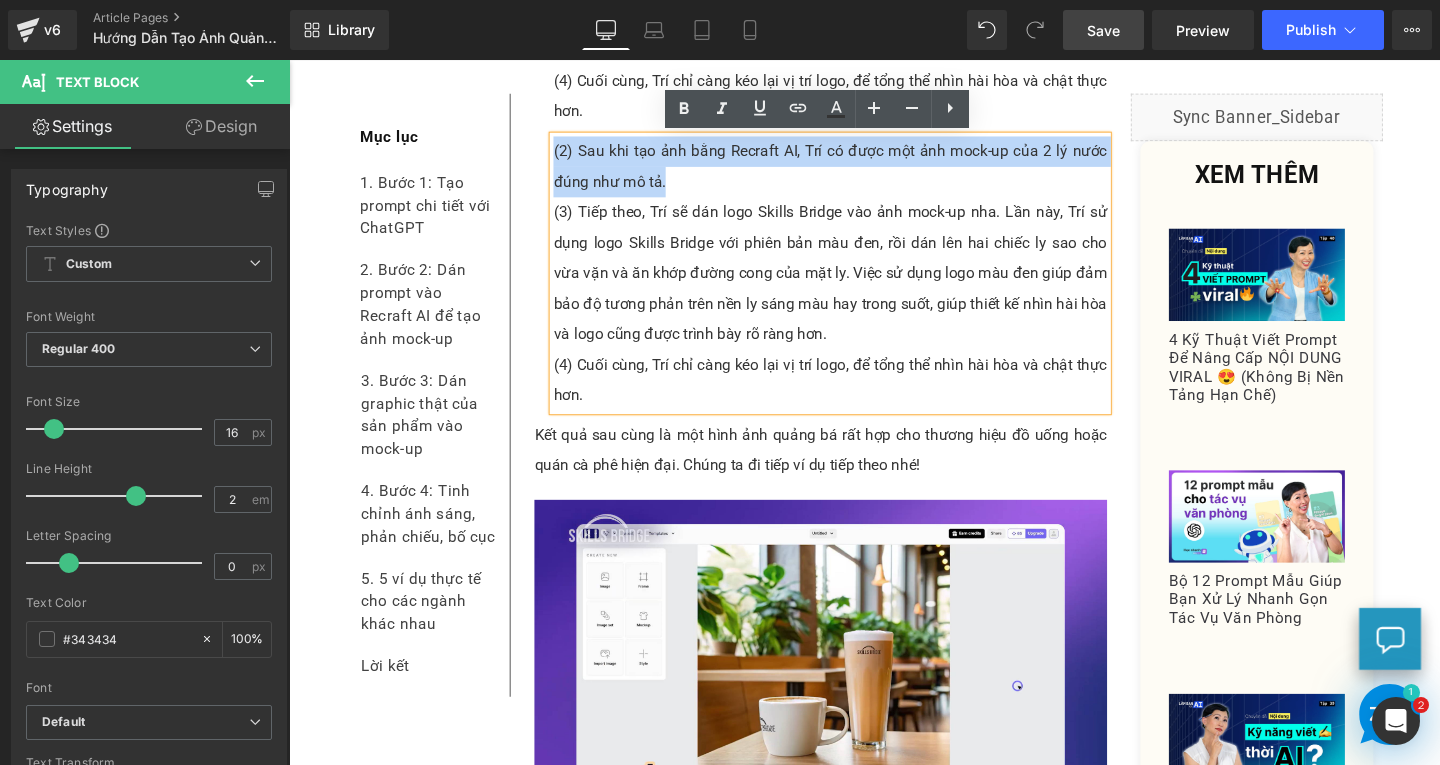 click on "(2) Sau khi tạo ảnh bằng Recraft AI, Trí có được một ảnh mock-up của 2 lý nước đúng như mô tả." at bounding box center [858, 172] 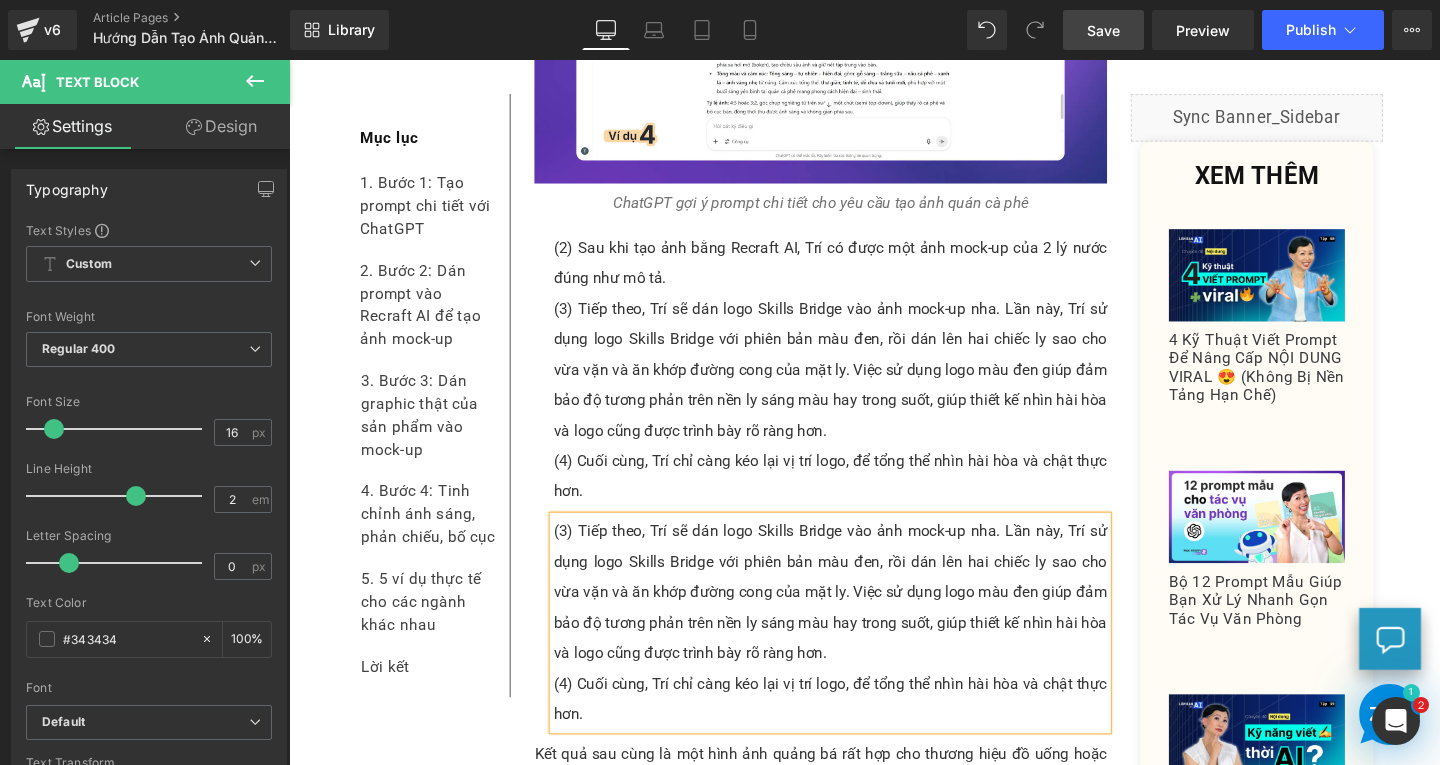 scroll, scrollTop: 11544, scrollLeft: 0, axis: vertical 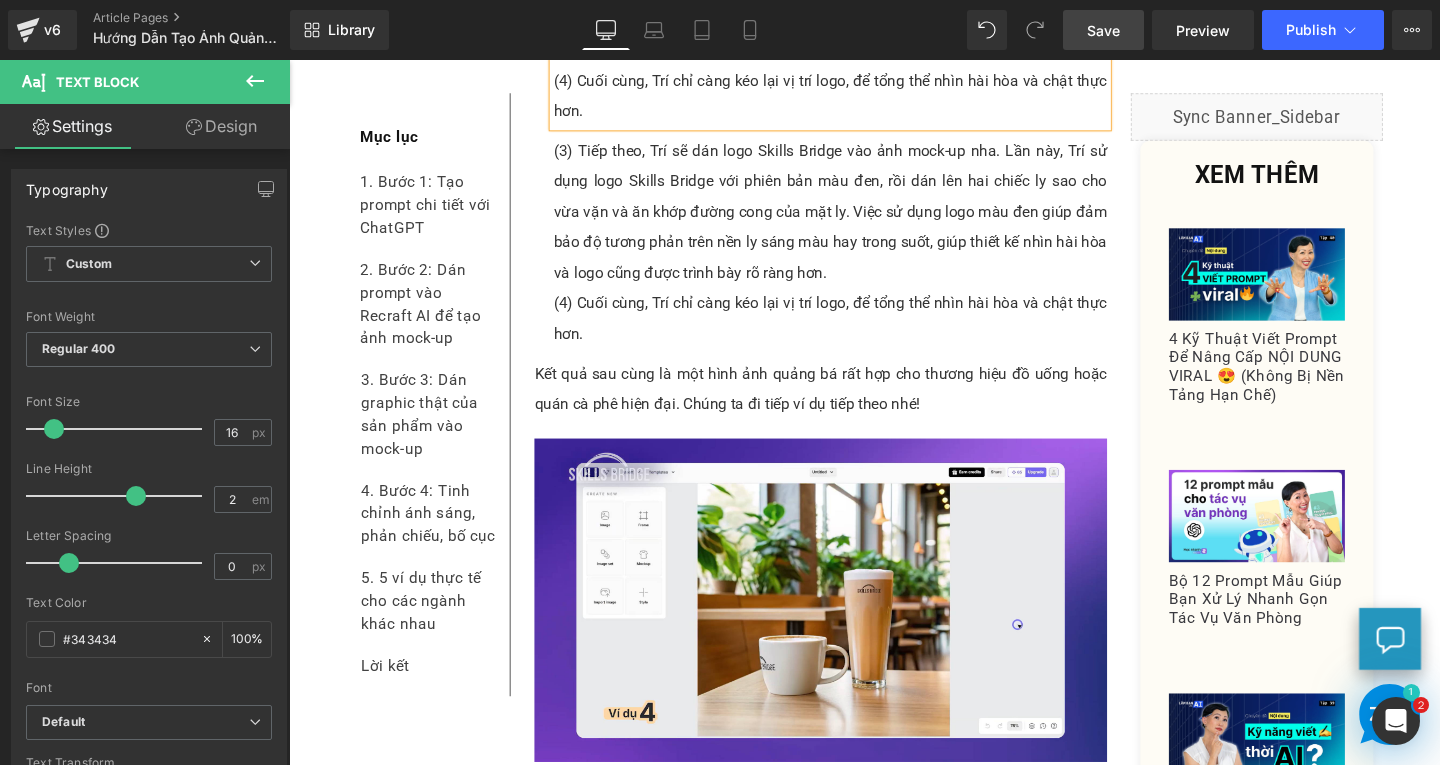 click on "(3) Tiếp theo, Trí sẽ dán logo Skills Bridge vào ảnh mock-up nha. Lần này, Trí sử dụng logo Skills Bridge với phiên bản màu đen, rồi dán lên hai chiếc ly sao cho vừa vặn và ăn khớp đường cong của mặt ly. Việc sử dụng logo màu đen giúp đảm bảo độ tương phản trên nền ly sáng màu hay trong suốt, giúp thiết kế nhìn hài hòa và logo cũng được trình bày rõ ràng hơn." at bounding box center [858, 220] 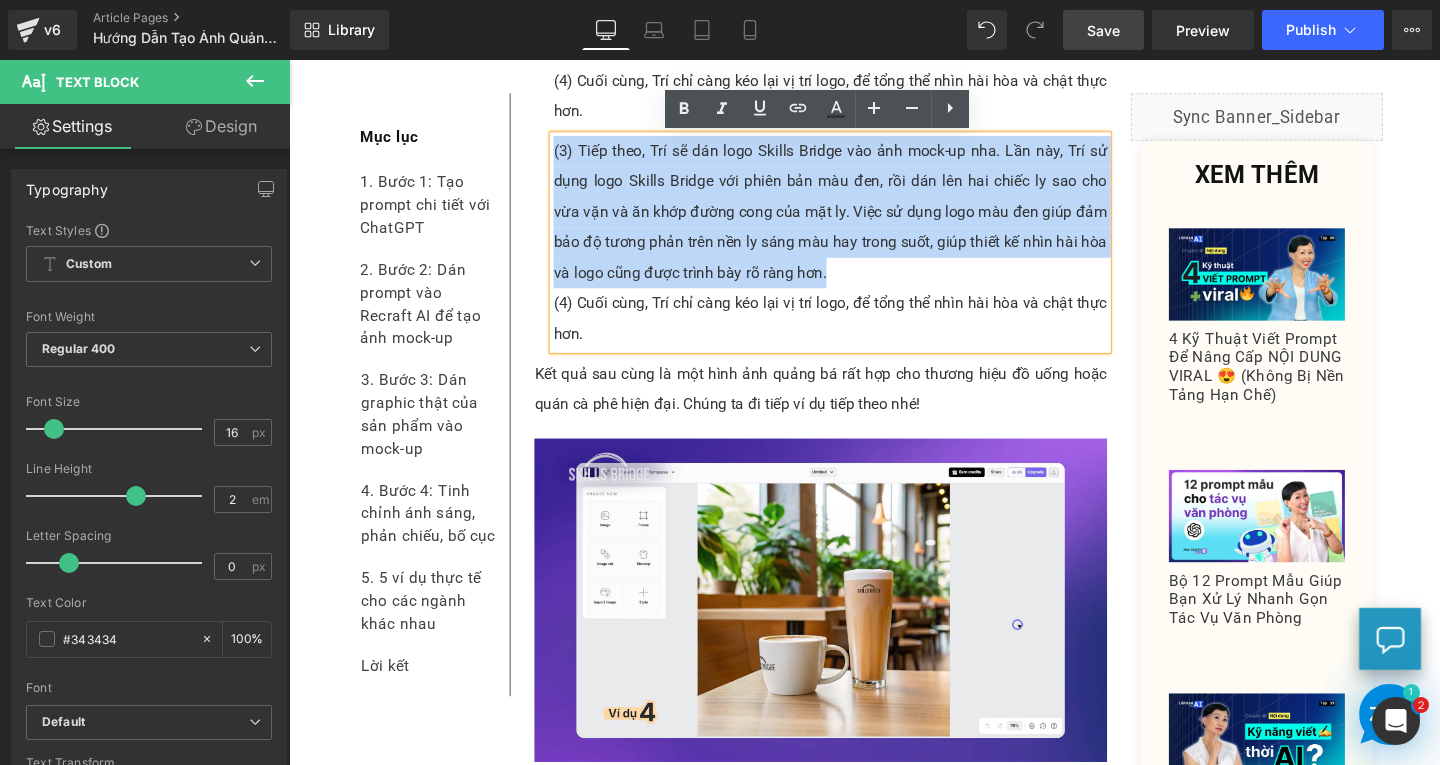 drag, startPoint x: 851, startPoint y: 297, endPoint x: 562, endPoint y: 155, distance: 322.00156 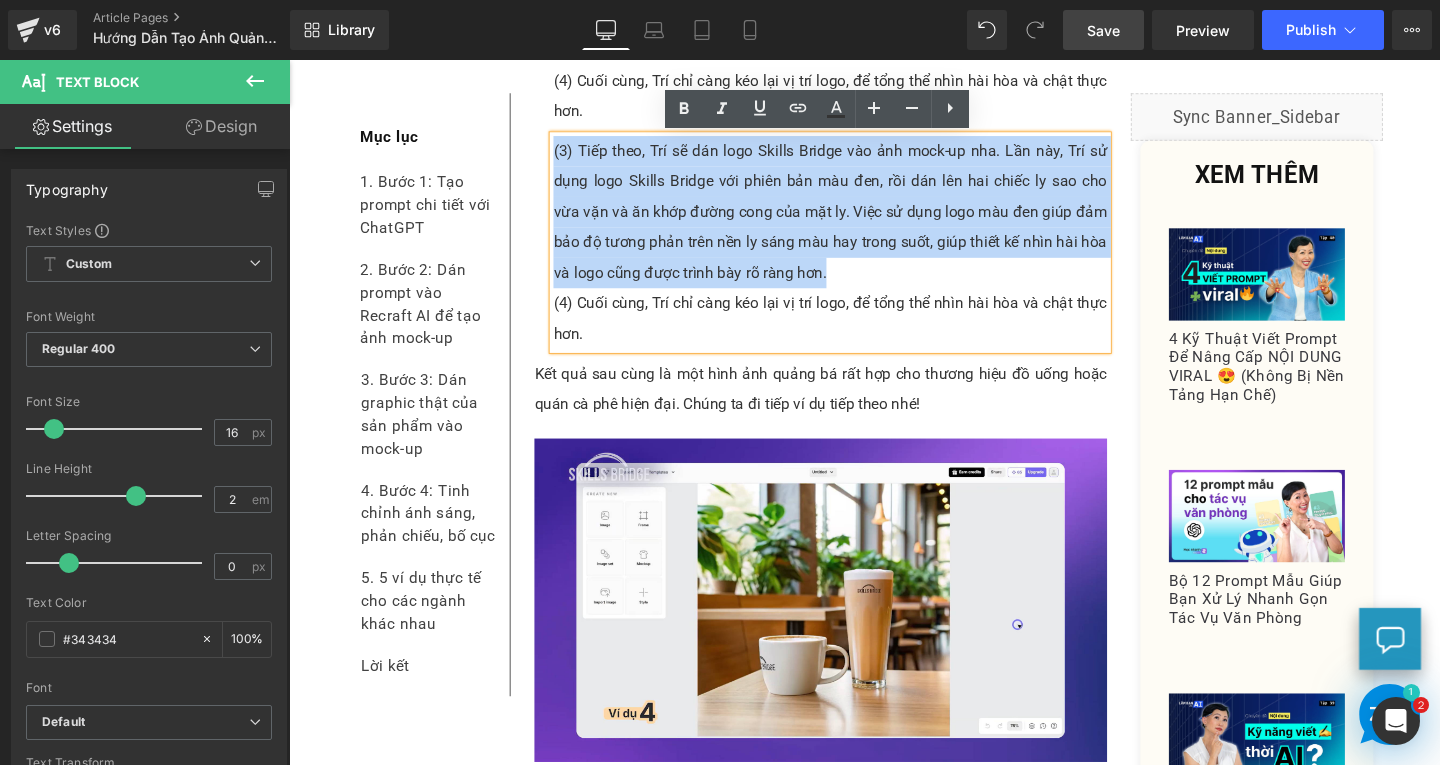 click on "(3) Tiếp theo, Trí sẽ dán logo Skills Bridge vào ảnh mock-up nha. Lần này, Trí sử dụng logo Skills Bridge với phiên bản màu đen, rồi dán lên hai chiếc ly sao cho vừa vặn và ăn khớp đường cong của mặt ly. Việc sử dụng logo màu đen giúp đảm bảo độ tương phản trên nền ly sáng màu hay trong suốt, giúp thiết kế nhìn hài hòa và logo cũng được trình bày rõ ràng hơn." at bounding box center [858, 220] 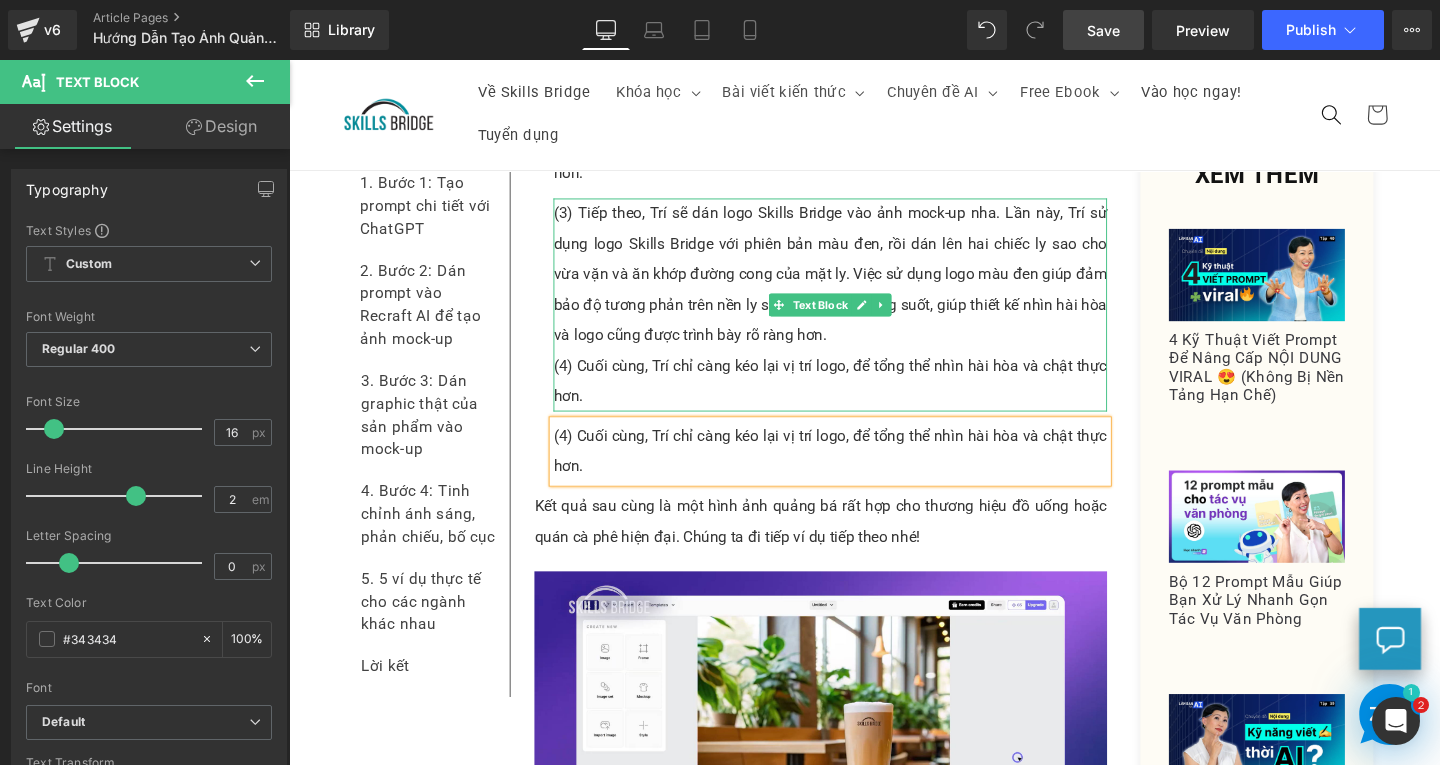 scroll, scrollTop: 11578, scrollLeft: 0, axis: vertical 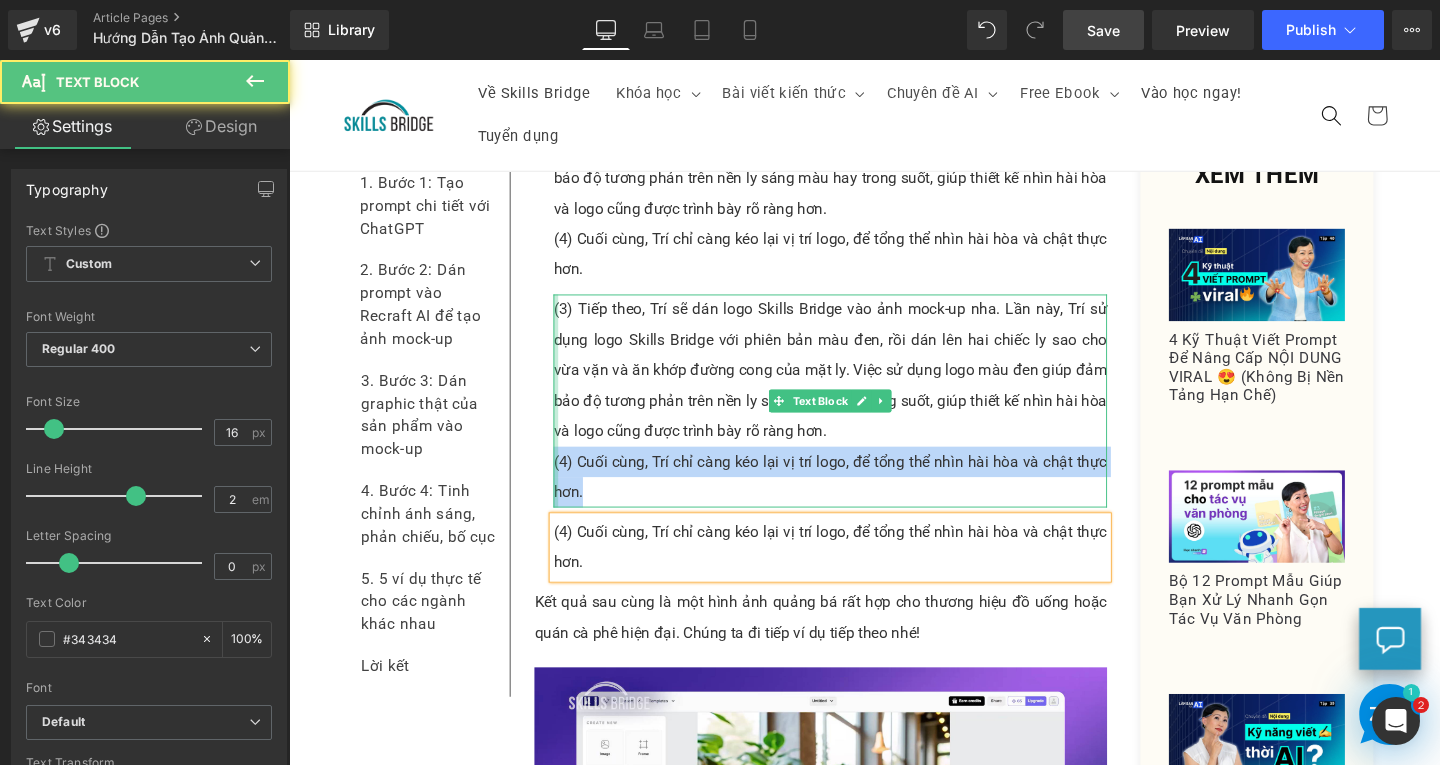 drag, startPoint x: 605, startPoint y: 508, endPoint x: 560, endPoint y: 472, distance: 57.628117 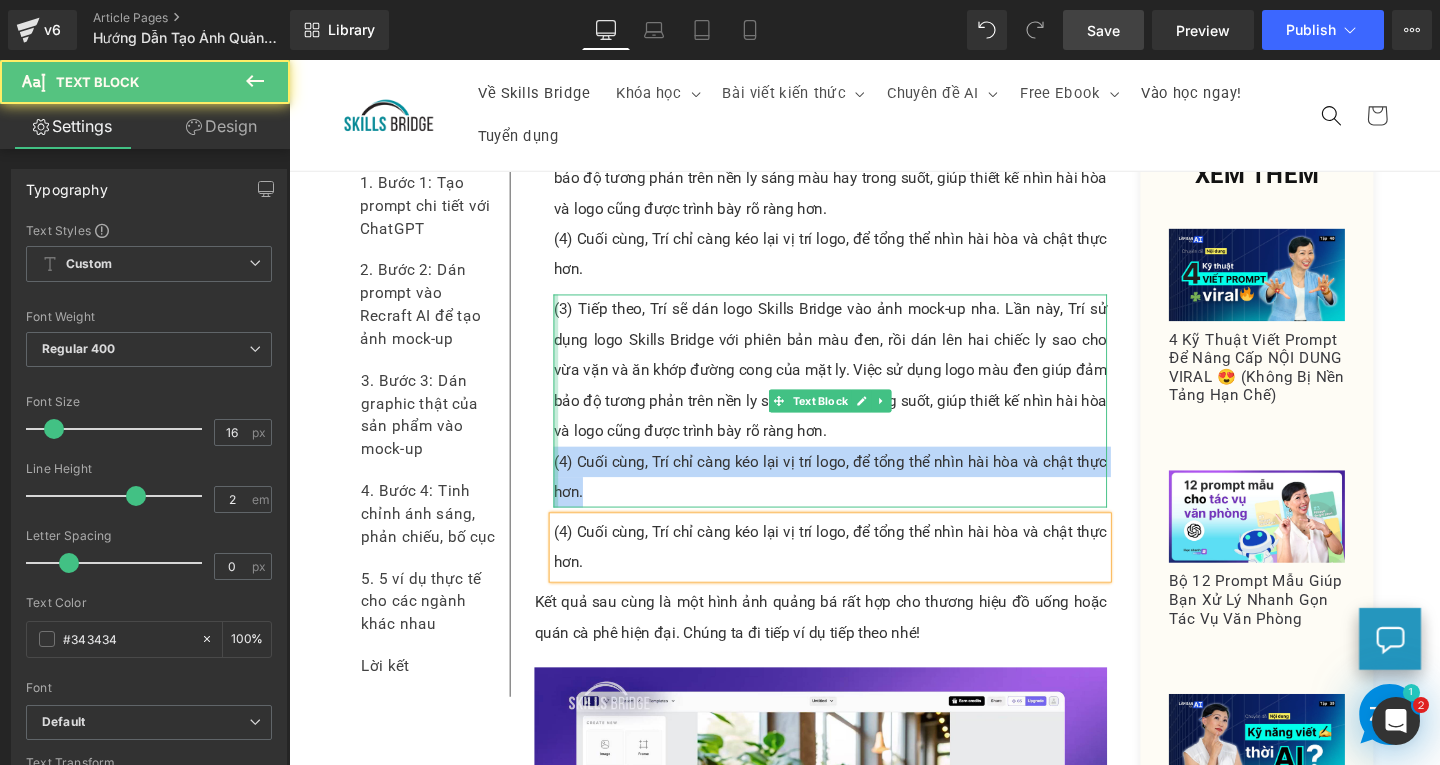 click on "(3) Tiếp theo, Trí sẽ dán logo Skills Bridge vào ảnh mock-up nha. Lần này, Trí sử dụng logo Skills Bridge với phiên bản màu đen, rồi dán lên hai chiếc ly sao cho vừa vặn và ăn khớp đường cong của mặt ly. Việc sử dụng logo màu đen giúp đảm bảo độ tương phản trên nền ly sáng màu hay trong suốt, giúp thiết kế nhìn hài hòa và logo cũng được trình bày rõ ràng hơn. (4) Cuối cùng, Trí chỉ càng kéo lại vị trí logo, để tổng thể nhìn hài hòa và chật thực hơn. Text Block" at bounding box center (858, 418) 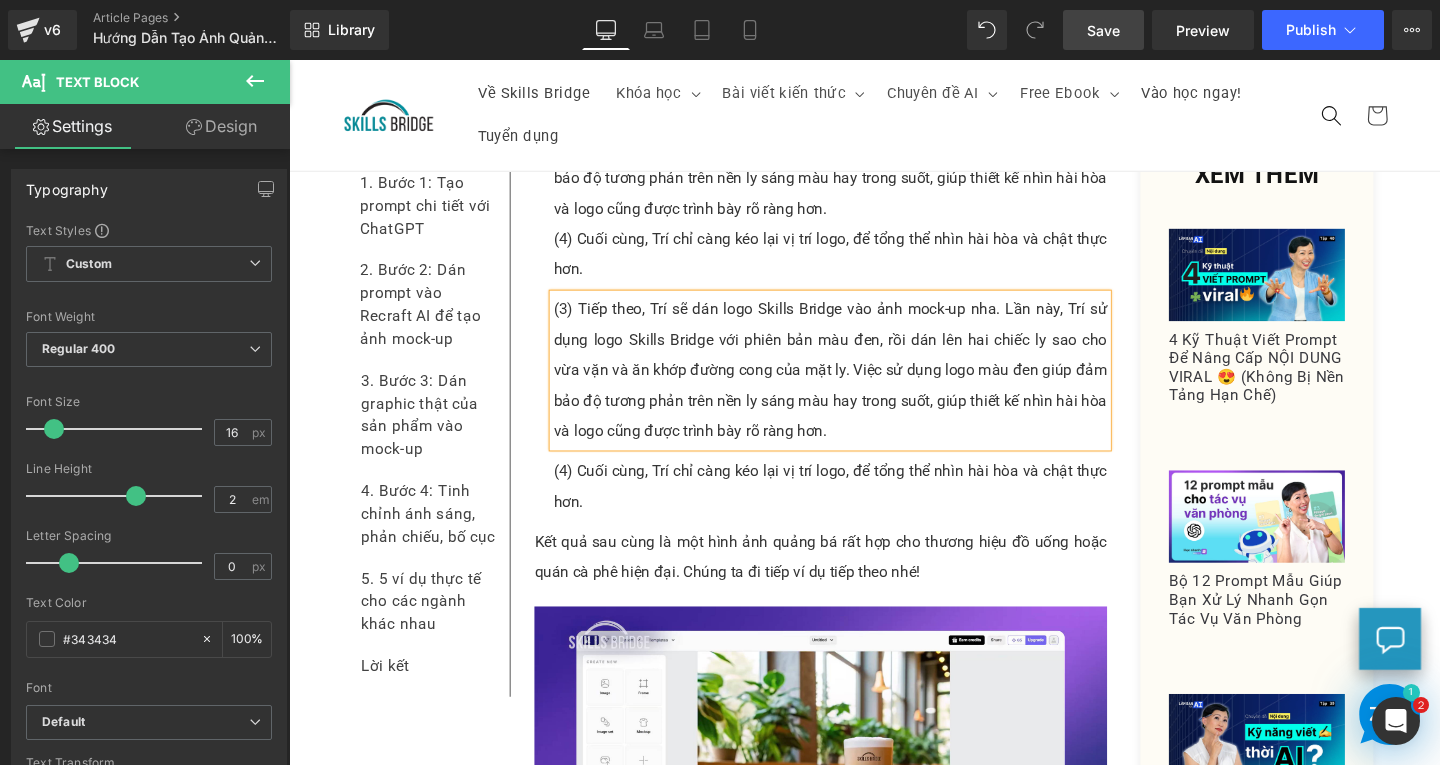 scroll, scrollTop: 11478, scrollLeft: 0, axis: vertical 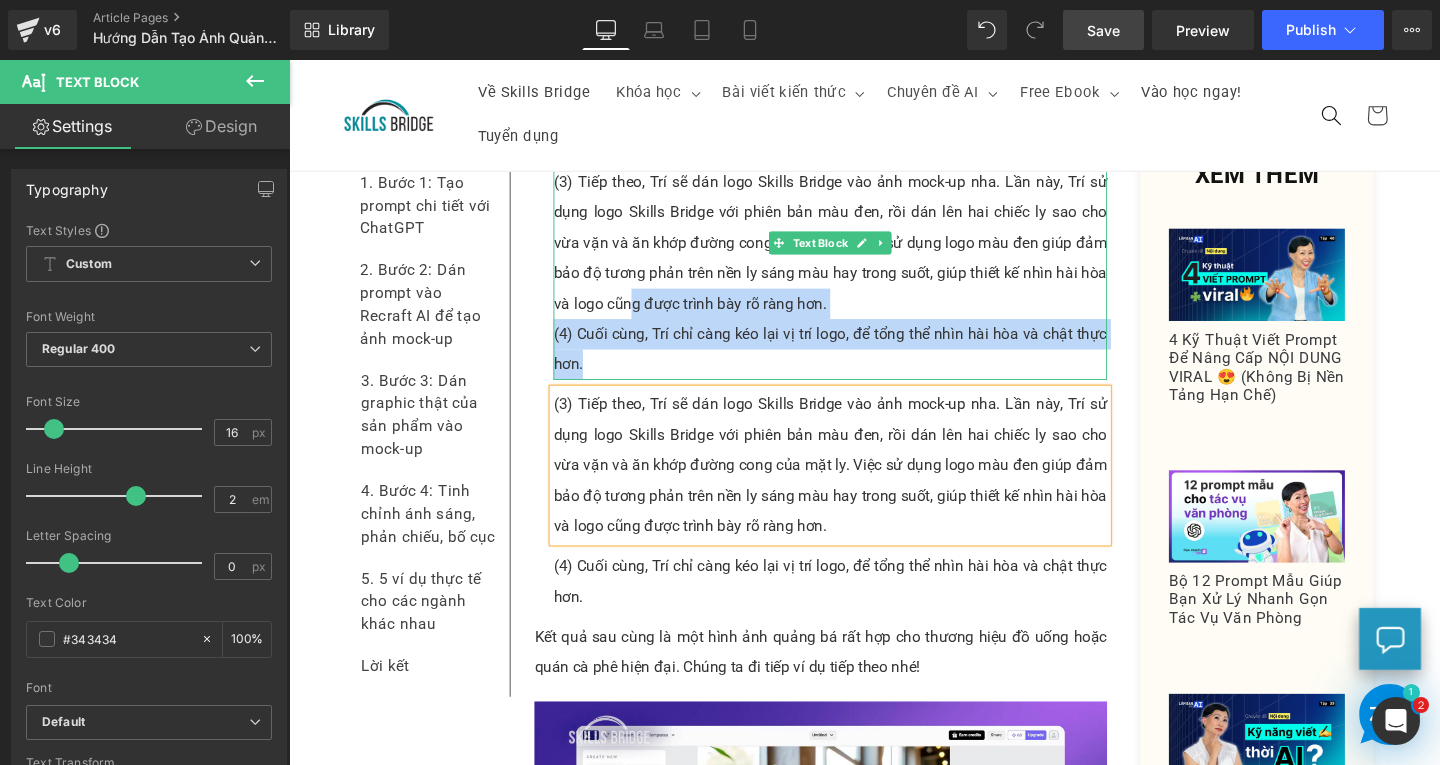 drag, startPoint x: 599, startPoint y: 372, endPoint x: 616, endPoint y: 309, distance: 65.25335 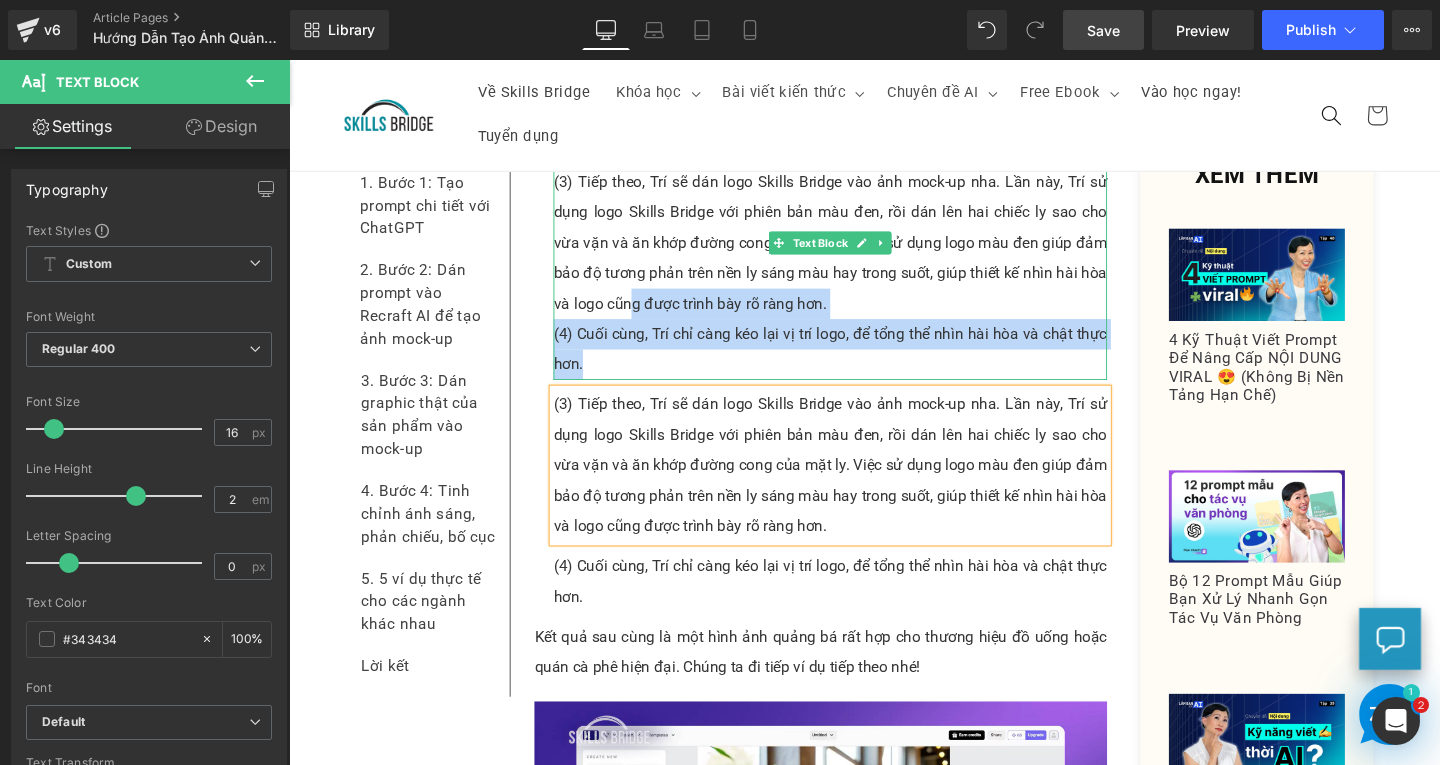 click on "(2) Sau khi tạo ảnh bằng Recraft AI, Trí có được một ảnh mock-up của 2 lý nước đúng như mô tả. (3) Tiếp theo, Trí sẽ dán logo Skills Bridge vào ảnh mock-up nha. Lần này, Trí sử dụng logo Skills Bridge với phiên bản màu đen, rồi dán lên hai chiếc ly sao cho vừa vặn và ăn khớp đường cong của mặt ly. Việc sử dụng logo màu đen giúp đảm bảo độ tương phản trên nền ly sáng màu hay trong suốt, giúp thiết kế nhìn hài hòa và logo cũng được trình bày rõ ràng hơn. (4) Cuối cùng, Trí chỉ càng kéo lại vị trí logo, để tổng thể nhìn hài hòa và chật thực hơn." at bounding box center [858, 252] 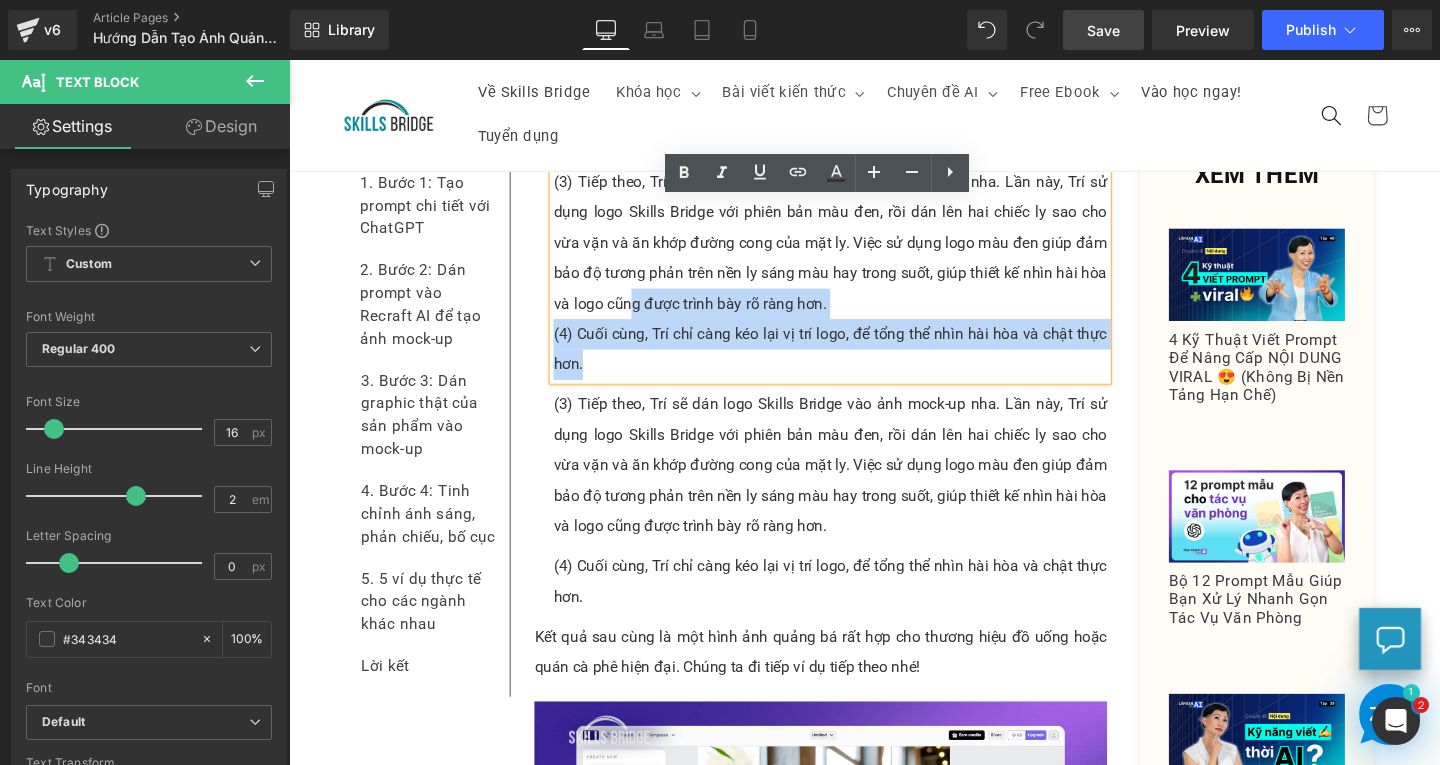 scroll, scrollTop: 11378, scrollLeft: 0, axis: vertical 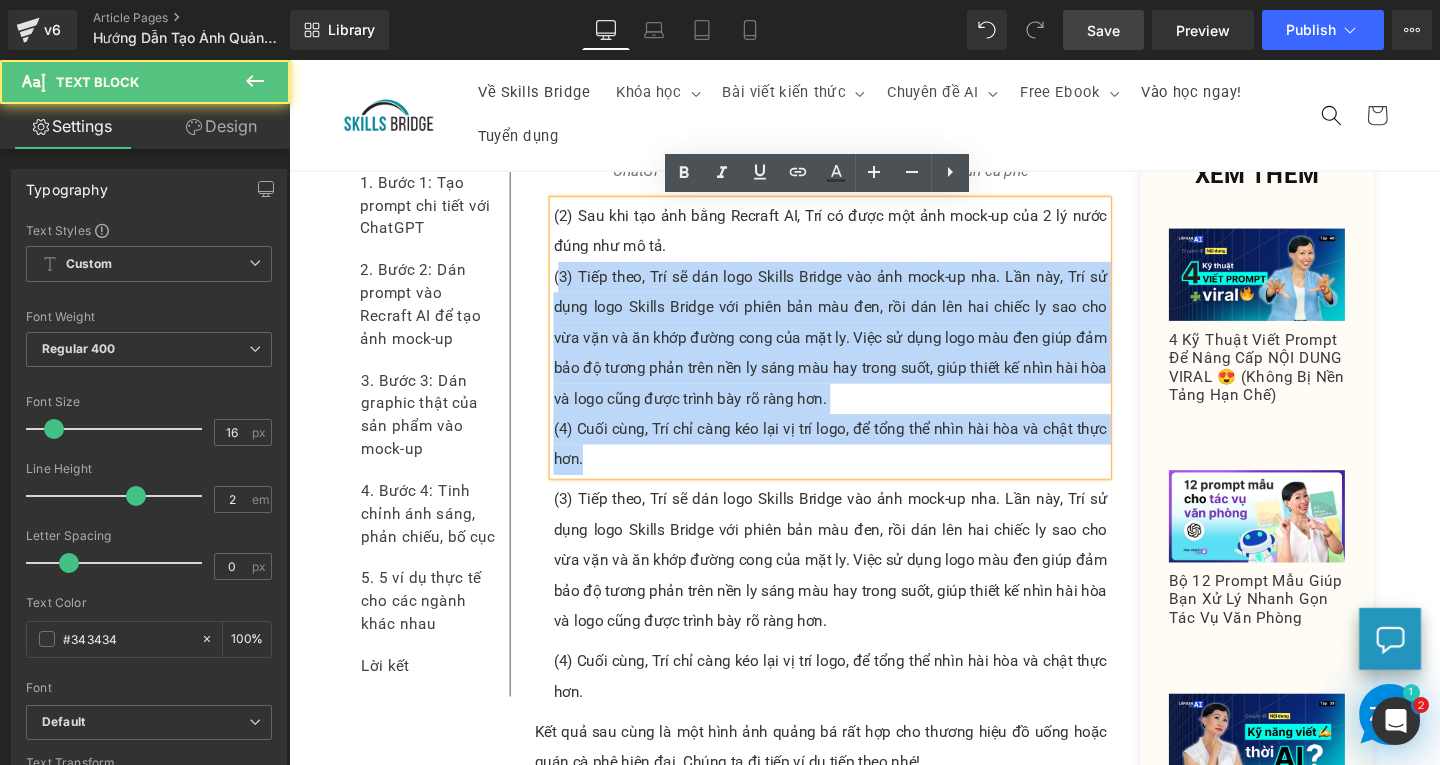 drag, startPoint x: 562, startPoint y: 288, endPoint x: 624, endPoint y: 464, distance: 186.60118 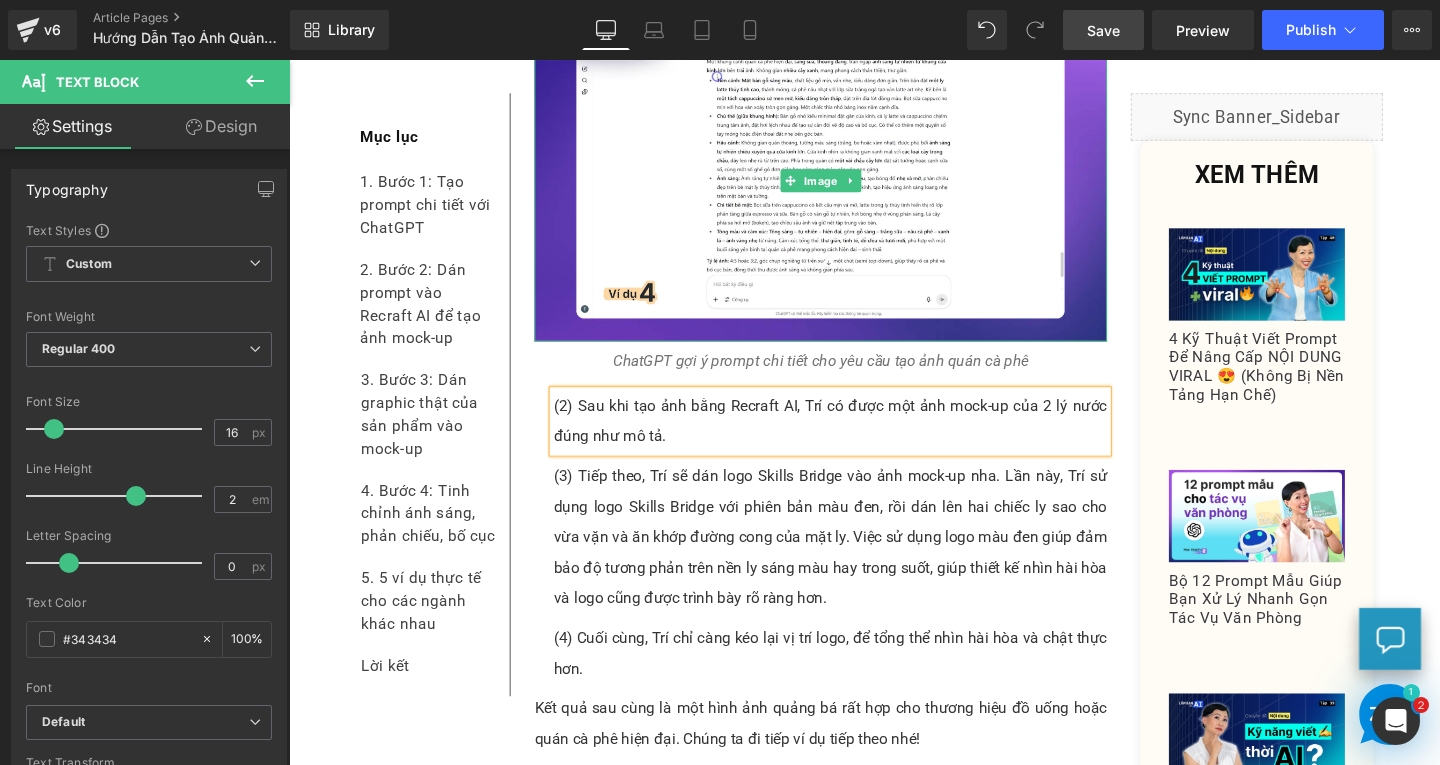 scroll, scrollTop: 11278, scrollLeft: 0, axis: vertical 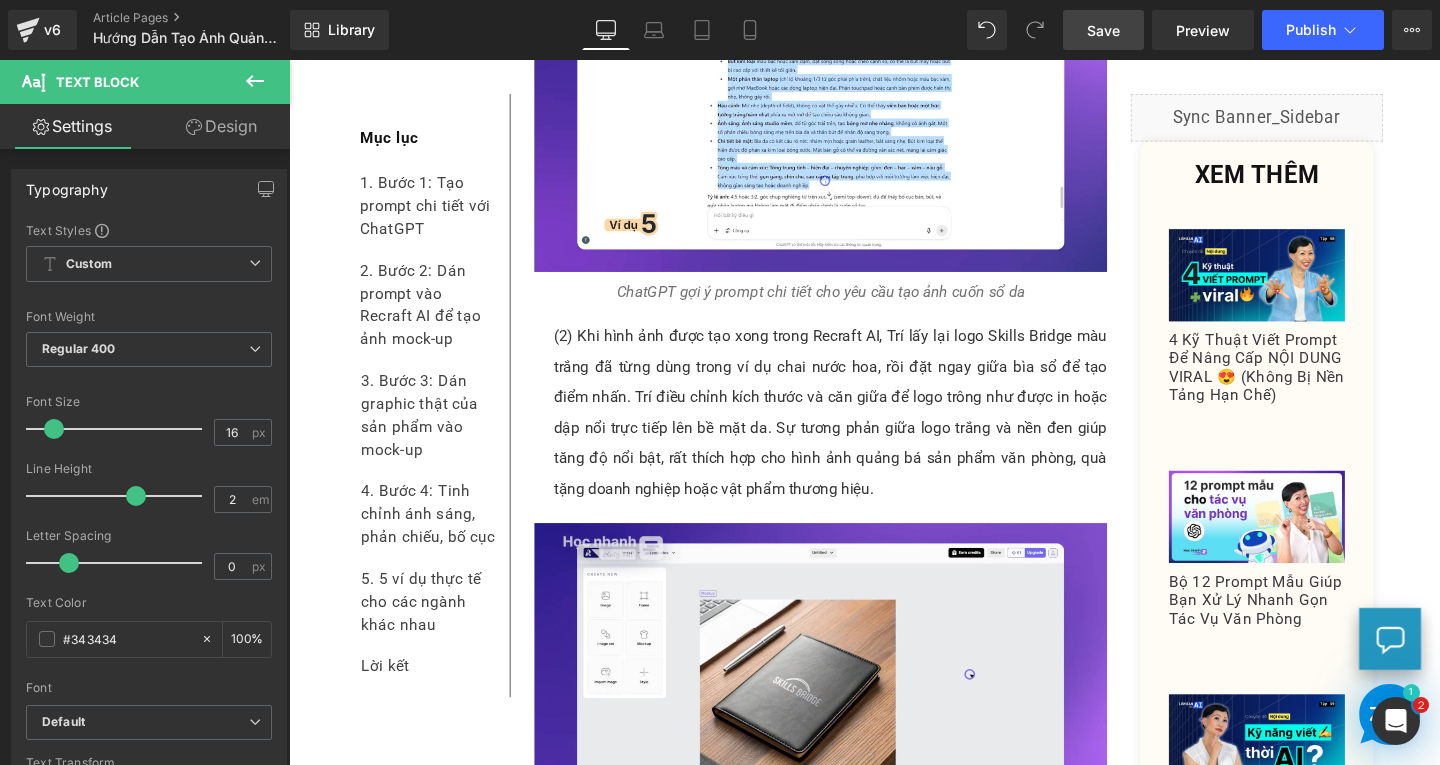 click on "(2) Khi hình ảnh được tạo xong trong Recraft AI, Trí lấy lại logo Skills Bridge màu trắng đã từng dùng trong ví dụ chai nước hoa, rồi đặt ngay giữa bìa sổ để tạo điểm nhấn. Trí điều chỉnh kích thước và căn giữa để logo trông như được in hoặc dập nổi trực tiếp lên bề mặt da. Sự tương phản giữa logo trắng và nền đen giúp tăng độ nổi bật, rất thích hợp cho hình ảnh quảng bá sản phẩm văn phòng, quà tặng doanh nghiệp hoặc vật phẩm thương hiệu." at bounding box center (858, 431) 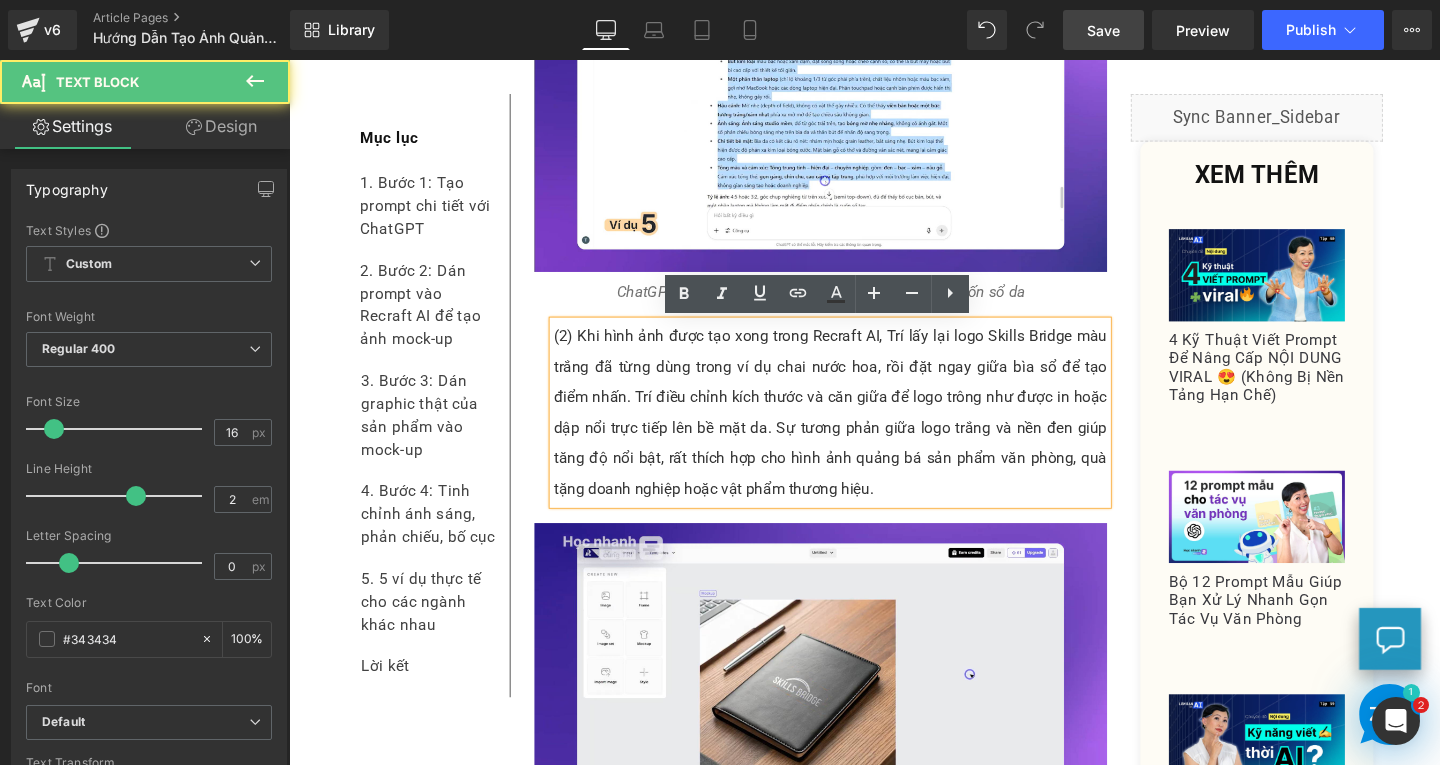 click on "(2) Khi hình ảnh được tạo xong trong Recraft AI, Trí lấy lại logo Skills Bridge màu trắng đã từng dùng trong ví dụ chai nước hoa, rồi đặt ngay giữa bìa sổ để tạo điểm nhấn. Trí điều chỉnh kích thước và căn giữa để logo trông như được in hoặc dập nổi trực tiếp lên bề mặt da. Sự tương phản giữa logo trắng và nền đen giúp tăng độ nổi bật, rất thích hợp cho hình ảnh quảng bá sản phẩm văn phòng, quà tặng doanh nghiệp hoặc vật phẩm thương hiệu." at bounding box center [858, 431] 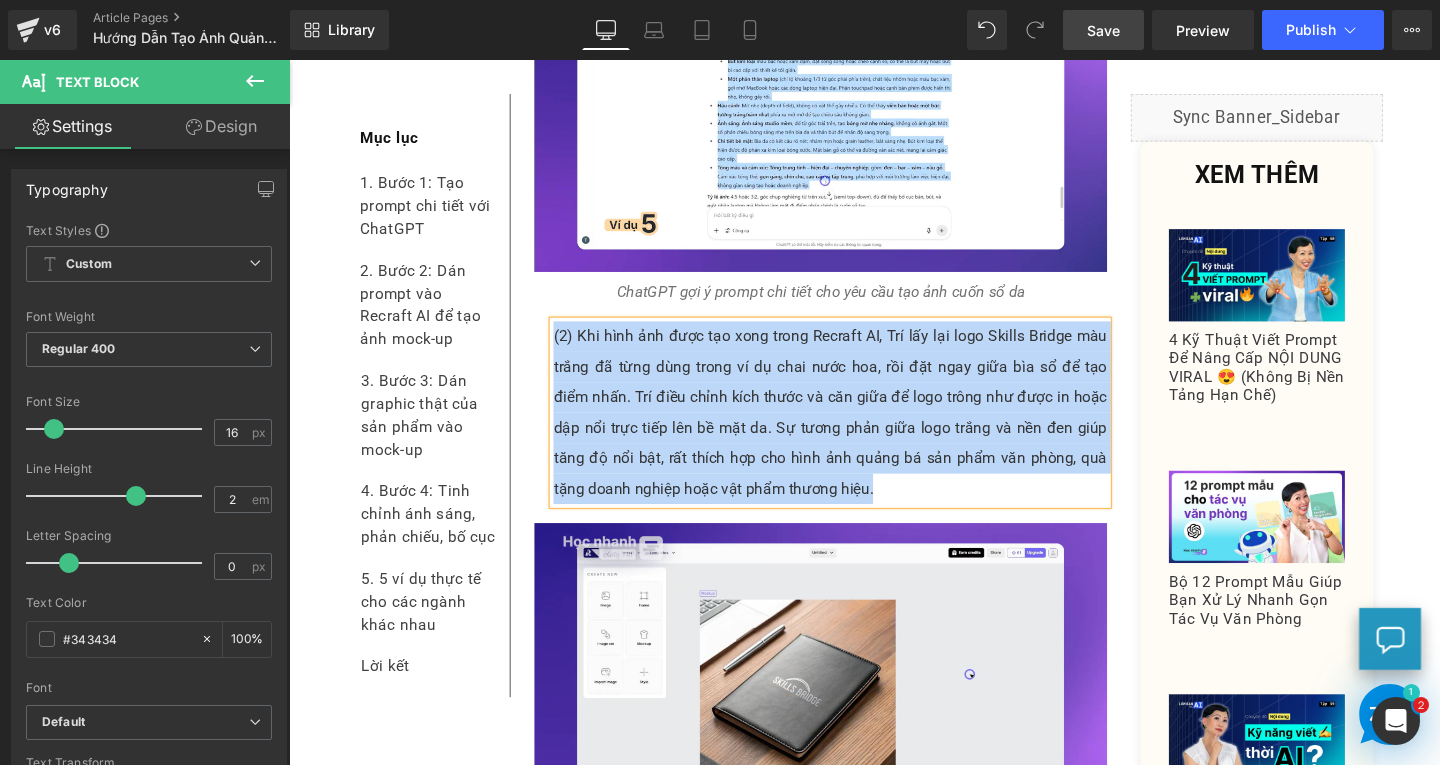 paste 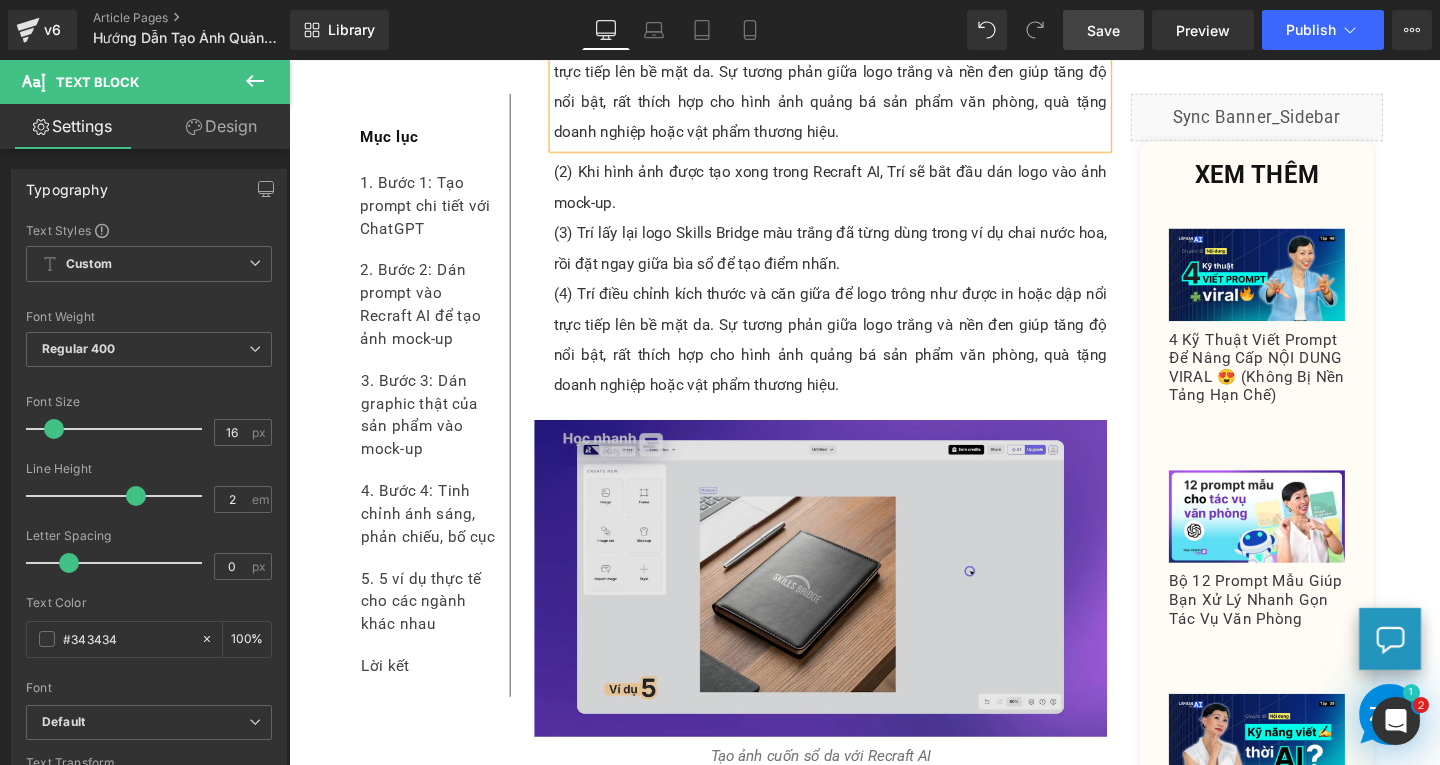 scroll, scrollTop: 13139, scrollLeft: 0, axis: vertical 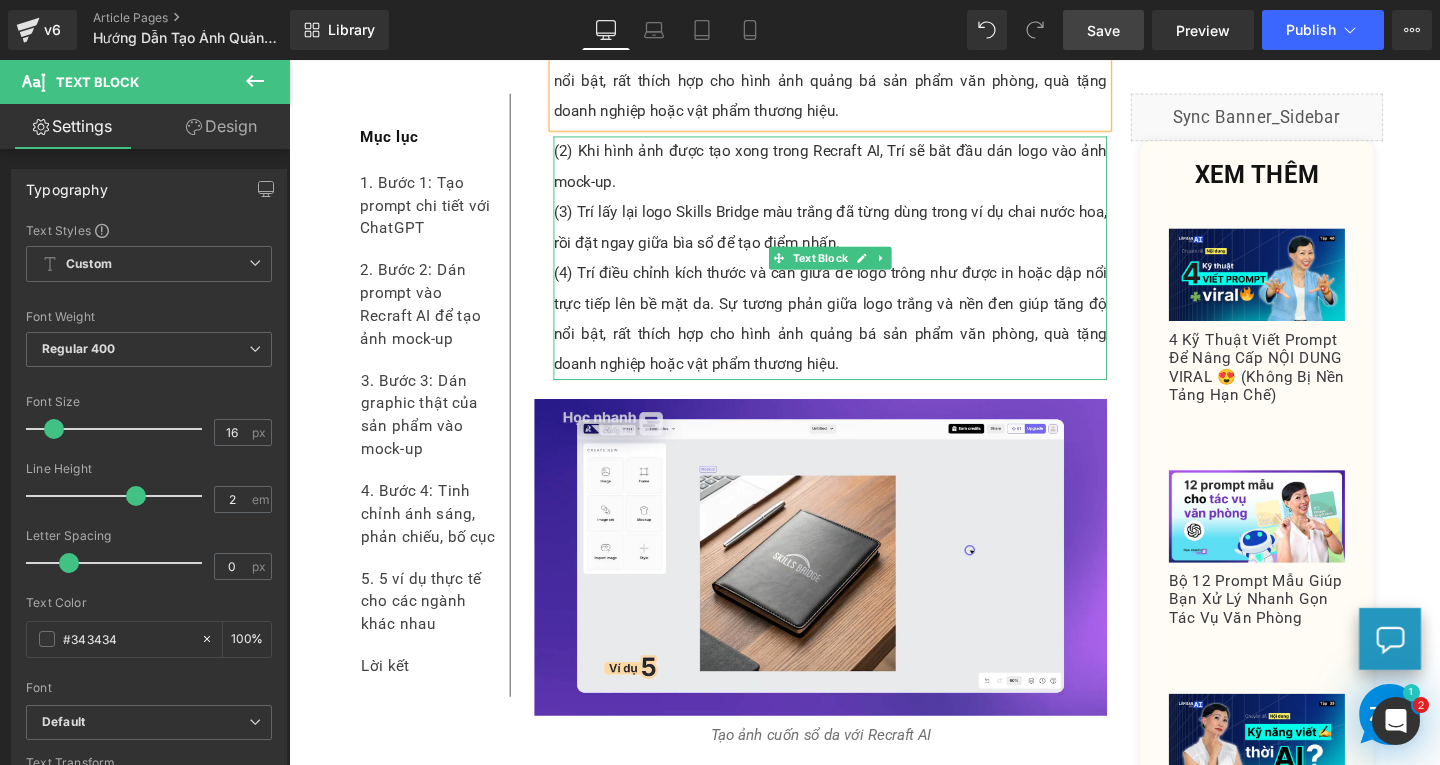click on "(2) Khi hình ảnh được tạo xong trong Recraft AI, Trí sẽ bắt đầu dán logo vào ảnh mock-up." at bounding box center [858, 172] 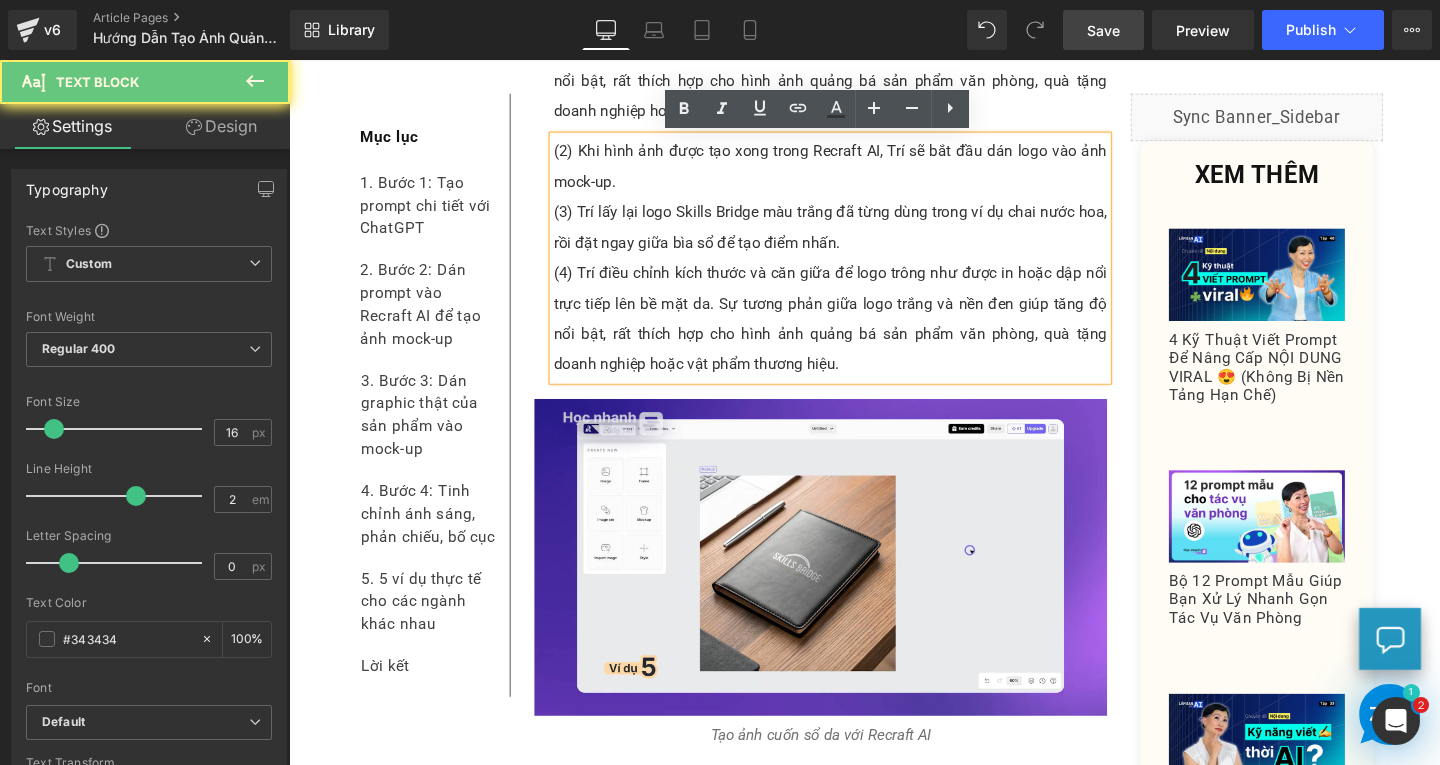 drag, startPoint x: 640, startPoint y: 190, endPoint x: 625, endPoint y: 186, distance: 15.524175 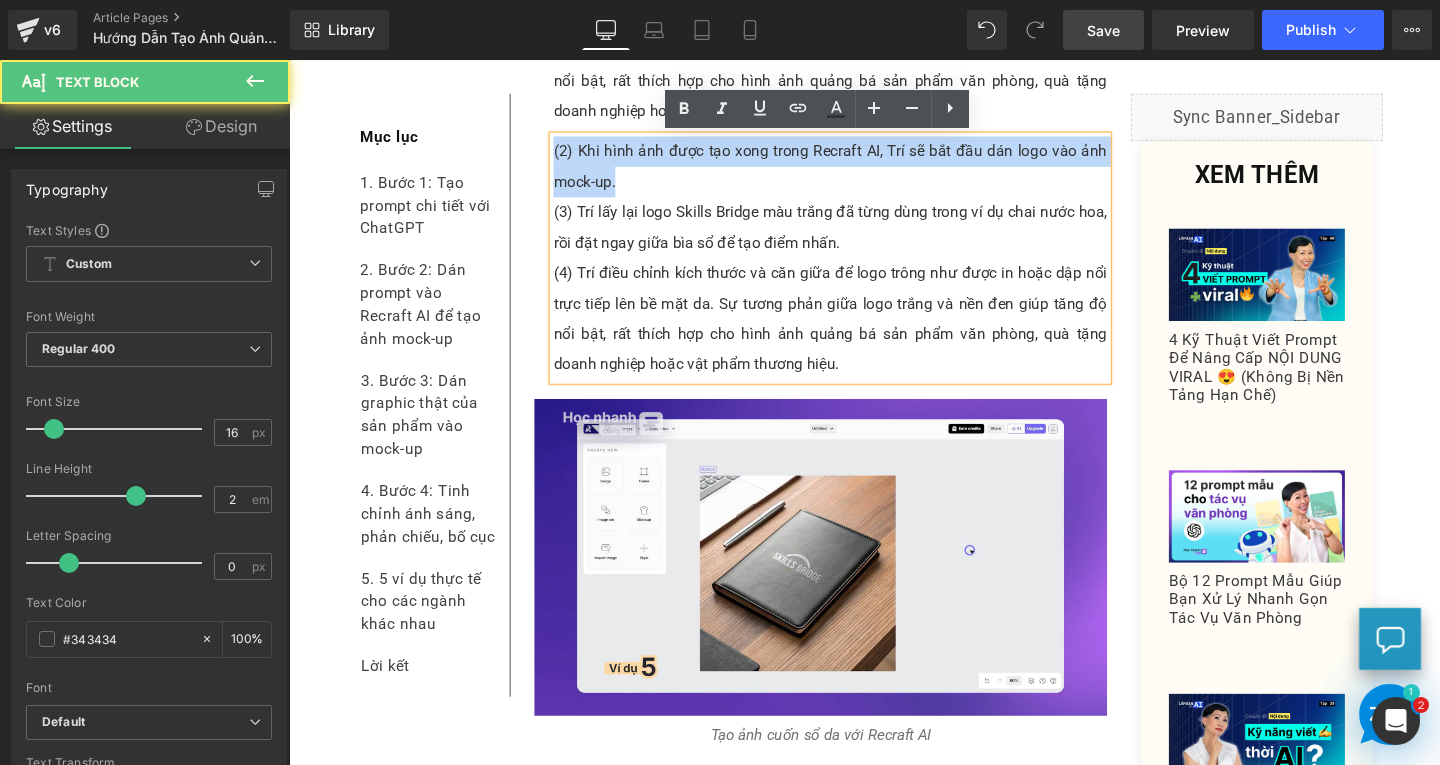 drag, startPoint x: 642, startPoint y: 192, endPoint x: 559, endPoint y: 153, distance: 91.706055 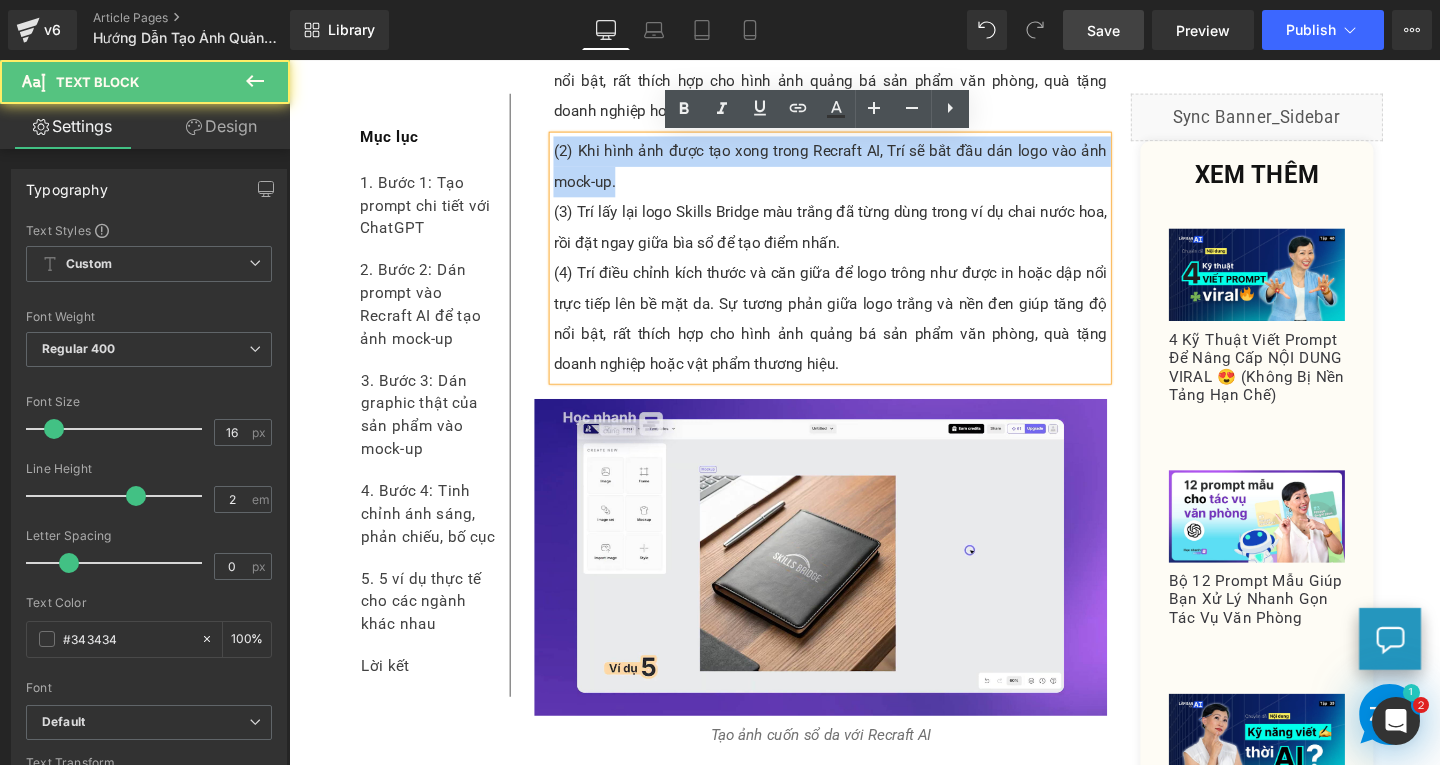 click on "(2) Khi hình ảnh được tạo xong trong Recraft AI, Trí sẽ bắt đầu dán logo vào ảnh mock-up." at bounding box center [858, 172] 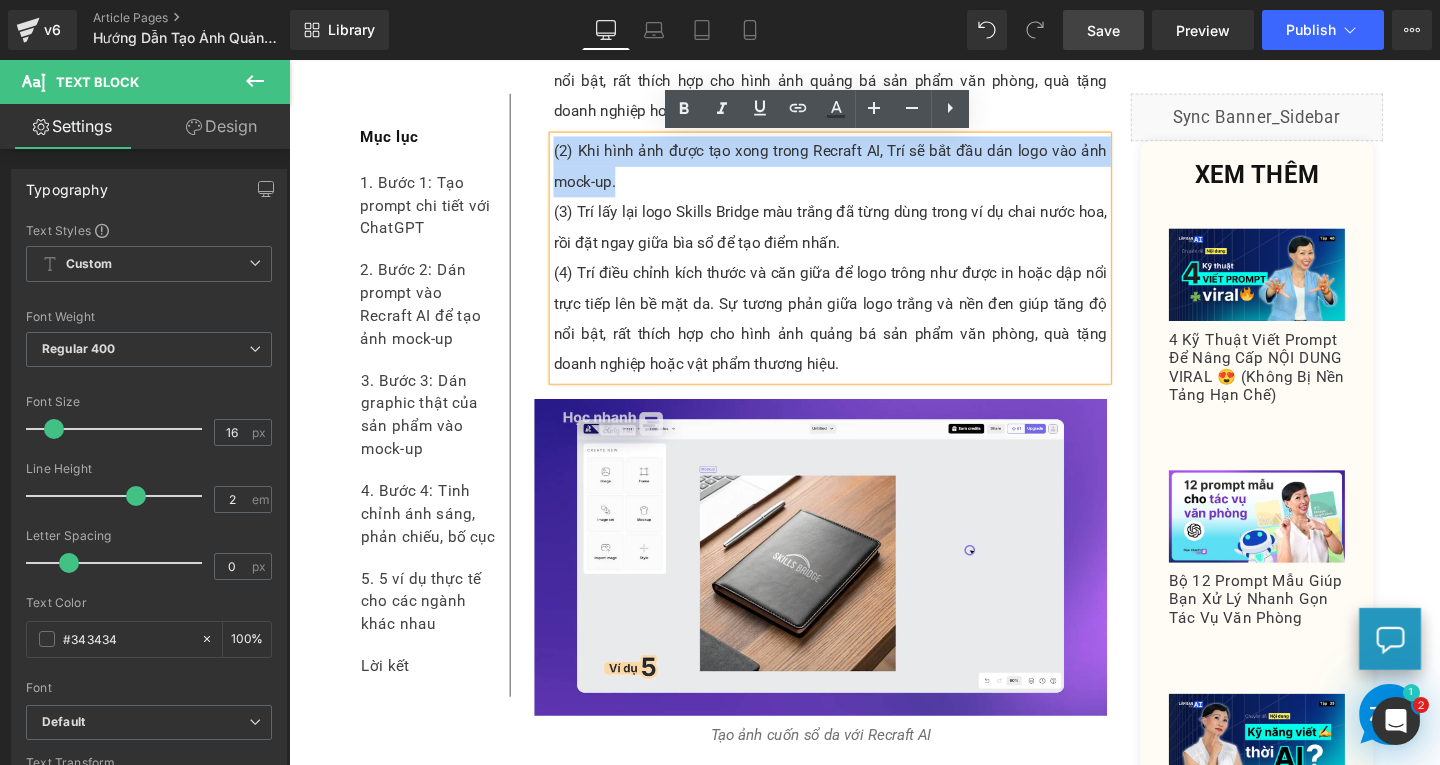 type 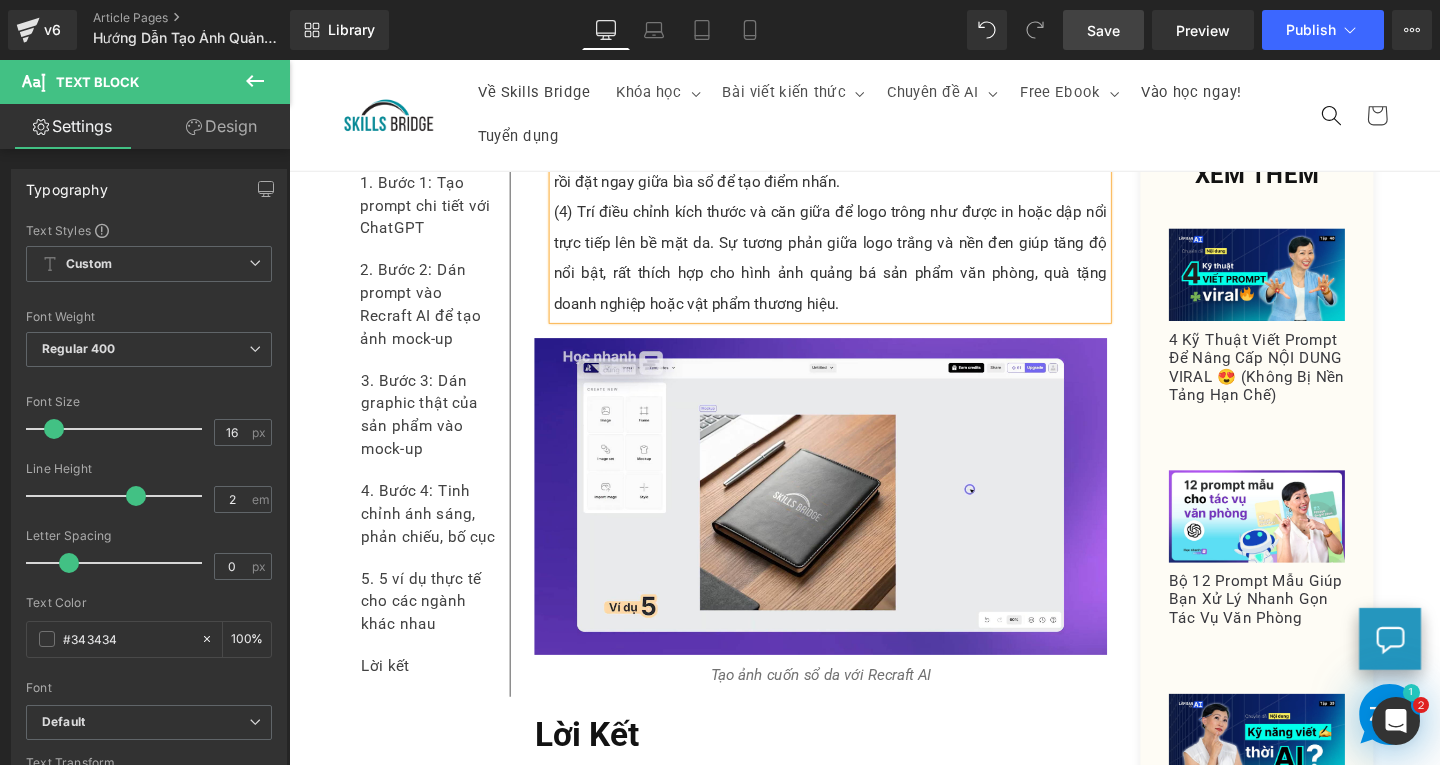 scroll, scrollTop: 12839, scrollLeft: 0, axis: vertical 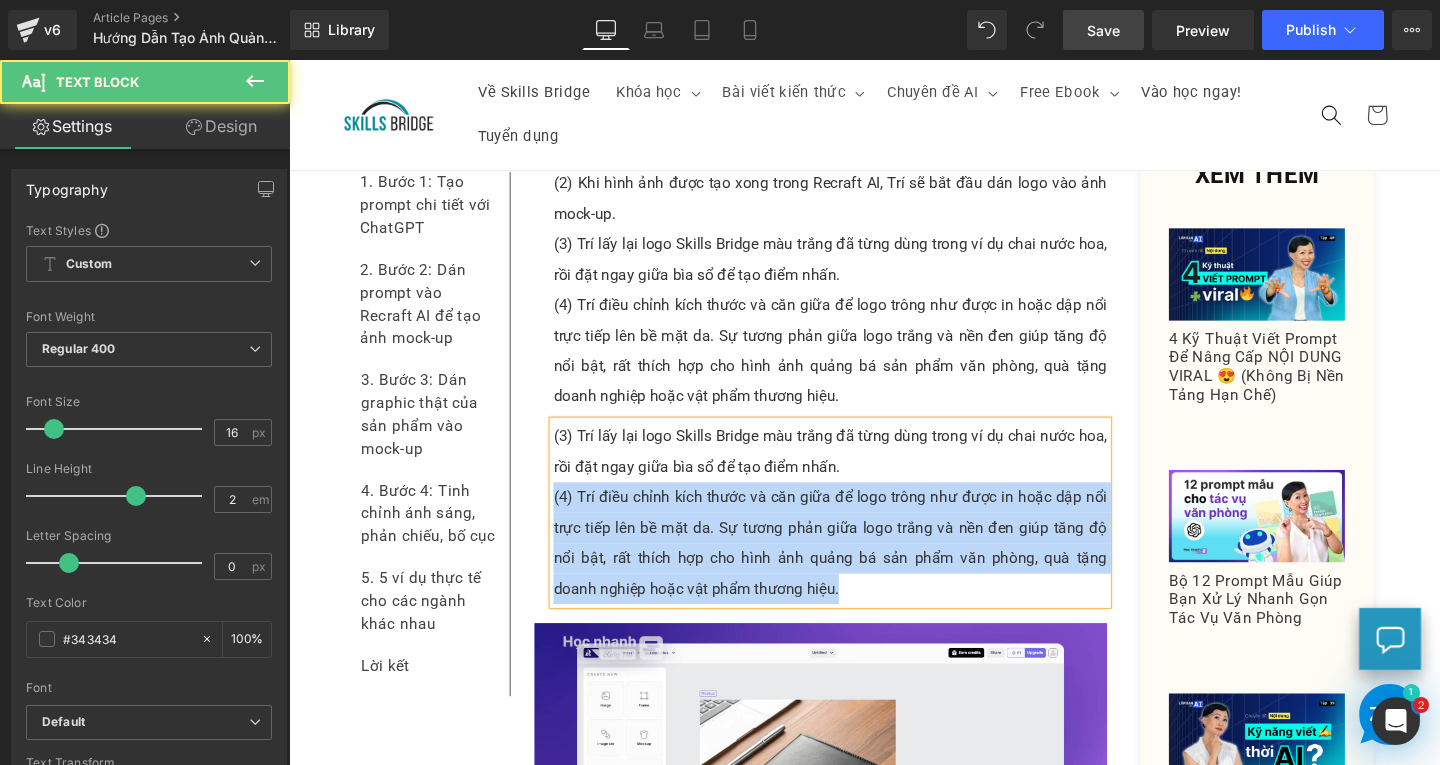 drag, startPoint x: 561, startPoint y: 519, endPoint x: 813, endPoint y: 593, distance: 262.64044 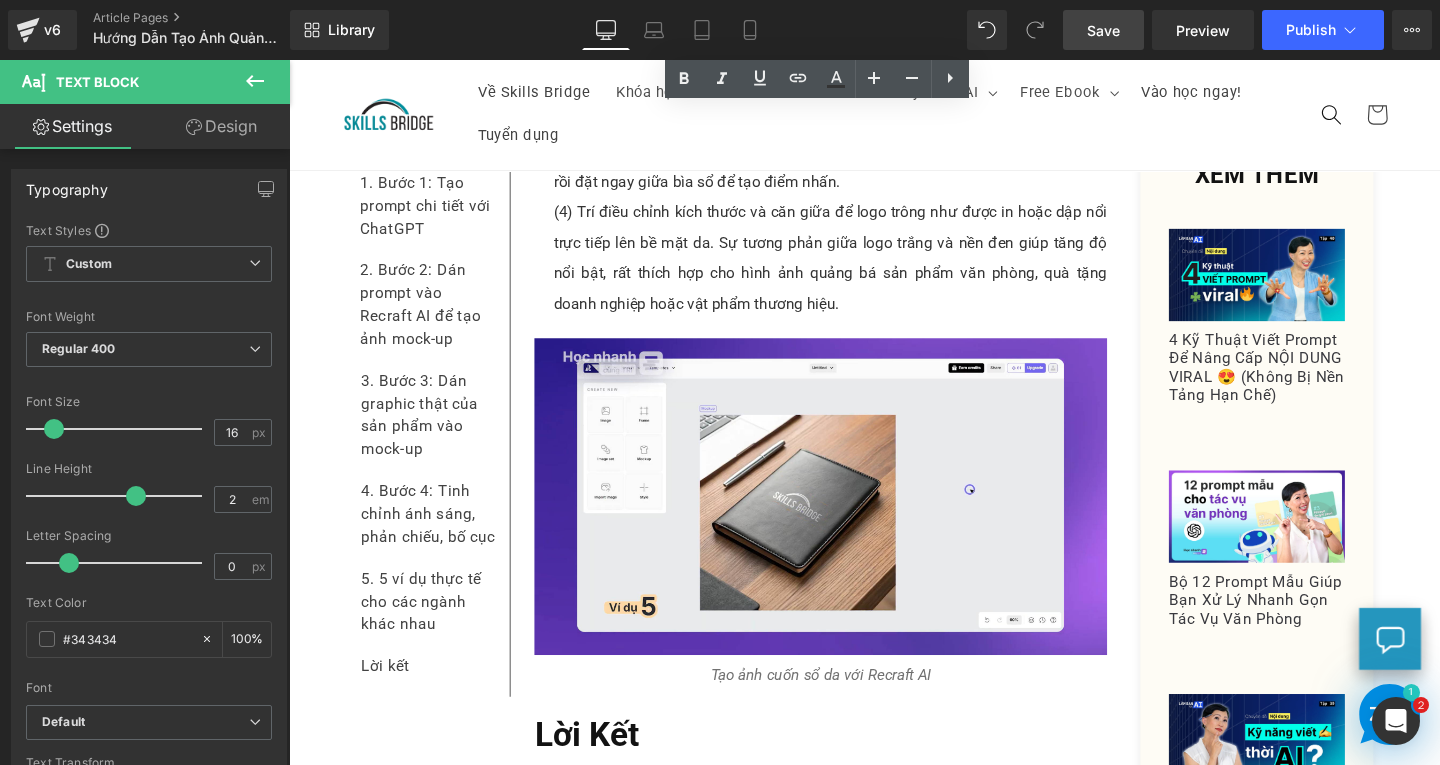 scroll, scrollTop: 13141, scrollLeft: 0, axis: vertical 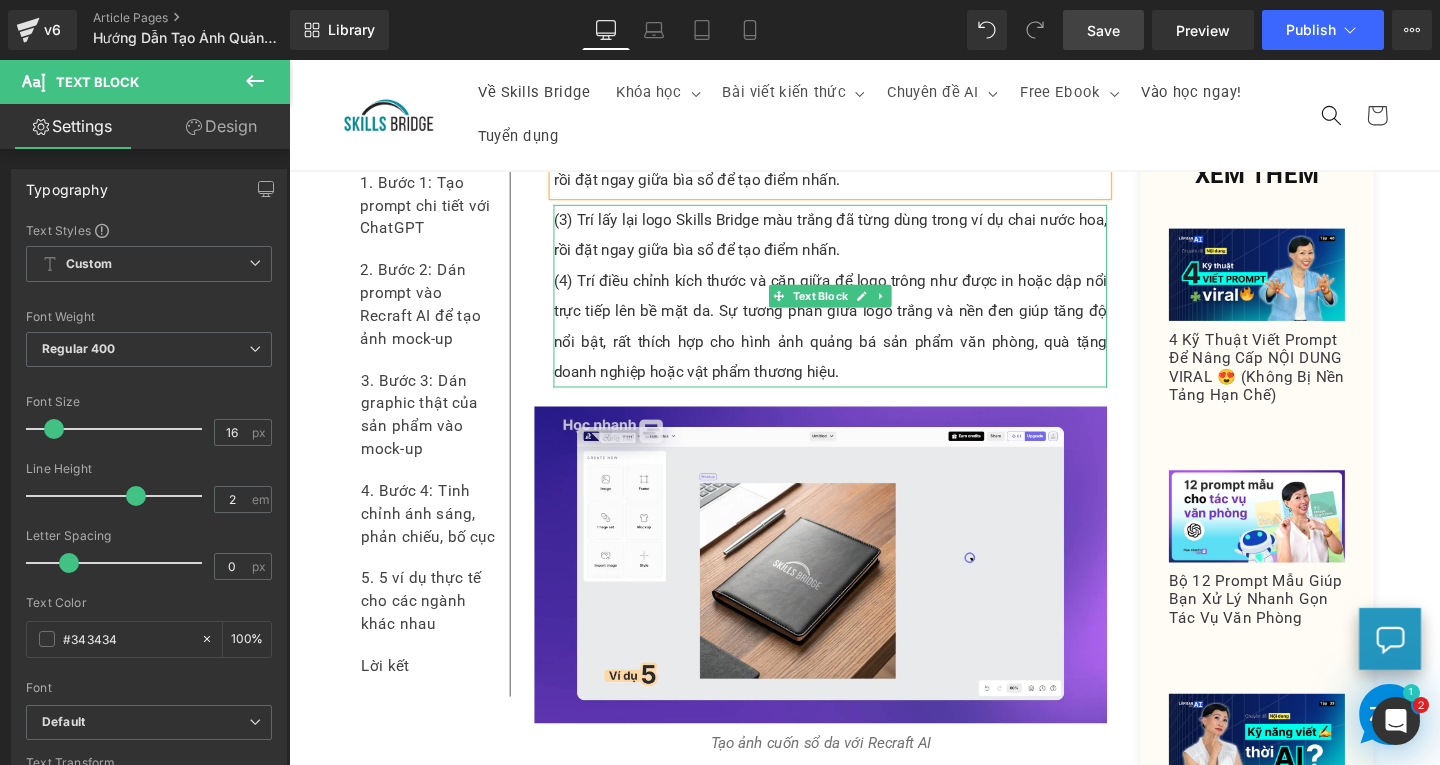drag, startPoint x: 627, startPoint y: 286, endPoint x: 600, endPoint y: 289, distance: 27.166155 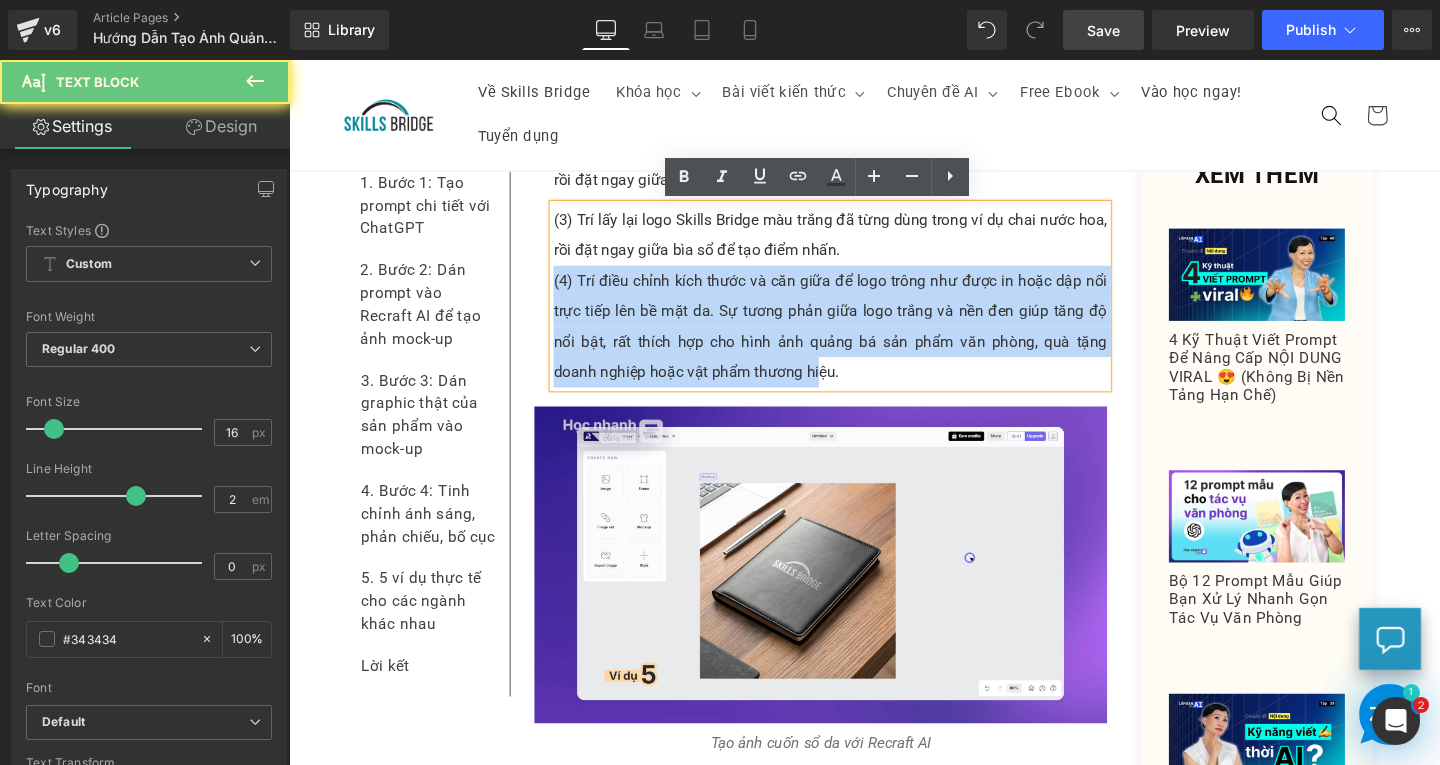 drag, startPoint x: 561, startPoint y: 290, endPoint x: 789, endPoint y: 374, distance: 242.98148 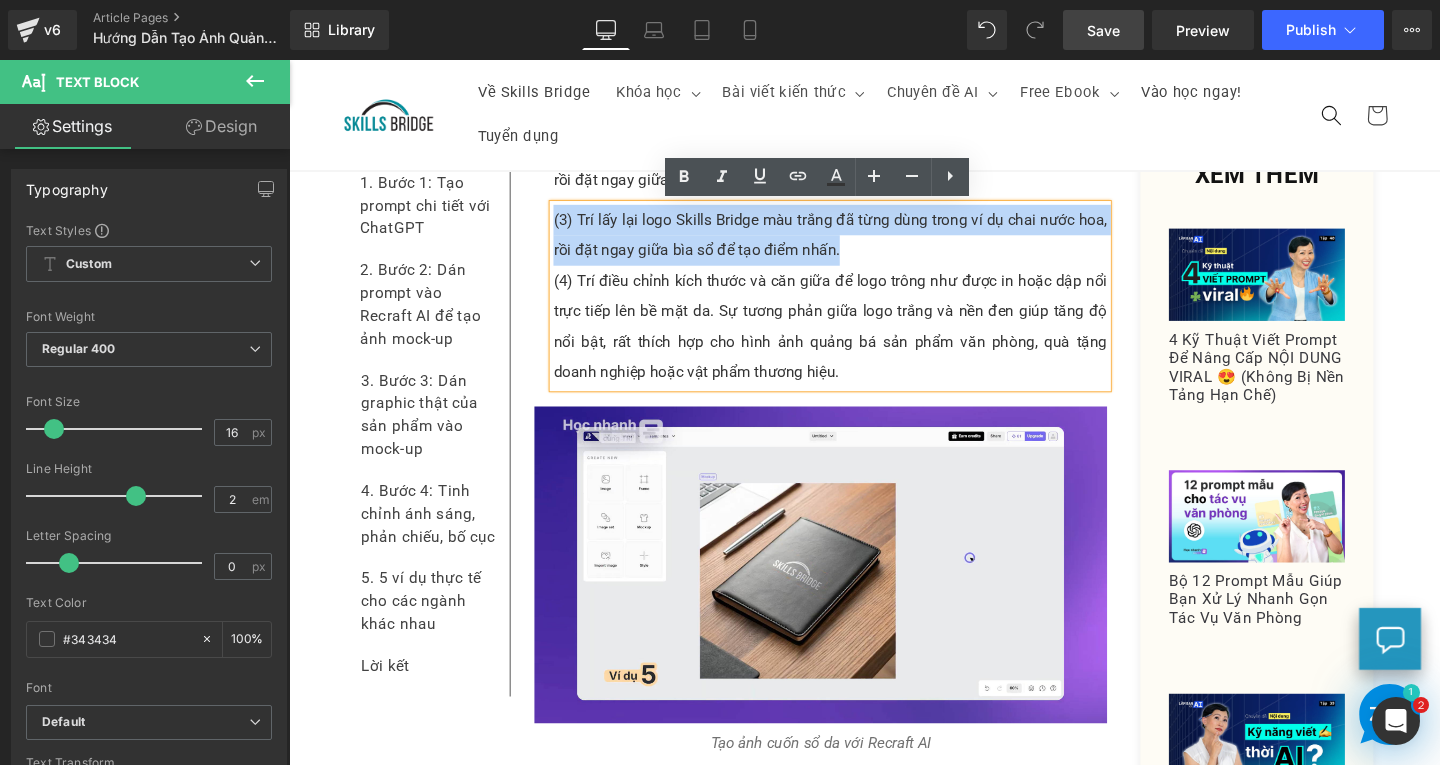 drag, startPoint x: 864, startPoint y: 271, endPoint x: 537, endPoint y: 222, distance: 330.65088 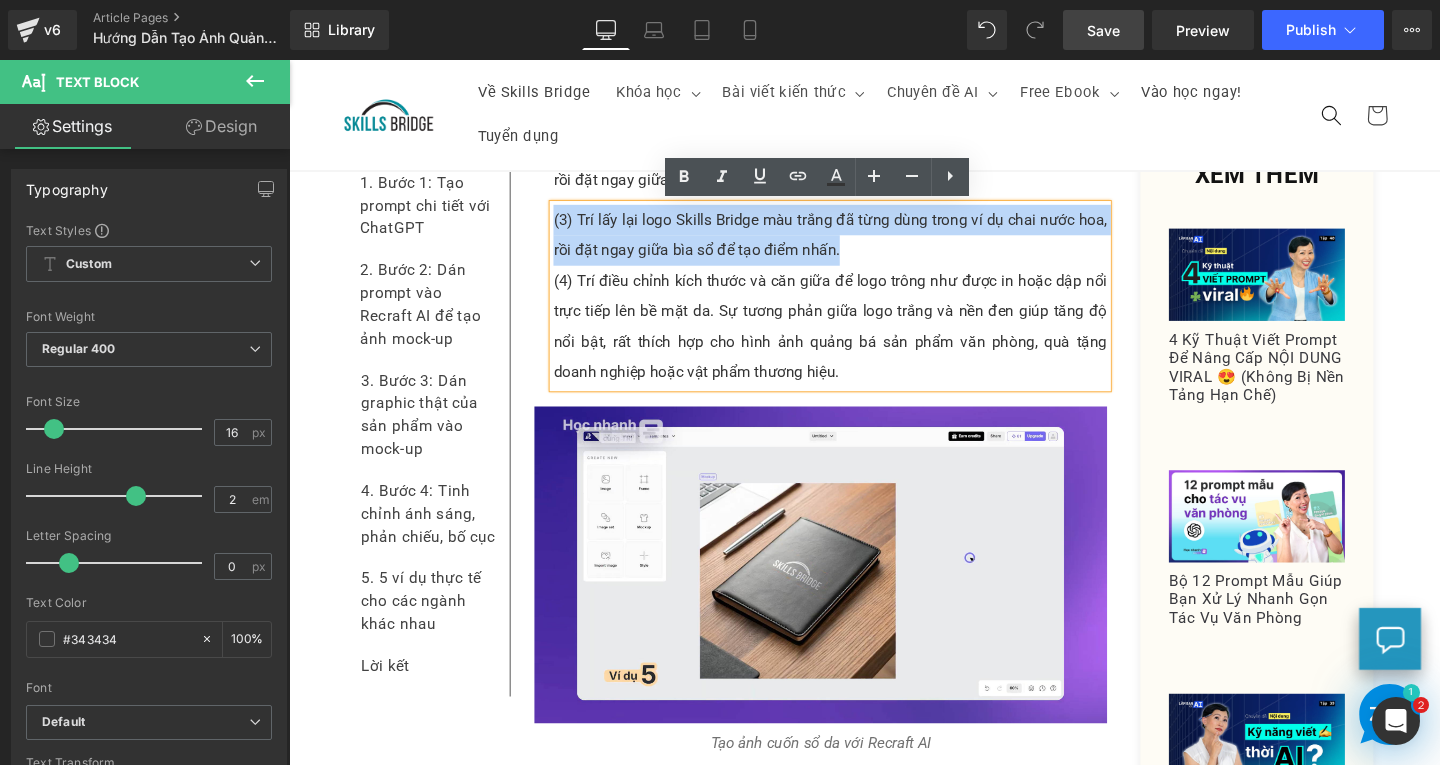click on "4. Bước 4: Tinh Chỉnh Ánh Sáng, Phản Chiếu, Bố Cục Heading         Sau khi ảnh đồ họa, logo đã được dán vào sản phẩm, bạn có thể tinh chỉnh thêm để hình ảnh thật hơn nữa. Điều chỉnh độ sáng, tương phản, độ trong suốt hoặc thêm hiệu ứng phản chiếu nhẹ. Text Block         Nếu cần, bạn có thể cắt ảnh, phóng to, thu nhỏ vào sát sản phẩm hoặc đổi ảnh nền nếu hình gốc chưa đủ đẹp. Recraft cho phép xuất ảnh với nền trong suốt (PNG), nên bạn có thể lấy file này để dùng trên website, banner hoặc các nền khác sau này. Text Block         Khi đã hài lòng với kết quả, bạn chỉ cần nhấn nút "Export", chọn loại tệp mong muốn rồi nhấn Export để tải về là xong. Text Block         Image         Nhấn nút "Export" và chọn loại tệp mong muốn để tải ảnh về Text Block         Heading         Text Block         Heading" at bounding box center [848, -3203] 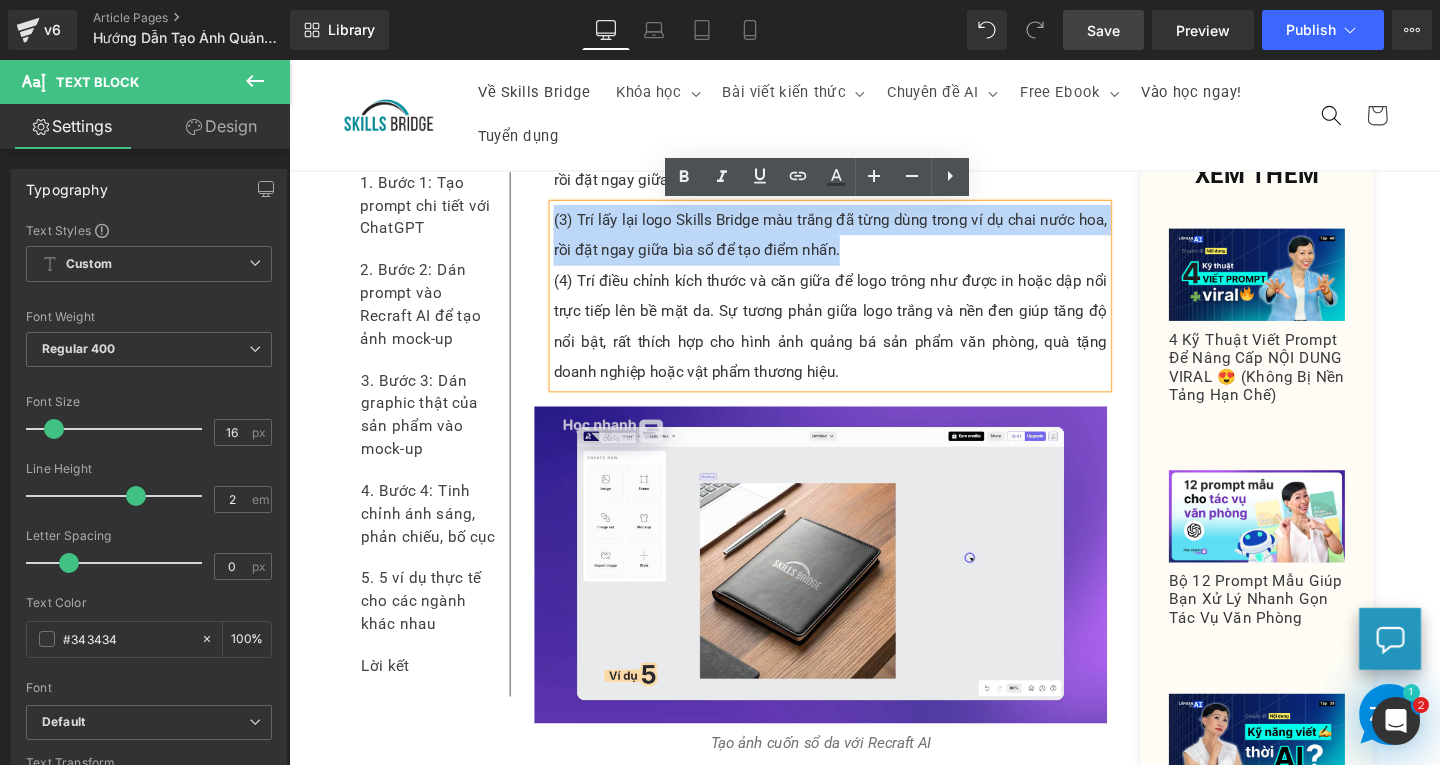 type 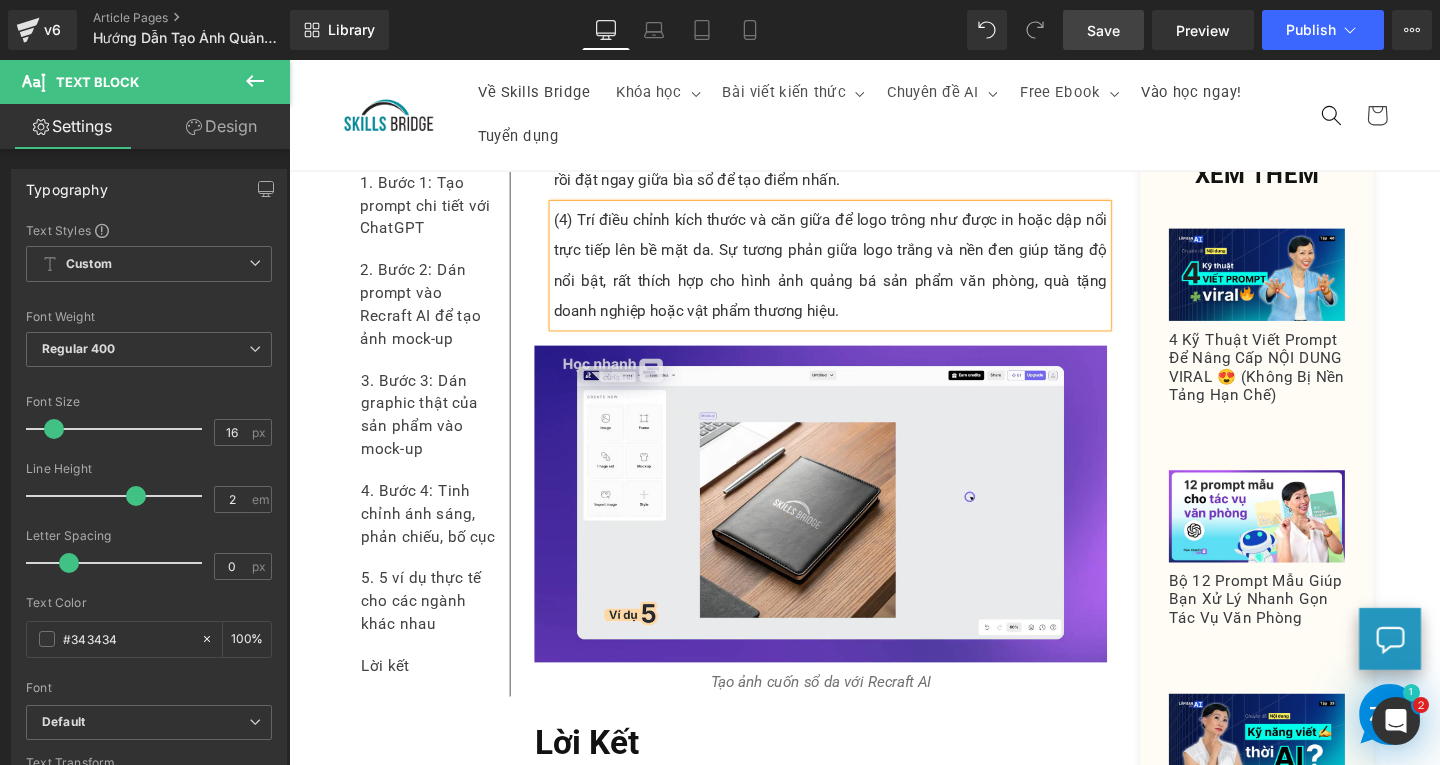 scroll, scrollTop: 12741, scrollLeft: 0, axis: vertical 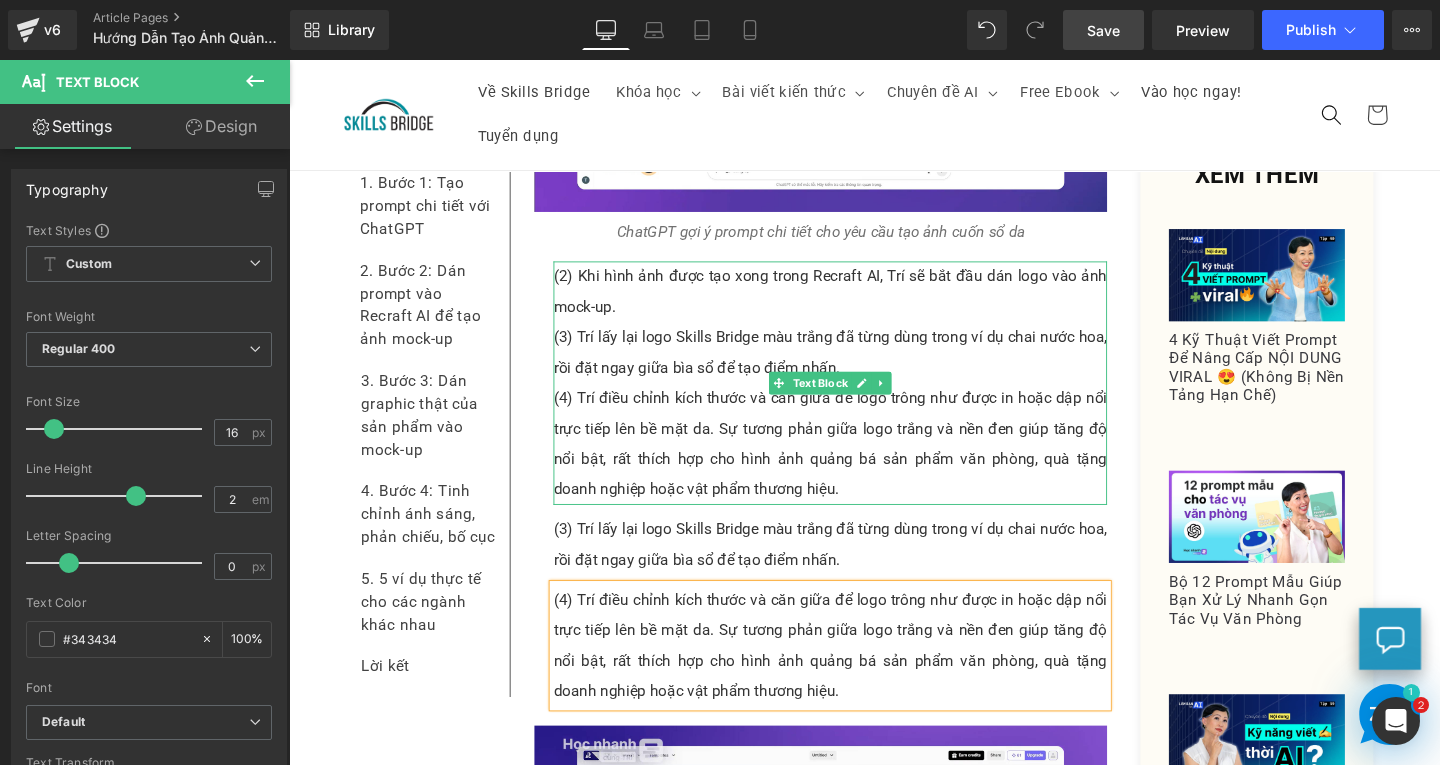 click on "(4) Trí điều chỉnh kích thước và căn giữa để logo trông như được in hoặc dập nổi trực tiếp lên bề mặt da. Sự tương phản giữa logo trắng và nền đen giúp tăng độ nổi bật, rất thích hợp cho hình ảnh quảng bá sản phẩm văn phòng, quà tặng doanh nghiệp hoặc vật phẩm thương hiệu." at bounding box center (858, 464) 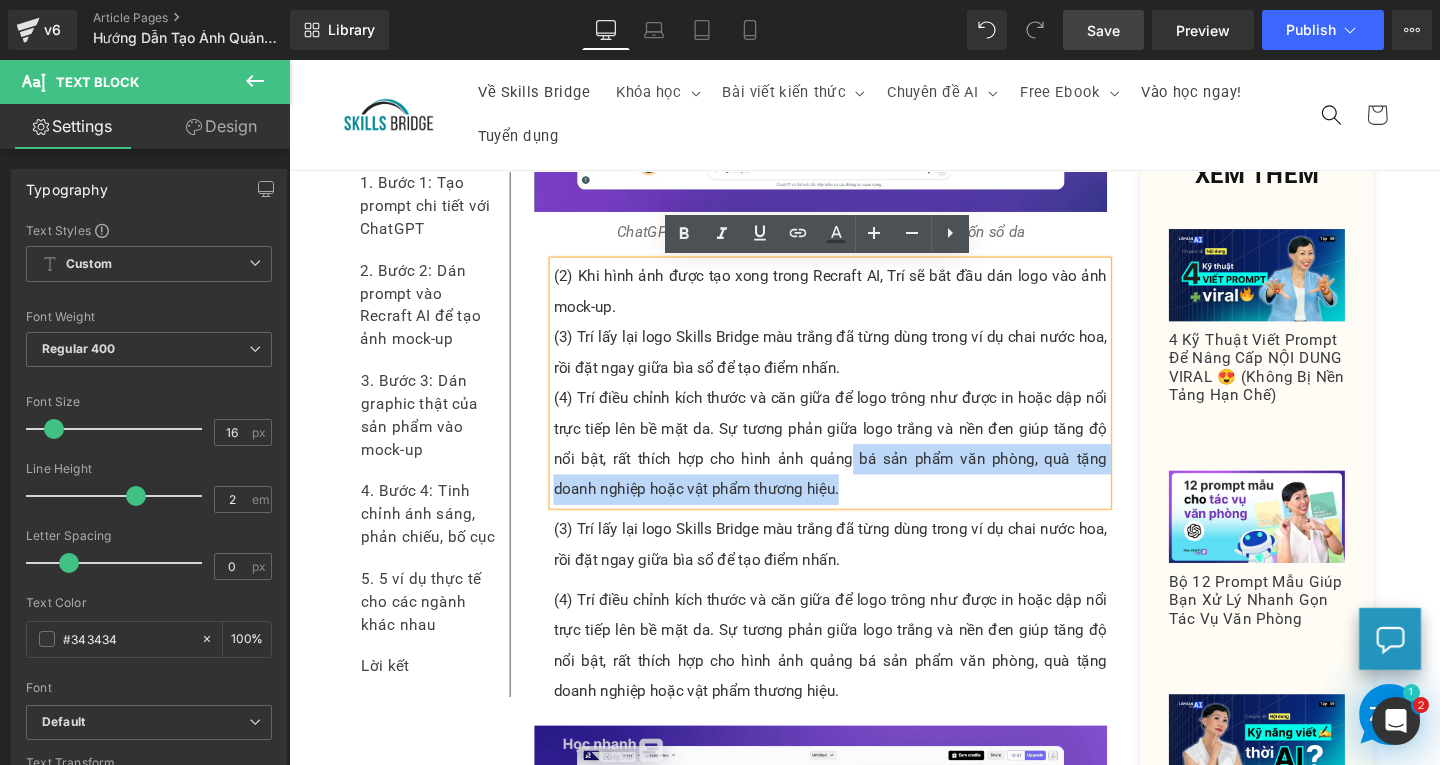 drag, startPoint x: 578, startPoint y: 358, endPoint x: 845, endPoint y: 491, distance: 298.2918 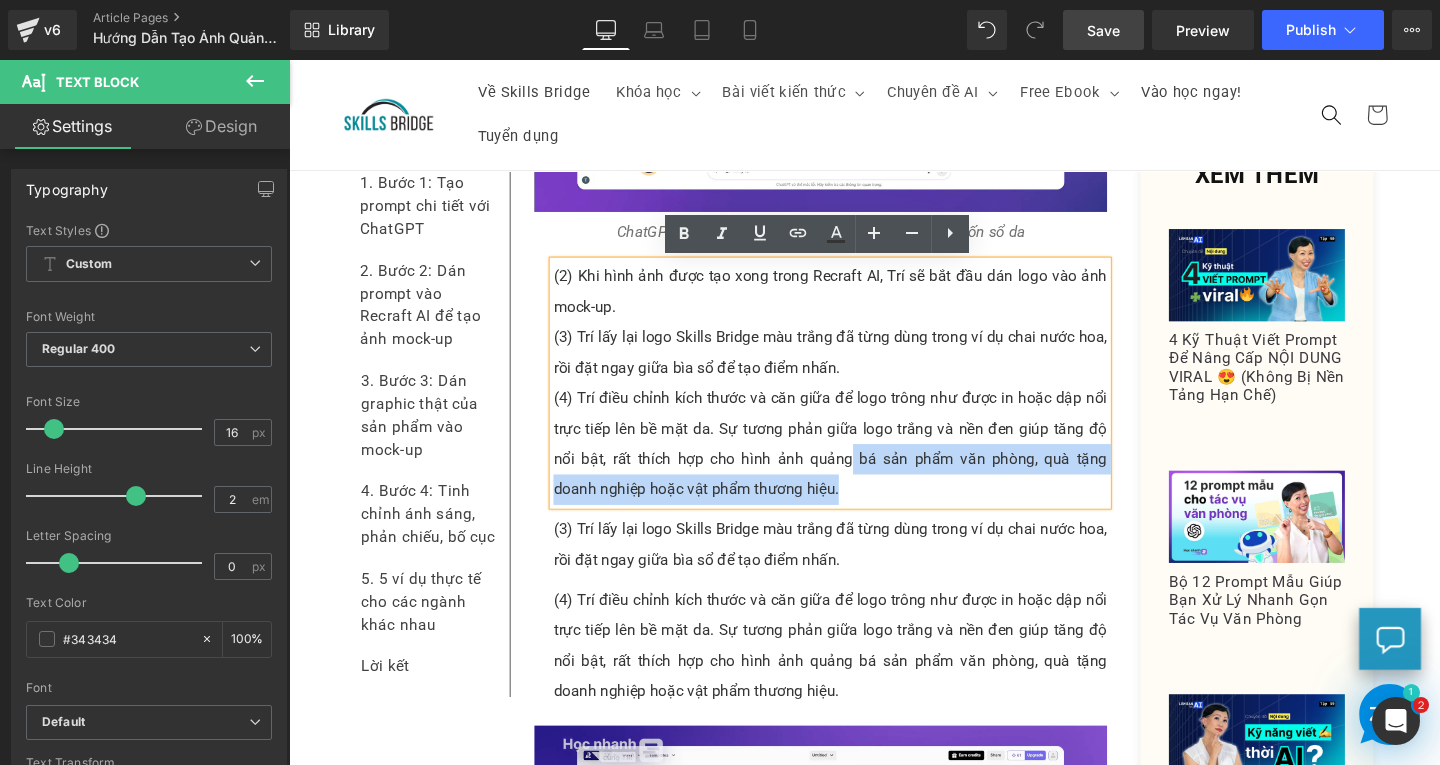 click on "(2) Khi hình ảnh được tạo xong trong Recraft AI, Trí sẽ bắt đầu dán logo vào ảnh mock-up. (3) Trí lấy lại logo Skills Bridge màu trắng đã từng dùng trong ví dụ chai nước hoa, rồi đặt ngay giữa bìa sổ để tạo điểm nhấn.  (4) Trí điều chỉnh kích thước và căn giữa để logo trông như được in hoặc dập nổi trực tiếp lên bề mặt da. Sự tương phản giữa logo trắng và nền đen giúp tăng độ nổi bật, rất thích hợp cho hình ảnh quảng bá sản phẩm văn phòng, quà tặng doanh nghiệp hoặc vật phẩm thương hiệu." at bounding box center (858, 400) 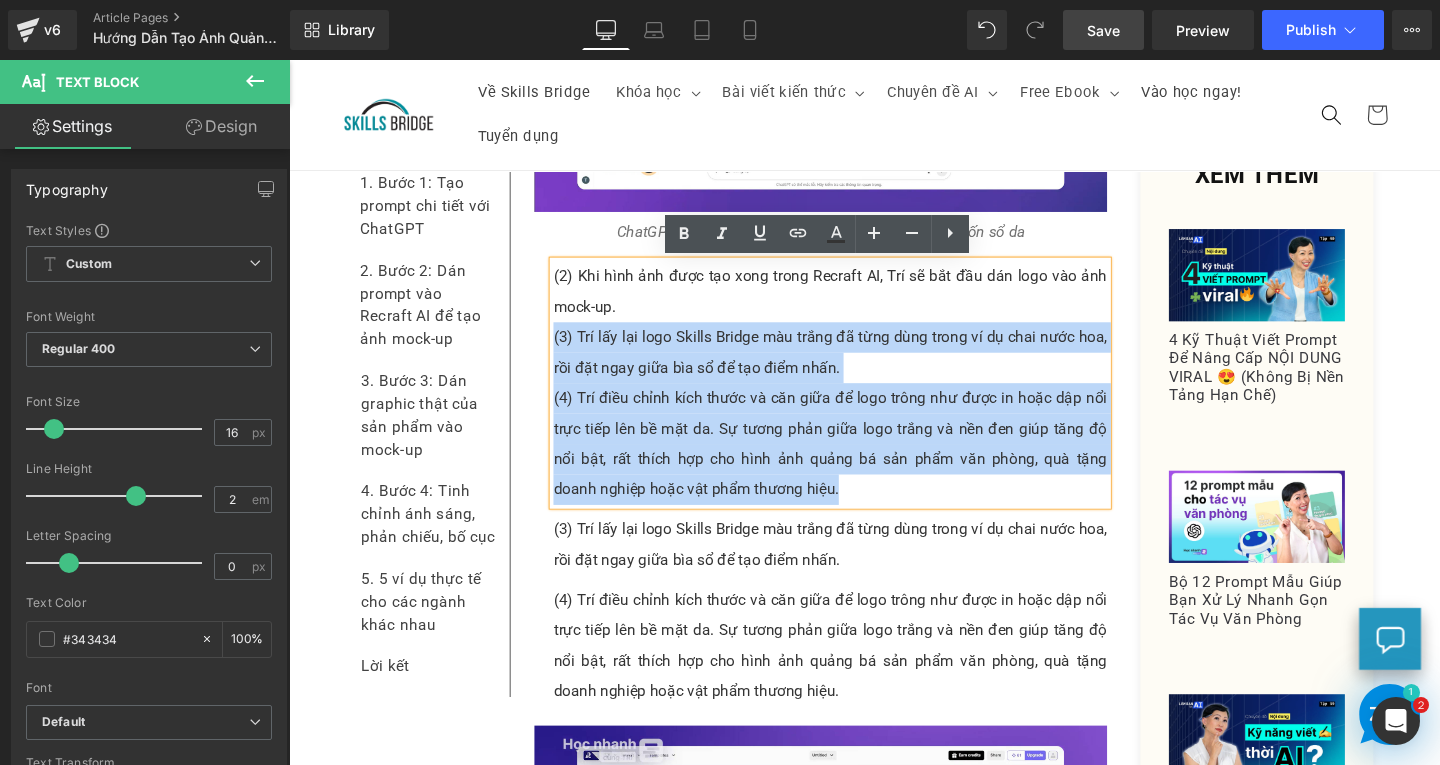 drag, startPoint x: 817, startPoint y: 519, endPoint x: 561, endPoint y: 357, distance: 302.95215 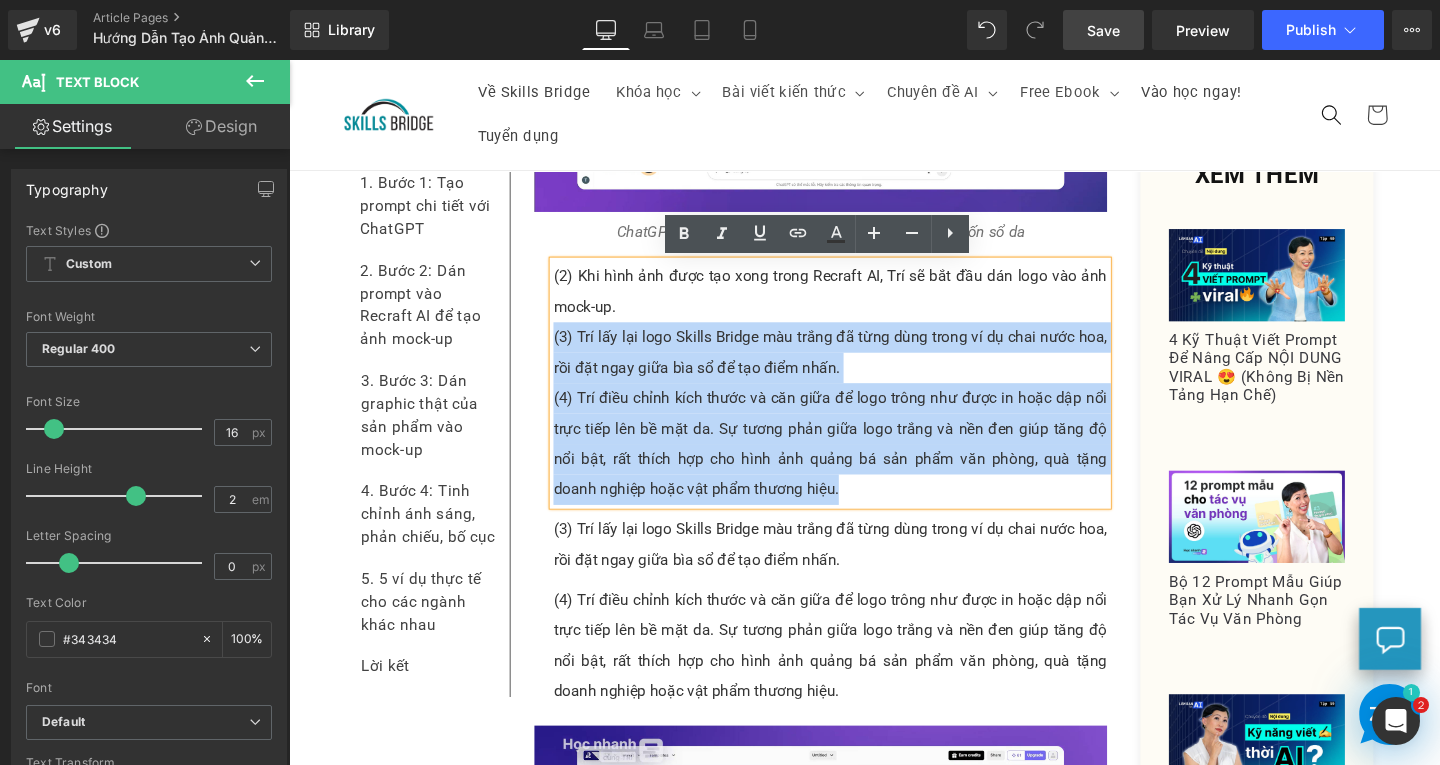 click on "(2) Khi hình ảnh được tạo xong trong Recraft AI, Trí sẽ bắt đầu dán logo vào ảnh mock-up. (3) Trí lấy lại logo Skills Bridge màu trắng đã từng dùng trong ví dụ chai nước hoa, rồi đặt ngay giữa bìa sổ để tạo điểm nhấn.  (4) Trí điều chỉnh kích thước và căn giữa để logo trông như được in hoặc dập nổi trực tiếp lên bề mặt da. Sự tương phản giữa logo trắng và nền đen giúp tăng độ nổi bật, rất thích hợp cho hình ảnh quảng bá sản phẩm văn phòng, quà tặng doanh nghiệp hoặc vật phẩm thương hiệu." at bounding box center (858, 400) 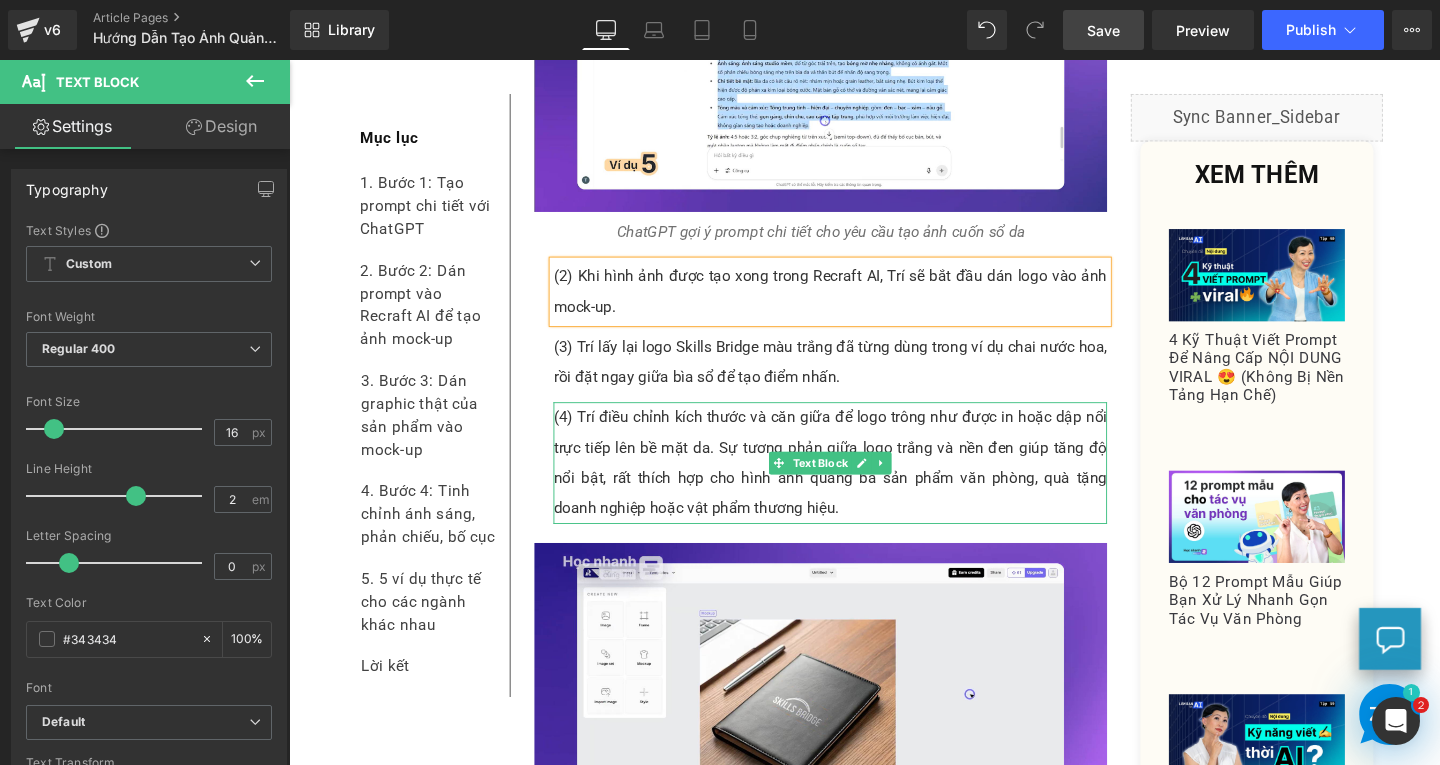 scroll, scrollTop: 13041, scrollLeft: 0, axis: vertical 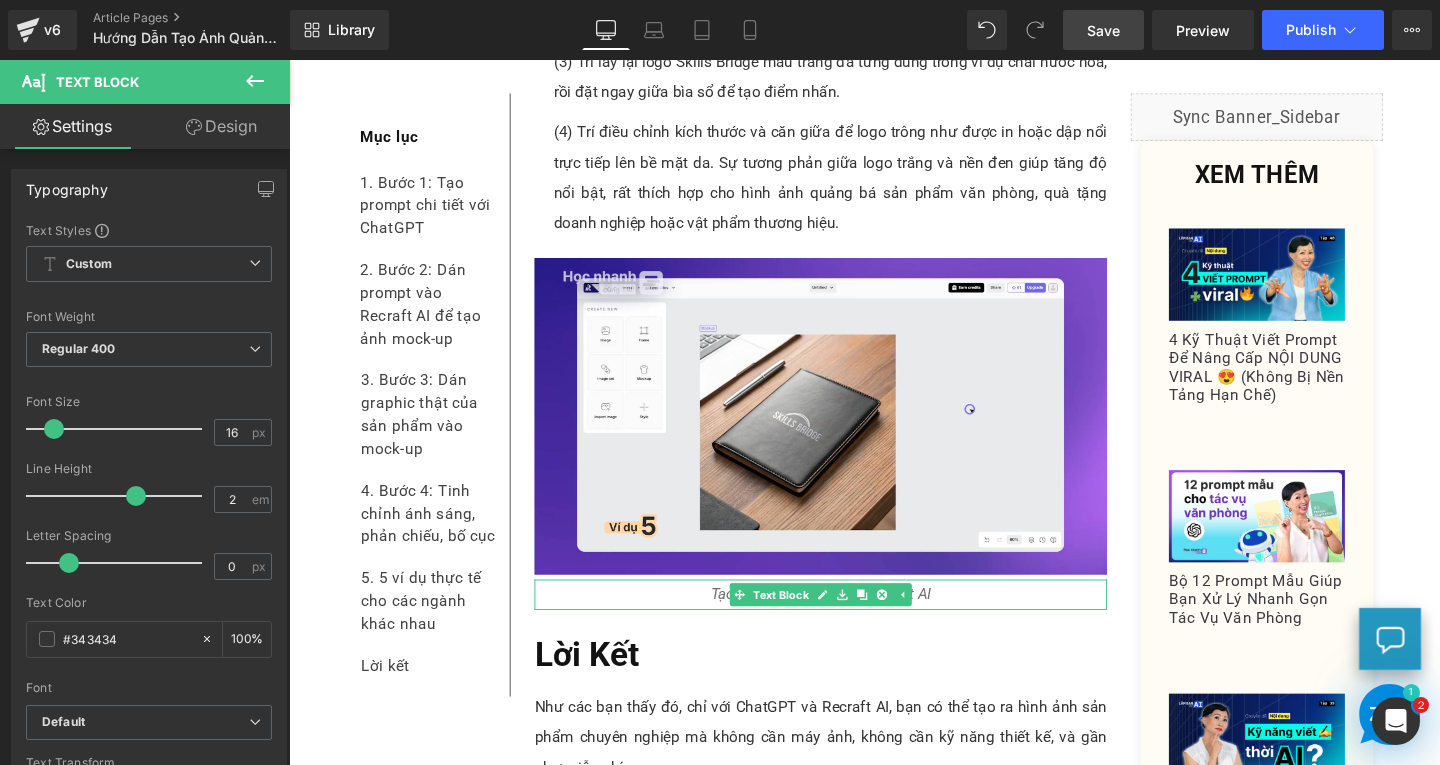 click on "Tạo ảnh cuốn sổ da với Recraft AI" at bounding box center (848, 622) 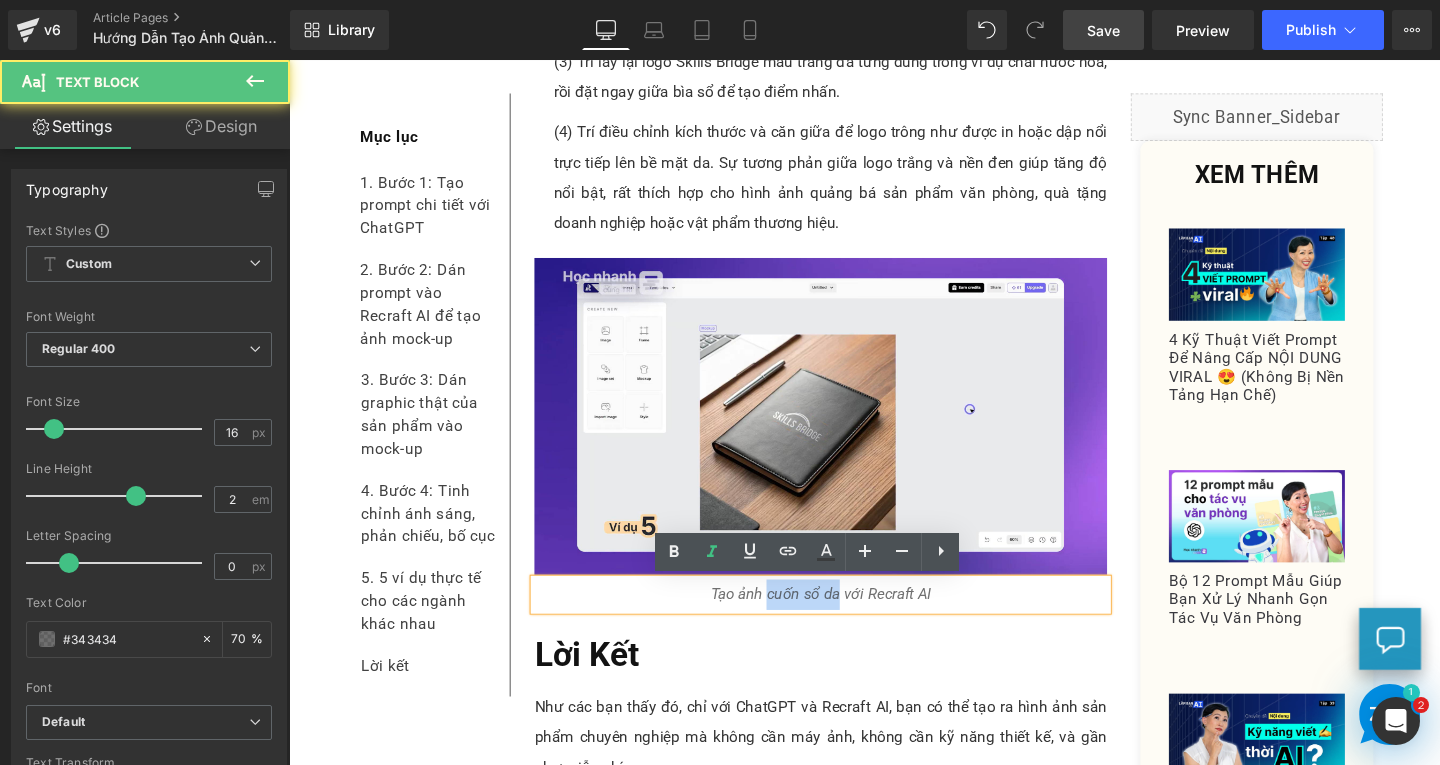 drag, startPoint x: 793, startPoint y: 622, endPoint x: 857, endPoint y: 620, distance: 64.03124 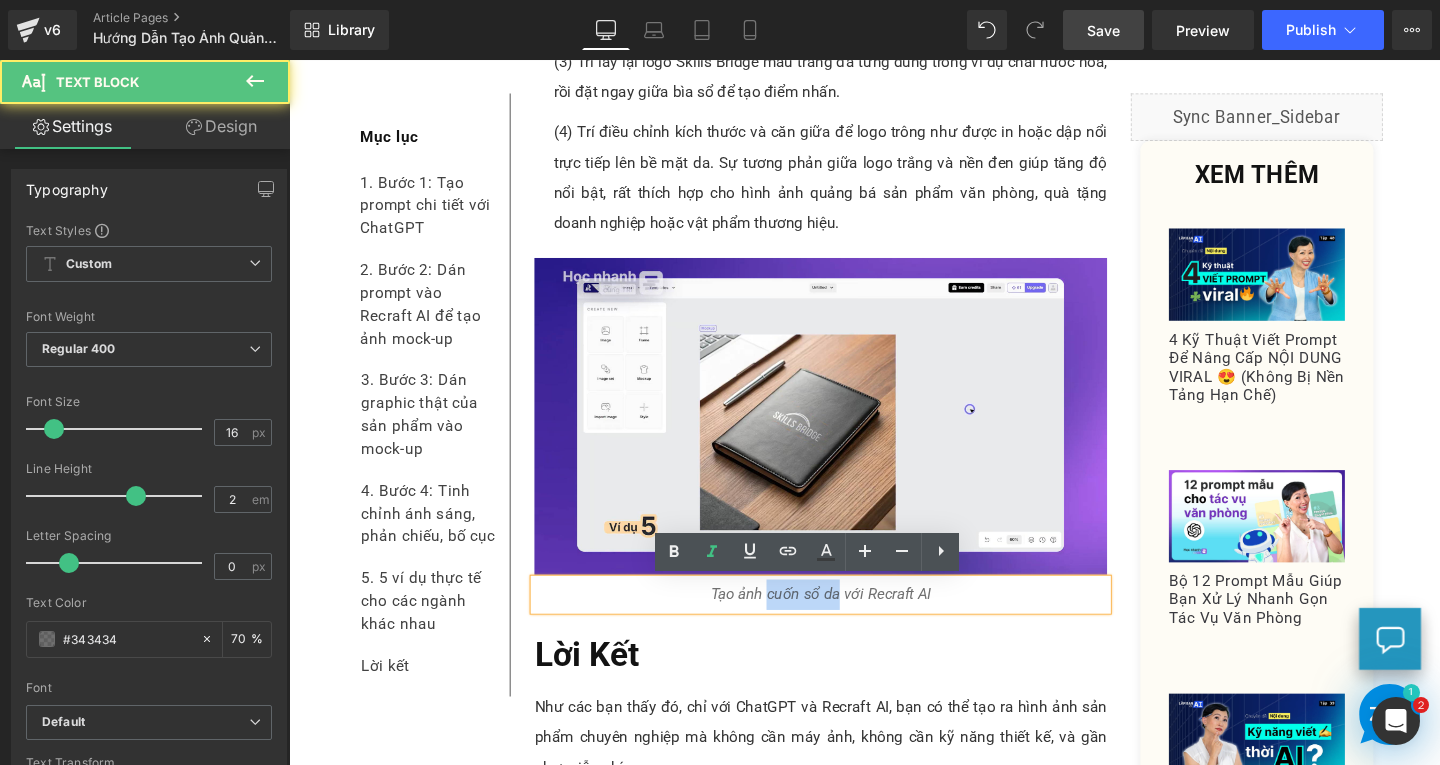 click on "Tạo ảnh cuốn sổ da với Recraft AI" at bounding box center (848, 621) 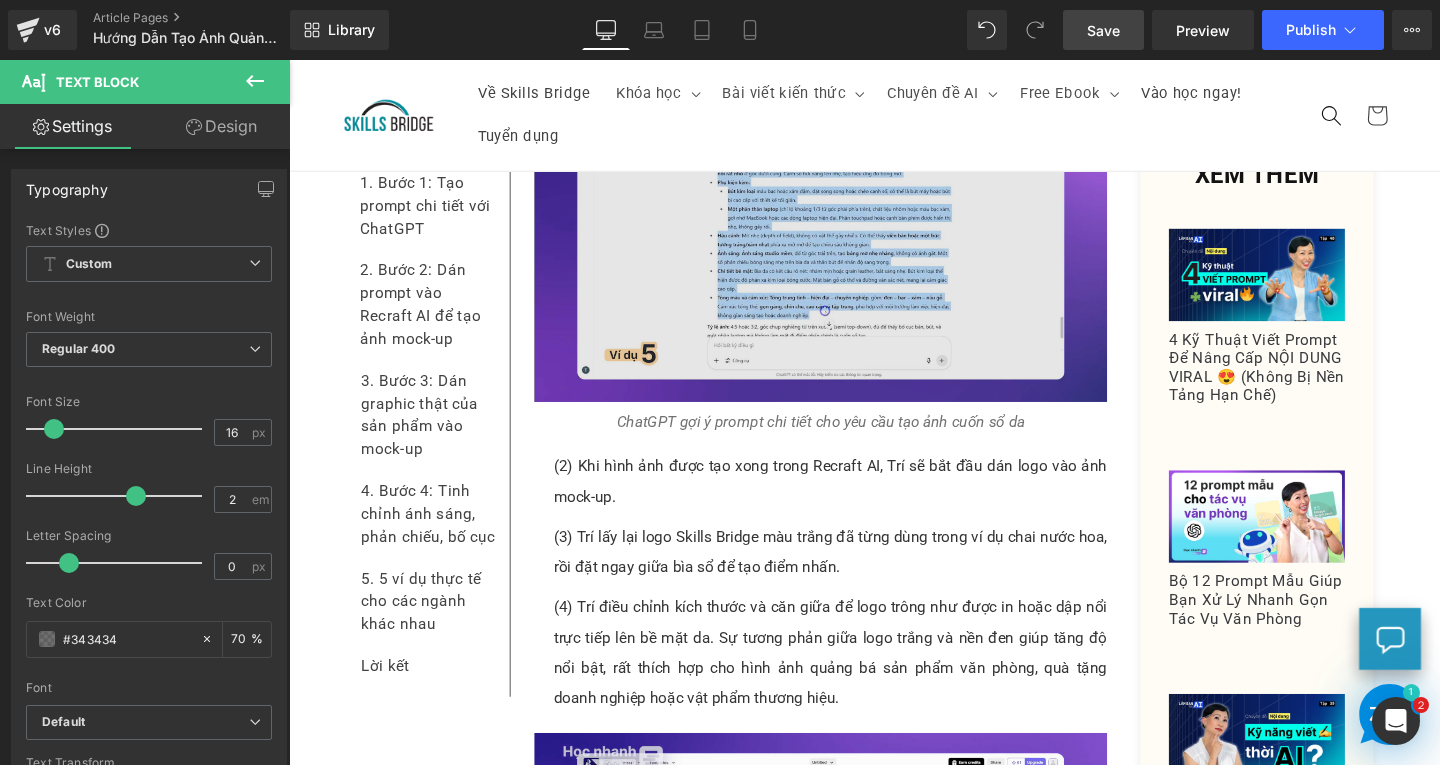 scroll, scrollTop: 12341, scrollLeft: 0, axis: vertical 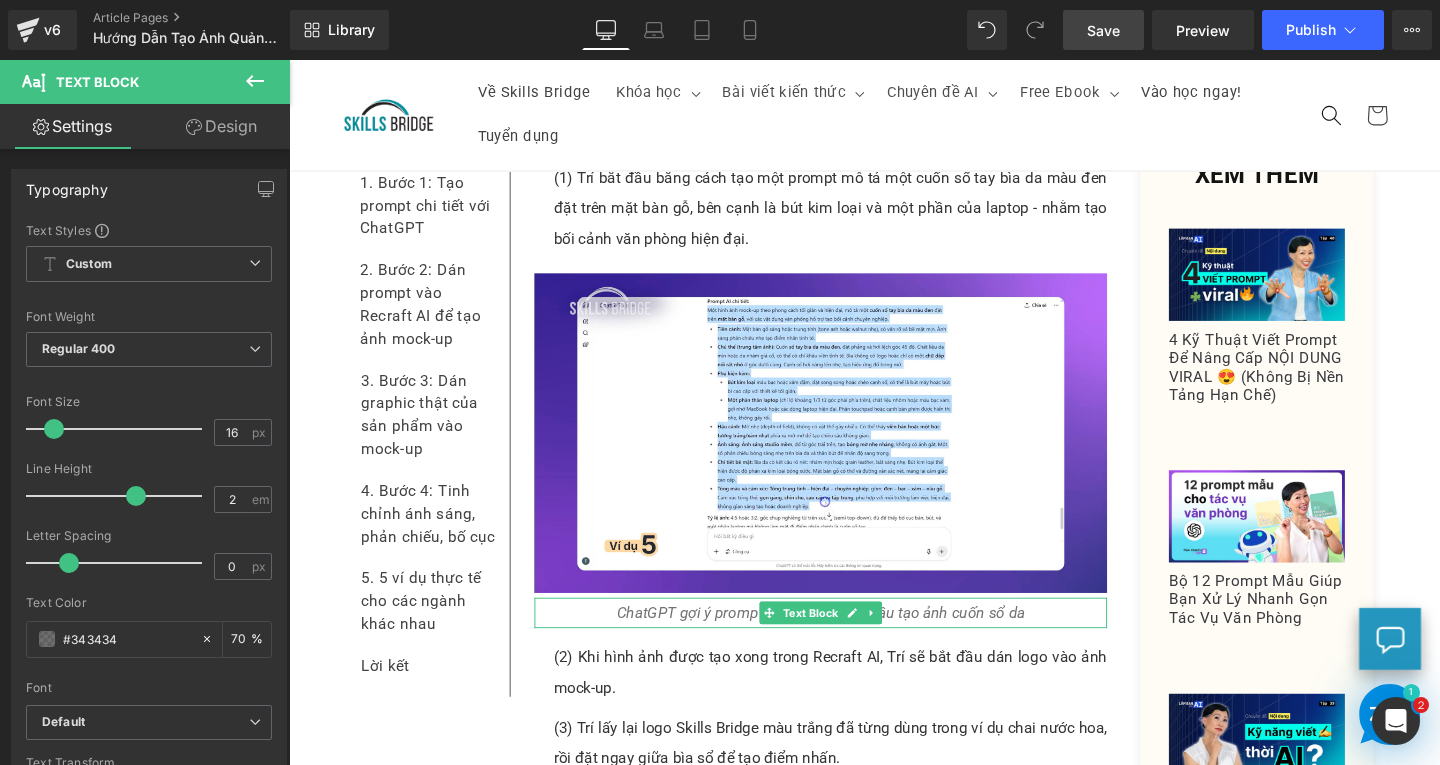 click on "ChatGPT gợi ý prompt chi tiết cho yêu cầu tạo ảnh cuốn sổ da" at bounding box center [848, 640] 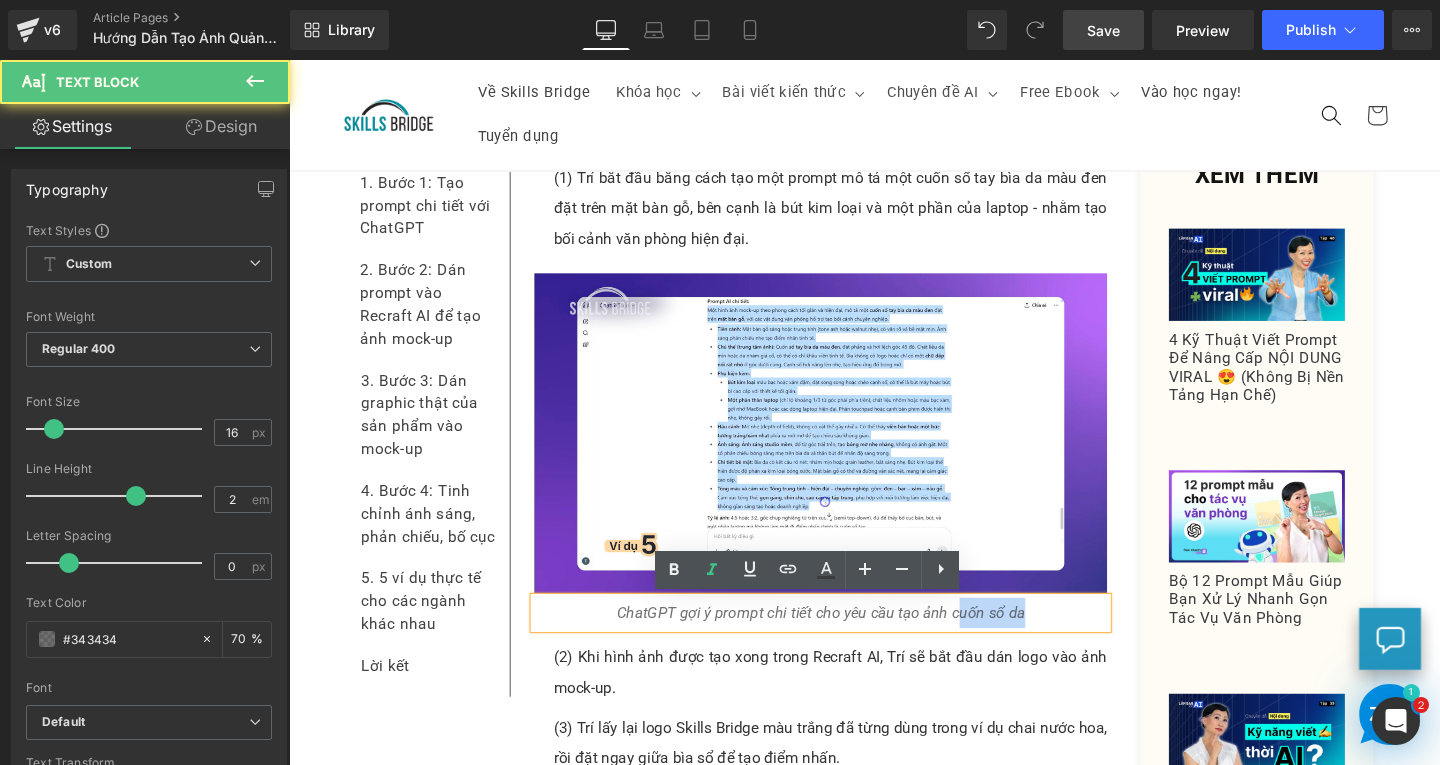 drag, startPoint x: 982, startPoint y: 638, endPoint x: 1089, endPoint y: 640, distance: 107.01869 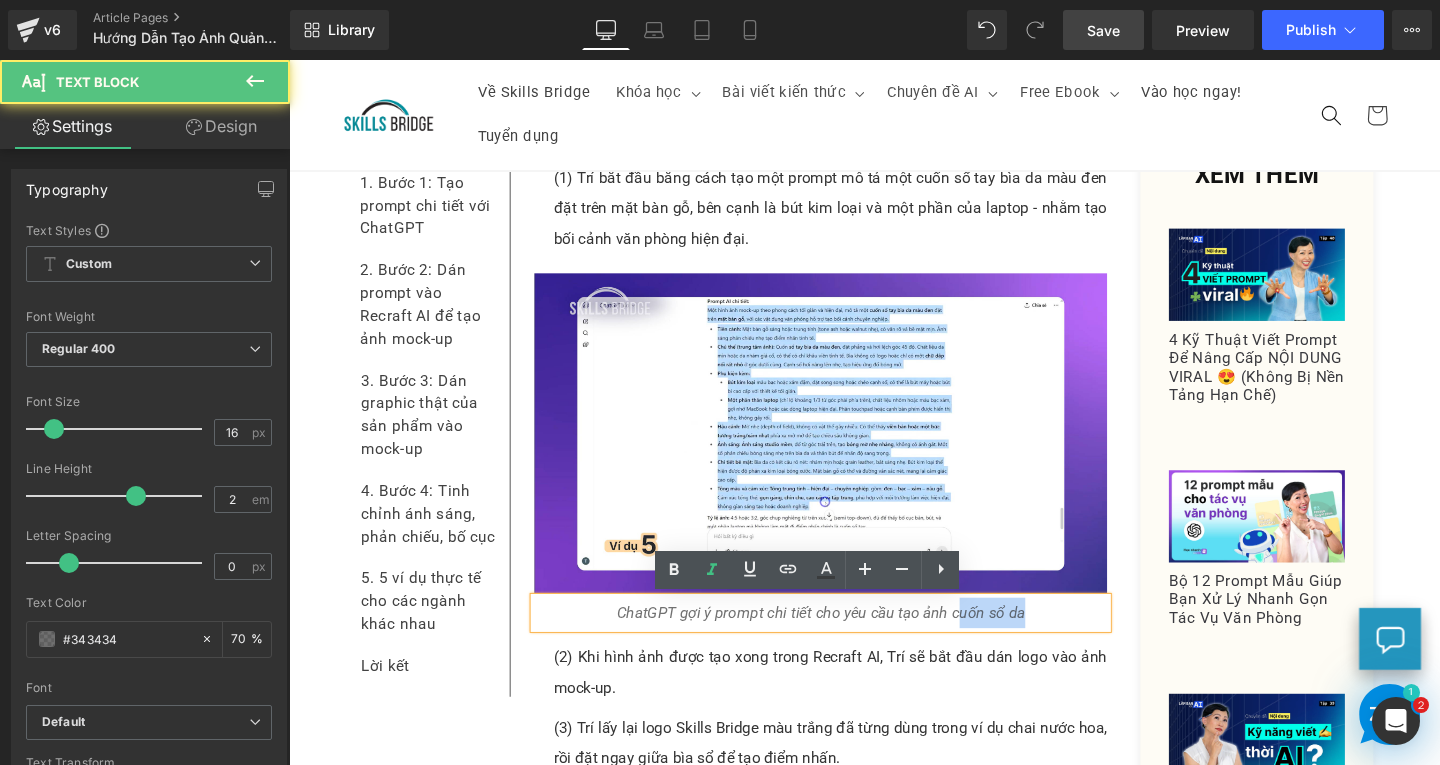click on "ChatGPT gợi ý prompt chi tiết cho yêu cầu tạo ảnh cuốn sổ da" at bounding box center [848, 641] 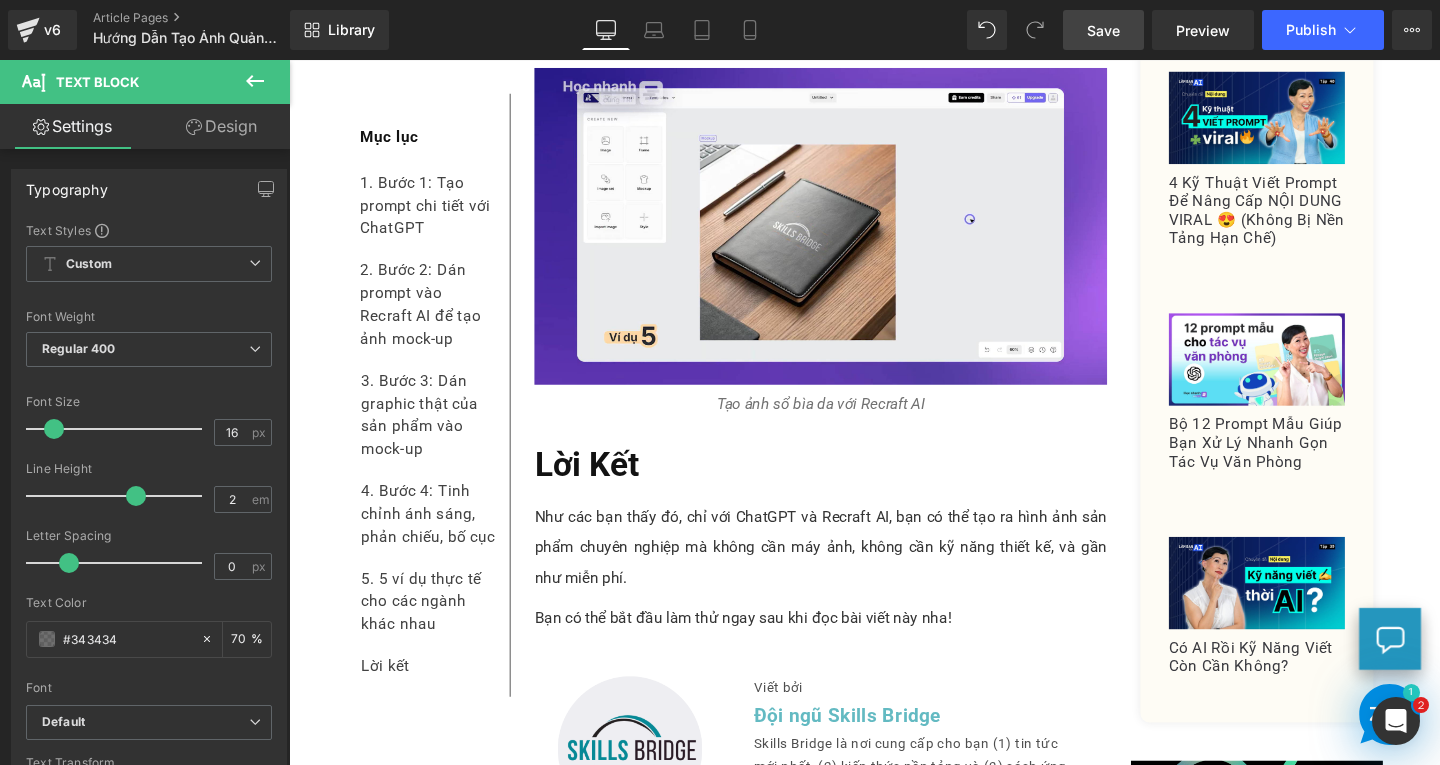 scroll, scrollTop: 13641, scrollLeft: 0, axis: vertical 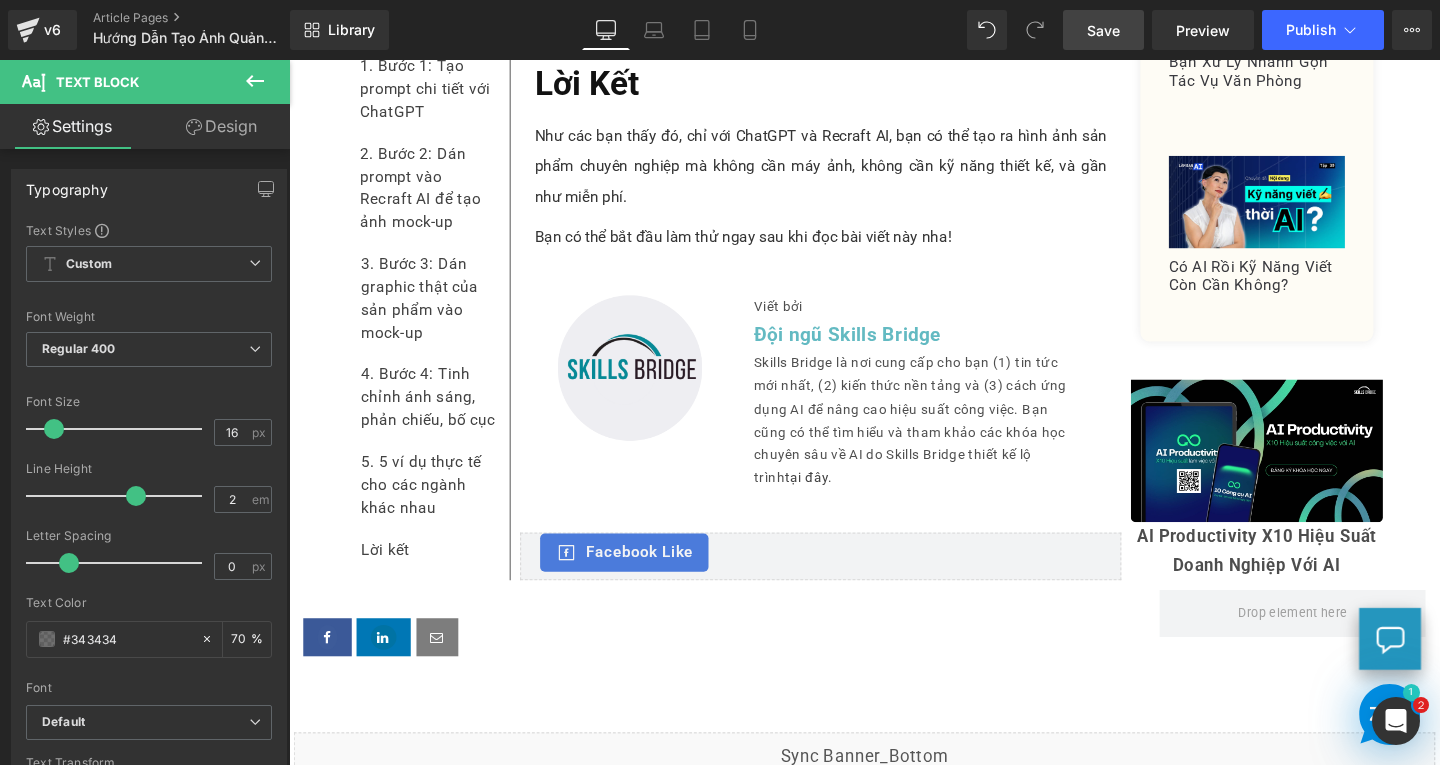 drag, startPoint x: 1439, startPoint y: 699, endPoint x: 1439, endPoint y: 157, distance: 542 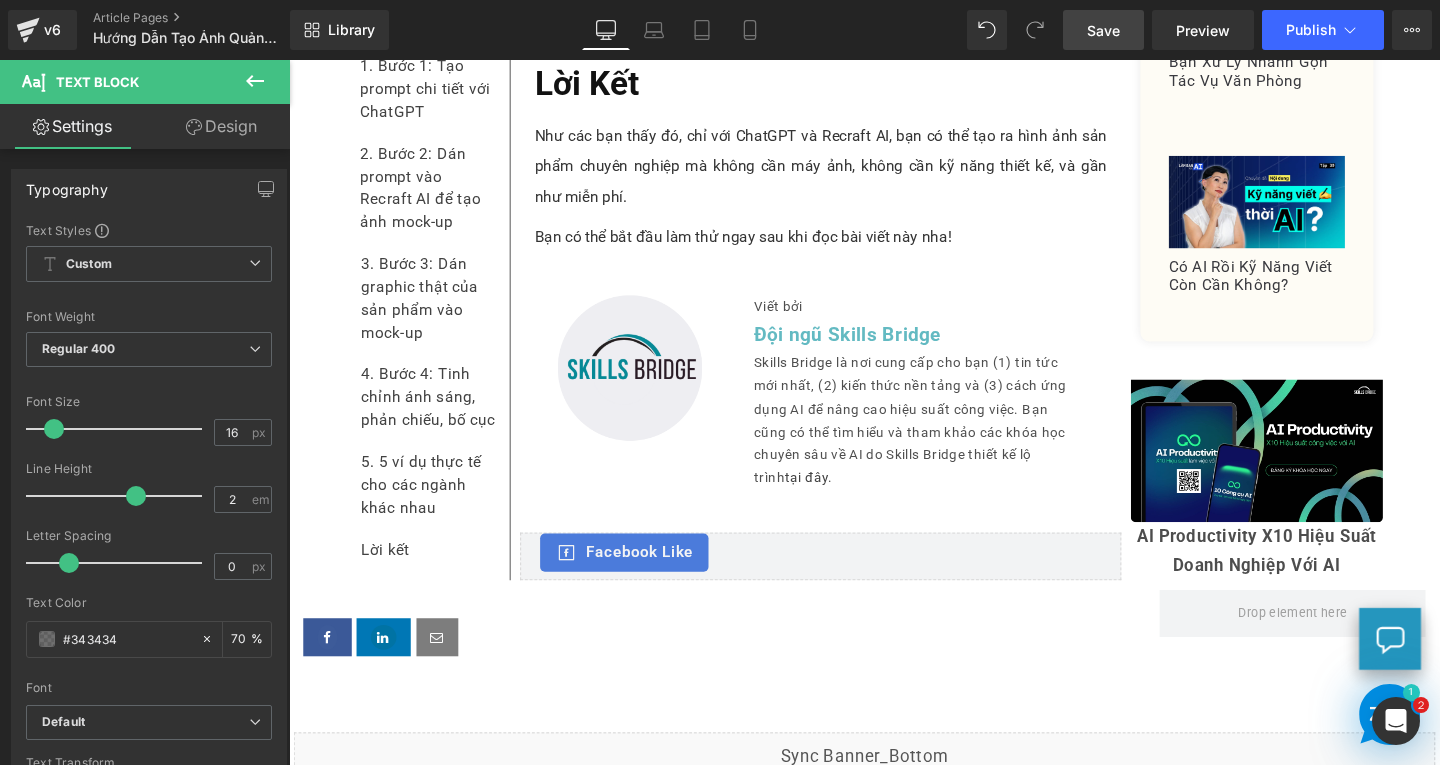 click at bounding box center (1439, 382) 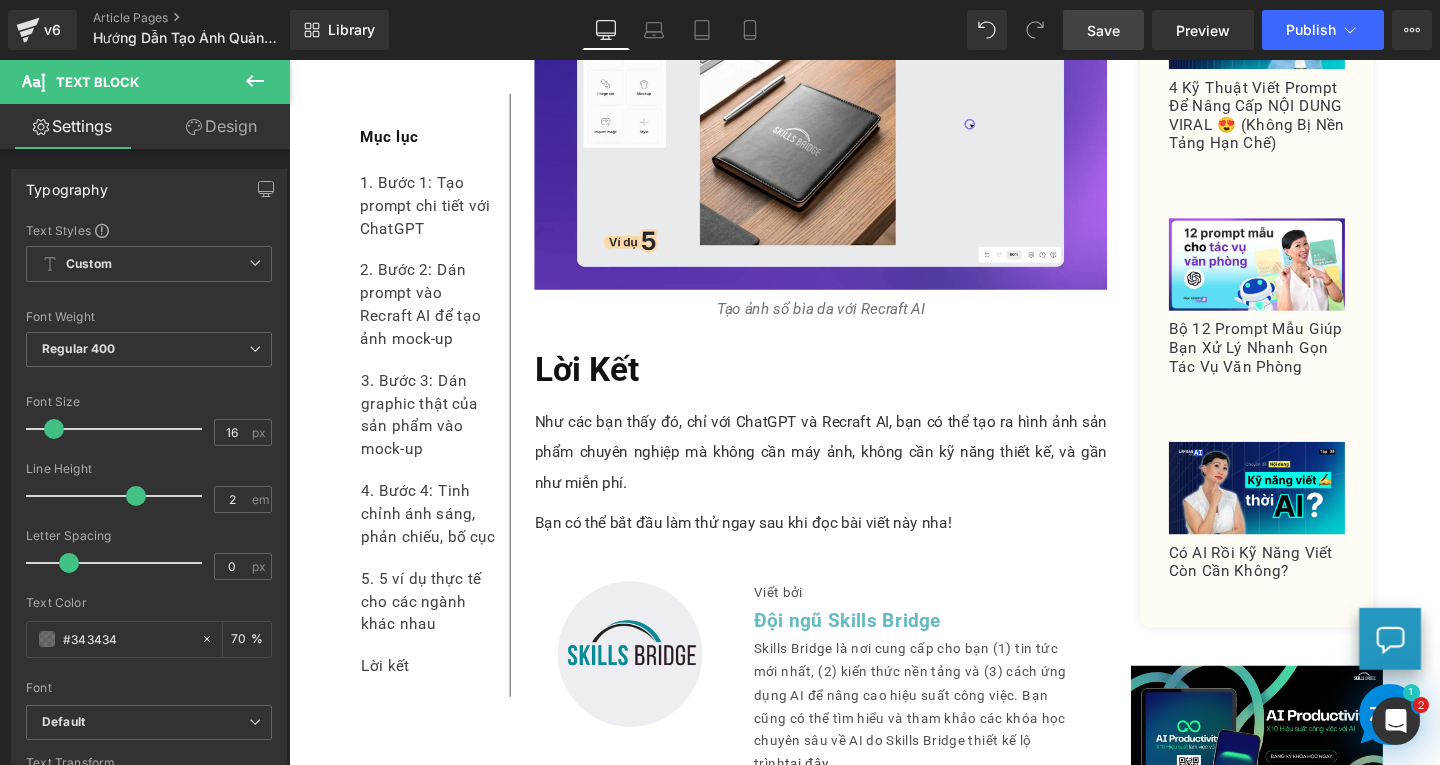 scroll, scrollTop: 13241, scrollLeft: 0, axis: vertical 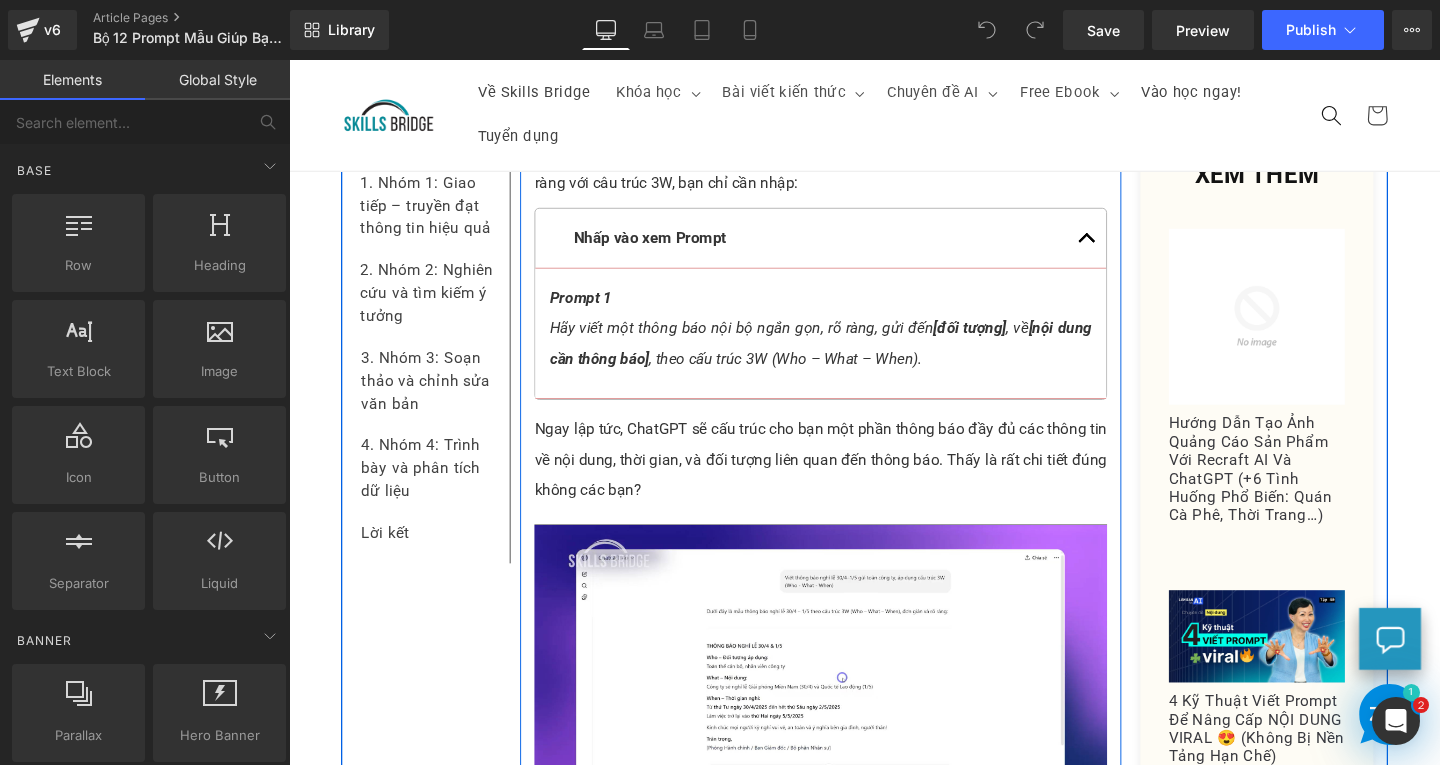 click on "Nhấp vào xem Prompt
Text Block" at bounding box center [848, 247] 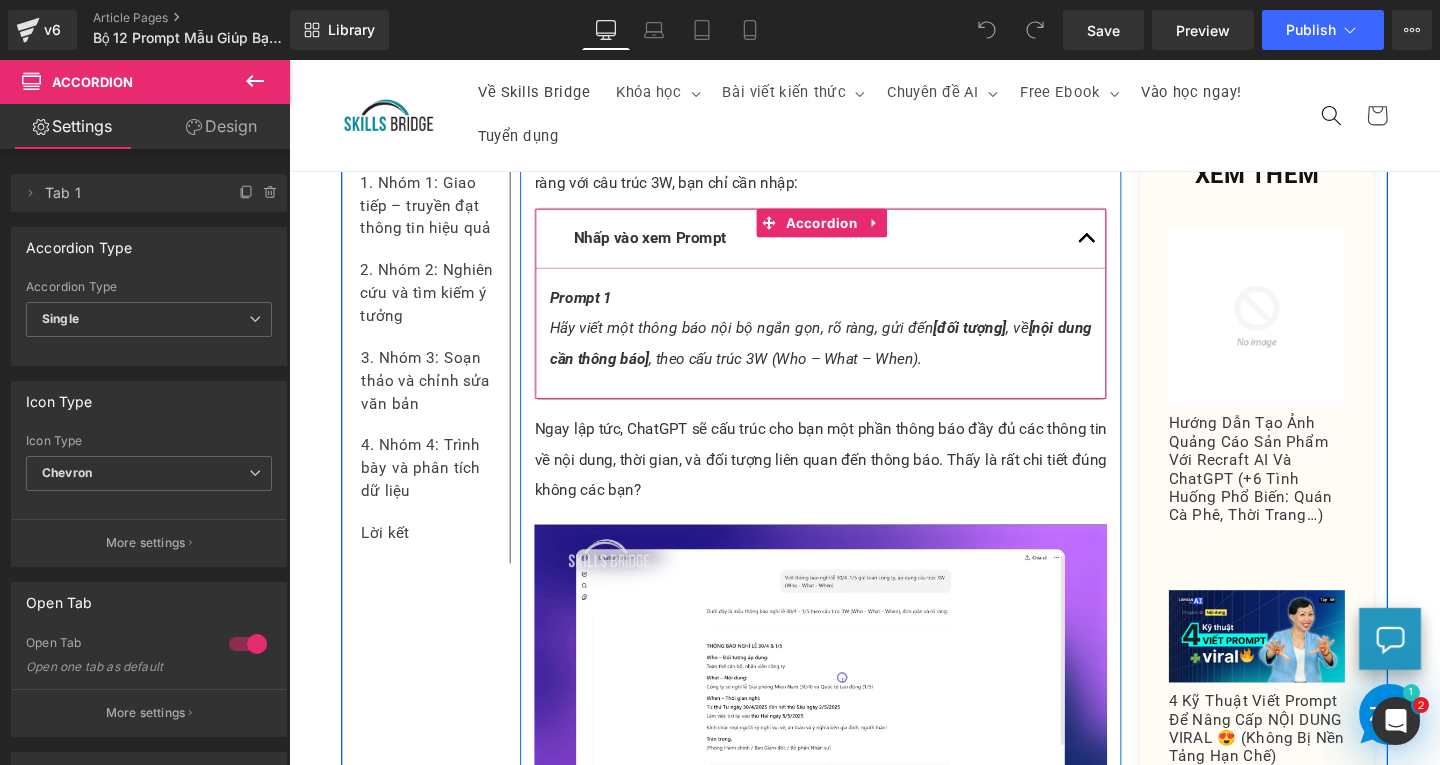 click on "Nhấp vào xem Prompt" at bounding box center [668, 246] 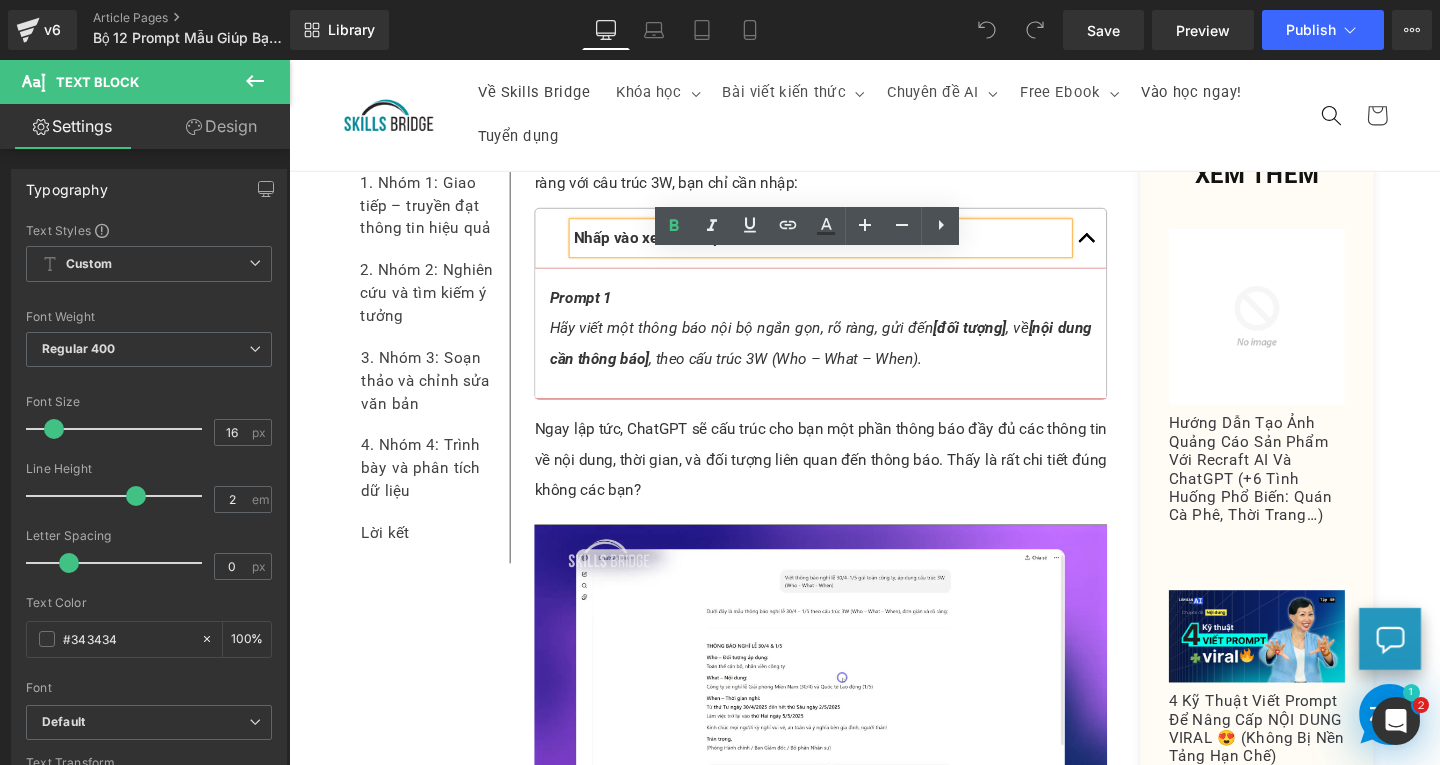 click on "Nhấp vào xem Prompt" at bounding box center (848, 247) 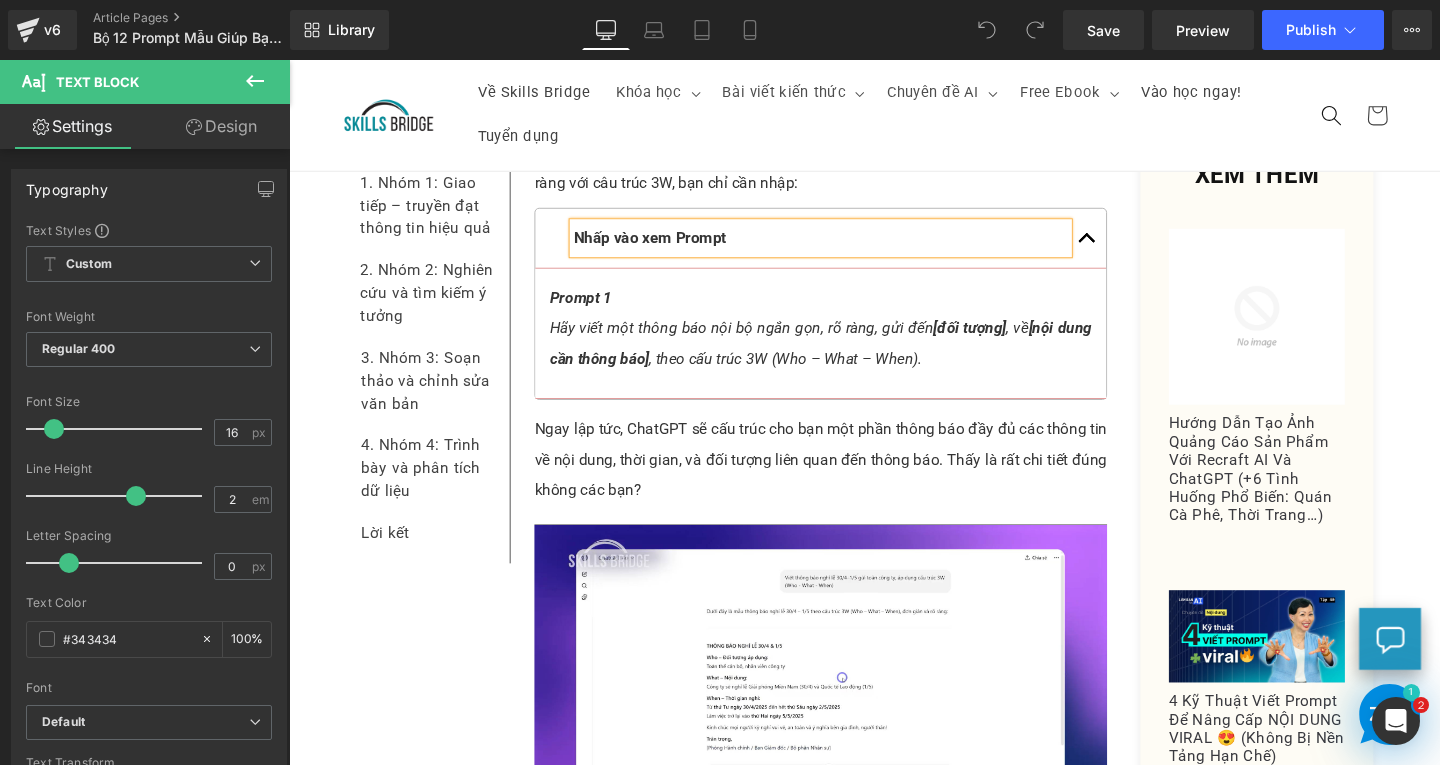 copy on "Nhấp vào xem Prompt" 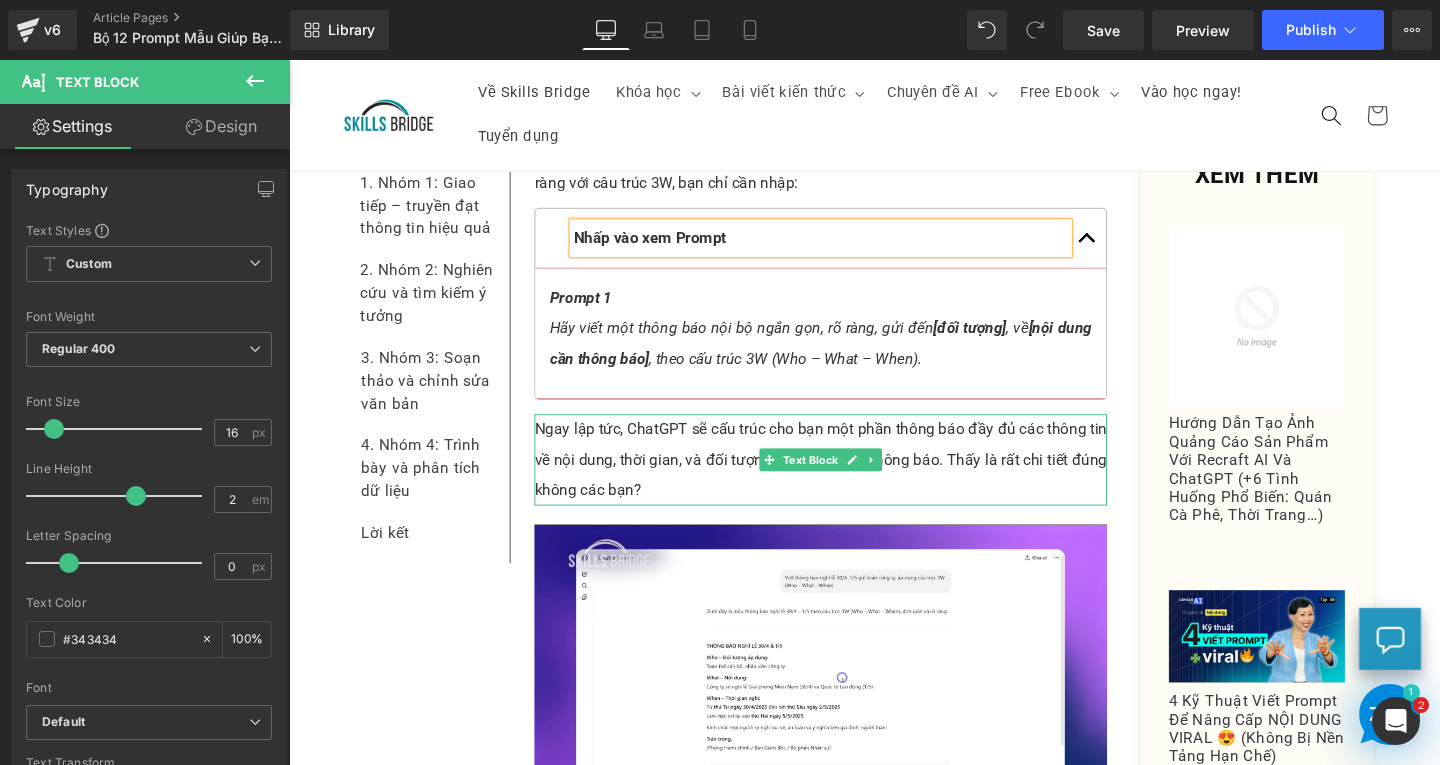 click on "Ngay lập tức, ChatGPT sẽ cấu trúc cho bạn một phần thông báo đầy đủ các thông tin về nội dung, thời gian, và đối tượng liên quan đến thông báo. Thấy là rất chi tiết đúng không các bạn?" at bounding box center (848, 480) 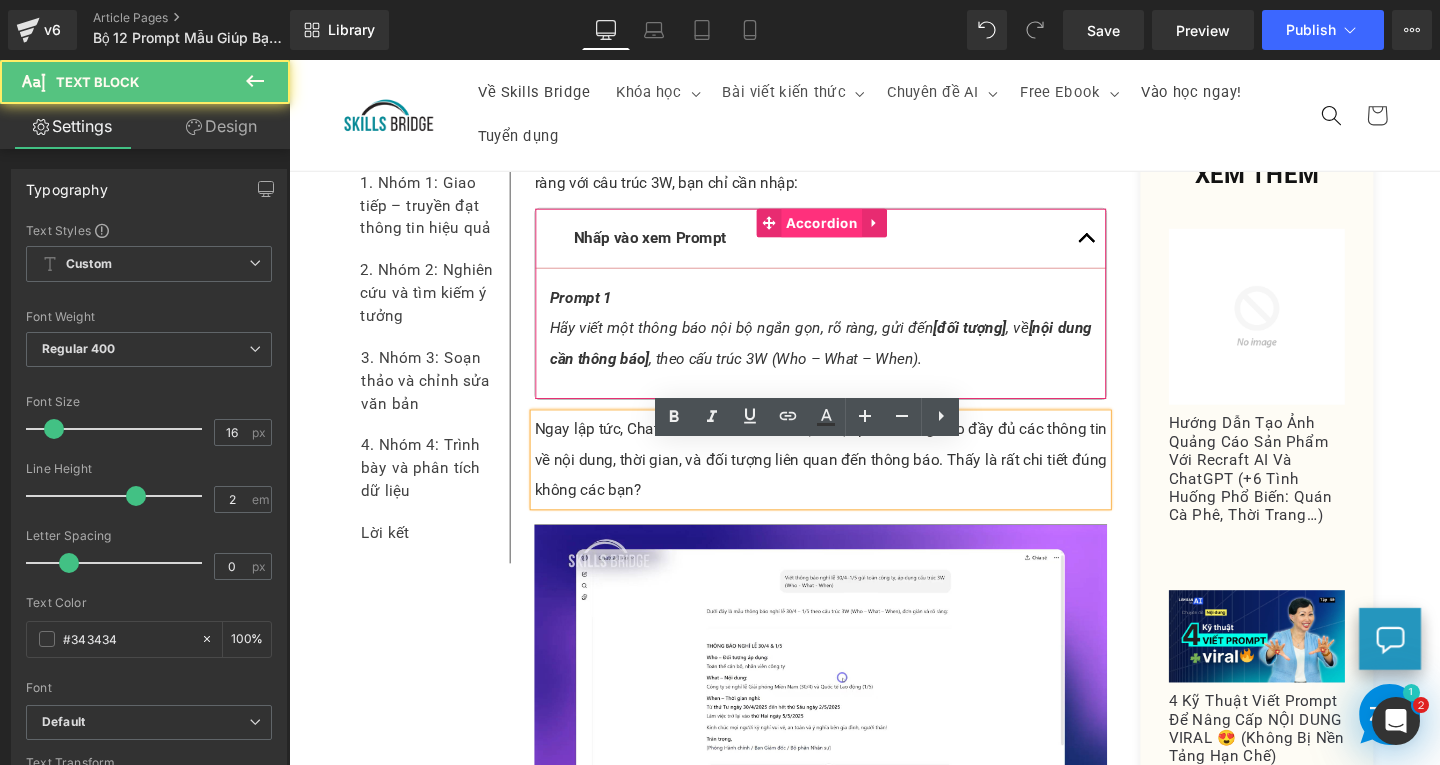 click on "Accordion" at bounding box center [849, 231] 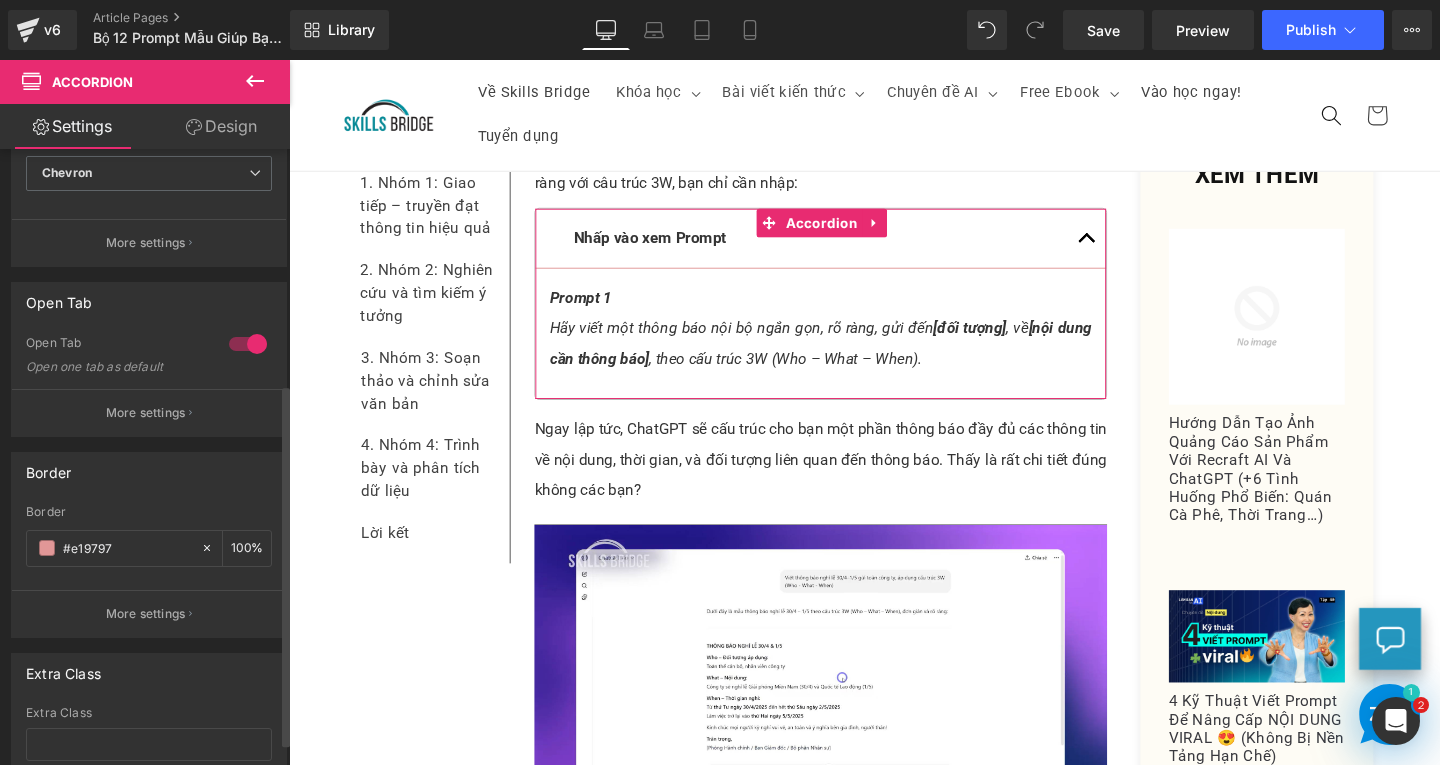 scroll, scrollTop: 400, scrollLeft: 0, axis: vertical 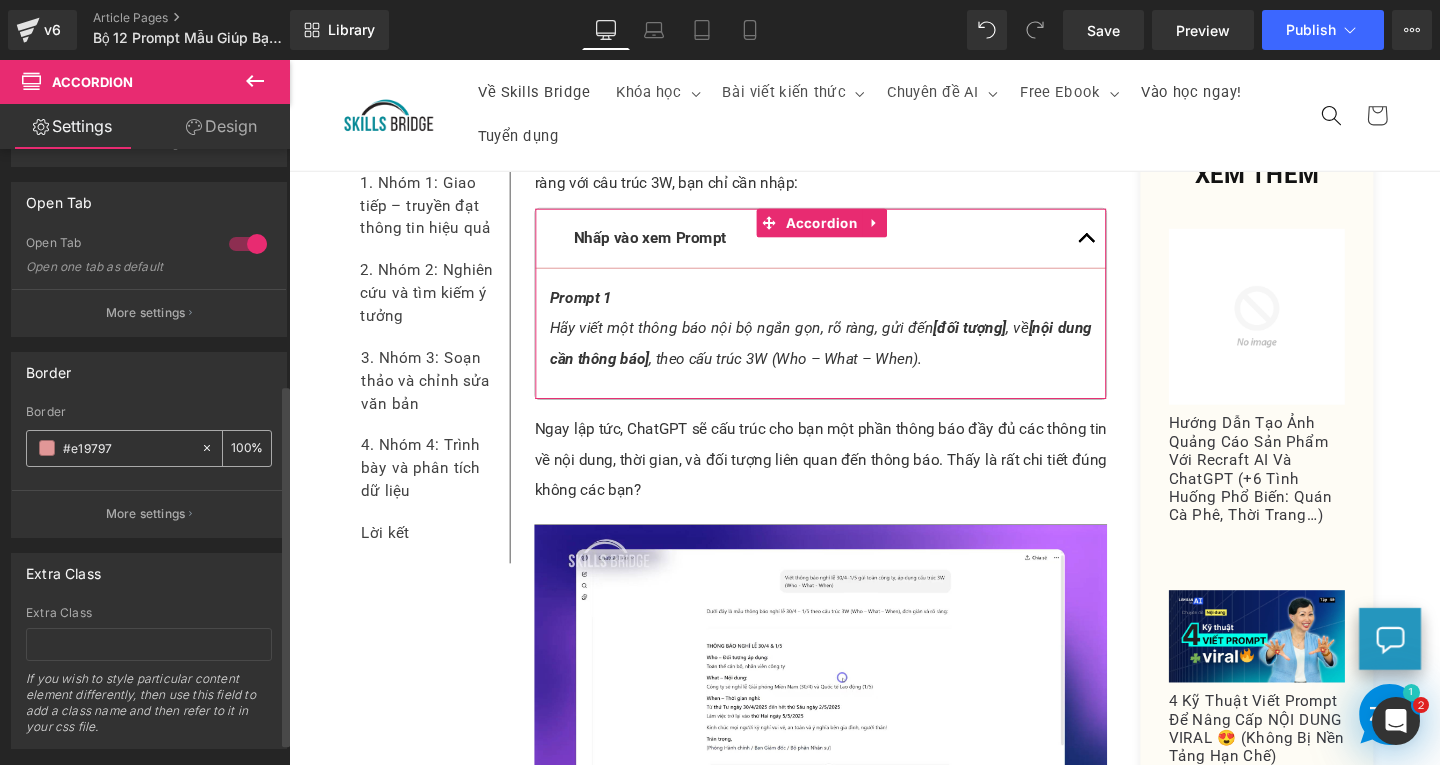 click on "#e19797" at bounding box center (127, 448) 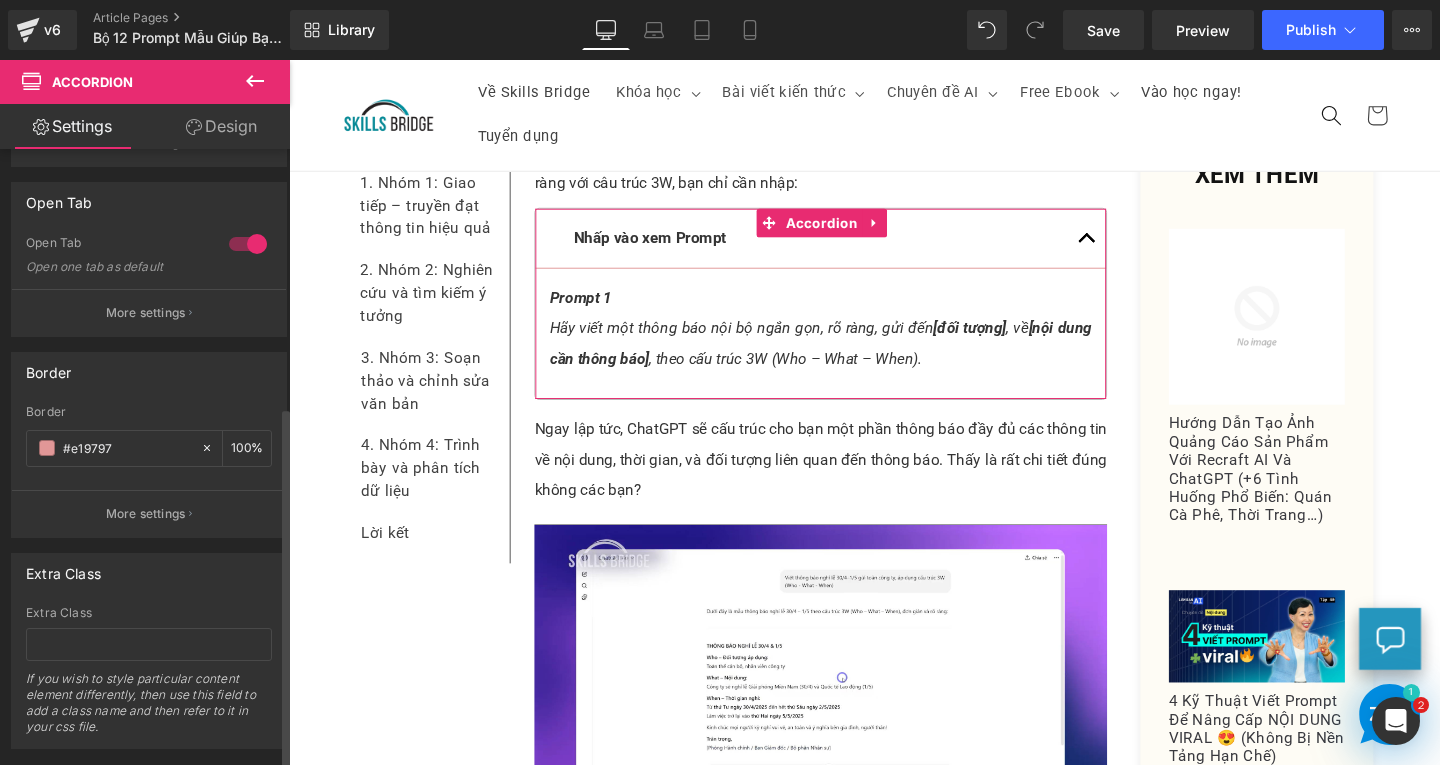 scroll, scrollTop: 439, scrollLeft: 0, axis: vertical 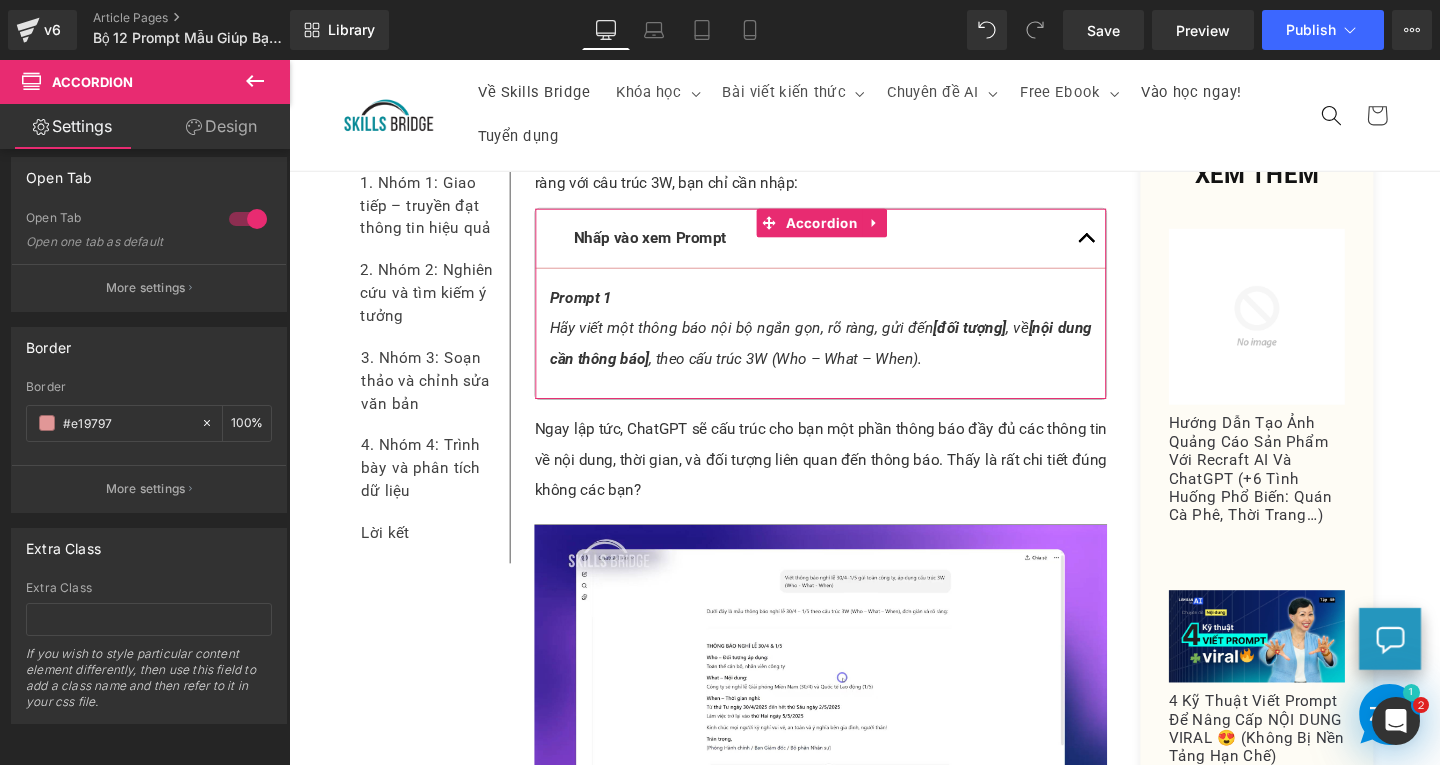 click on "Design" at bounding box center (221, 126) 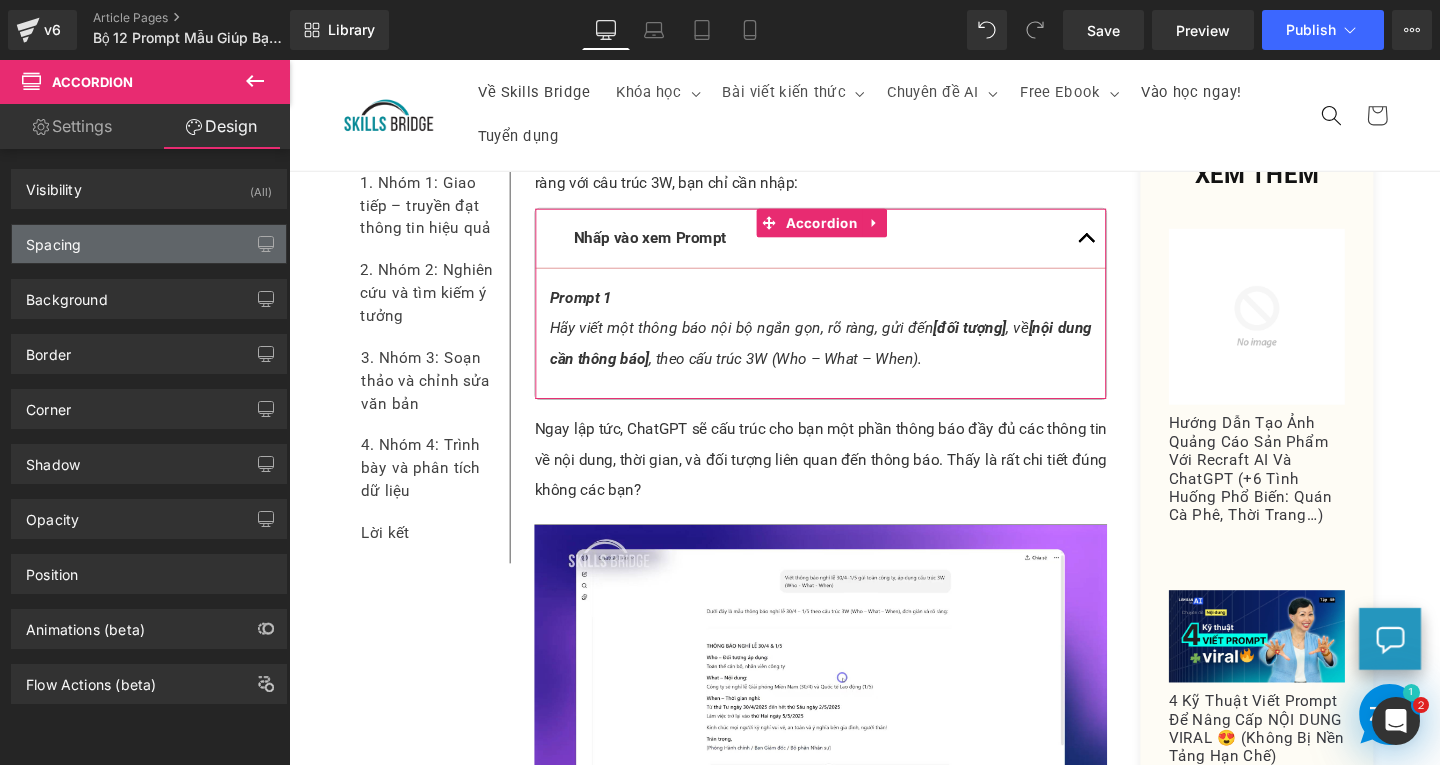 click on "Spacing" at bounding box center (149, 244) 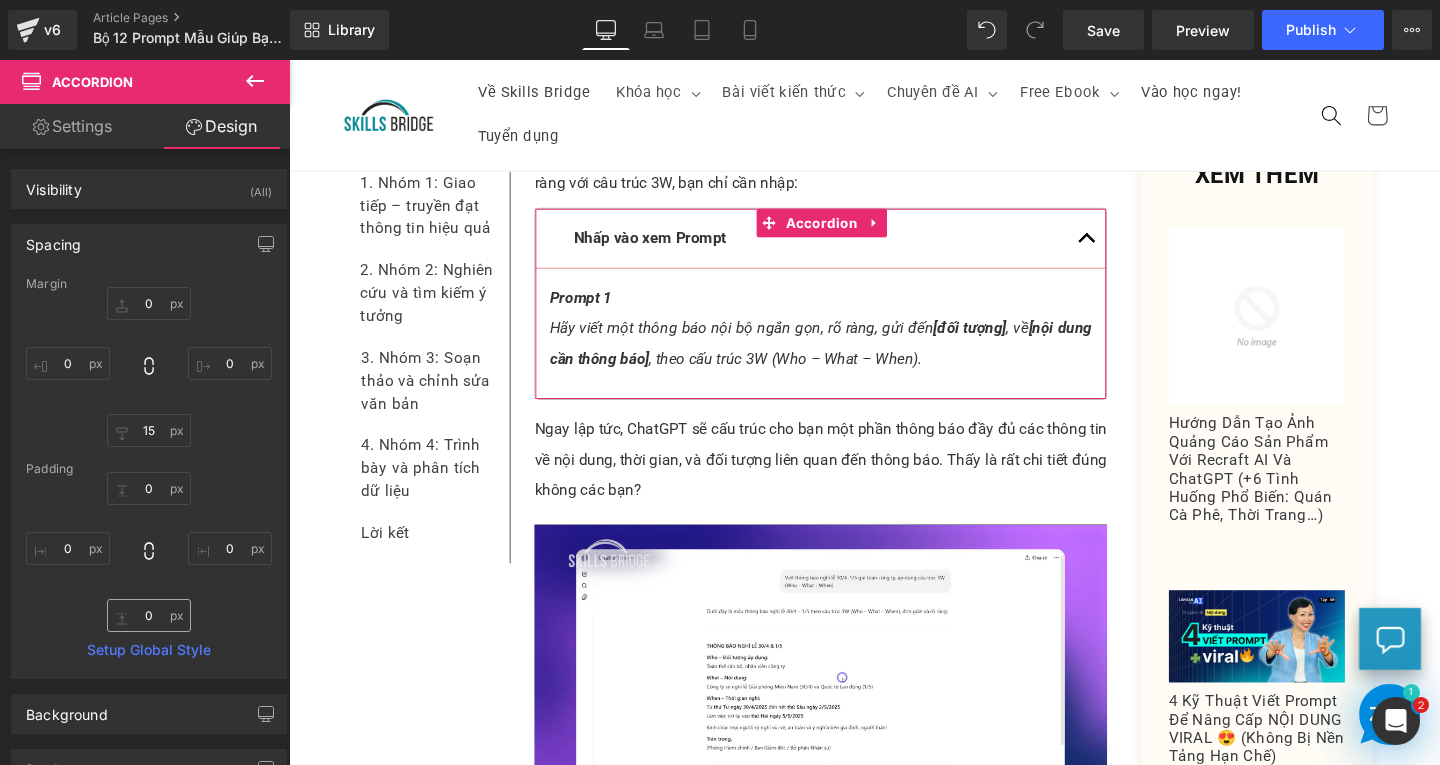 scroll, scrollTop: 100, scrollLeft: 0, axis: vertical 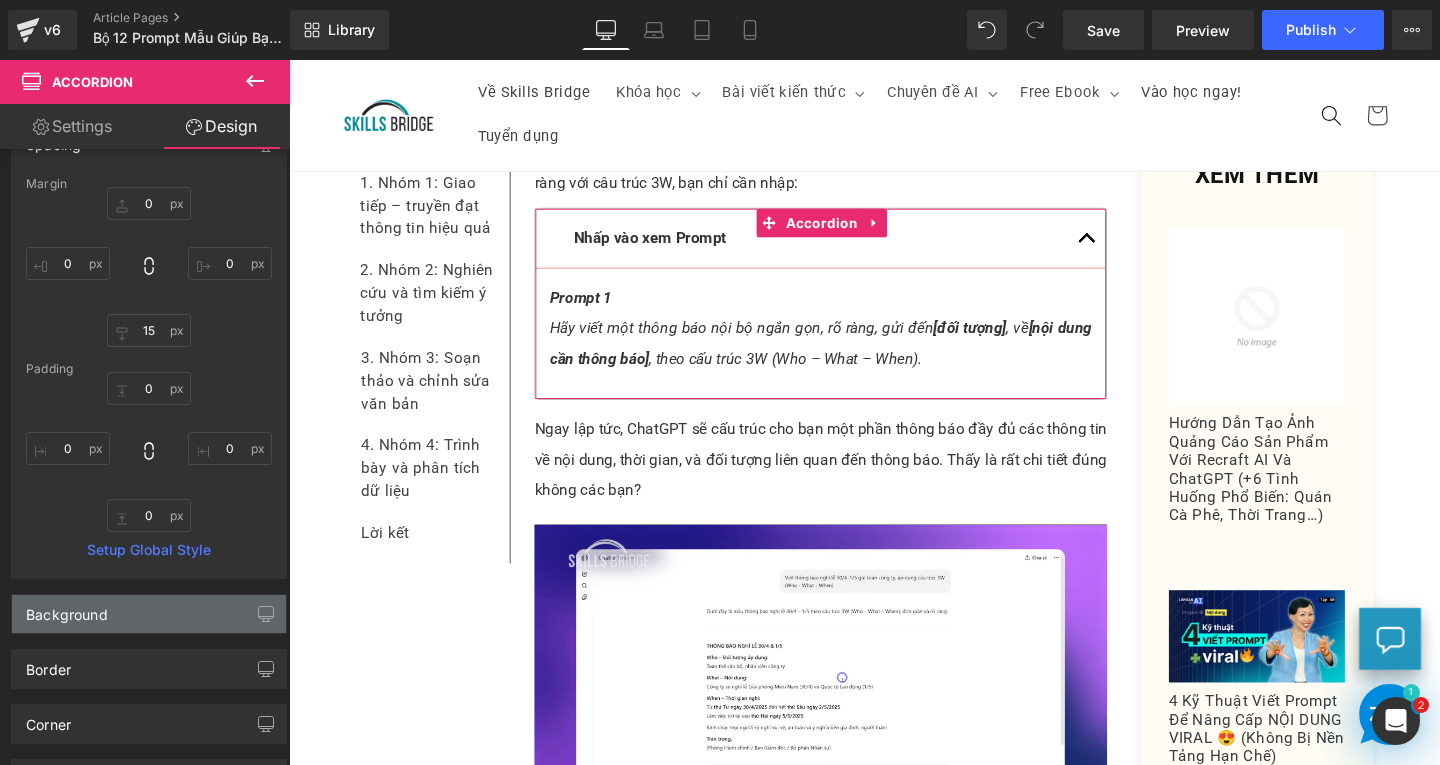 click on "Background" at bounding box center [149, 614] 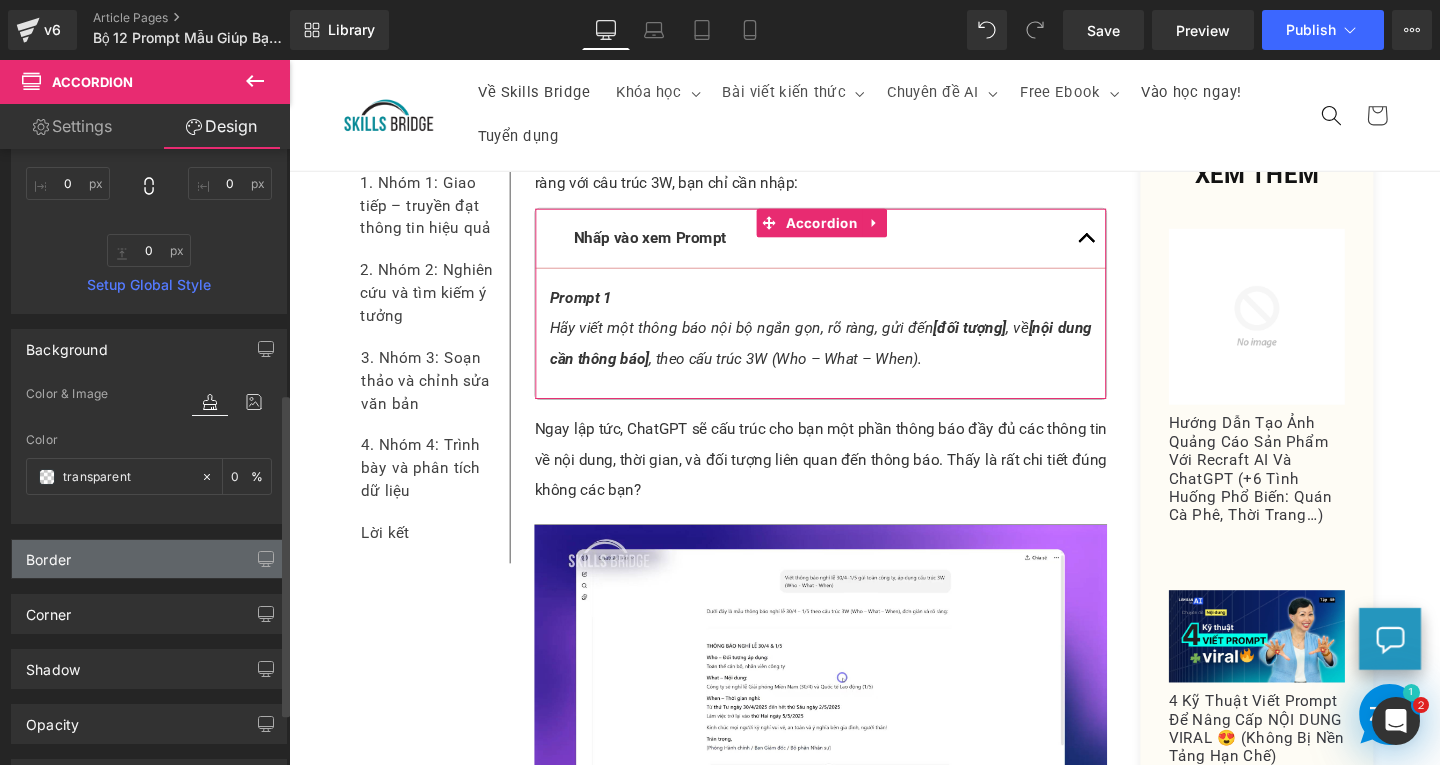 scroll, scrollTop: 465, scrollLeft: 0, axis: vertical 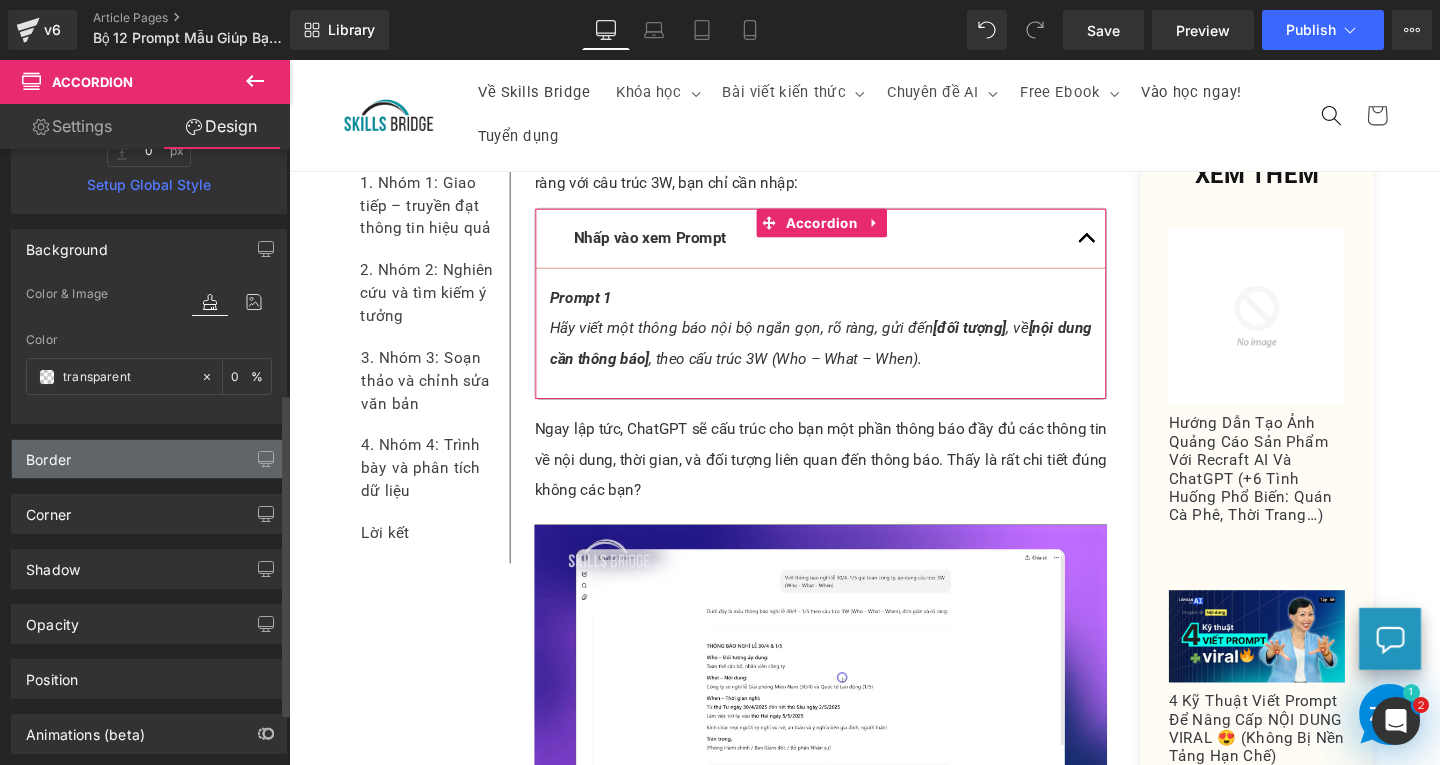 click on "Border" at bounding box center (149, 459) 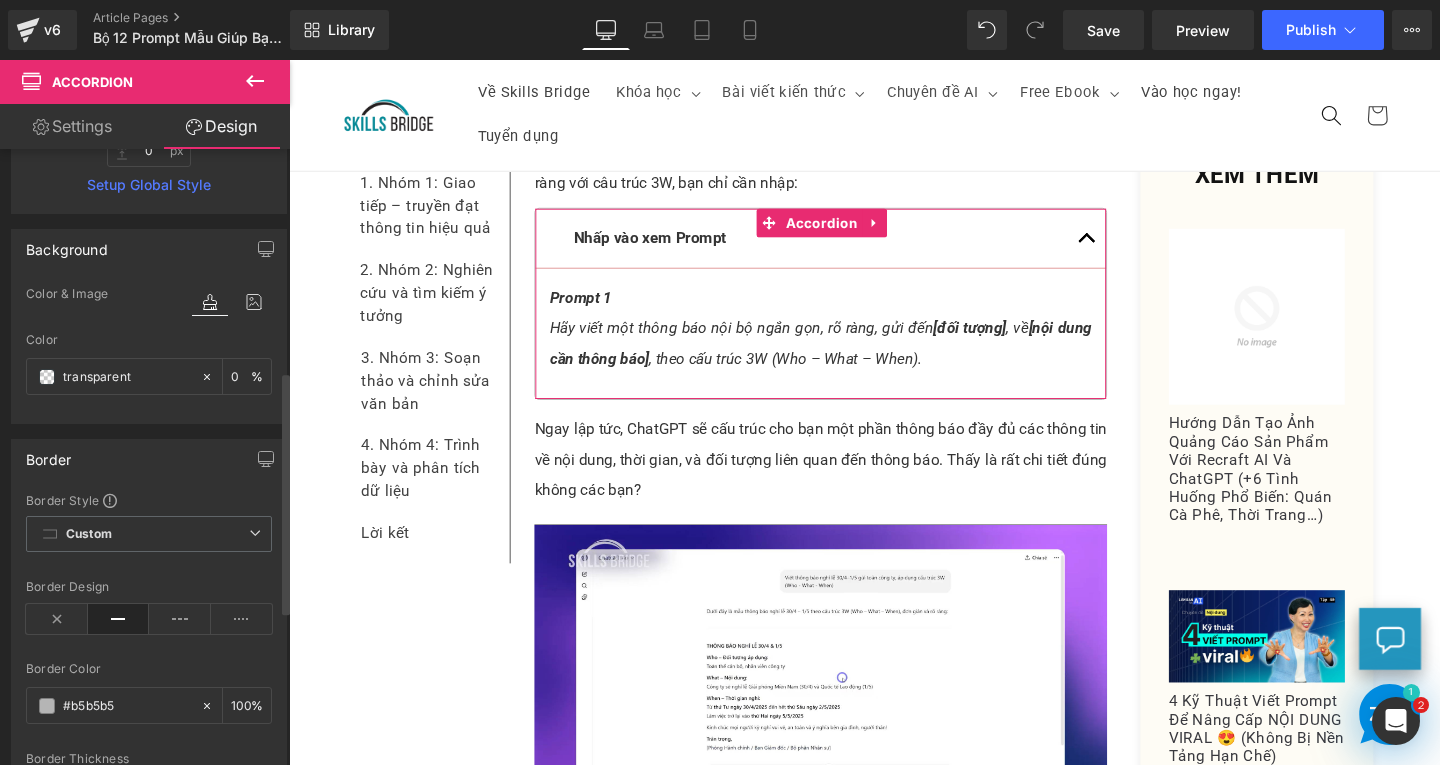 scroll, scrollTop: 565, scrollLeft: 0, axis: vertical 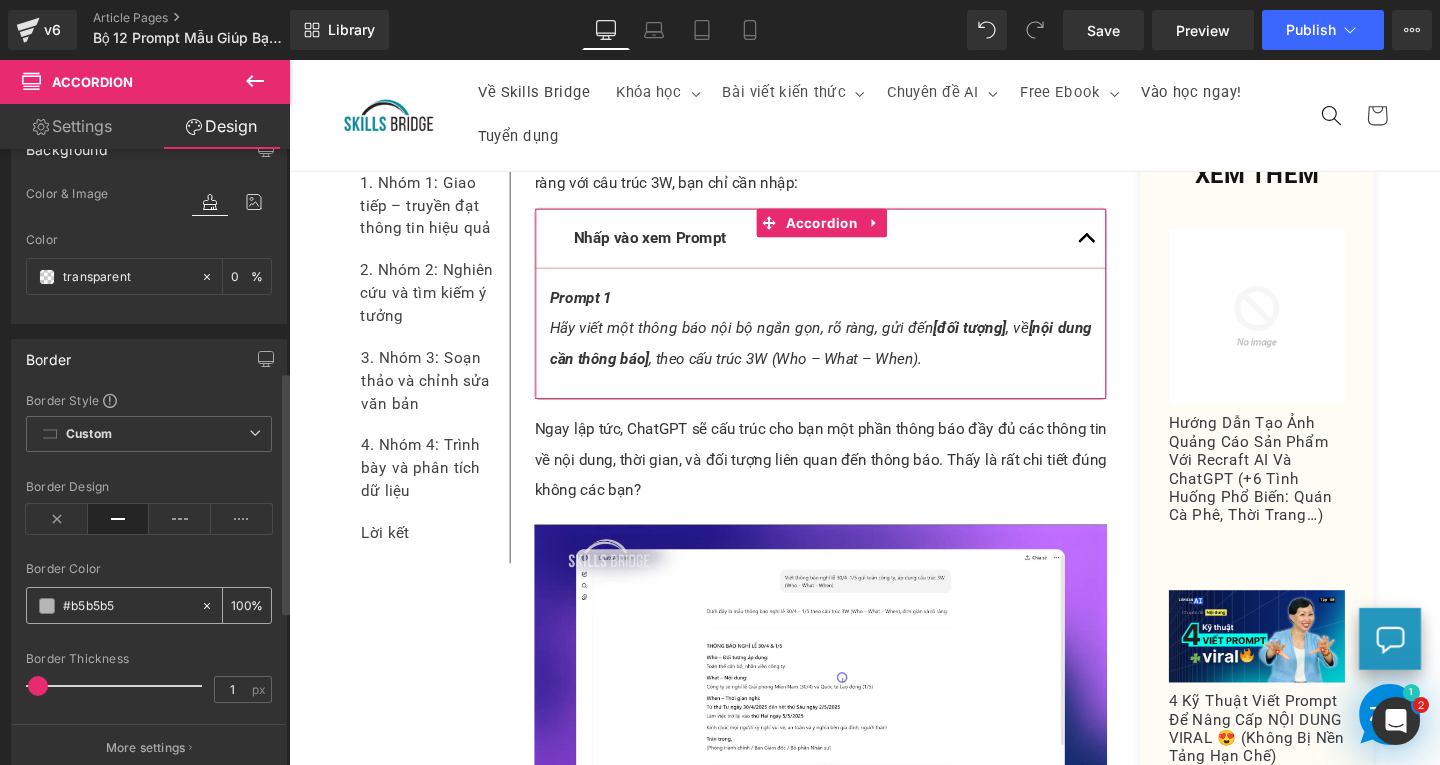 click on "#b5b5b5" at bounding box center (127, 606) 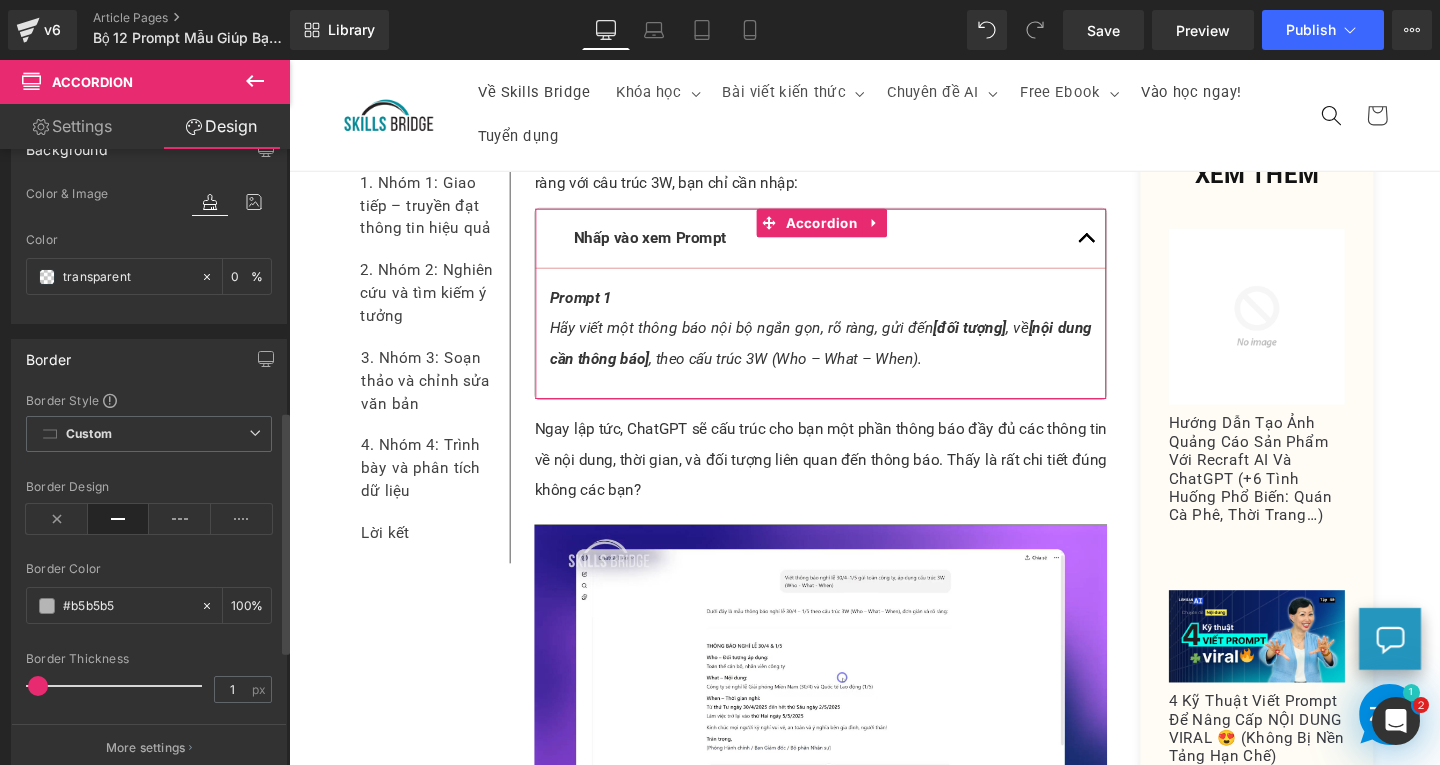 scroll, scrollTop: 958, scrollLeft: 0, axis: vertical 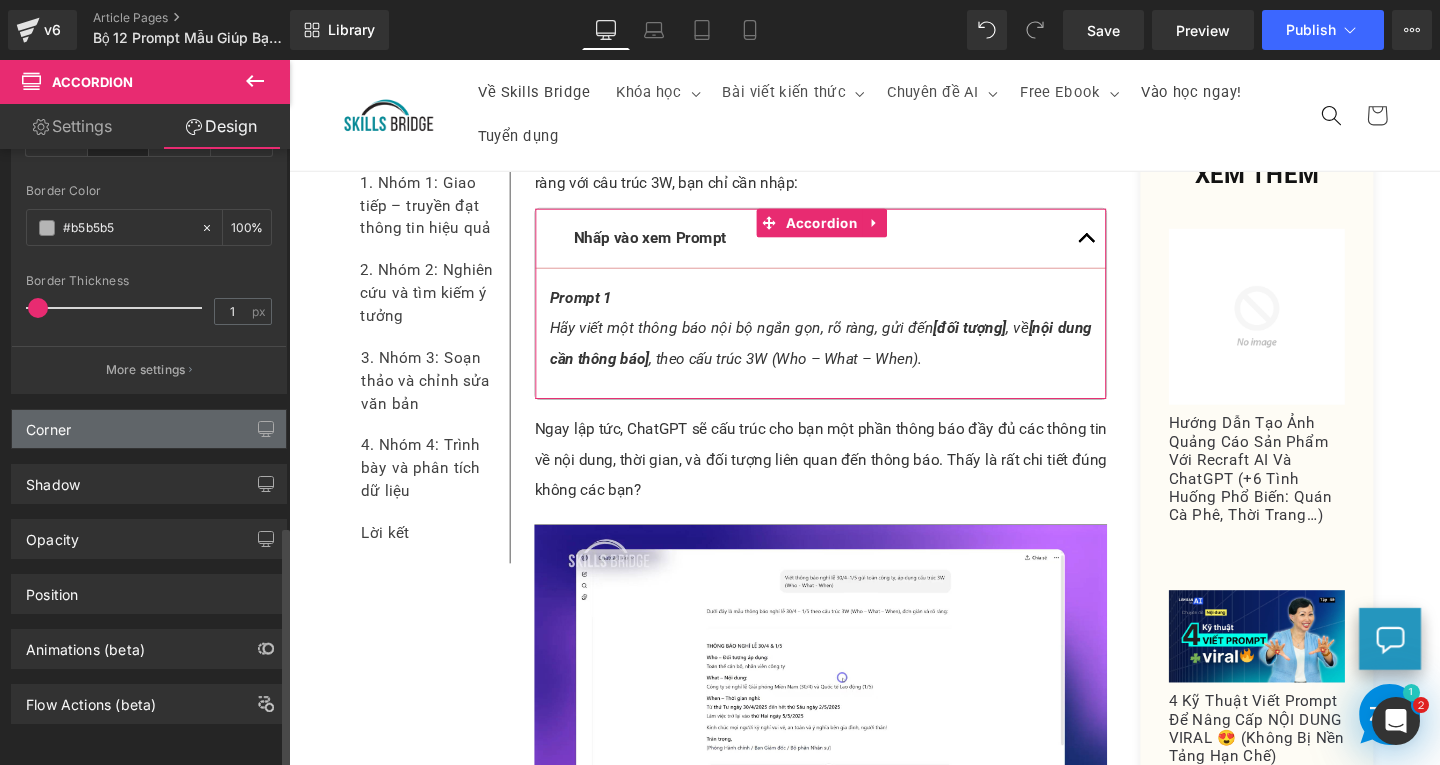 click on "Corner" at bounding box center (149, 429) 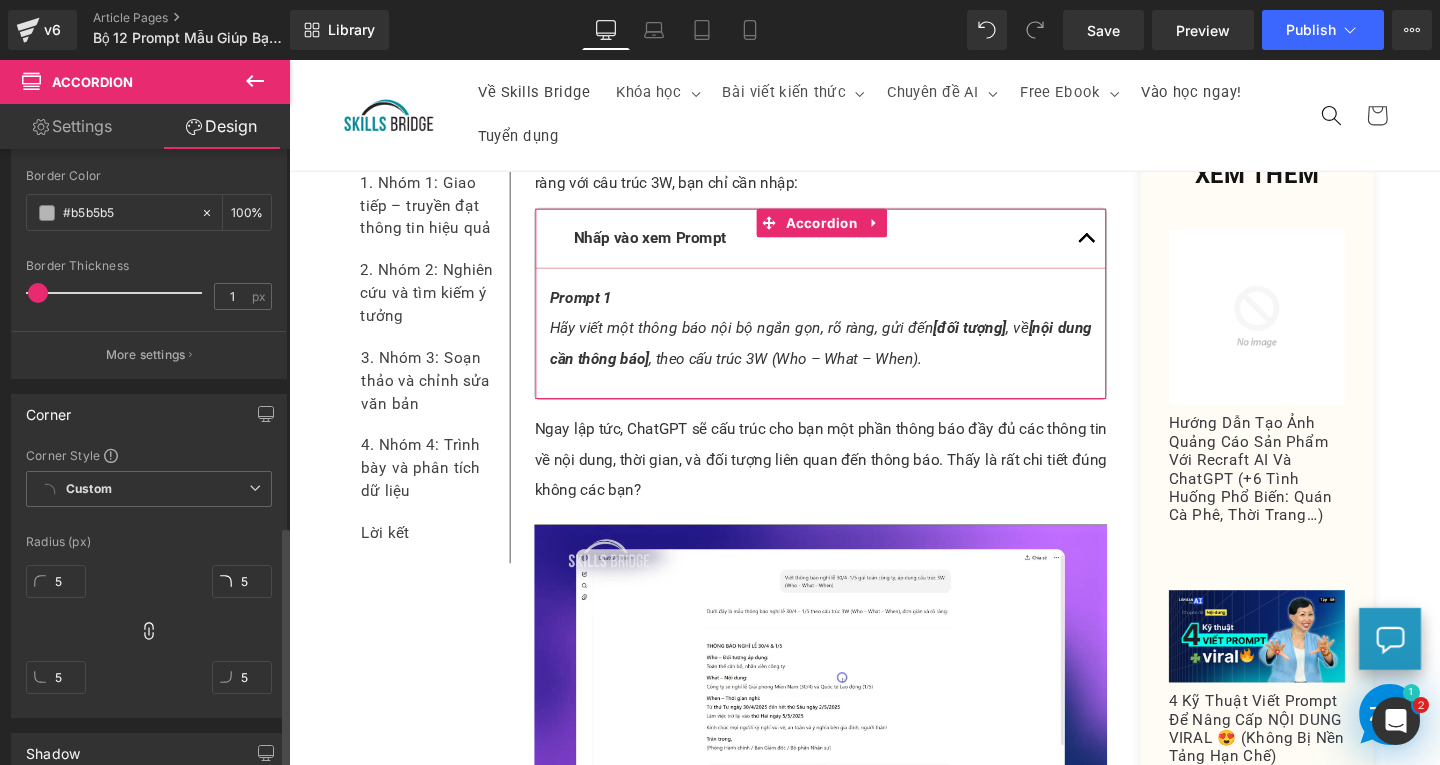 scroll, scrollTop: 1242, scrollLeft: 0, axis: vertical 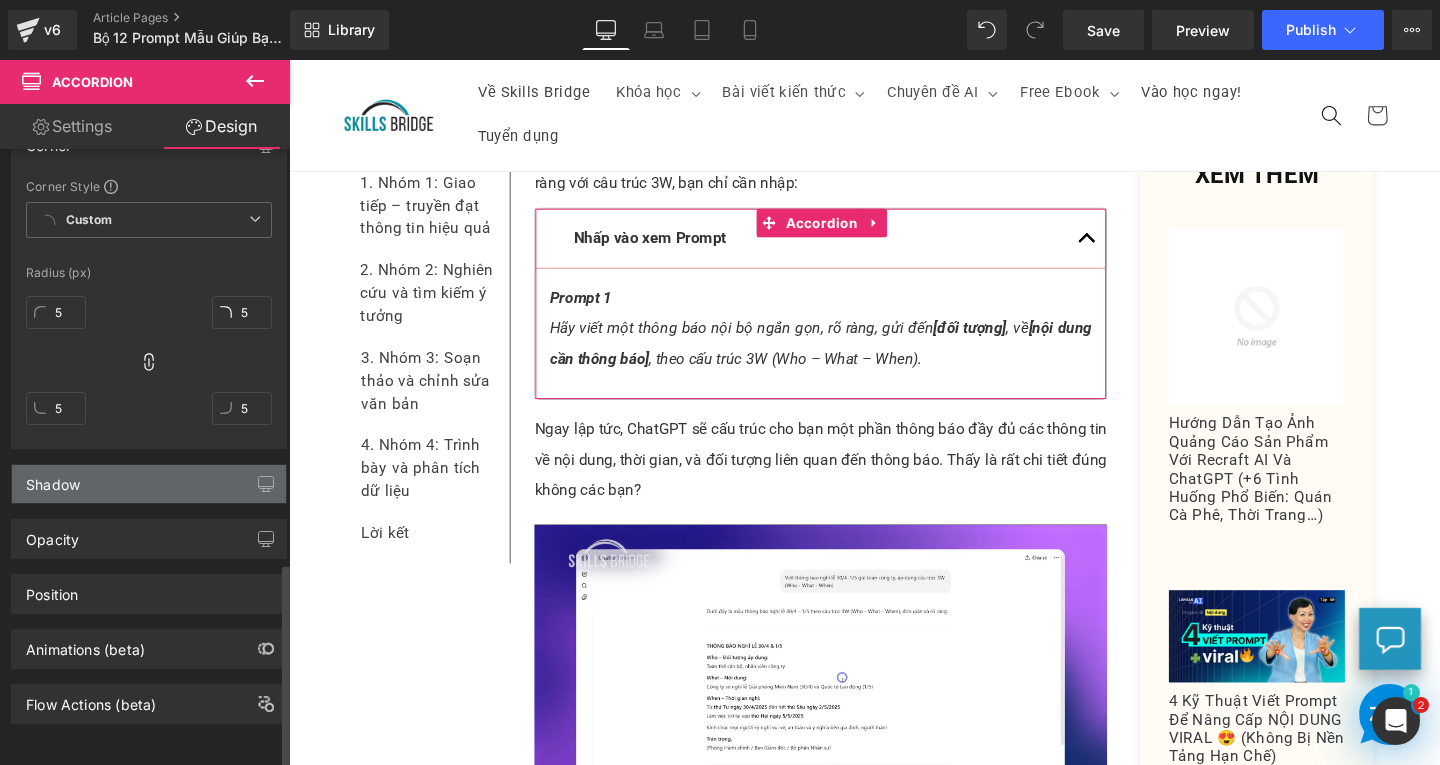 click on "Shadow" at bounding box center [149, 484] 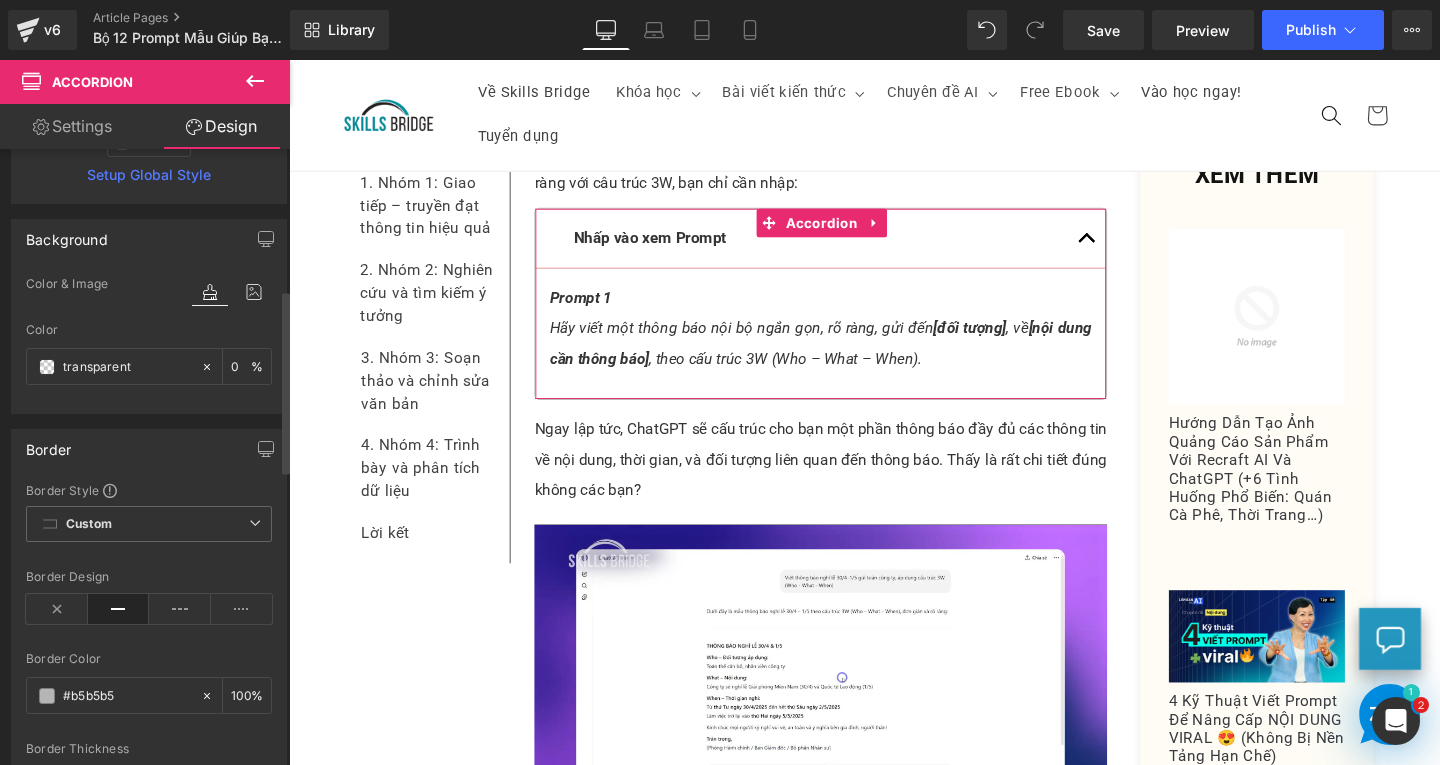 scroll, scrollTop: 75, scrollLeft: 0, axis: vertical 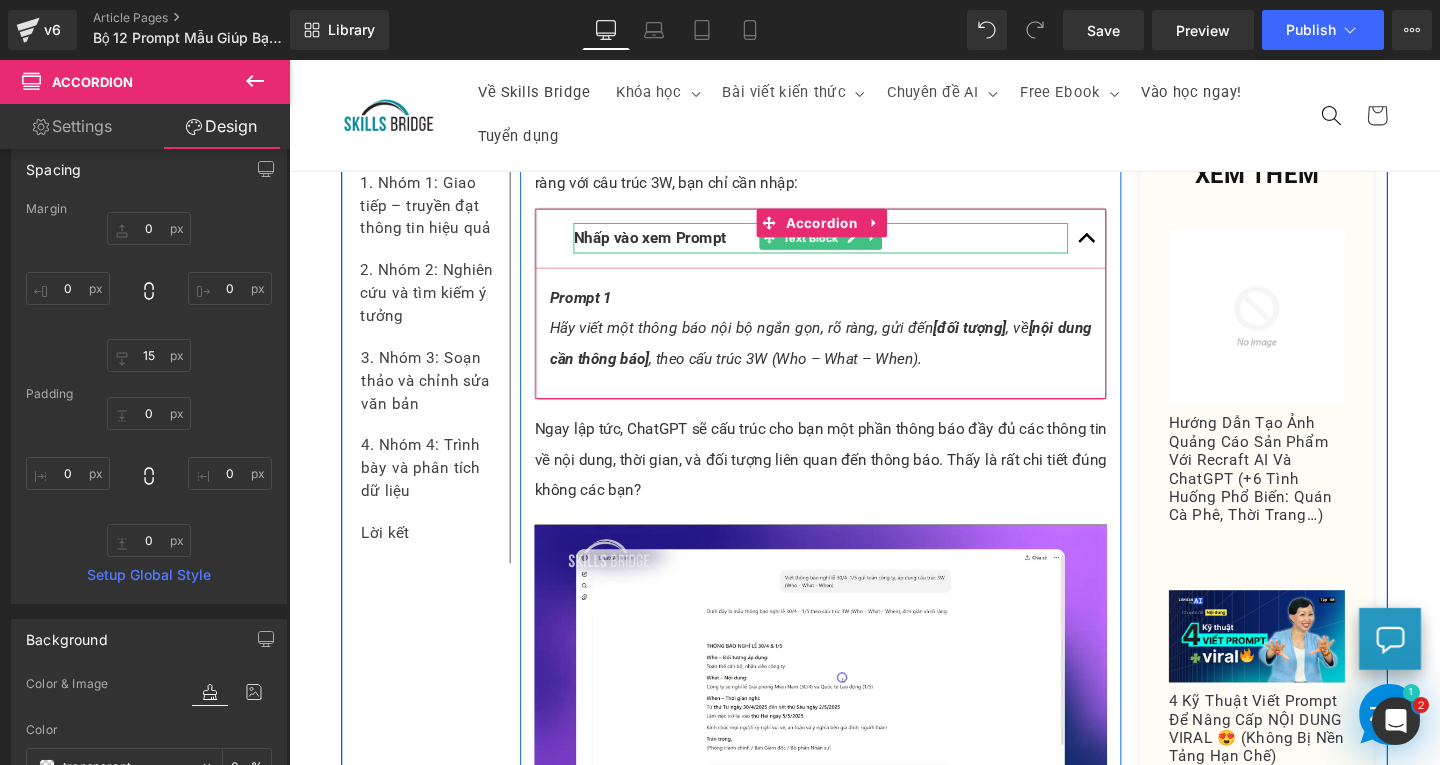 click on "Nhấp vào xem Prompt" at bounding box center [668, 246] 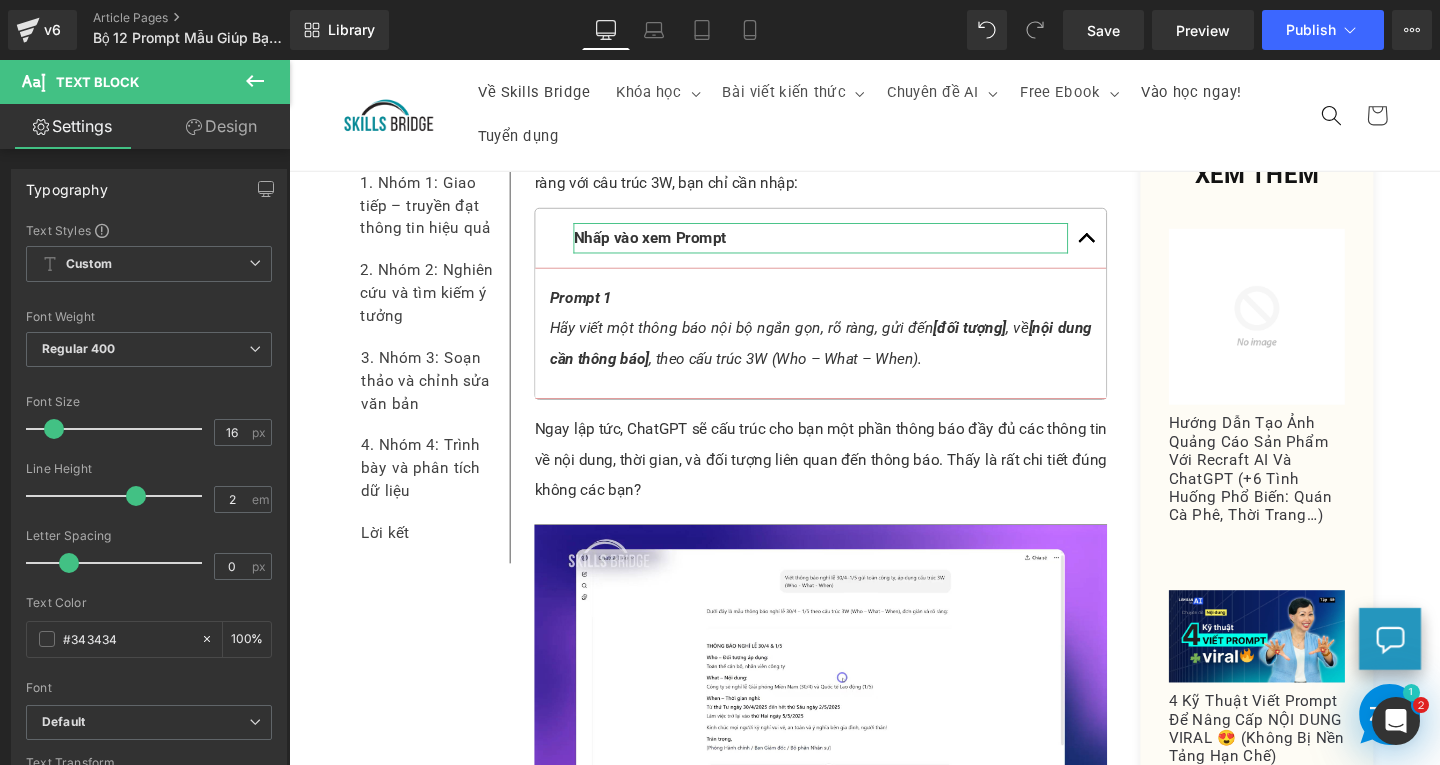 click on "Design" at bounding box center (221, 126) 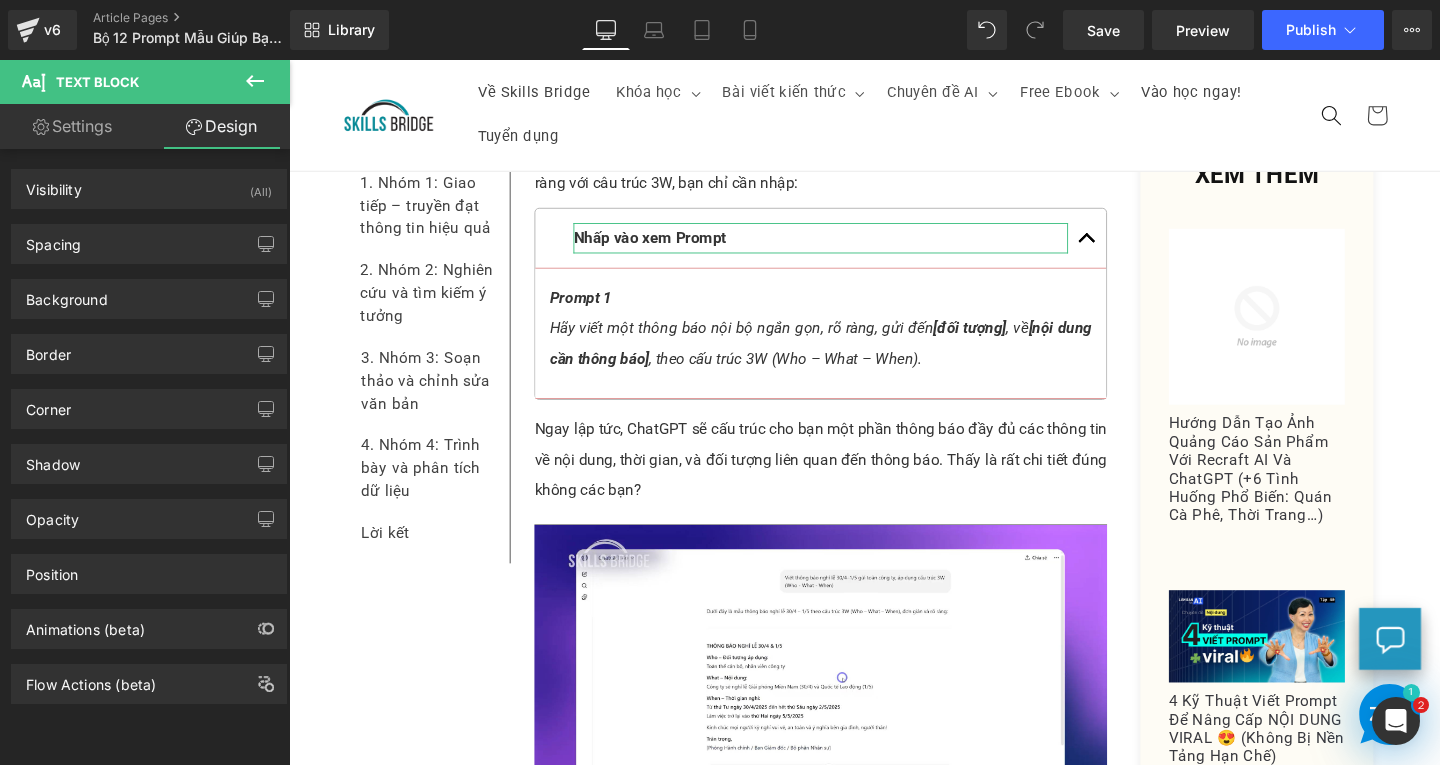 click on "Settings" at bounding box center (72, 126) 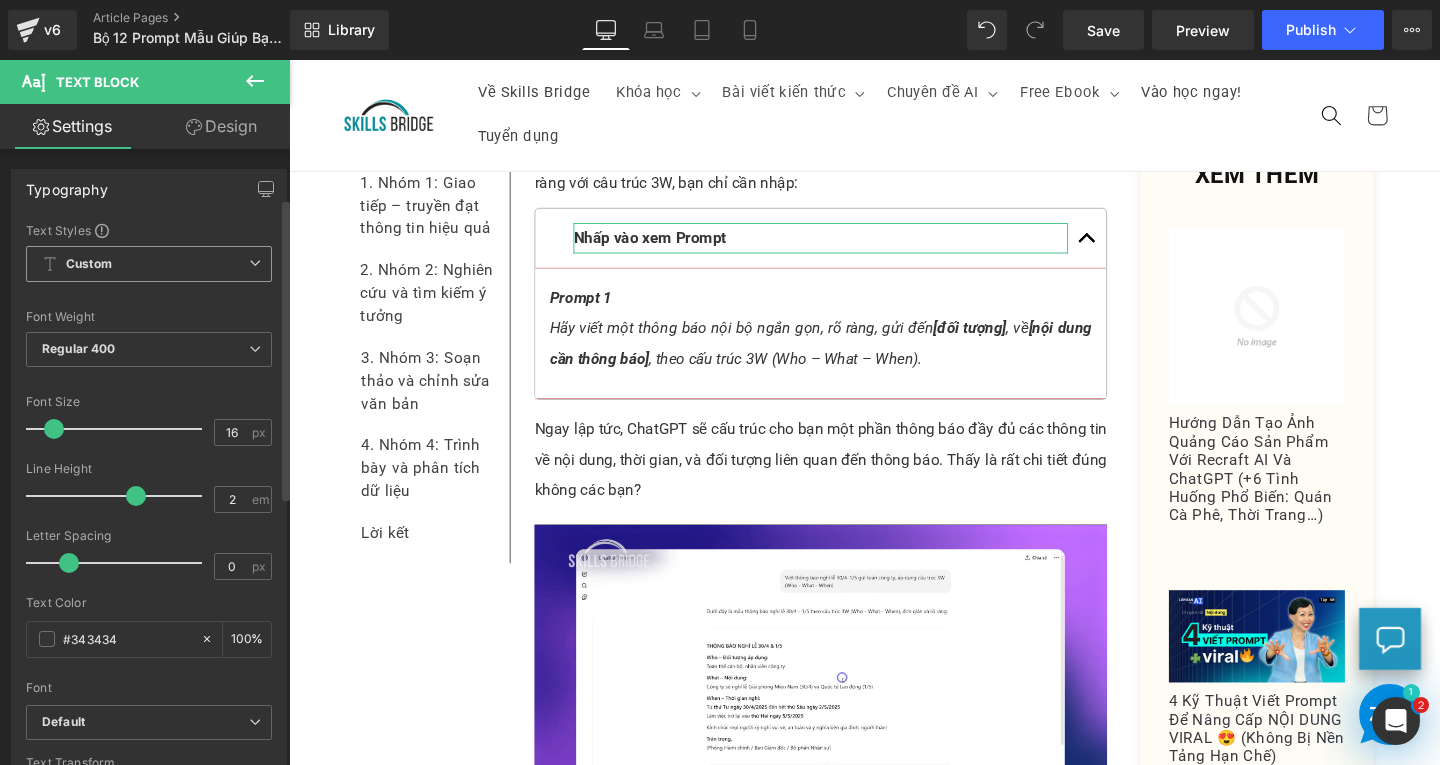 scroll, scrollTop: 100, scrollLeft: 0, axis: vertical 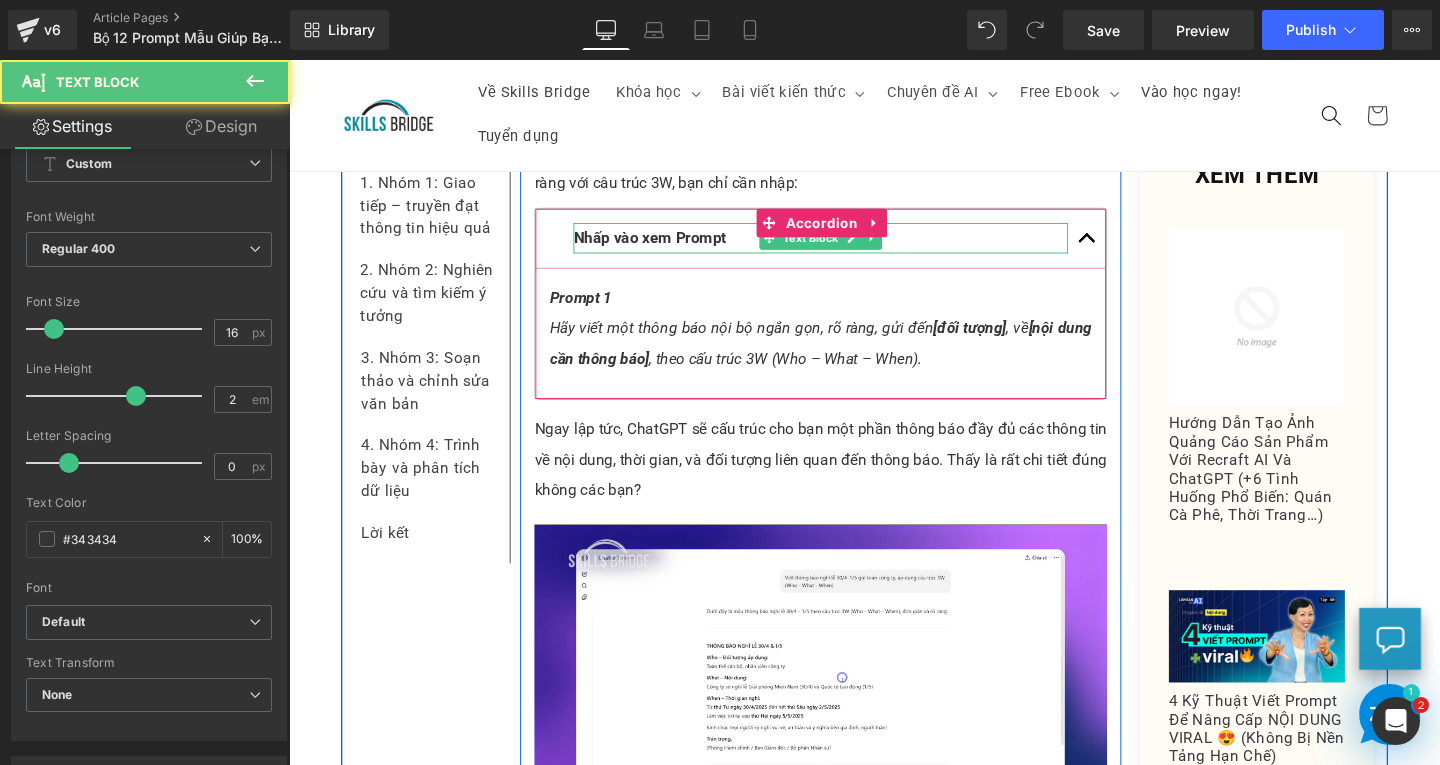 click on "Nhấp vào xem Prompt" at bounding box center (668, 246) 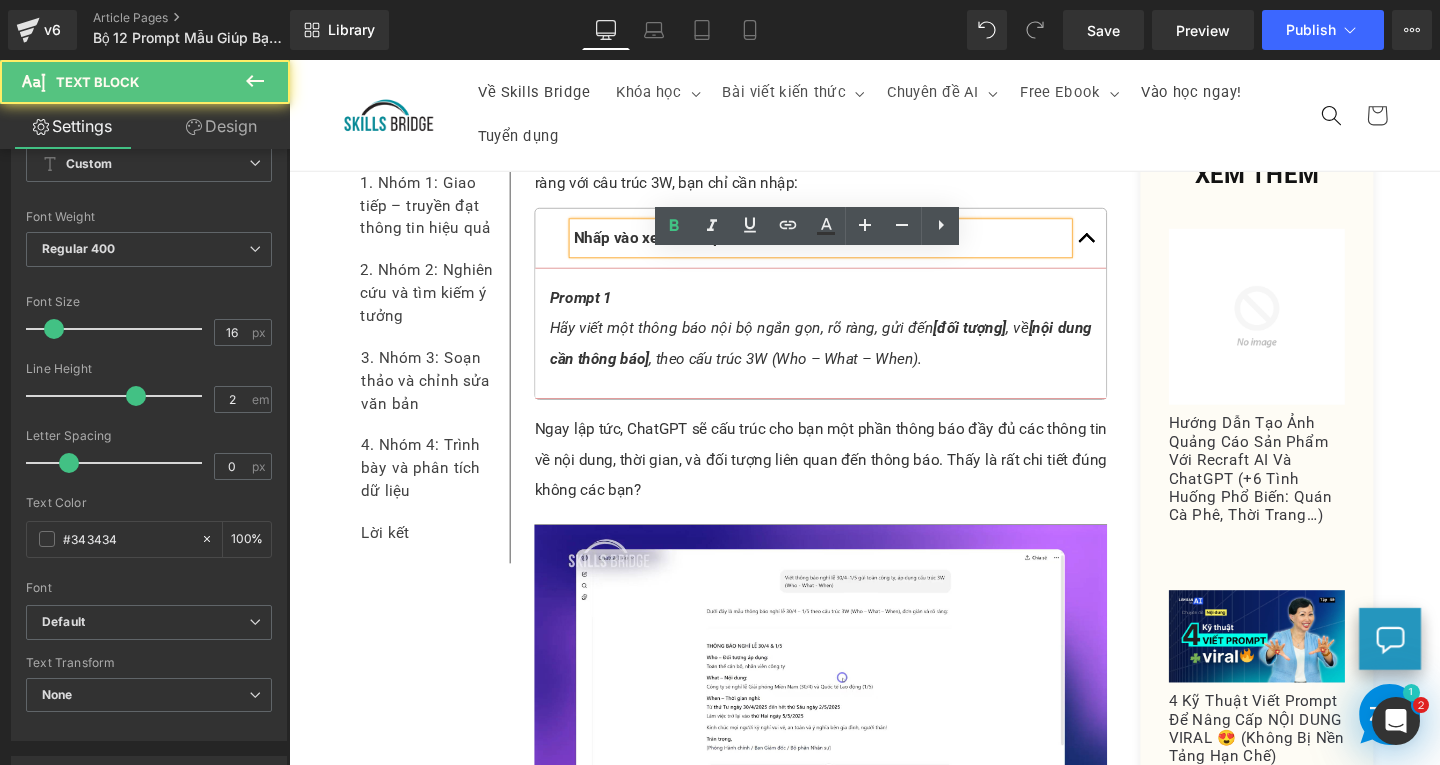 click on "Nhấp vào xem Prompt" at bounding box center (848, 247) 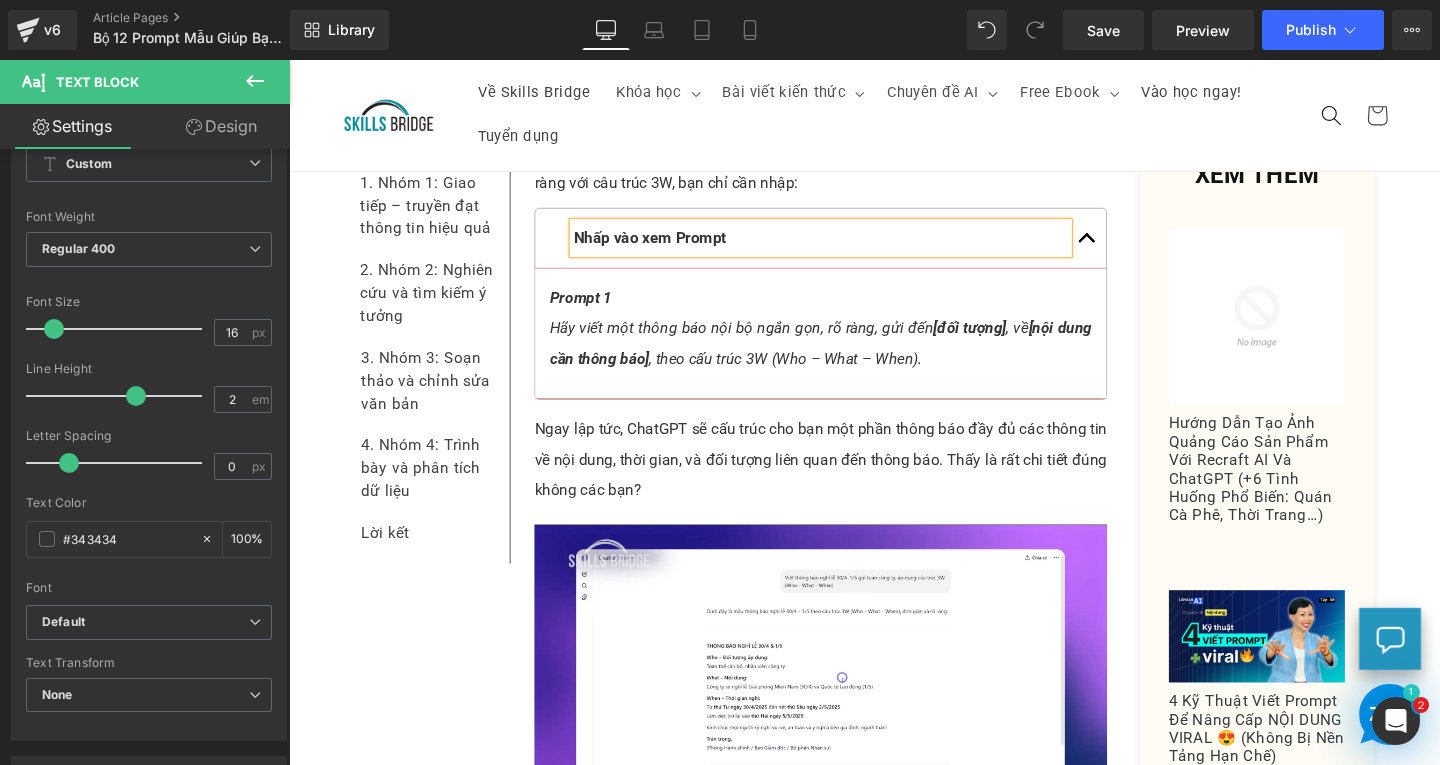 copy on "Nhấp vào xem Prompt" 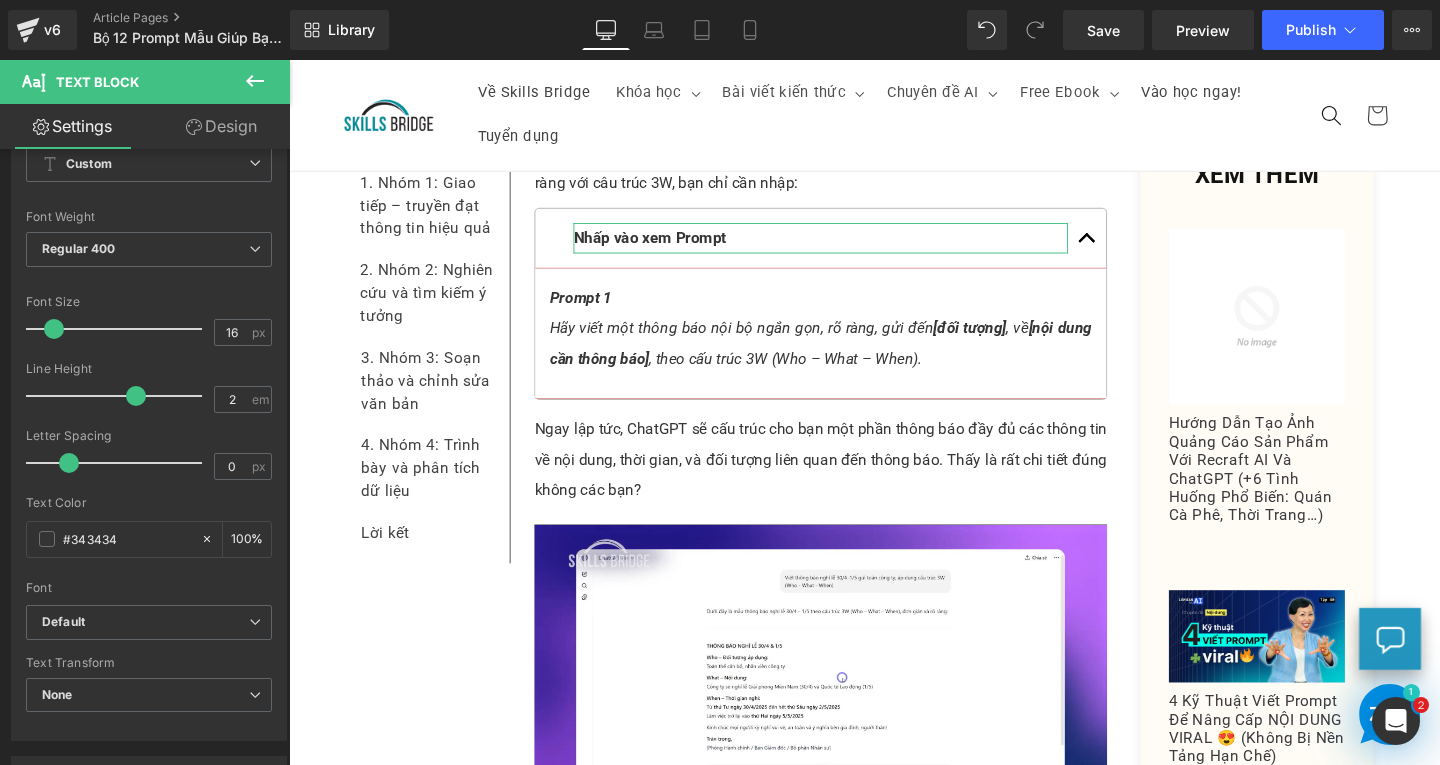 click on "Design" at bounding box center [221, 126] 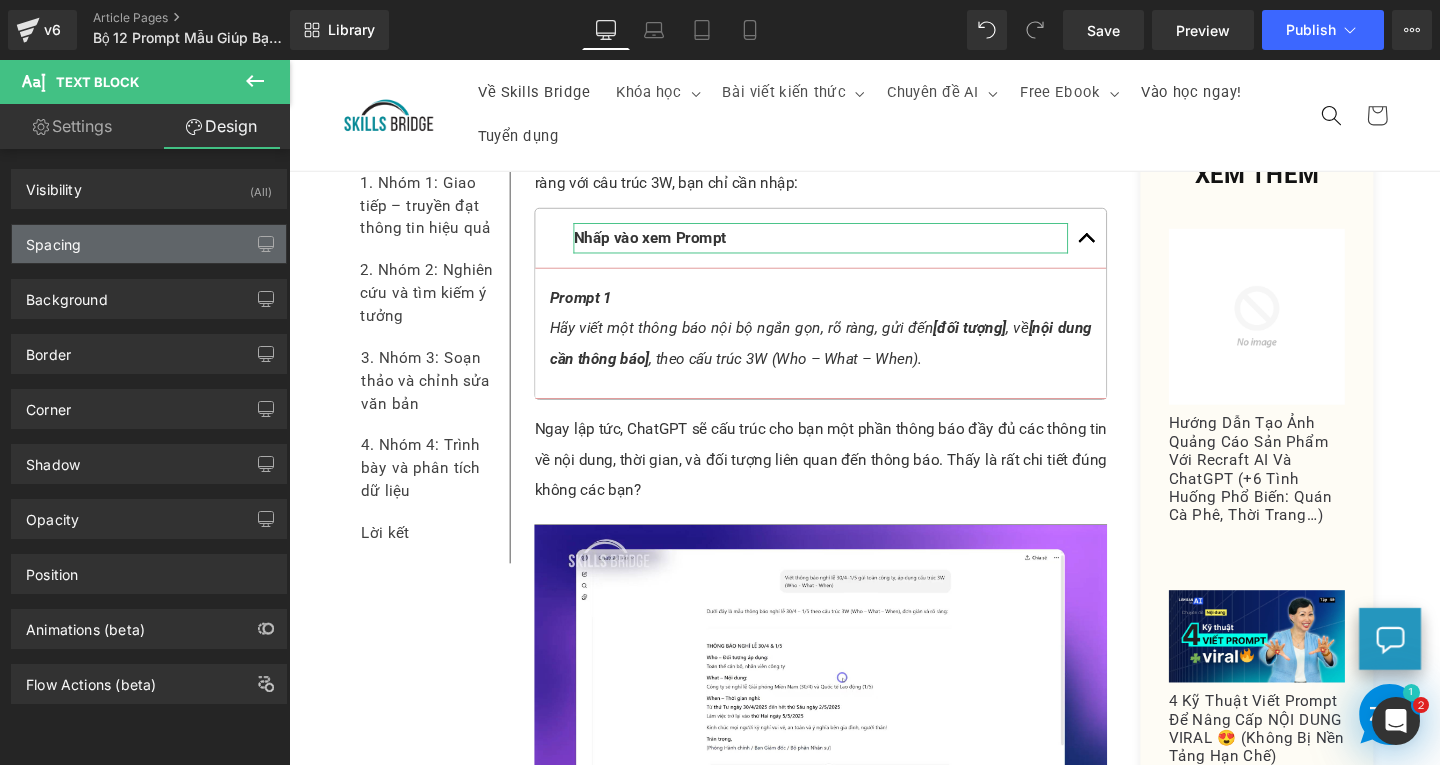 drag, startPoint x: 112, startPoint y: 253, endPoint x: 128, endPoint y: 244, distance: 18.35756 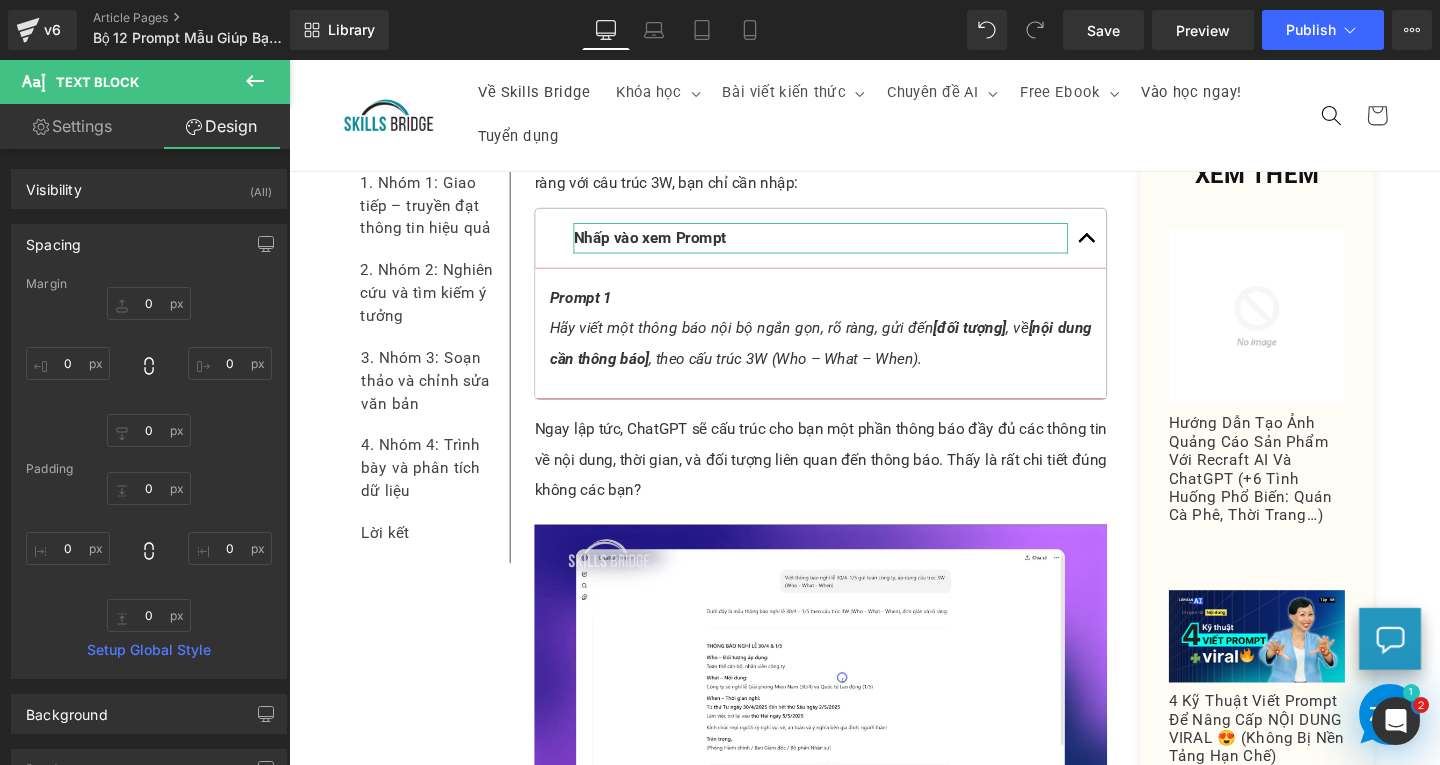 scroll, scrollTop: 200, scrollLeft: 0, axis: vertical 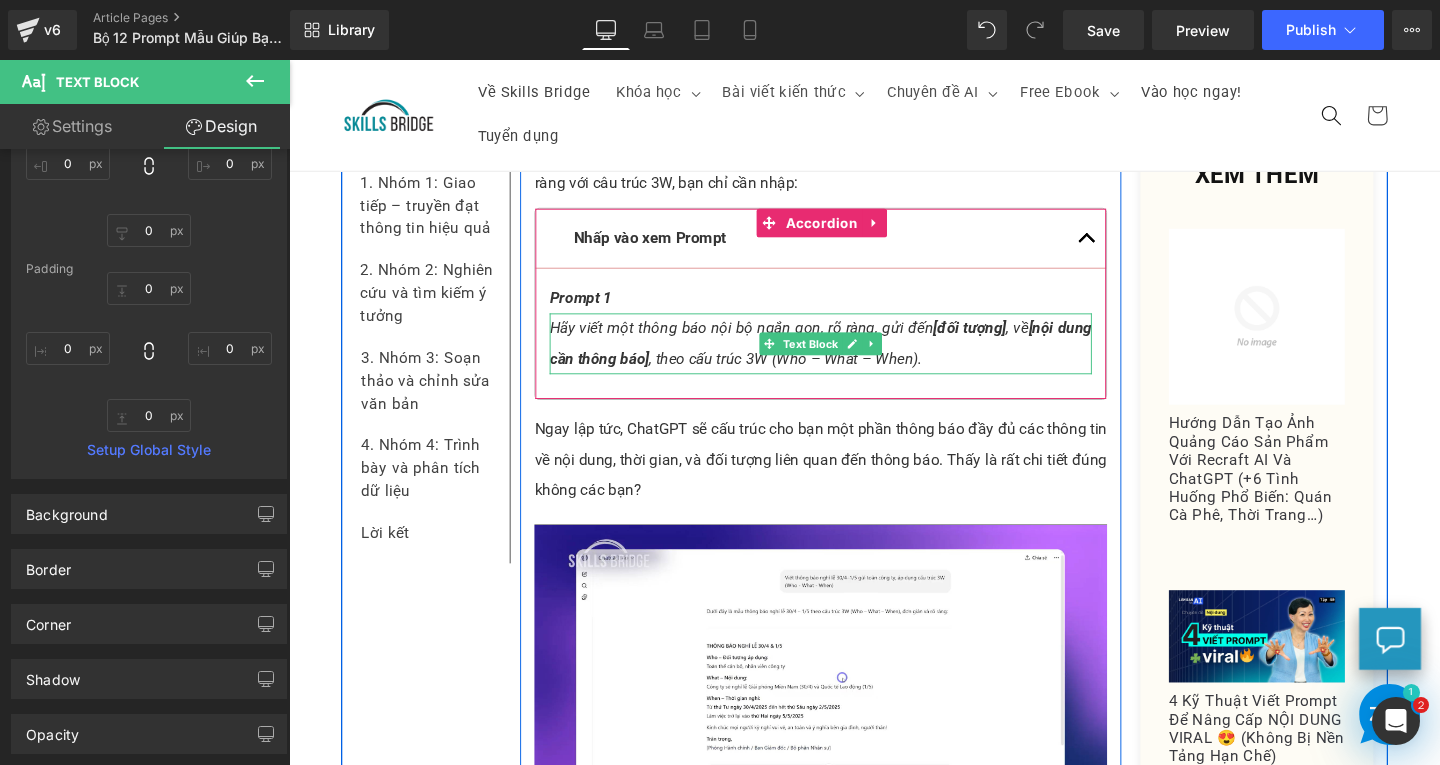 click on "Hãy viết một thông báo nội bộ ngắn gọn, rõ ràng, gửi đến  [đối tượng] , về  [nội dung cần thông báo] , theo cấu trúc 3W (Who – What – When)." at bounding box center [848, 358] 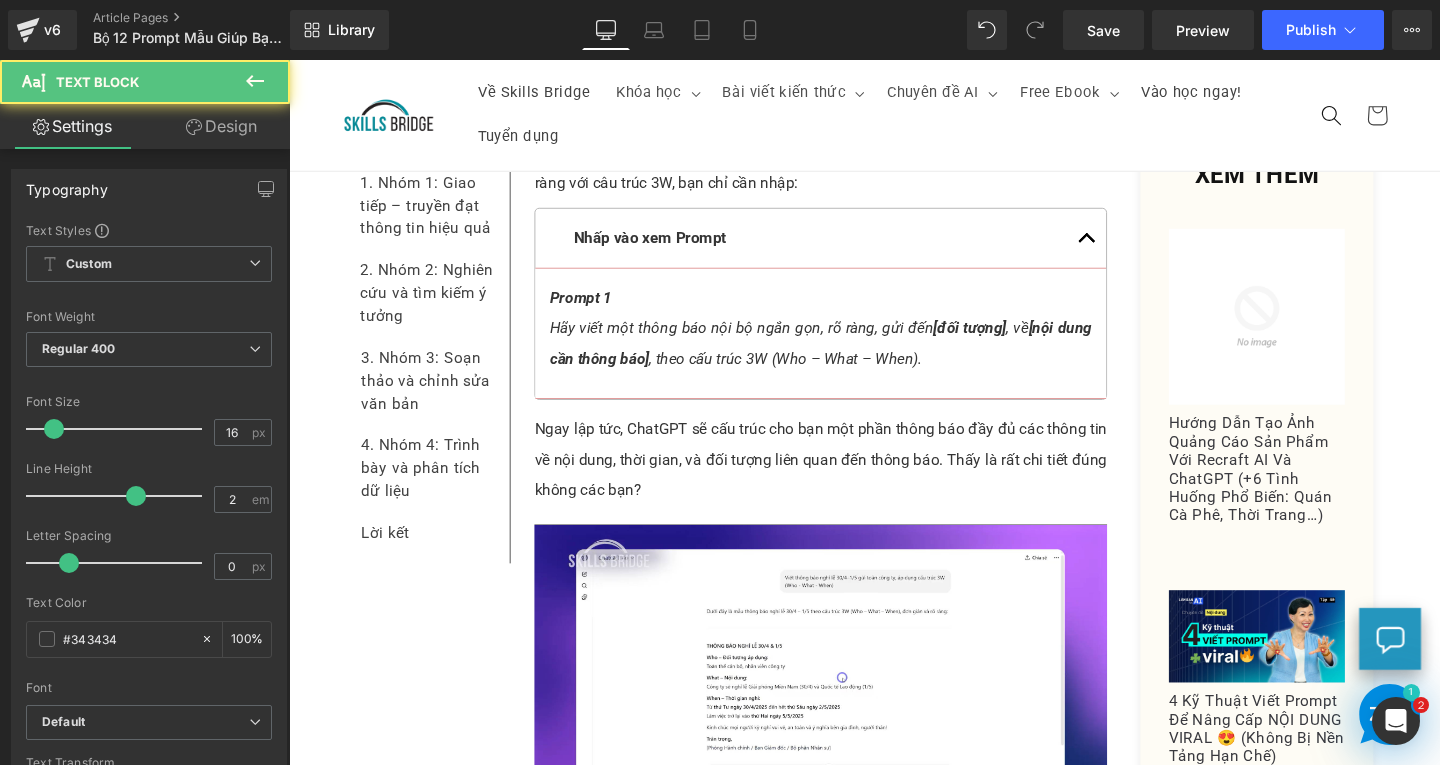 click on "Design" at bounding box center [221, 126] 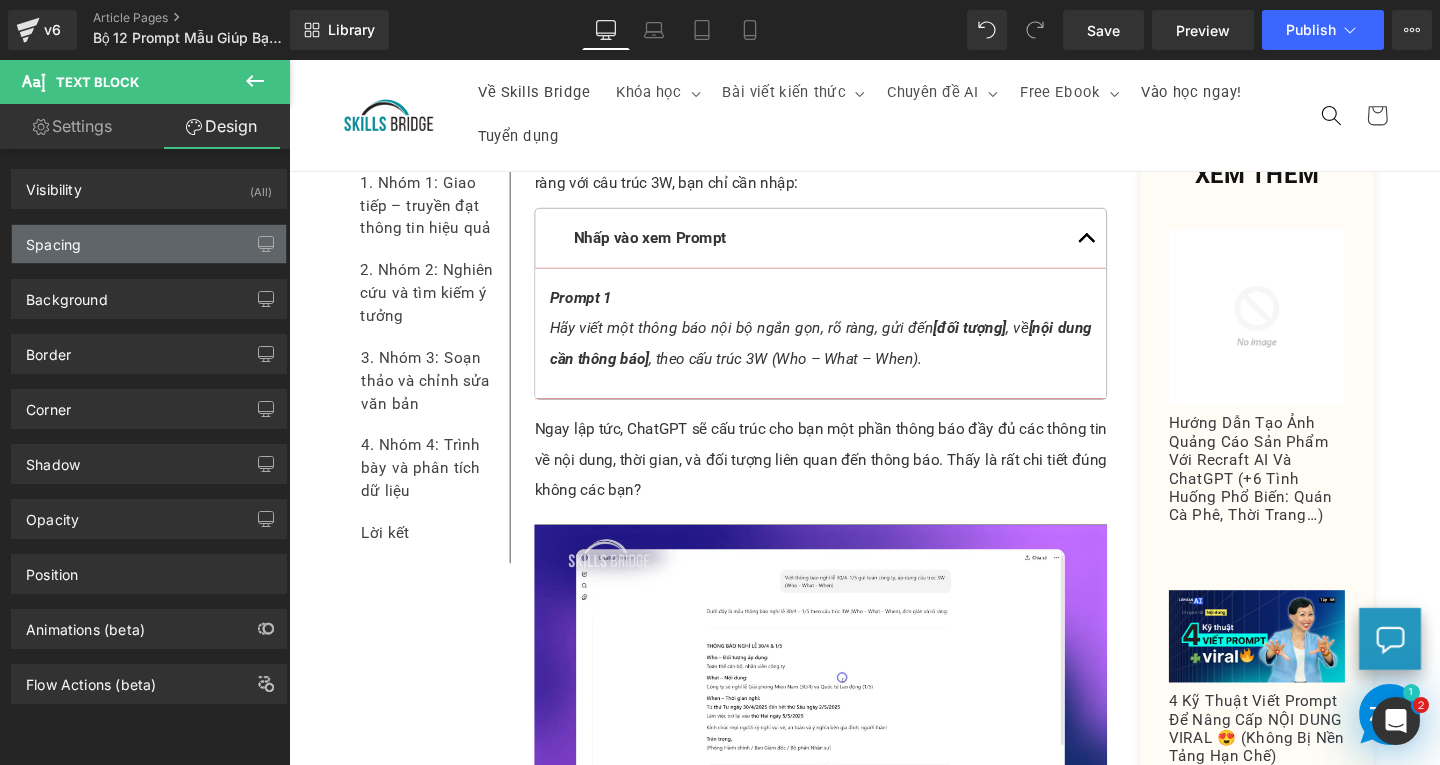 click on "Spacing" at bounding box center [149, 244] 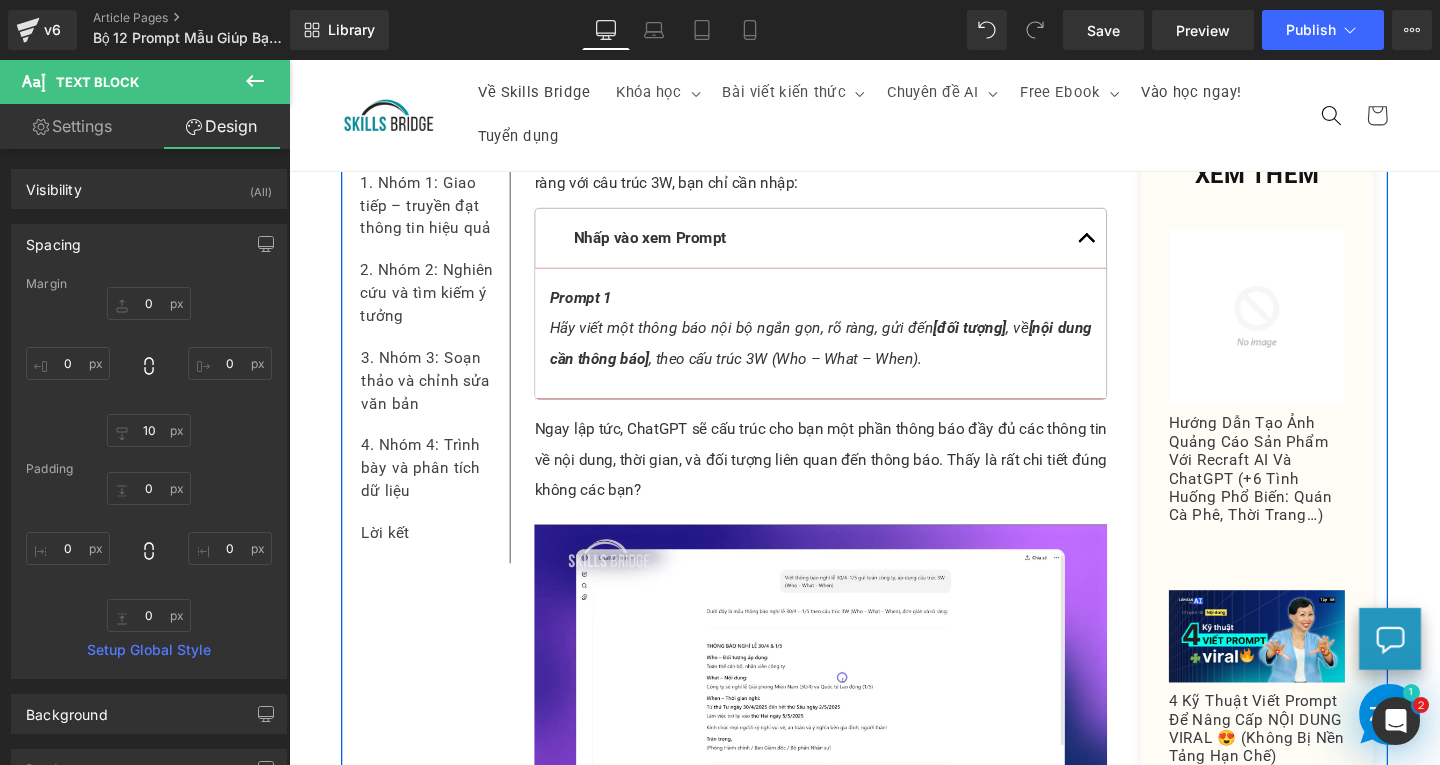click at bounding box center (1128, 247) 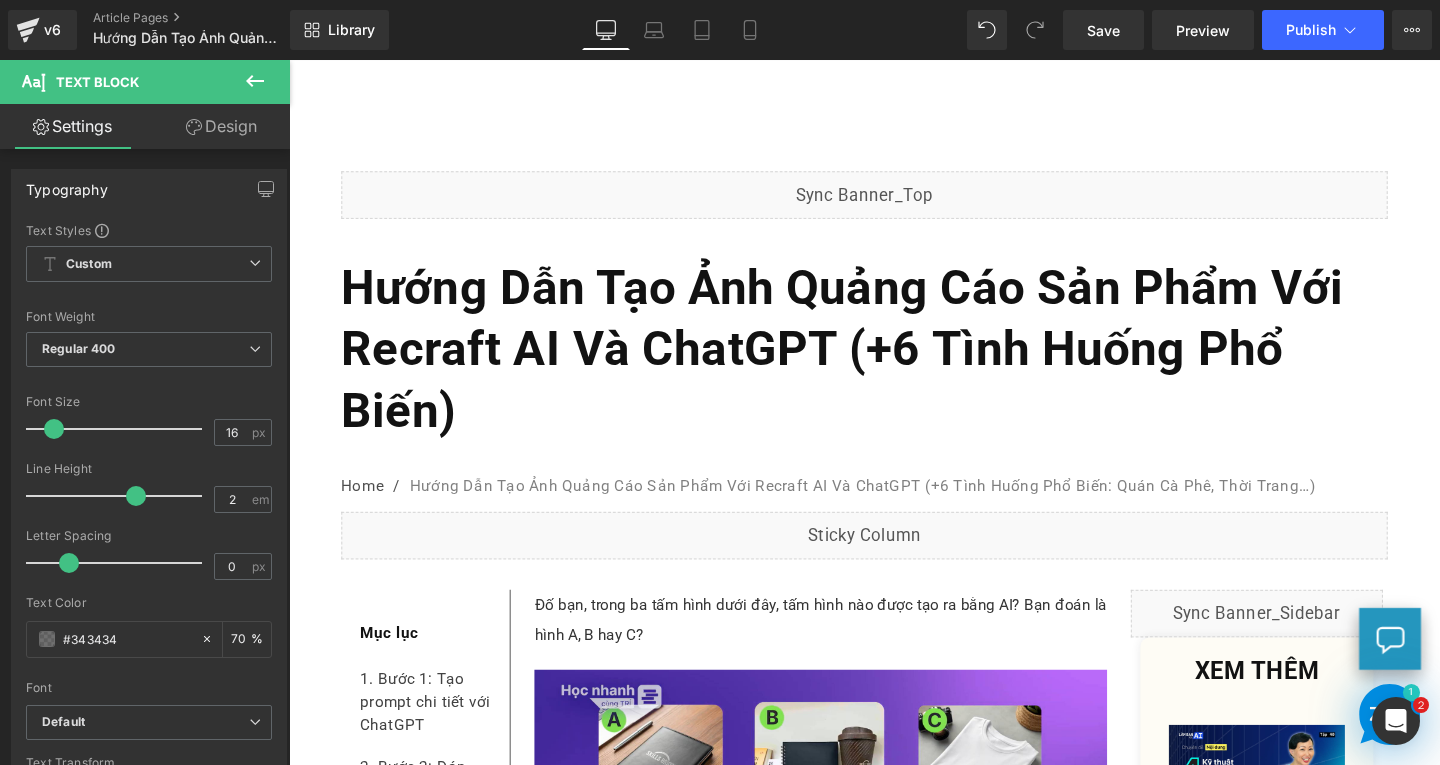 scroll, scrollTop: 12567, scrollLeft: 0, axis: vertical 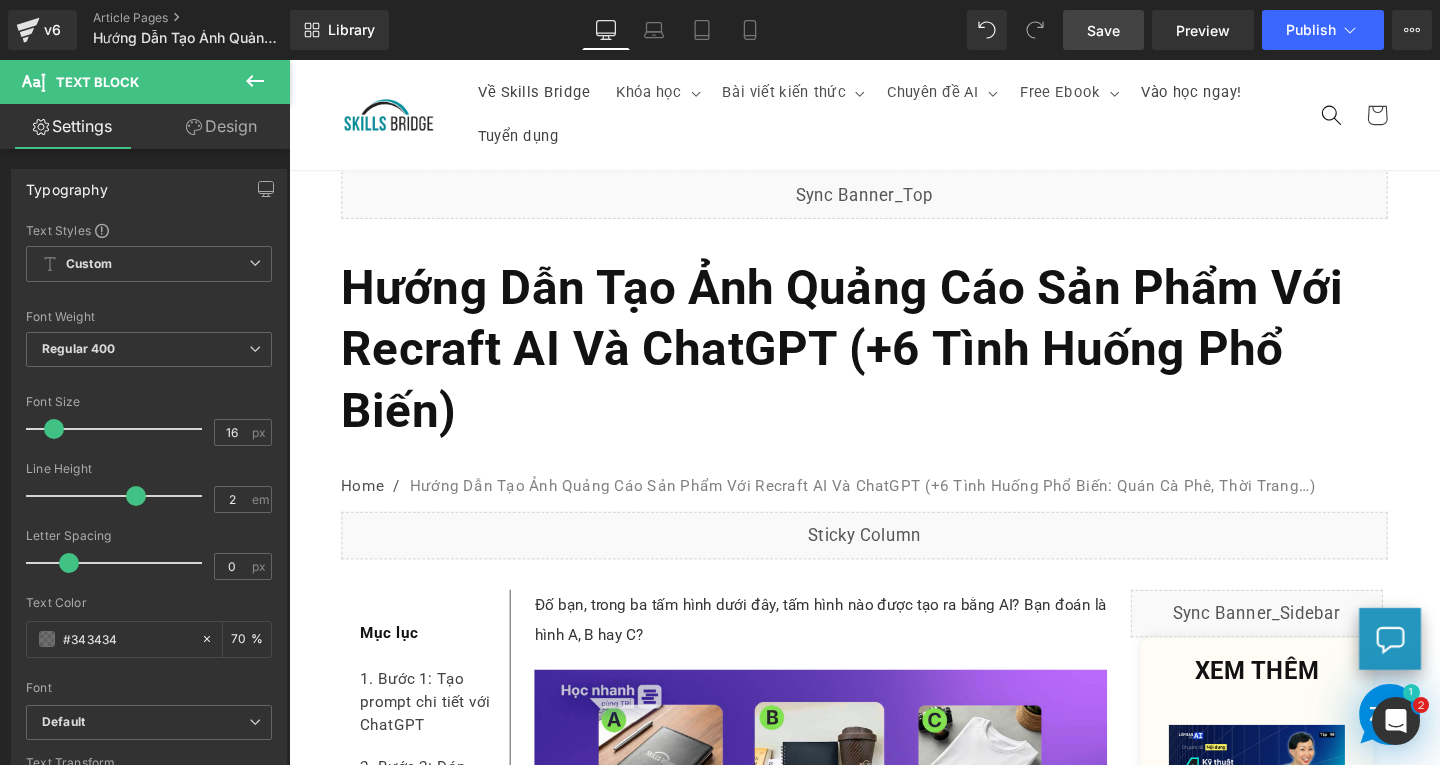click on "Save" at bounding box center (1103, 30) 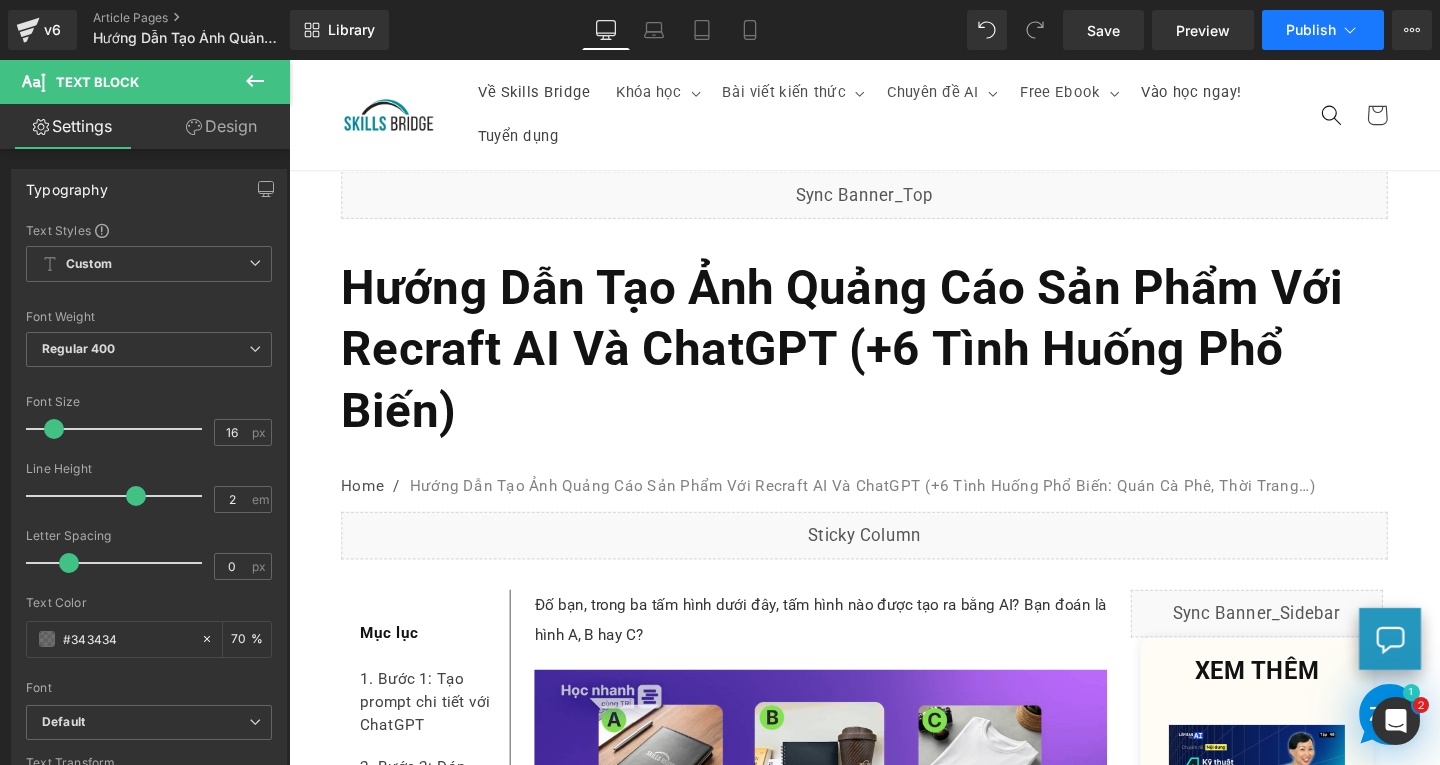 click on "Publish" at bounding box center (1323, 30) 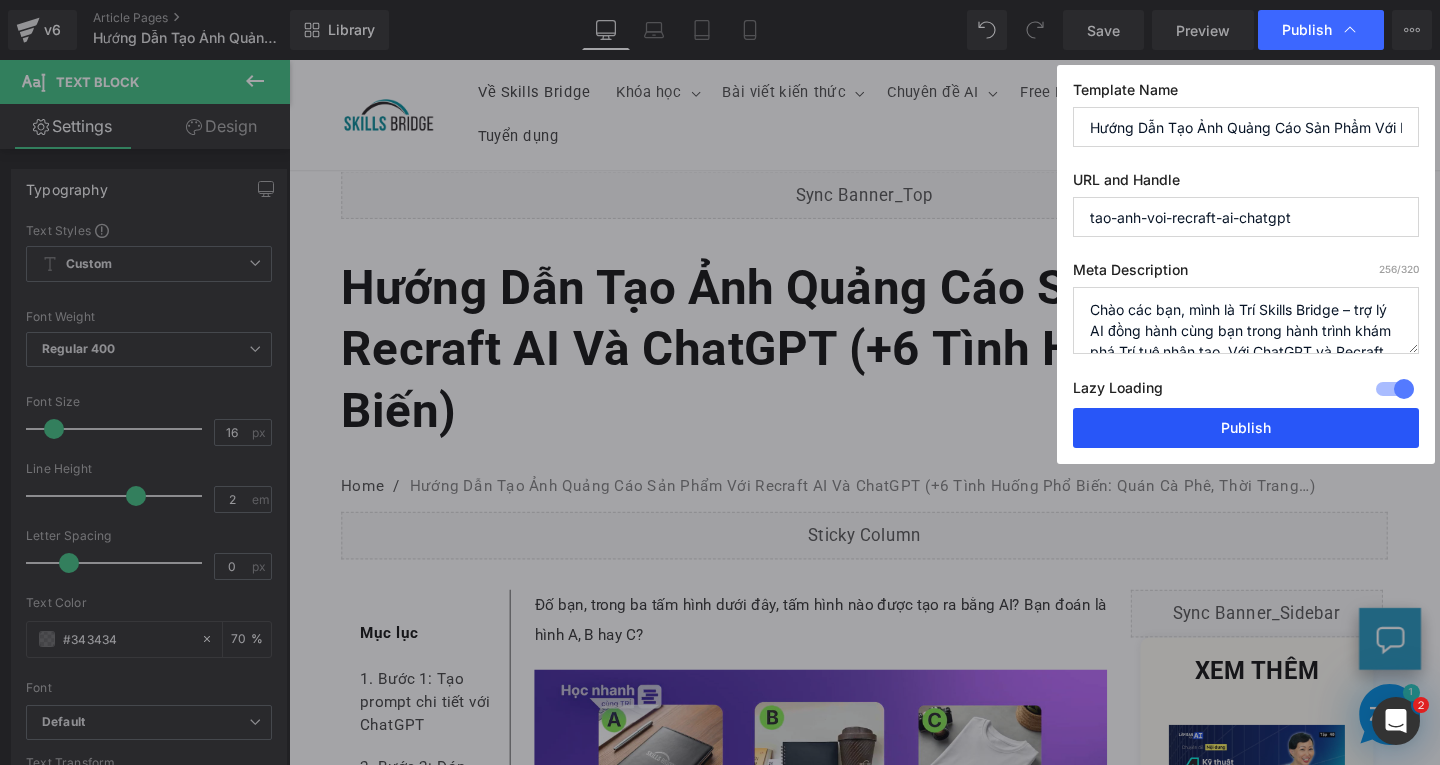 click on "Publish" at bounding box center (1246, 428) 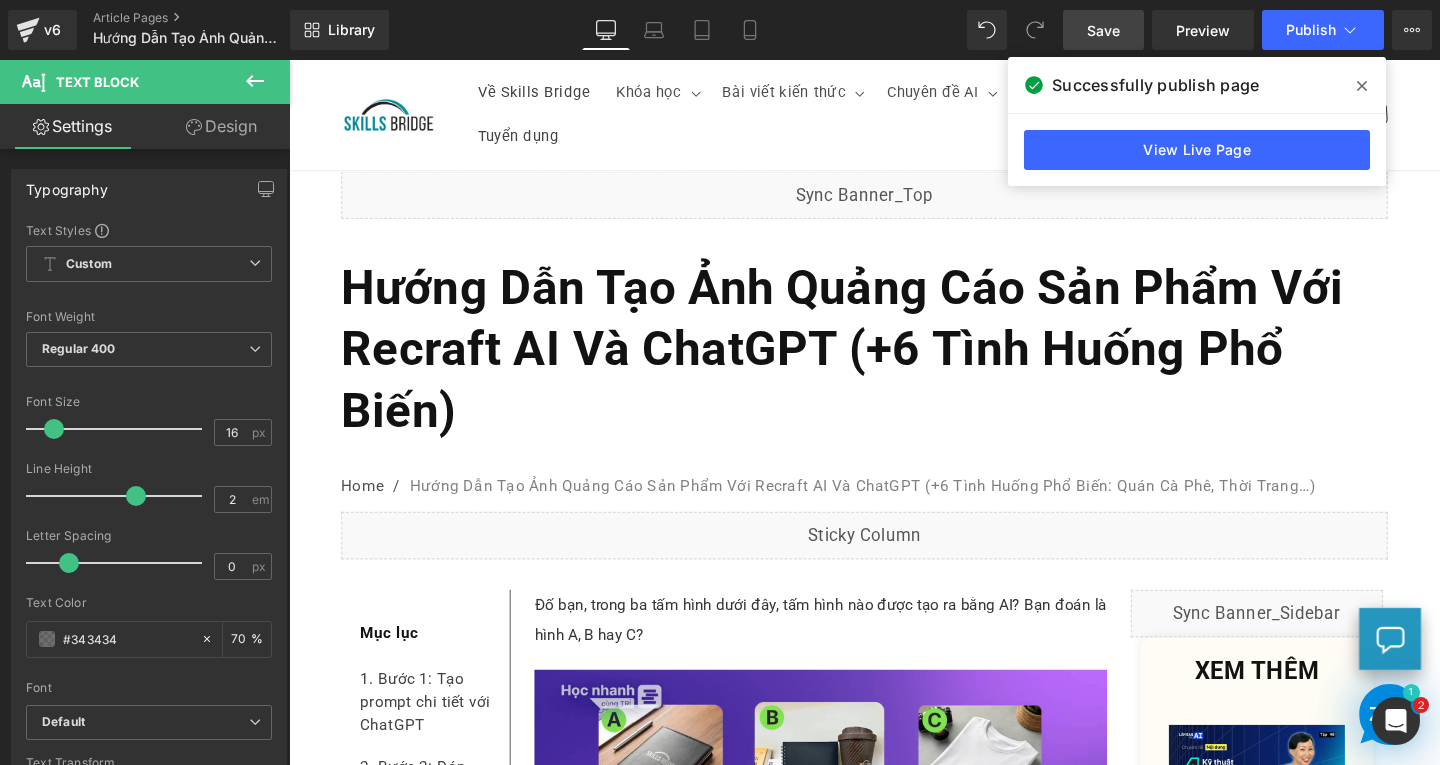 click on "Save" at bounding box center (1103, 30) 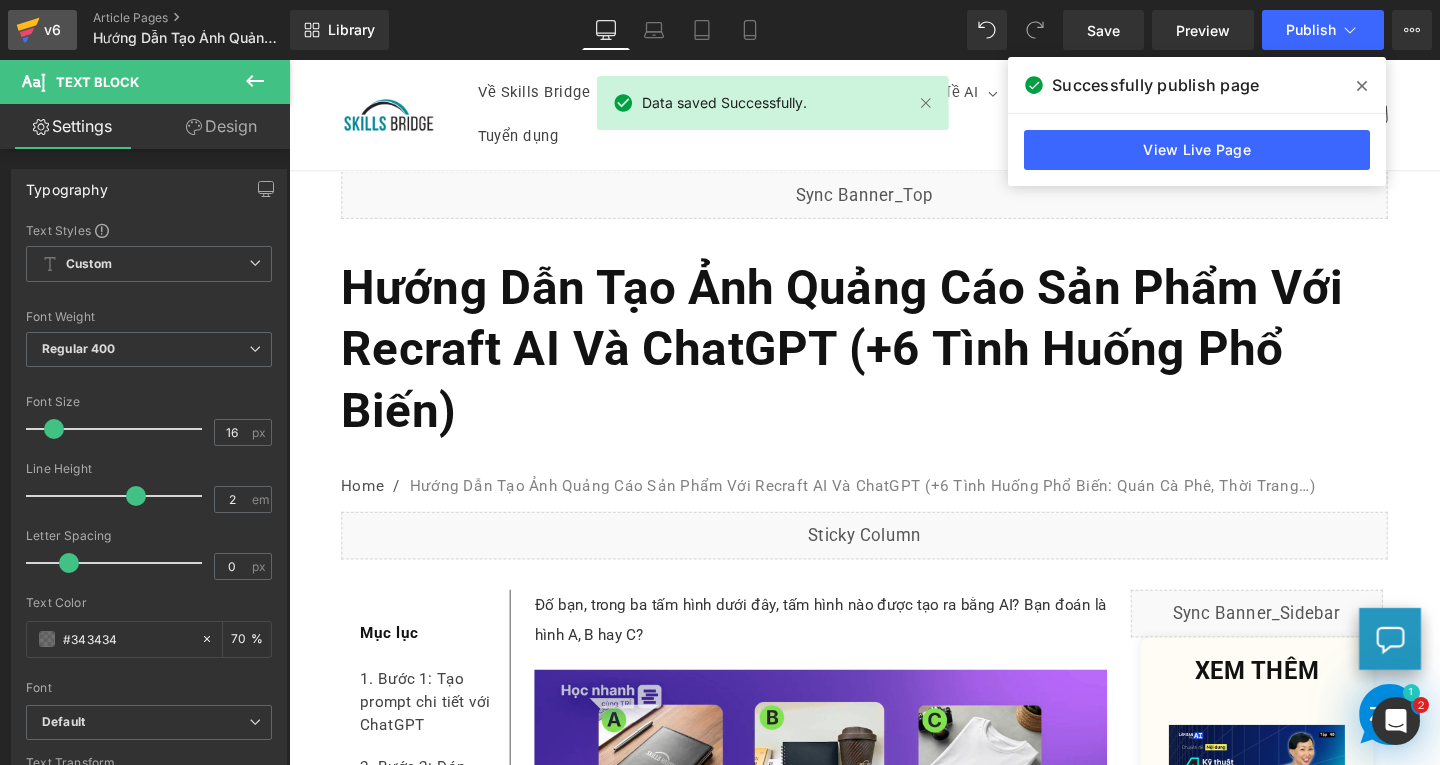 click on "v6" at bounding box center [52, 30] 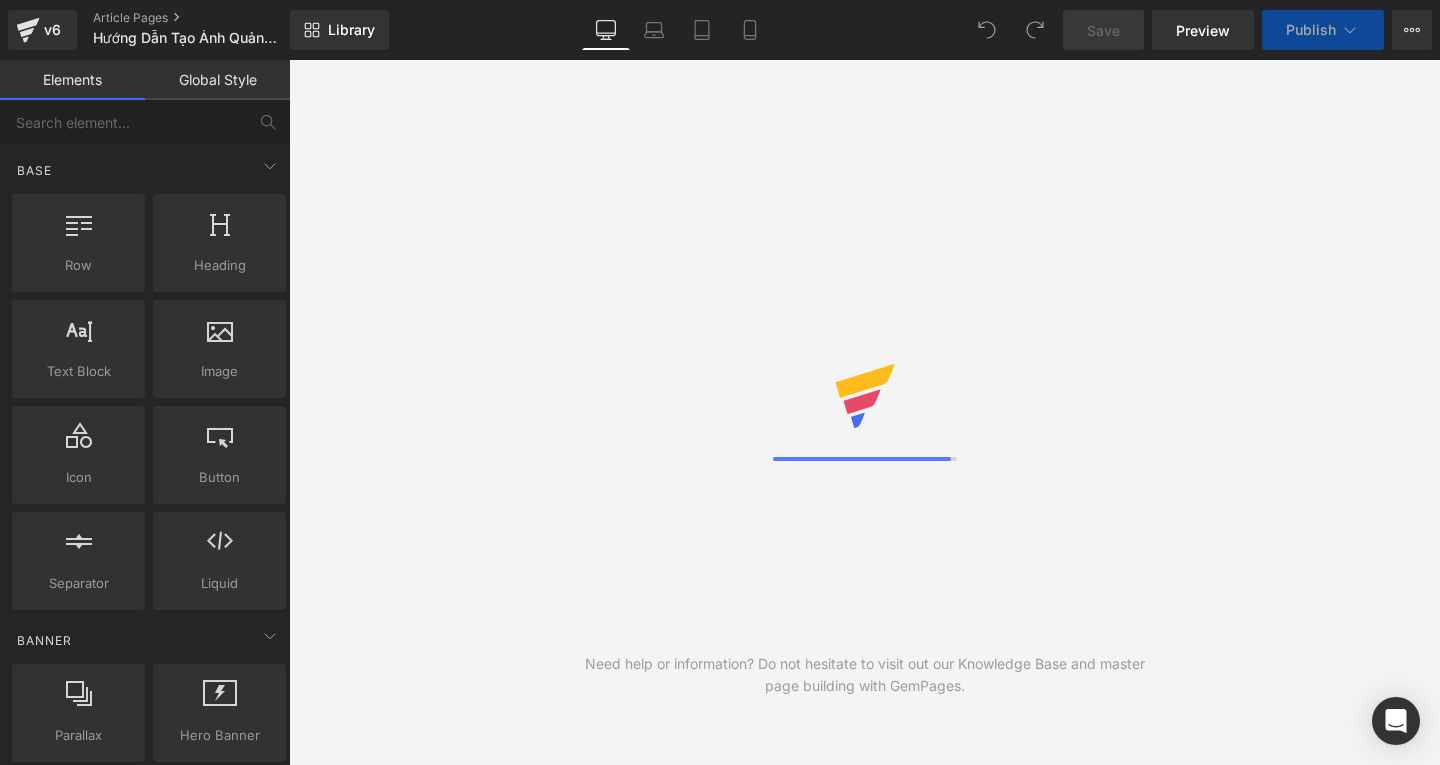 scroll, scrollTop: 0, scrollLeft: 0, axis: both 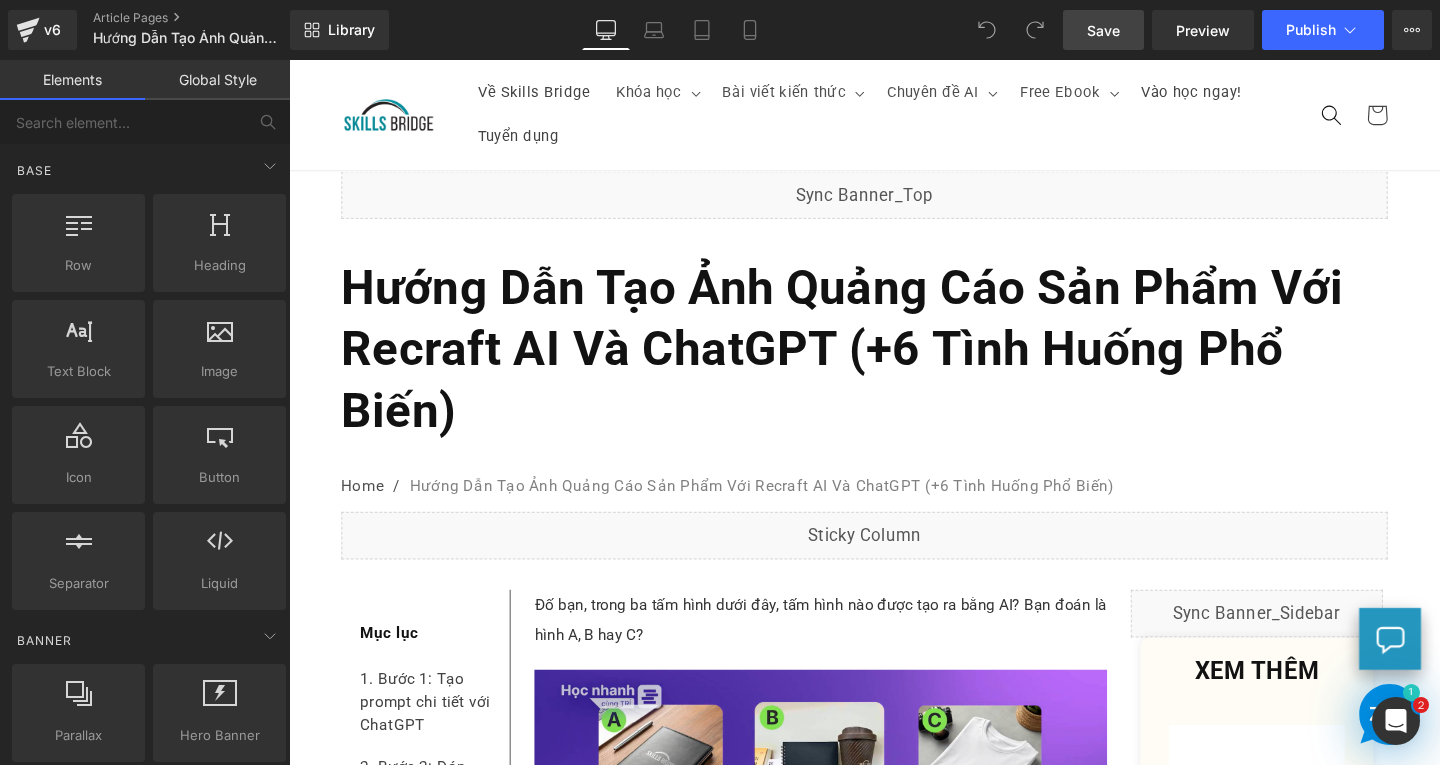 click on "Save" at bounding box center (1103, 30) 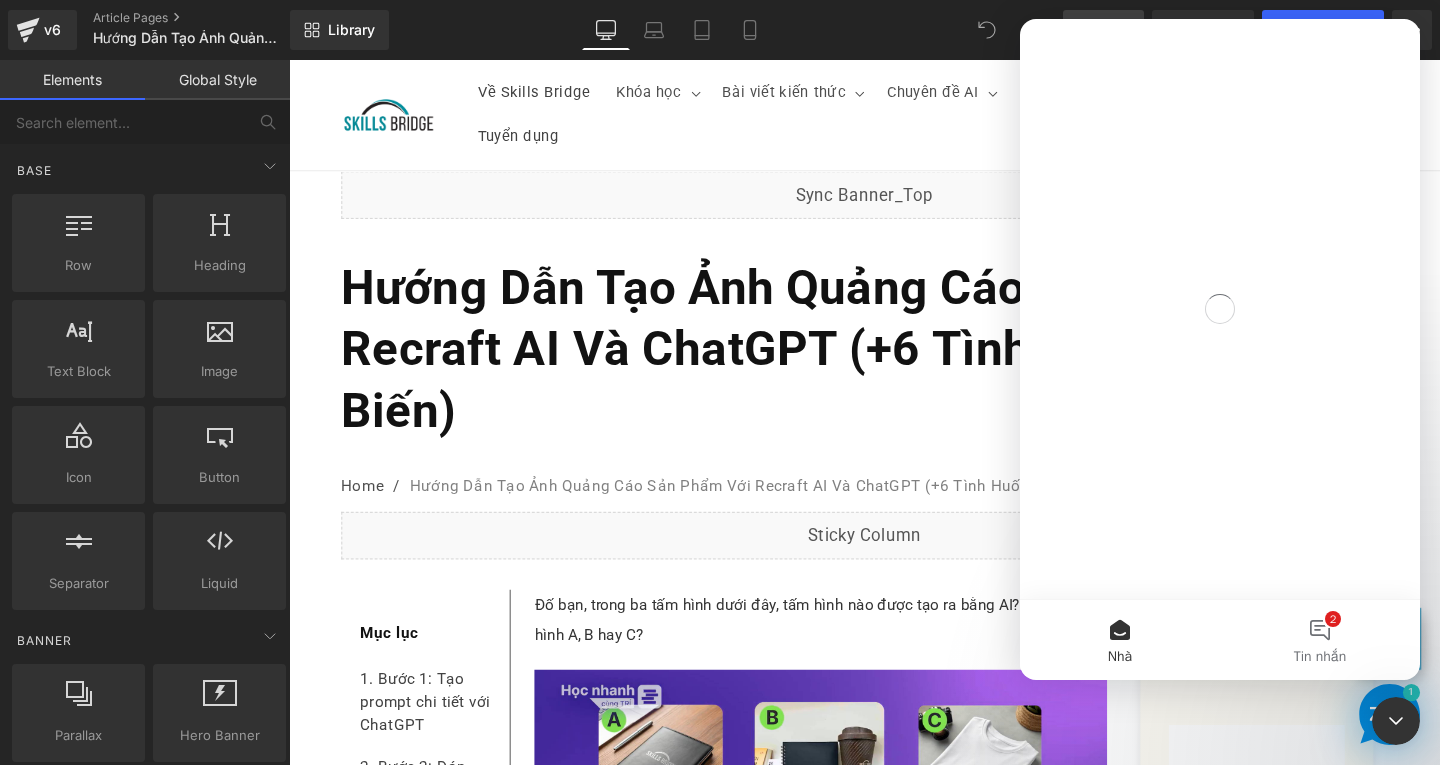 scroll, scrollTop: 0, scrollLeft: 0, axis: both 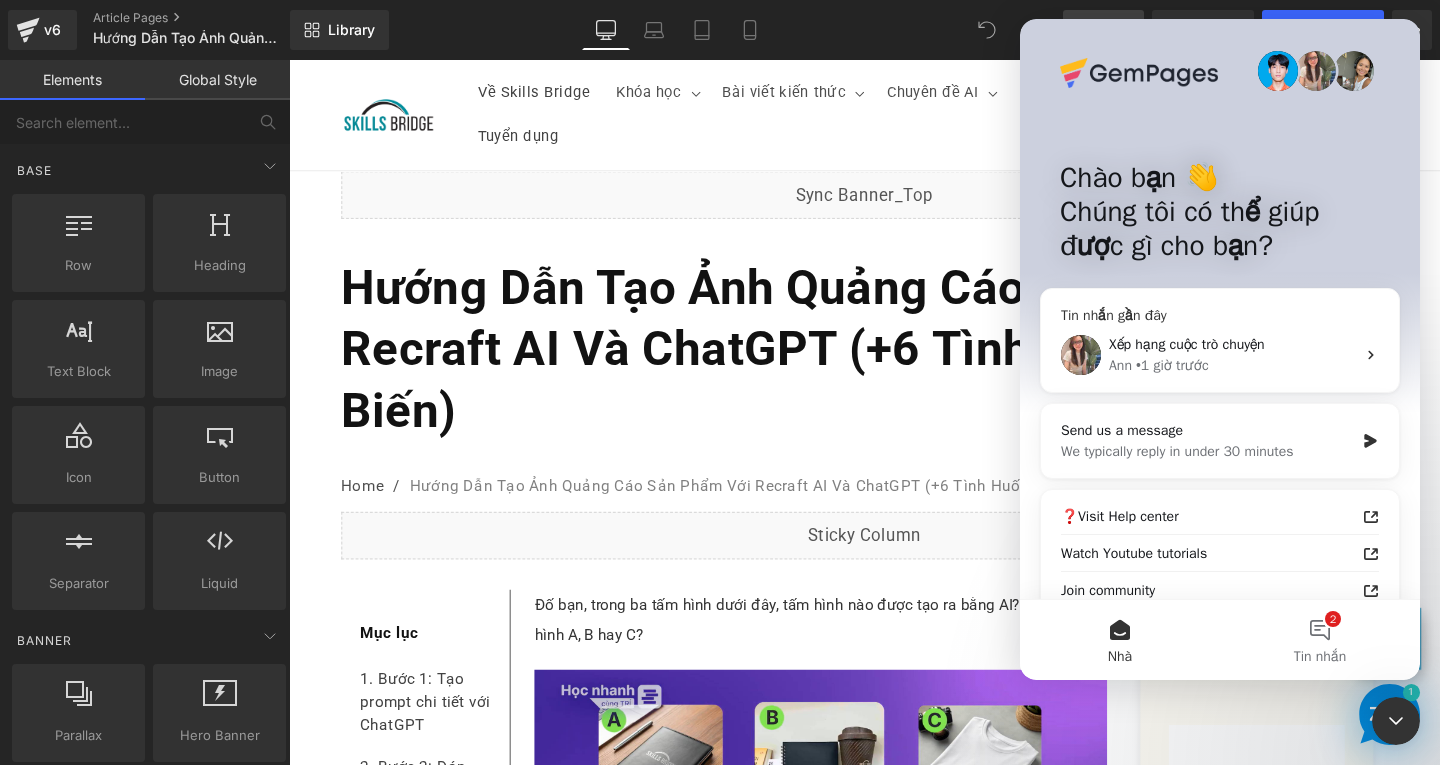 click on "Ann •  1 giờ trước" at bounding box center [1232, 365] 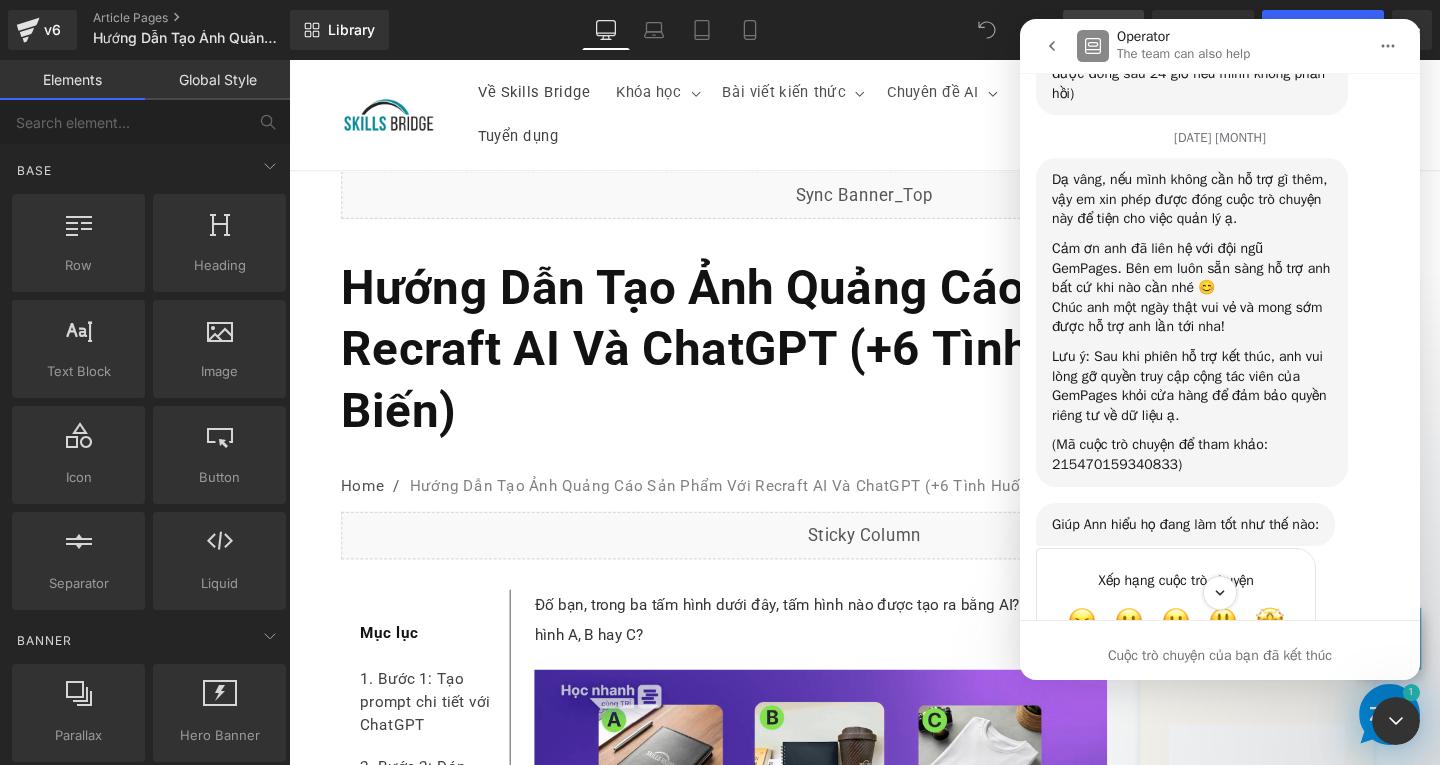 scroll, scrollTop: 1962, scrollLeft: 0, axis: vertical 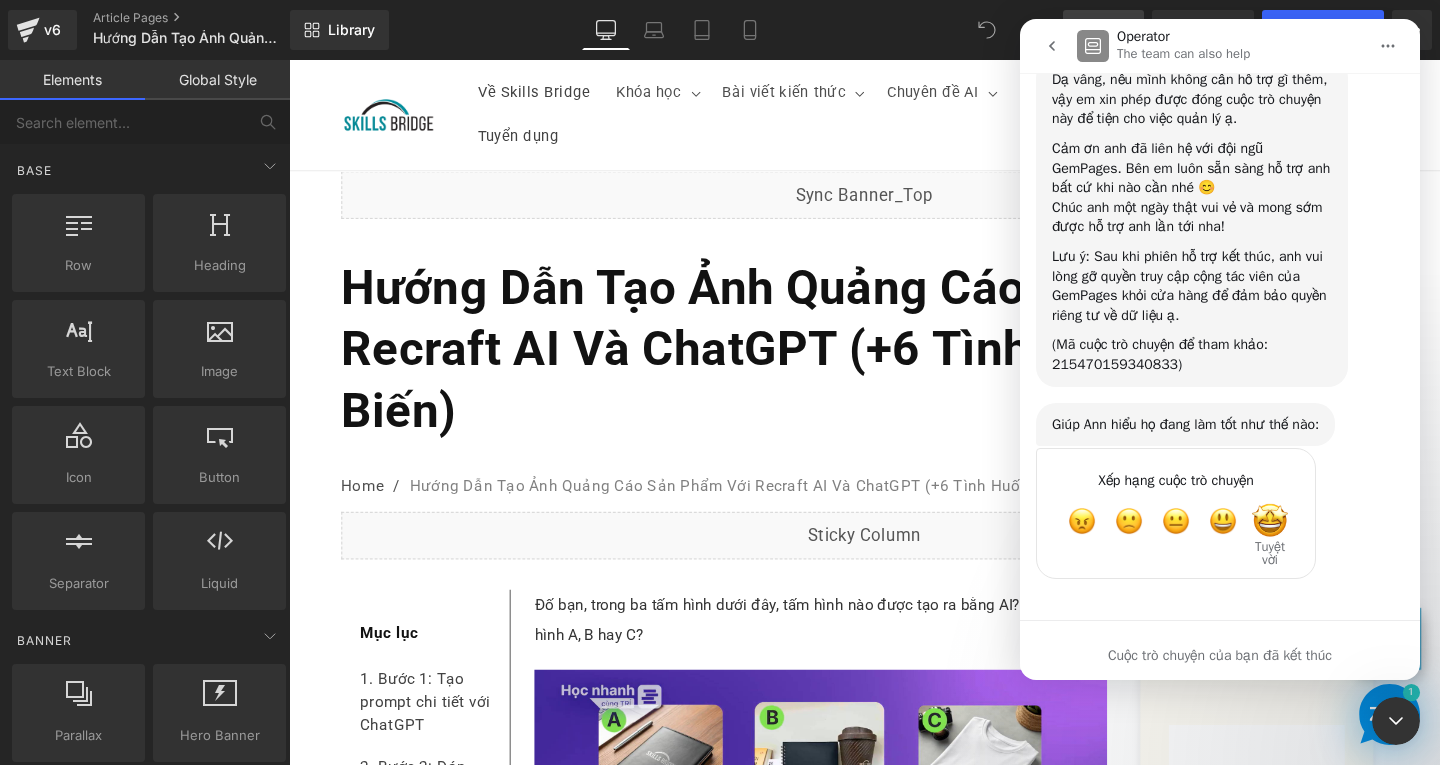 click at bounding box center (1270, 521) 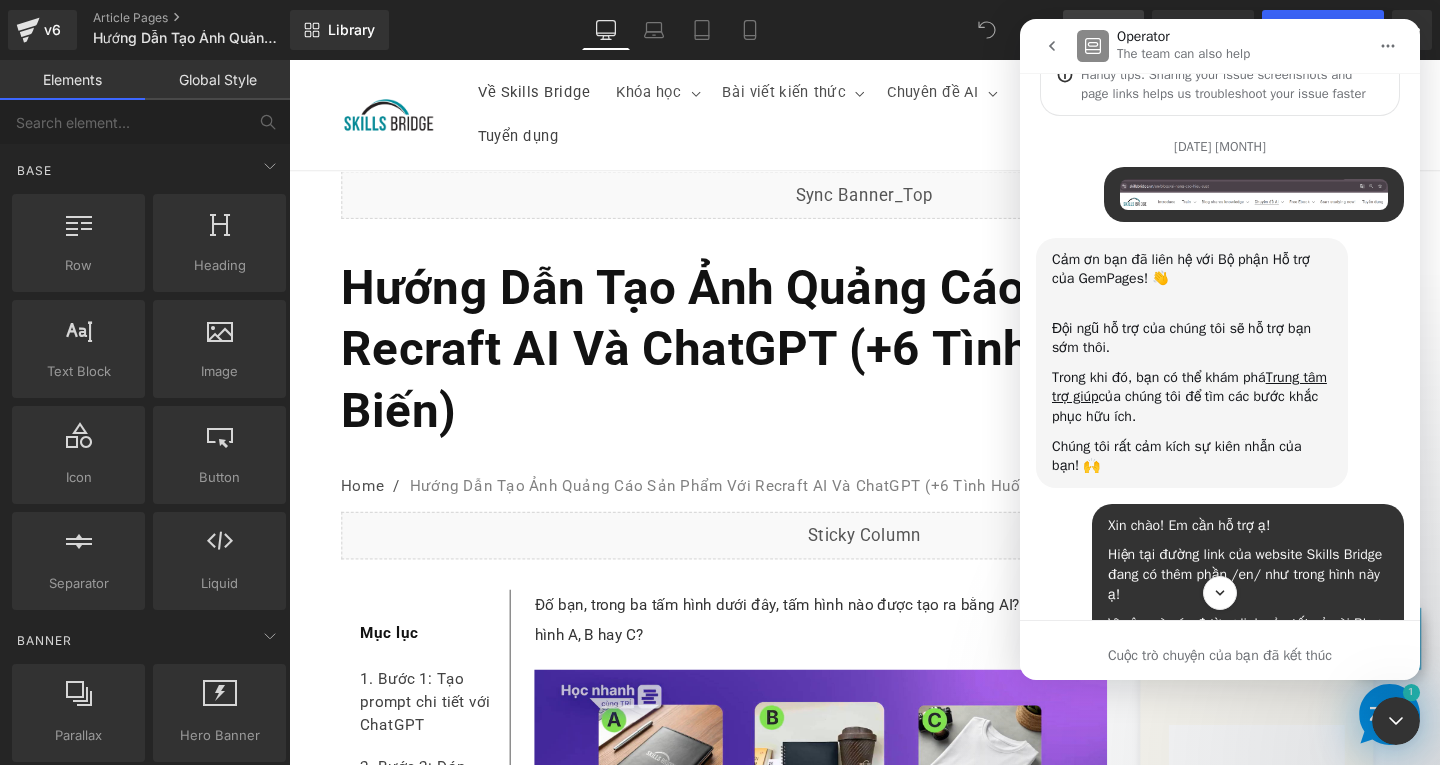 scroll, scrollTop: 0, scrollLeft: 0, axis: both 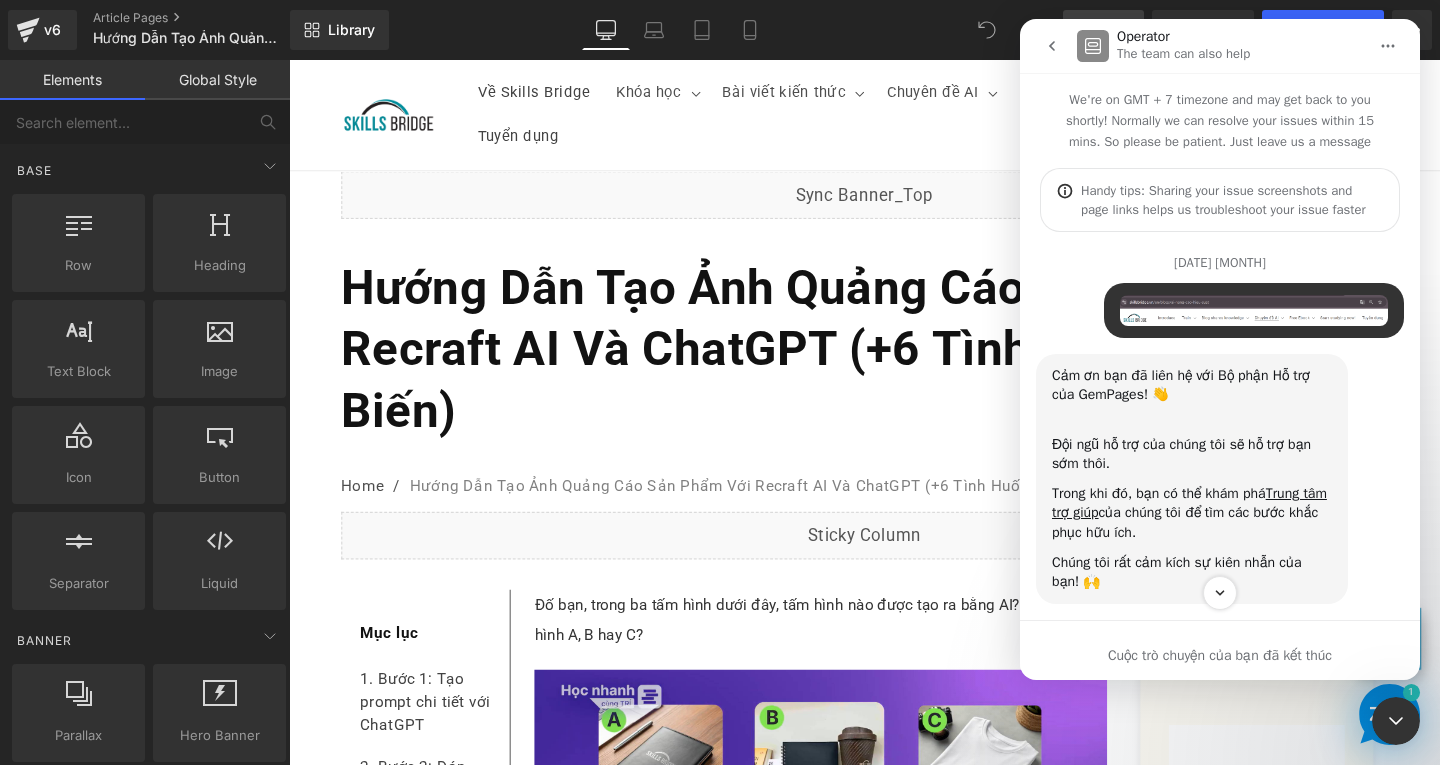 click at bounding box center (1052, 46) 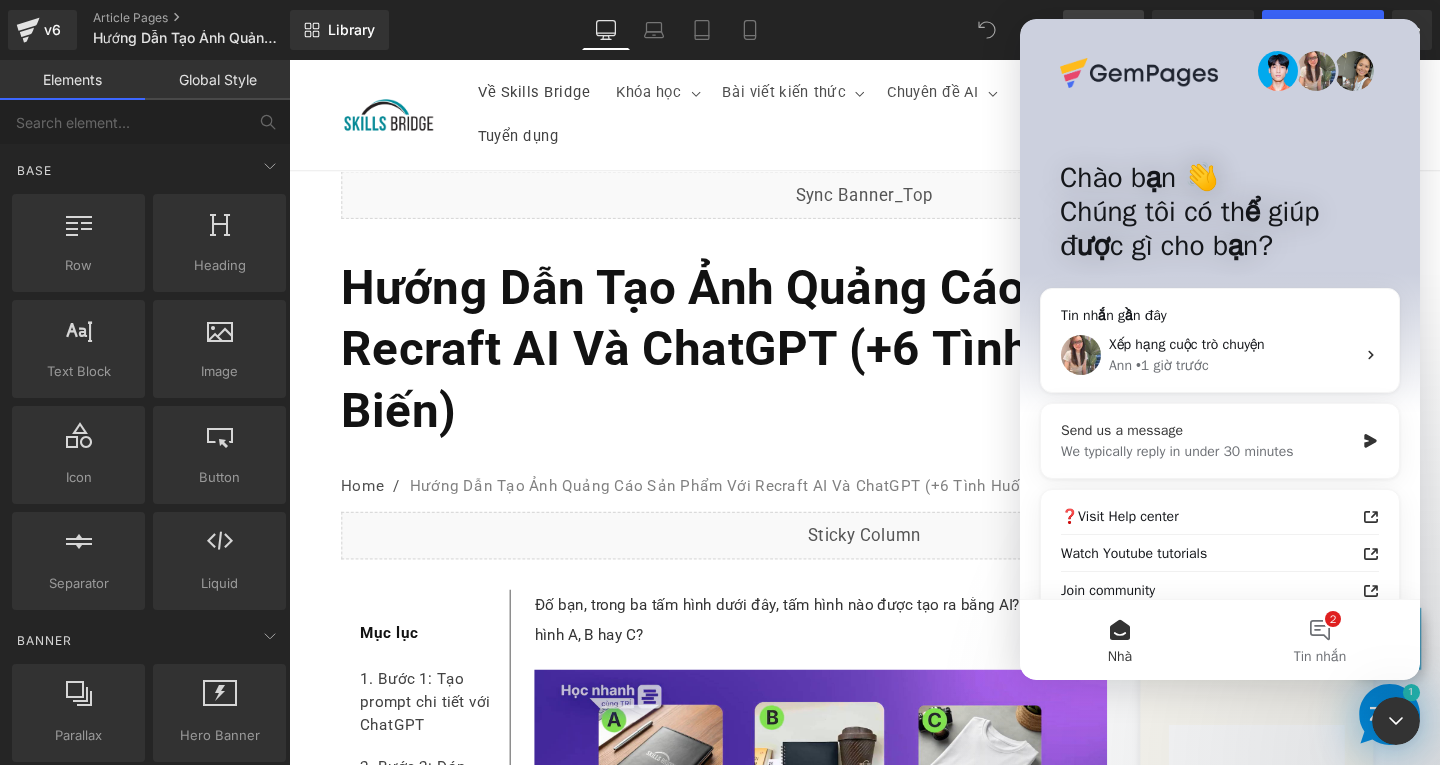 click on "We typically reply in under 30 minutes" at bounding box center [1207, 451] 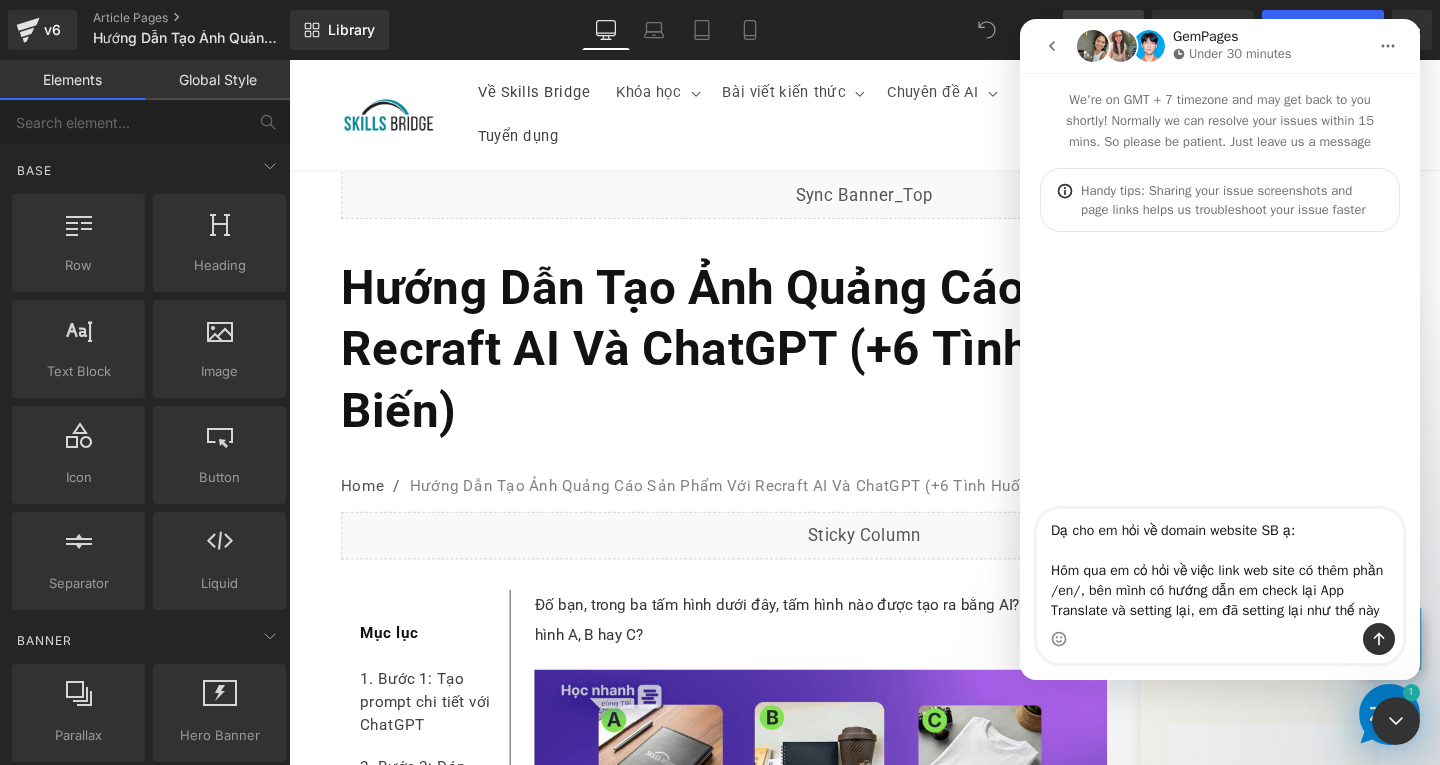 type on "Dạ cho em hỏi về domain website SB ạ:
Hôm qua em cỏ hỏi về việc link web site có thêm phần /en/, bên mình có hướng dẫn em check lại App Translate và setting lại, em đã setting lại như thế này" 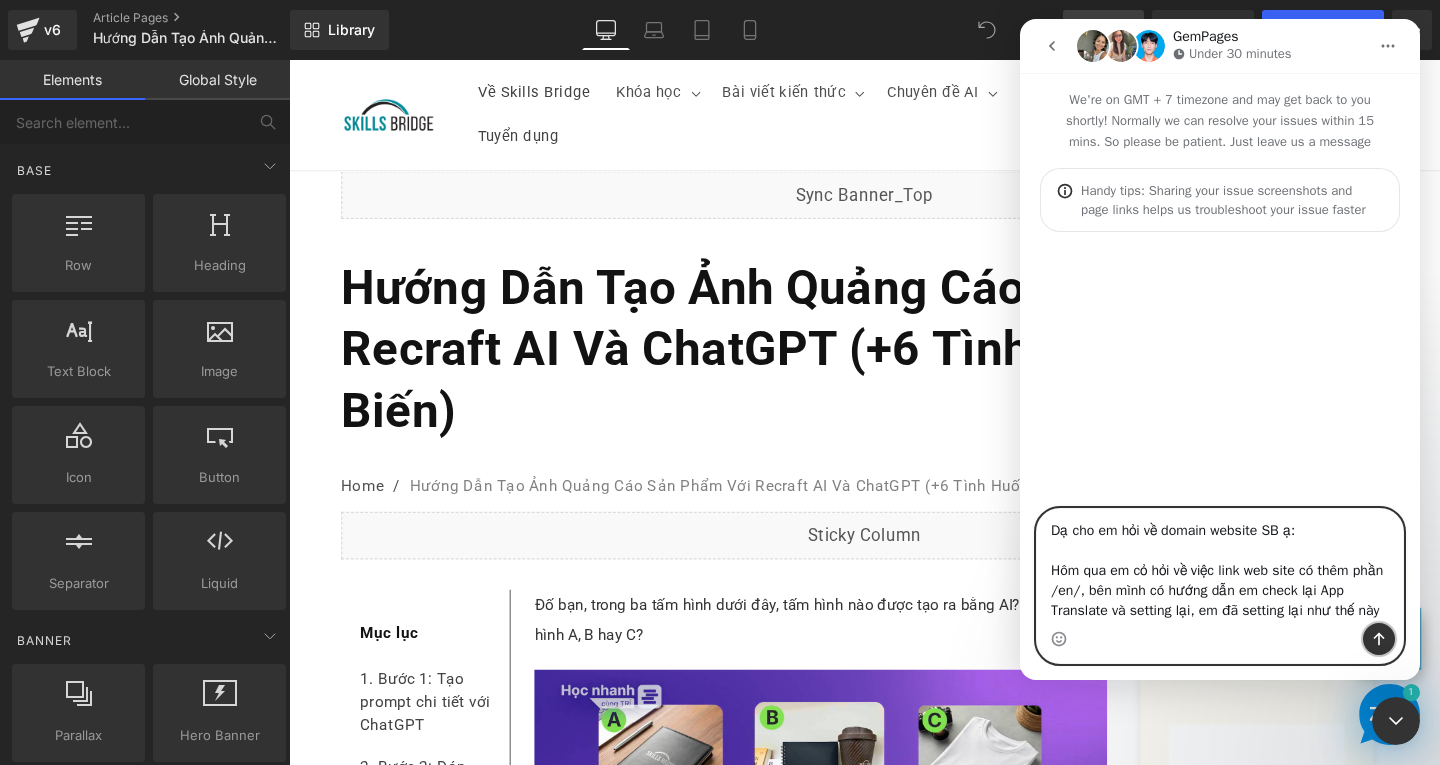 click 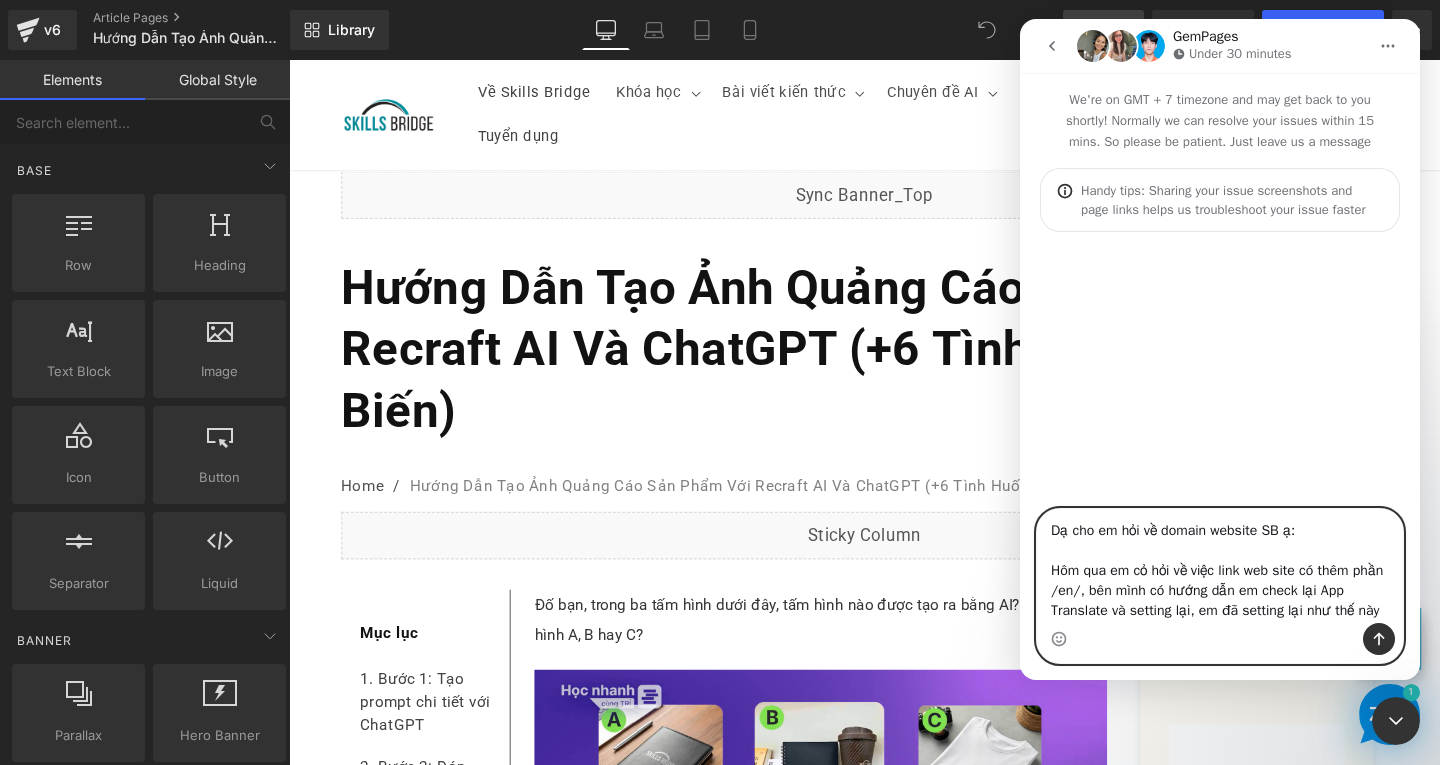 type 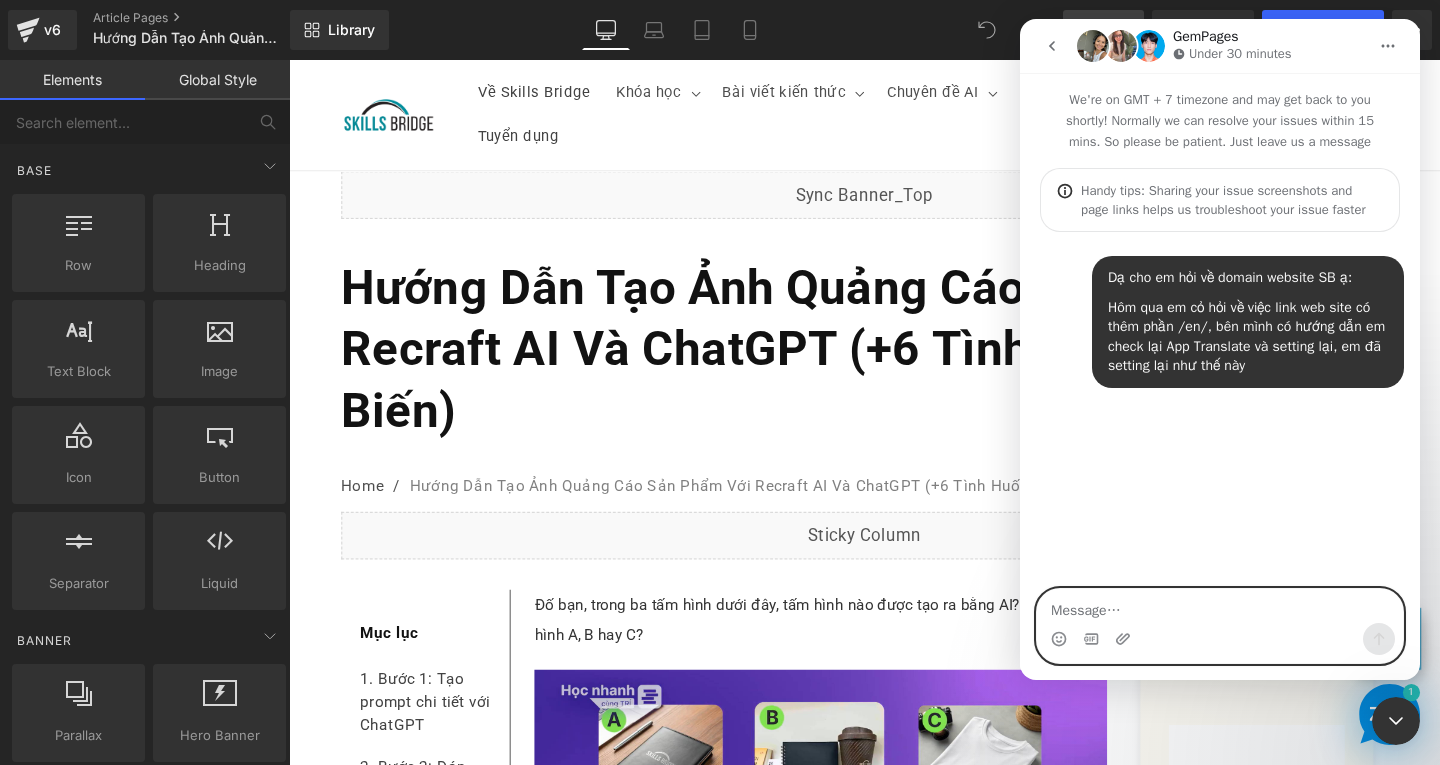 click at bounding box center (1220, 606) 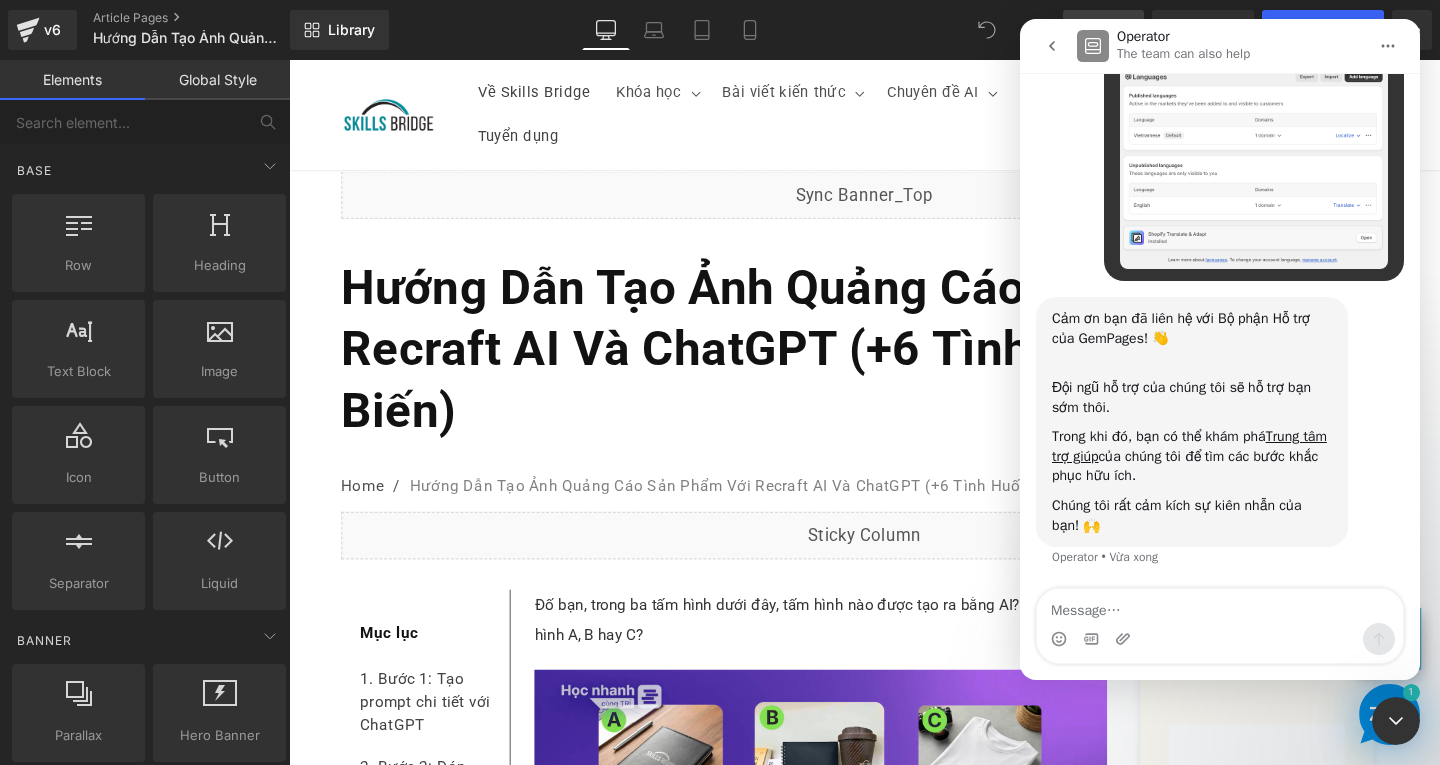 scroll, scrollTop: 0, scrollLeft: 0, axis: both 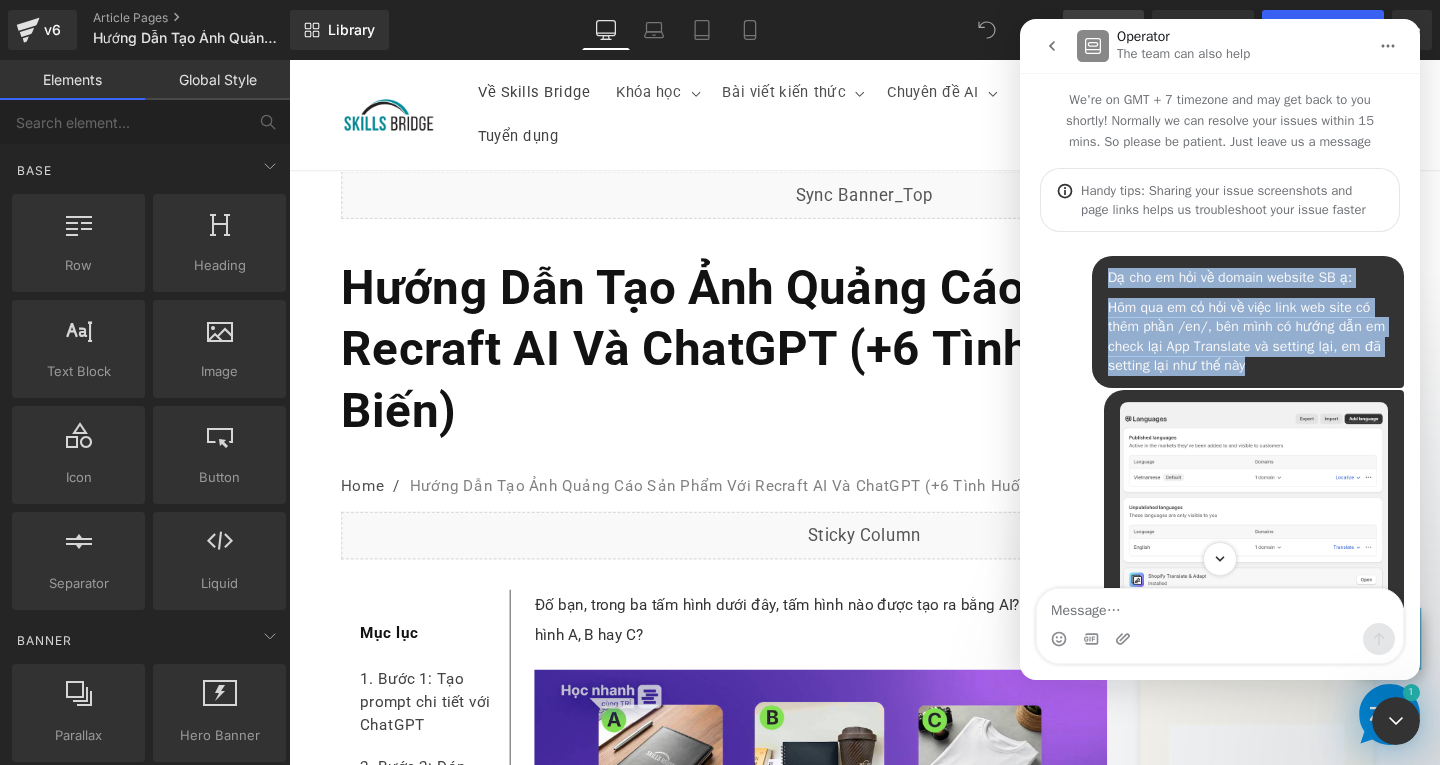 drag, startPoint x: 1101, startPoint y: 279, endPoint x: 1246, endPoint y: 376, distance: 174.45343 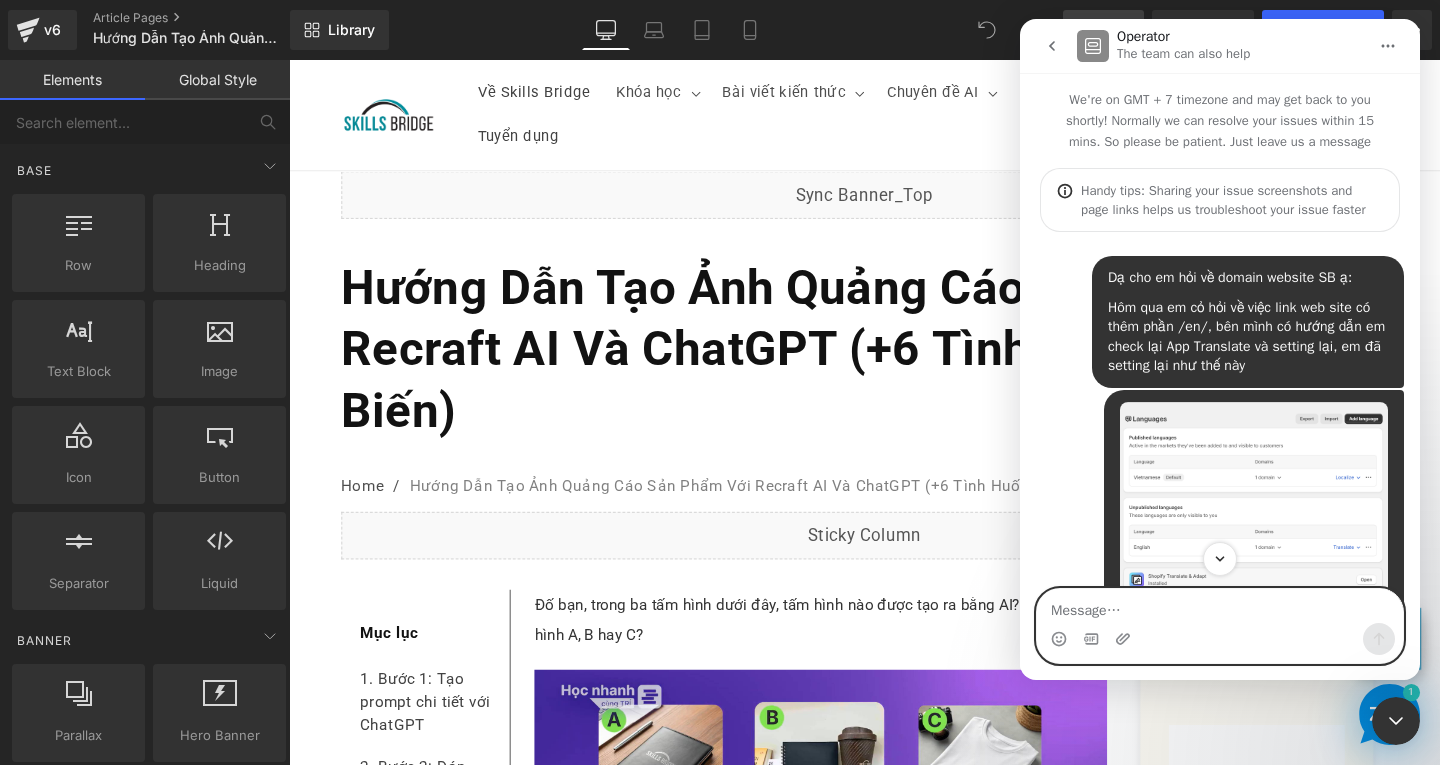 click at bounding box center [1220, 606] 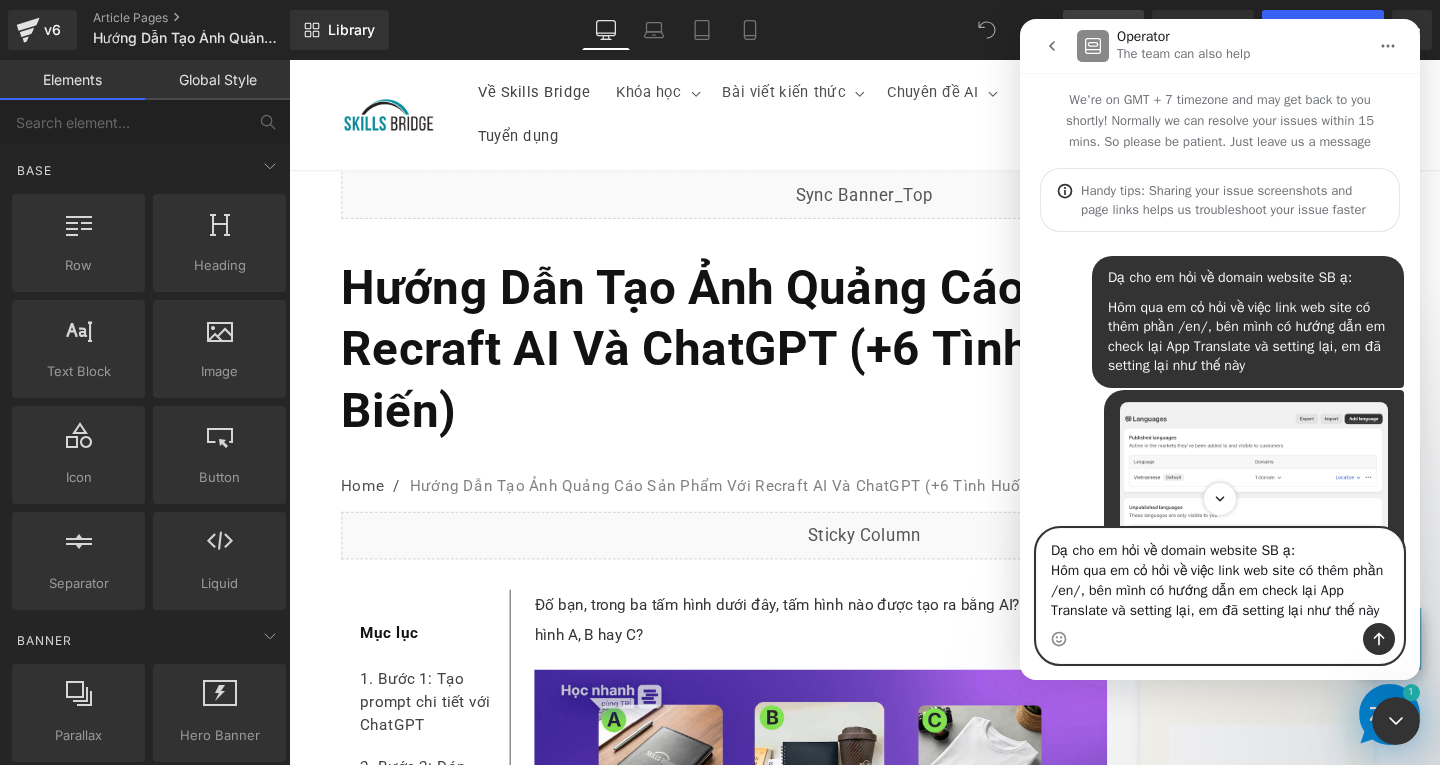 type on "Dạ cho em hỏi về domain website SB ạ:
Hôm qua em cỏ hỏi về việc link web site có thêm phần /en/, bên mình có hướng dẫn em check lại App Translate và setting lại, em đã setting lại như thế này" 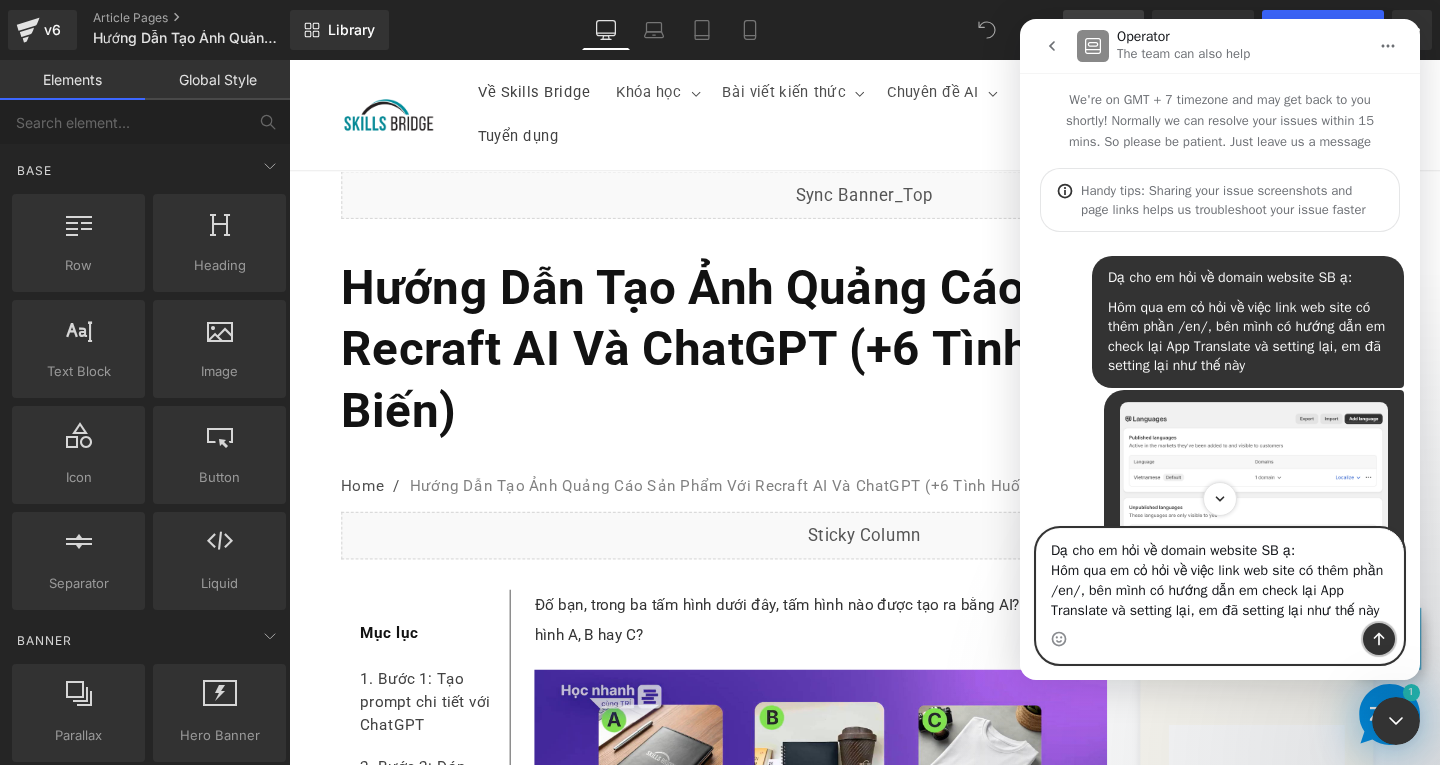 click 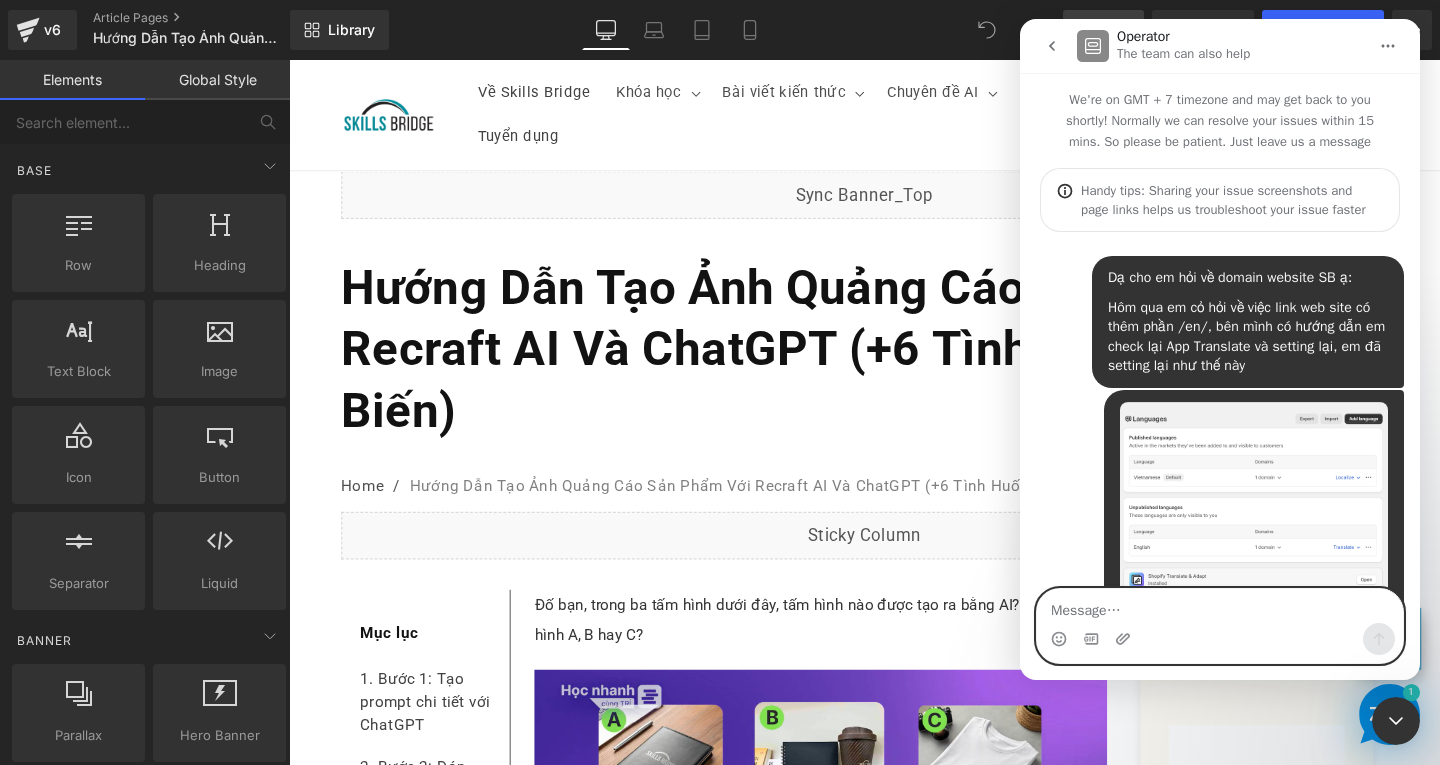 scroll, scrollTop: 480, scrollLeft: 0, axis: vertical 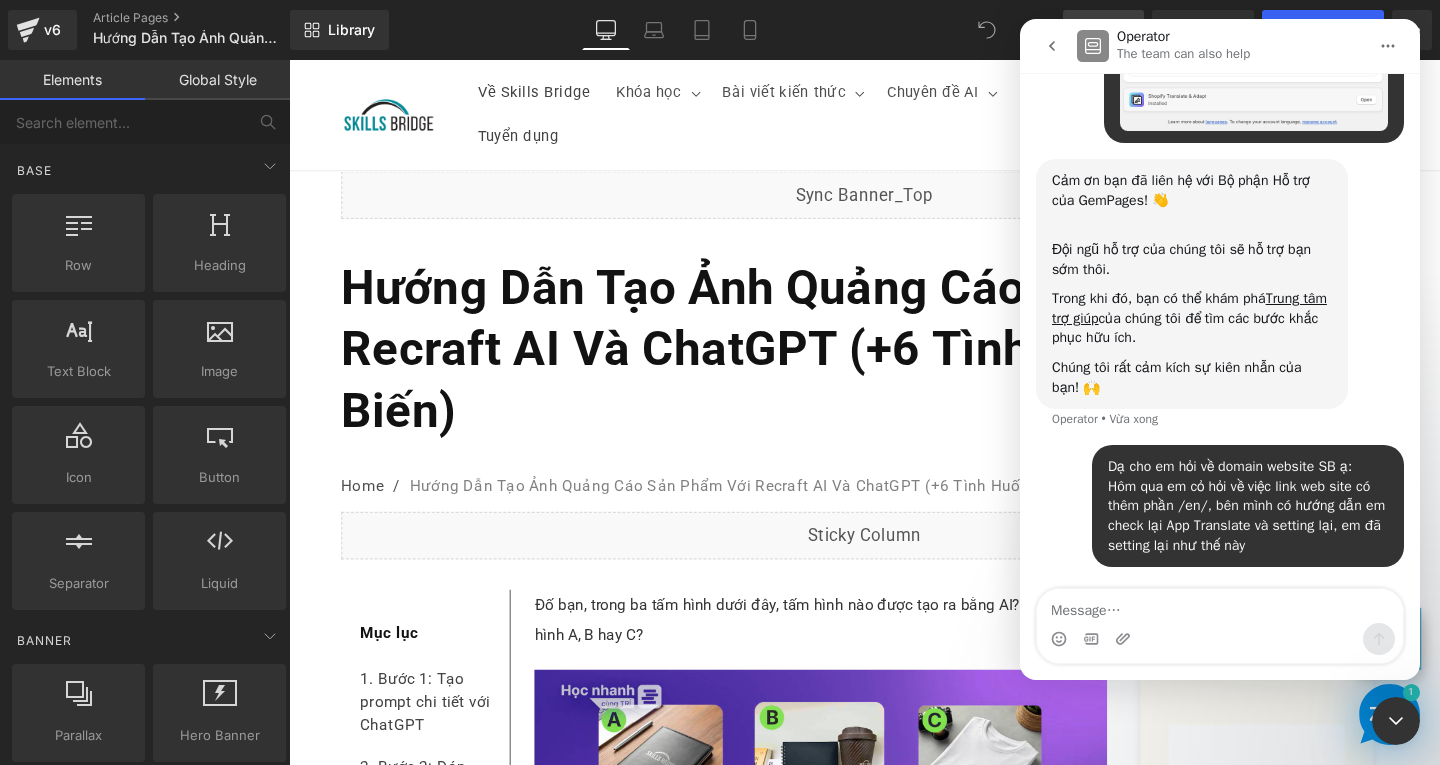 click at bounding box center (1254, 26) 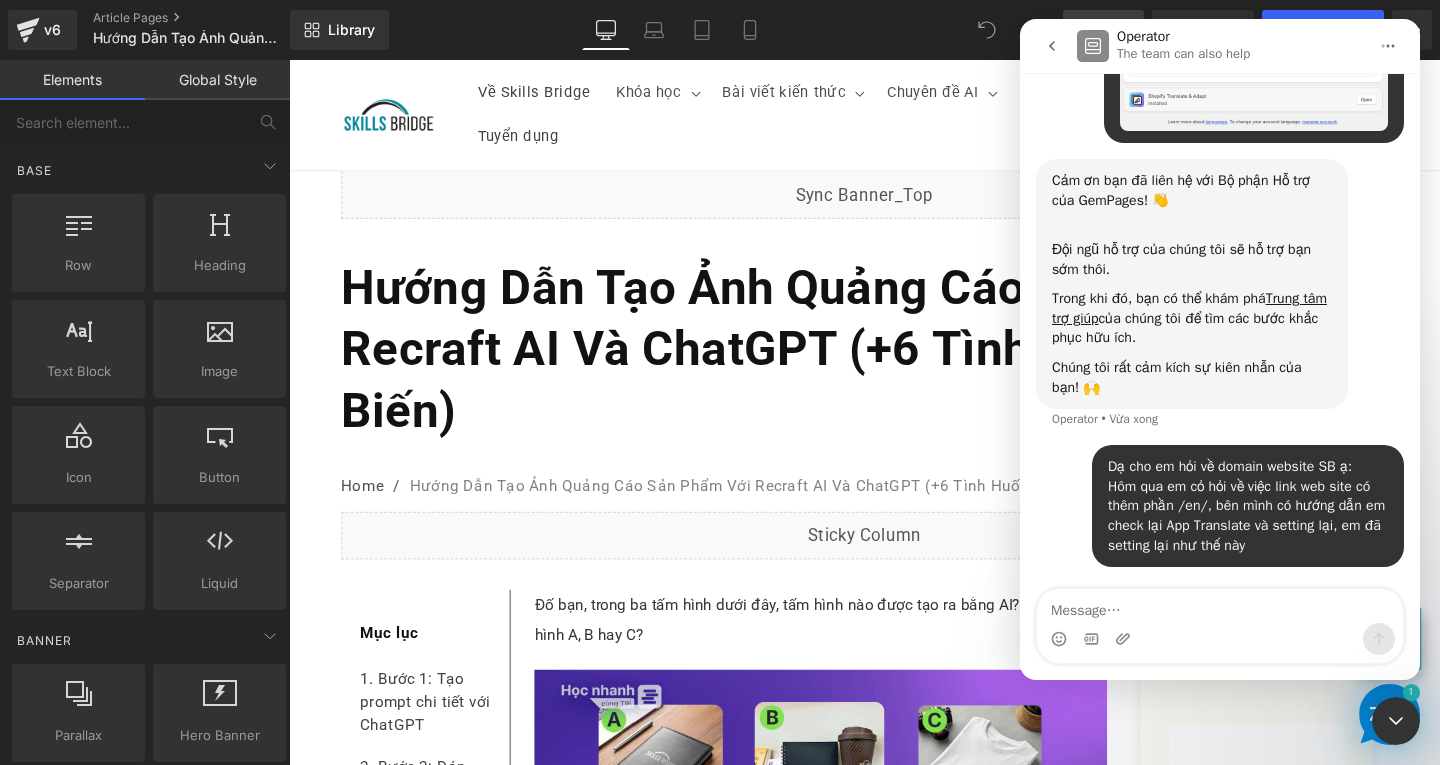 scroll, scrollTop: 0, scrollLeft: 0, axis: both 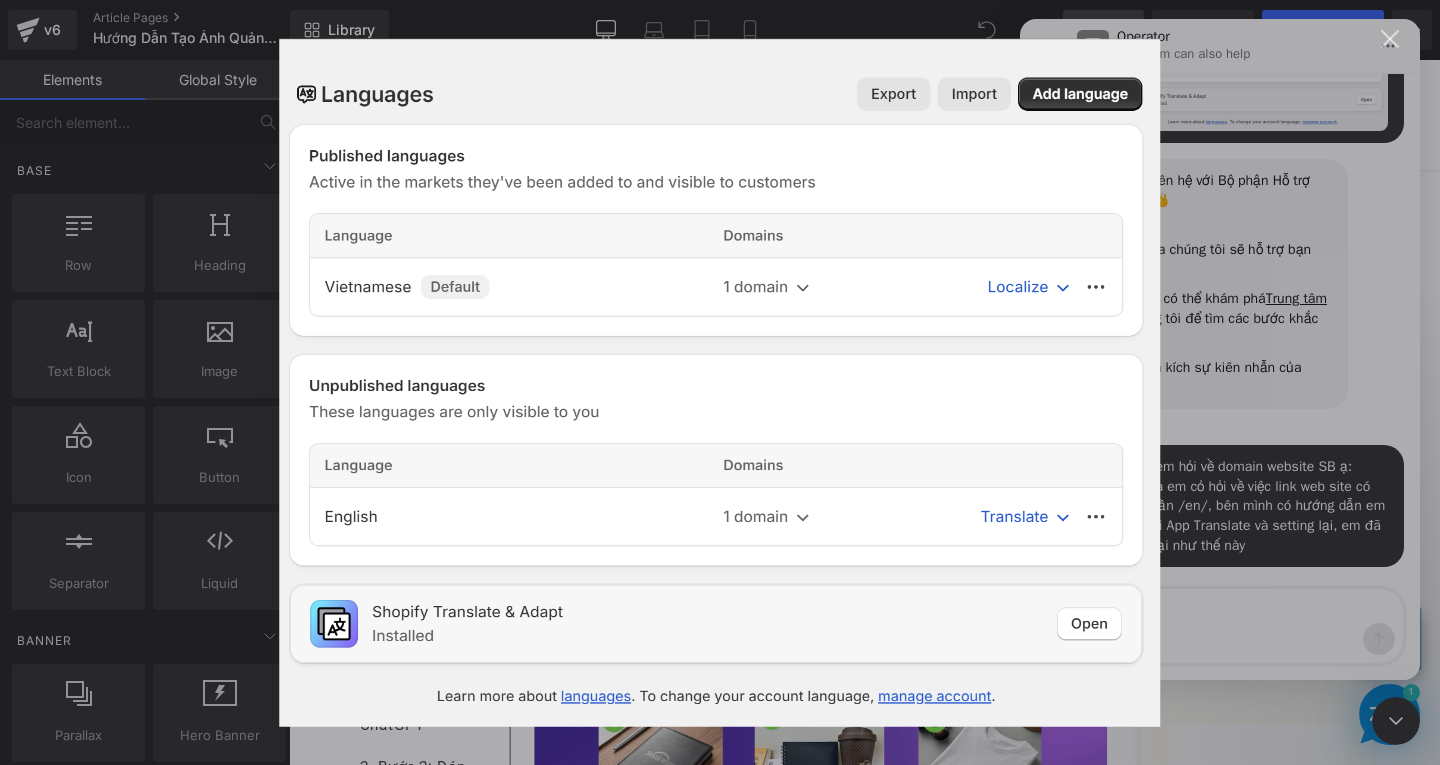 click at bounding box center [720, 382] 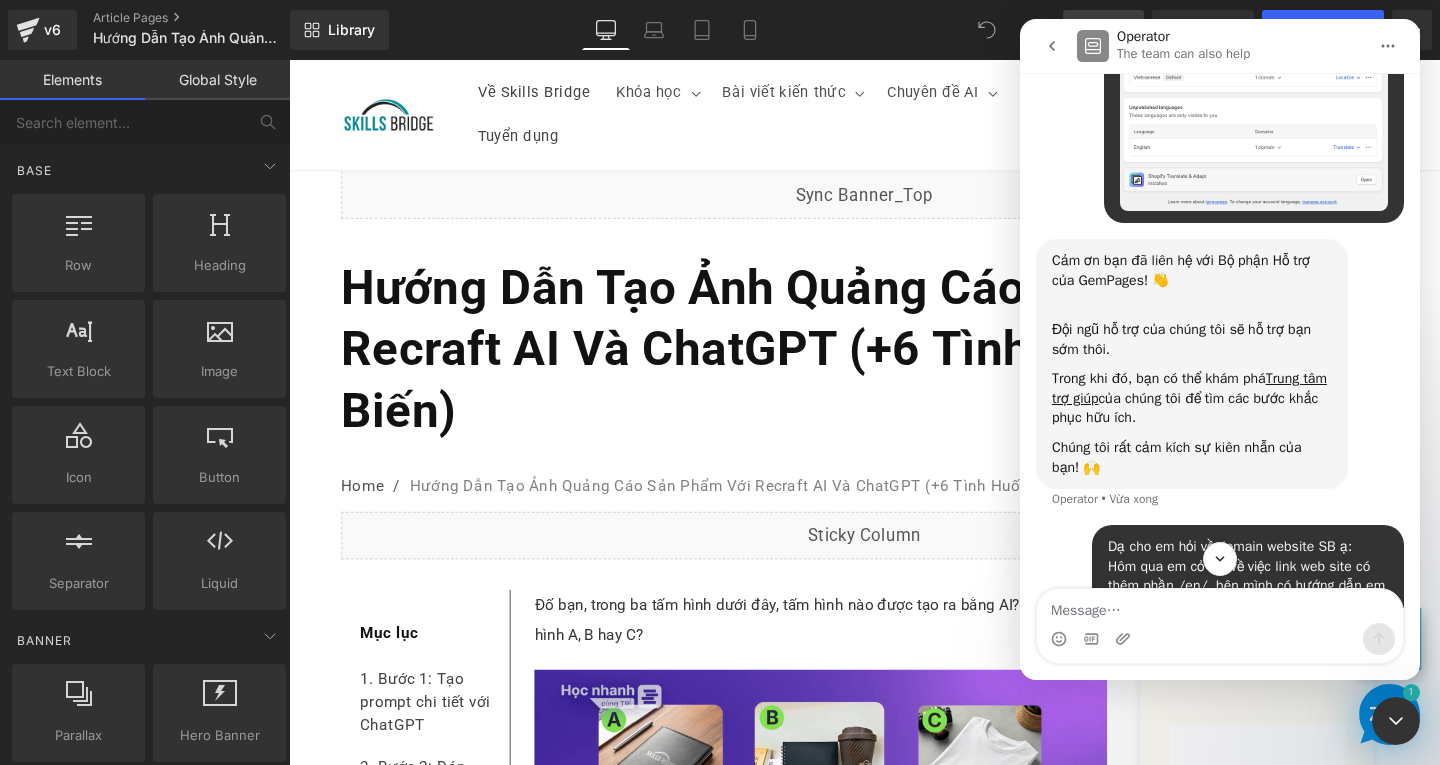 scroll, scrollTop: 480, scrollLeft: 0, axis: vertical 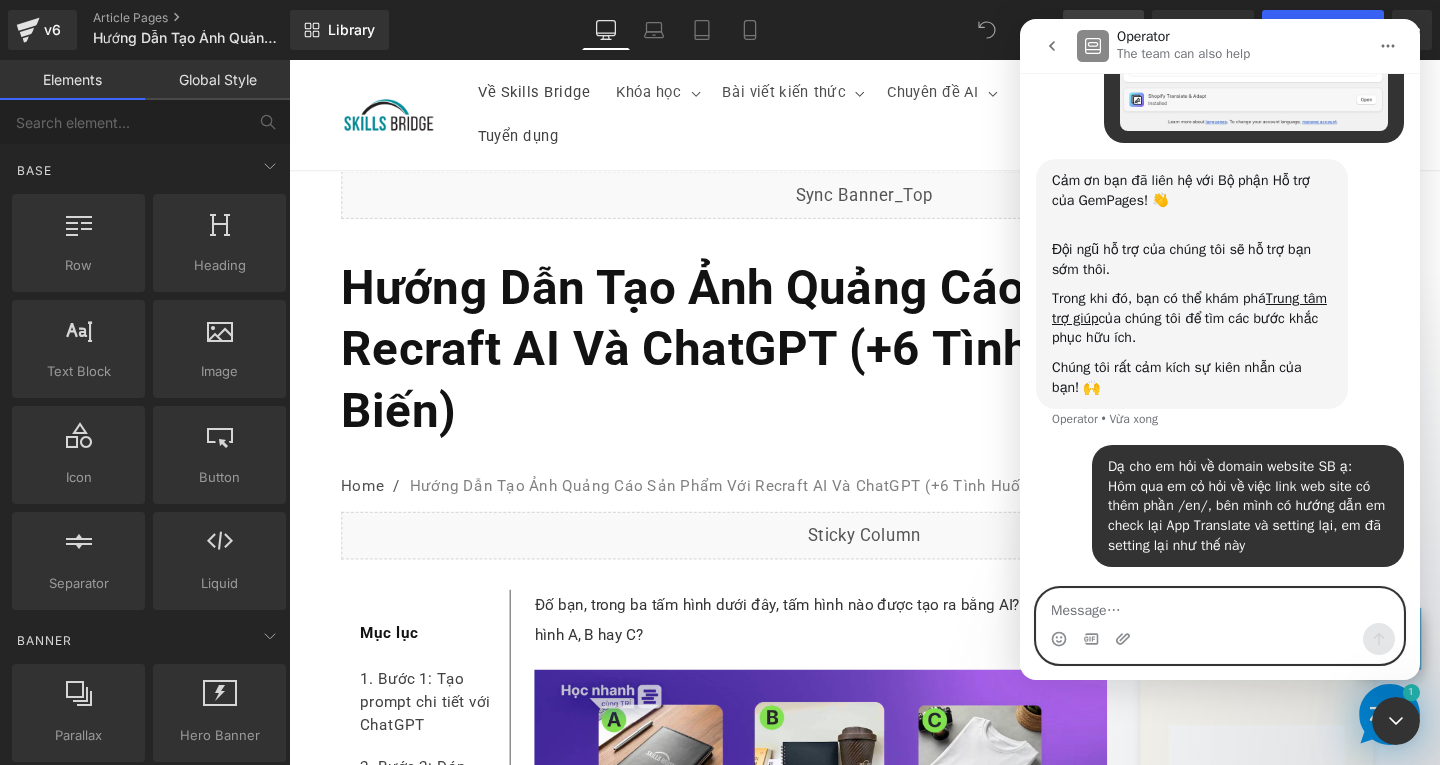 click at bounding box center [1220, 606] 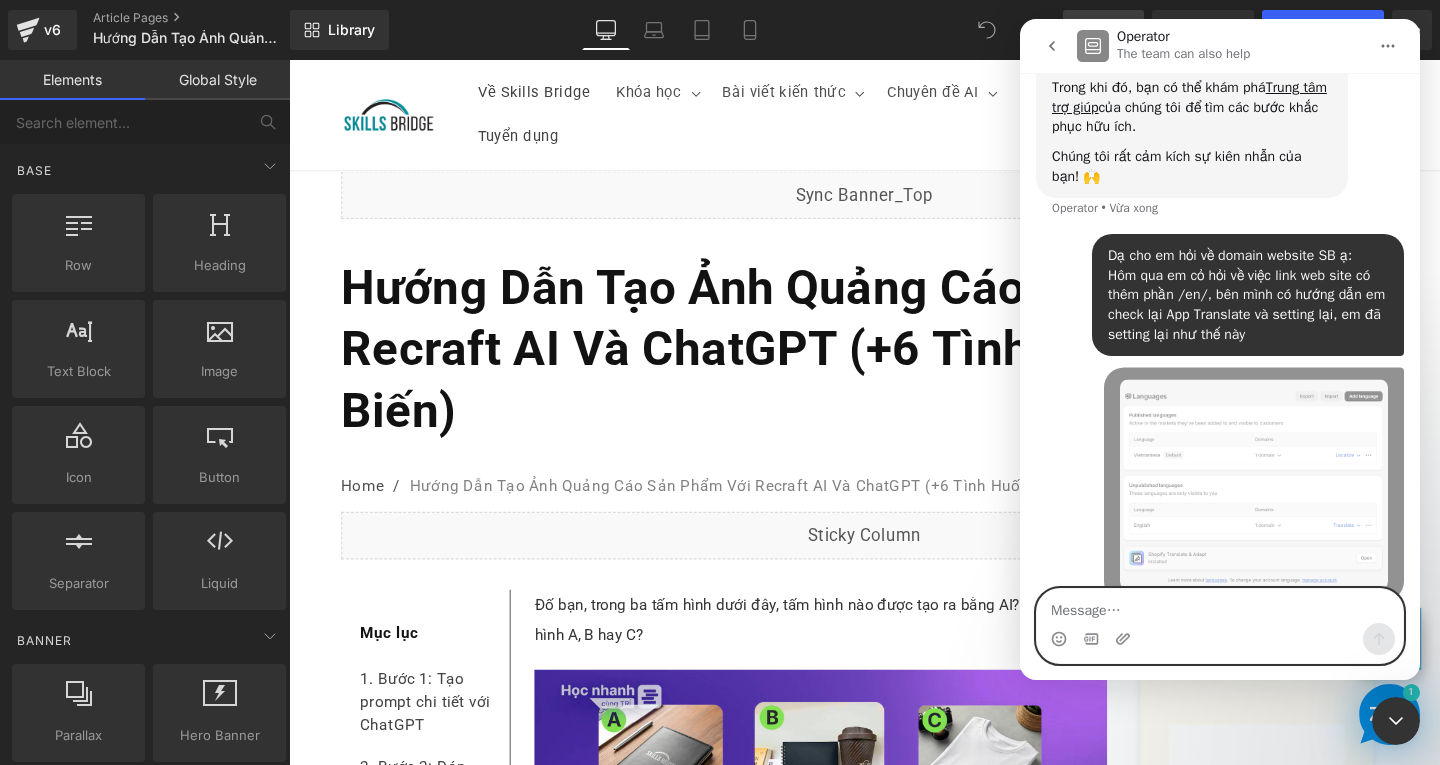 scroll, scrollTop: 715, scrollLeft: 0, axis: vertical 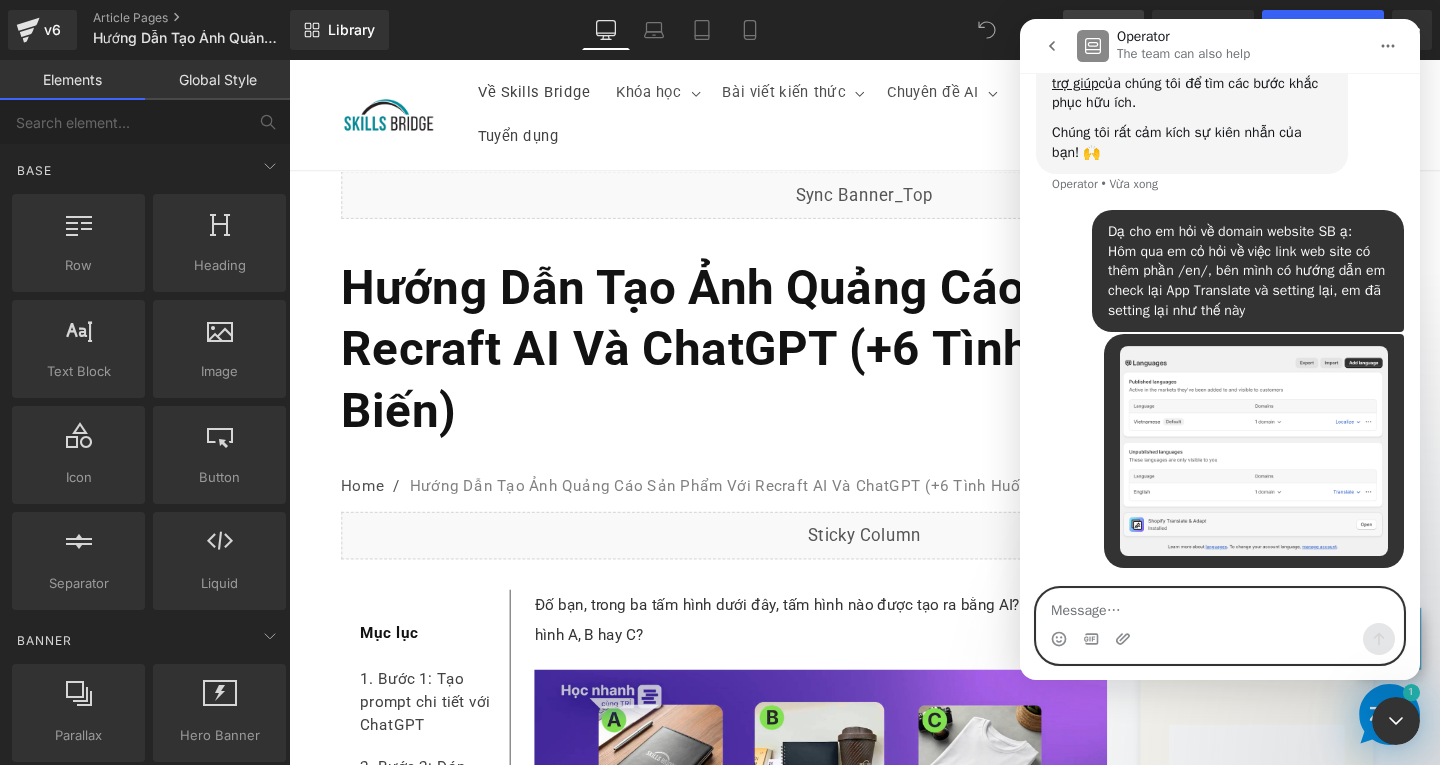 click at bounding box center [1220, 606] 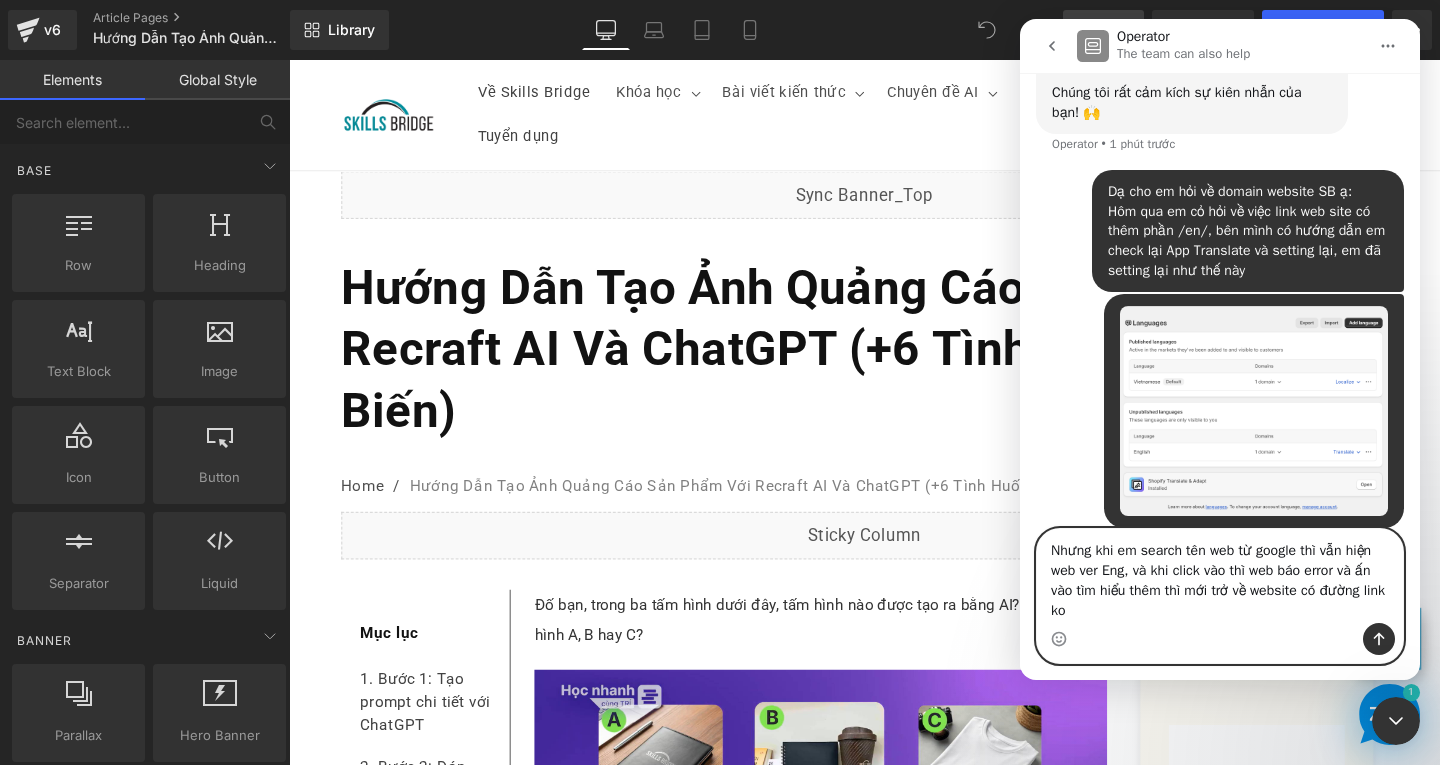 scroll, scrollTop: 775, scrollLeft: 0, axis: vertical 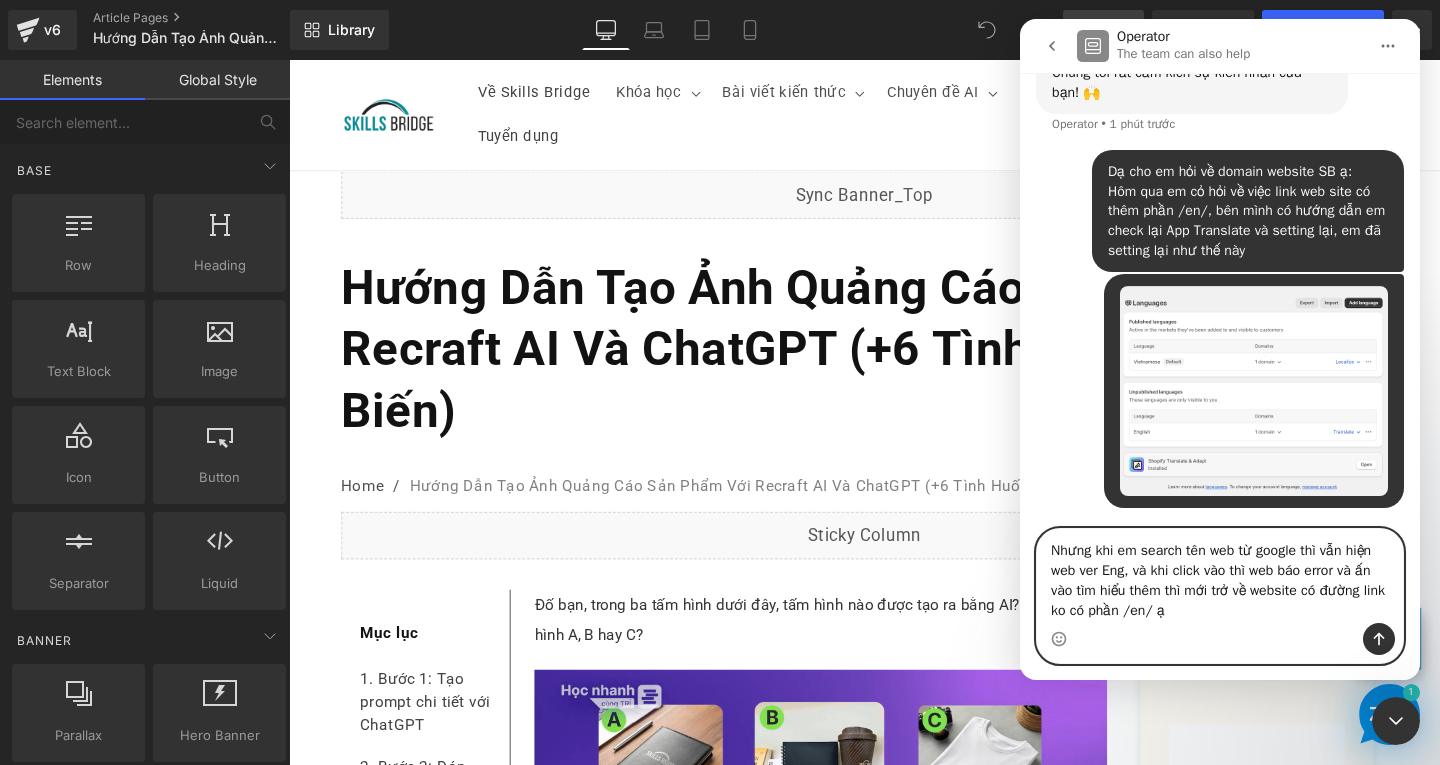 type on "Nhưng khi em search tên web từ google thì vẫn hiện web ver Eng, và khi click vào thì web báo error và ấn vào tìm hiểu thêm thì mới trở về website có đường link ko có phần /en/ ạ" 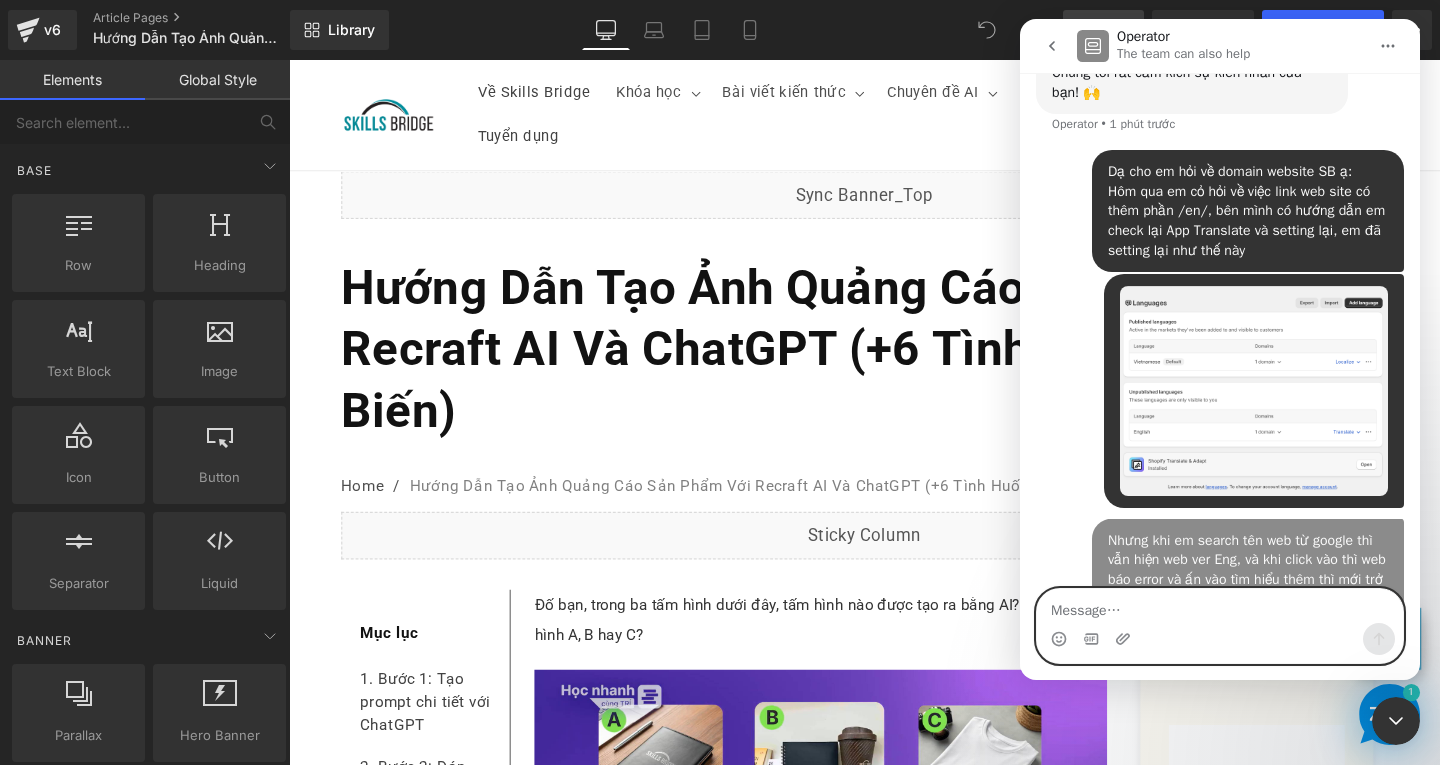 scroll, scrollTop: 839, scrollLeft: 0, axis: vertical 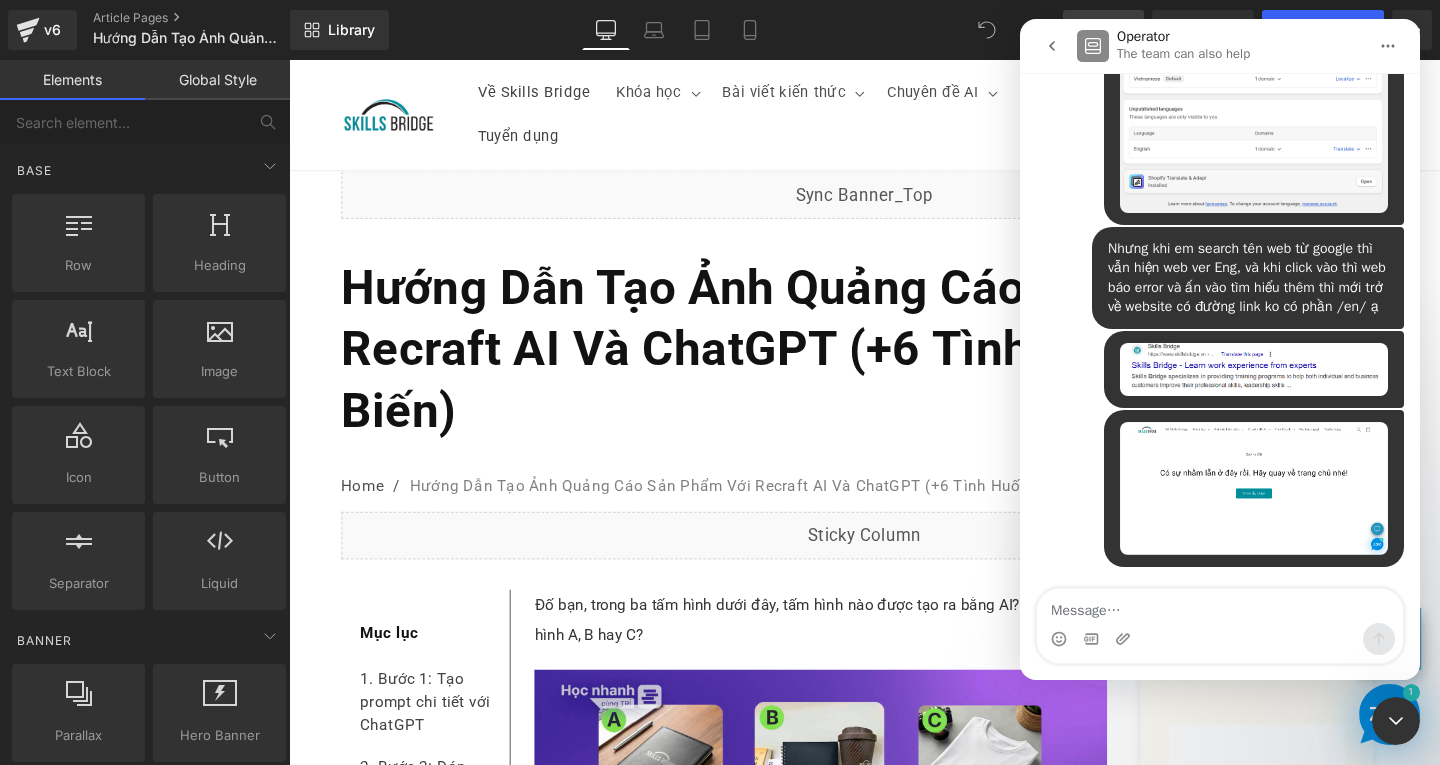 click 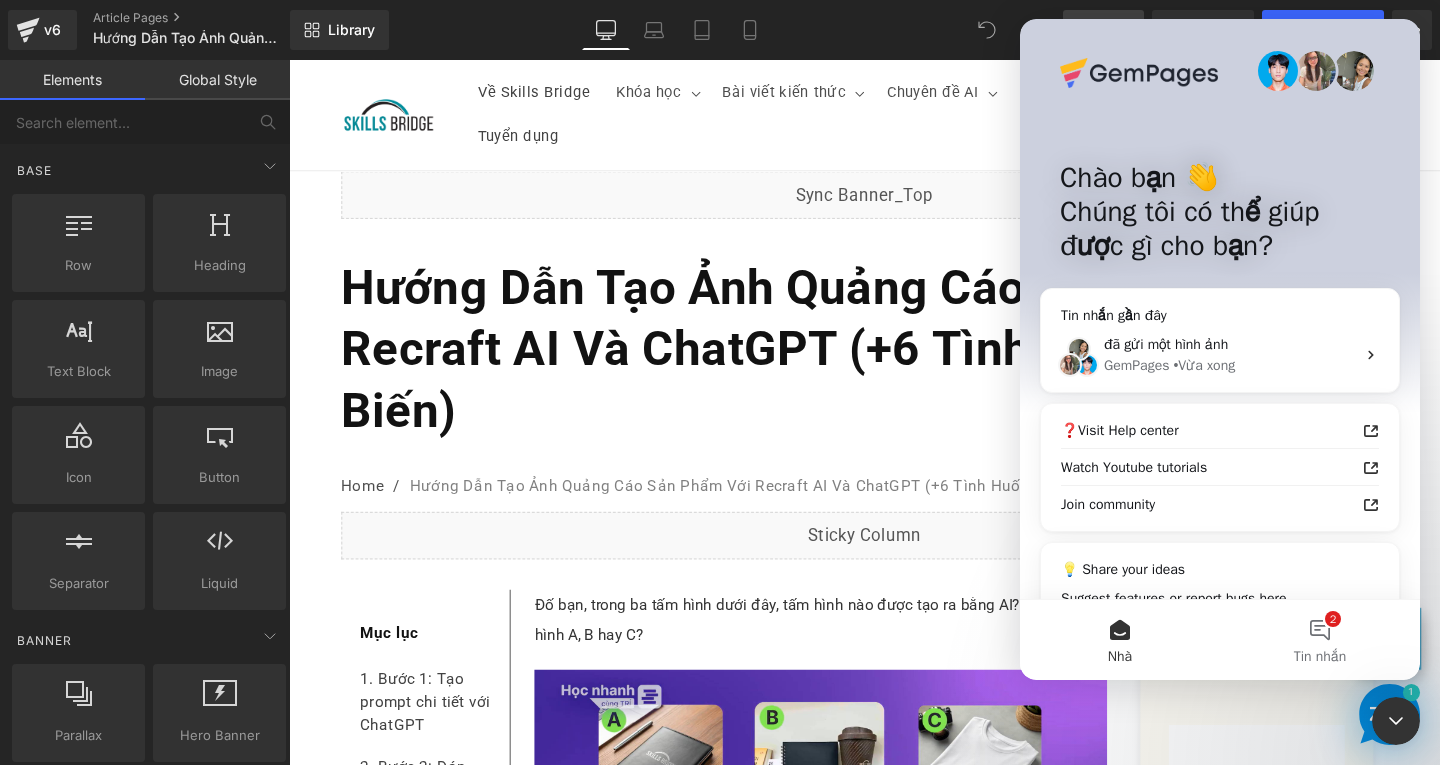 click at bounding box center [720, 352] 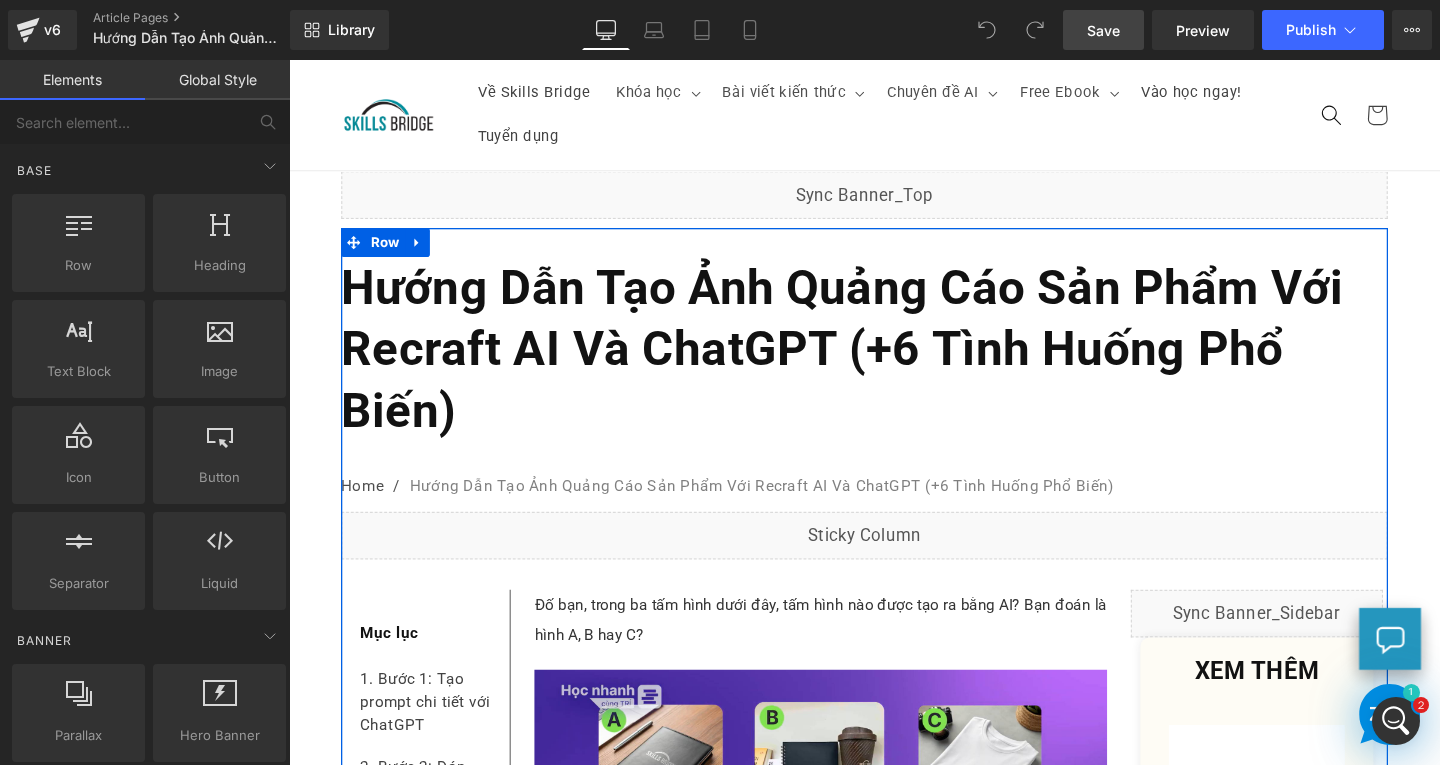 scroll, scrollTop: 0, scrollLeft: 0, axis: both 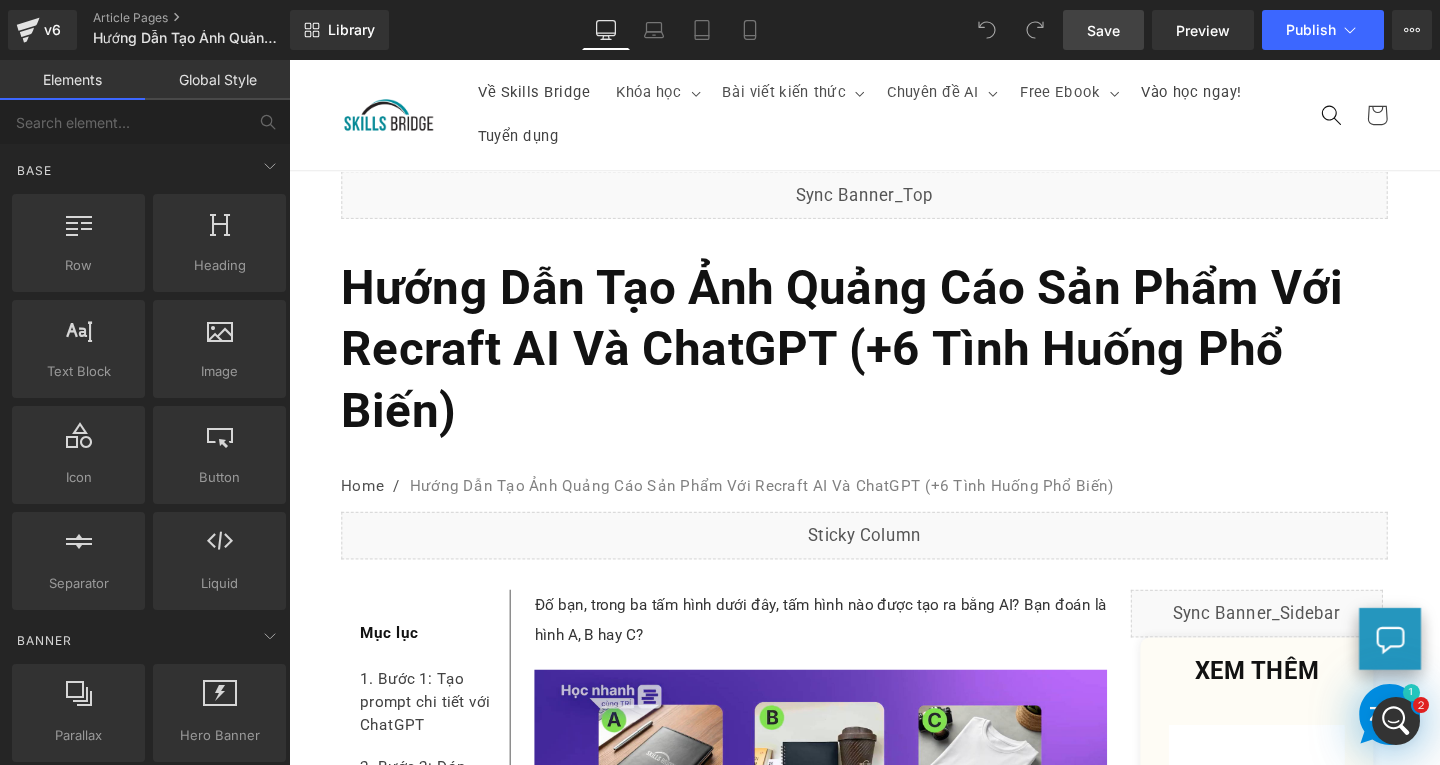 click on "Save" at bounding box center (1103, 30) 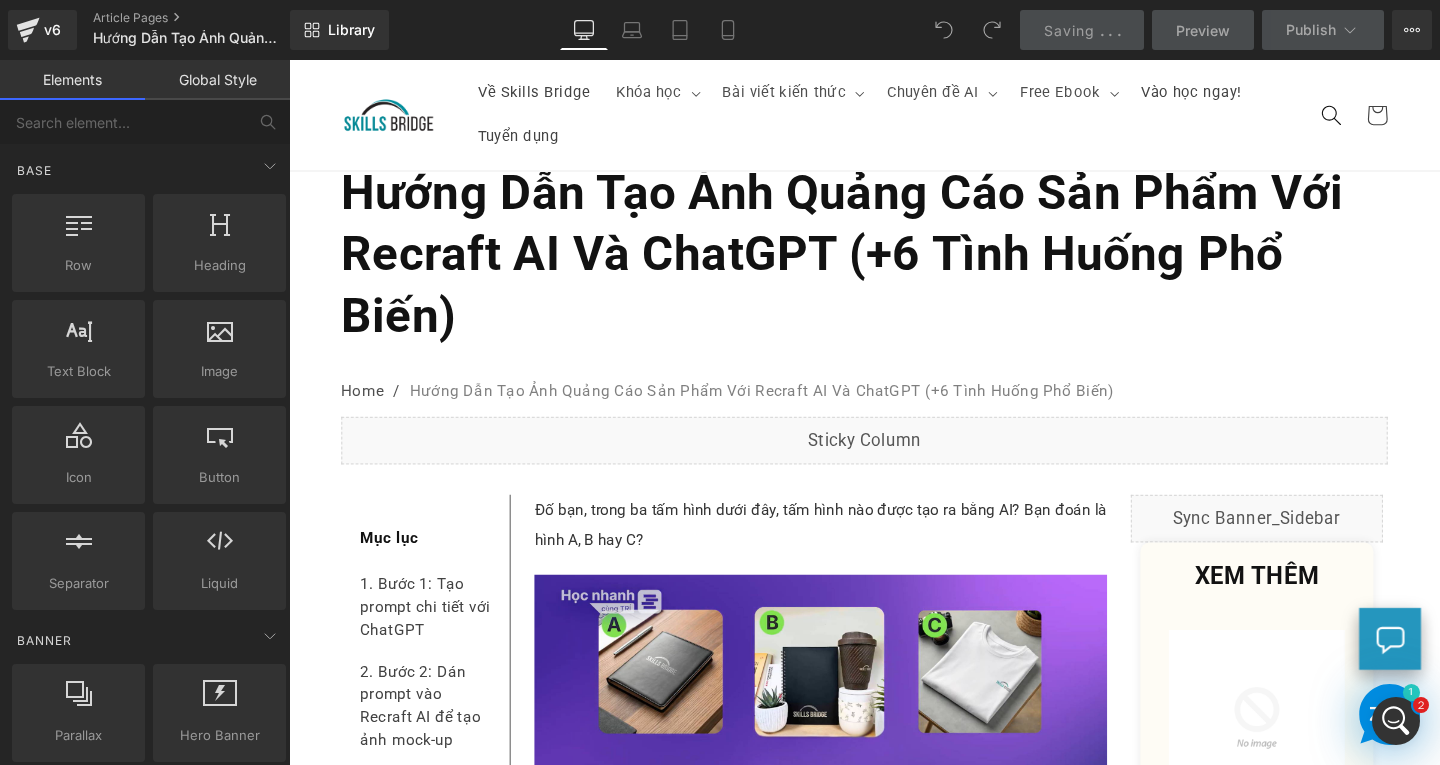 scroll, scrollTop: 0, scrollLeft: 0, axis: both 